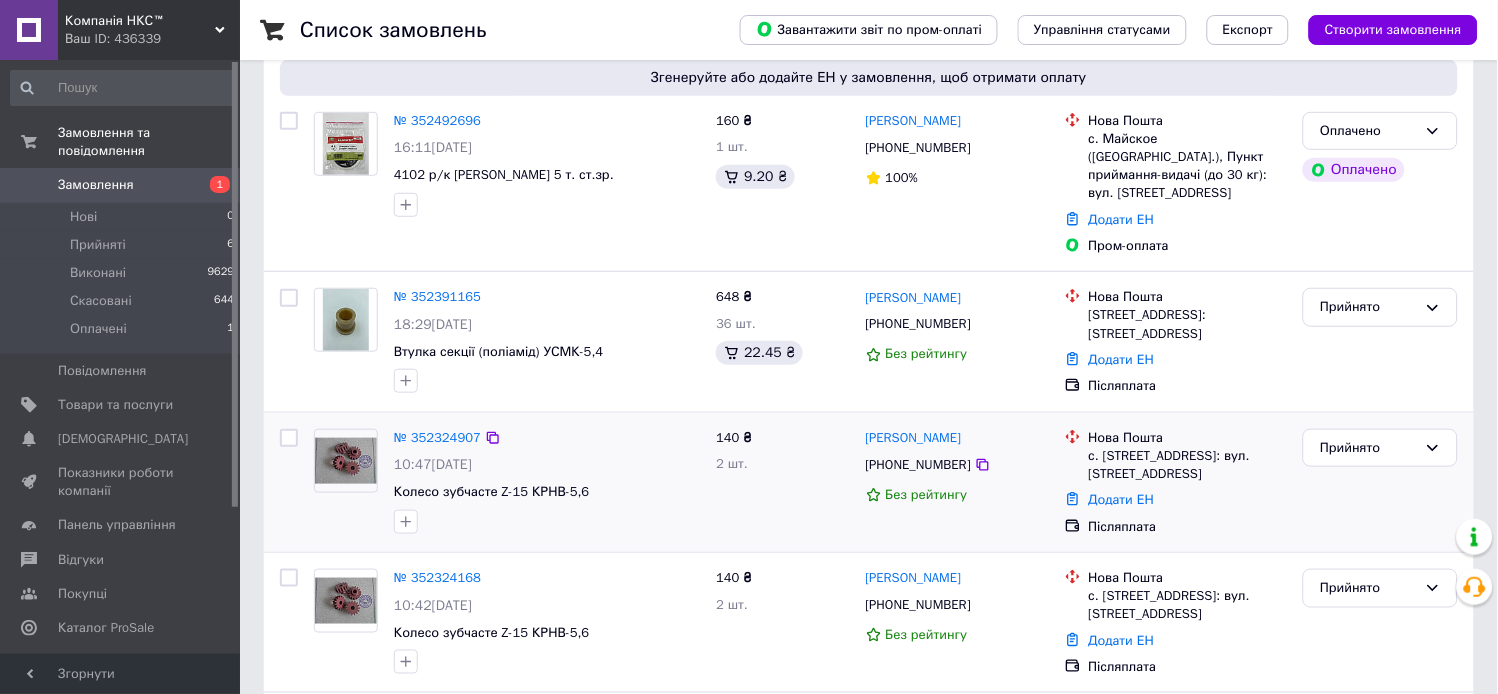 scroll, scrollTop: 0, scrollLeft: 0, axis: both 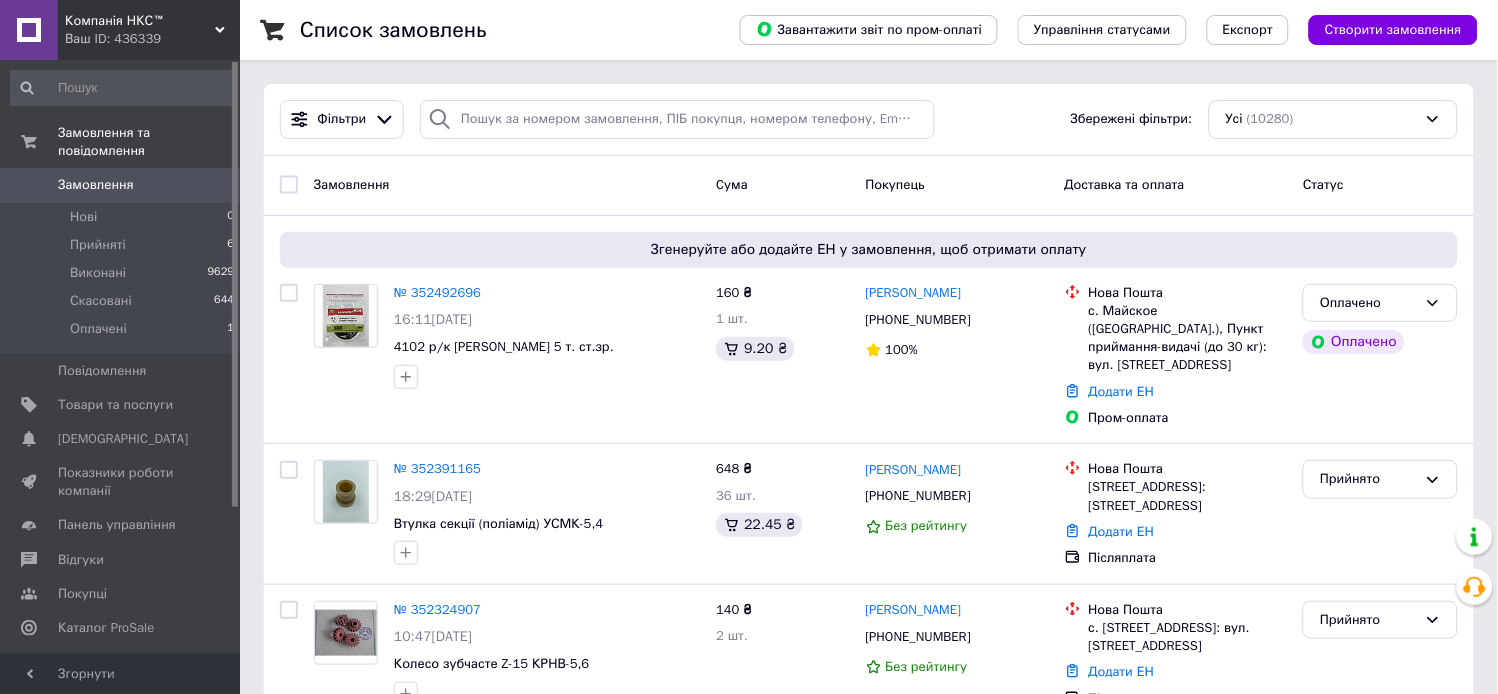 drag, startPoint x: 151, startPoint y: 385, endPoint x: 284, endPoint y: 352, distance: 137.03284 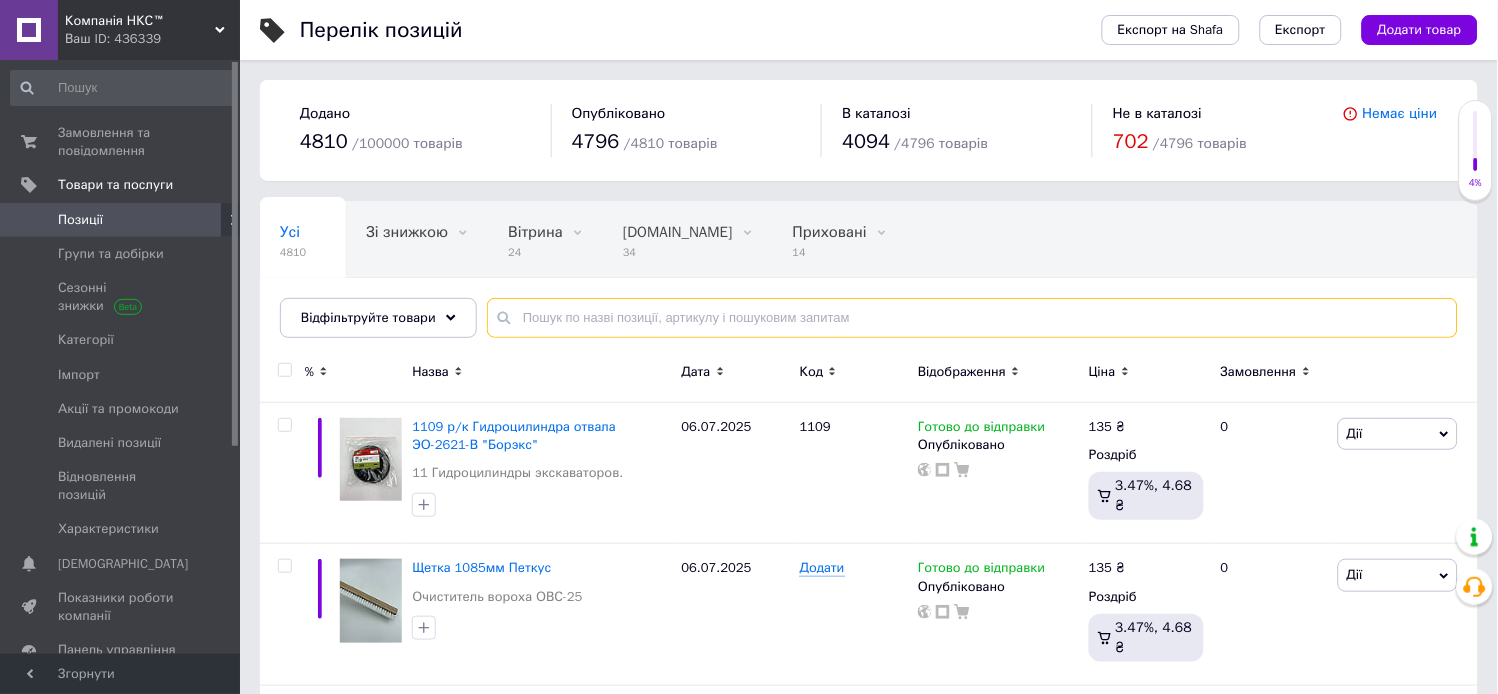 click at bounding box center (972, 318) 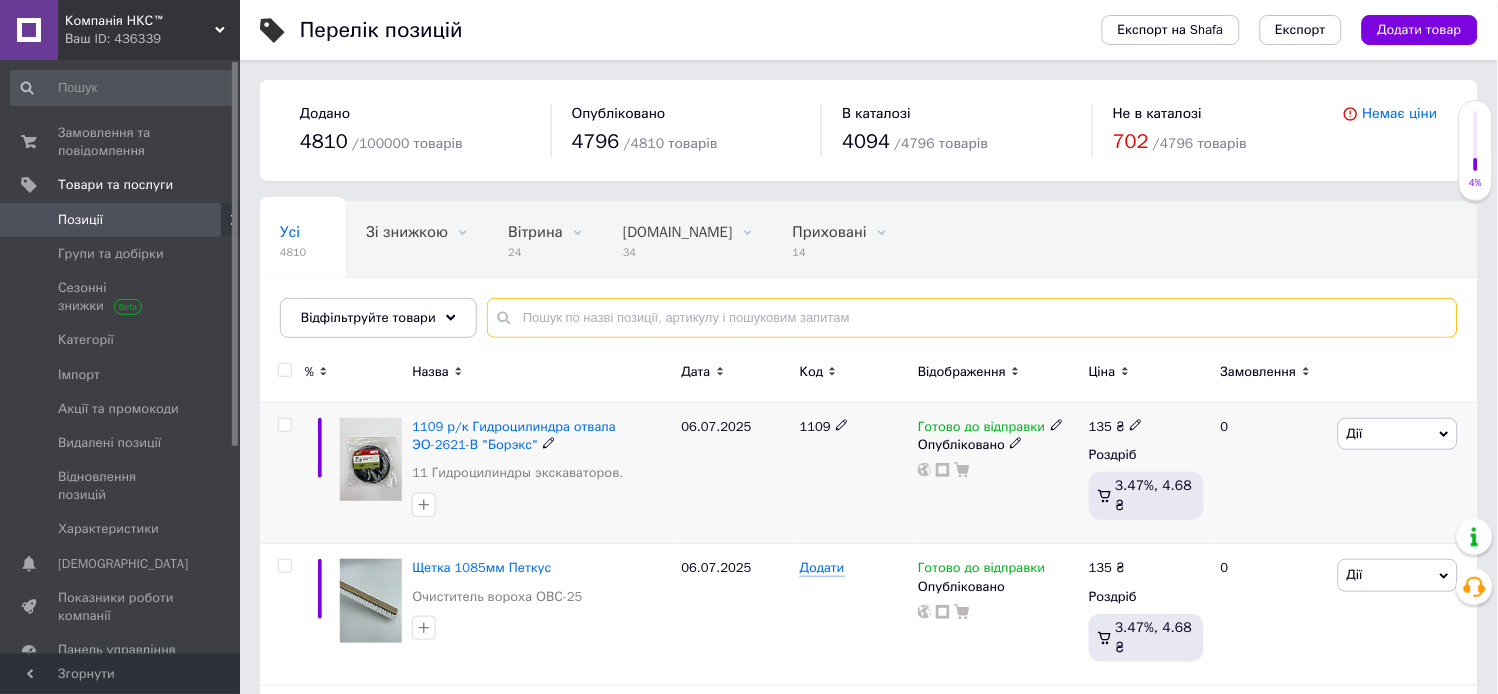 paste on "р/к Г/цил.кузова КАМАЗ-55102" 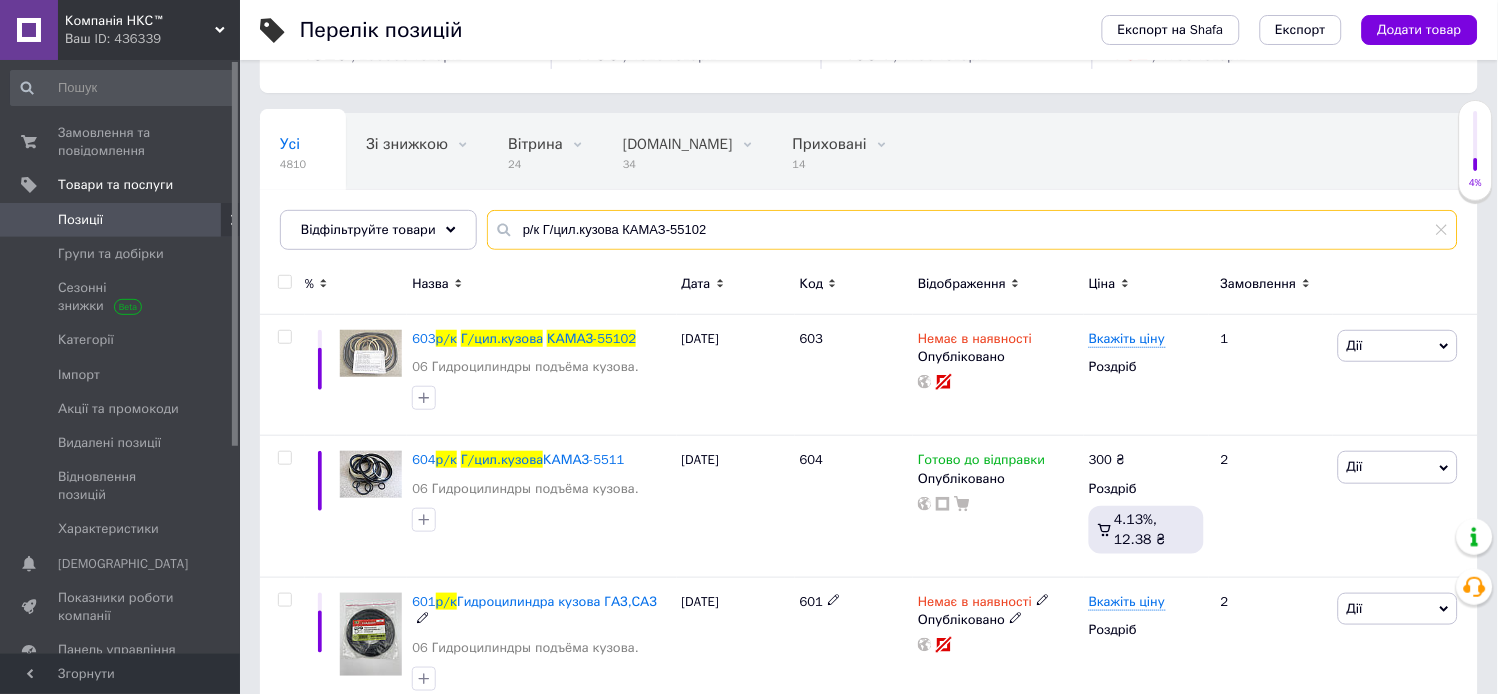 scroll, scrollTop: 333, scrollLeft: 0, axis: vertical 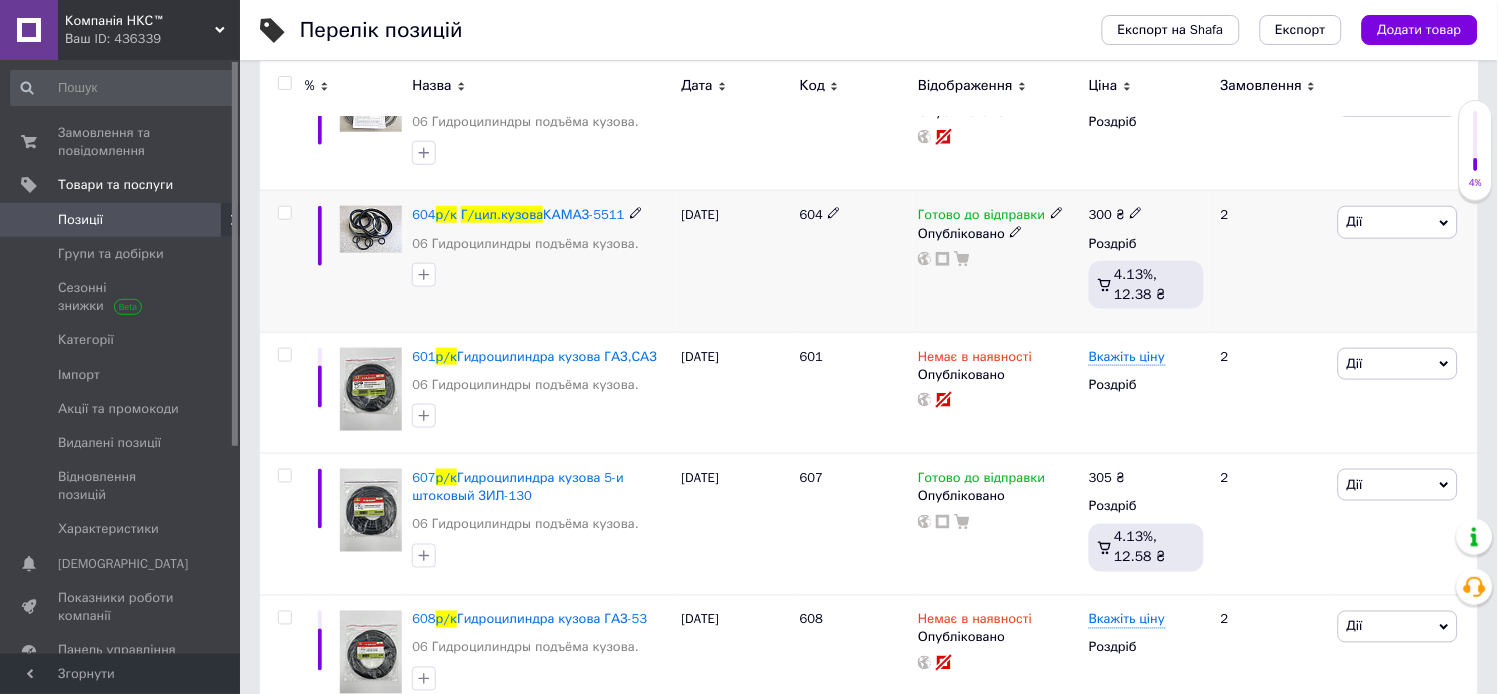 type on "р/к Г/цил.кузова КАМАЗ-55102" 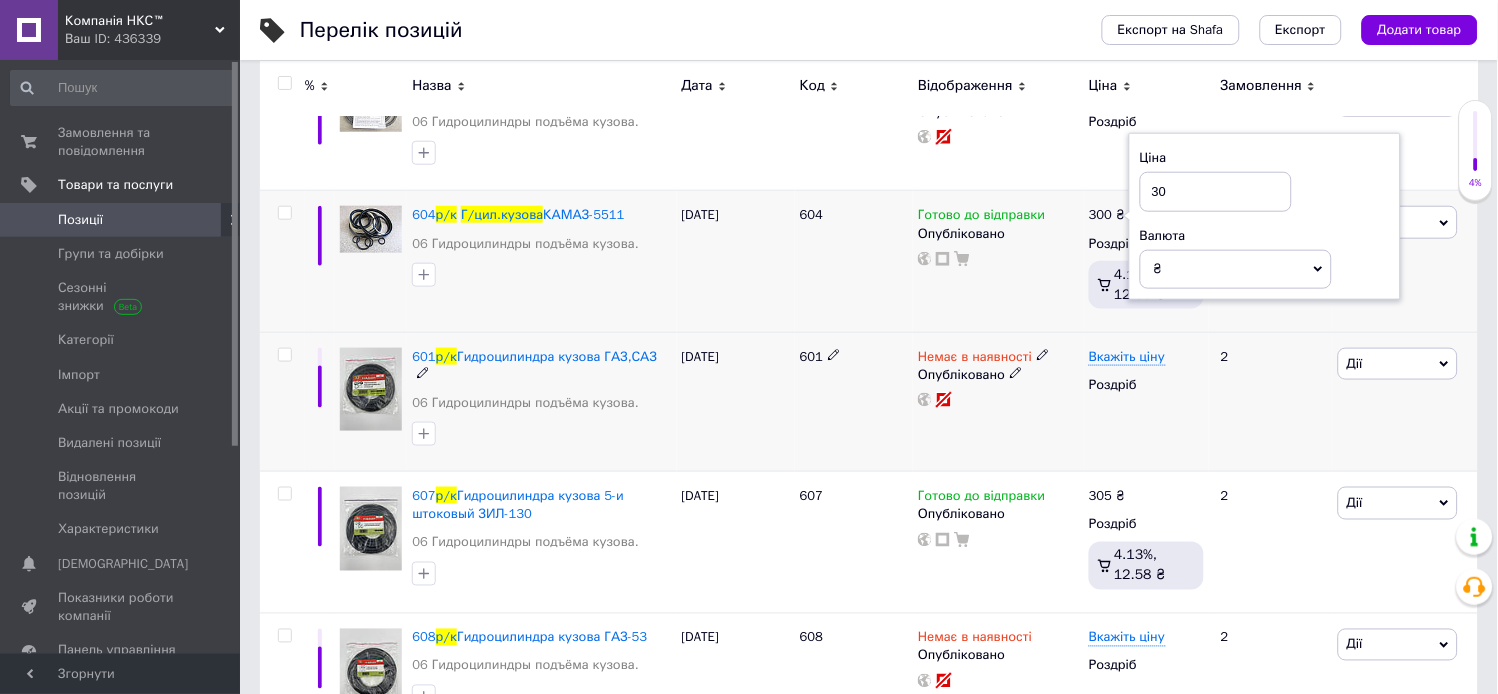 type on "3" 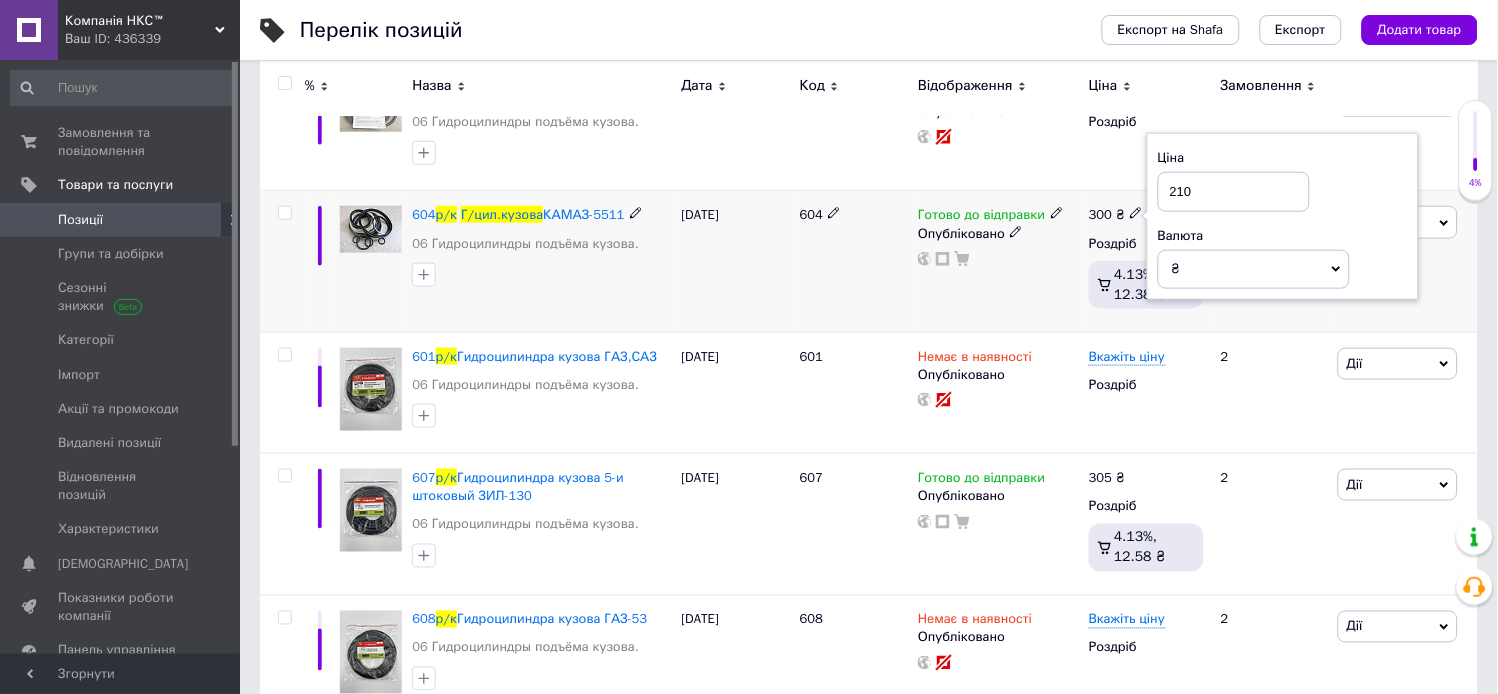 type on "210" 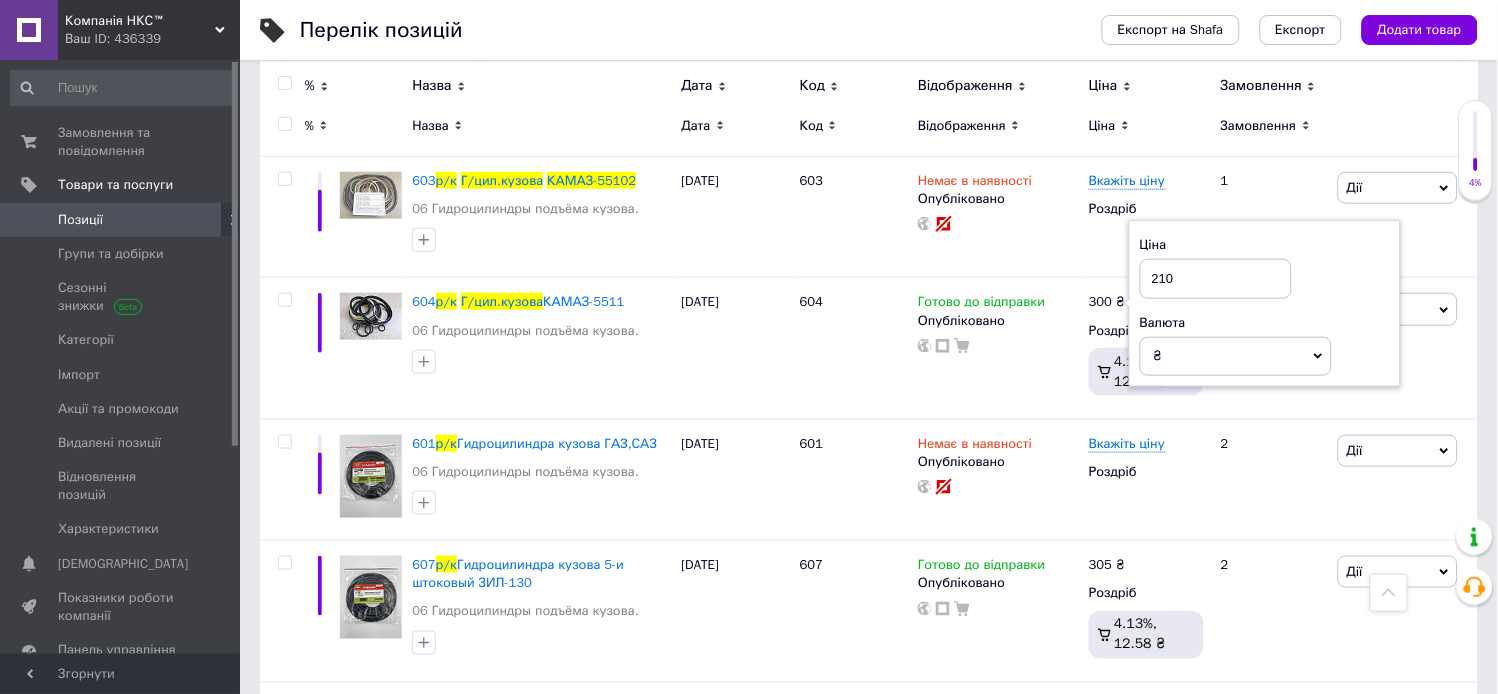 scroll, scrollTop: 194, scrollLeft: 0, axis: vertical 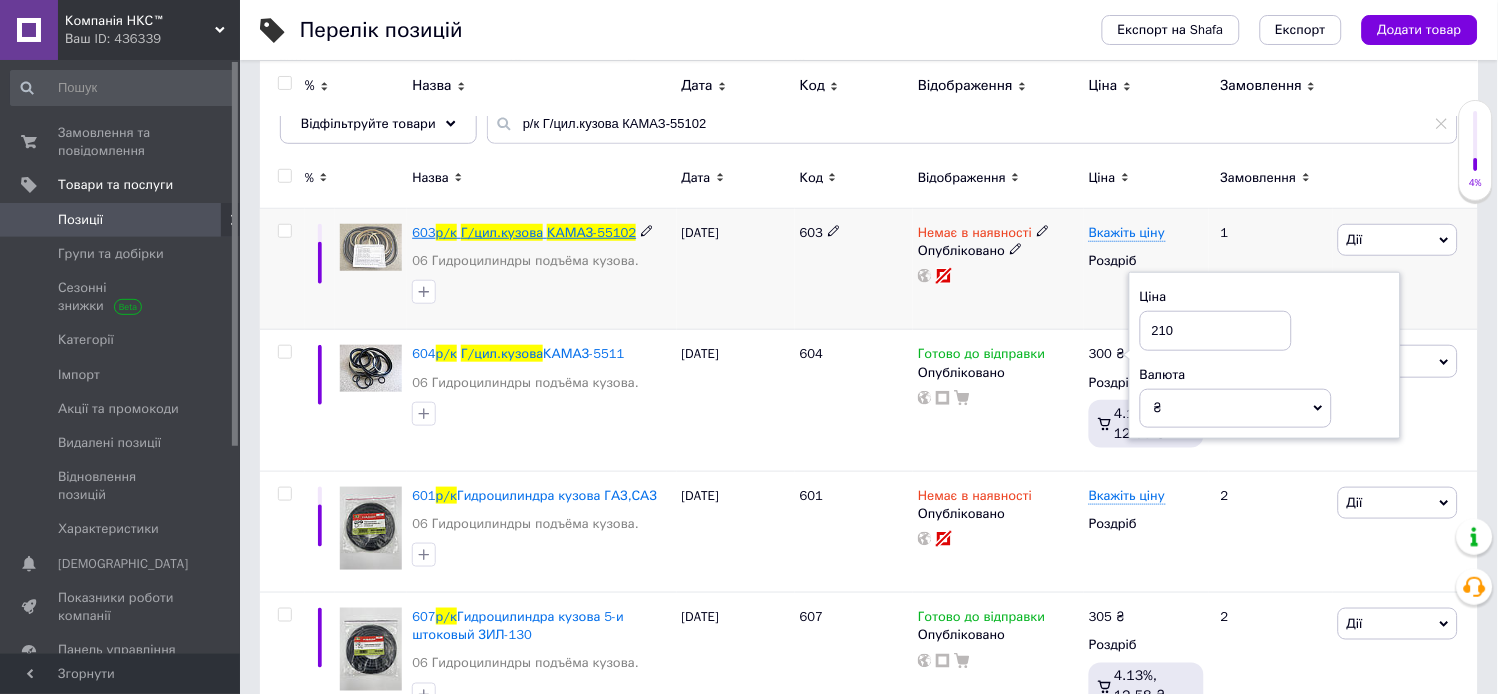 click on "Г/цил.кузова" at bounding box center [502, 232] 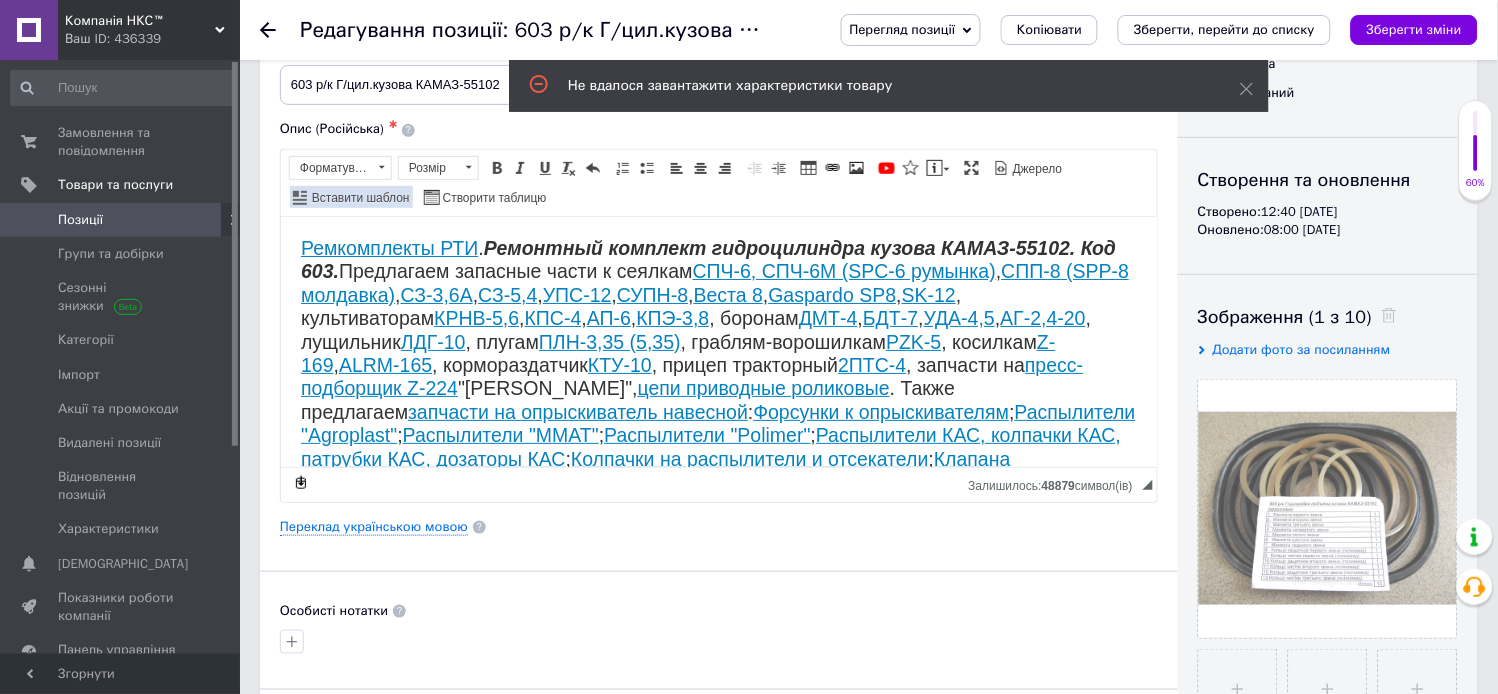 scroll, scrollTop: 0, scrollLeft: 0, axis: both 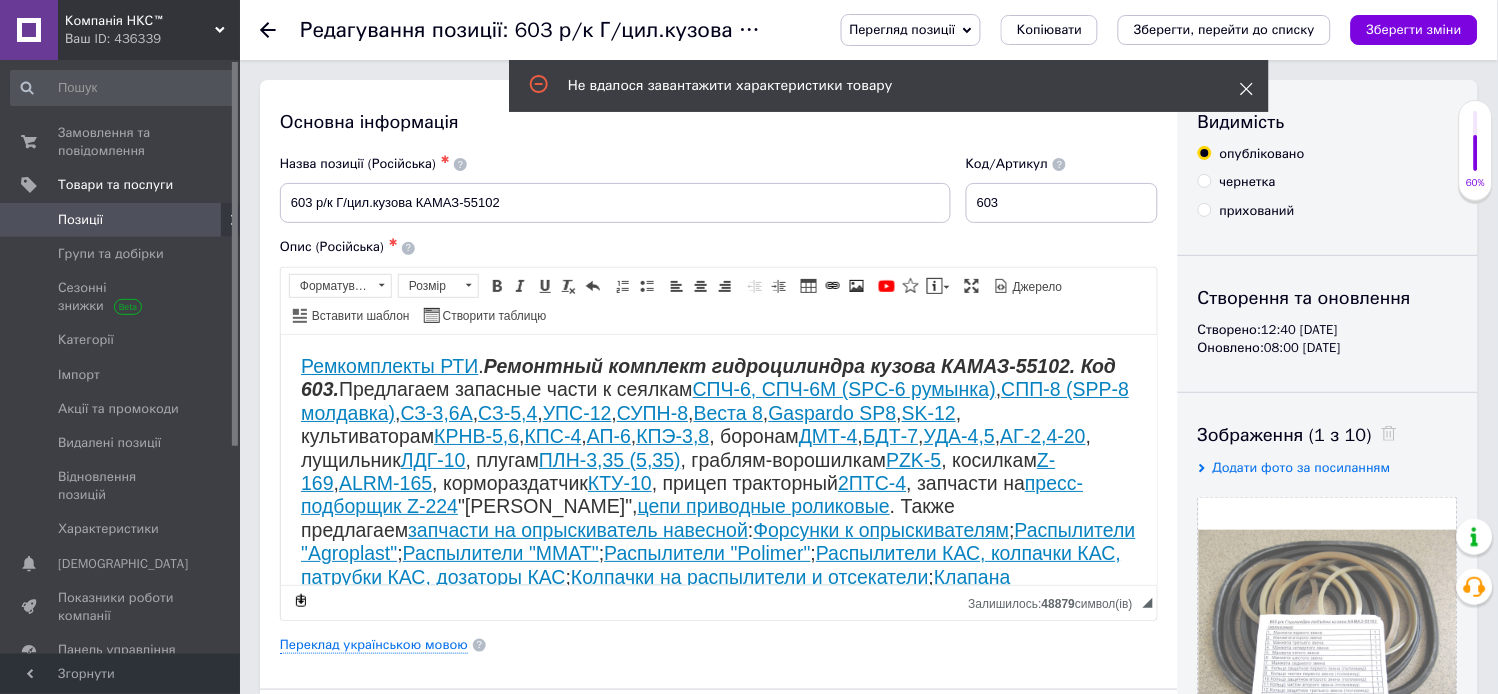 click 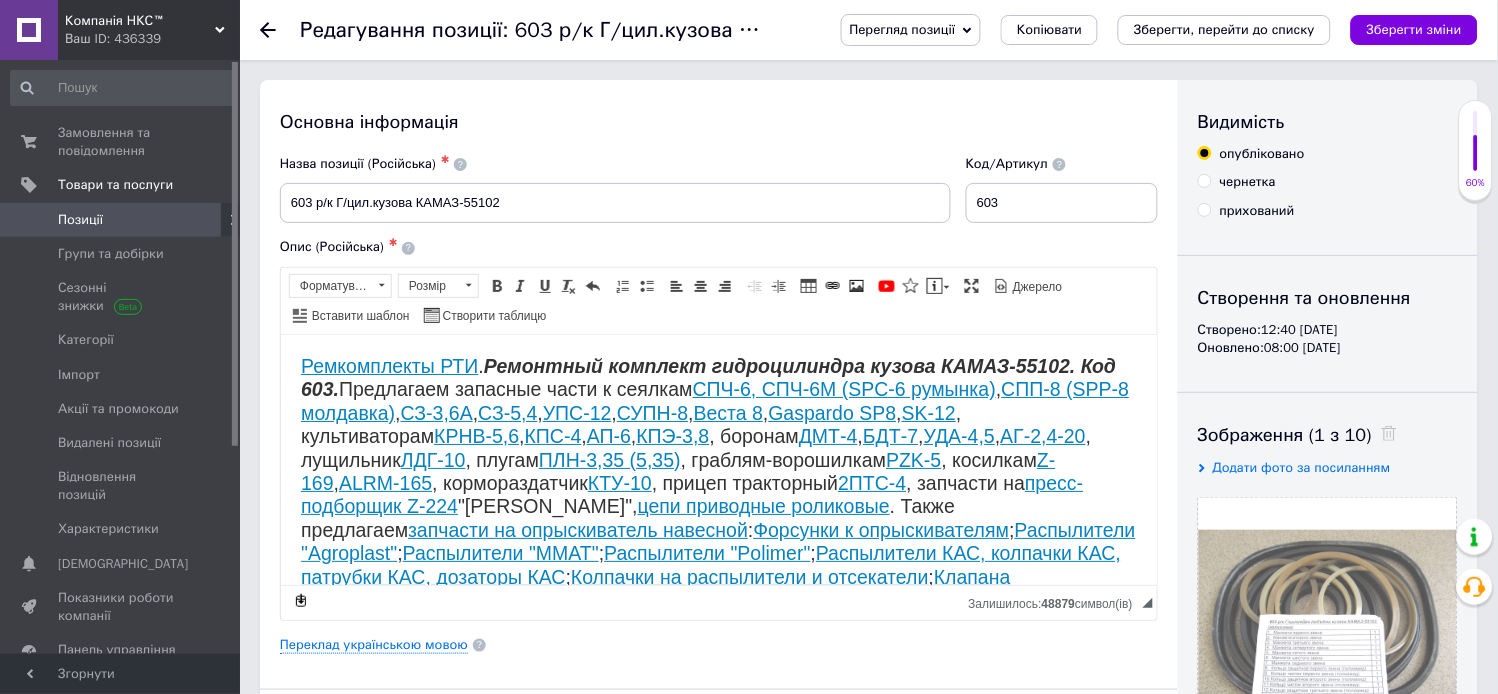 click 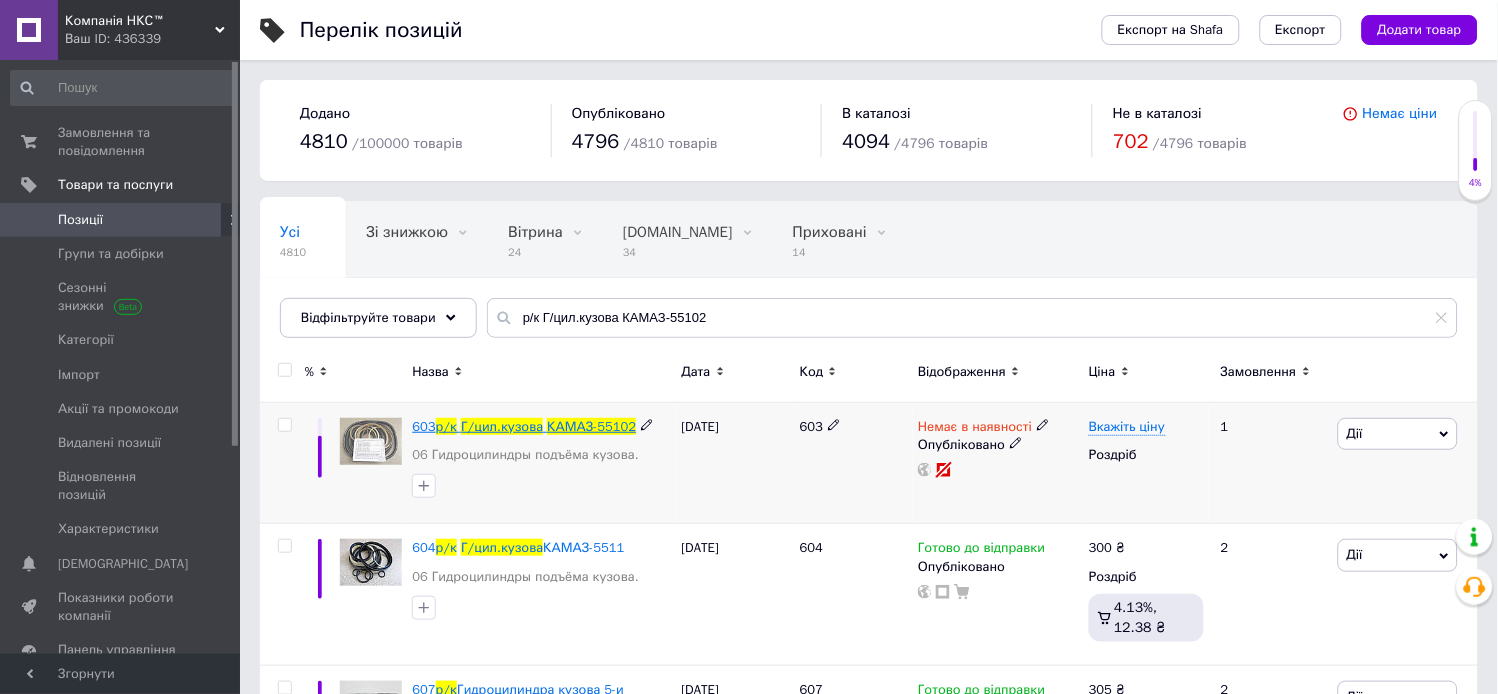click on "Г/цил.кузова" at bounding box center [502, 426] 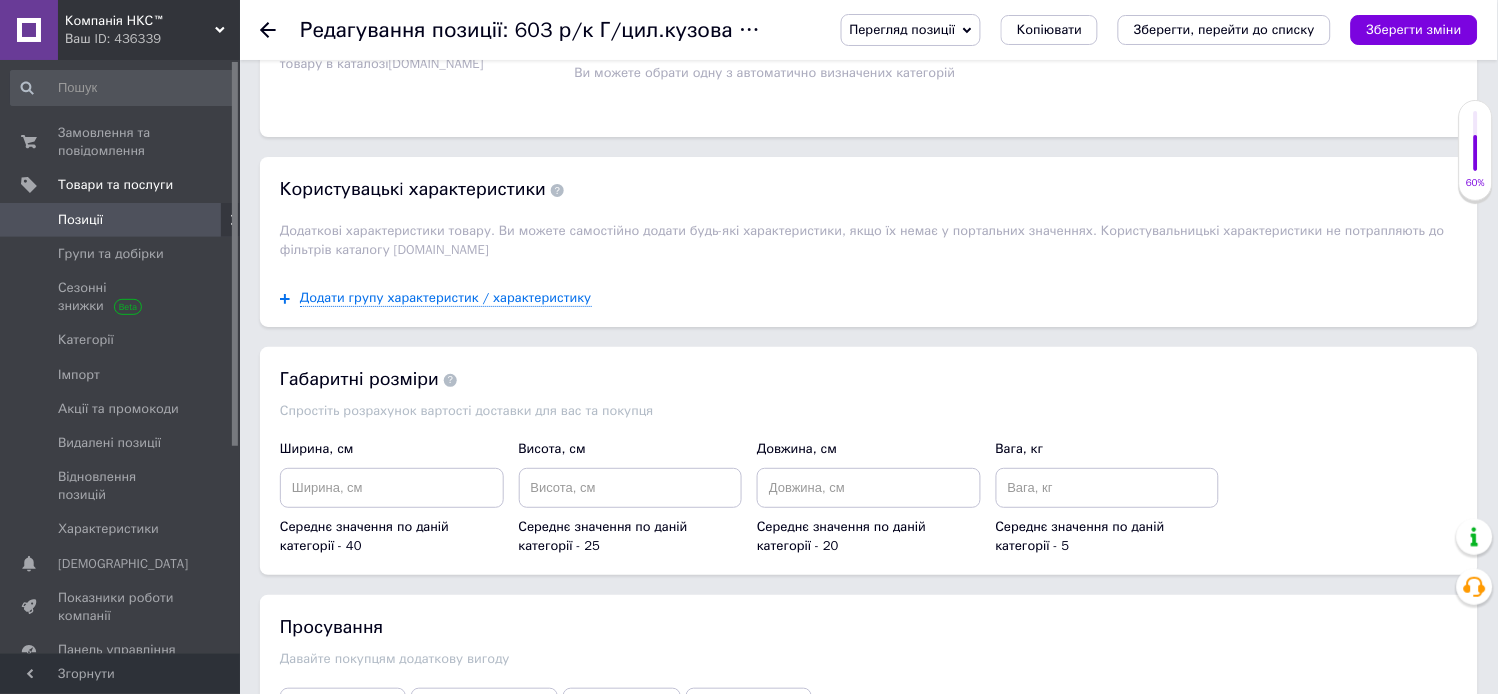 scroll, scrollTop: 1444, scrollLeft: 0, axis: vertical 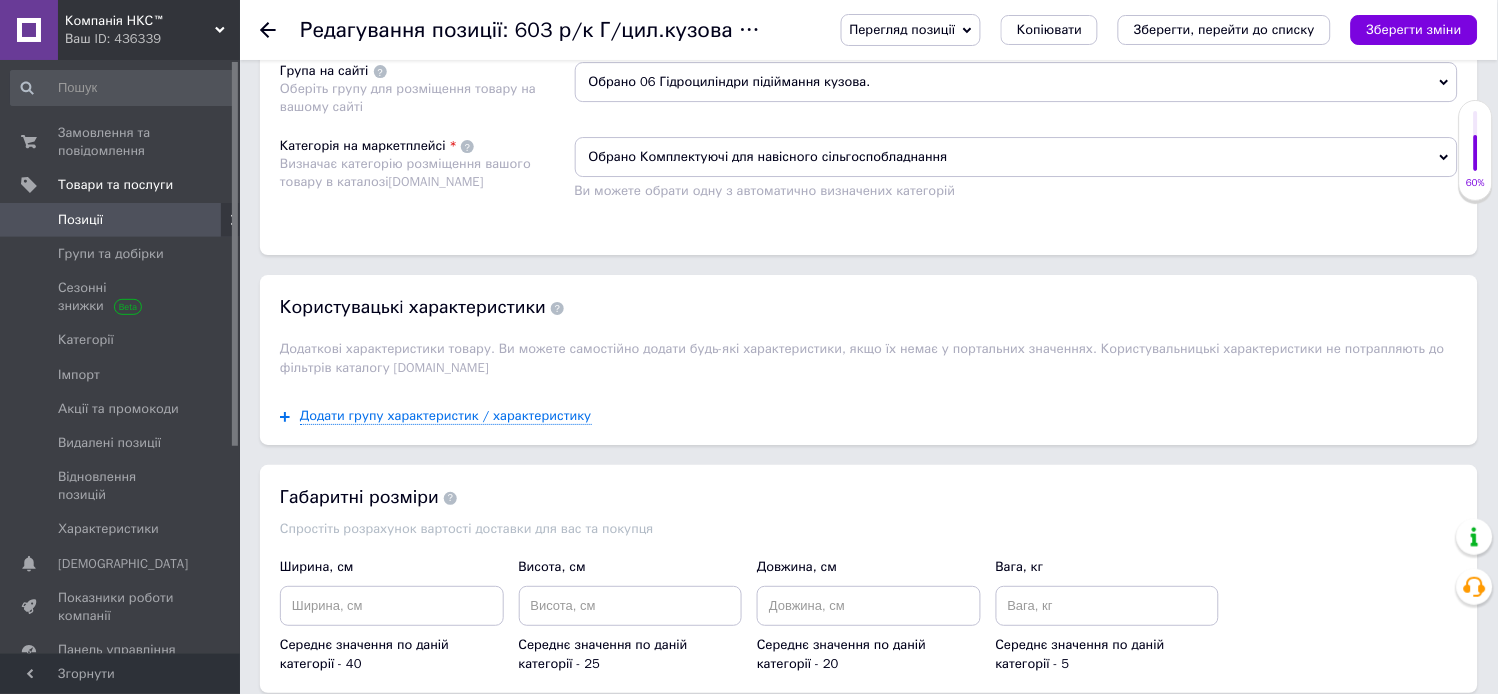 click on "Обрано 06 Гідроциліндри підіймання кузова." at bounding box center (1017, 82) 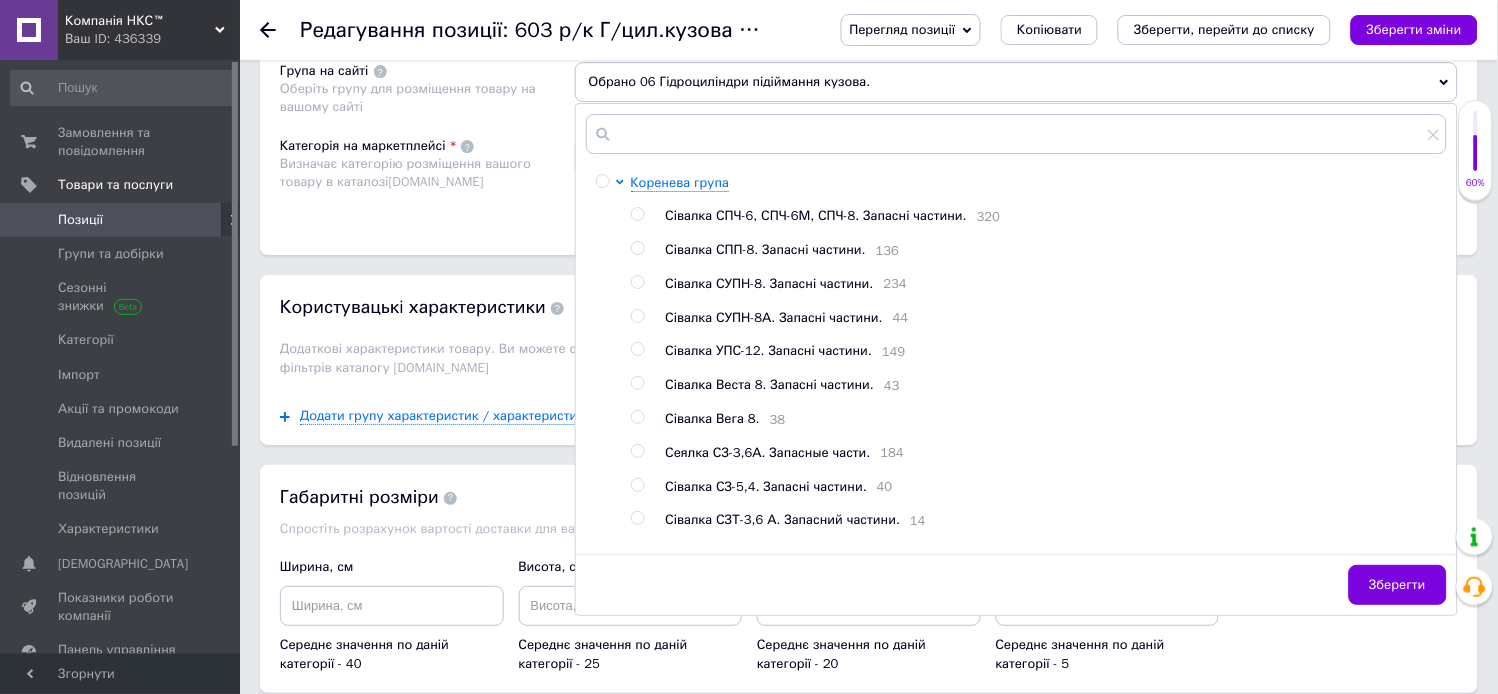 scroll, scrollTop: 353, scrollLeft: 0, axis: vertical 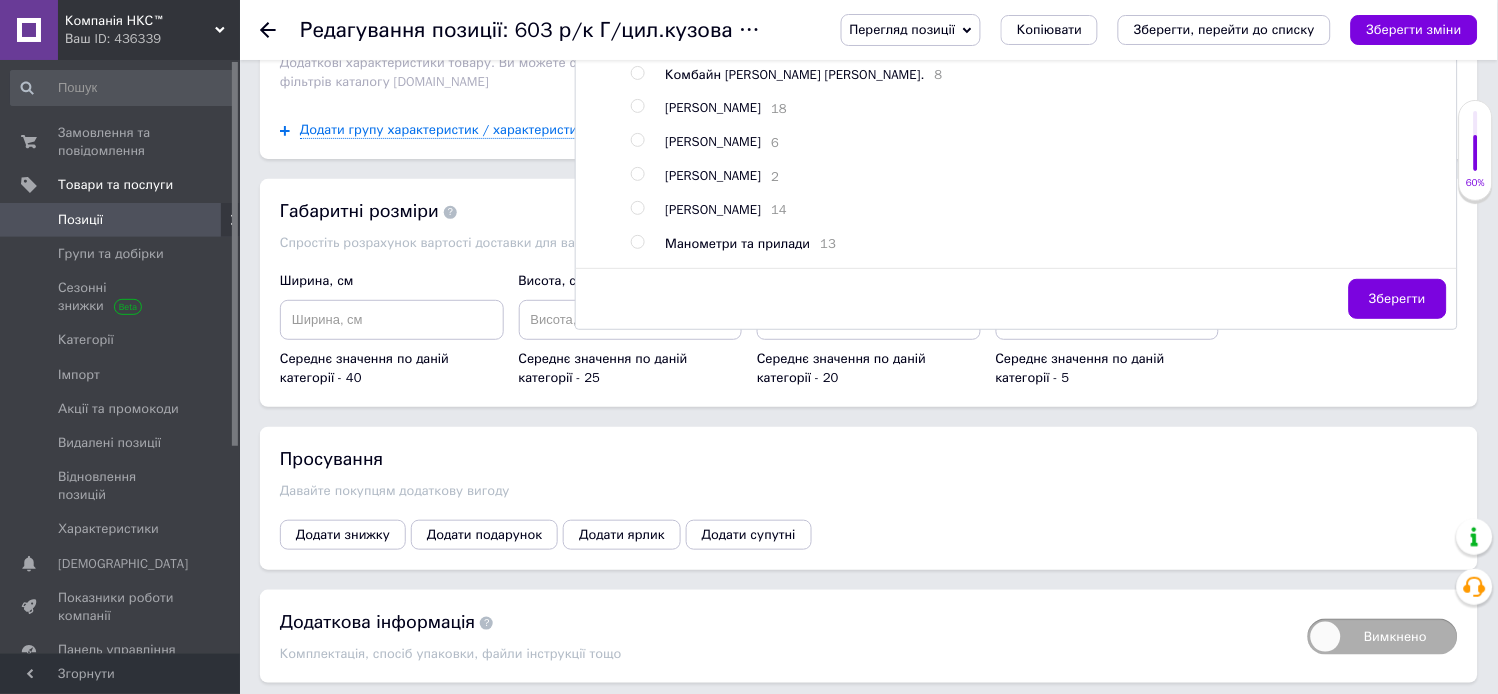 click on "Ремкомплекти ГТВ" at bounding box center [725, 7] 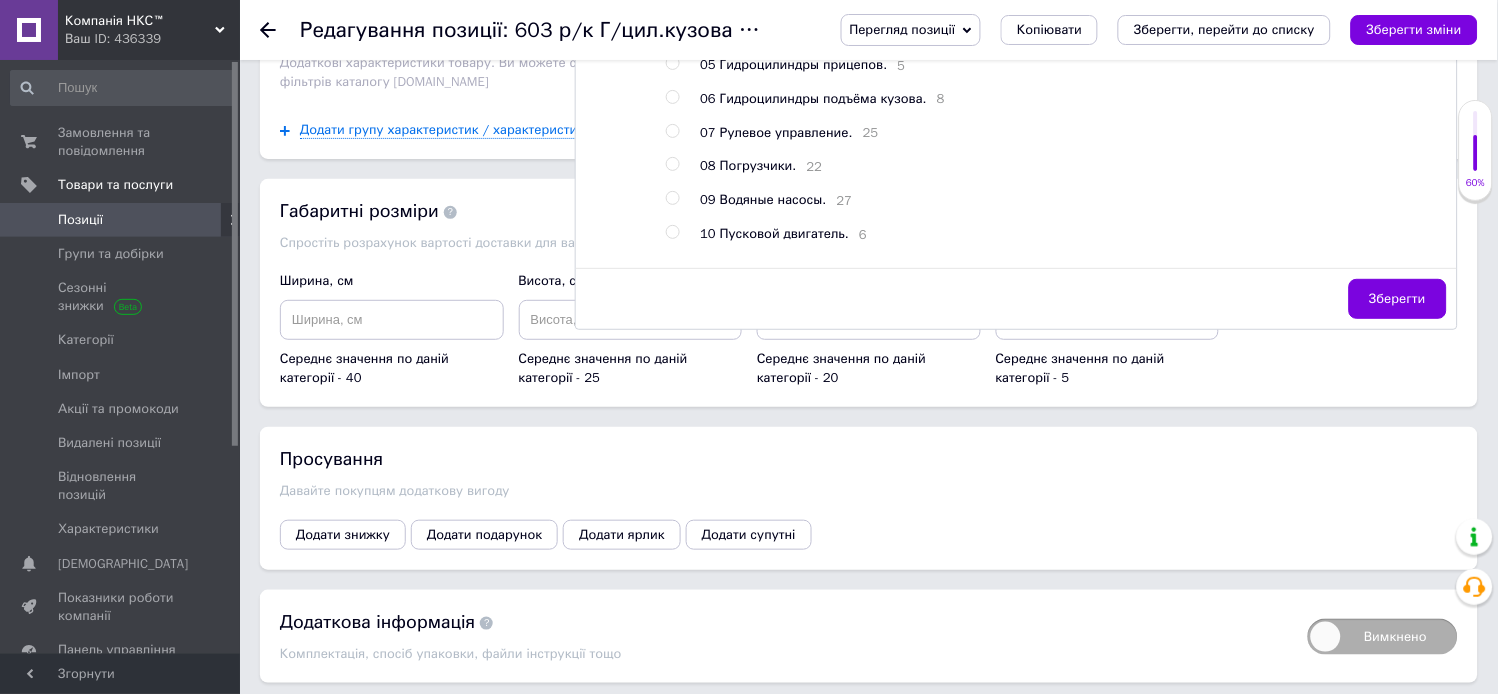 scroll, scrollTop: 3025, scrollLeft: 0, axis: vertical 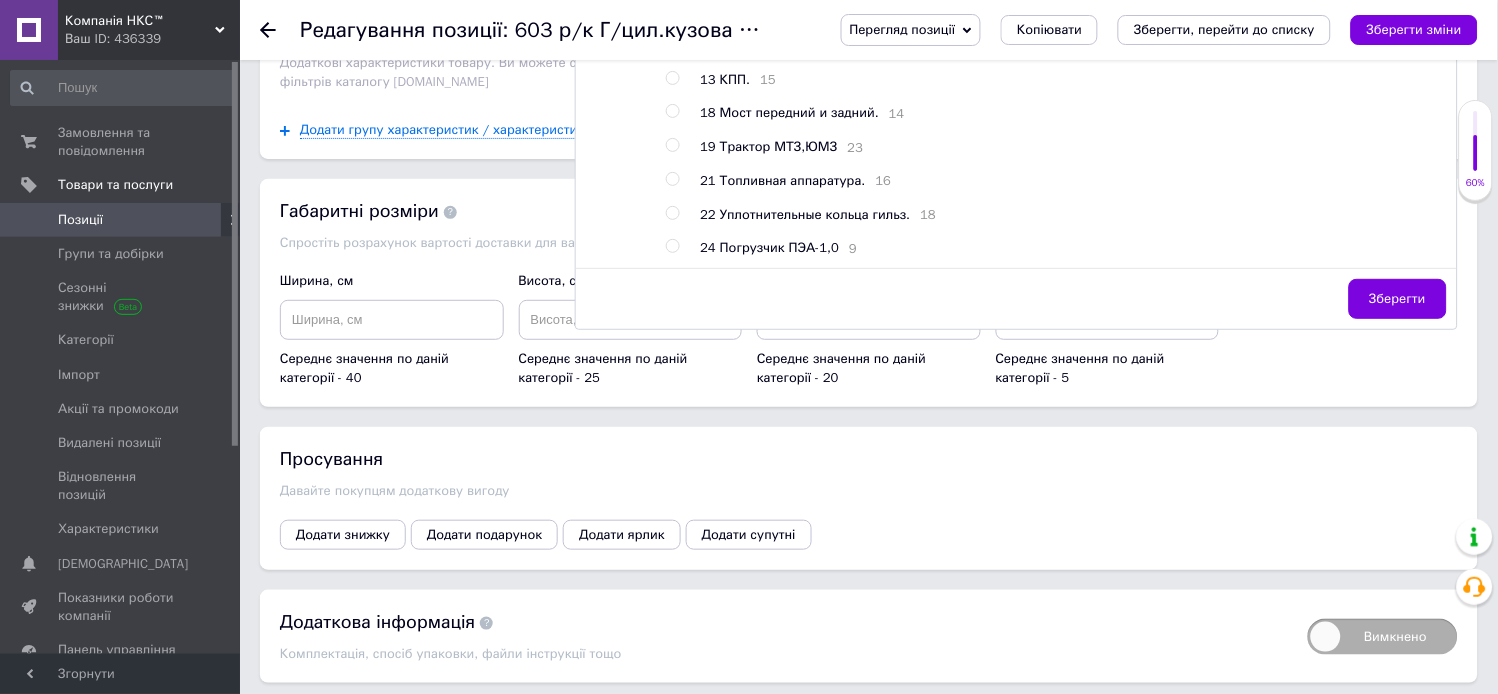 click at bounding box center (672, 44) 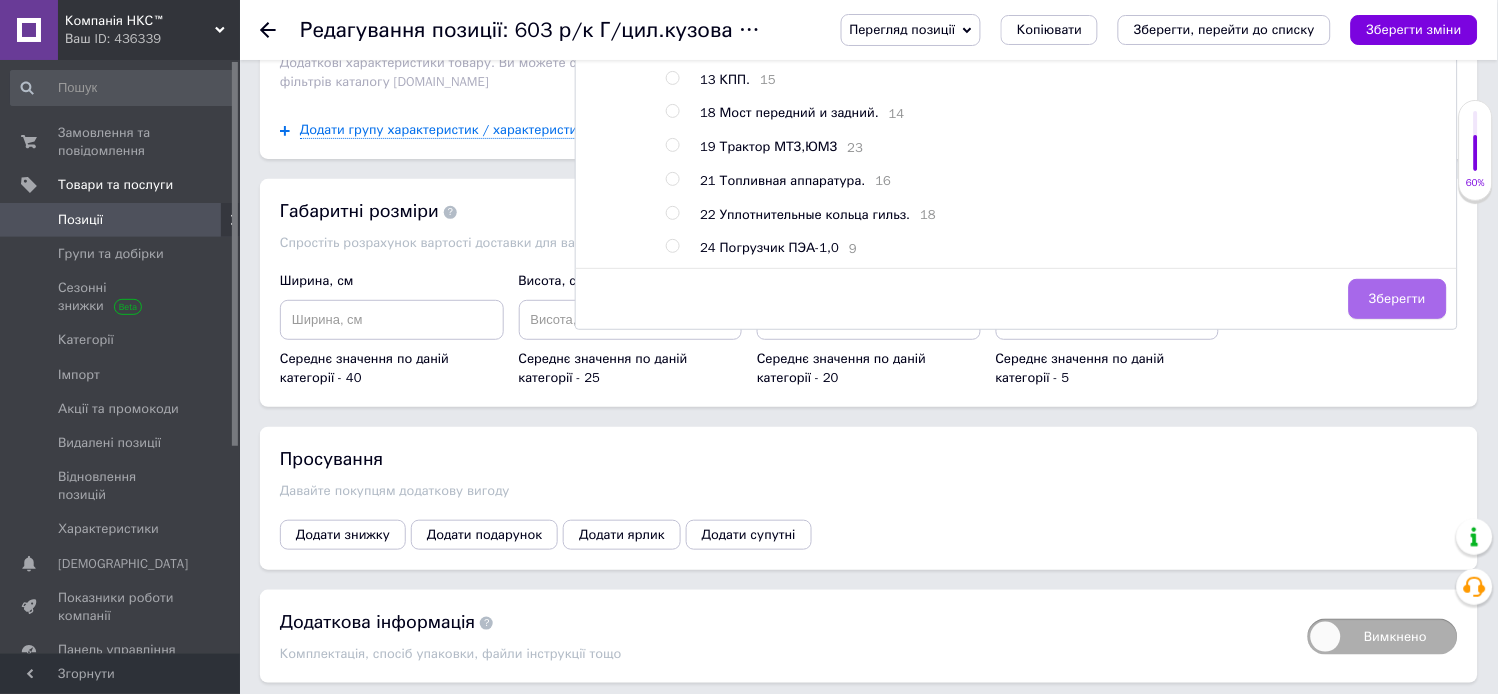 click on "Зберегти" at bounding box center (1398, 299) 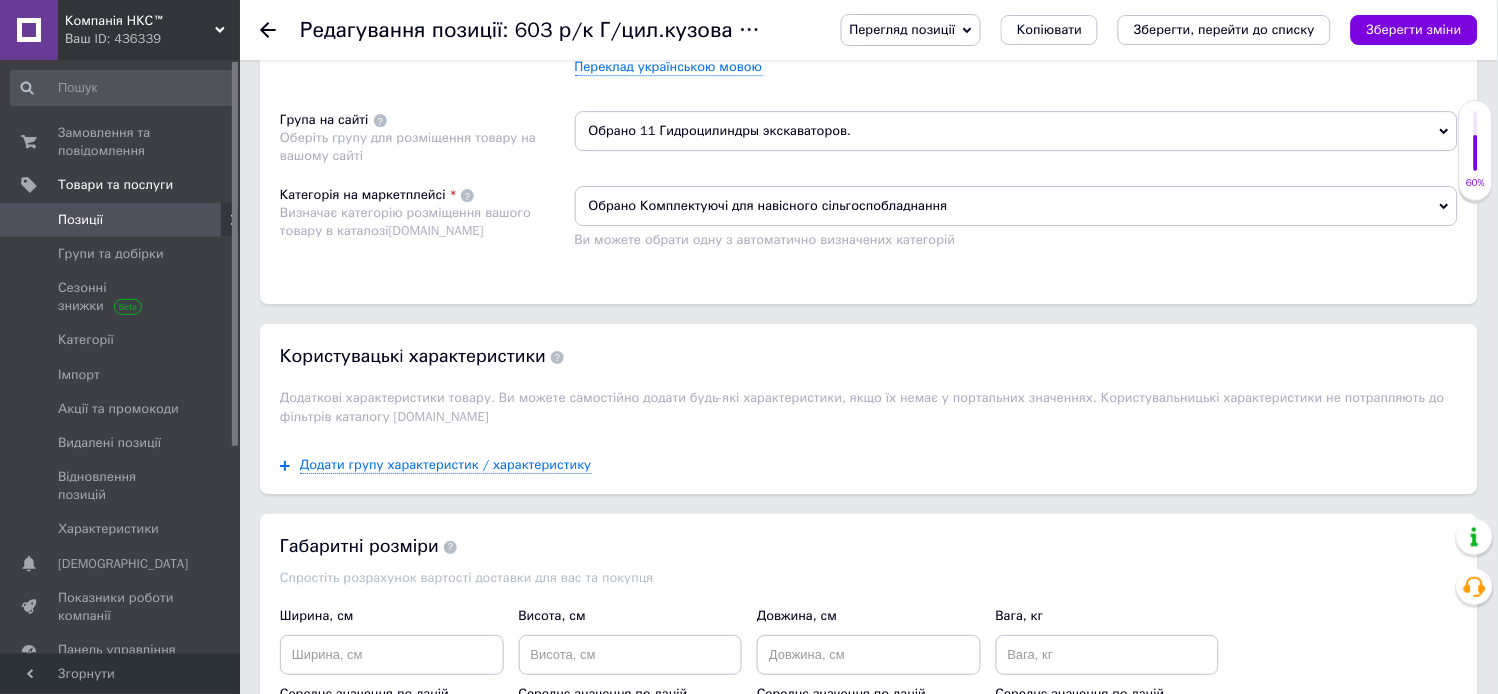 scroll, scrollTop: 1396, scrollLeft: 0, axis: vertical 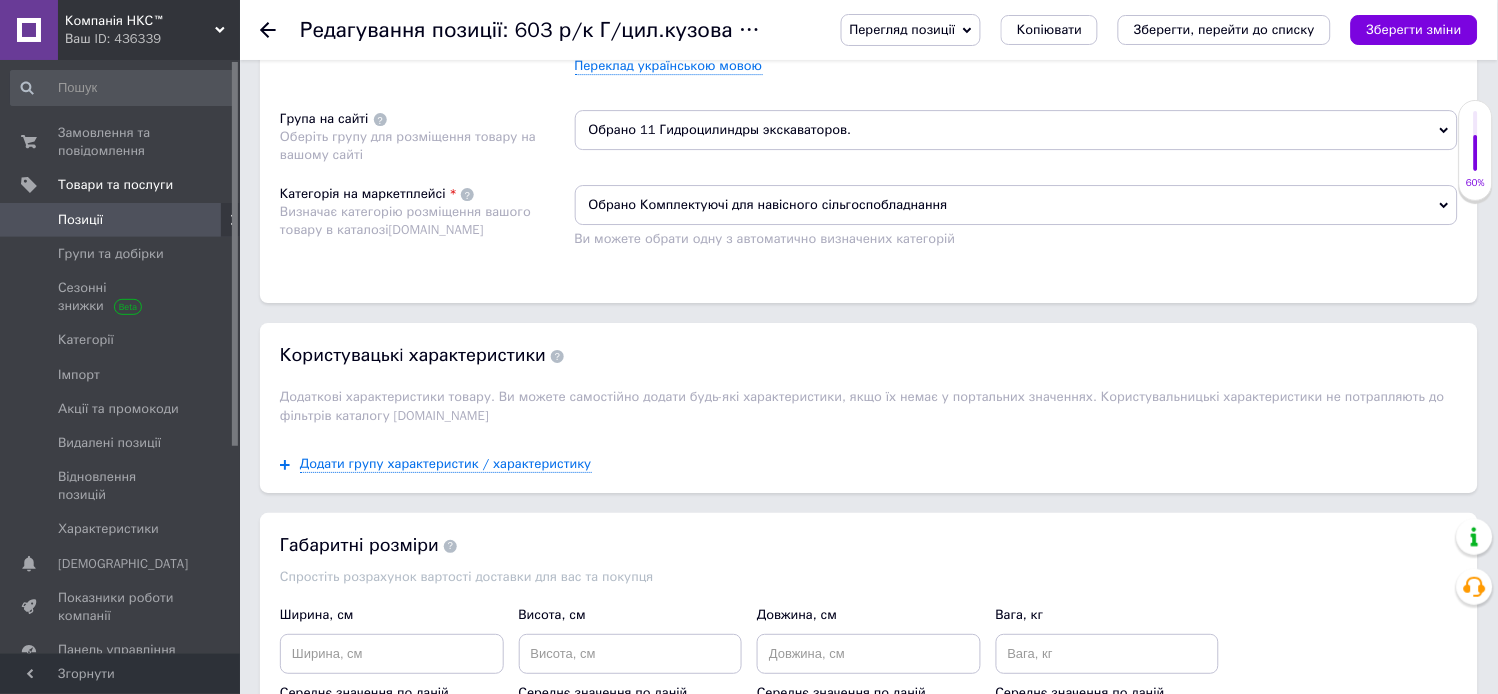 click on "Обрано Комплектуючі для навісного сільгоспобладнання" at bounding box center (1017, 205) 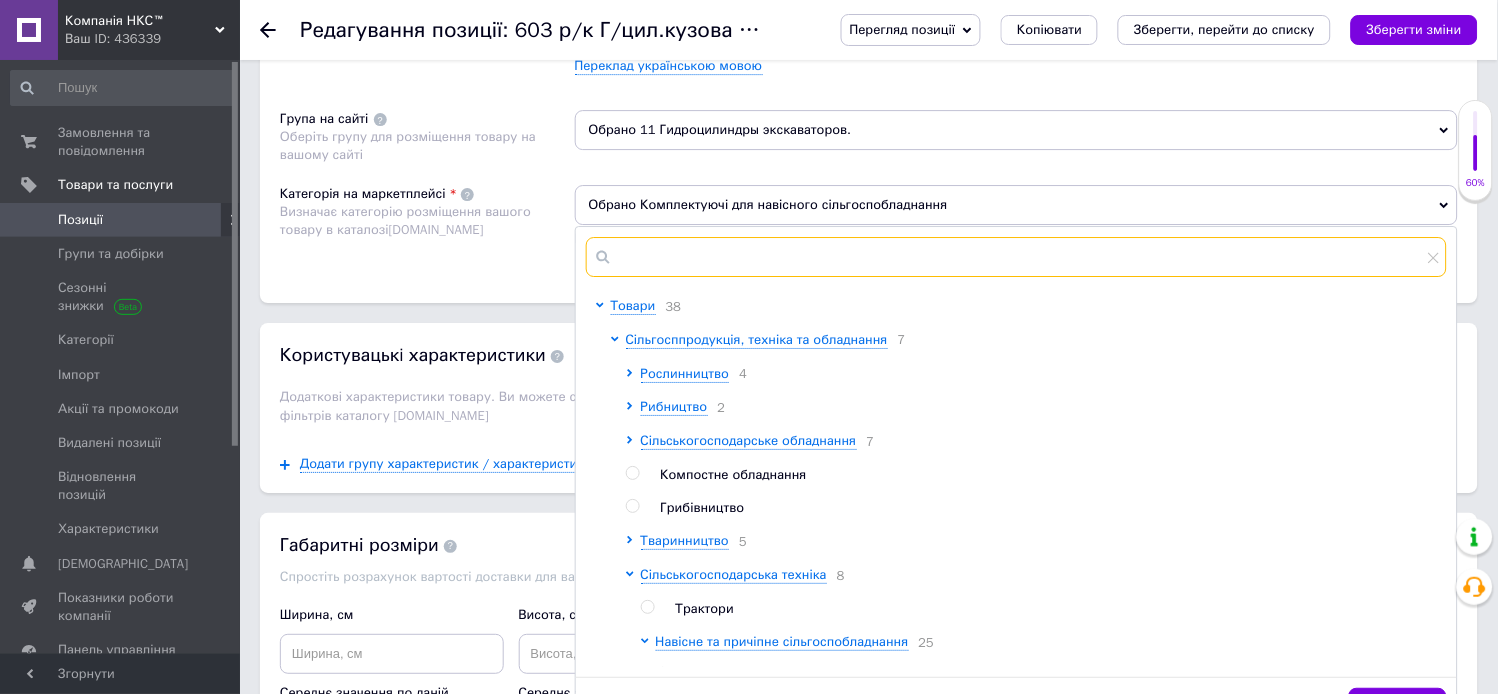 click at bounding box center [1017, 257] 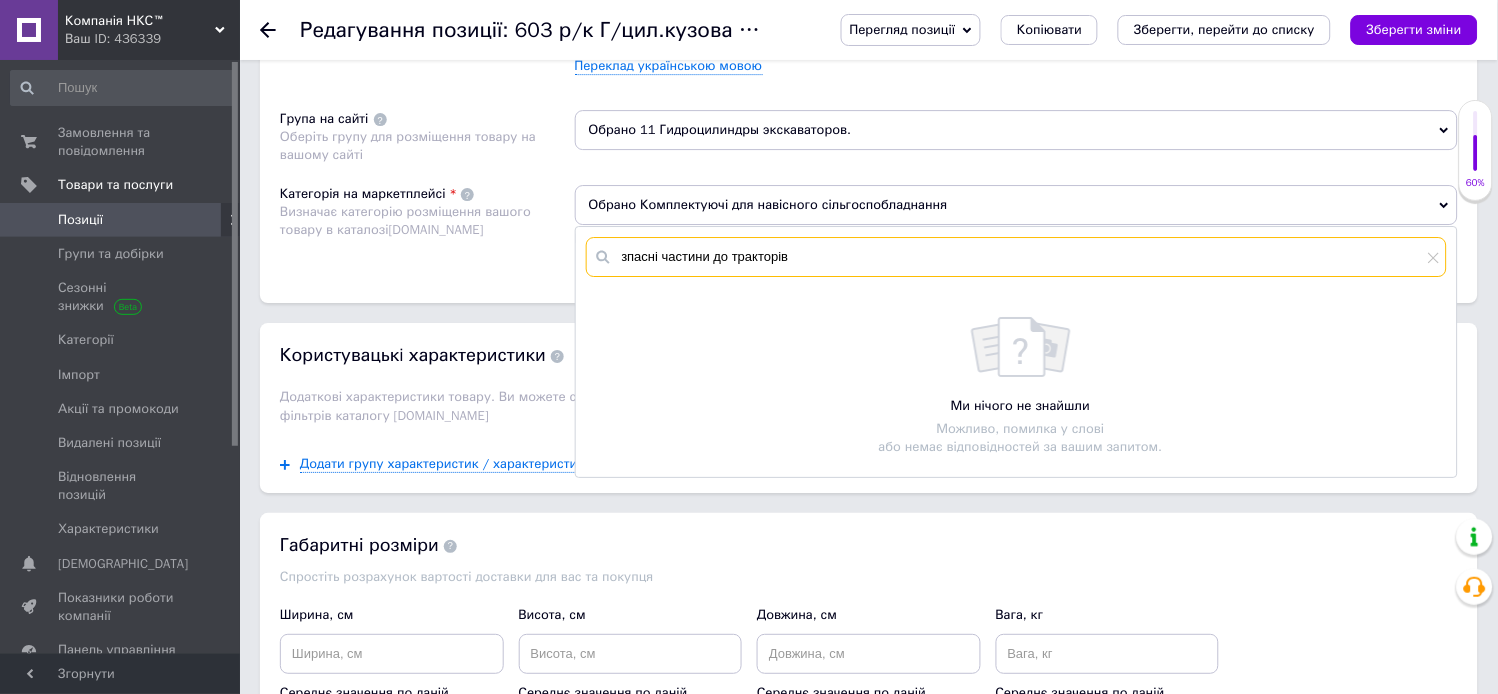 type on "зпасні частини до тракторів" 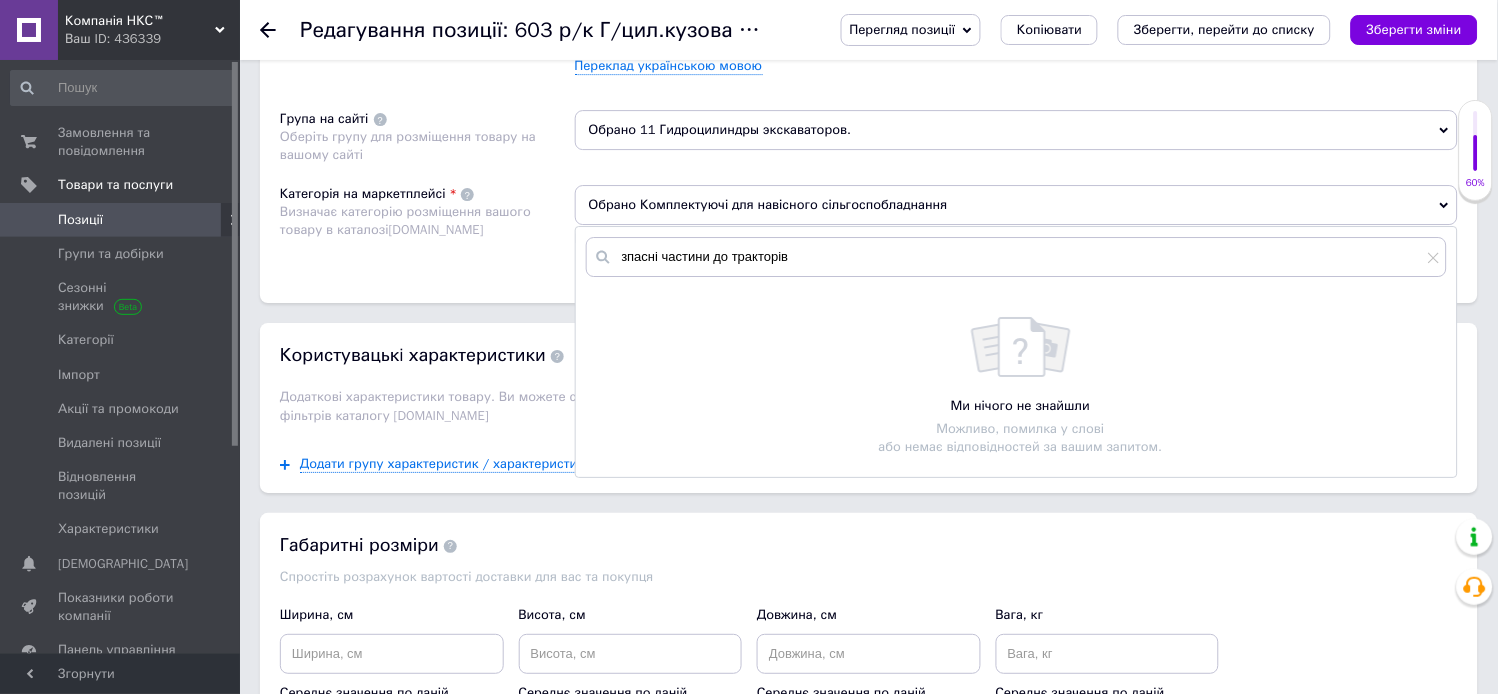 click on "Ми нічого не знайшли Можливо, помилка у слові  або немає відповідностей за вашим запитом." at bounding box center (1021, 387) 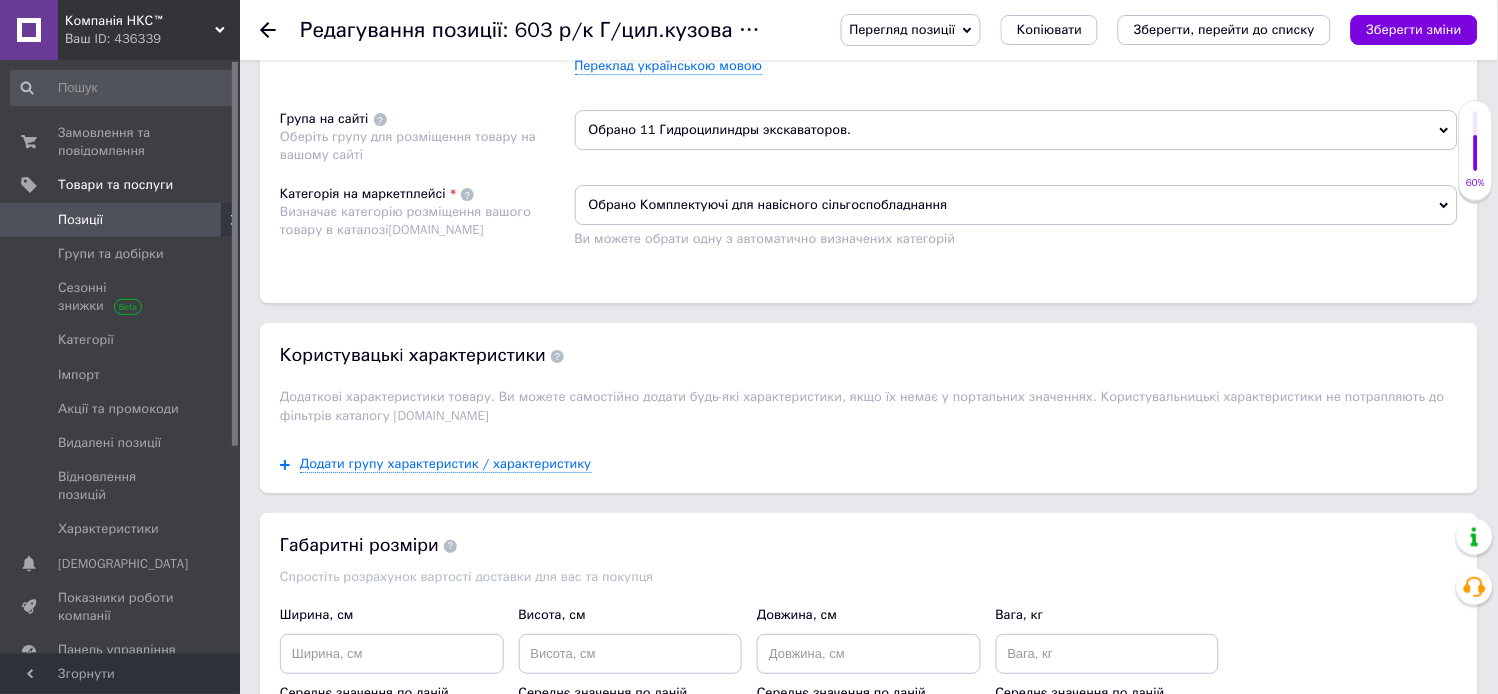 click on "Обрано Комплектуючі для навісного сільгоспобладнання" at bounding box center (1017, 205) 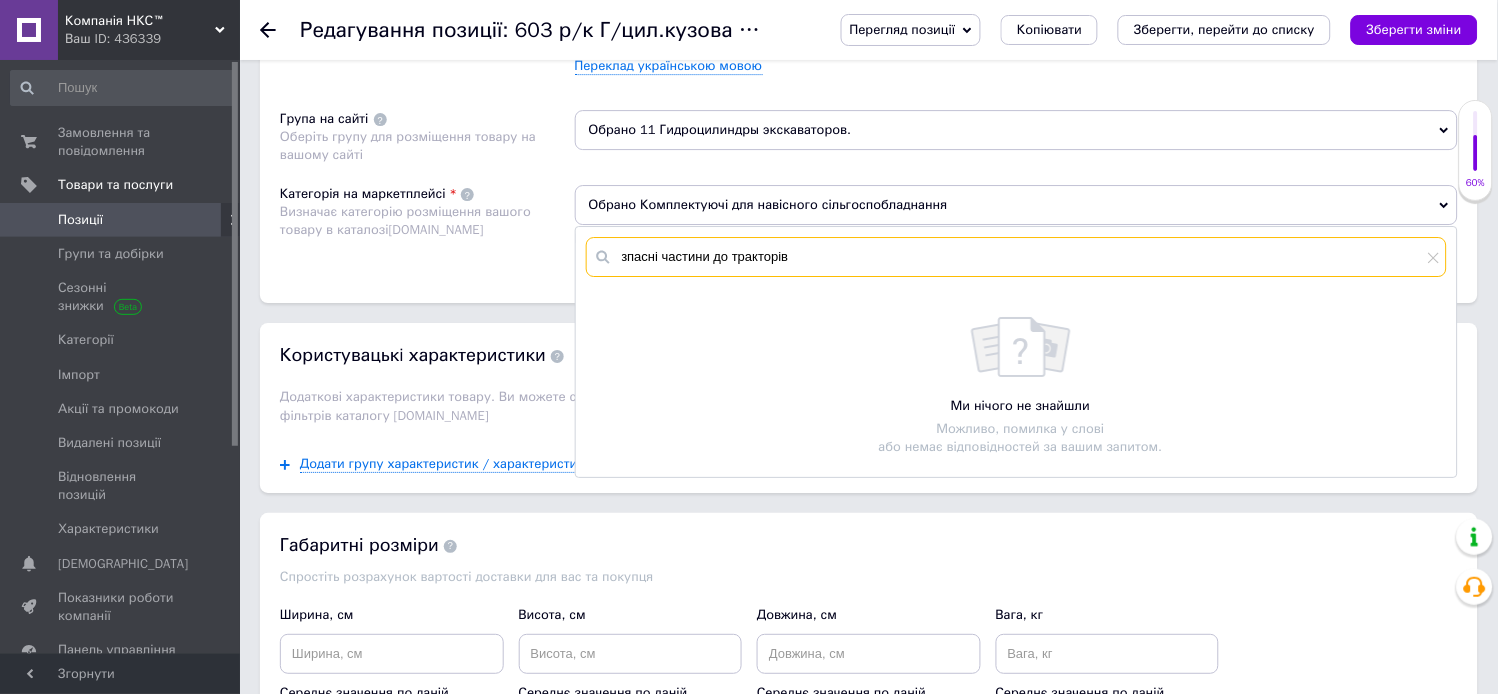 drag, startPoint x: 803, startPoint y: 412, endPoint x: 913, endPoint y: 431, distance: 111.62885 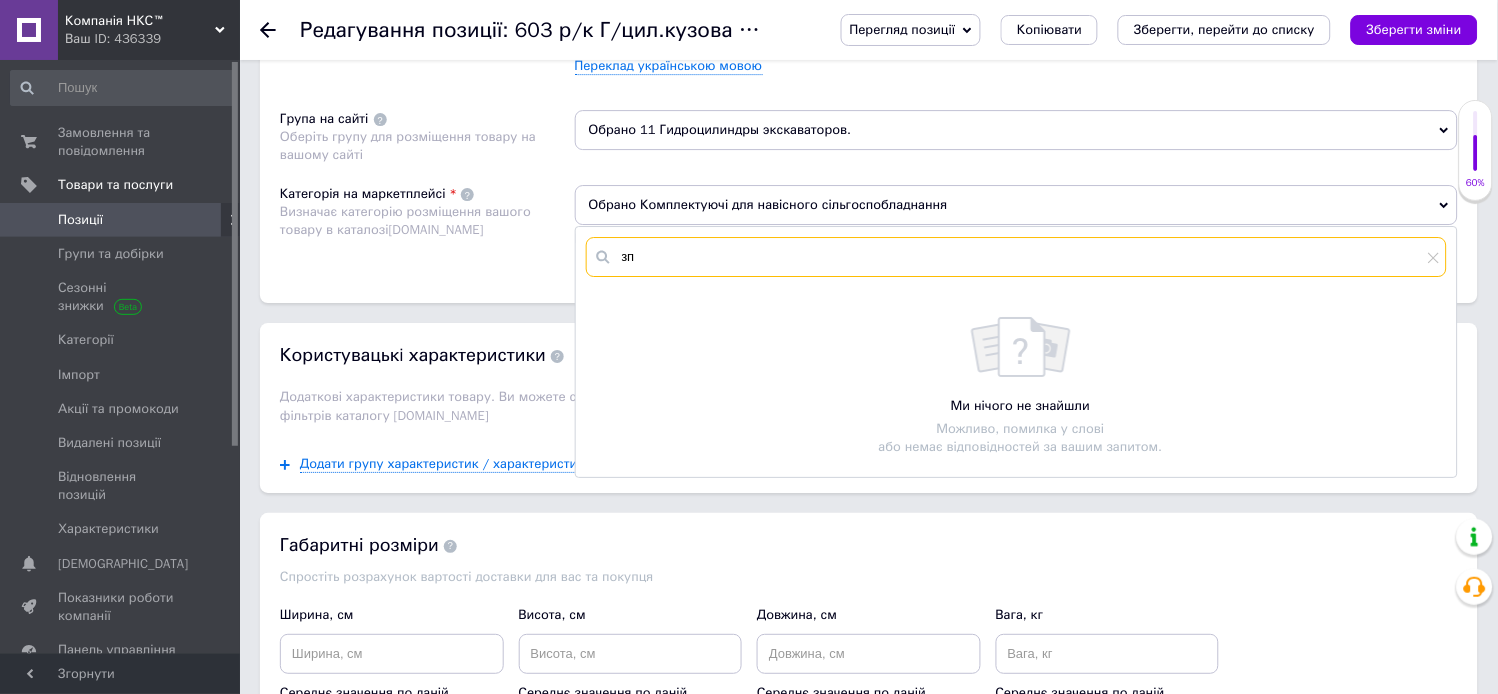 type on "з" 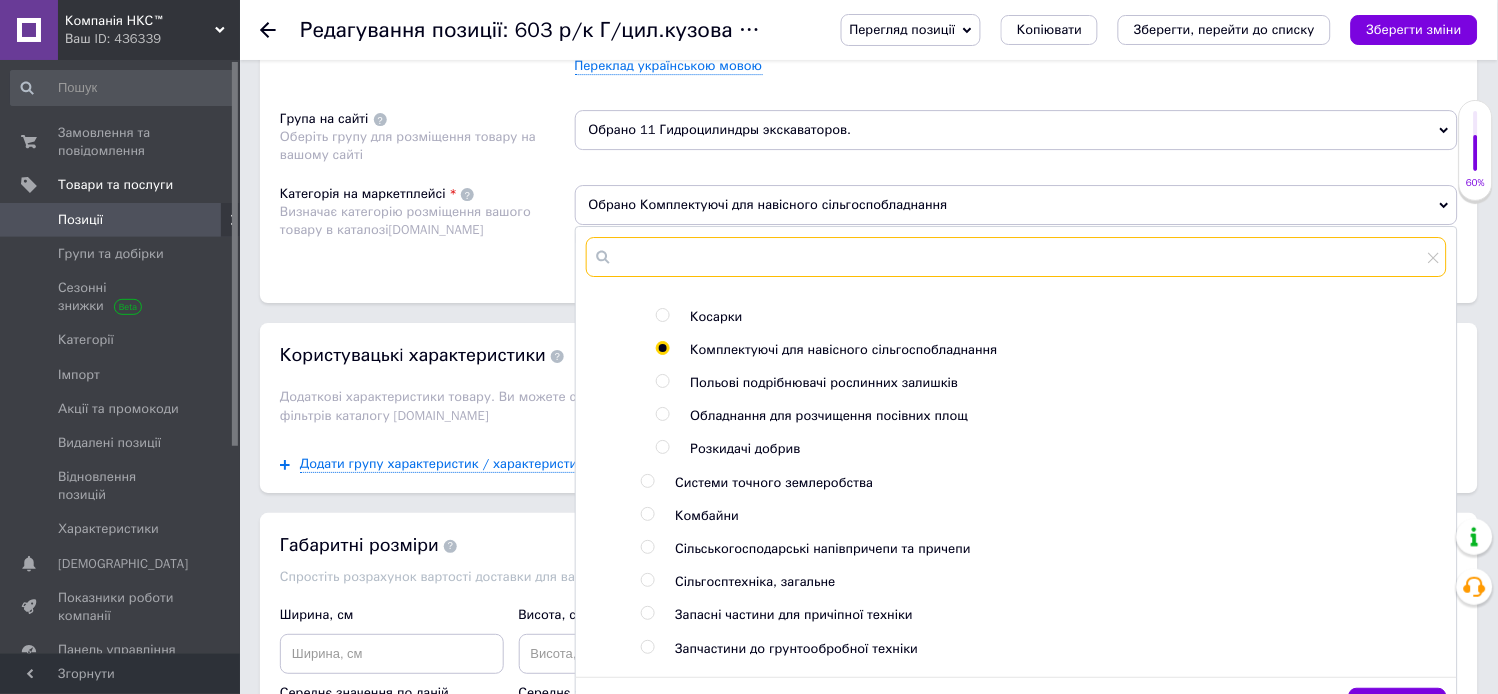 scroll, scrollTop: 1000, scrollLeft: 0, axis: vertical 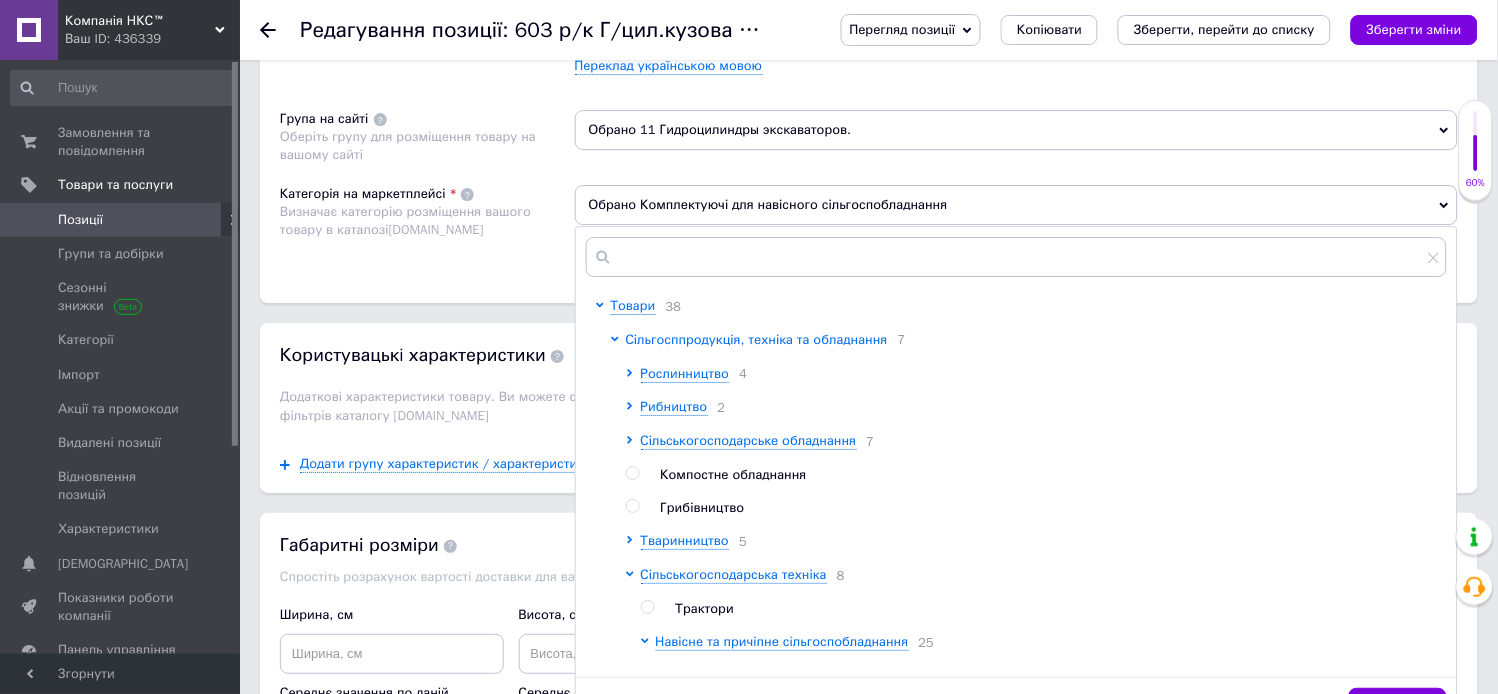 click on "Сільгосппродукція, техніка та обладнання" at bounding box center (757, 339) 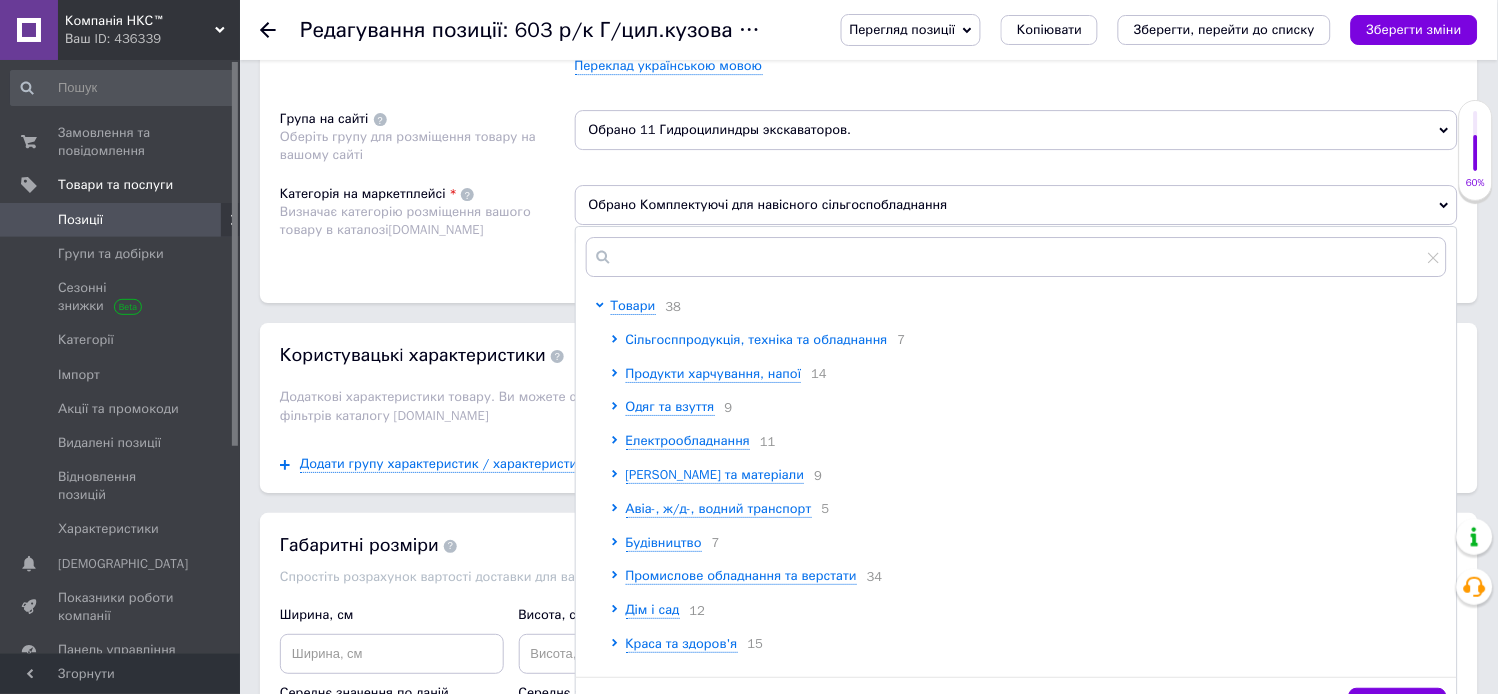 click on "Сільгосппродукція, техніка та обладнання" at bounding box center (757, 339) 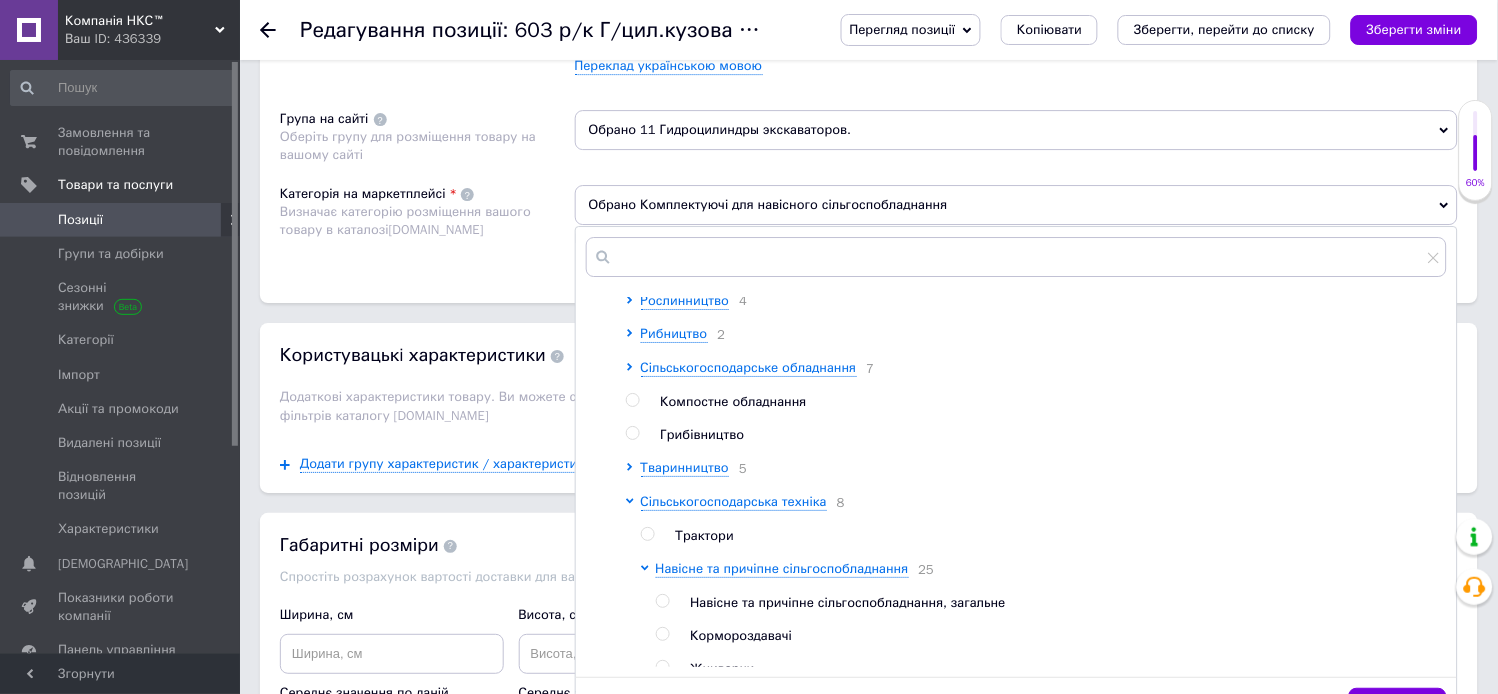 scroll, scrollTop: 111, scrollLeft: 0, axis: vertical 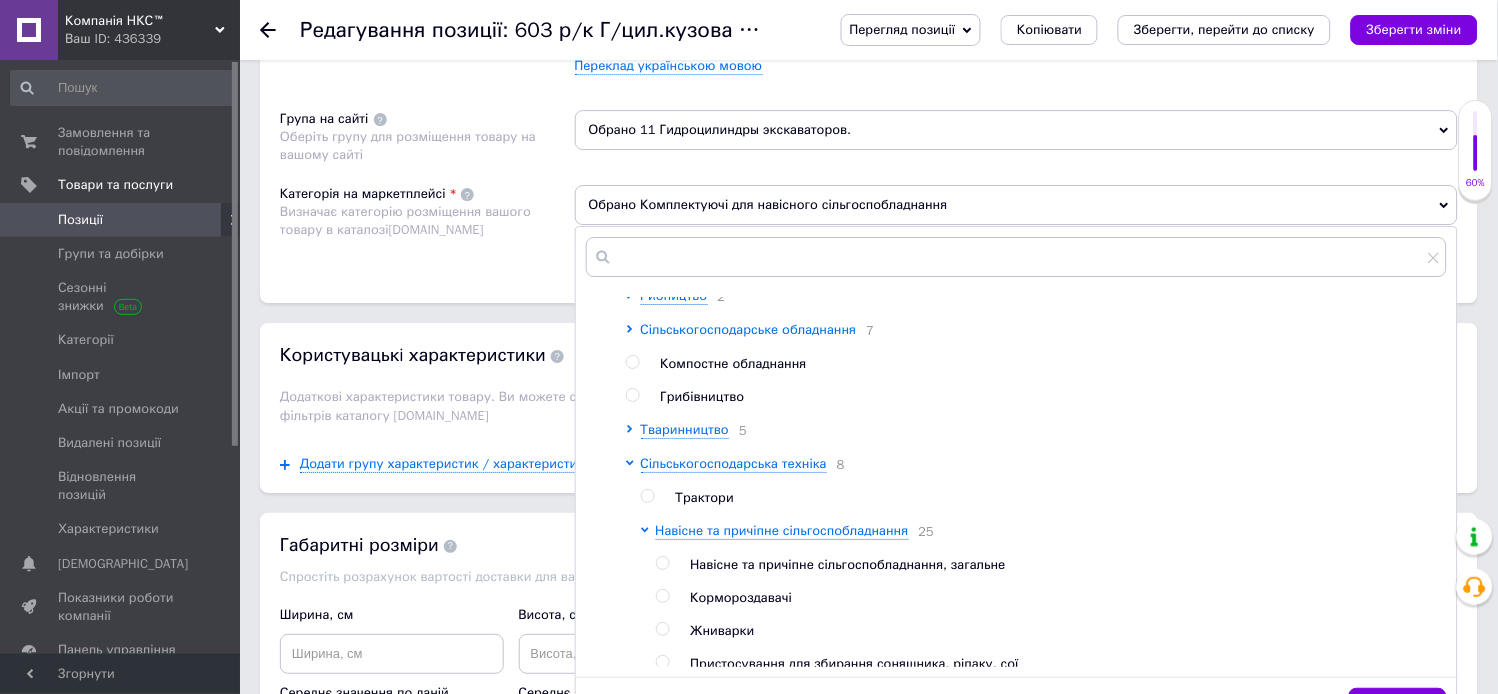 click on "Сільськогосподарське обладнання" at bounding box center (749, 329) 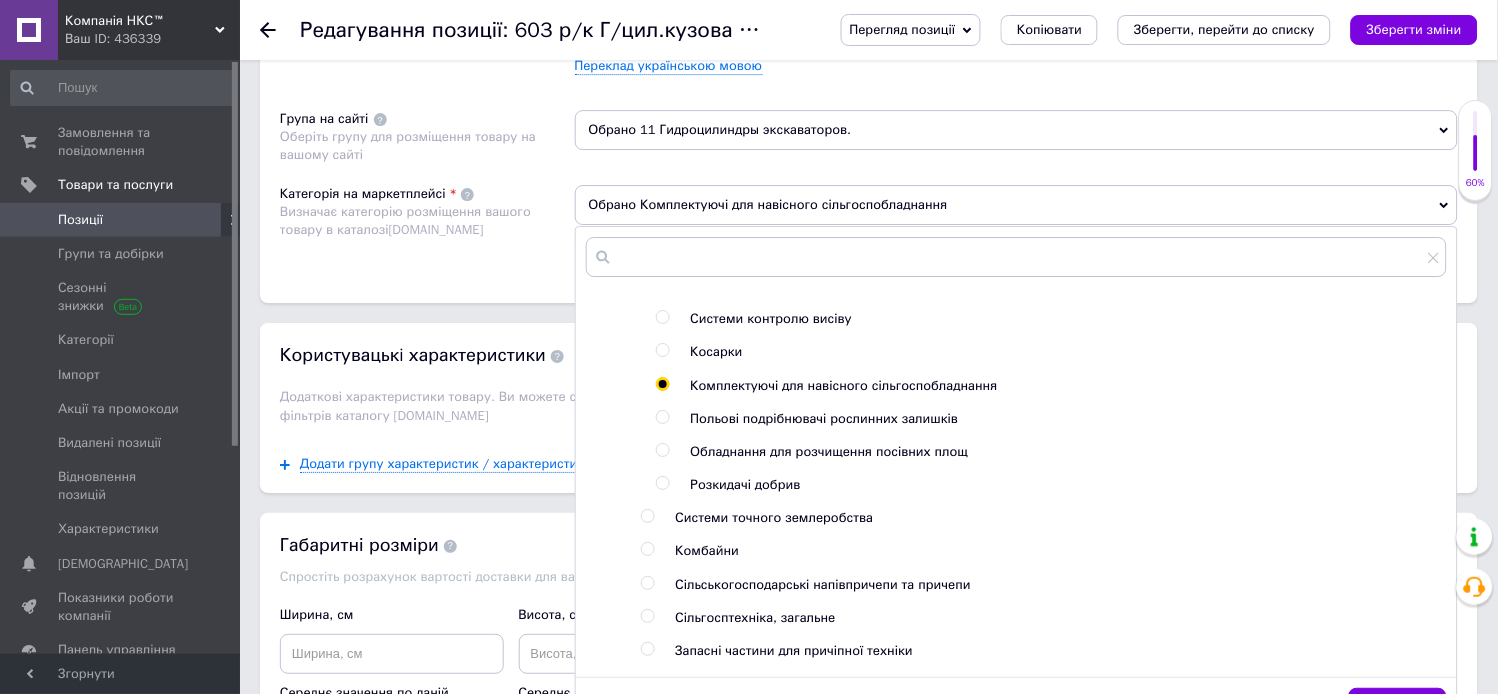 scroll, scrollTop: 1444, scrollLeft: 0, axis: vertical 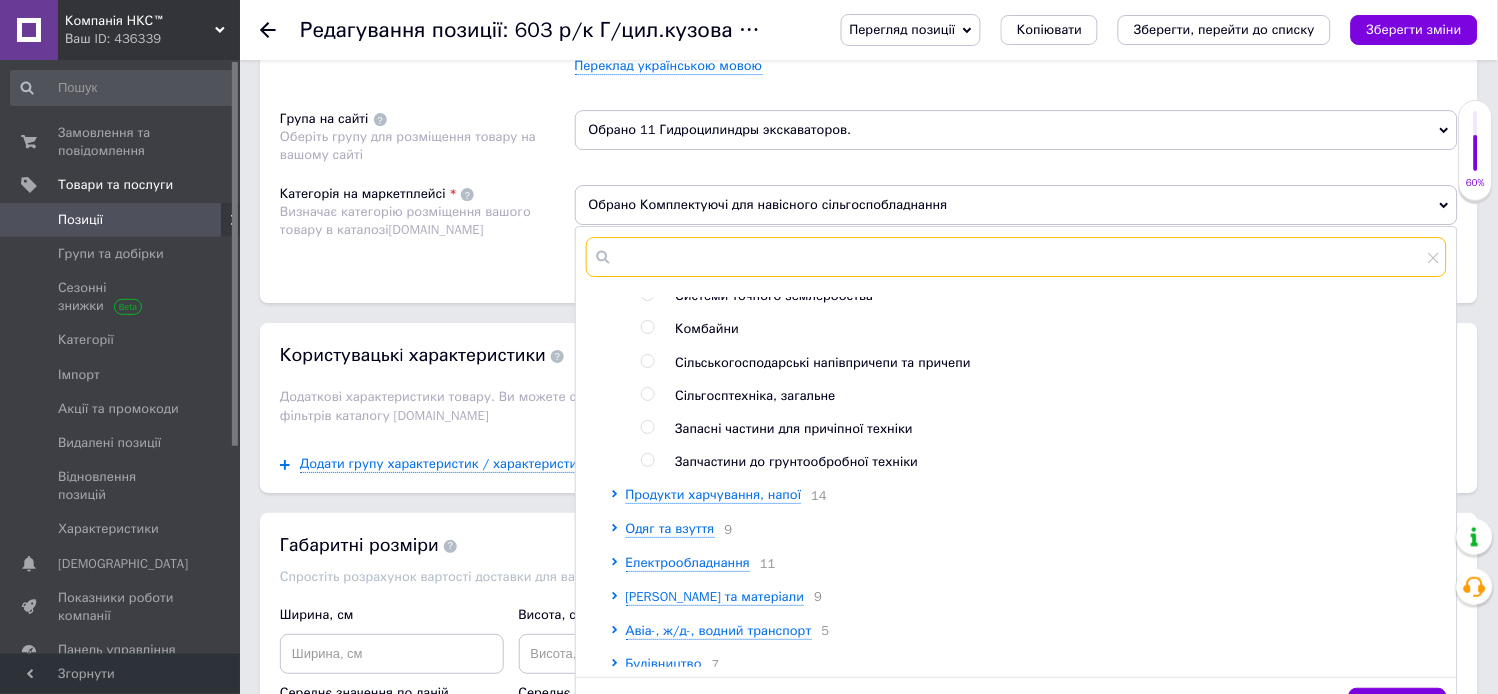 drag, startPoint x: 614, startPoint y: 413, endPoint x: 773, endPoint y: 448, distance: 162.80664 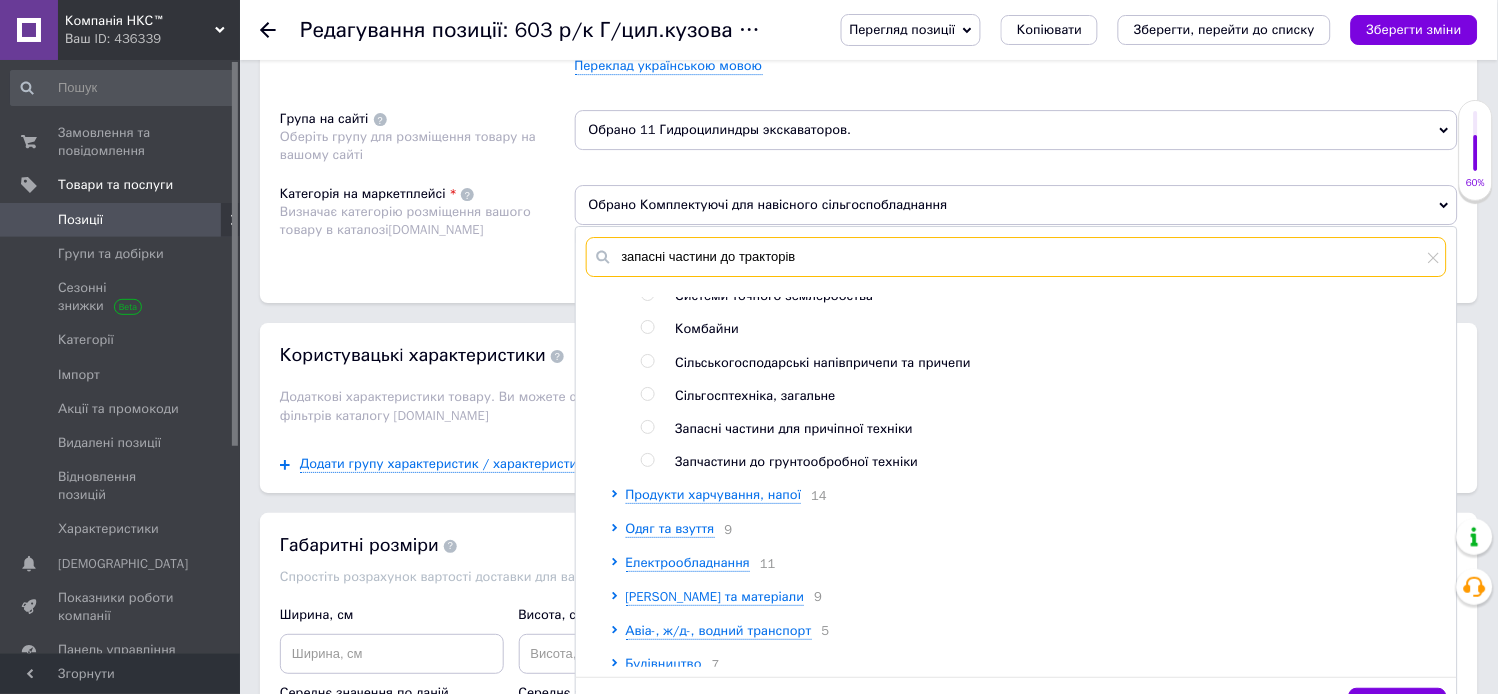 scroll, scrollTop: 0, scrollLeft: 0, axis: both 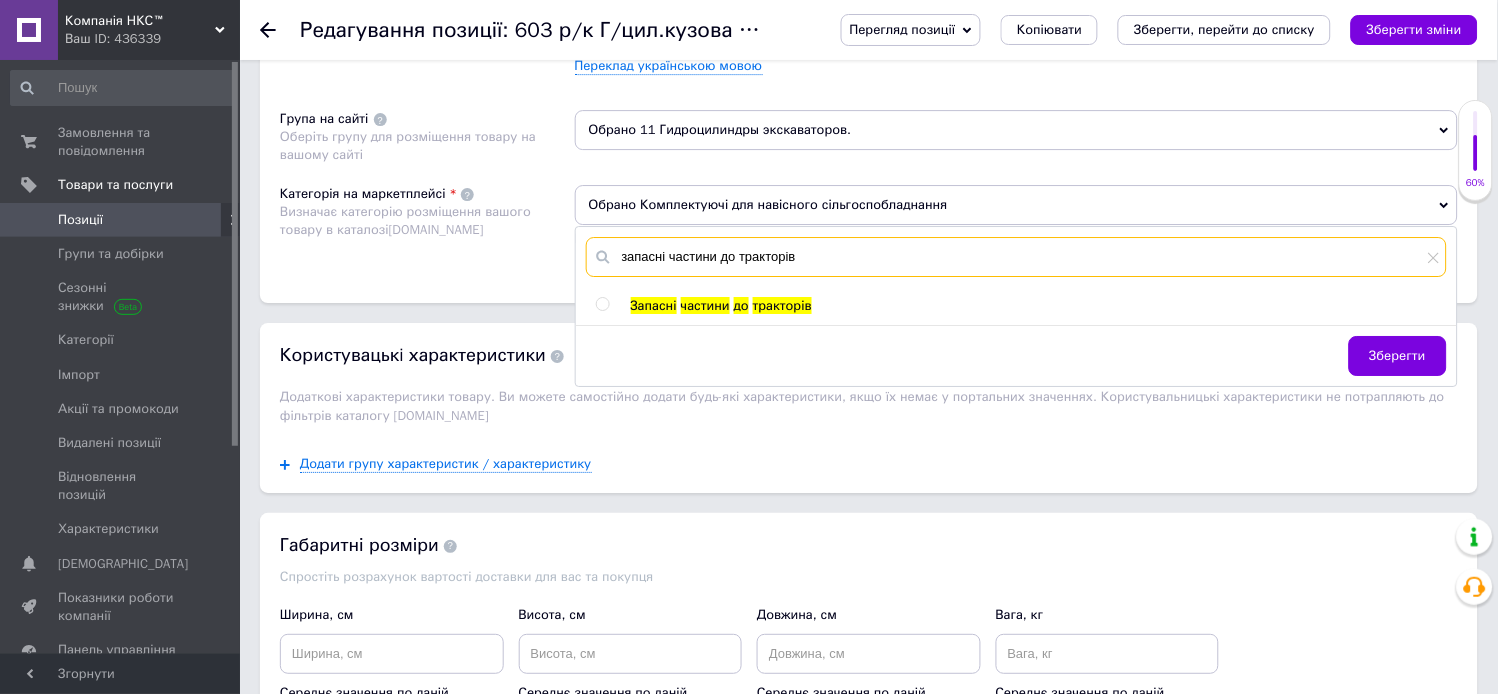 type on "запасні частини до тракторів" 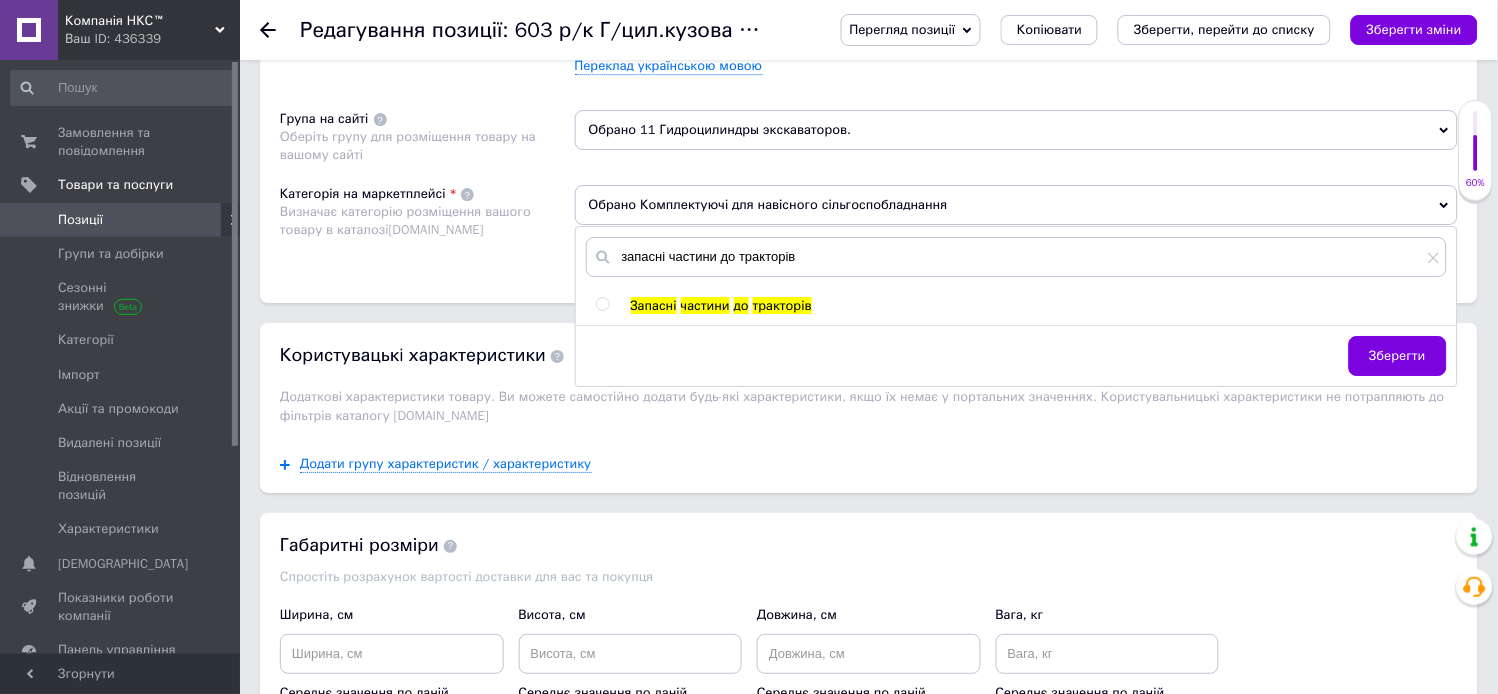 click at bounding box center (602, 304) 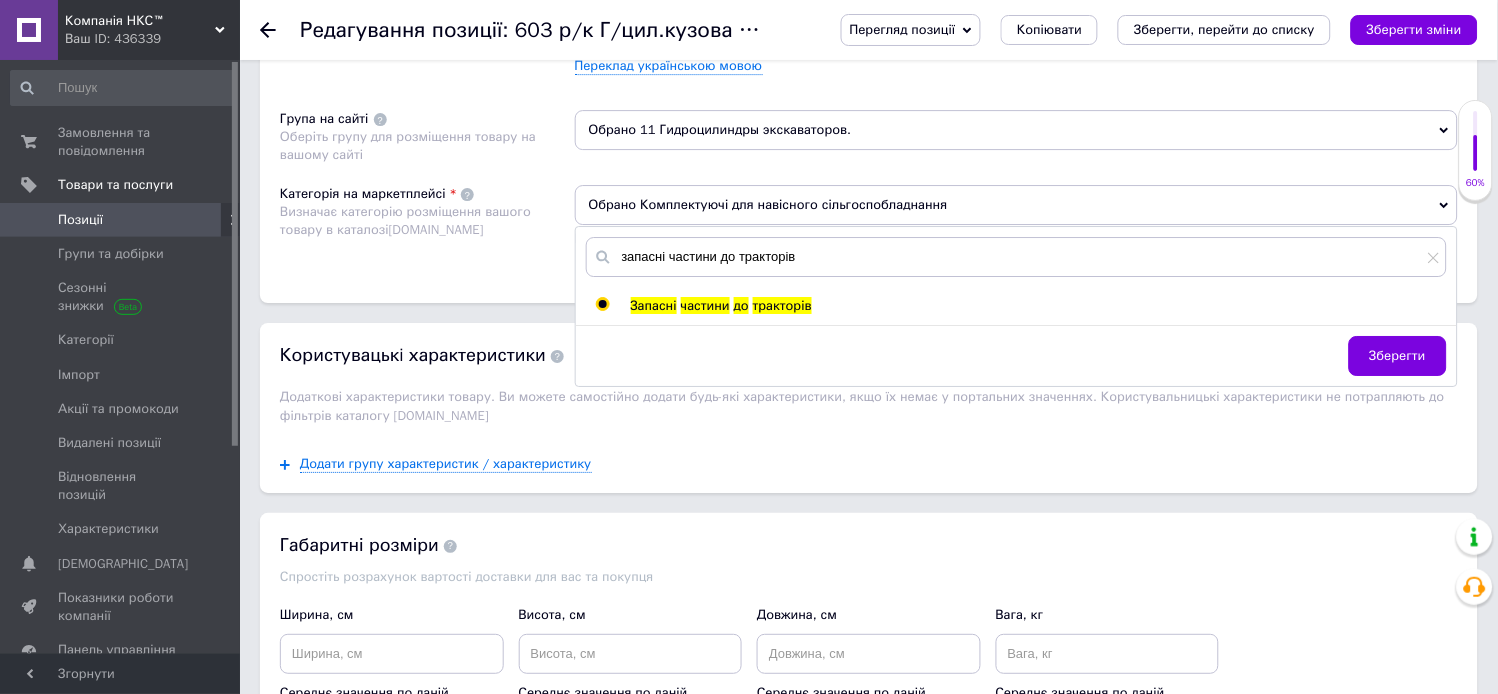 radio on "true" 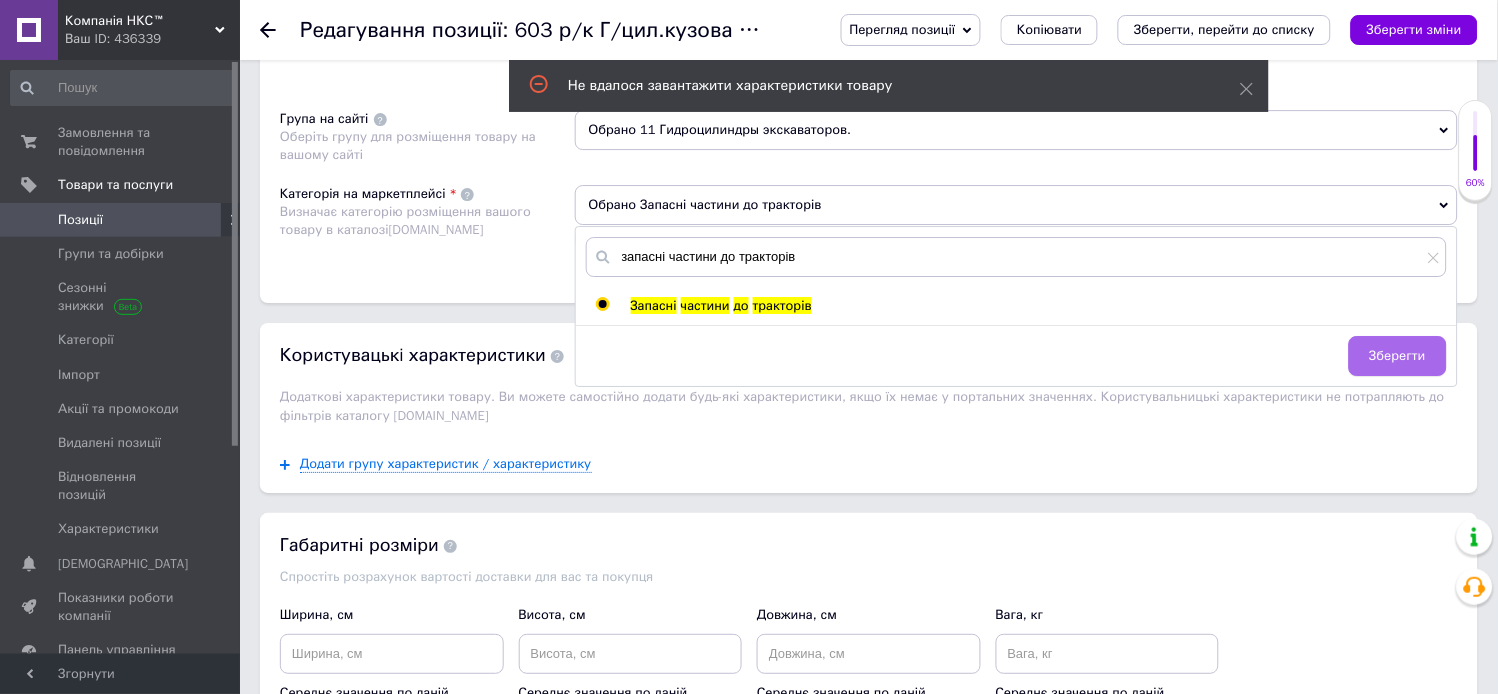 click on "Зберегти" at bounding box center (1398, 356) 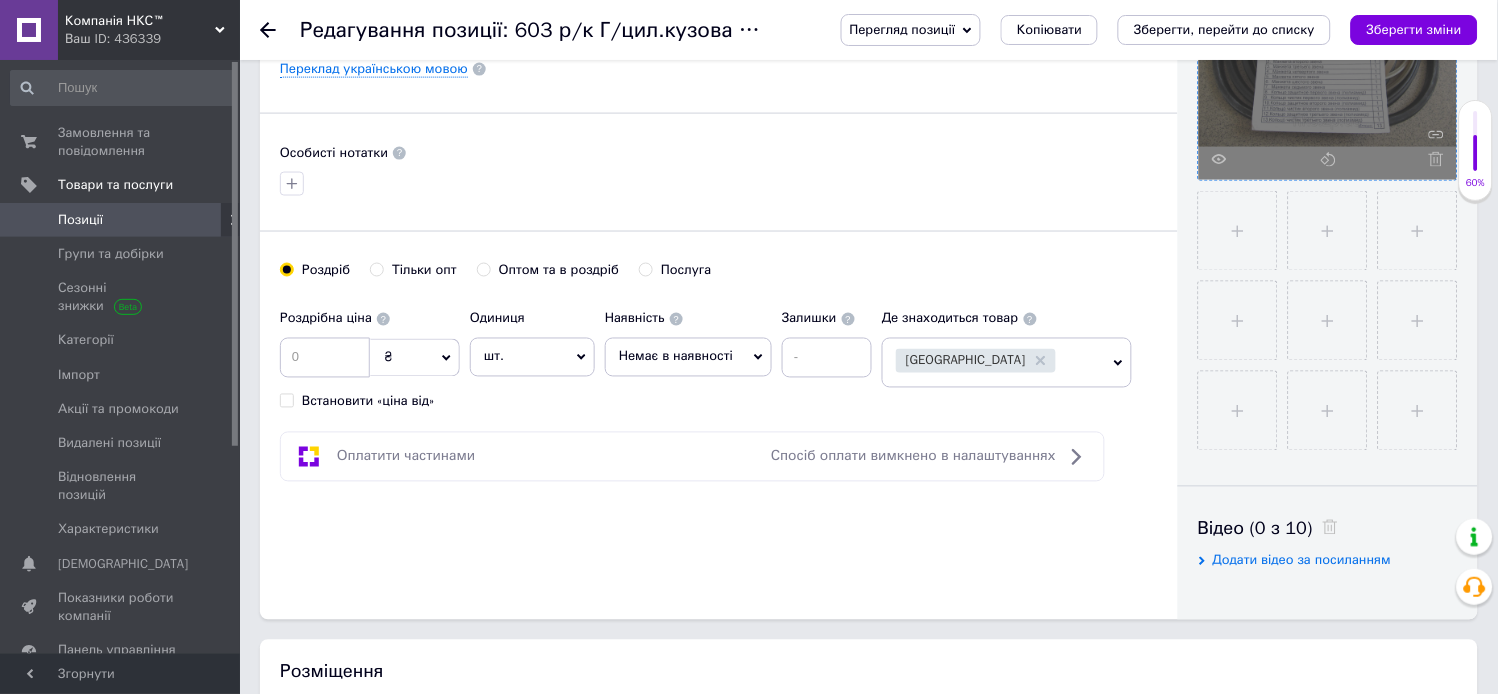 scroll, scrollTop: 507, scrollLeft: 0, axis: vertical 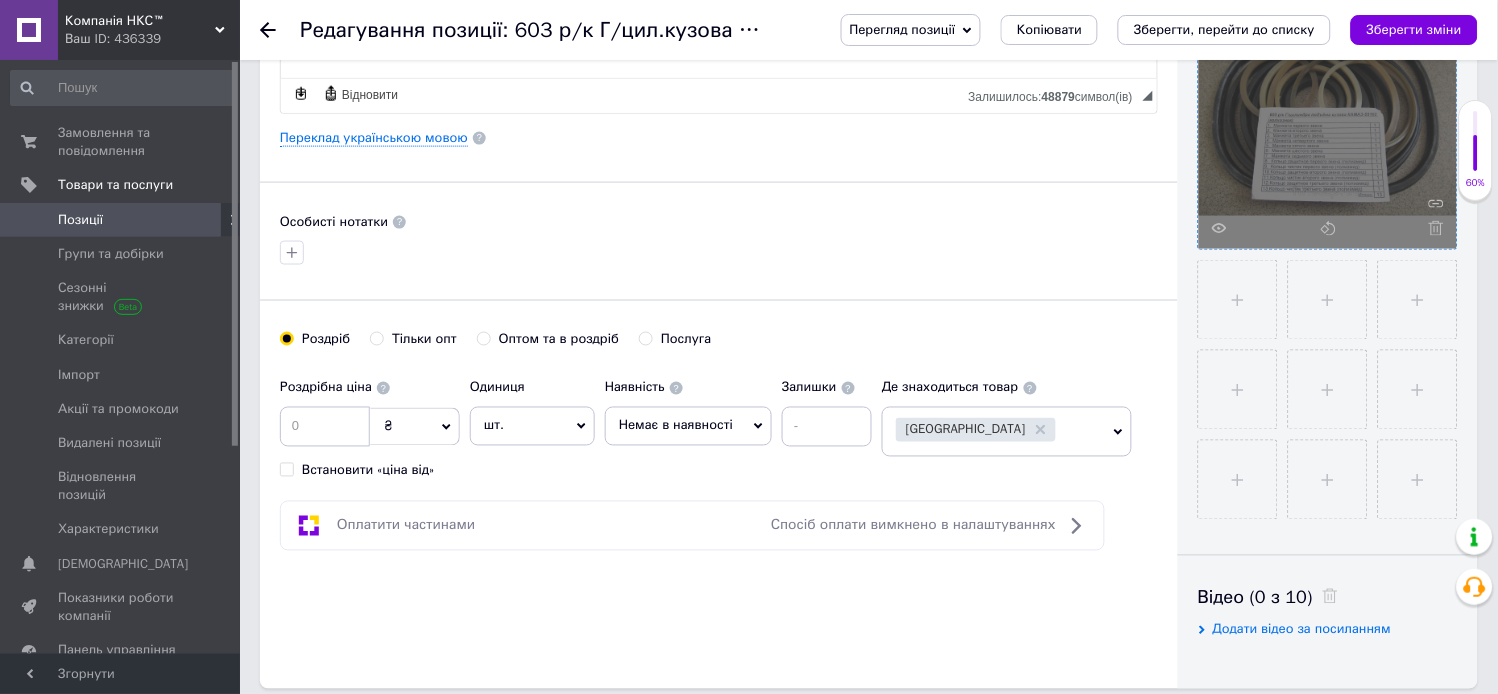 click at bounding box center [1328, 120] 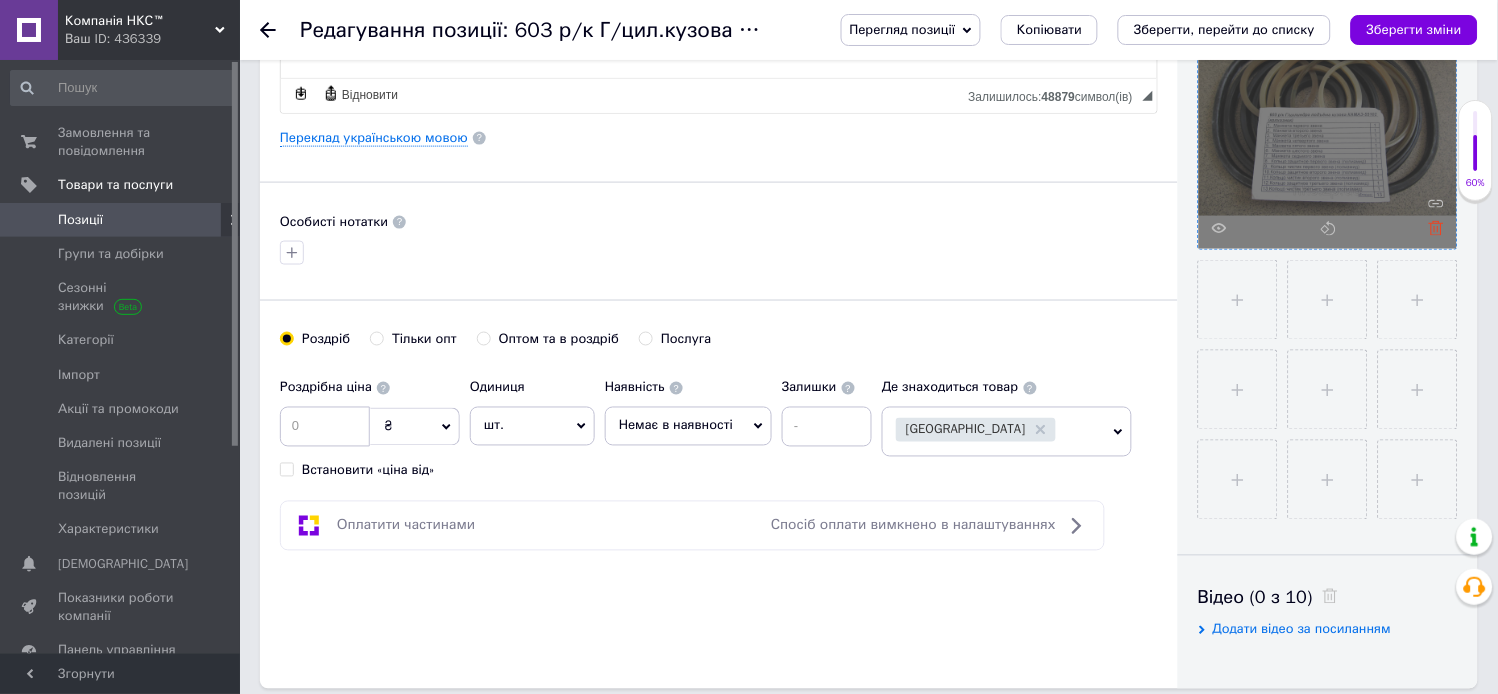 click 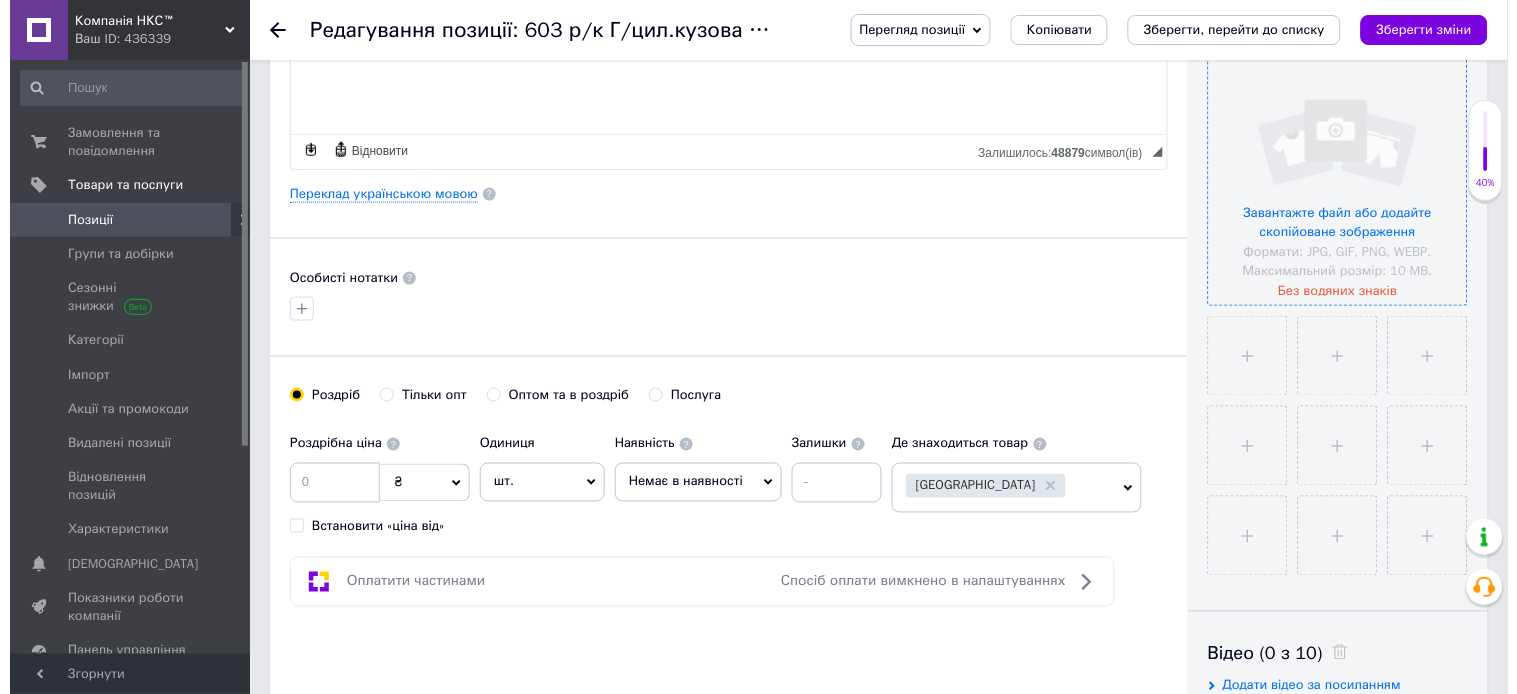 scroll, scrollTop: 396, scrollLeft: 0, axis: vertical 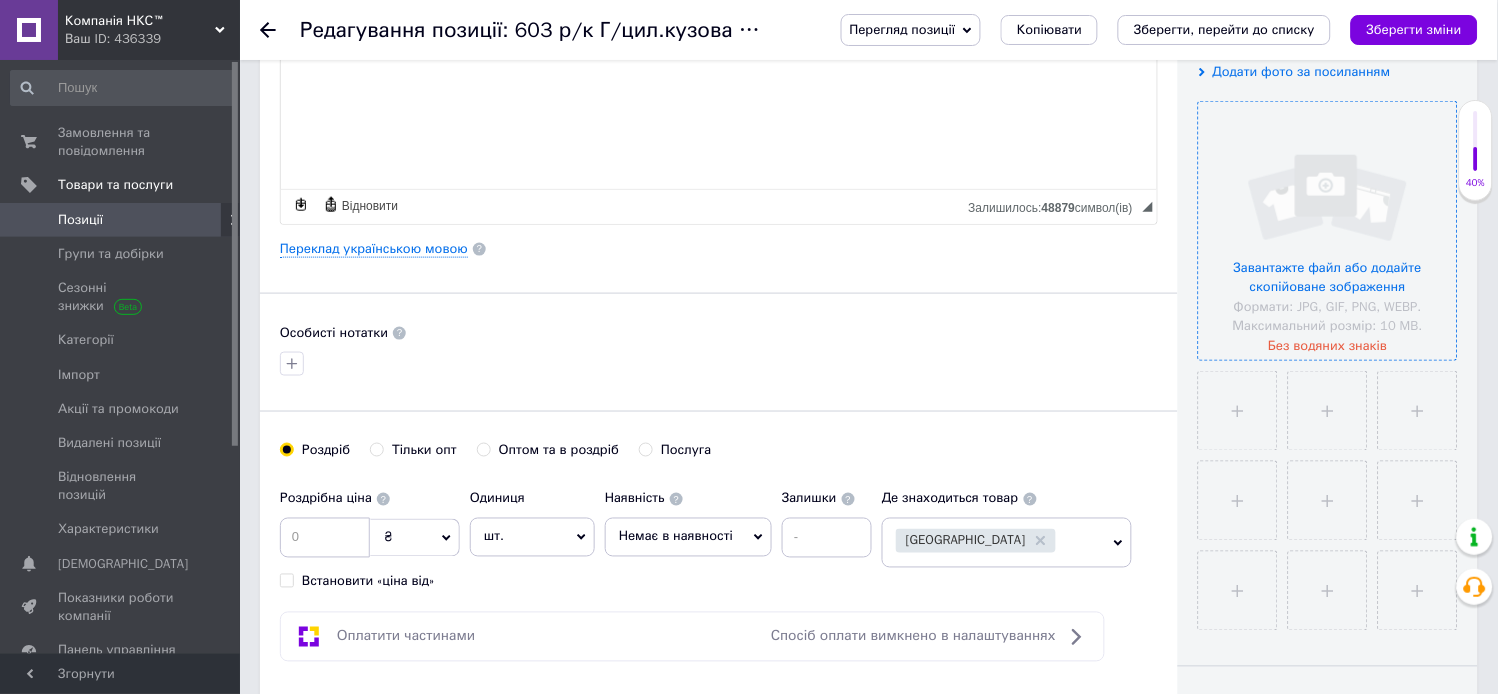 click at bounding box center (1328, 231) 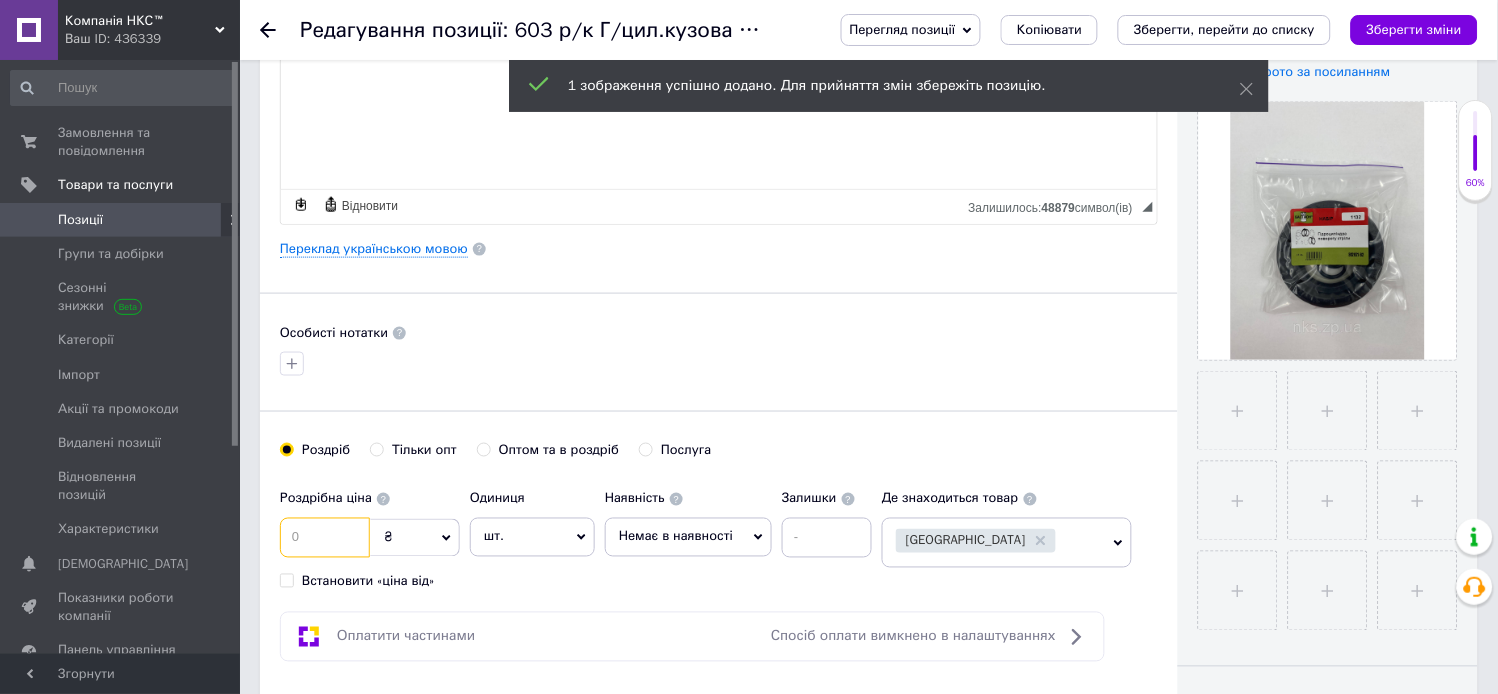 drag, startPoint x: 308, startPoint y: 546, endPoint x: 391, endPoint y: 565, distance: 85.146935 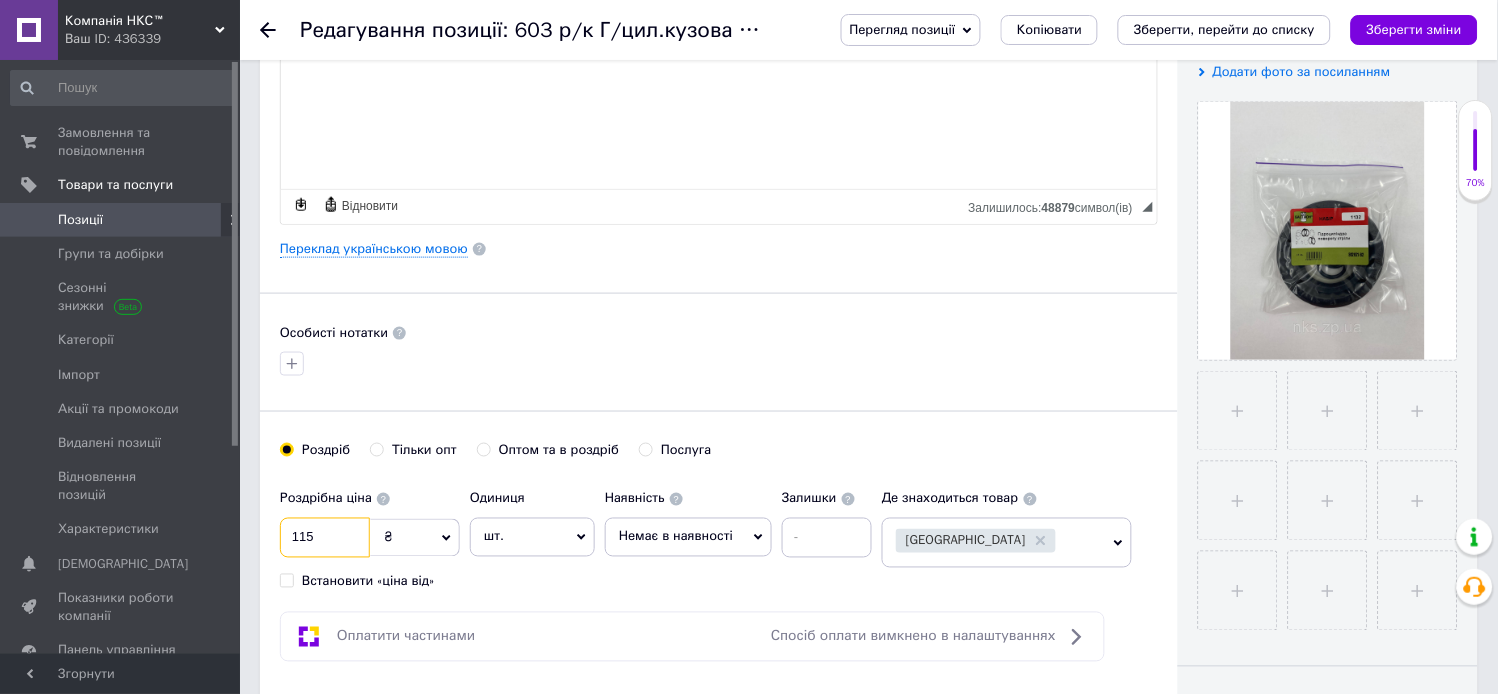 type on "115" 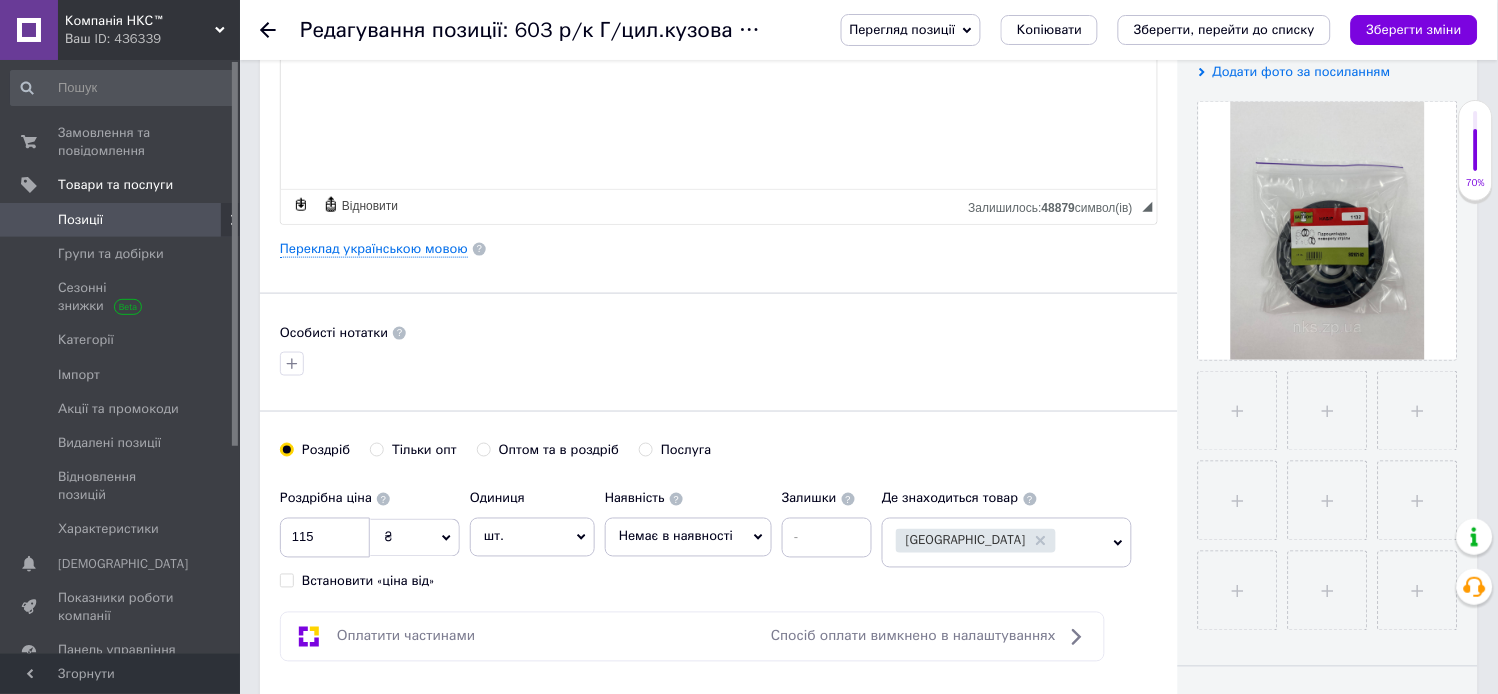 click on "Немає в наявності" at bounding box center [688, 537] 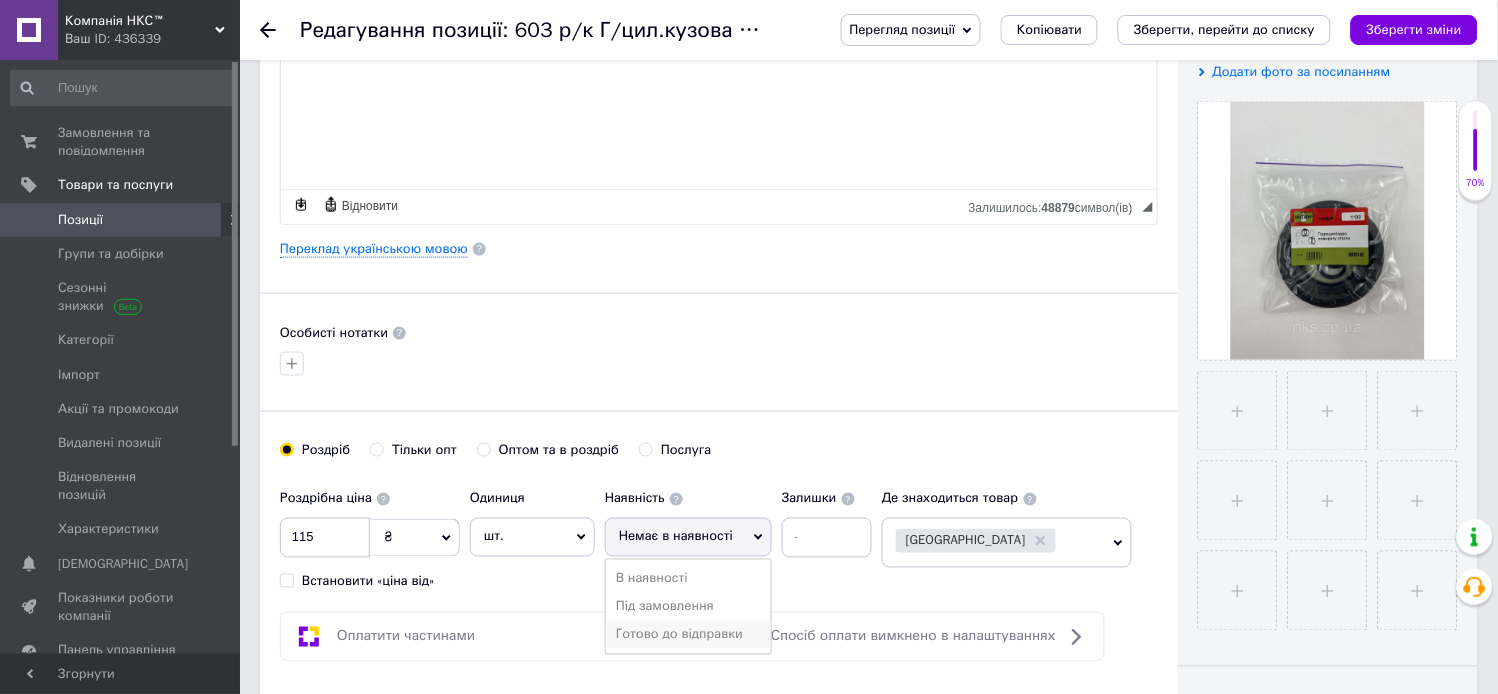 click on "Готово до відправки" at bounding box center [688, 635] 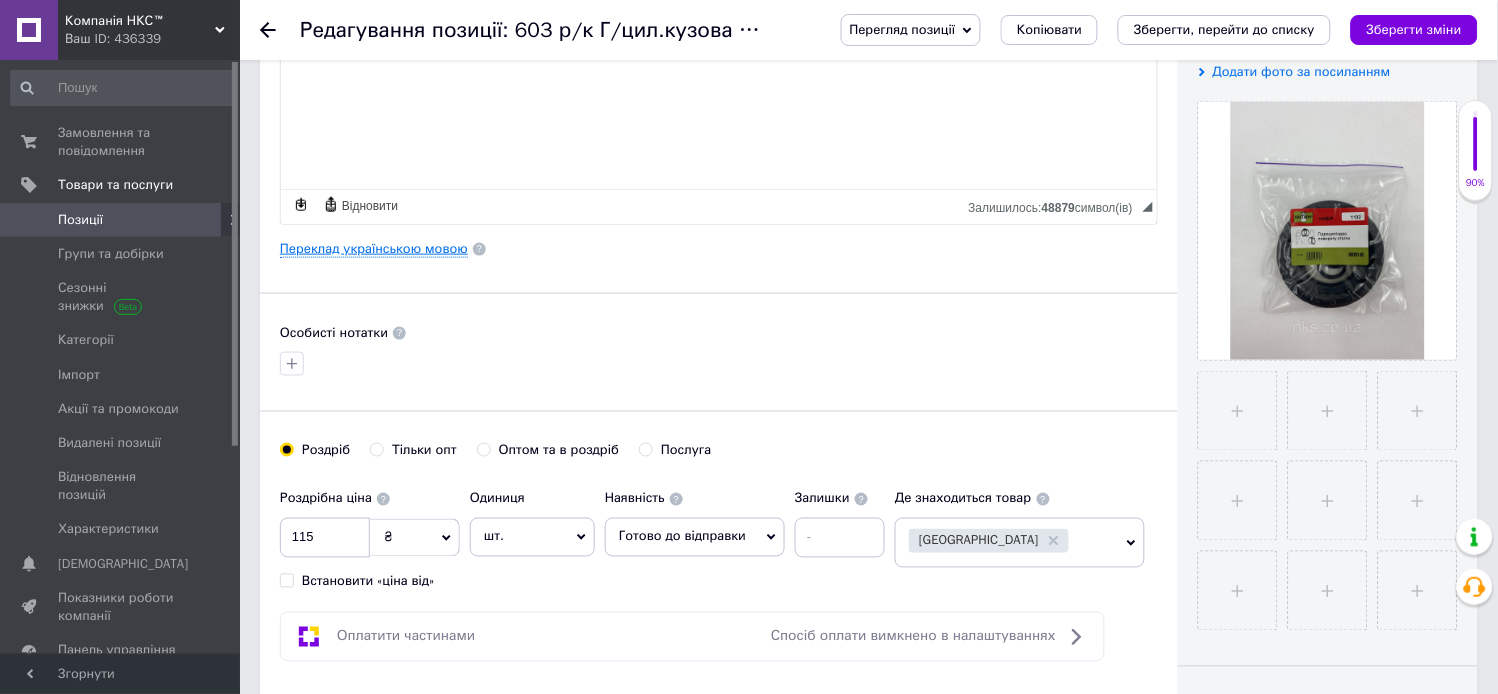 click on "Переклад українською мовою" at bounding box center (374, 249) 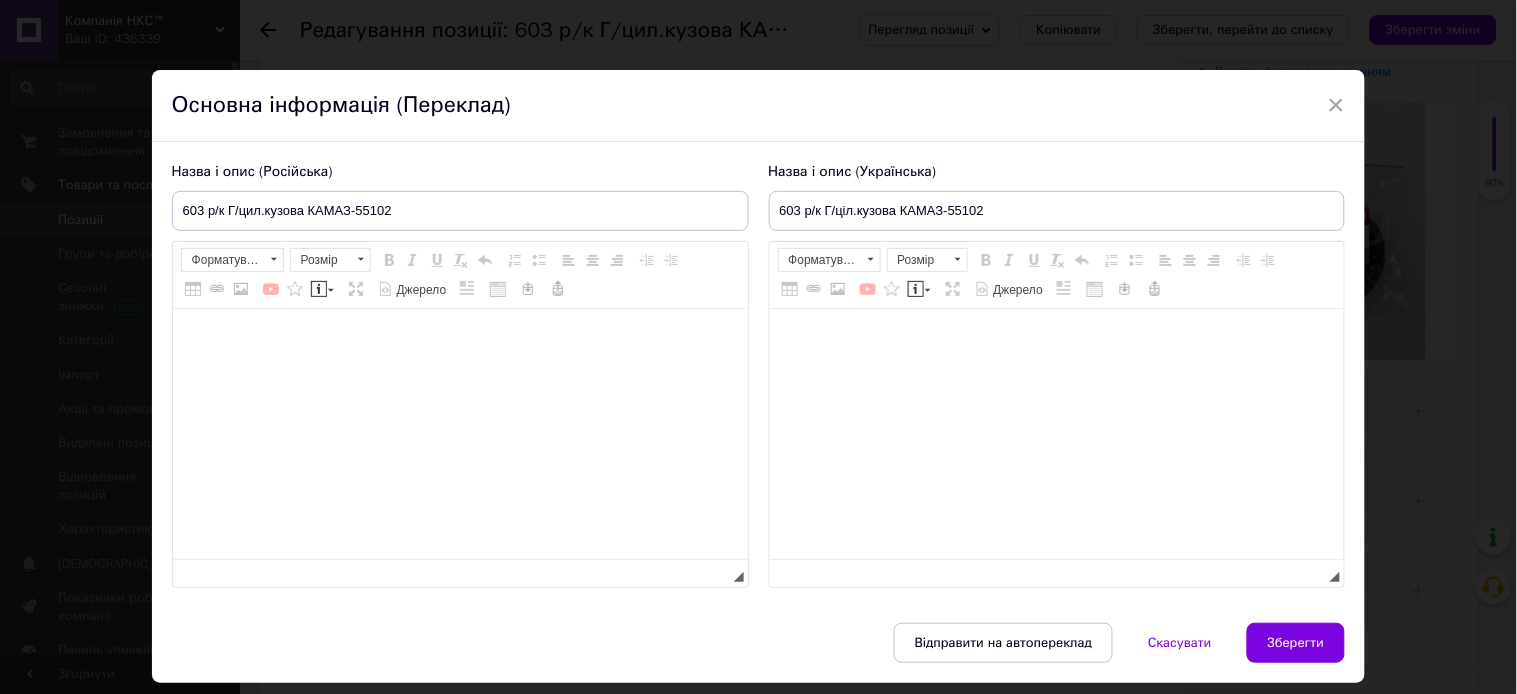 type on "603 р/к Г/ціл.кузова КАМАЗ-55102" 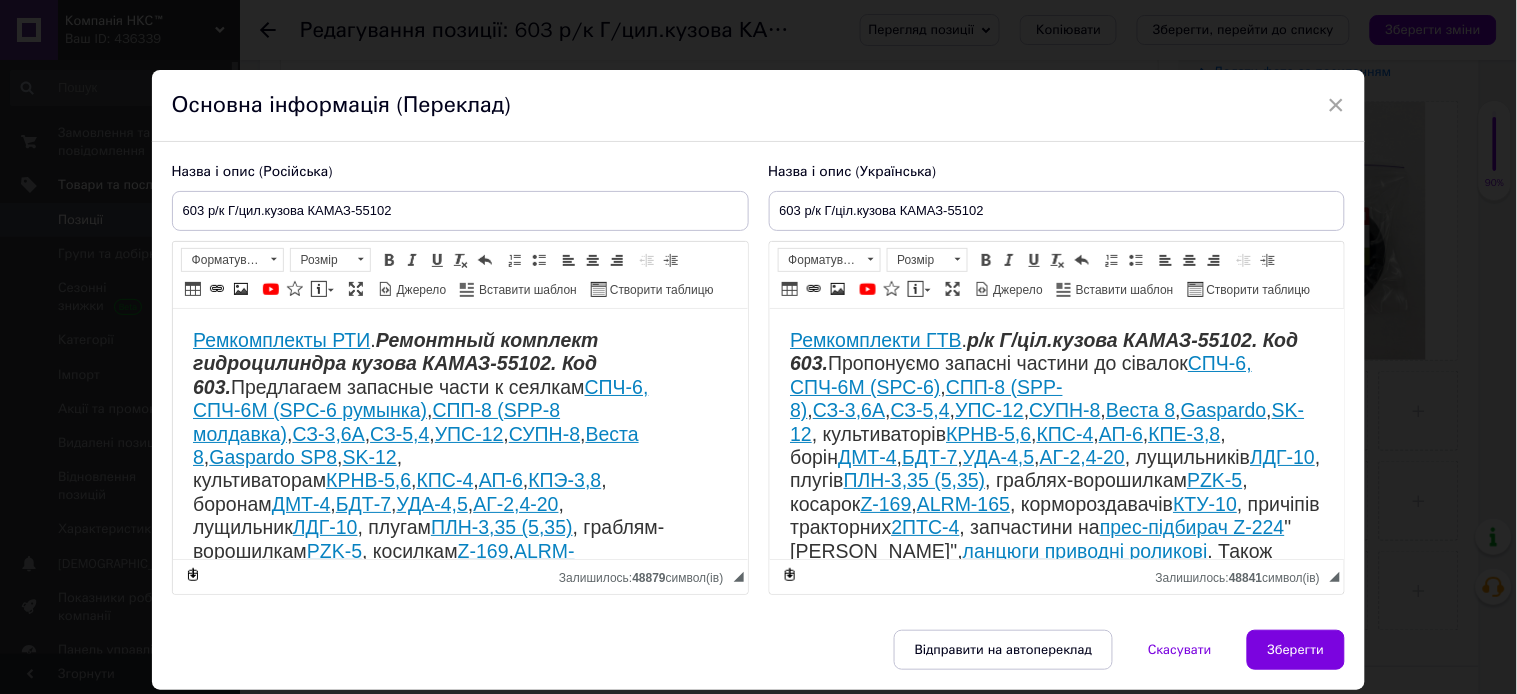 scroll, scrollTop: 0, scrollLeft: 0, axis: both 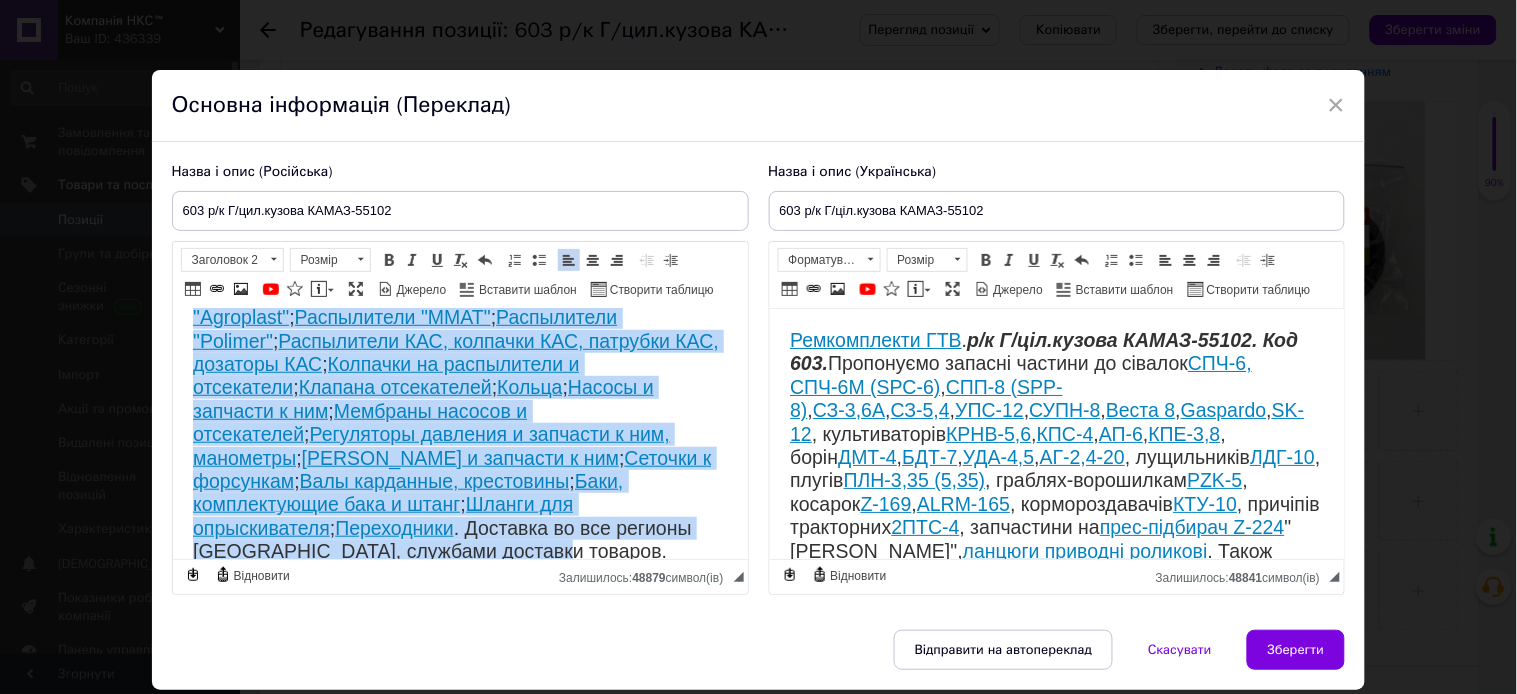 drag, startPoint x: 189, startPoint y: 334, endPoint x: 624, endPoint y: 531, distance: 477.52905 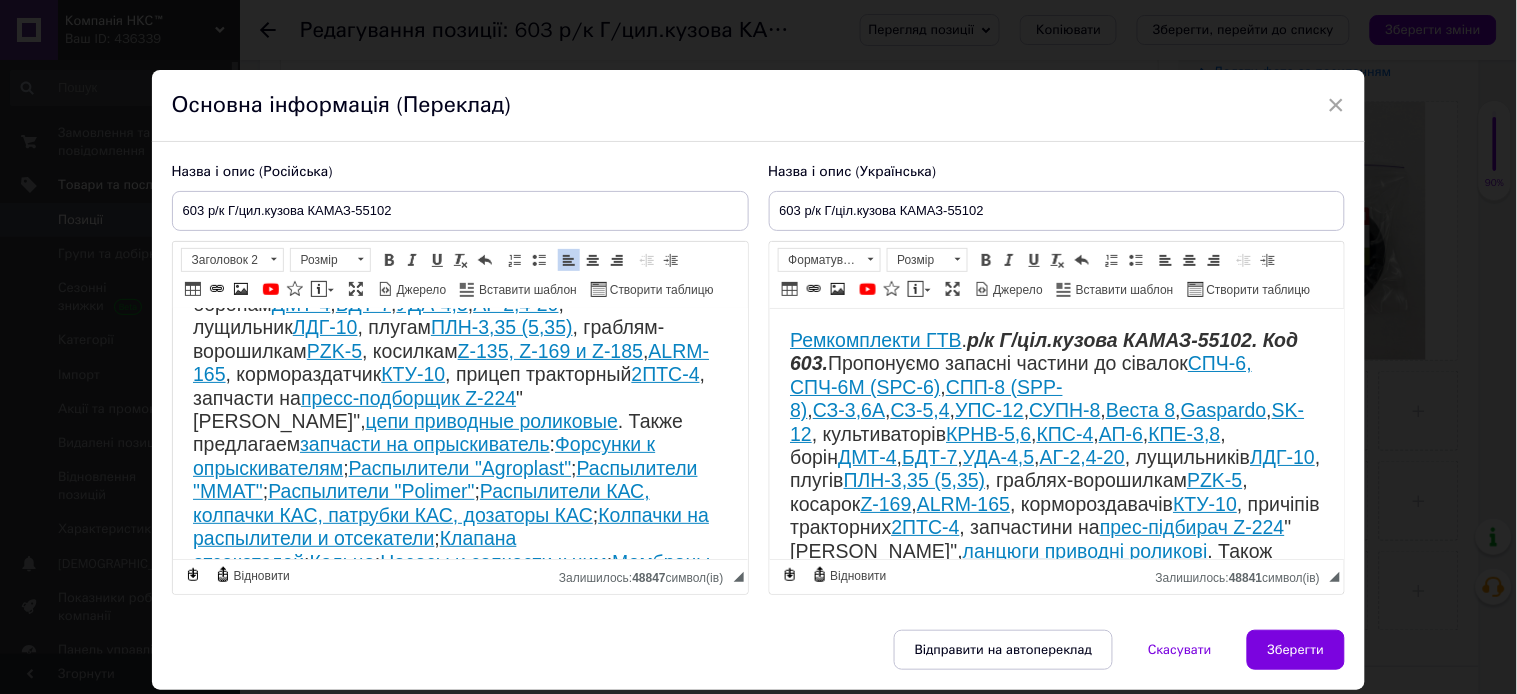 scroll, scrollTop: 0, scrollLeft: 0, axis: both 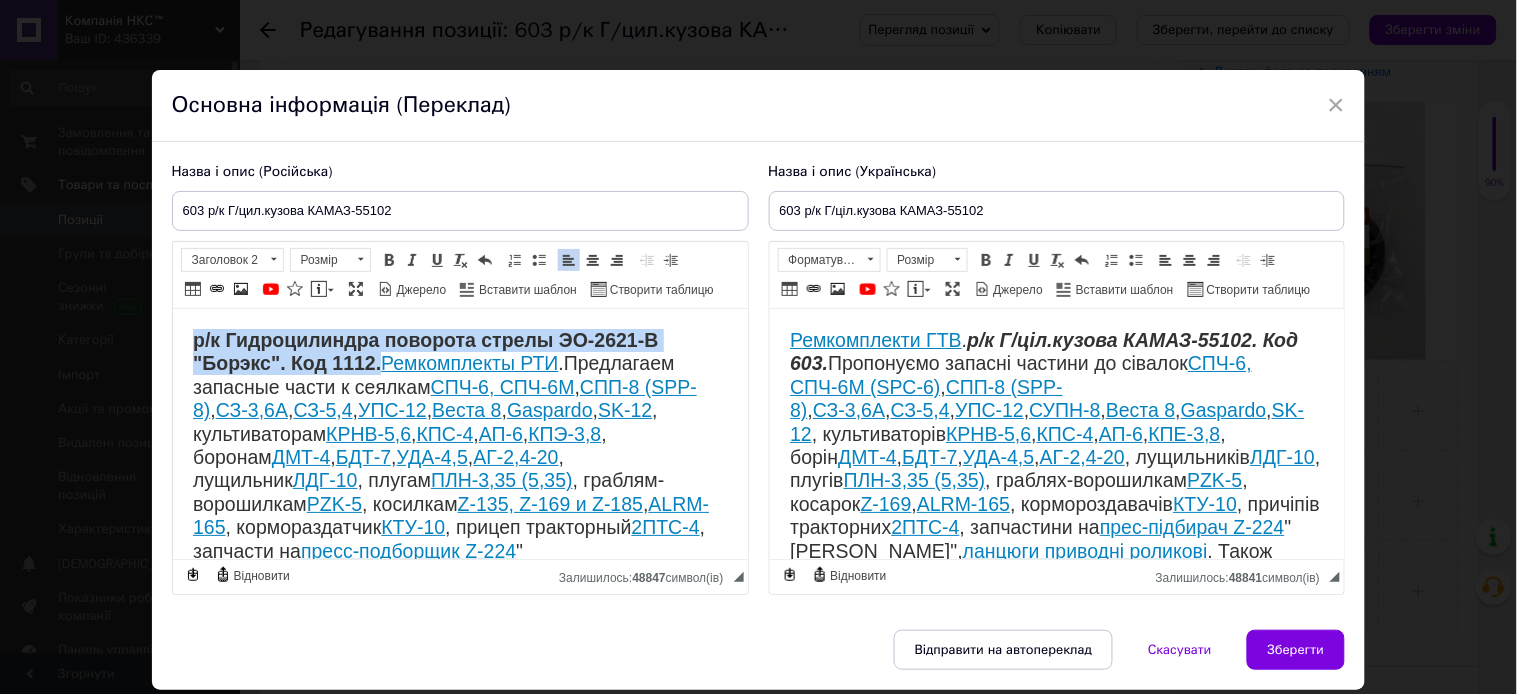 drag, startPoint x: 377, startPoint y: 362, endPoint x: 191, endPoint y: 335, distance: 187.94946 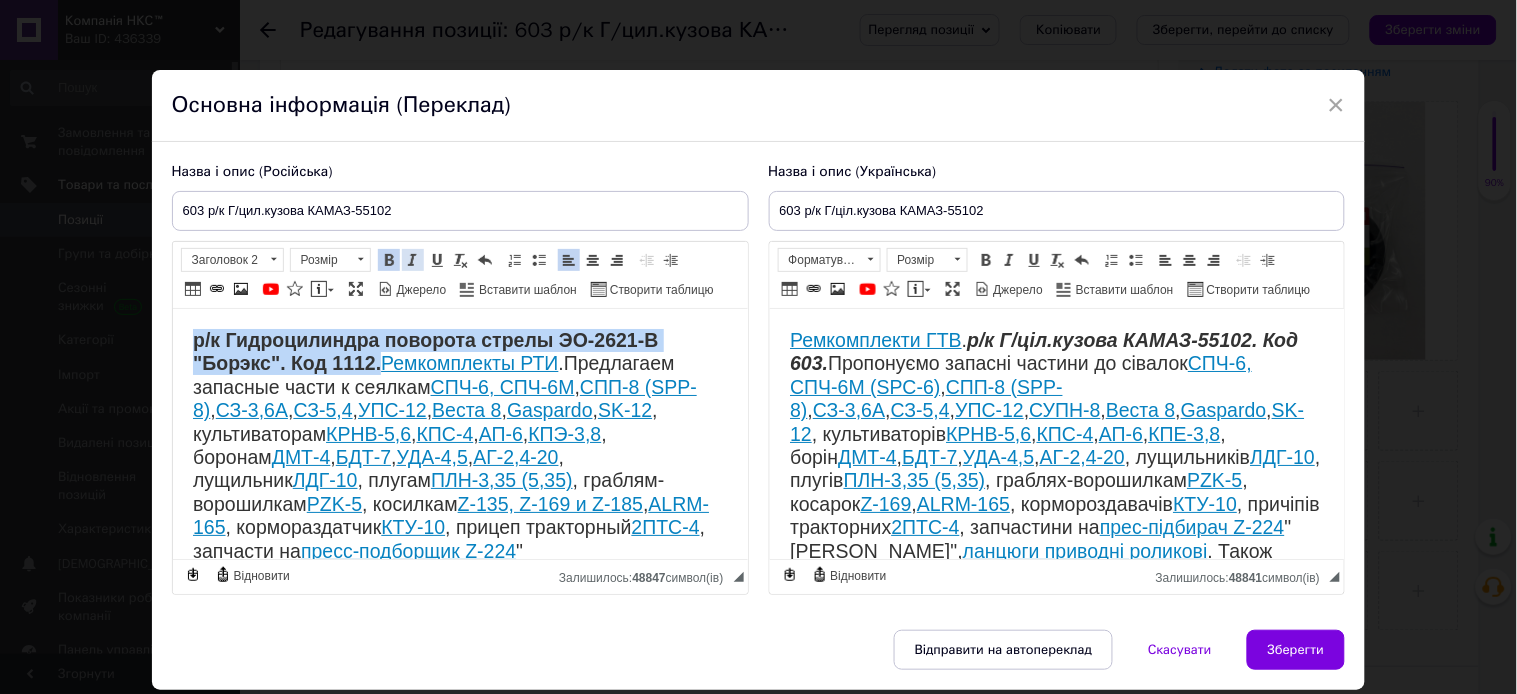 click at bounding box center [413, 260] 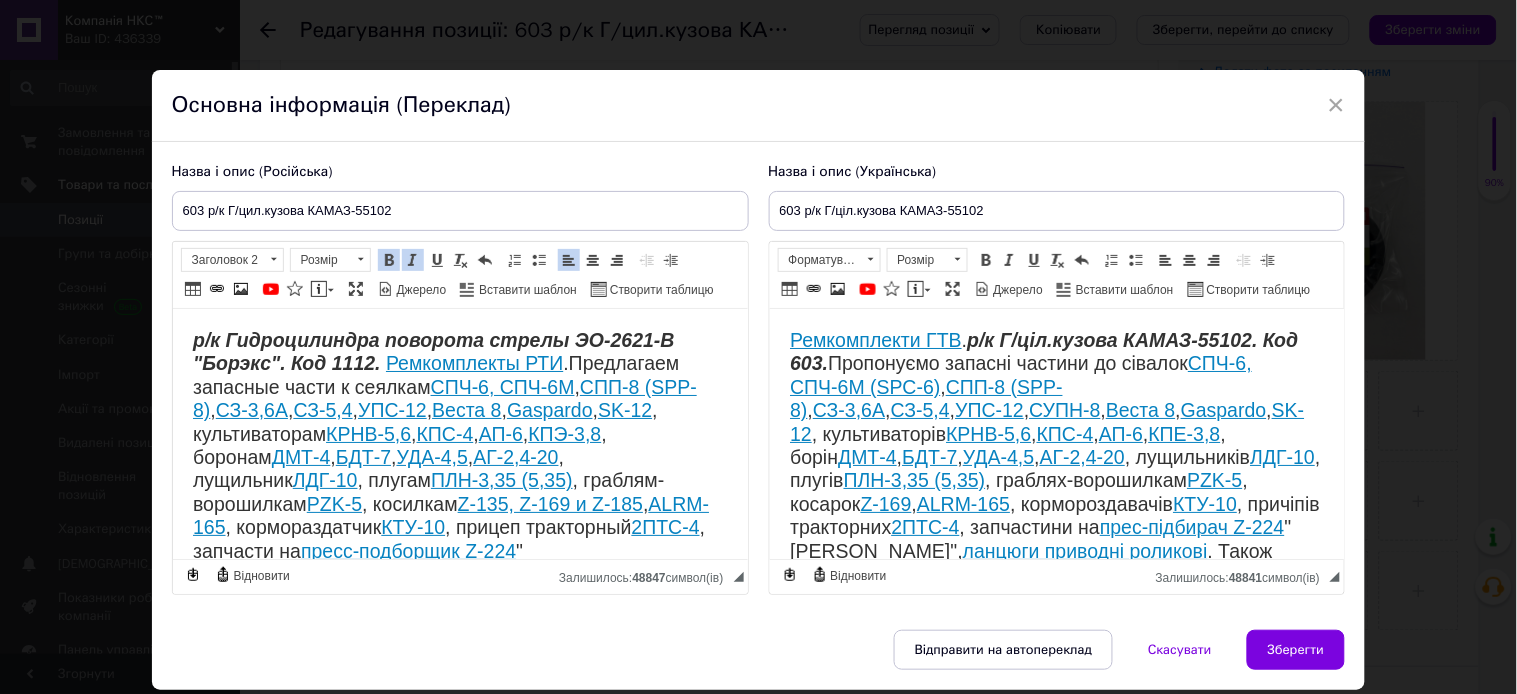 click on "р/к Гидроцилиндра поворота стрелы ЭО-2621-В "Борэкс". Код 1112.   Ремкомплекты РТИ .Предлагаем запасные части к сеялкам  СПЧ-6, СПЧ-6М ,  СПП-8 (SPP-8) ,  СЗ-3,6А ,  СЗ-5,4 ,  УПС-12 ,  Веста 8 ,  Gaspardo ,  SK-12 , культиваторам  КРНВ-5,6 ,  КПС-4 ,  АП-6 ,  КПЭ-3,8 , боронам  ДМТ-4 ,  БДТ-7 ,  УДА-4,5 ,  АГ-2,4-20 , лущильник  ЛДГ-10 , плугам  ПЛН-3,35 (5,35) , граблям-ворошилкам  PZK-5 , косилкам  Z-1 35, Z-169 и Z-185 ,  ALRM-165 , кормораздатчик  КТУ-10 , прицеп тракторный  2ПТС-4 , запчасти на  пресс-подборщик Z-224  "Sipma",  цепи приводные роликовые . Также предлагаем  запчасти на опрыскиватель :  Форсунки к опрыскивателям ;  ;  ;  ;  ;  ;  ;  Кольца" at bounding box center (459, 610) 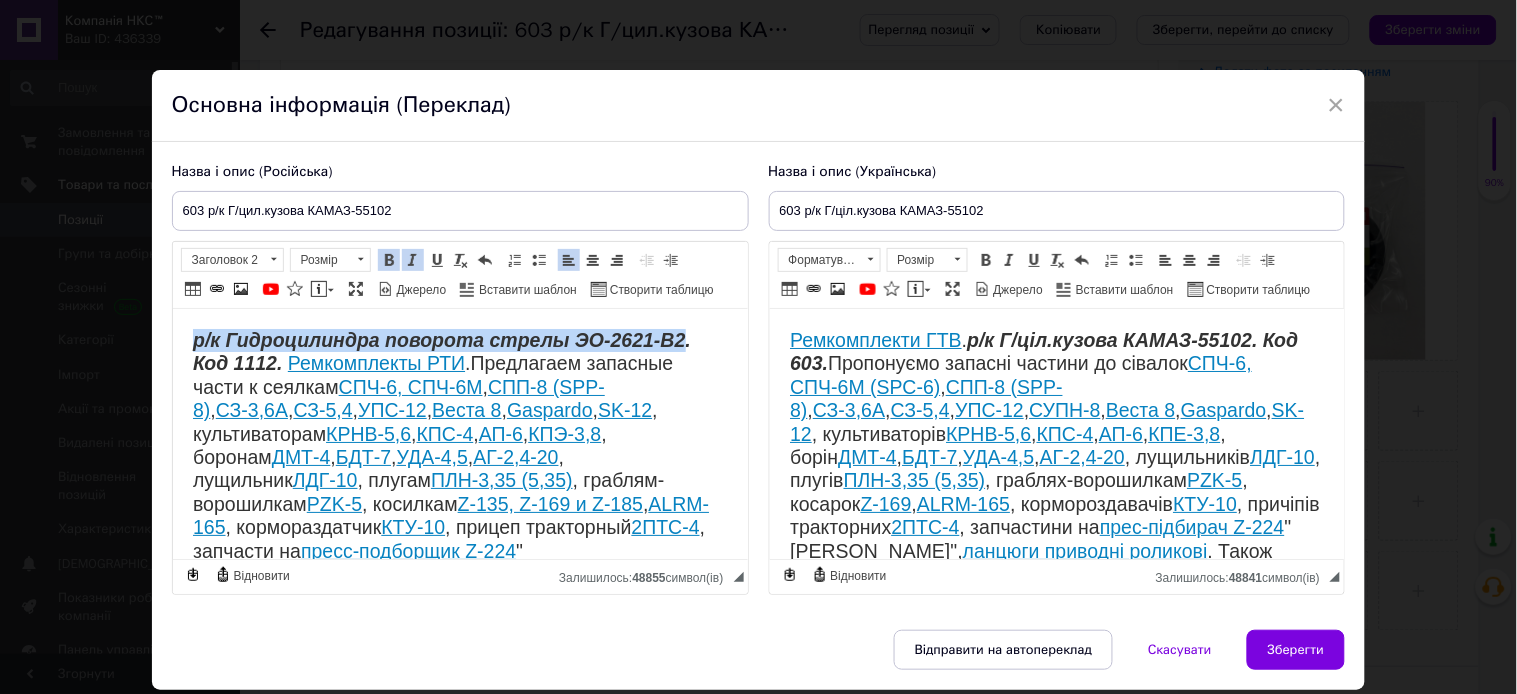 drag, startPoint x: 681, startPoint y: 336, endPoint x: 211, endPoint y: 355, distance: 470.38388 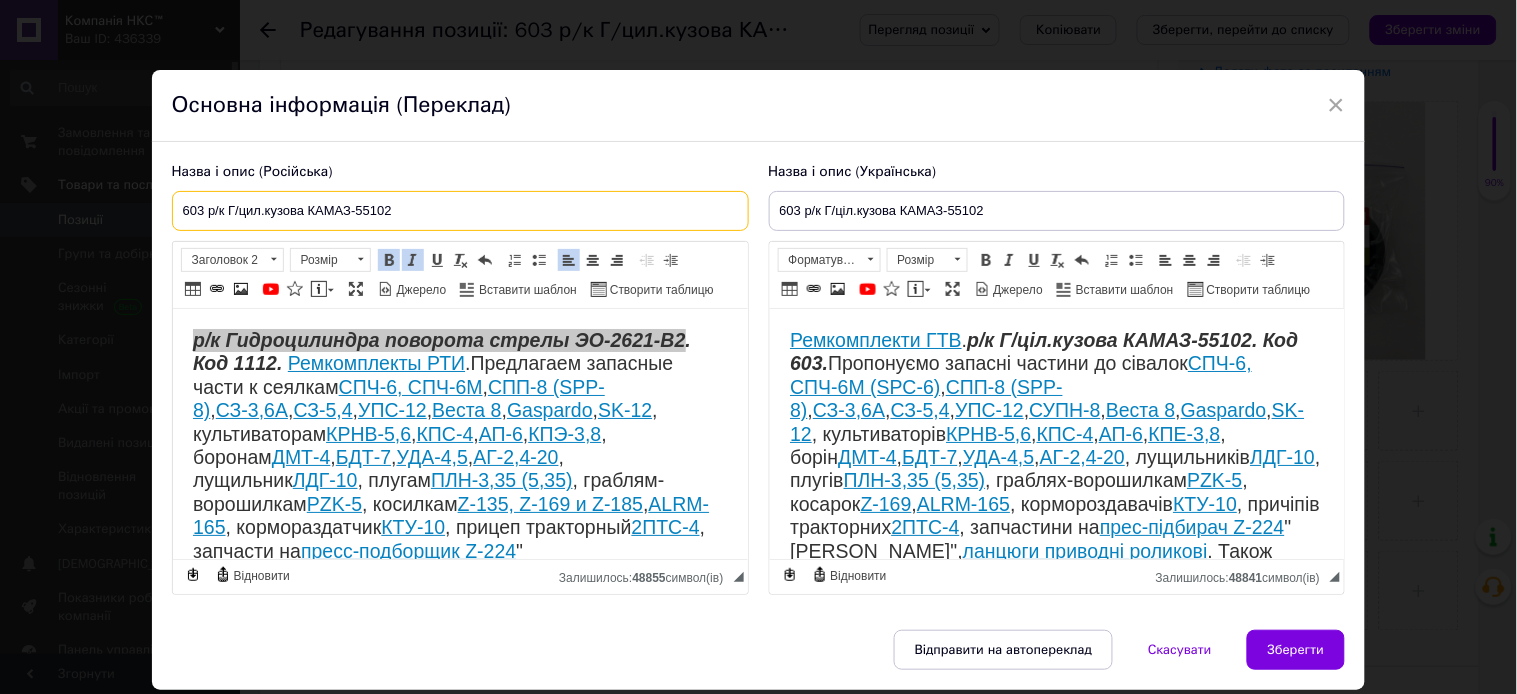 drag, startPoint x: 412, startPoint y: 210, endPoint x: 214, endPoint y: 207, distance: 198.02272 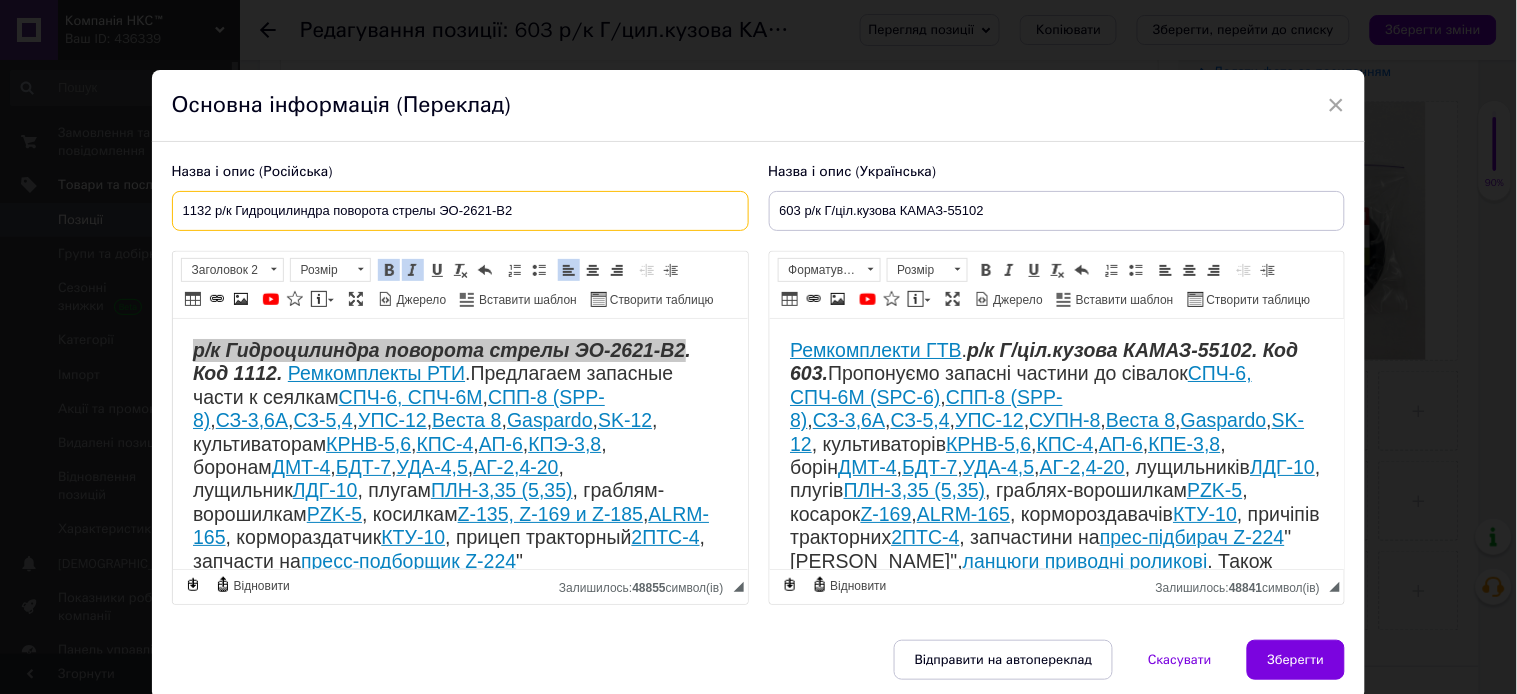 type on "1132 р/к Гидроцилиндра поворота стрелы ЭО-2621-В2" 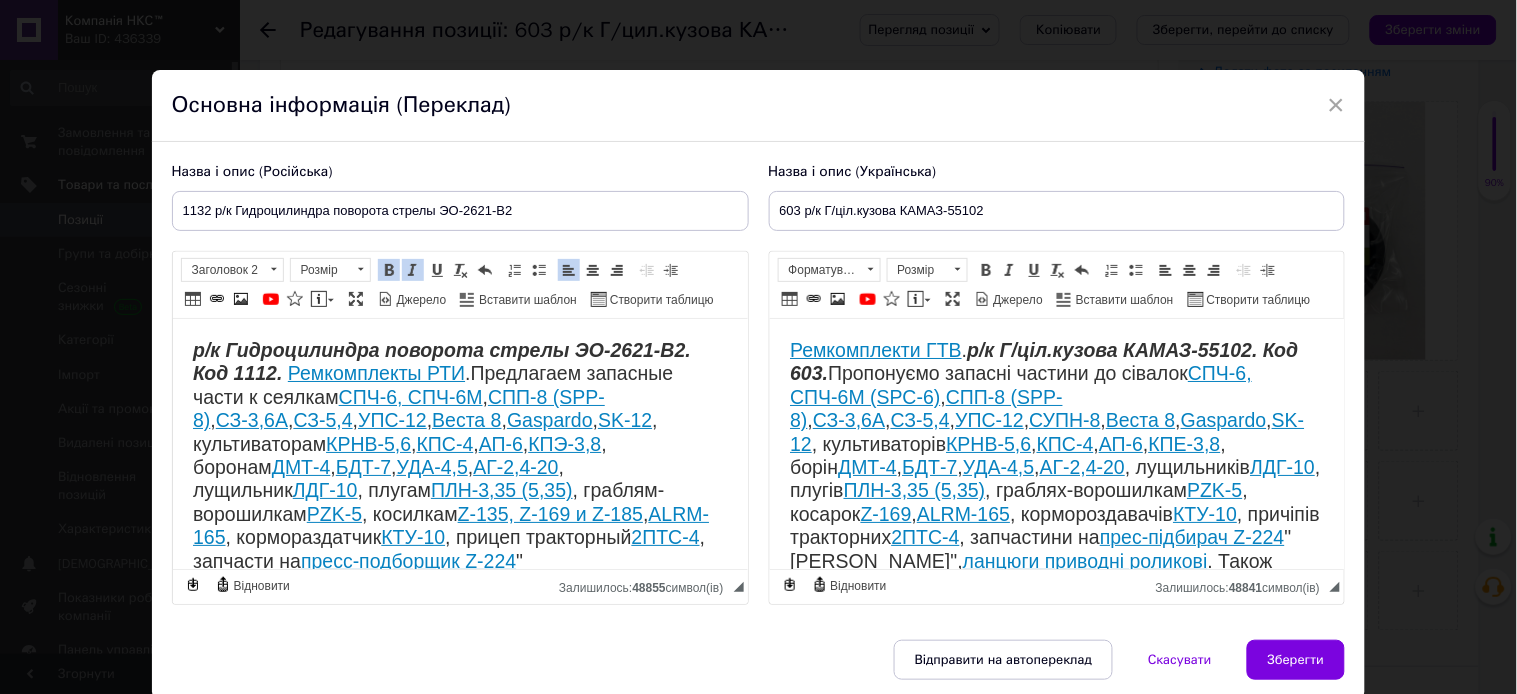click on "р/к Гидроцилиндра поворота стрелы ЭО-2621-В2. Код 1112." at bounding box center (441, 361) 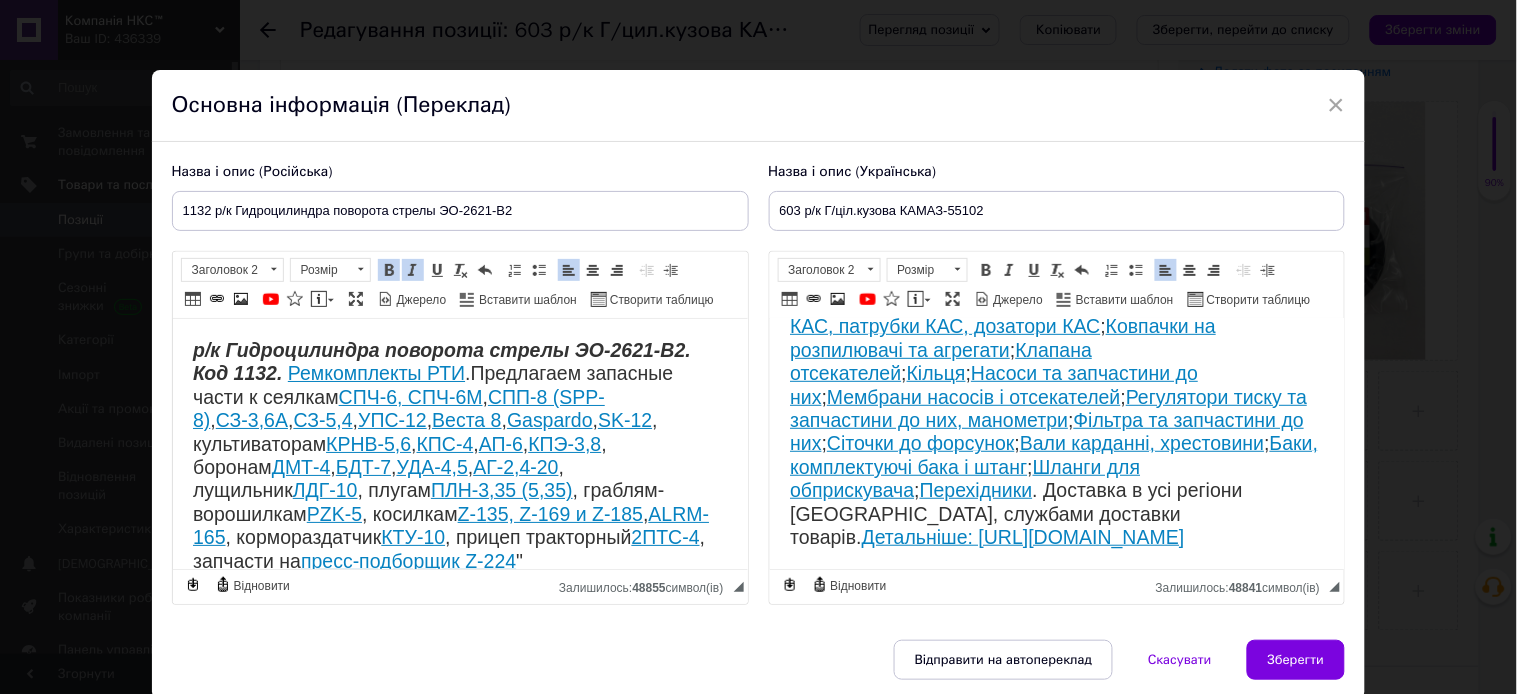 scroll, scrollTop: 351, scrollLeft: 0, axis: vertical 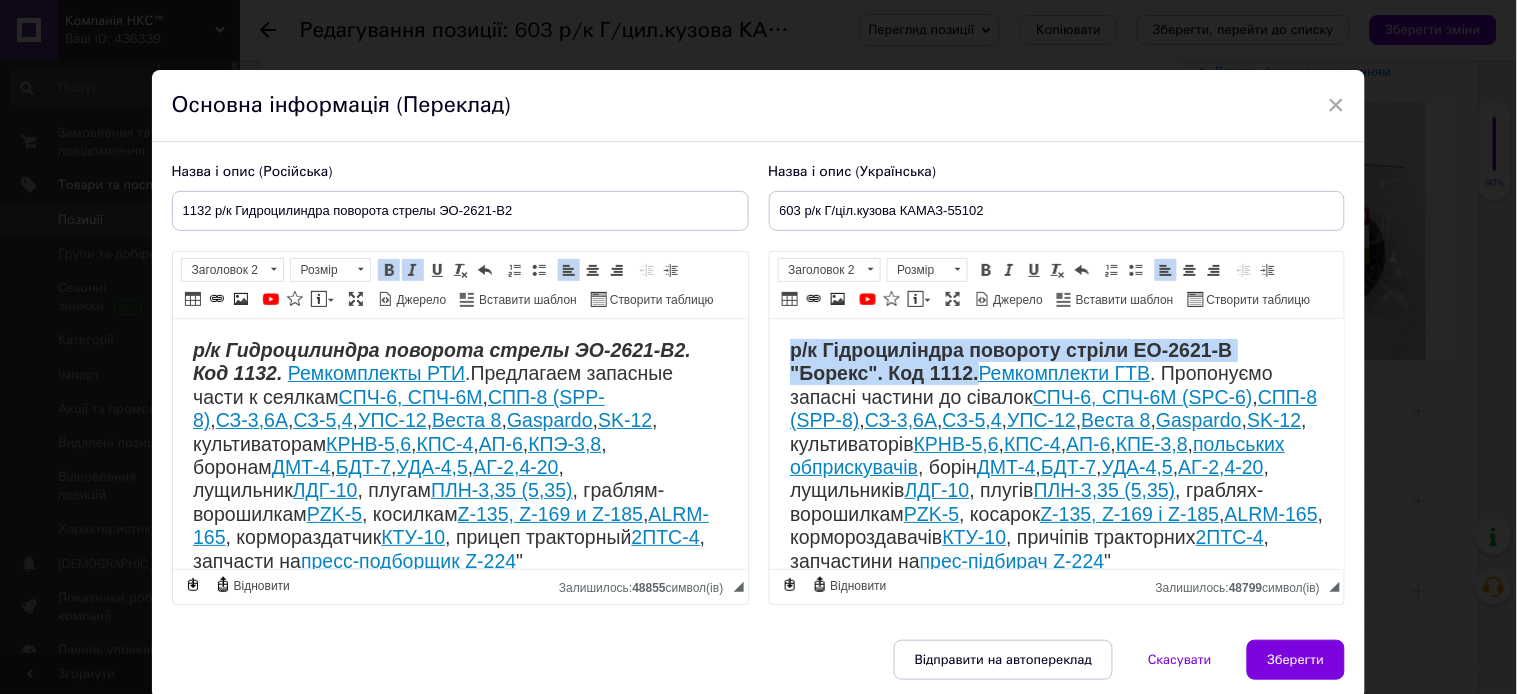 drag, startPoint x: 974, startPoint y: 374, endPoint x: 790, endPoint y: 340, distance: 187.11494 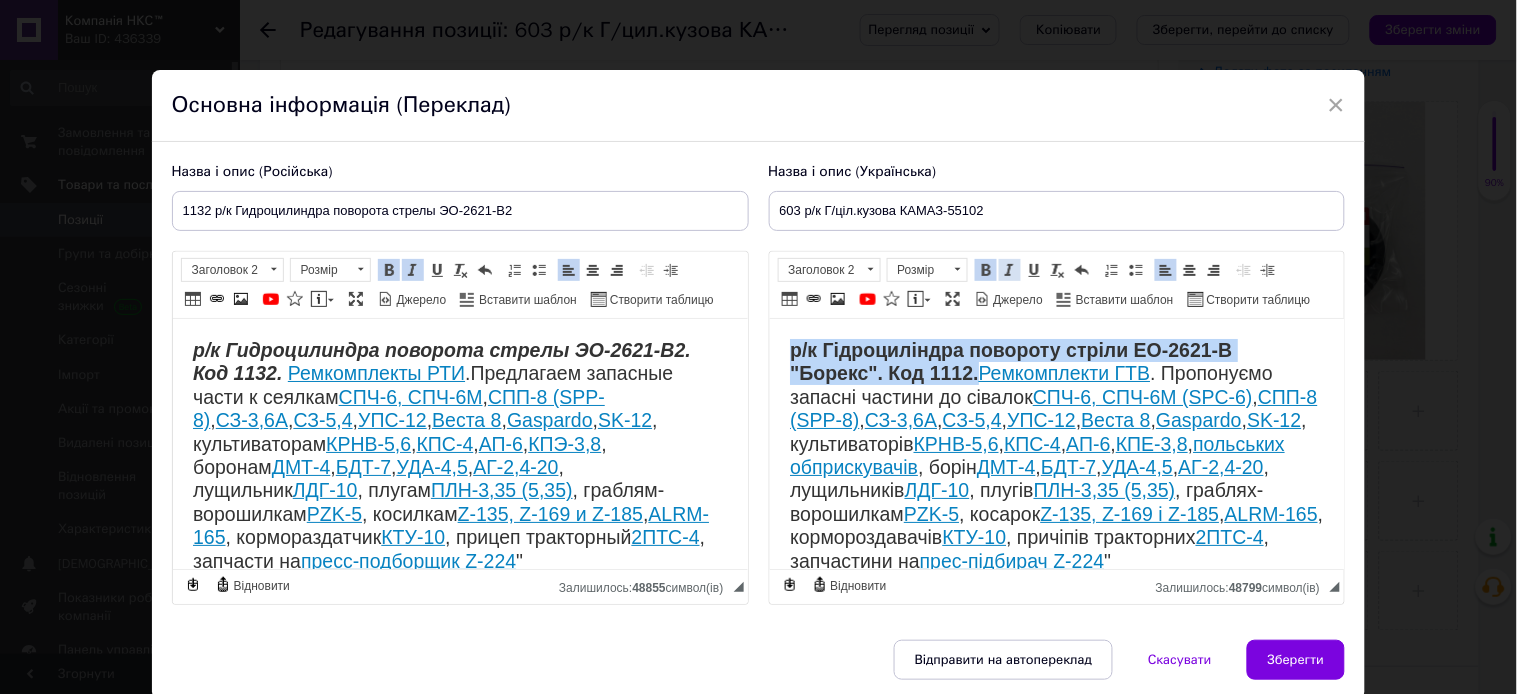 click at bounding box center [1010, 270] 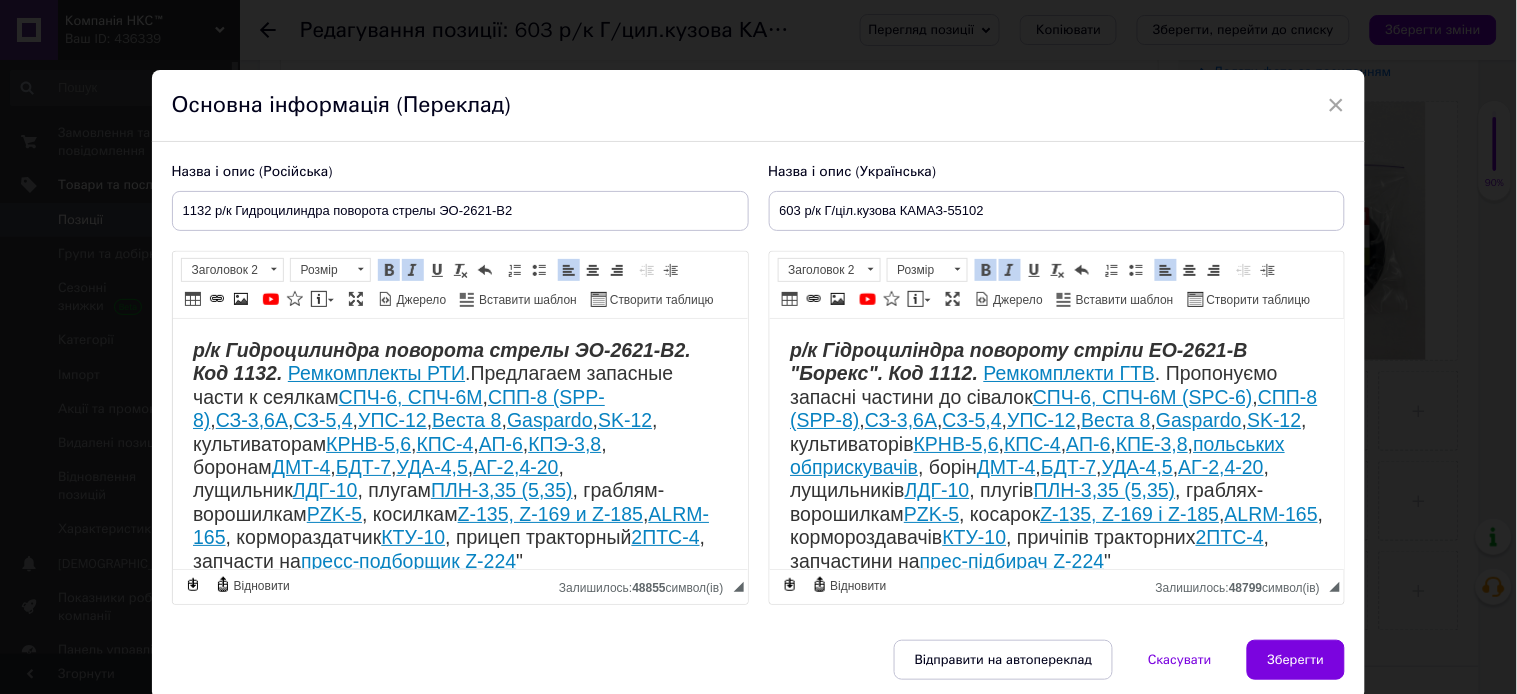 click on "р/к Гідроциліндра повороту стріли ЕО-2621-В "Борекс". Код 1112." at bounding box center [1018, 361] 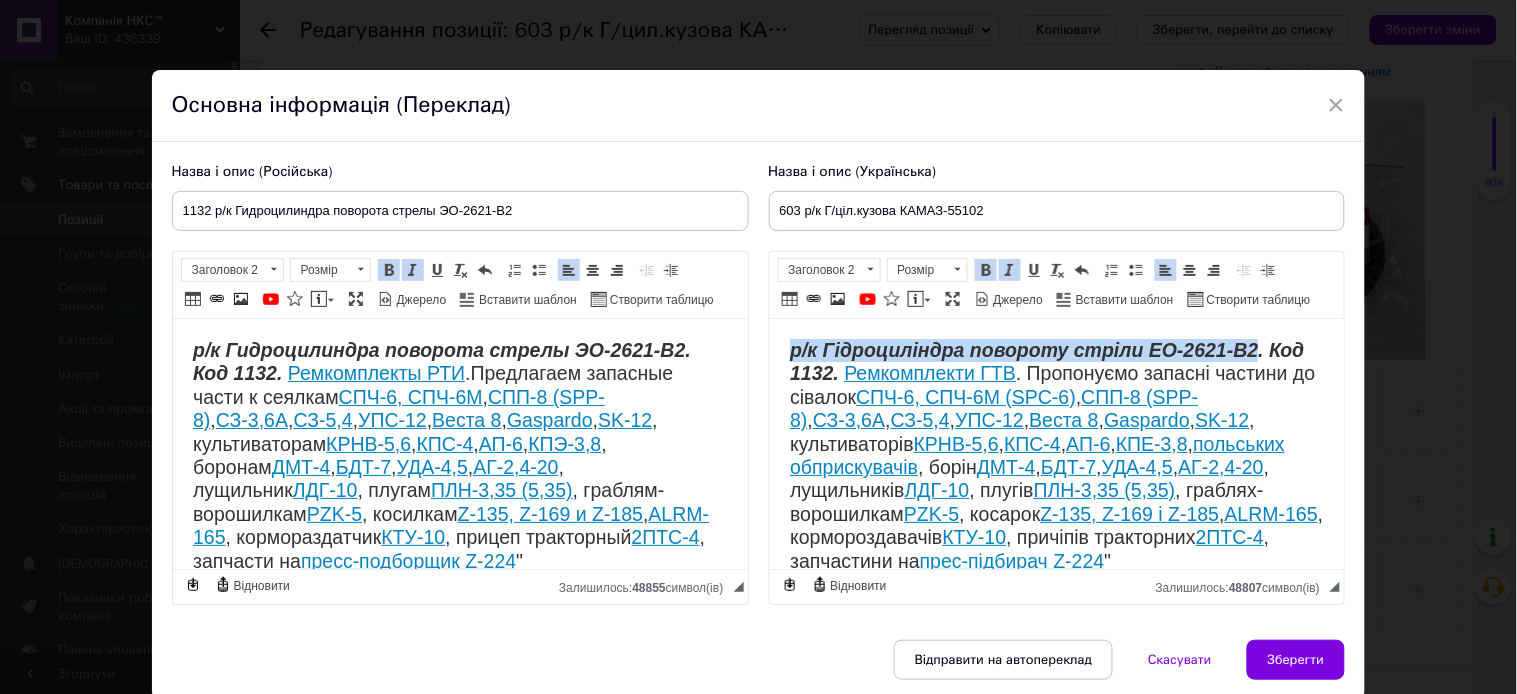 drag, startPoint x: 1256, startPoint y: 347, endPoint x: 792, endPoint y: 347, distance: 464 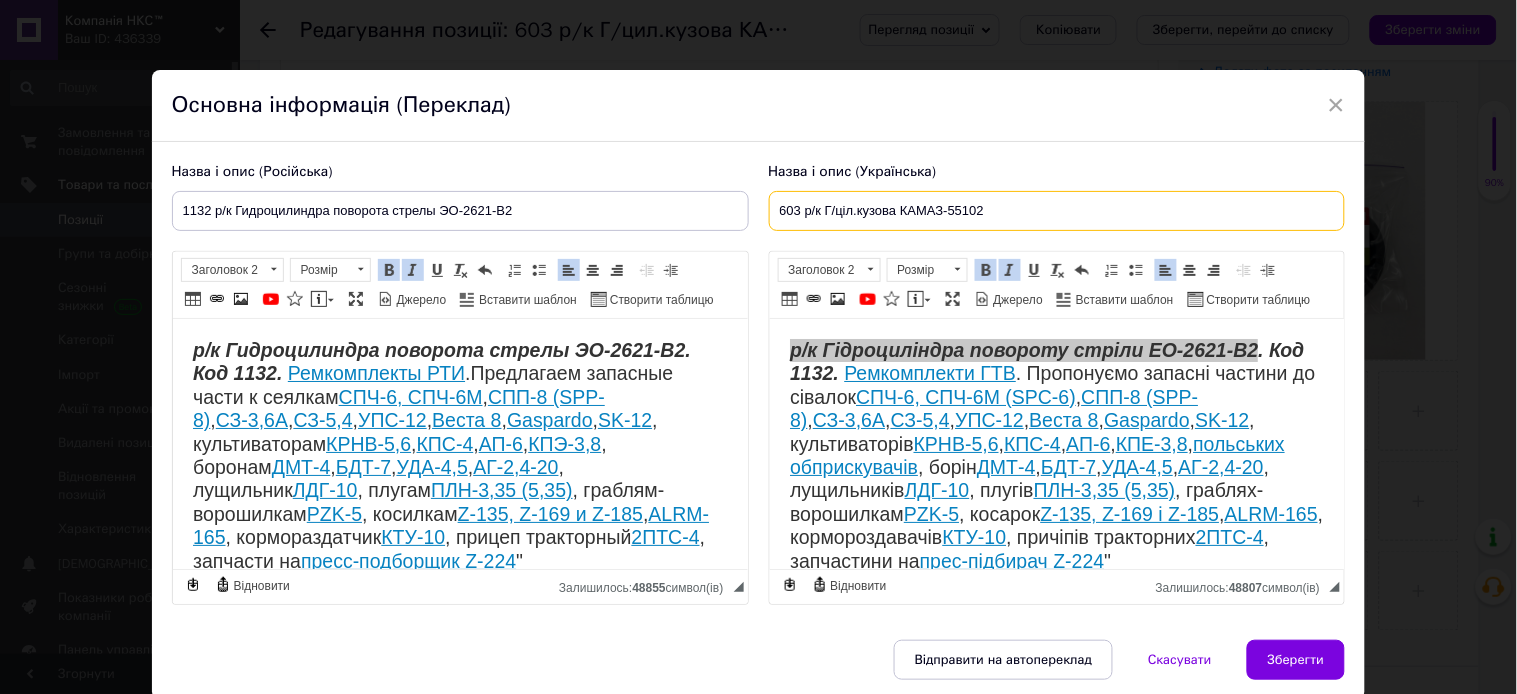 drag, startPoint x: 1008, startPoint y: 204, endPoint x: 807, endPoint y: 214, distance: 201.2486 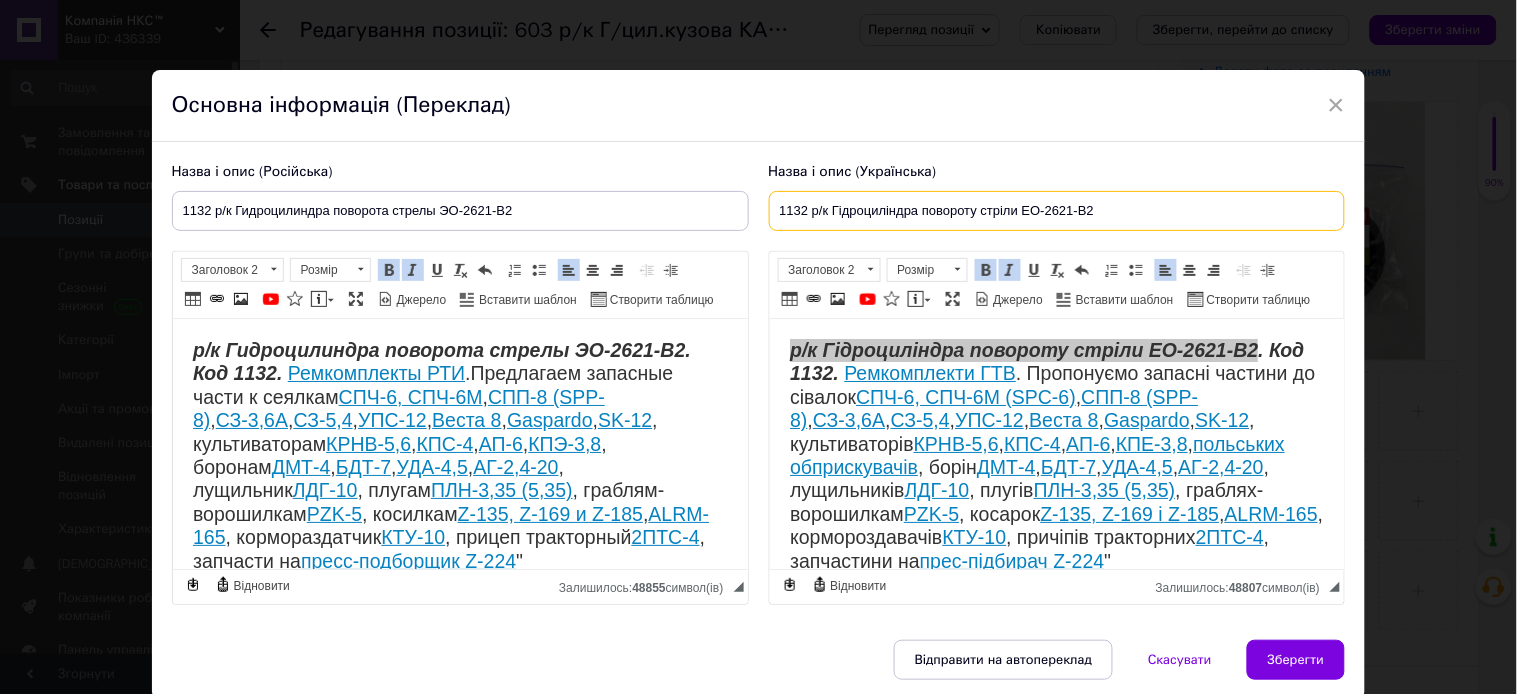 type on "1132 р/к Гідроциліндра повороту стріли ЕО-2621-В2" 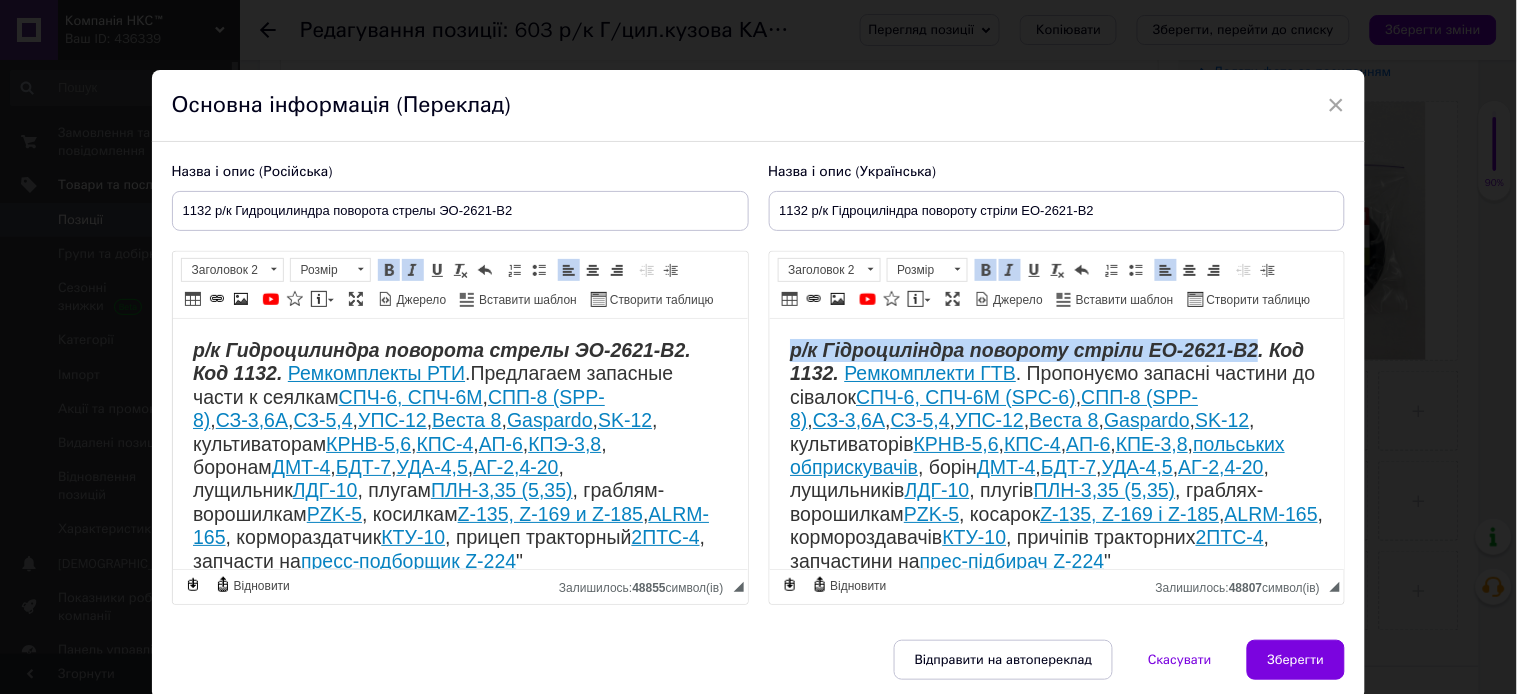 click on "р/к Гідроциліндра повороту стріли ЕО-2621-В2. Код 1132.   Ремкомплекти ГТВ . Пропонуємо запасні частини до сівалок  СПЧ-6, СПЧ-6М (SPС-6) ,   СПП-8 (SPP-8) ,  СЗ-3,6А ,  СЗ-5,4 ,  УПС-12 ,  Веста 8 ,  Gaspardo ,  SK-12 , культиваторів  КРНВ-5,6 ,  КПС-4 ,  АП-6 ,  КПЕ-3,8 ,  польських обприскувачів , борін  ДМТ-4 ,  БДТ-7 ,  УДА-4,5 ,  АГ-2,4-20 , лущильників  ЛДГ-10 , плугів  ПЛН-3,35 (5,35) , граблях-ворошилкам  PZK-5 , косарок  Z-1 35, Z-169 і Z-185 ,  ALRM-165 , кормороздавачів  КТУ-10 , причіпів тракторних  2ПТС-4 , запчастини на  прес-підбирач Z-224  "Sipma",  ланцюги приводні роликові . Також пропонуємо  запчастини на обприскувач :  ;  ;  ;  ;  ;  ;  ;  ;  ;  ;" at bounding box center [1056, 608] 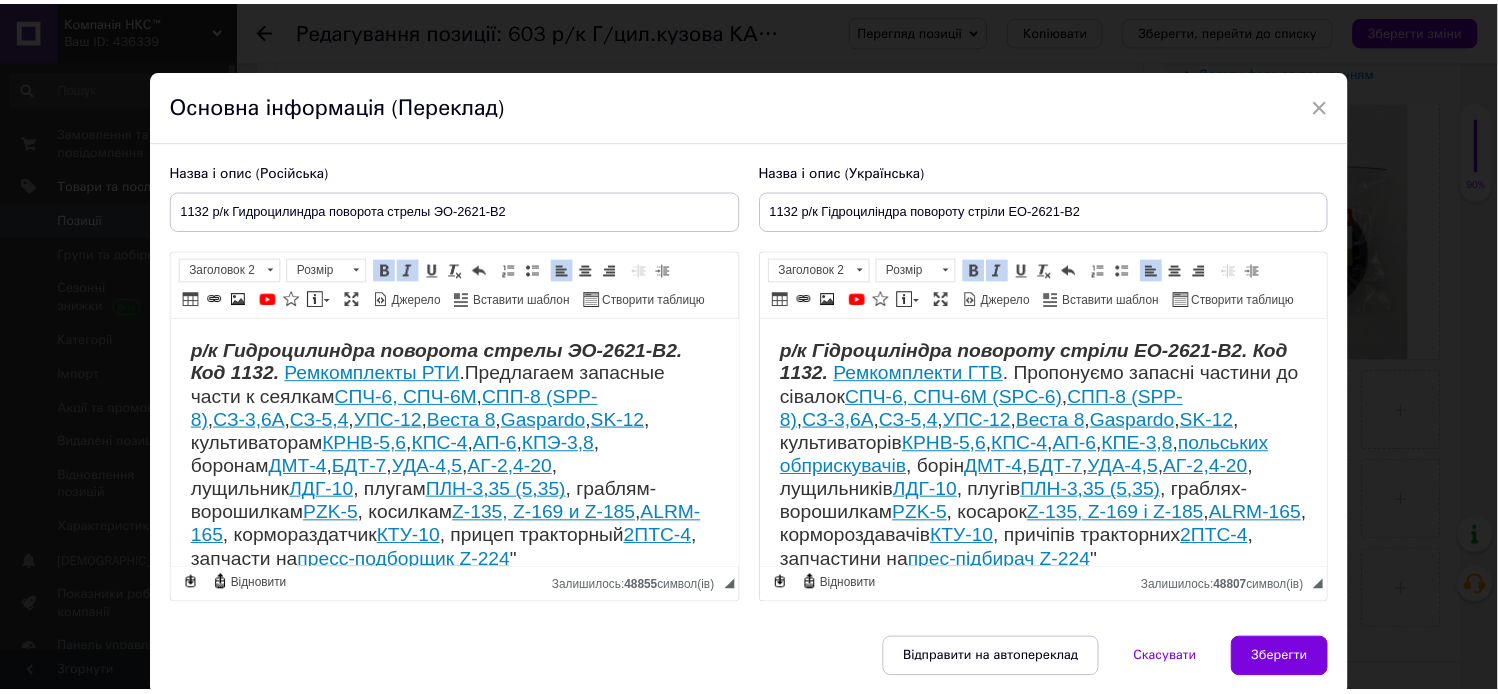 scroll, scrollTop: 106, scrollLeft: 0, axis: vertical 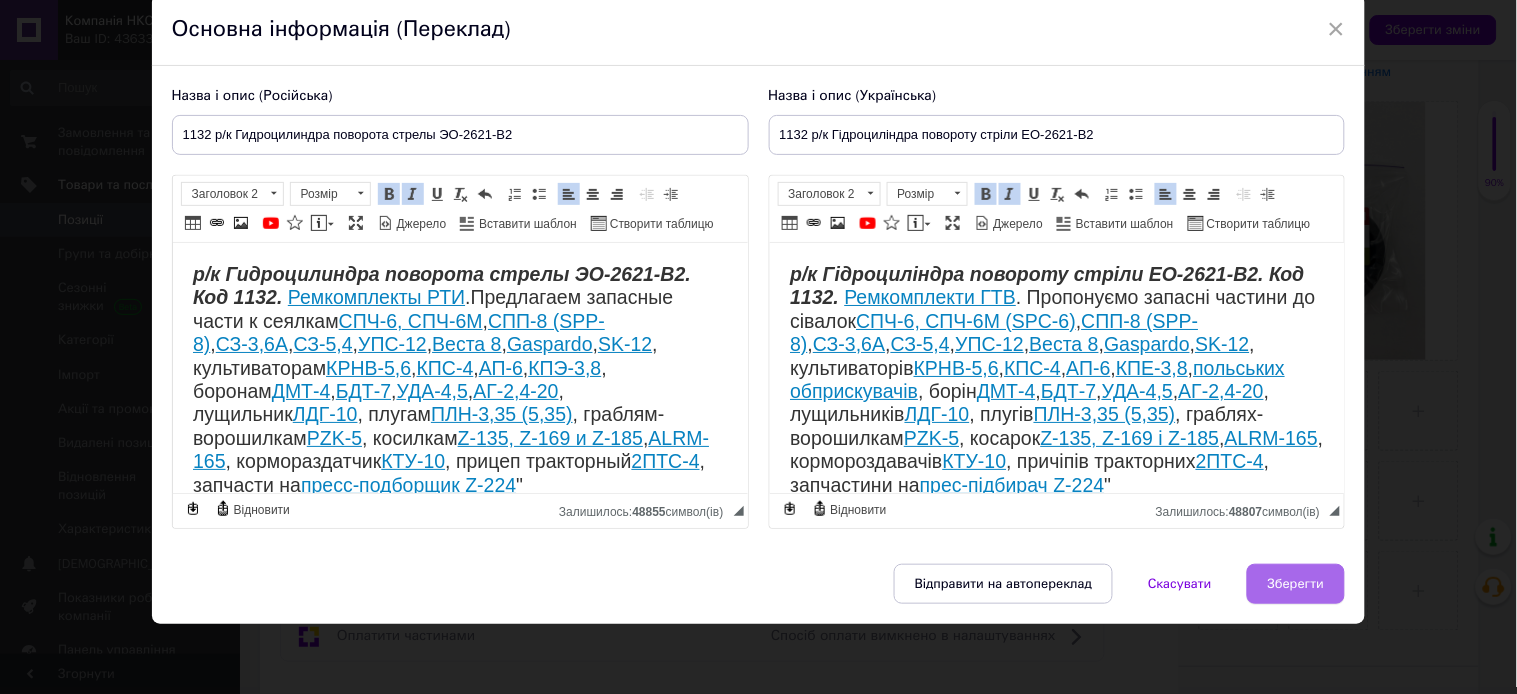 click on "Зберегти" at bounding box center [1296, 584] 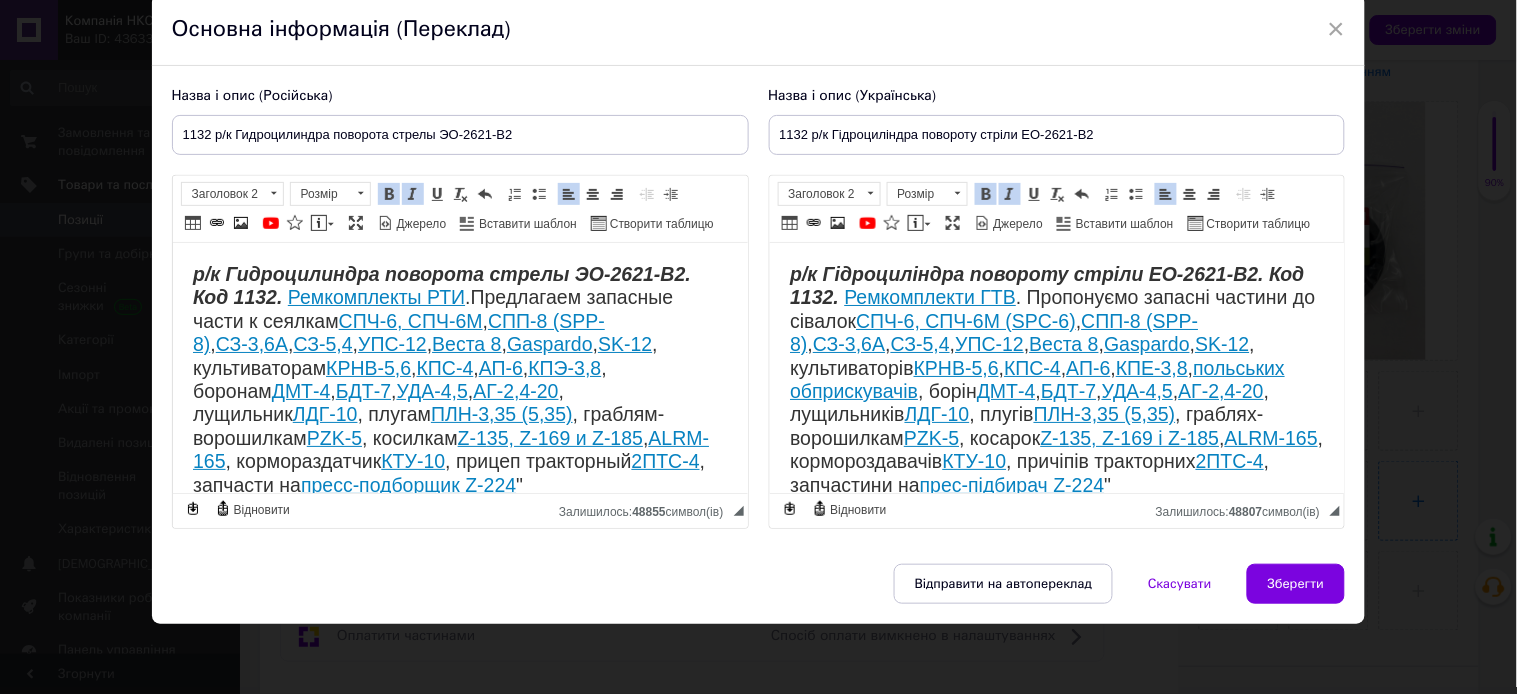 type on "1132 р/к Гидроцилиндра поворота стрелы ЭО-2621-В2" 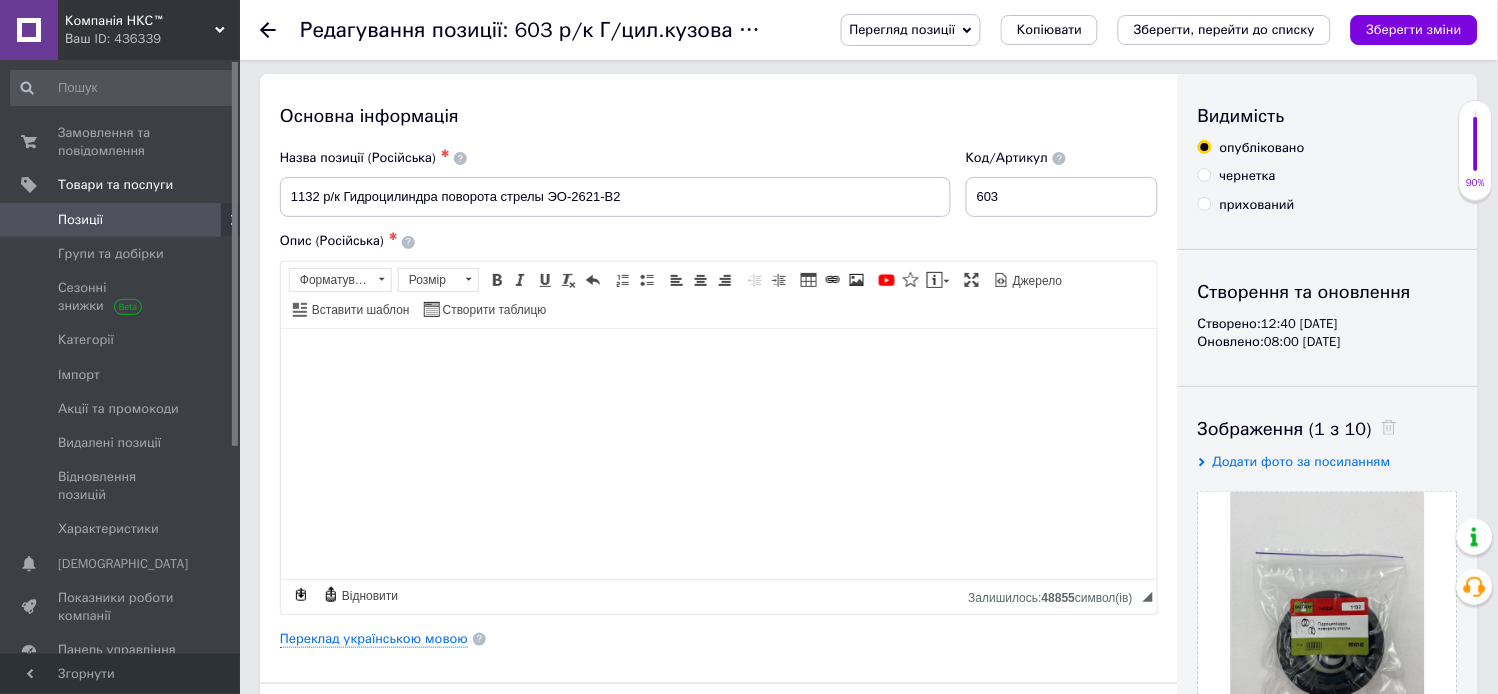 scroll, scrollTop: 0, scrollLeft: 0, axis: both 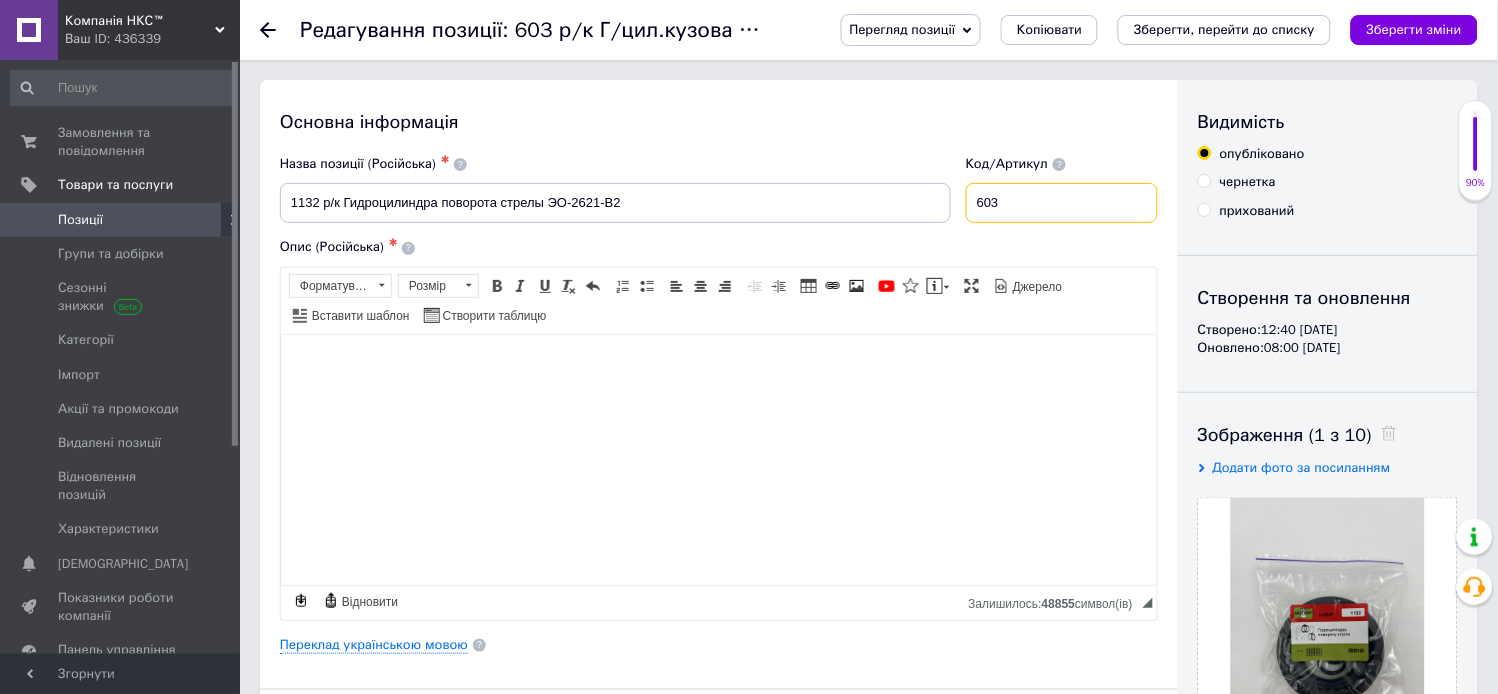 drag, startPoint x: 1018, startPoint y: 220, endPoint x: 1035, endPoint y: 241, distance: 27.018513 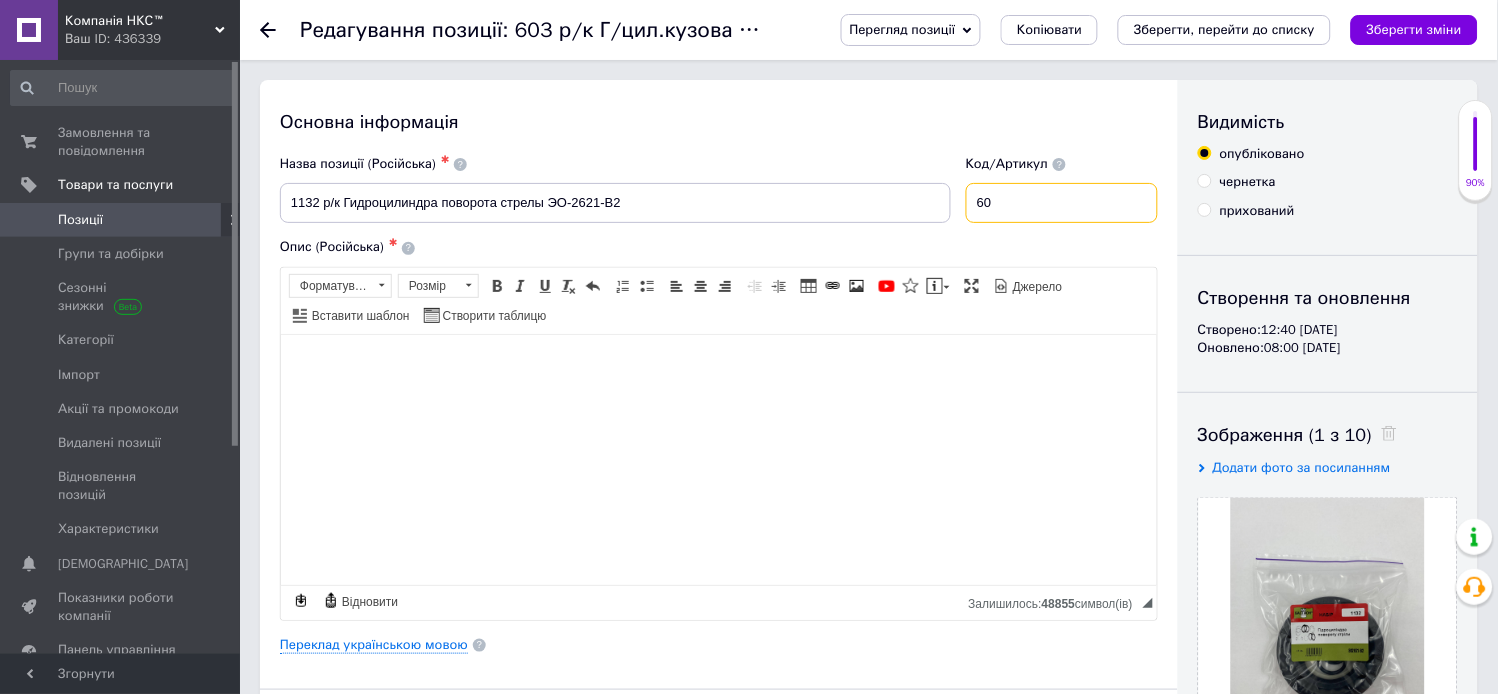 type on "6" 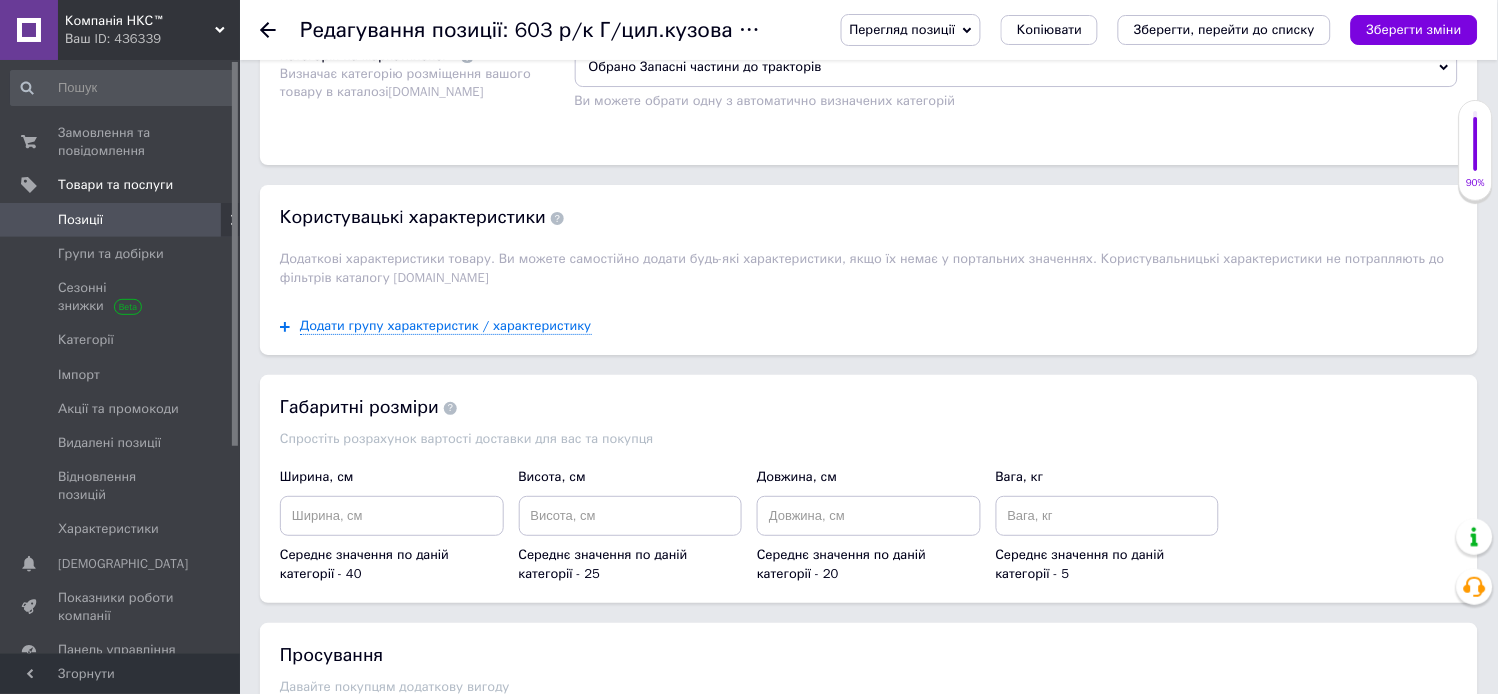 scroll, scrollTop: 1555, scrollLeft: 0, axis: vertical 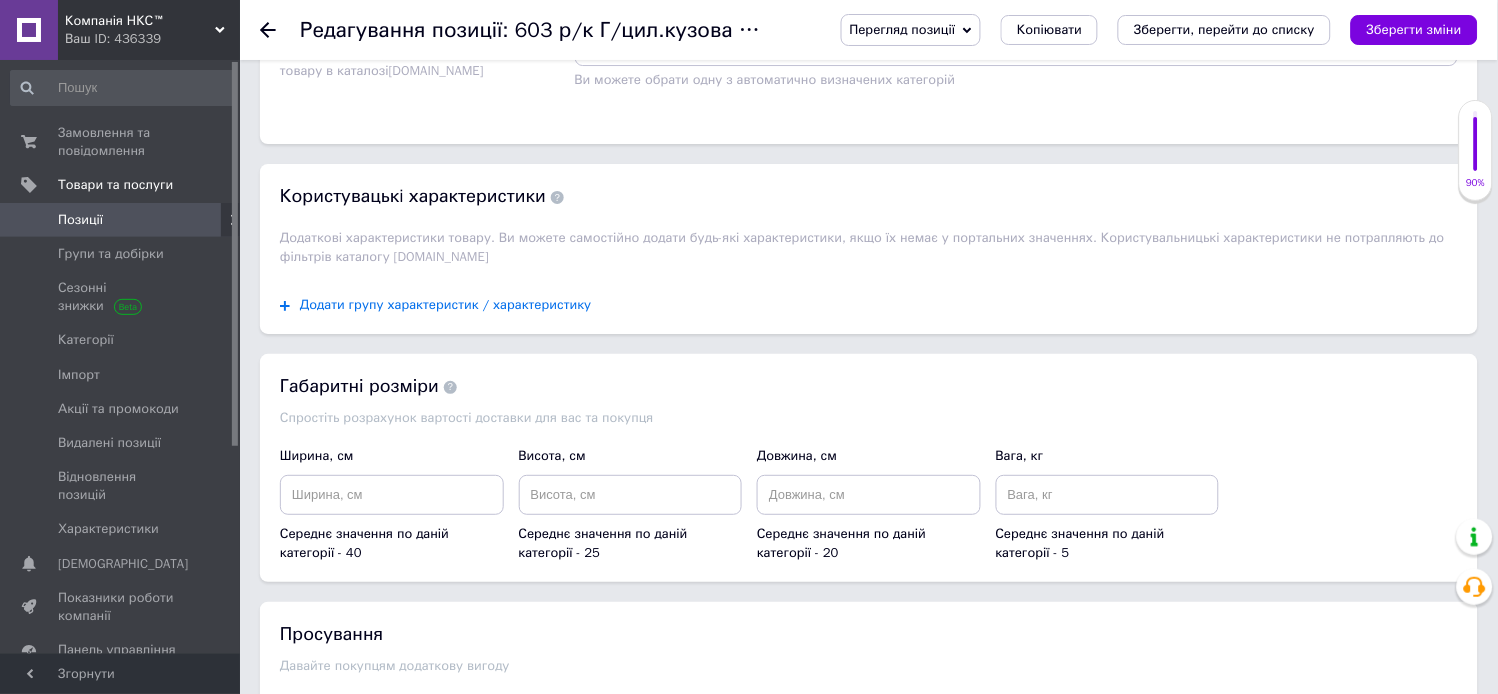 type on "1132" 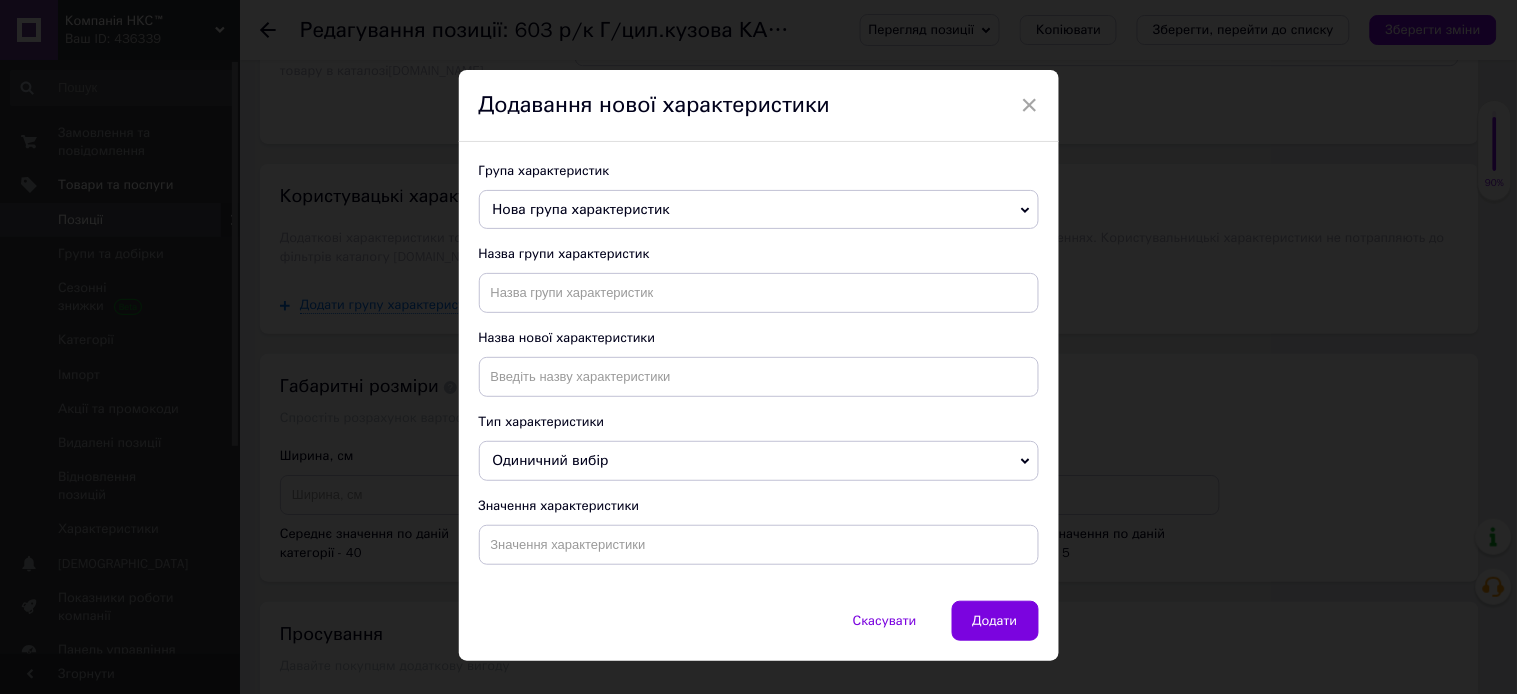 click on "Нова група характеристик" at bounding box center [759, 210] 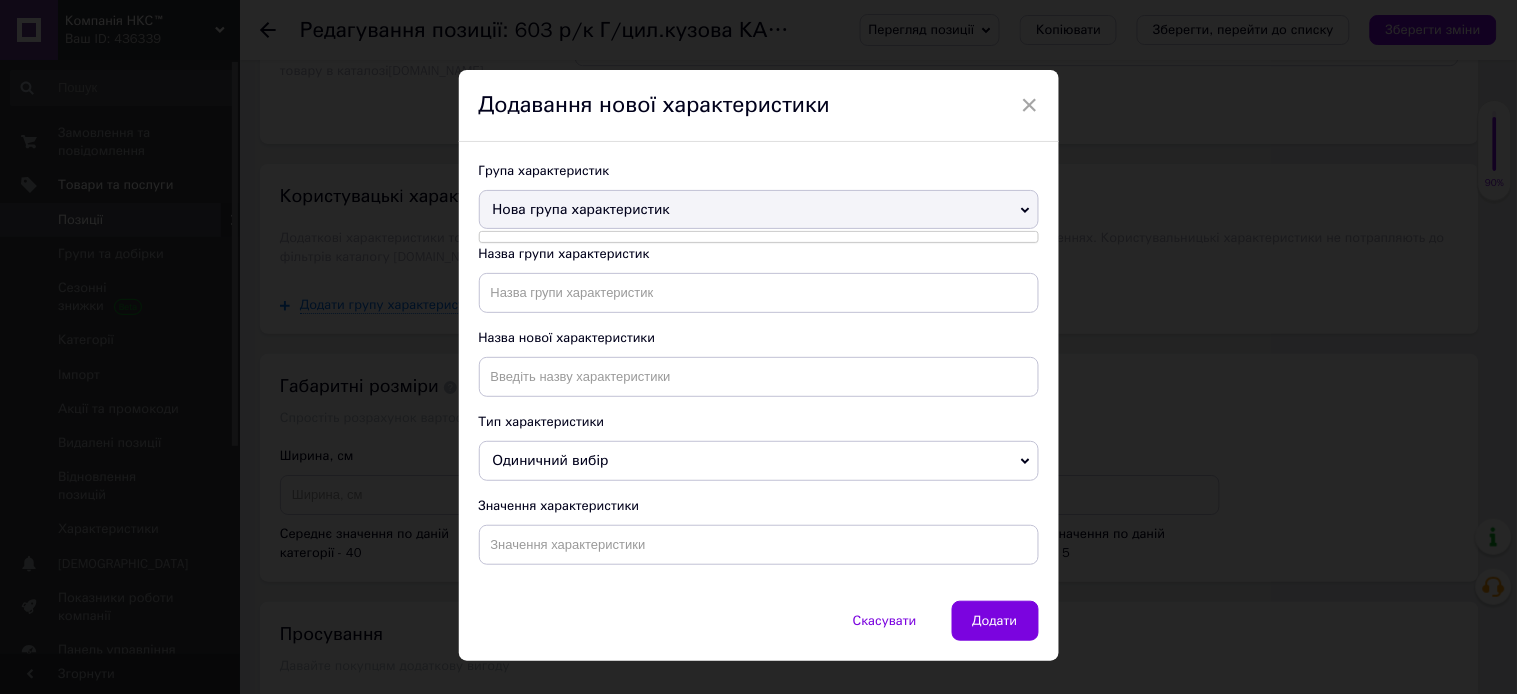 click on "Нова група характеристик" at bounding box center [759, 210] 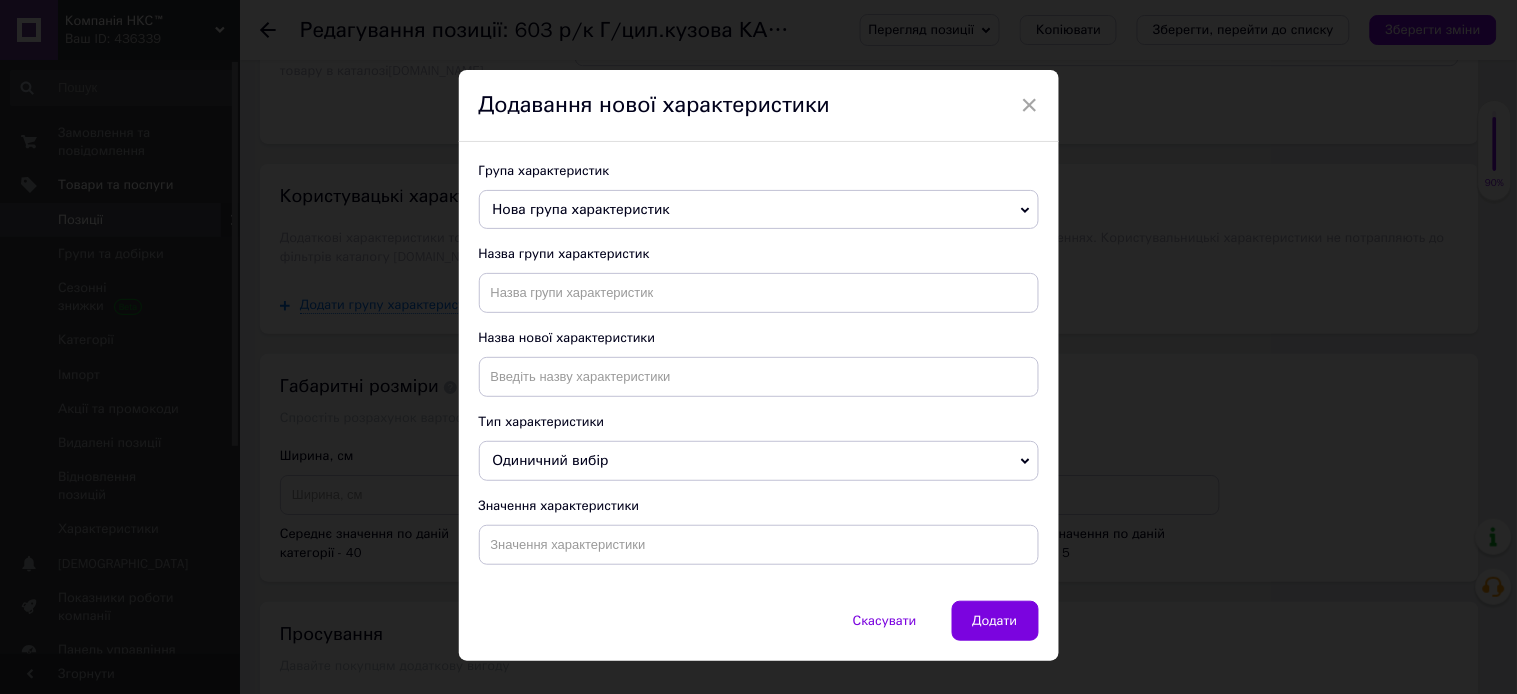 click on "Нова група характеристик" at bounding box center (759, 210) 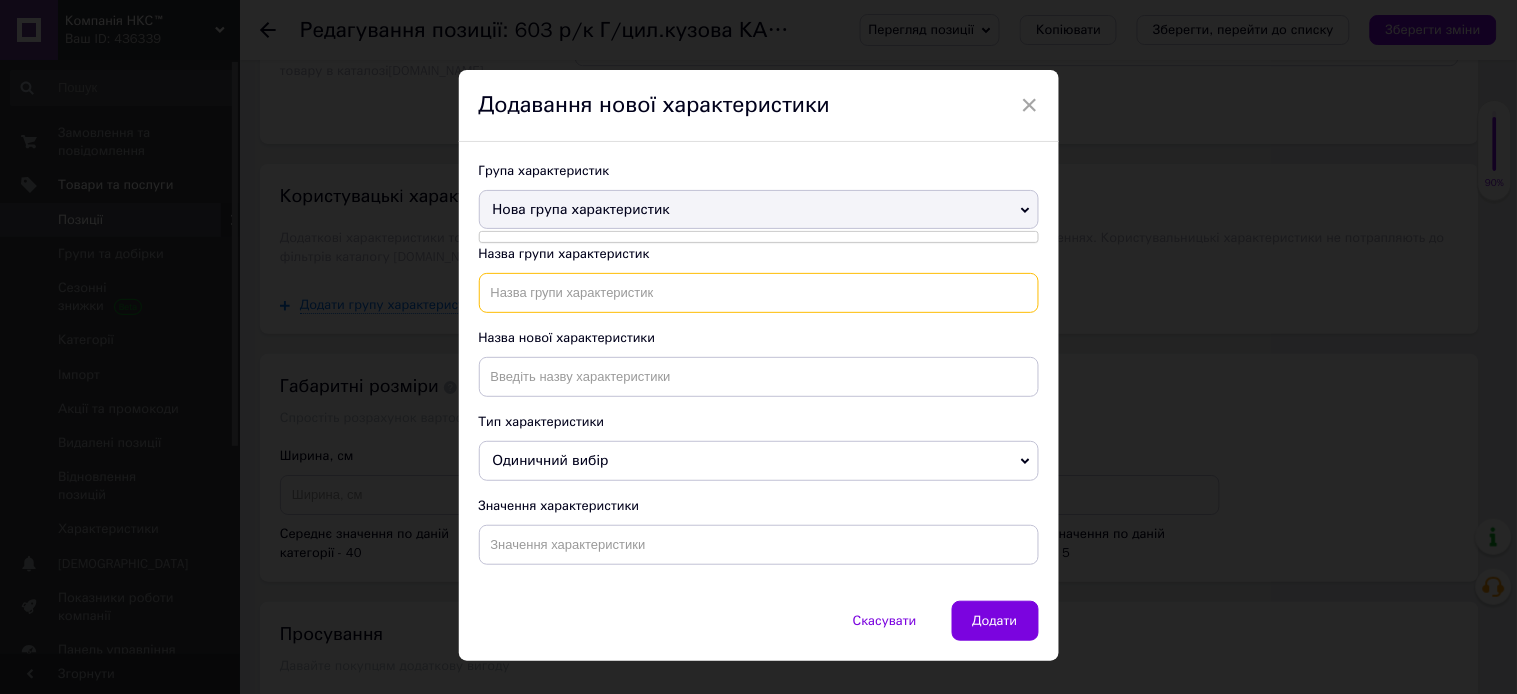 drag, startPoint x: 698, startPoint y: 298, endPoint x: 730, endPoint y: 306, distance: 32.984844 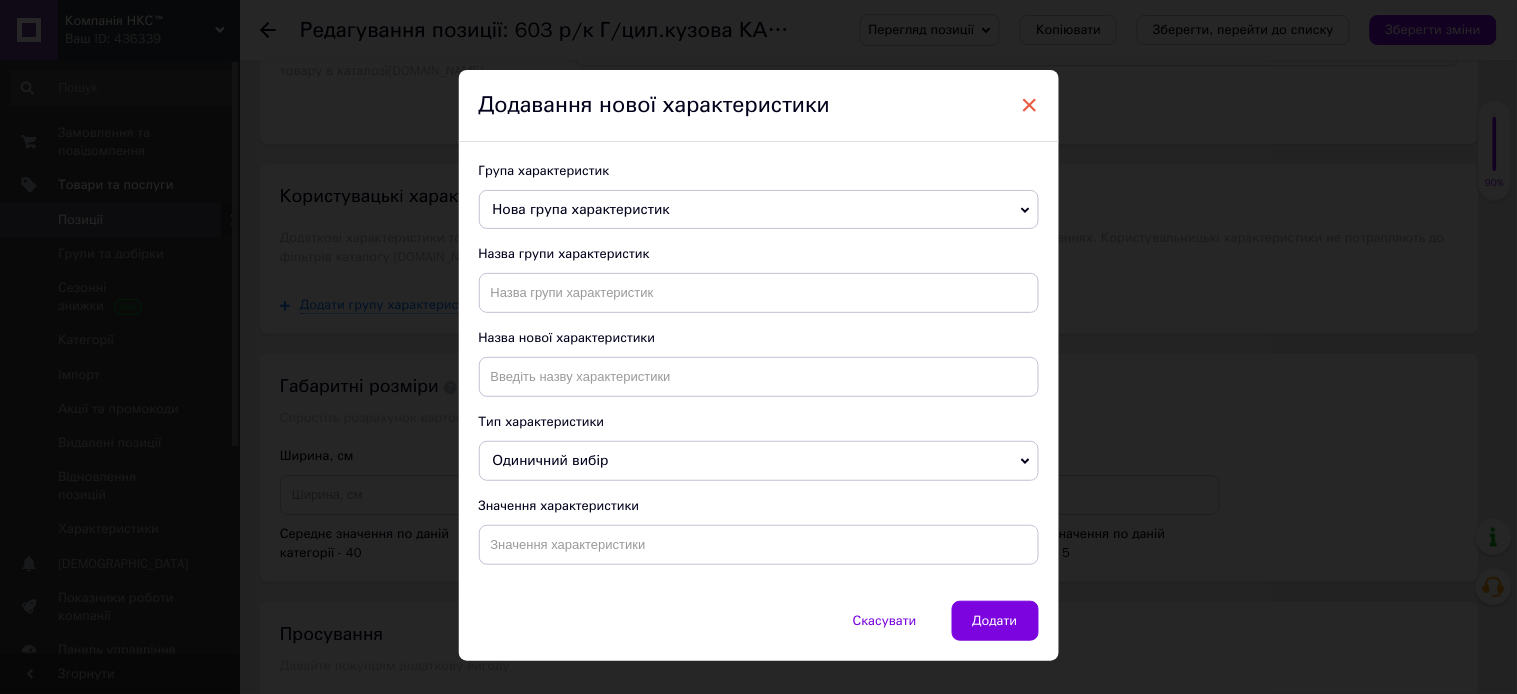 click on "×" at bounding box center (1030, 105) 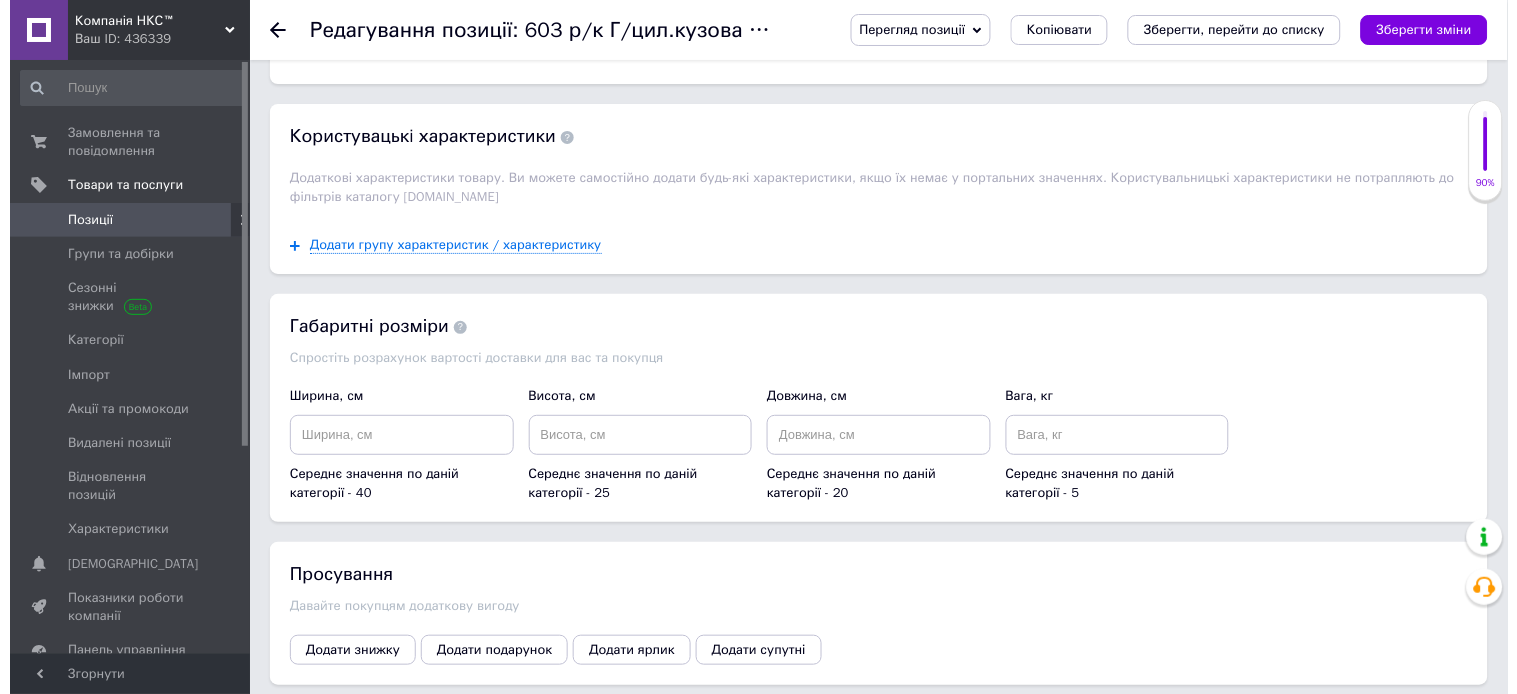 scroll, scrollTop: 1618, scrollLeft: 0, axis: vertical 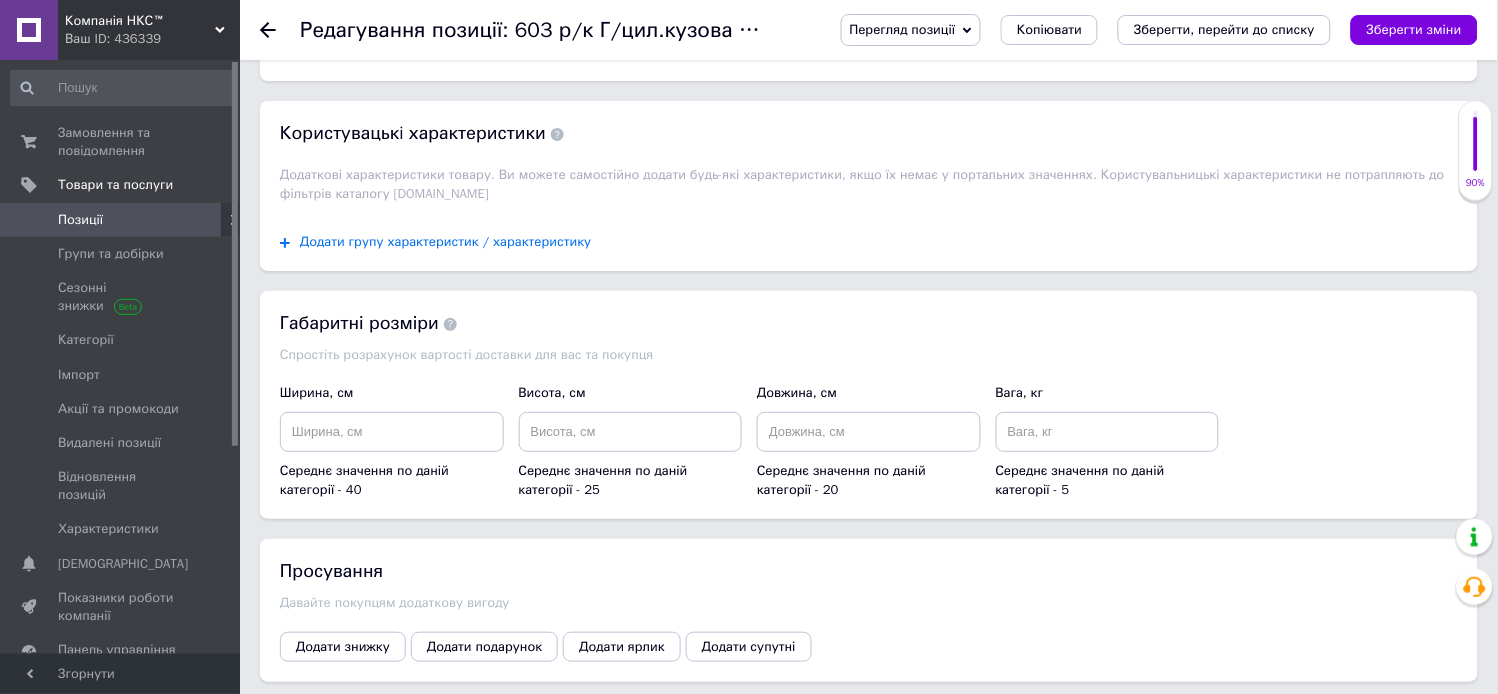 click on "Додати групу характеристик / характеристику" at bounding box center (446, 242) 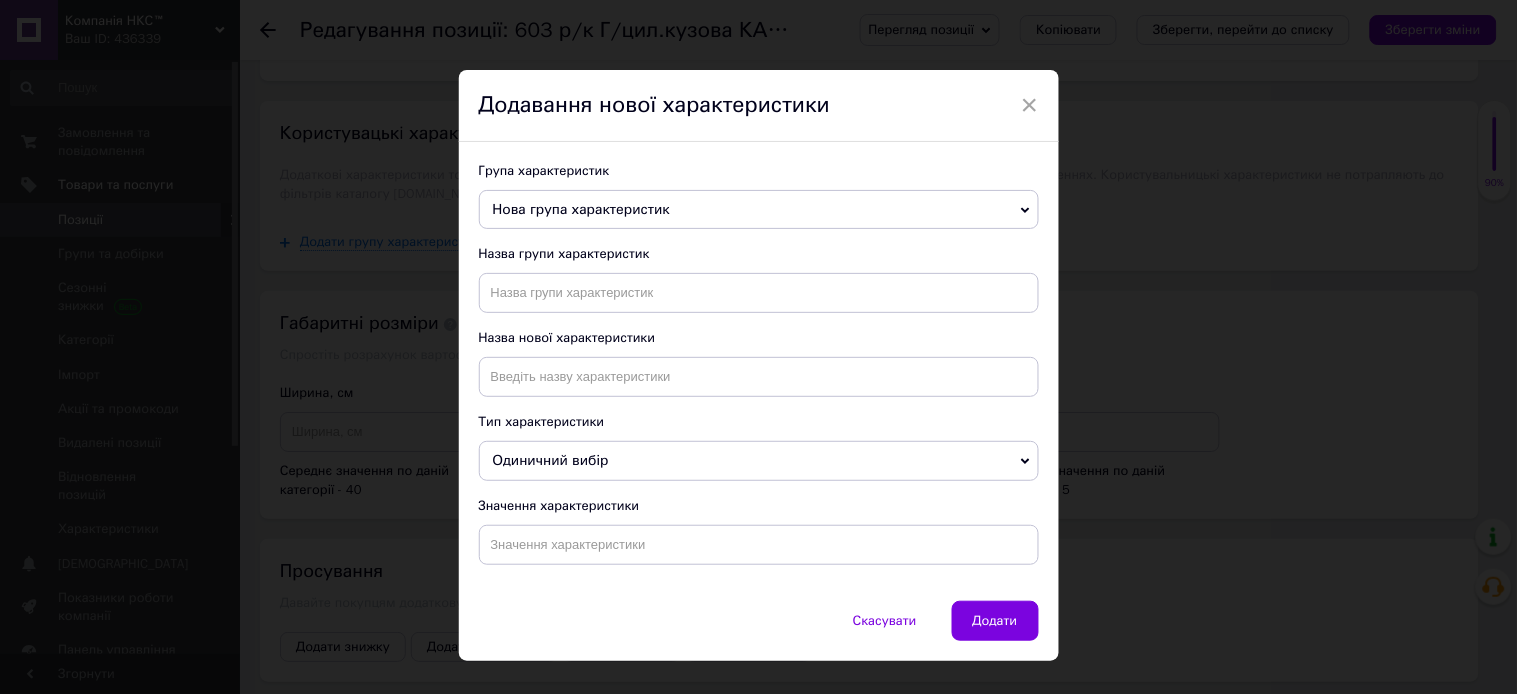 click on "Одиничний вибір" at bounding box center [759, 461] 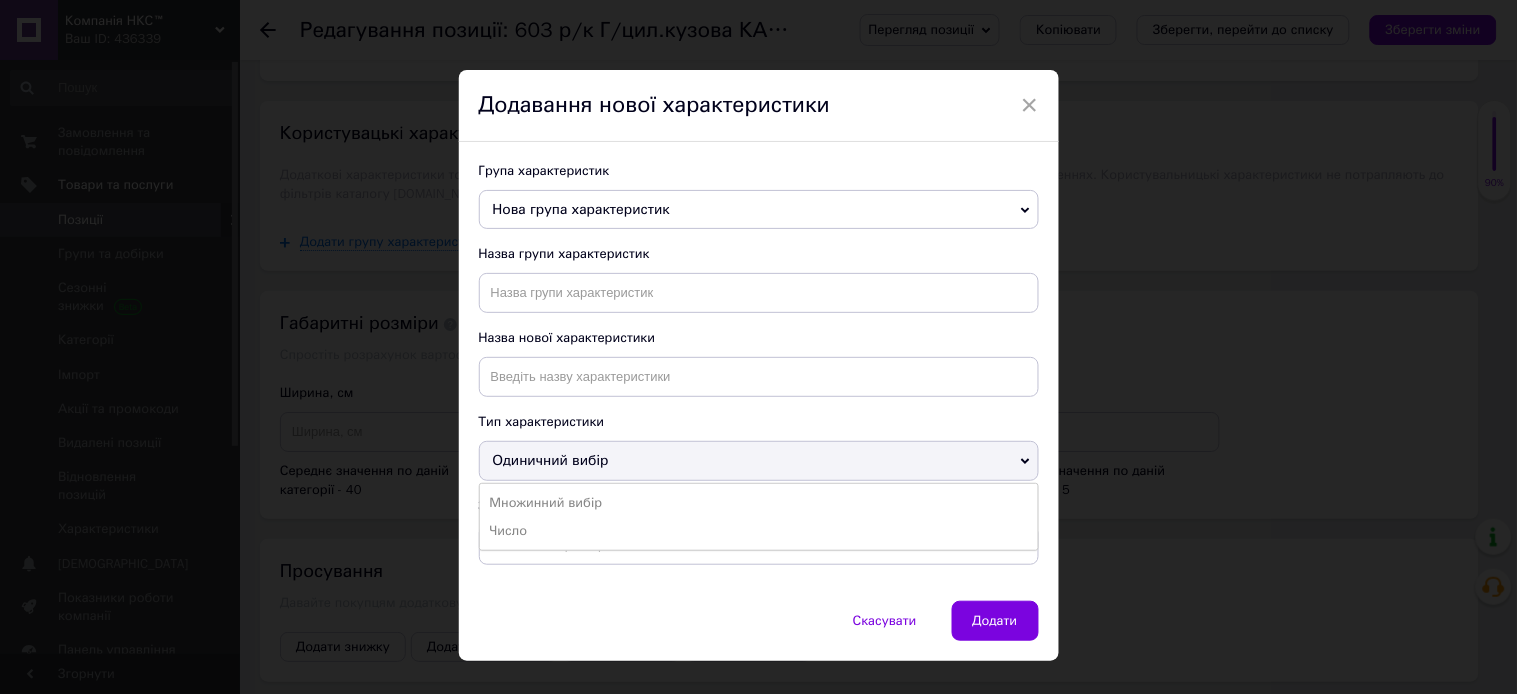 click on "Одиничний вибір" at bounding box center [759, 461] 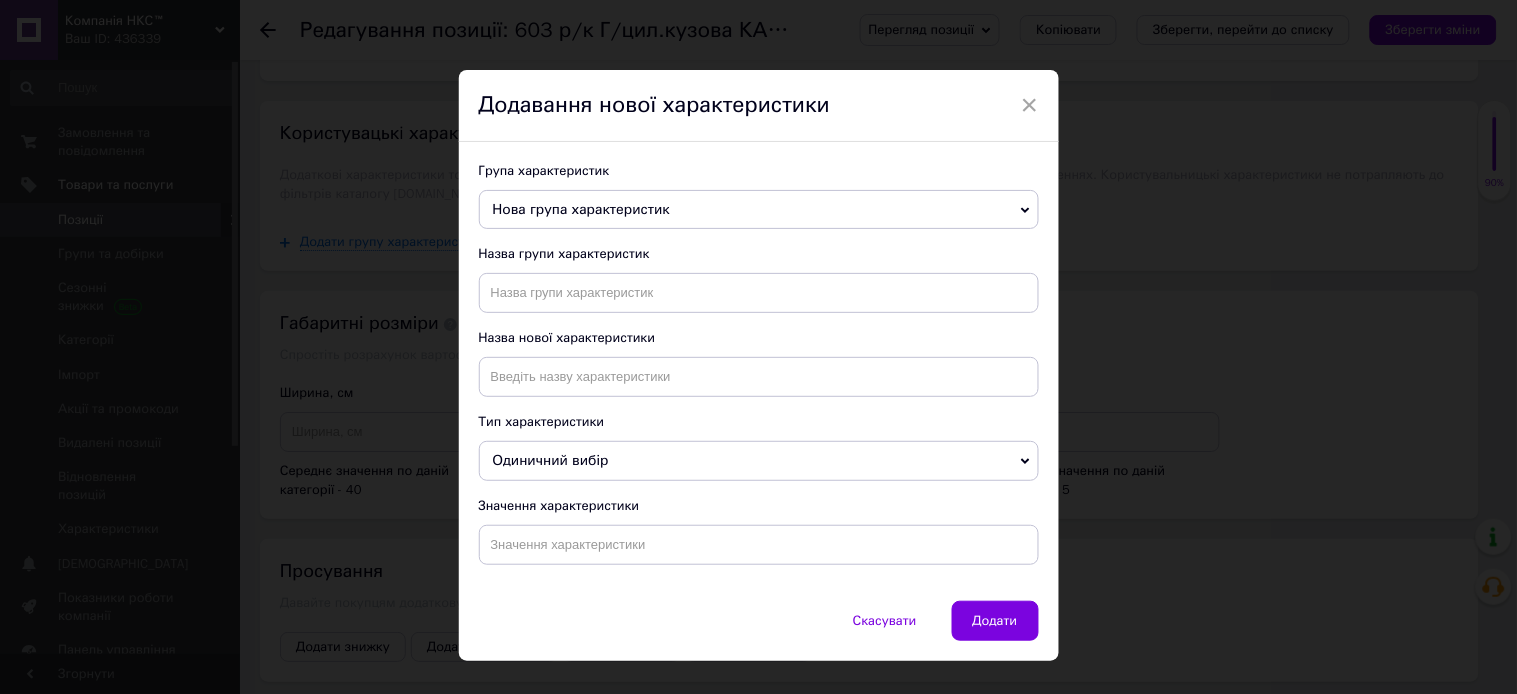 click 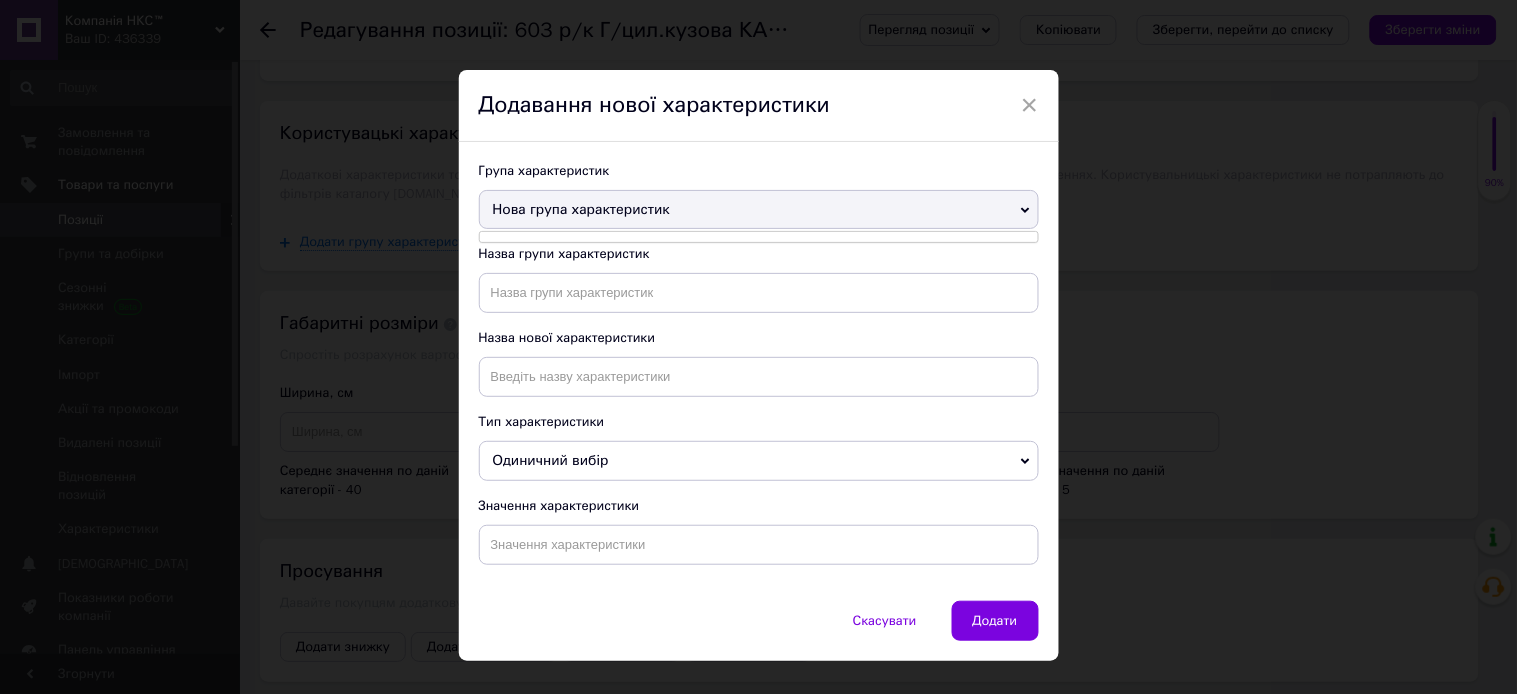 click on "Нова група характеристик" at bounding box center (759, 210) 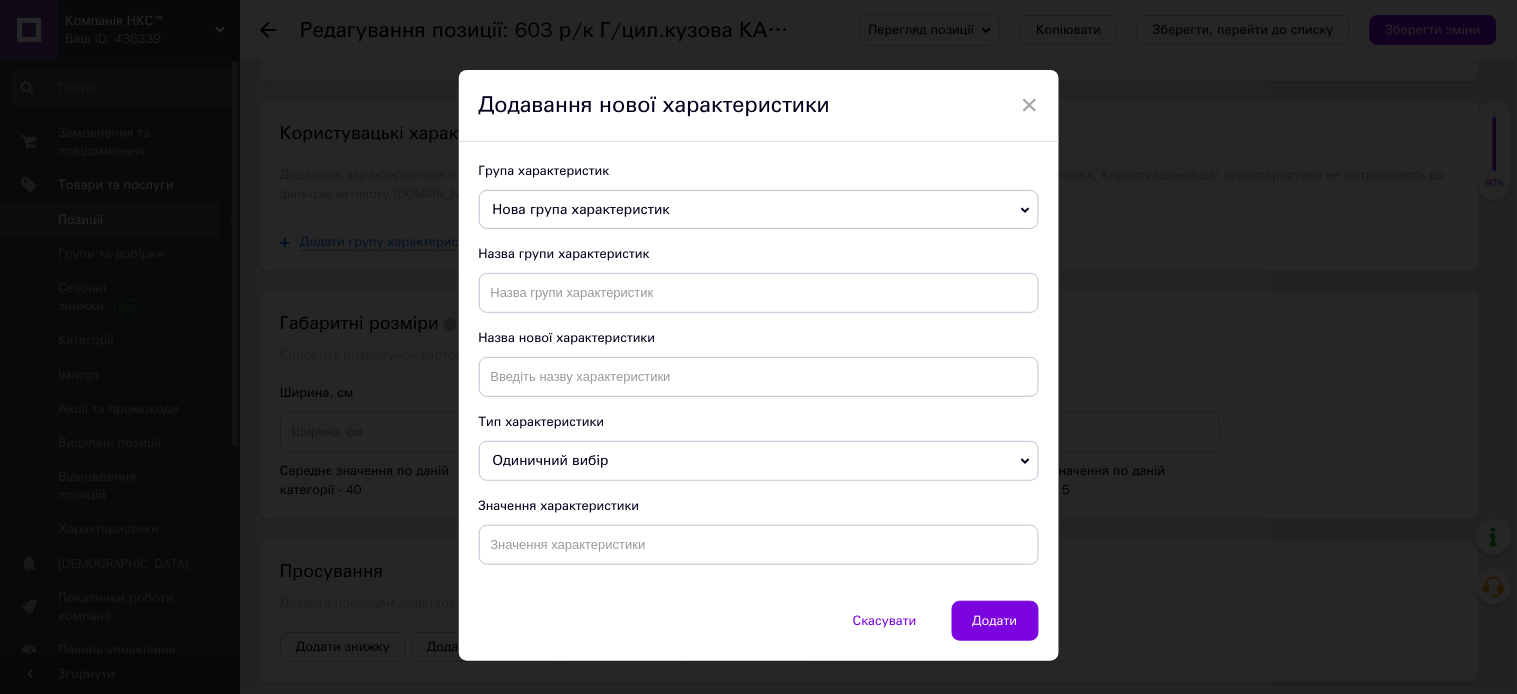 click on "Нова група характеристик" at bounding box center (759, 210) 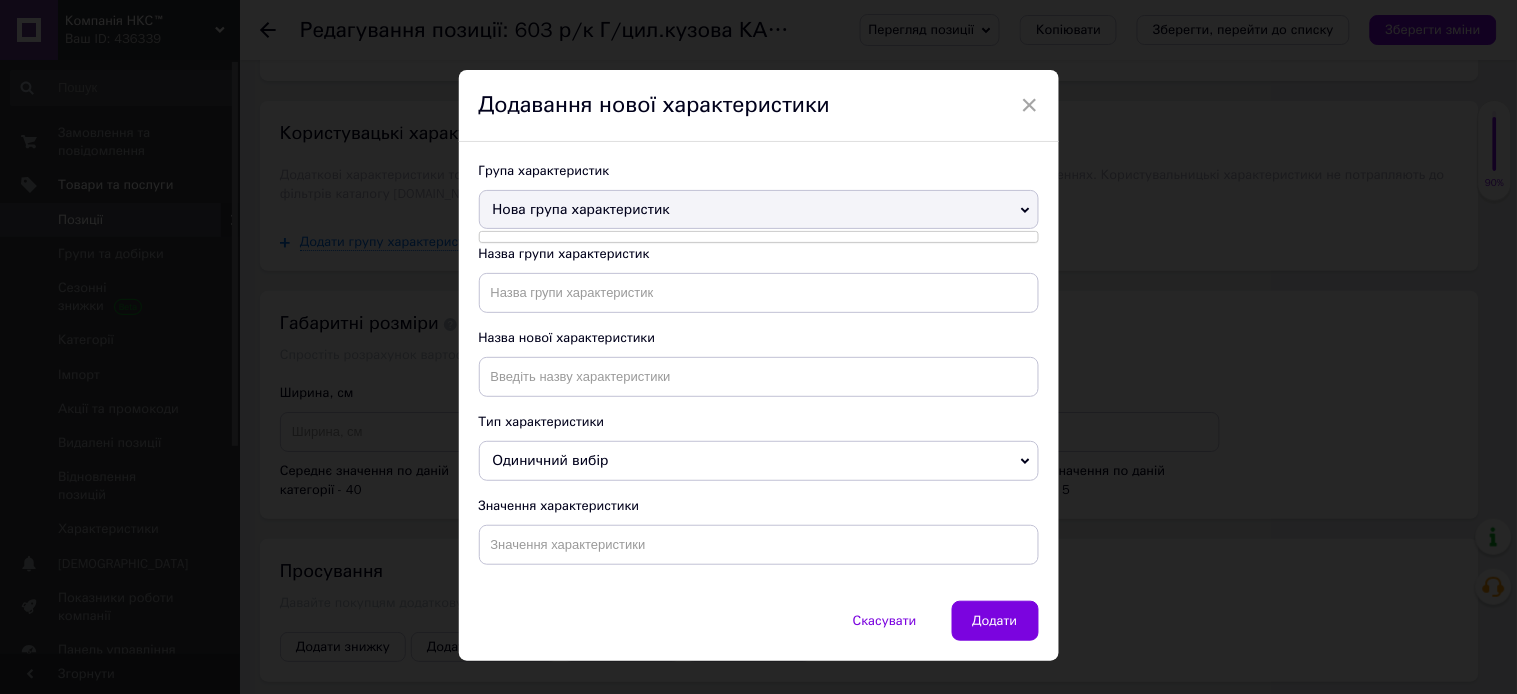 drag, startPoint x: 547, startPoint y: 203, endPoint x: 647, endPoint y: 243, distance: 107.70329 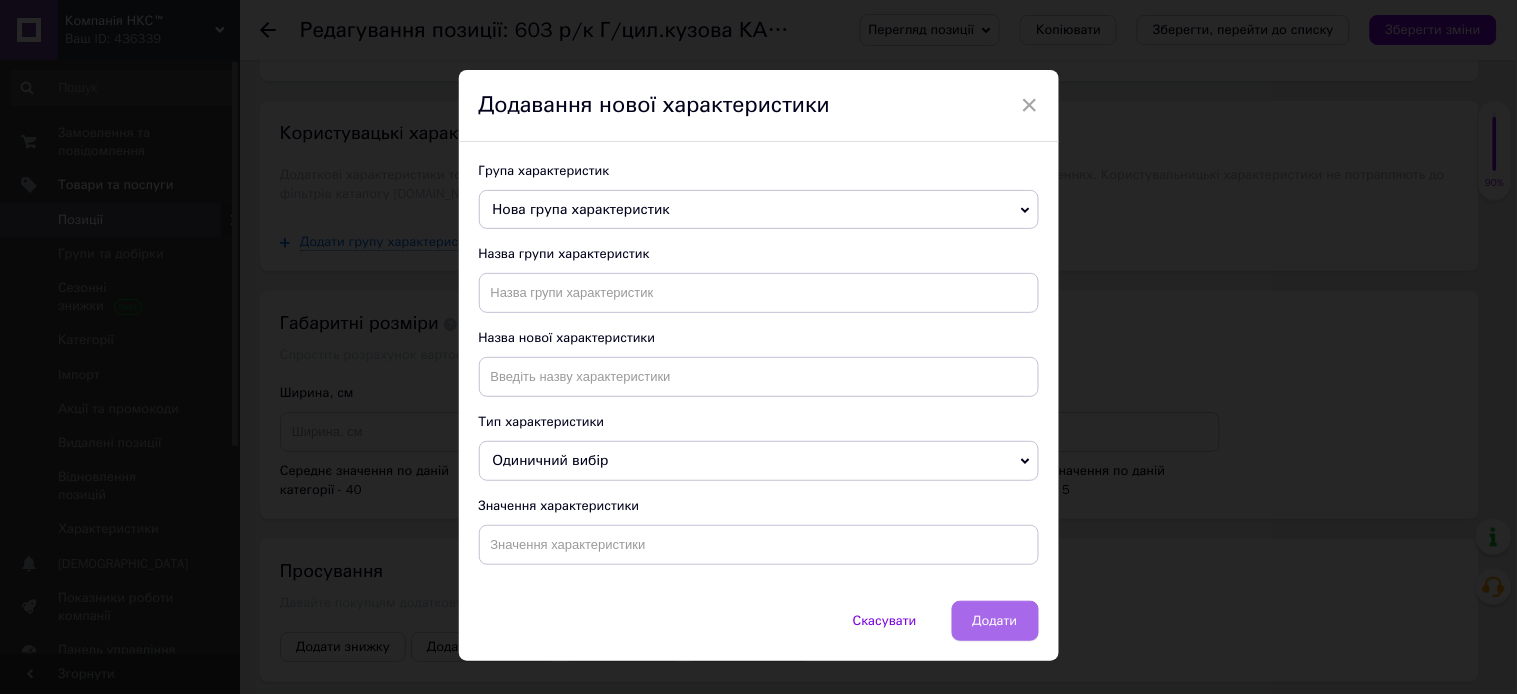 click on "Додати" at bounding box center [995, 621] 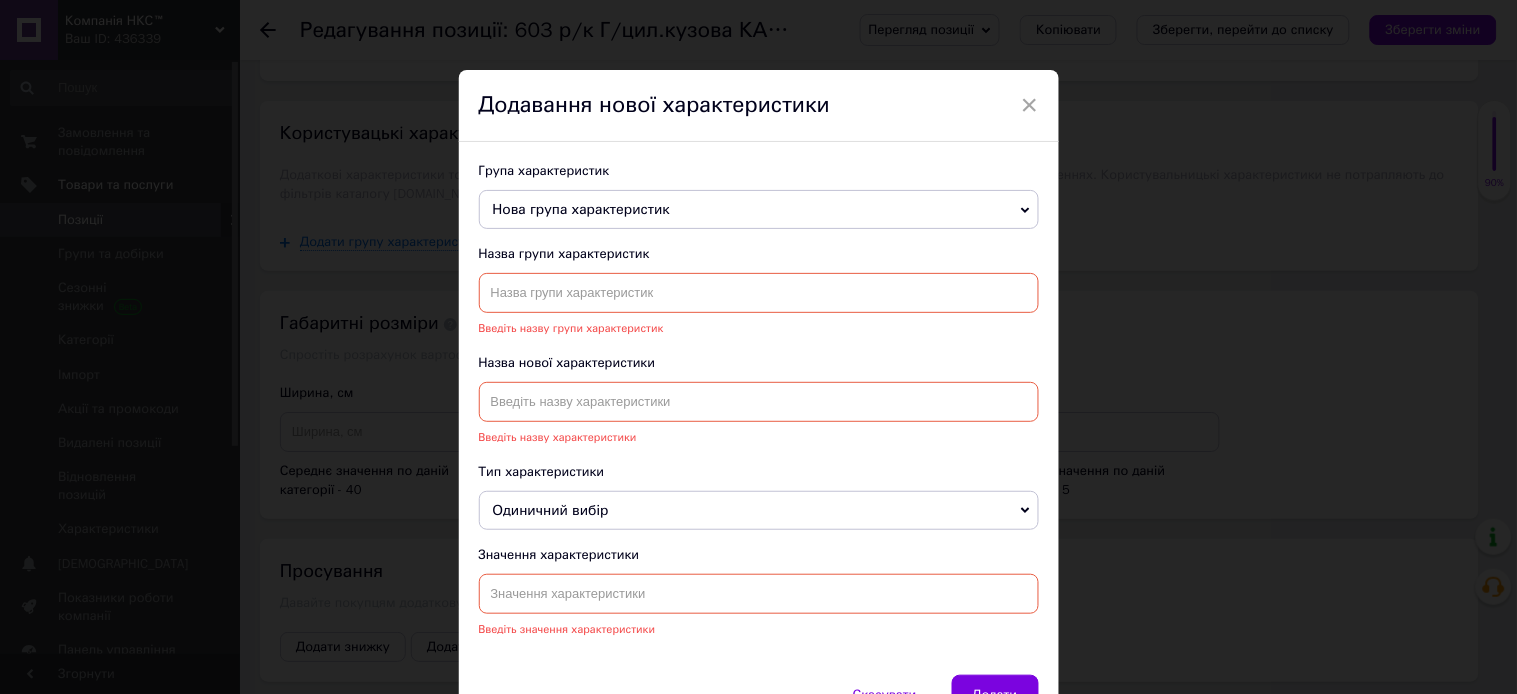 click at bounding box center (759, 293) 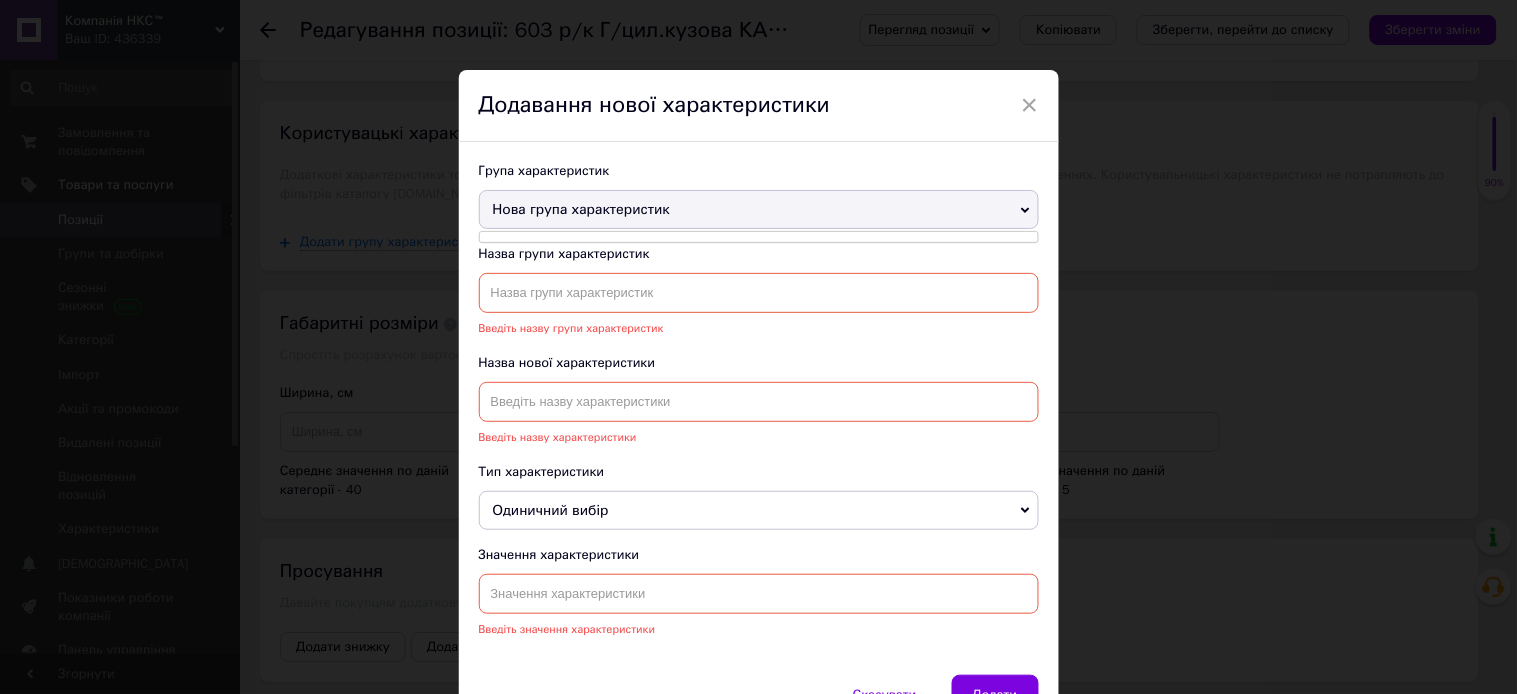 click on "Нова група характеристик" at bounding box center (759, 210) 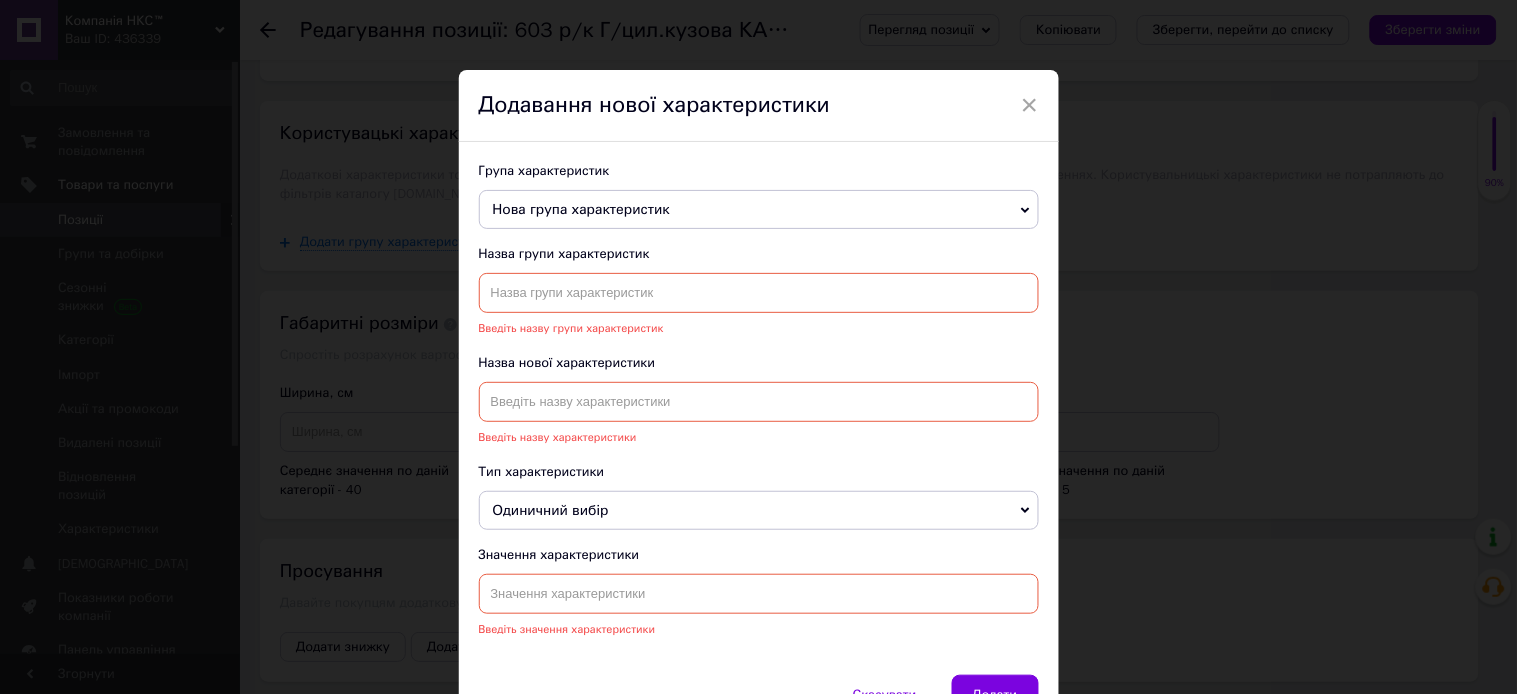 click on "Нова група характеристик" at bounding box center [759, 210] 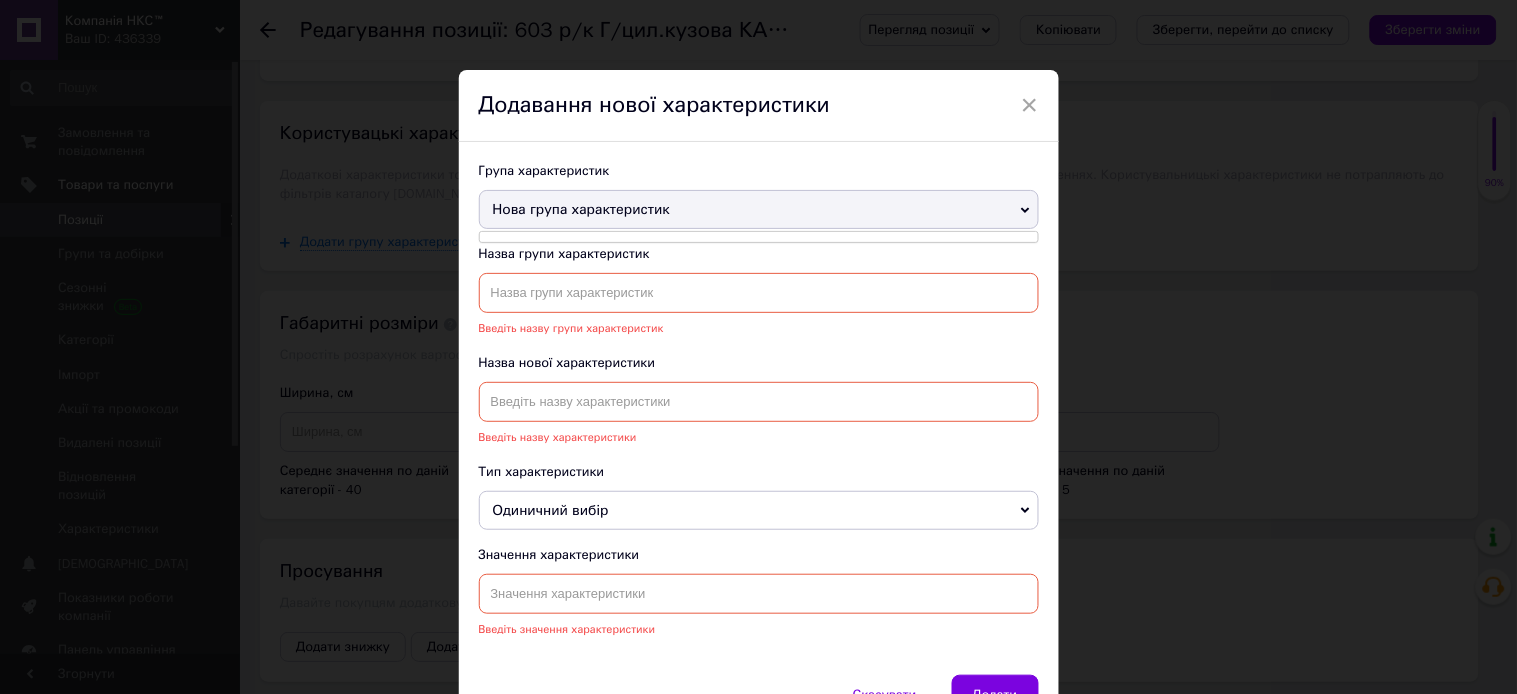 scroll, scrollTop: 110, scrollLeft: 0, axis: vertical 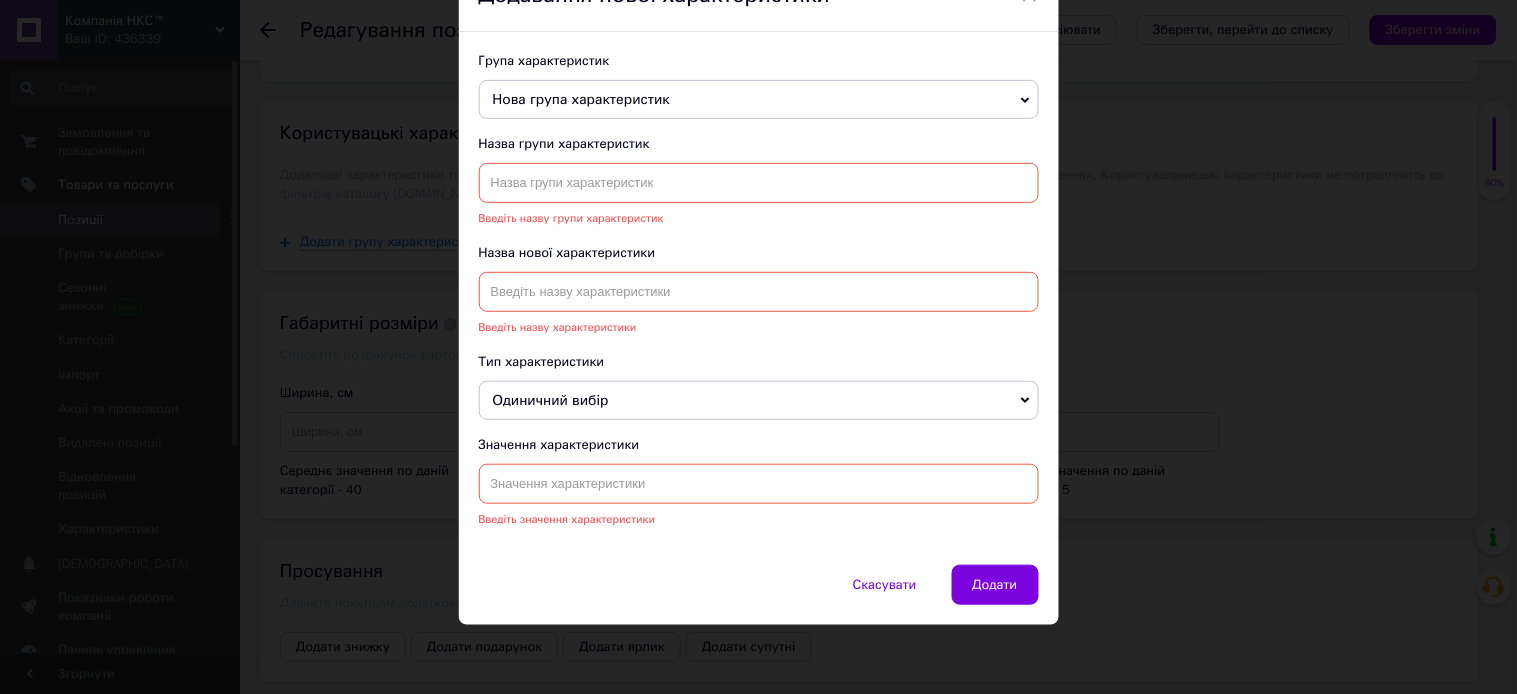 drag, startPoint x: 535, startPoint y: 478, endPoint x: 641, endPoint y: 478, distance: 106 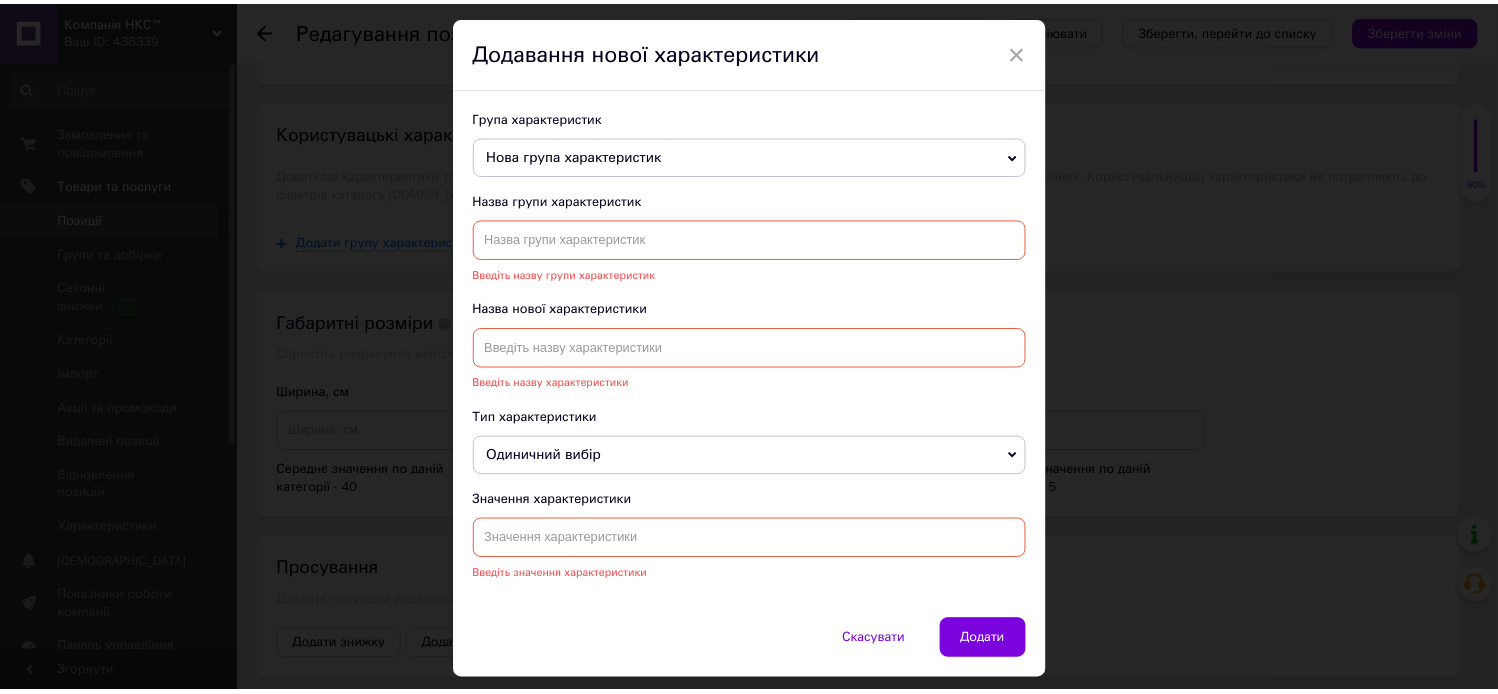 scroll, scrollTop: 0, scrollLeft: 0, axis: both 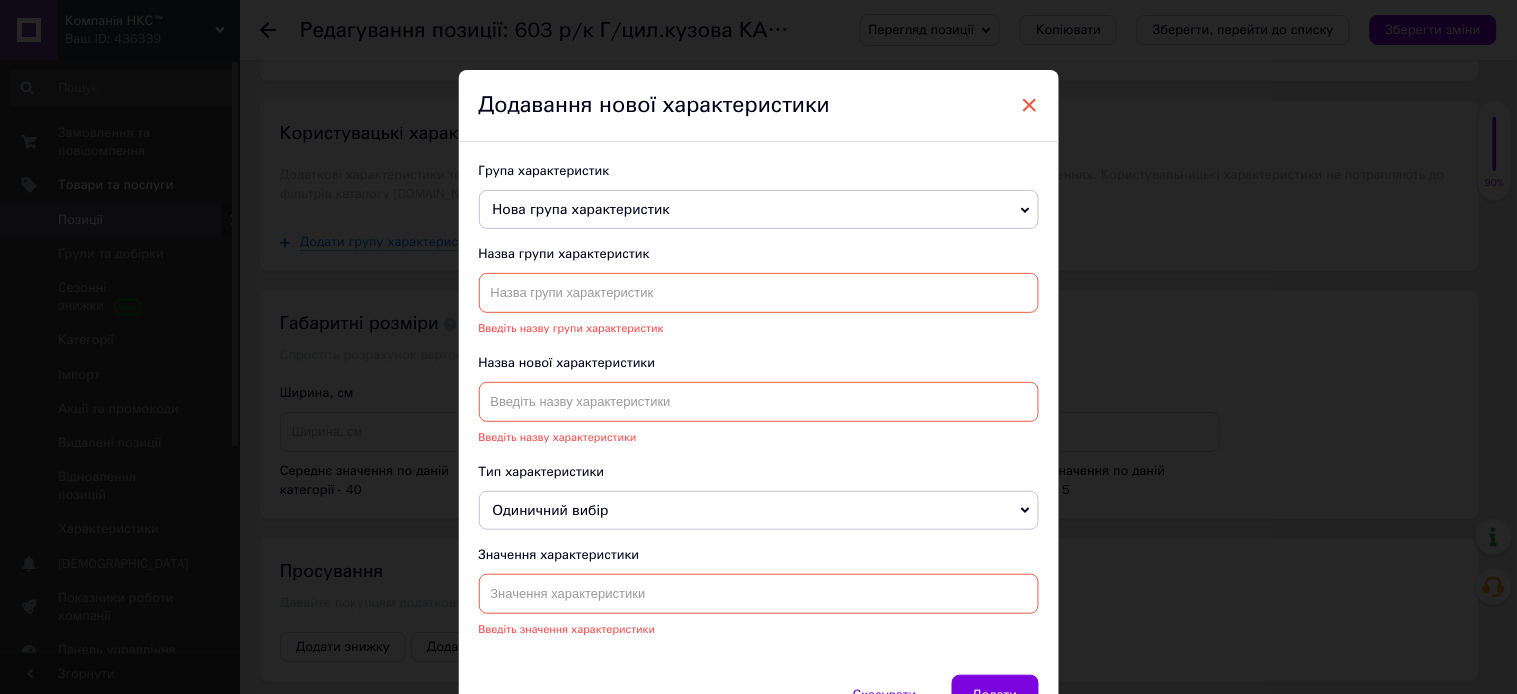 click on "×" at bounding box center [1030, 105] 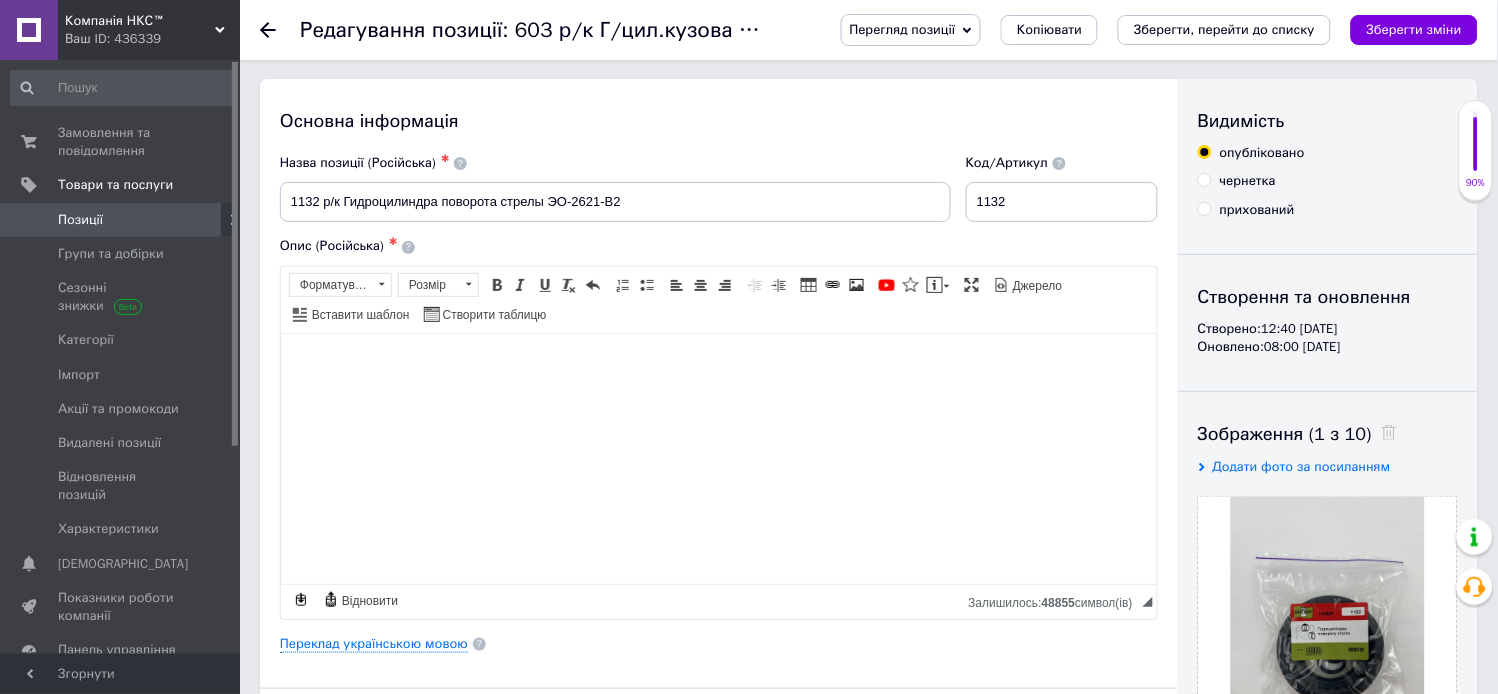scroll, scrollTop: 0, scrollLeft: 0, axis: both 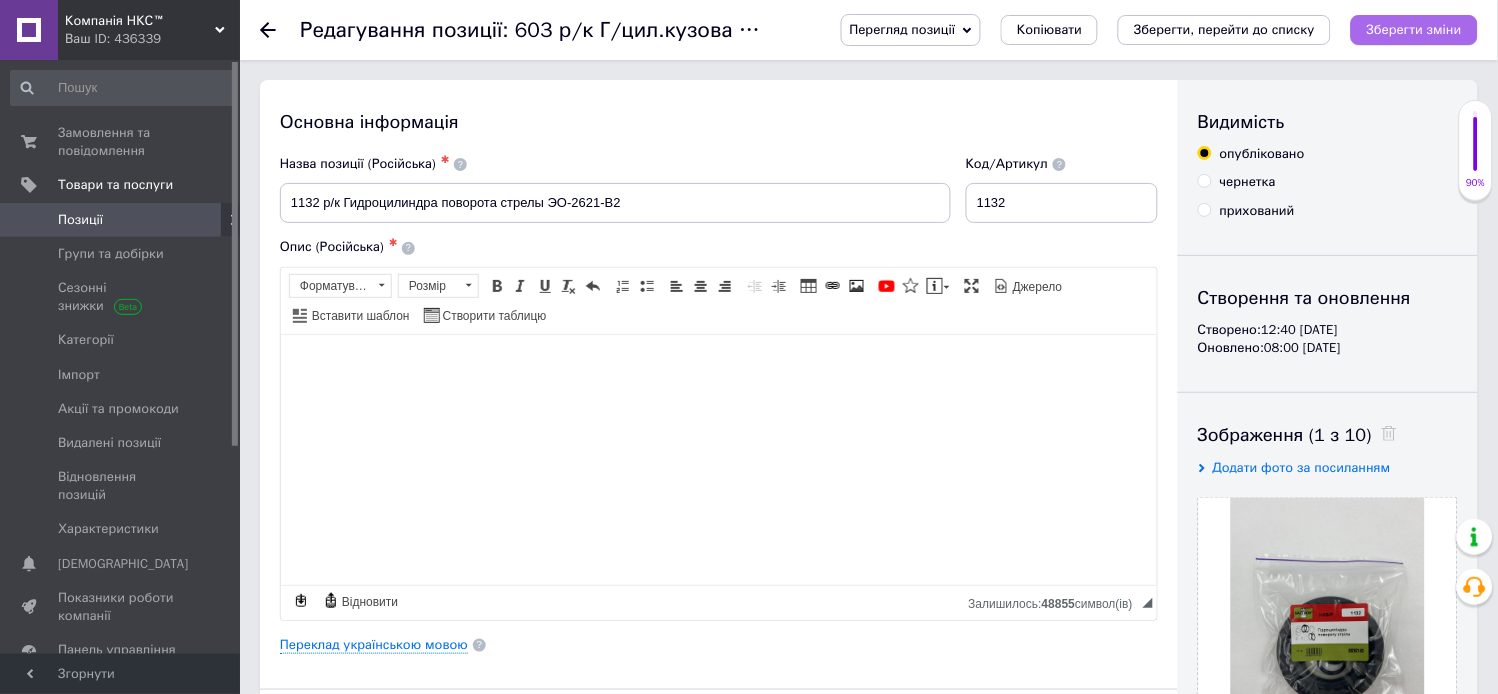 click on "Зберегти зміни" at bounding box center (1414, 30) 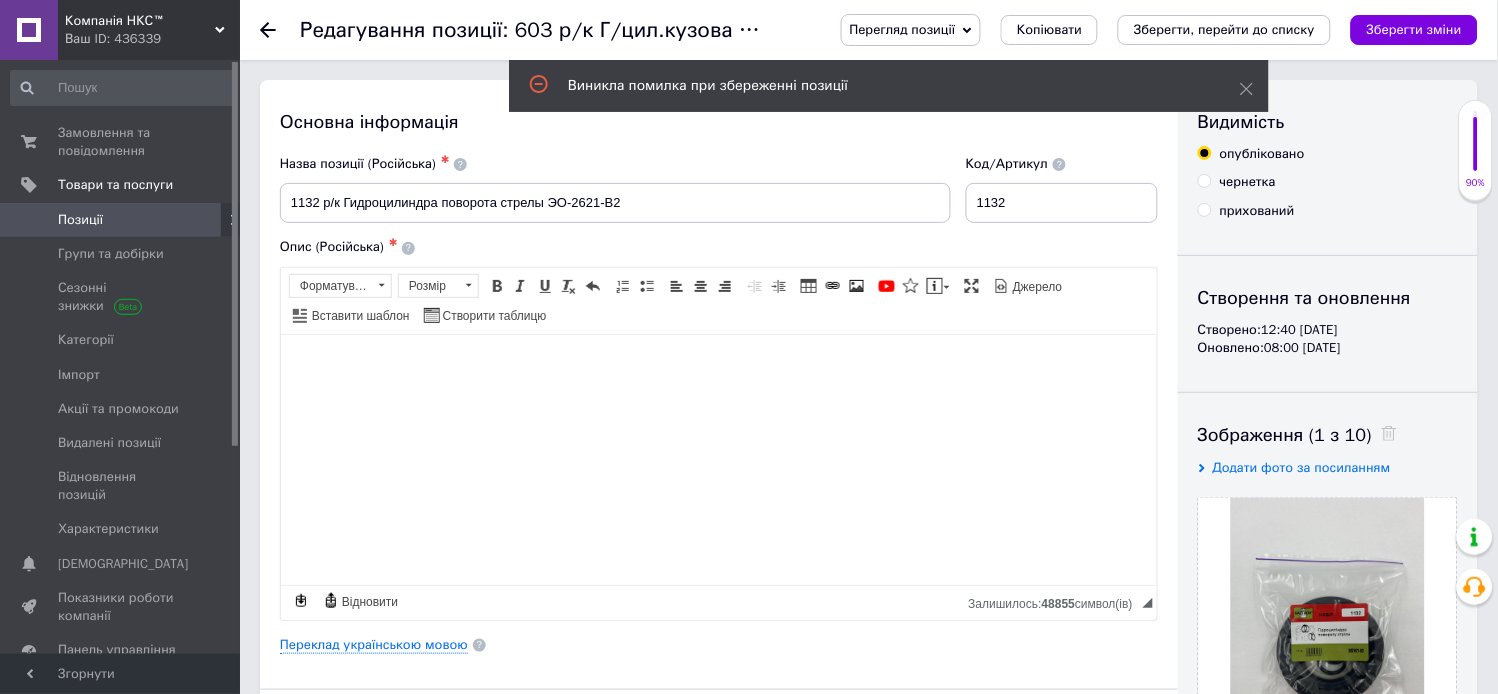 drag, startPoint x: 1212, startPoint y: 30, endPoint x: 1446, endPoint y: 203, distance: 291.00687 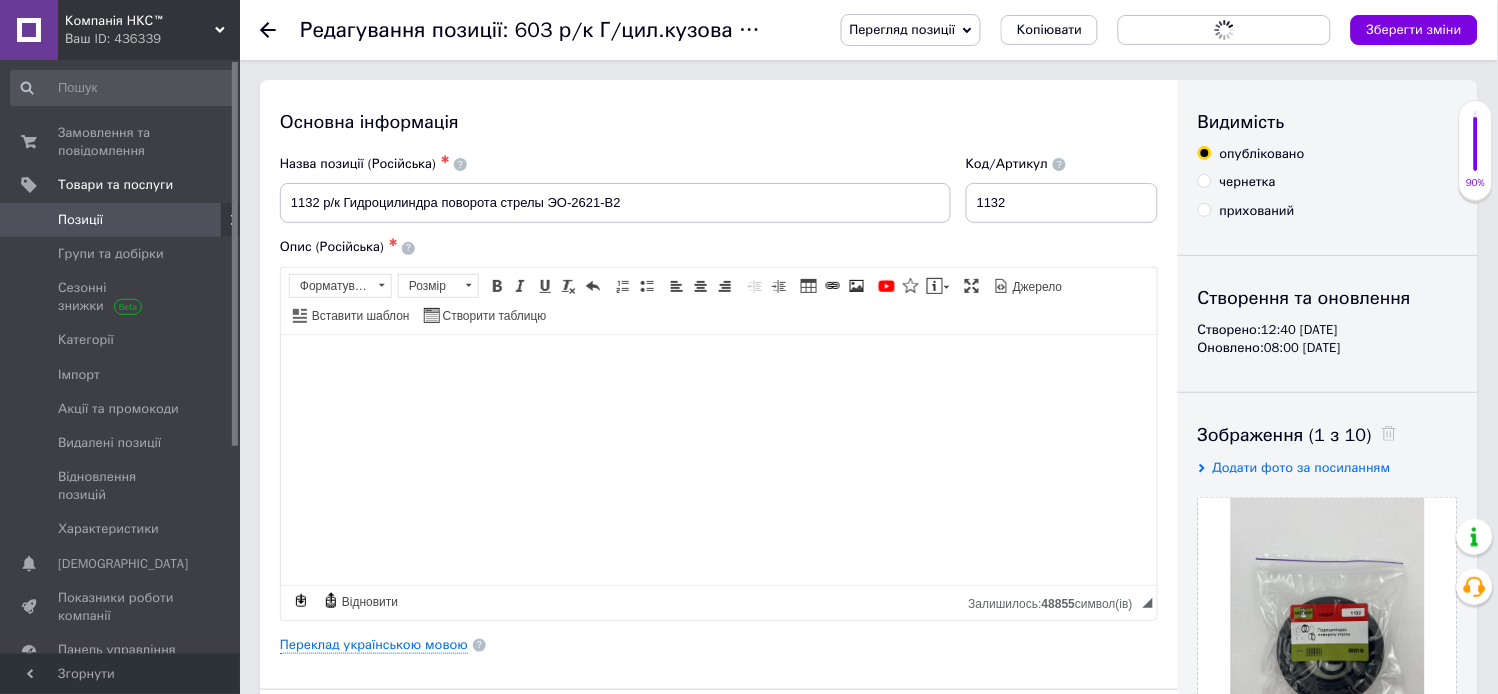 drag, startPoint x: 1431, startPoint y: 27, endPoint x: 1506, endPoint y: 102, distance: 106.06602 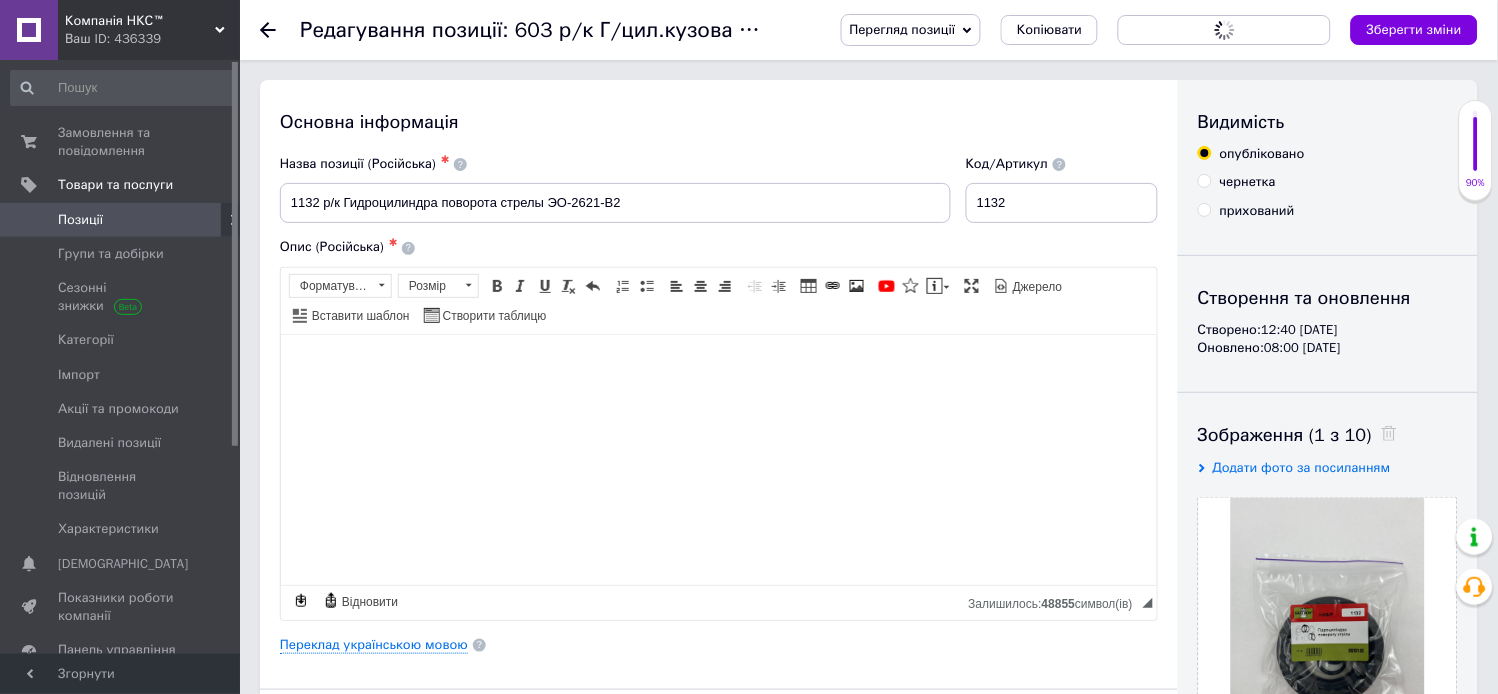 click on "Зберегти зміни" at bounding box center [1414, 29] 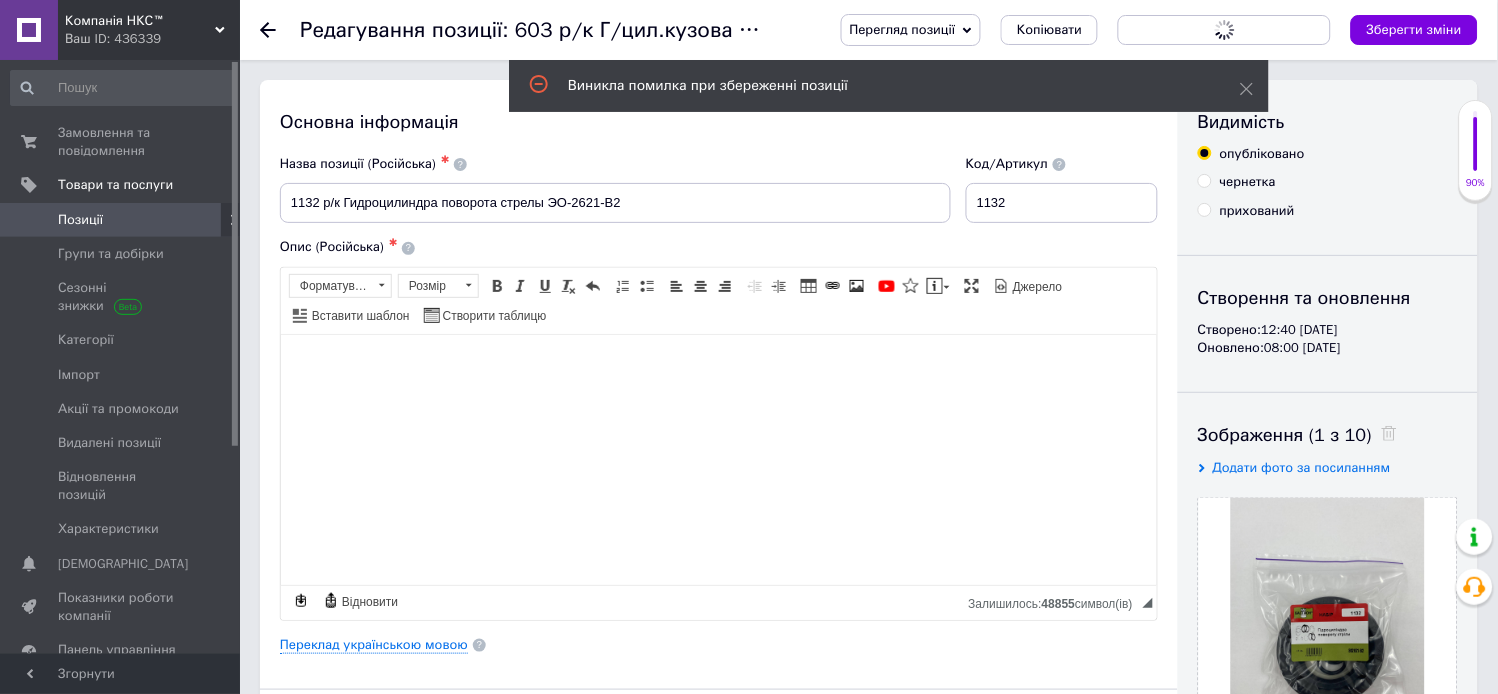 drag, startPoint x: 1413, startPoint y: 27, endPoint x: 1443, endPoint y: 37, distance: 31.622776 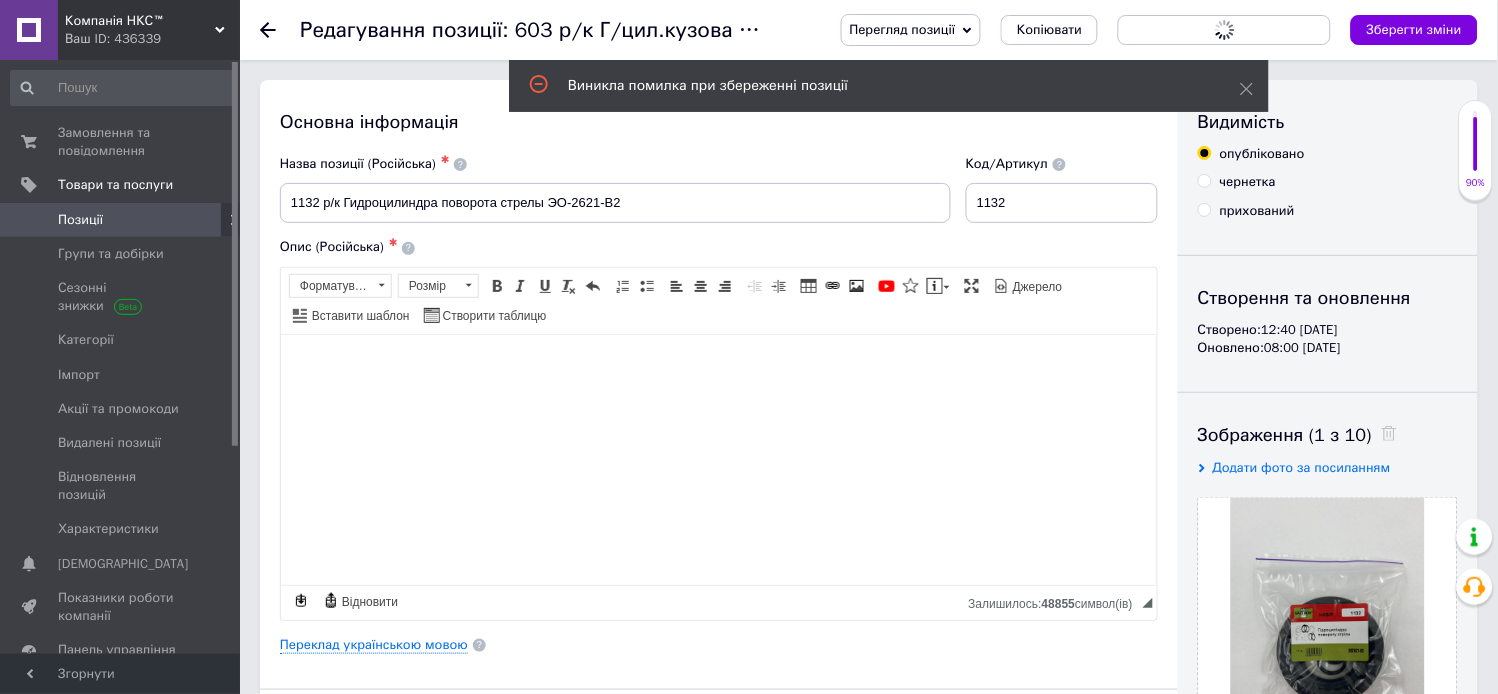 click on "Зберегти зміни" at bounding box center (1414, 29) 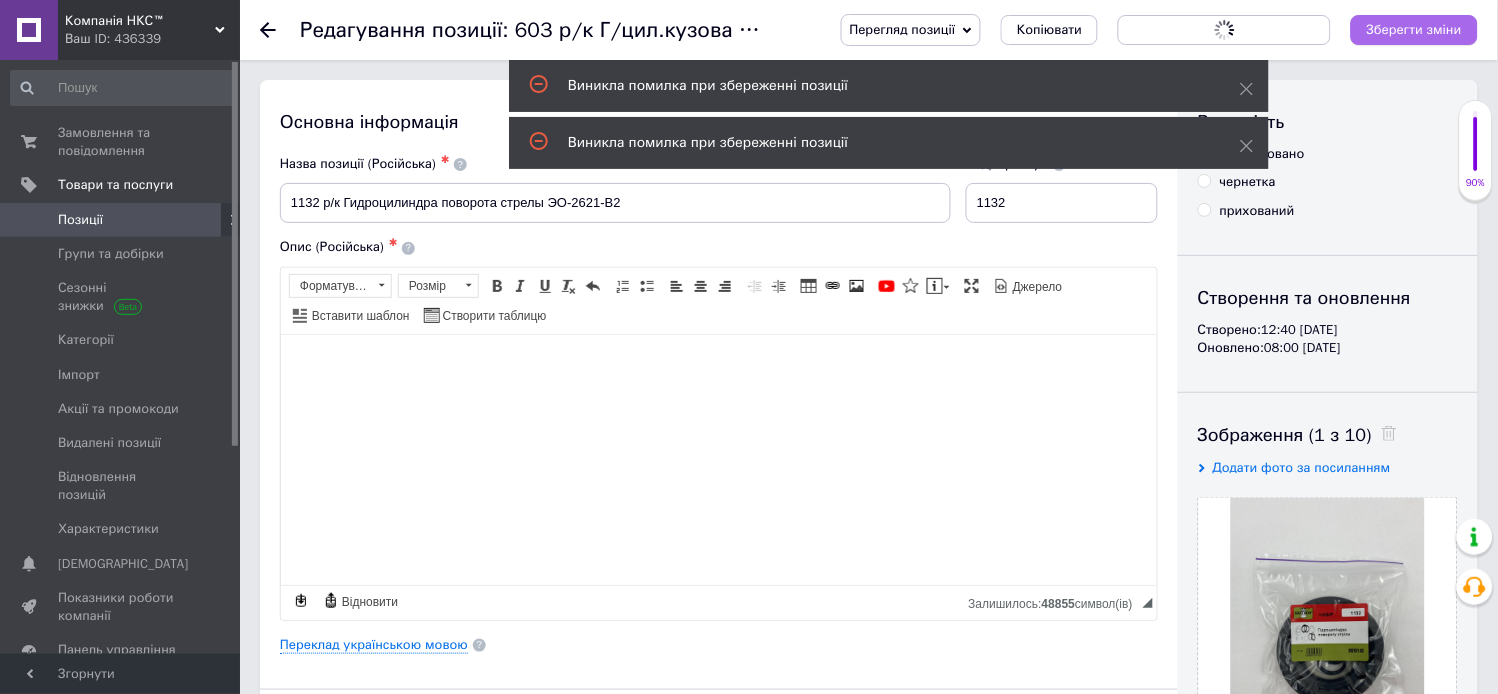 click on "Зберегти зміни" at bounding box center (1414, 29) 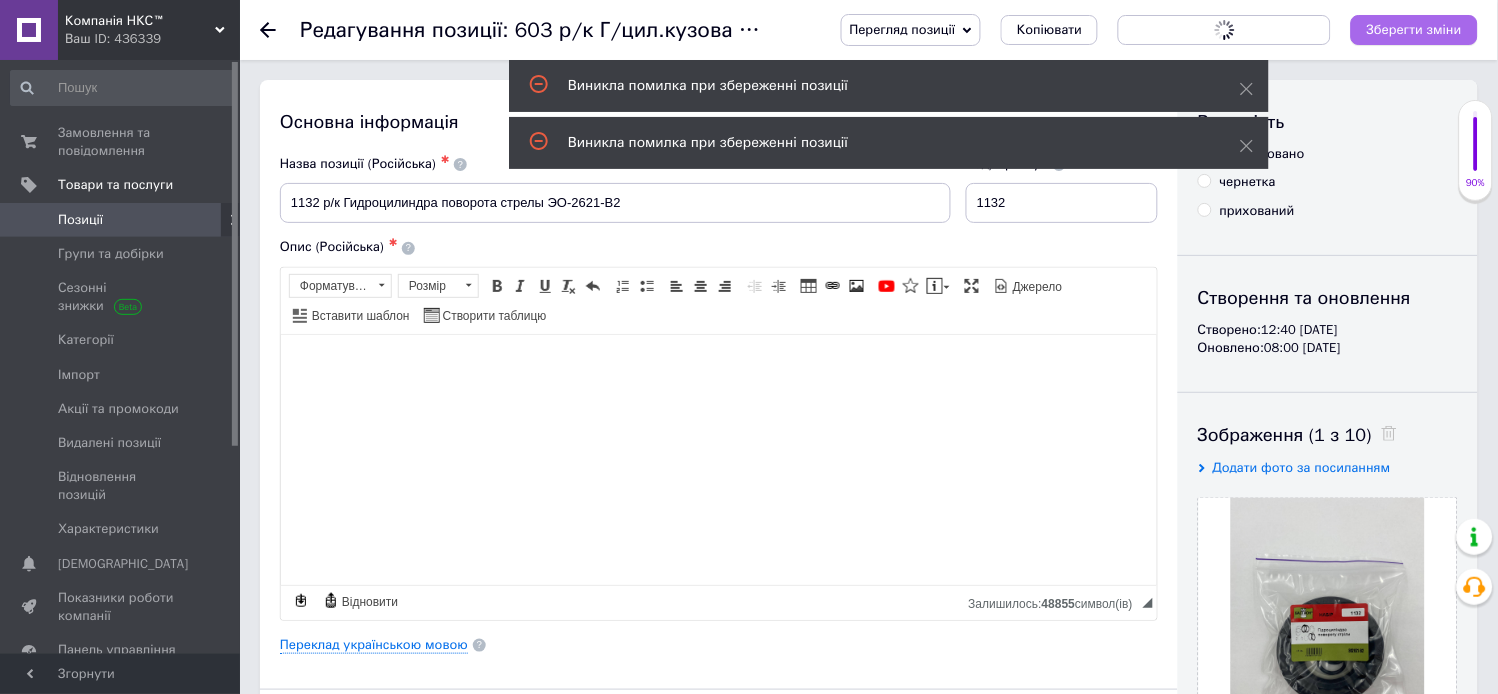 click on "Зберегти зміни" at bounding box center (1414, 30) 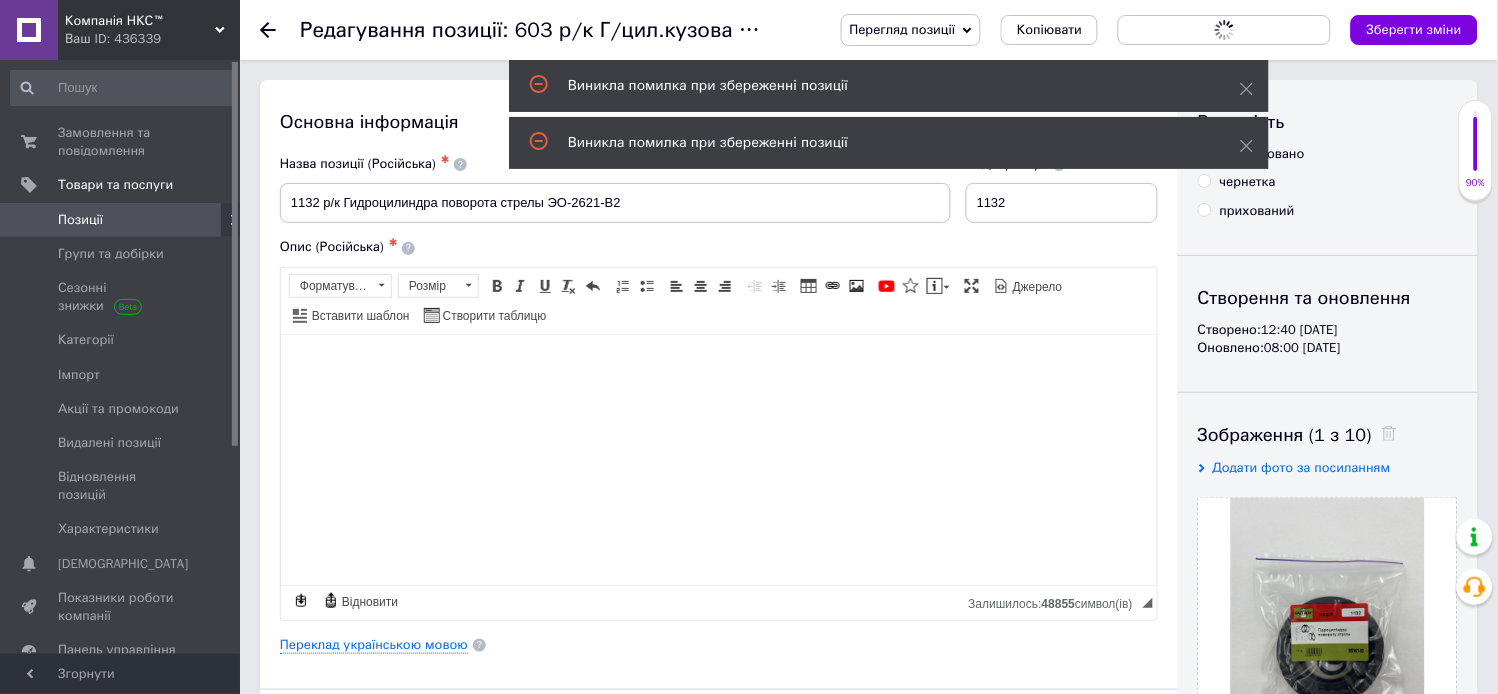 click on "Зберегти зміни" at bounding box center [1414, 30] 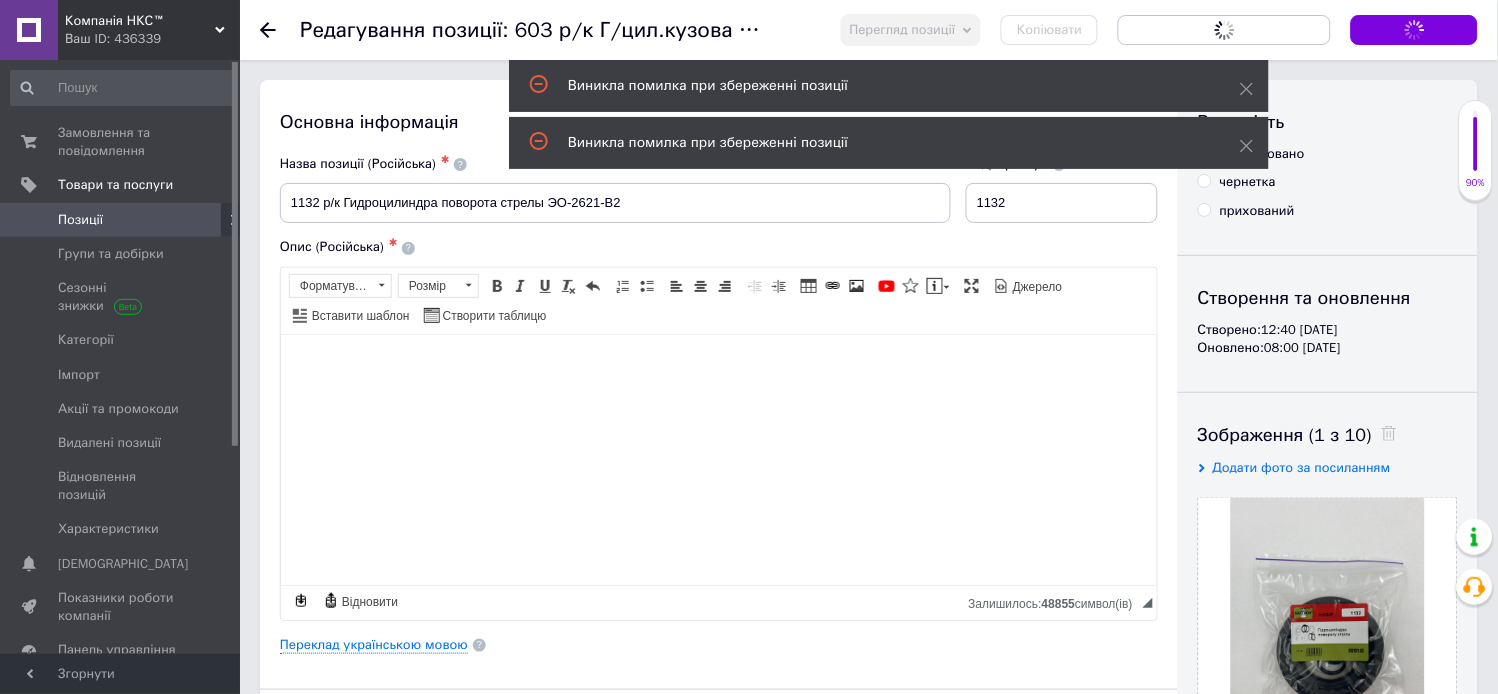 click on "Зберегти зміни" at bounding box center (1414, 30) 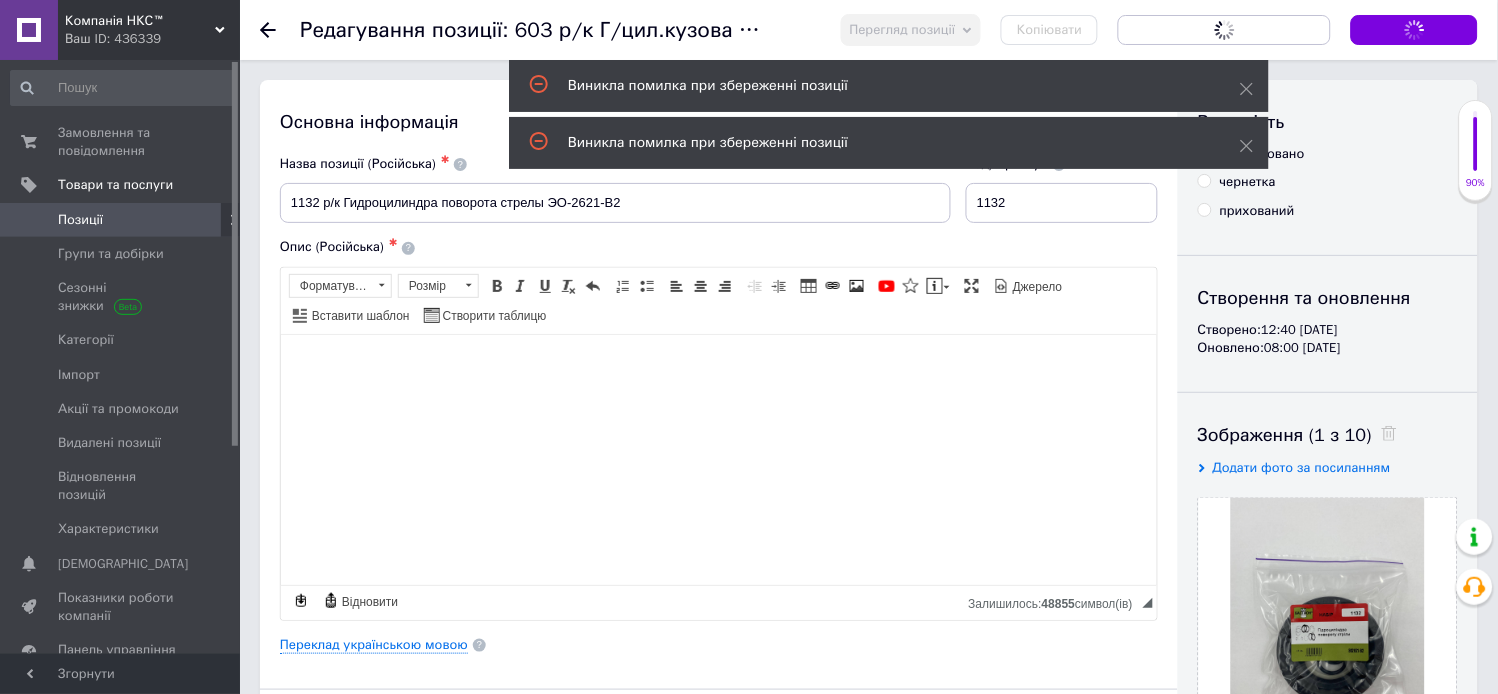 click on "Зберегти зміни" at bounding box center (1414, 29) 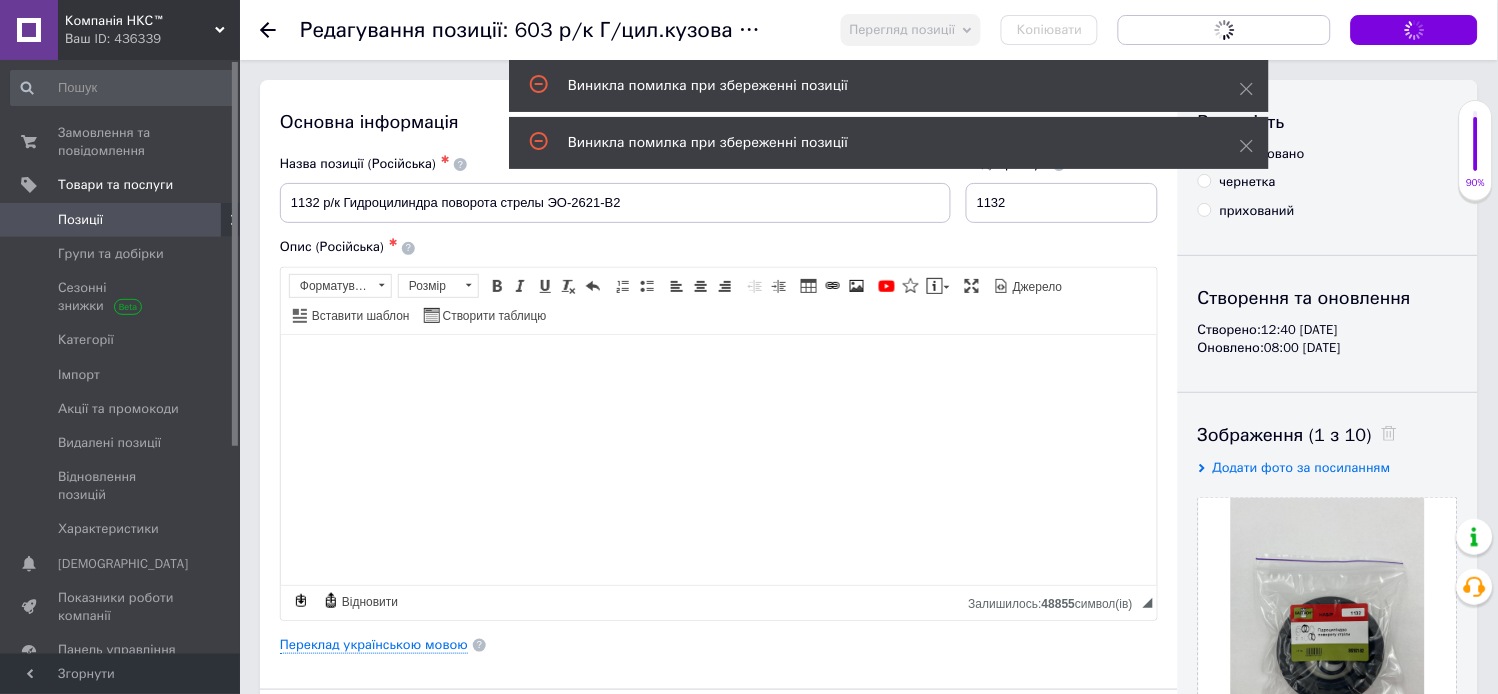 drag, startPoint x: 1436, startPoint y: 28, endPoint x: 1447, endPoint y: 30, distance: 11.18034 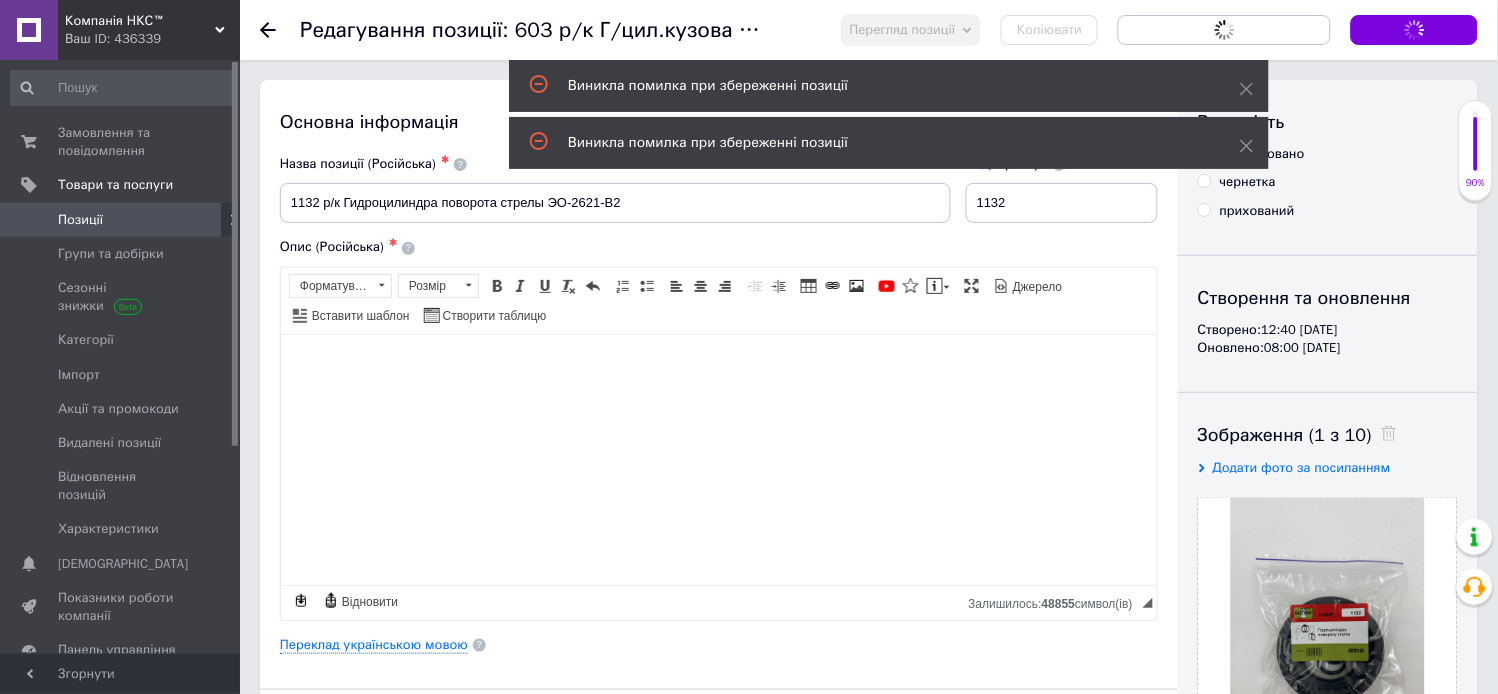 click on "Зберегти зміни" at bounding box center [1414, 30] 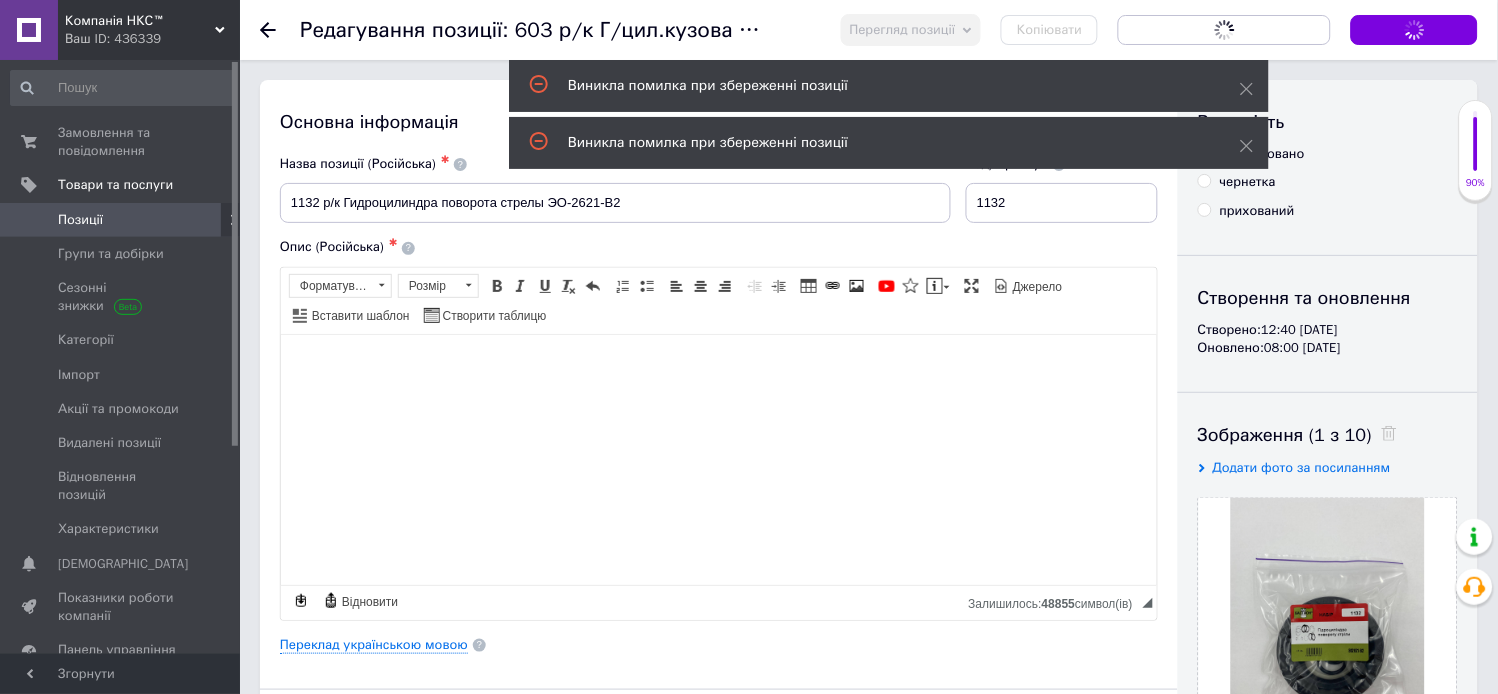 click on "Зберегти зміни" at bounding box center (1414, 30) 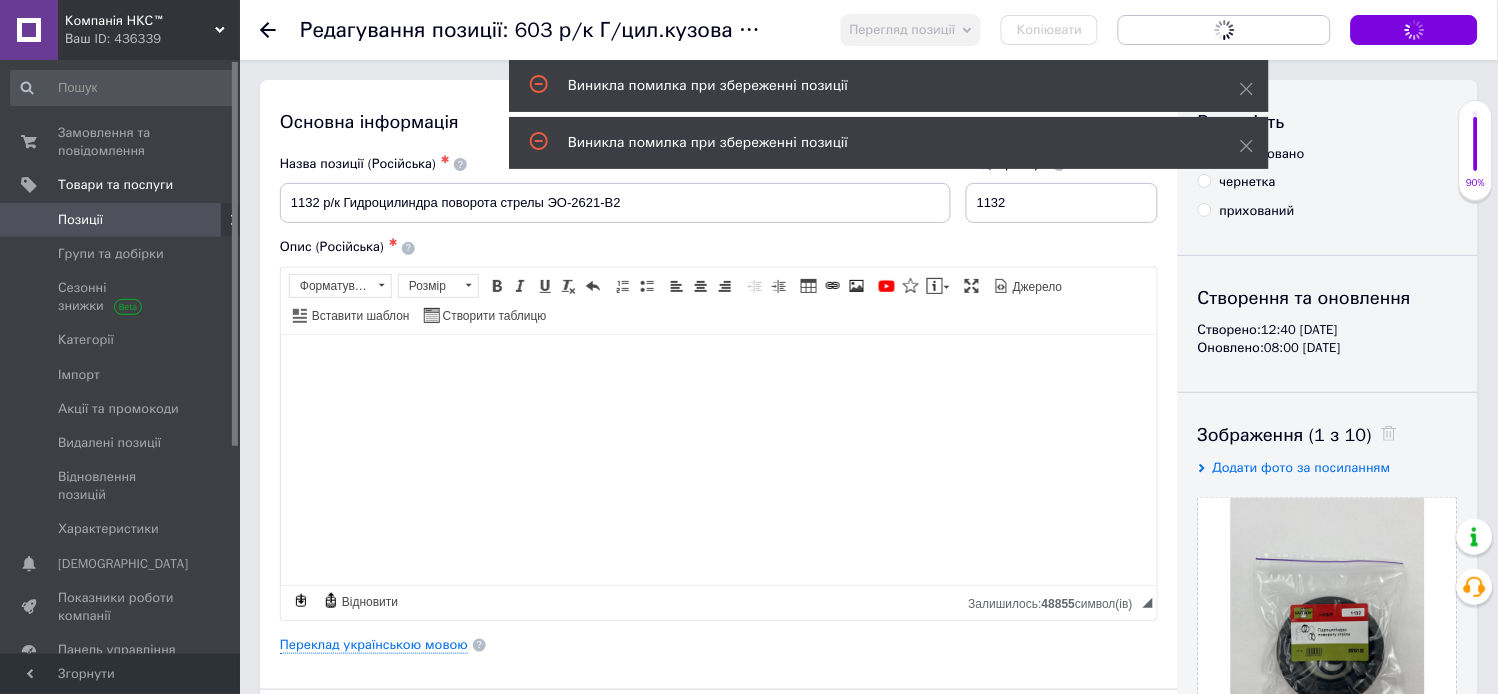 click on "Зберегти зміни" at bounding box center (1414, 30) 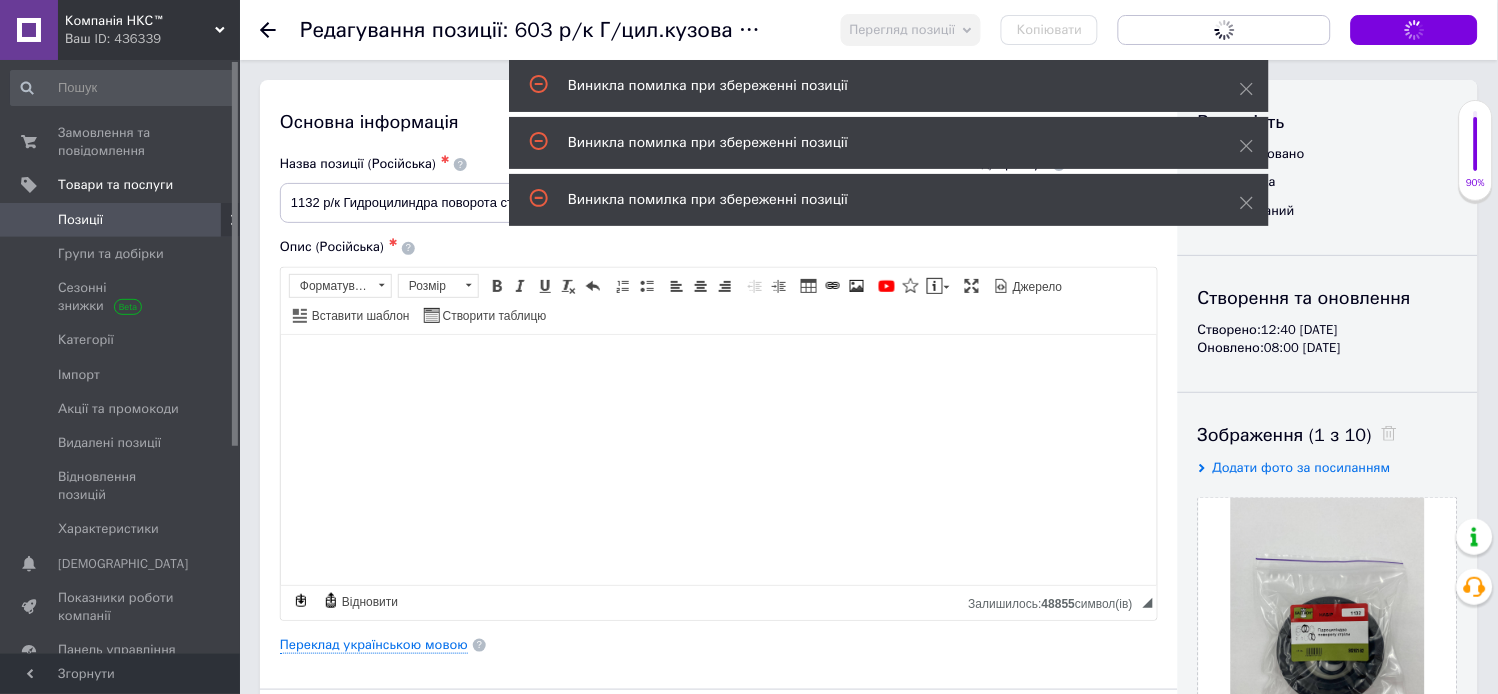 click on "Зберегти зміни" at bounding box center [1414, 30] 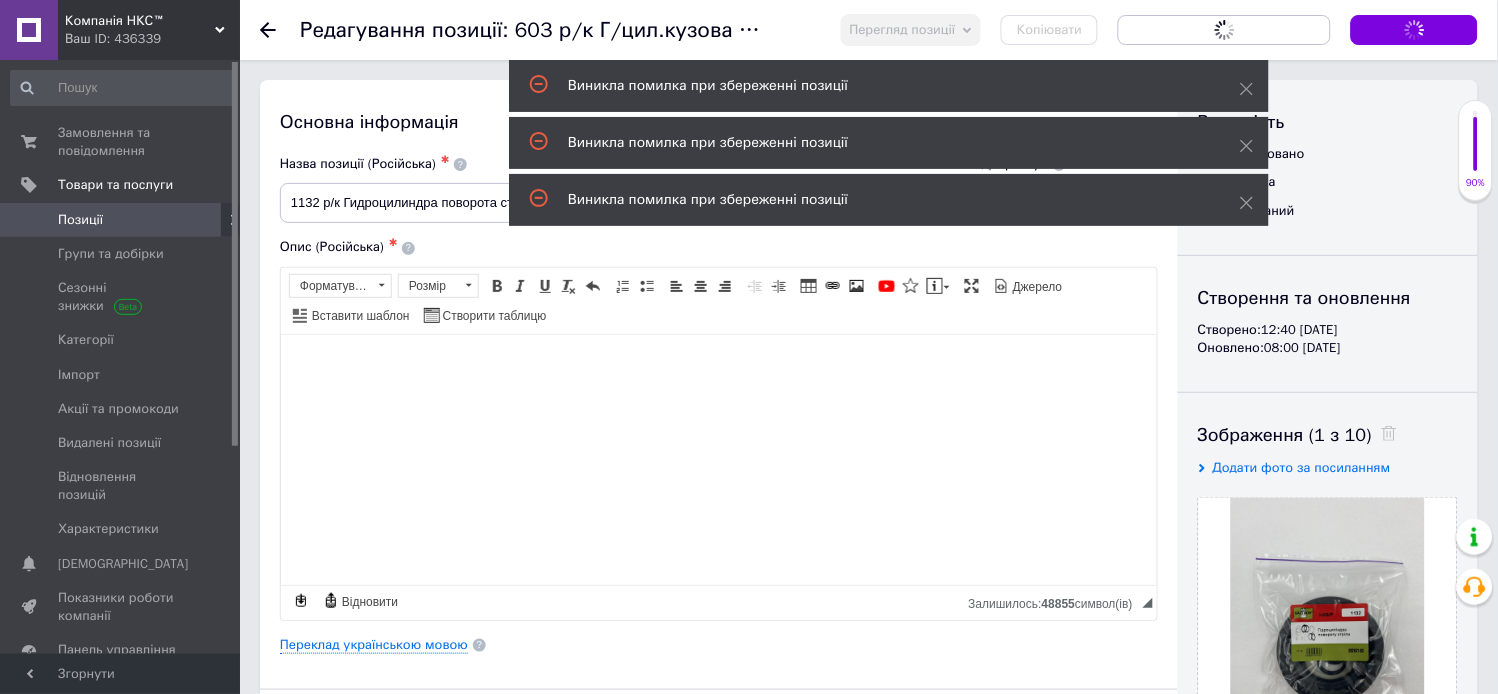 click on "Зберегти зміни" at bounding box center [1414, 30] 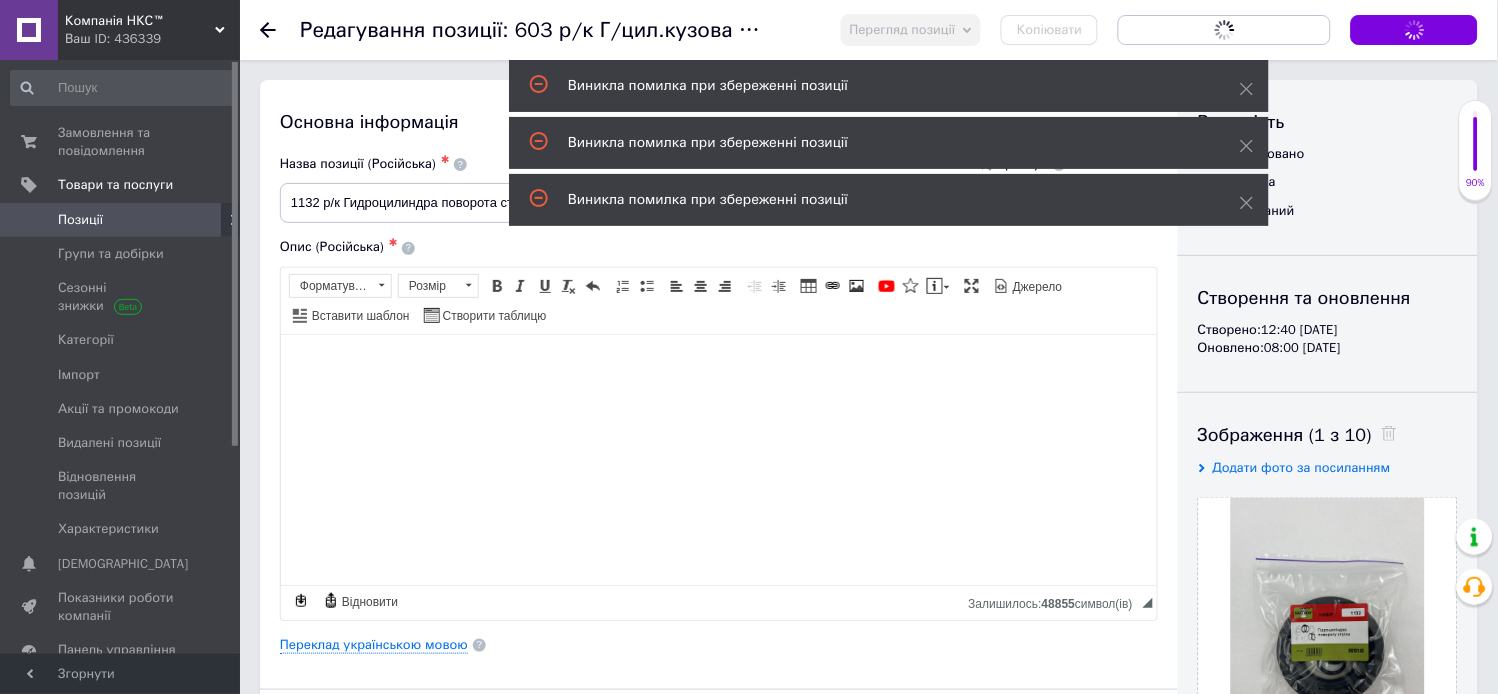 drag, startPoint x: 1442, startPoint y: 34, endPoint x: 1427, endPoint y: 31, distance: 15.297058 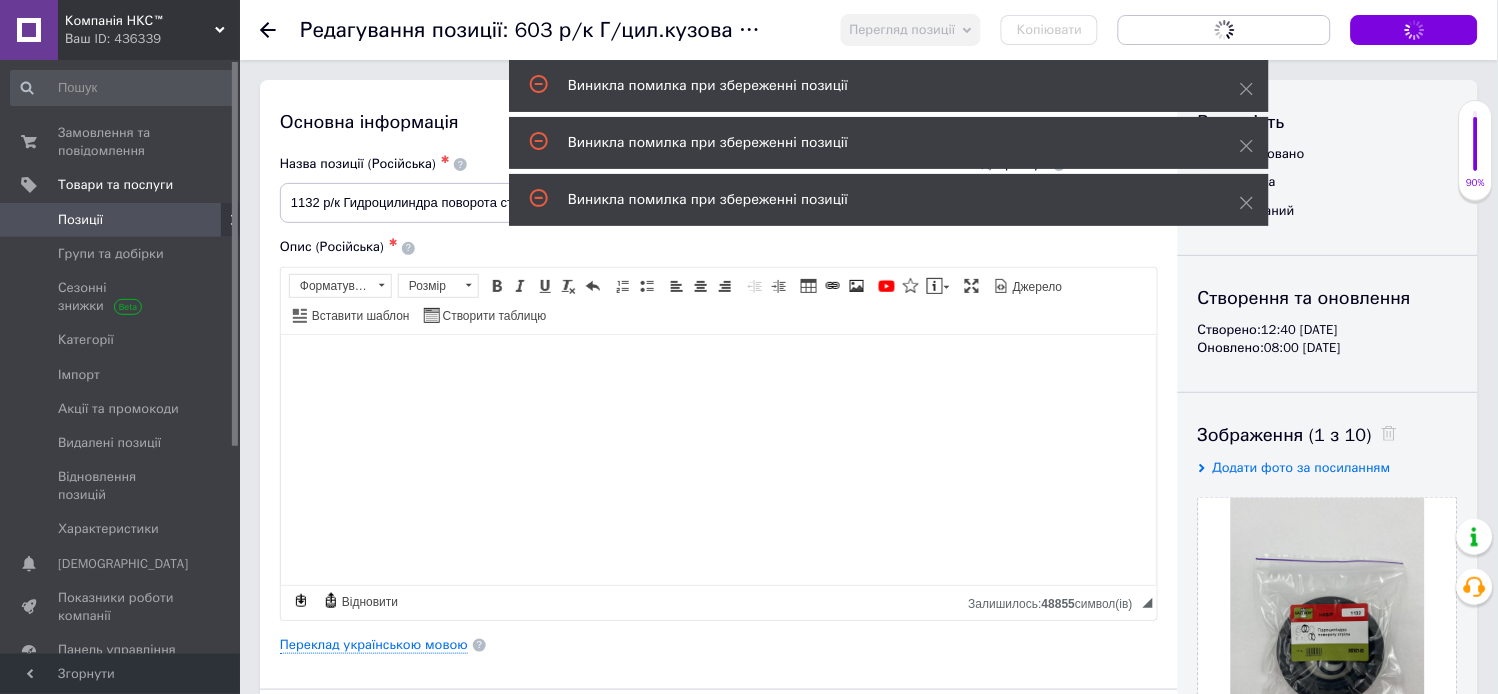 click on "Зберегти зміни" at bounding box center (1414, 30) 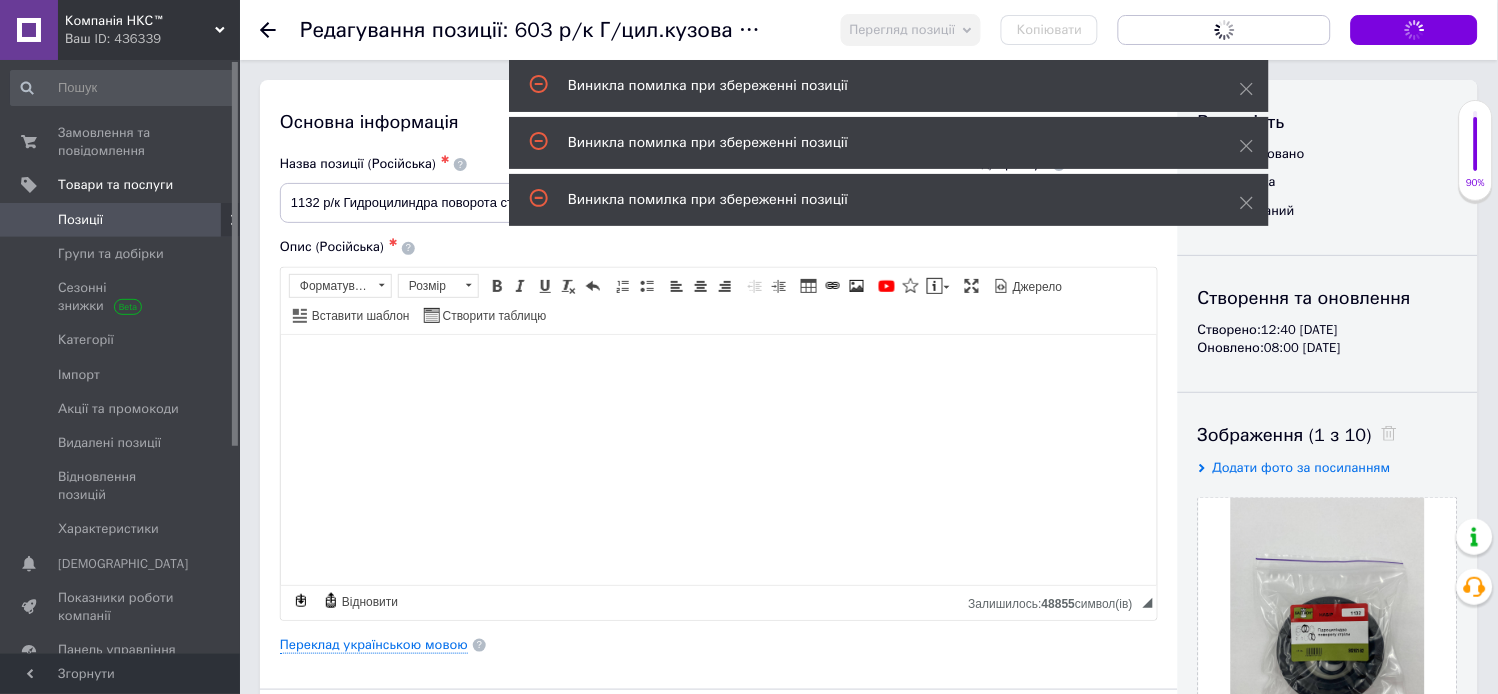 click on "Зберегти зміни" at bounding box center [1414, 29] 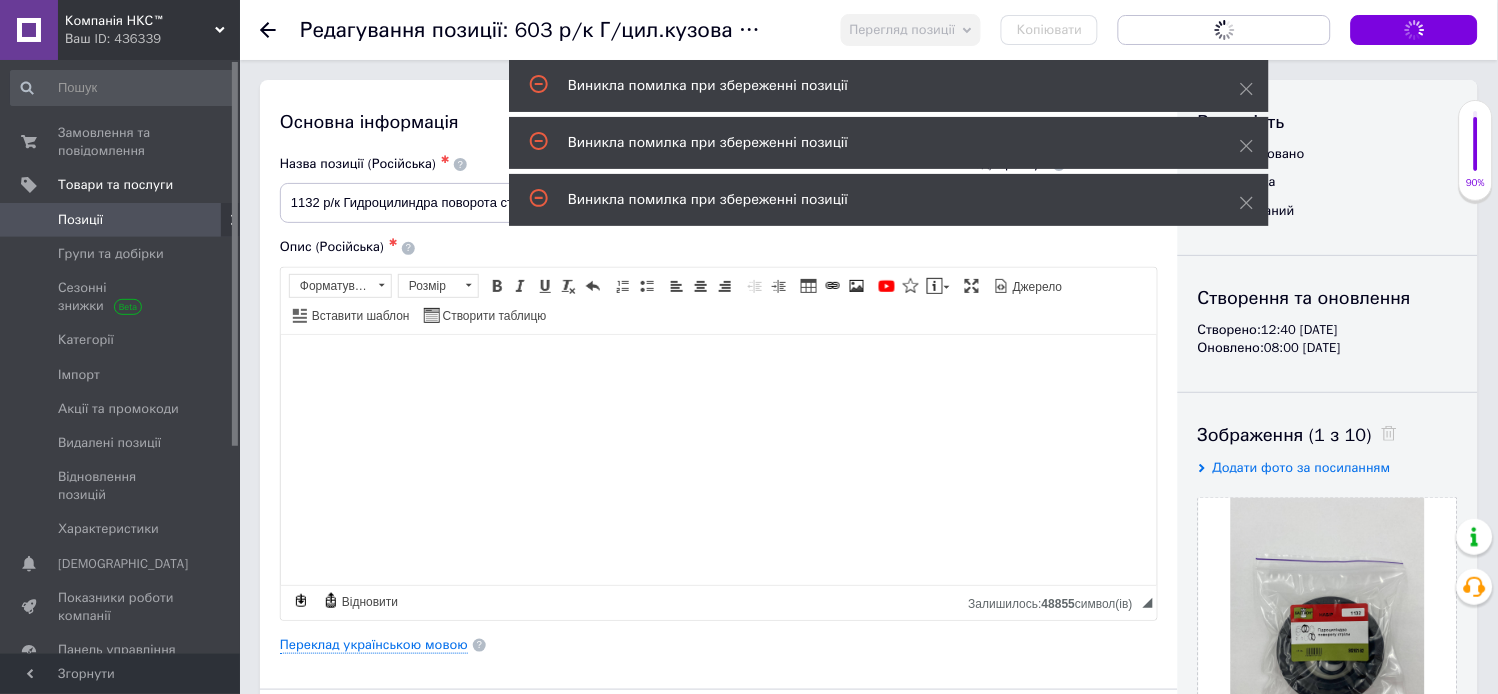 click on "Зберегти зміни" at bounding box center (1414, 30) 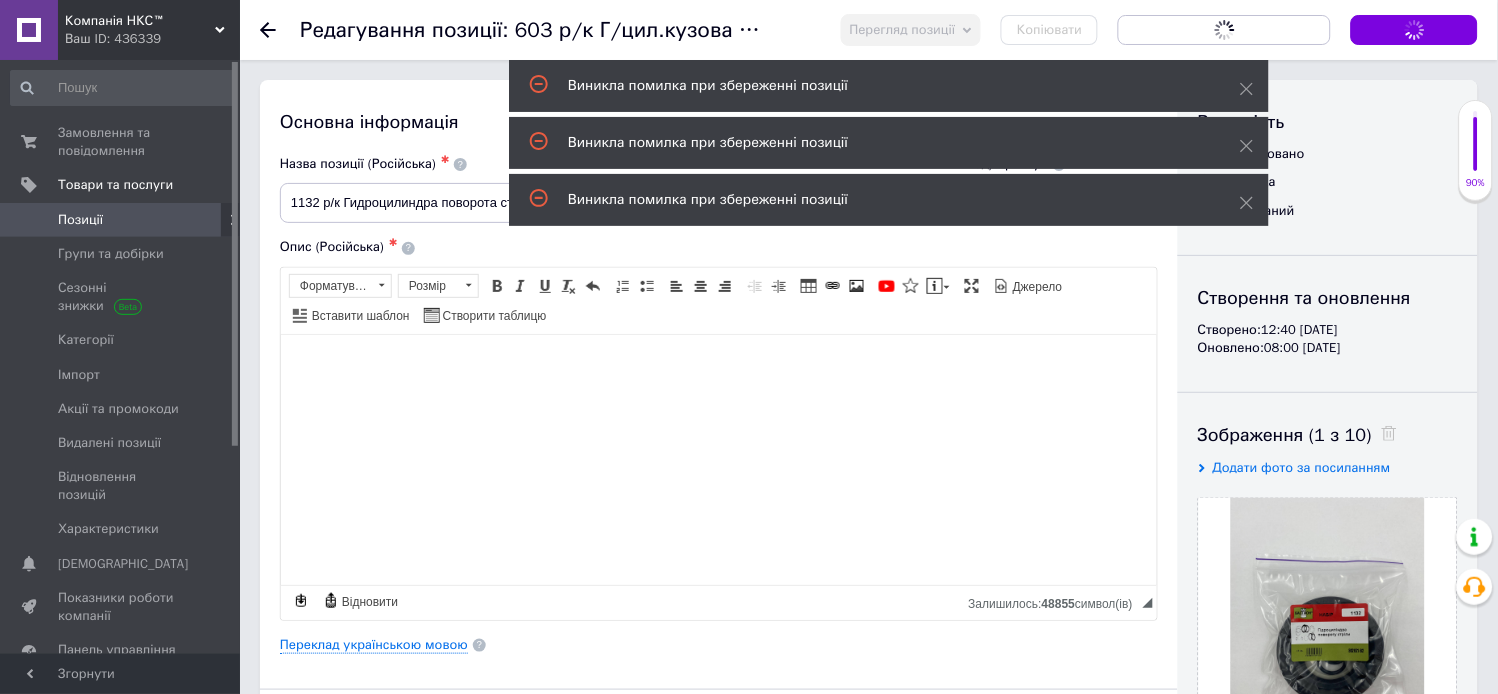 click on "Зберегти зміни" at bounding box center [1414, 30] 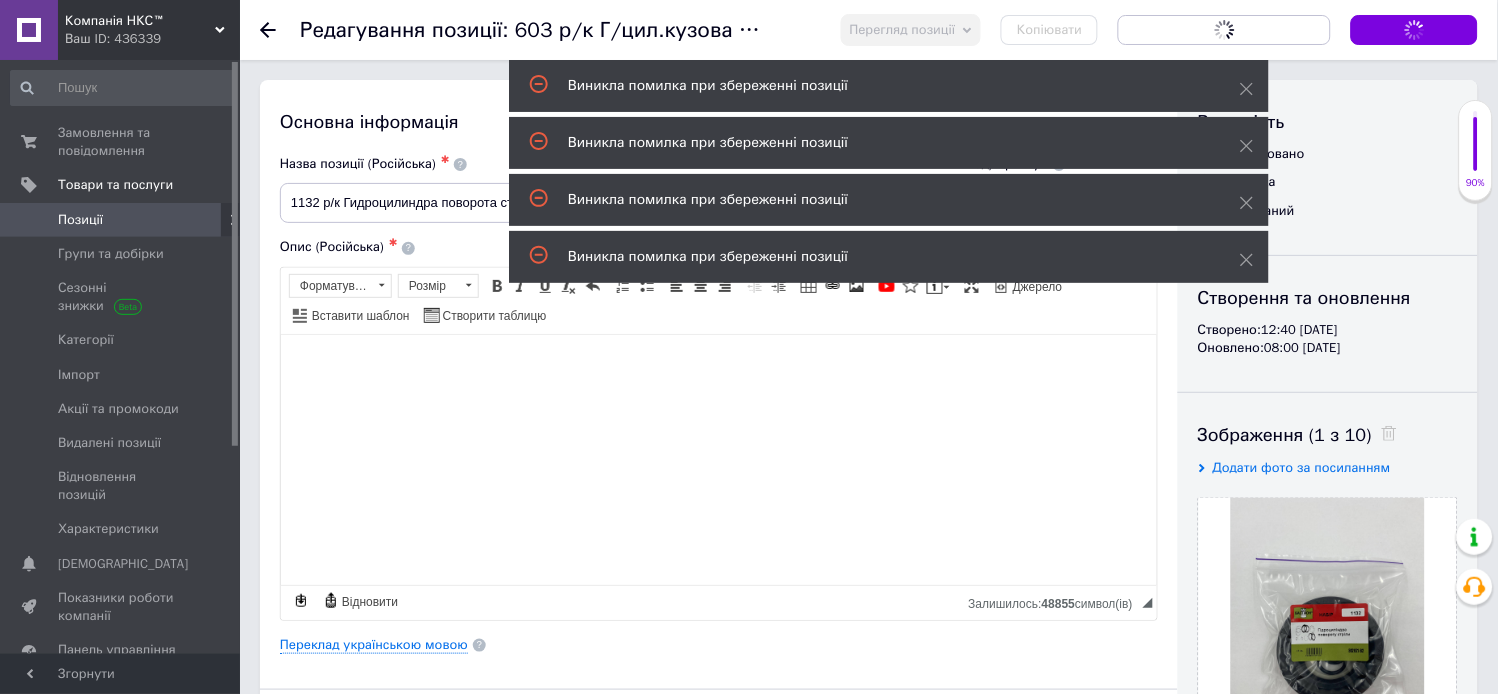 click on "Зберегти зміни" at bounding box center [1414, 30] 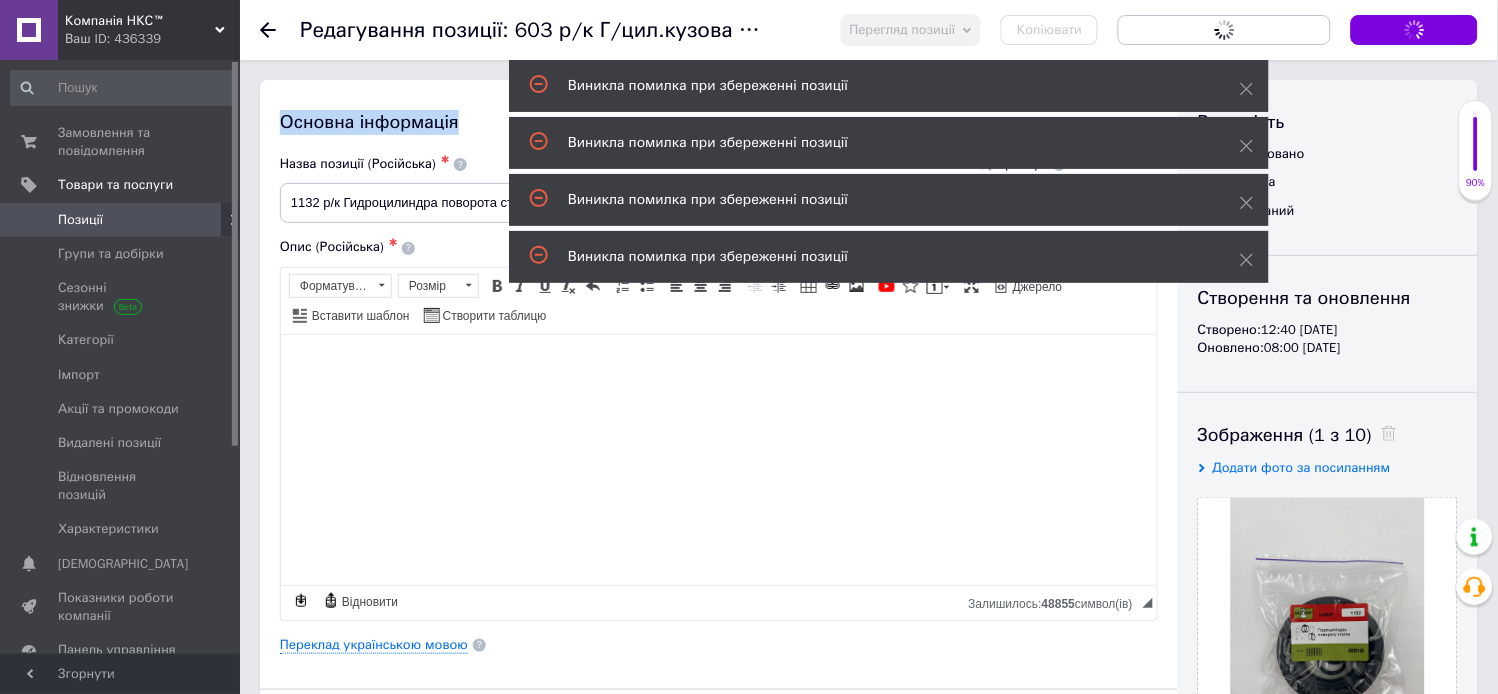 click on "Зберегти зміни" at bounding box center (1414, 30) 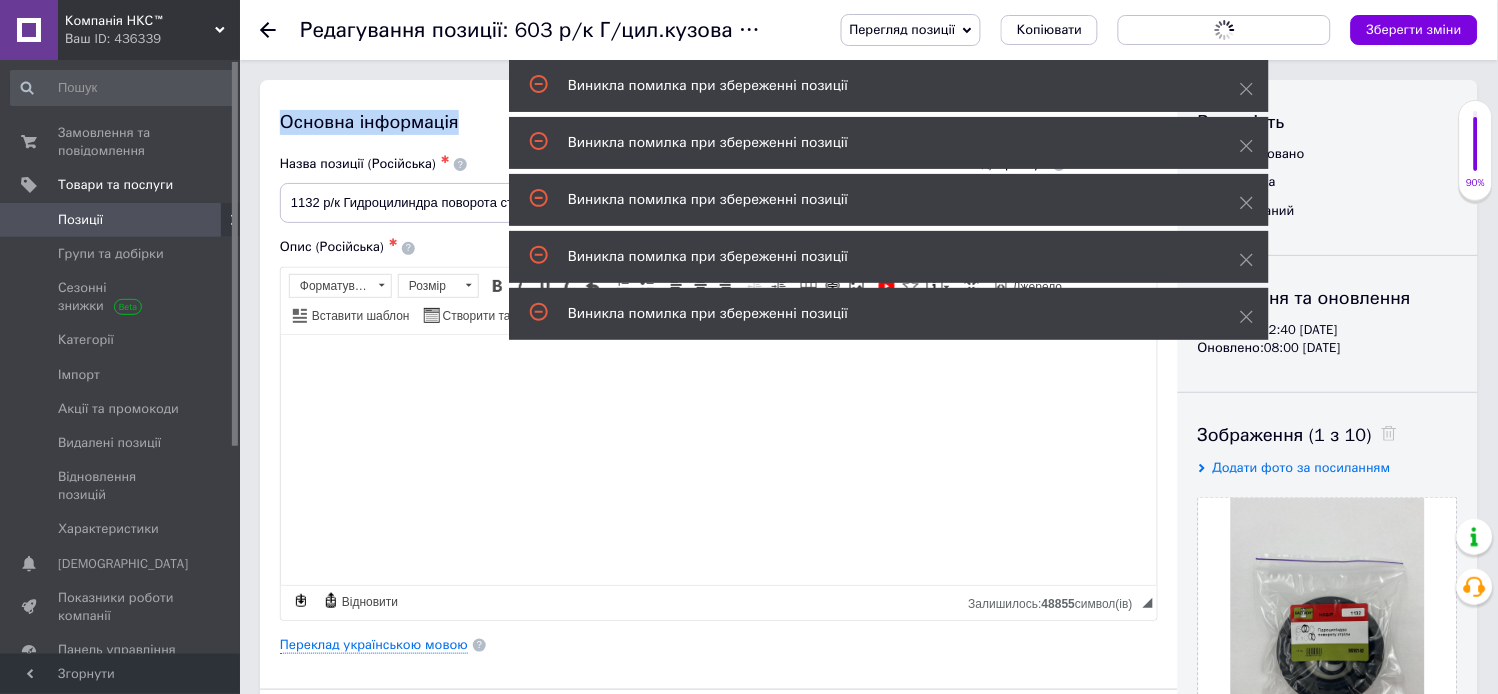 click on "Зберегти зміни" at bounding box center (1414, 29) 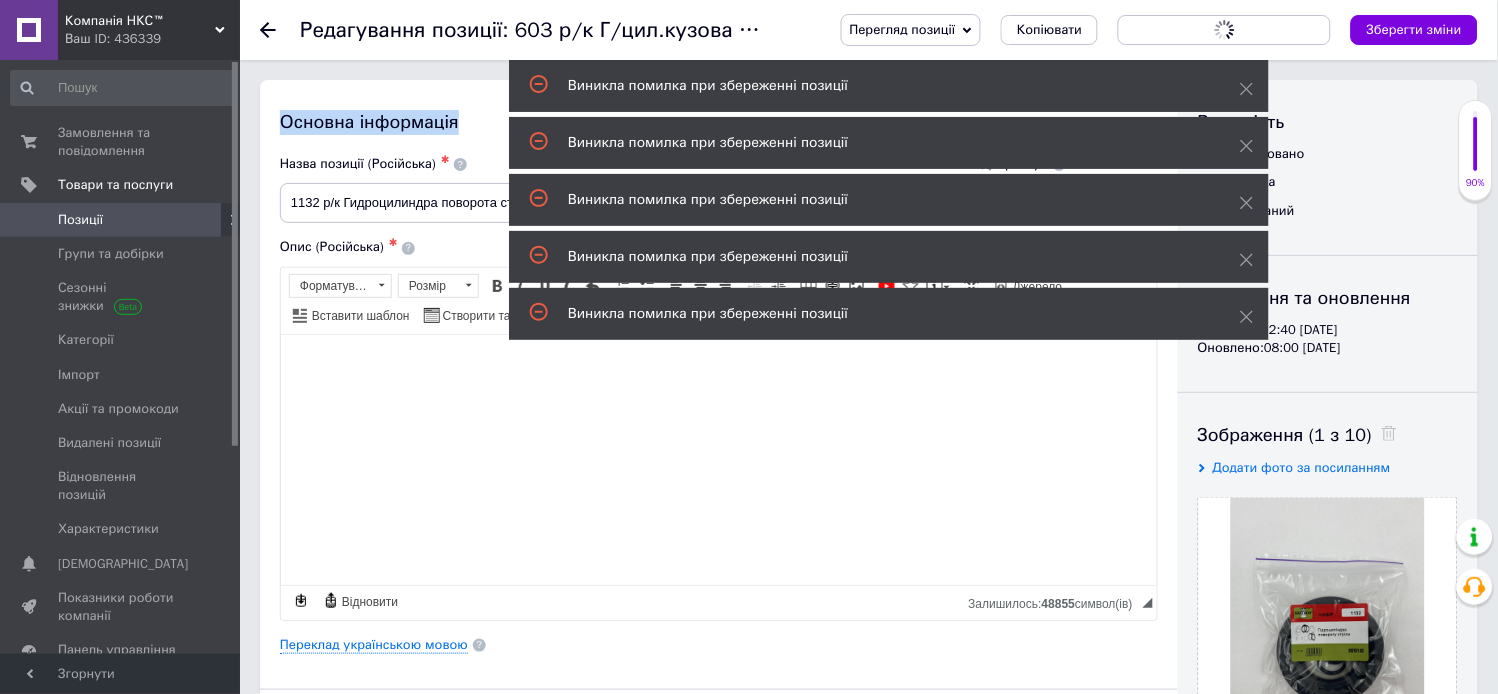 click on "Зберегти зміни" at bounding box center (1414, 30) 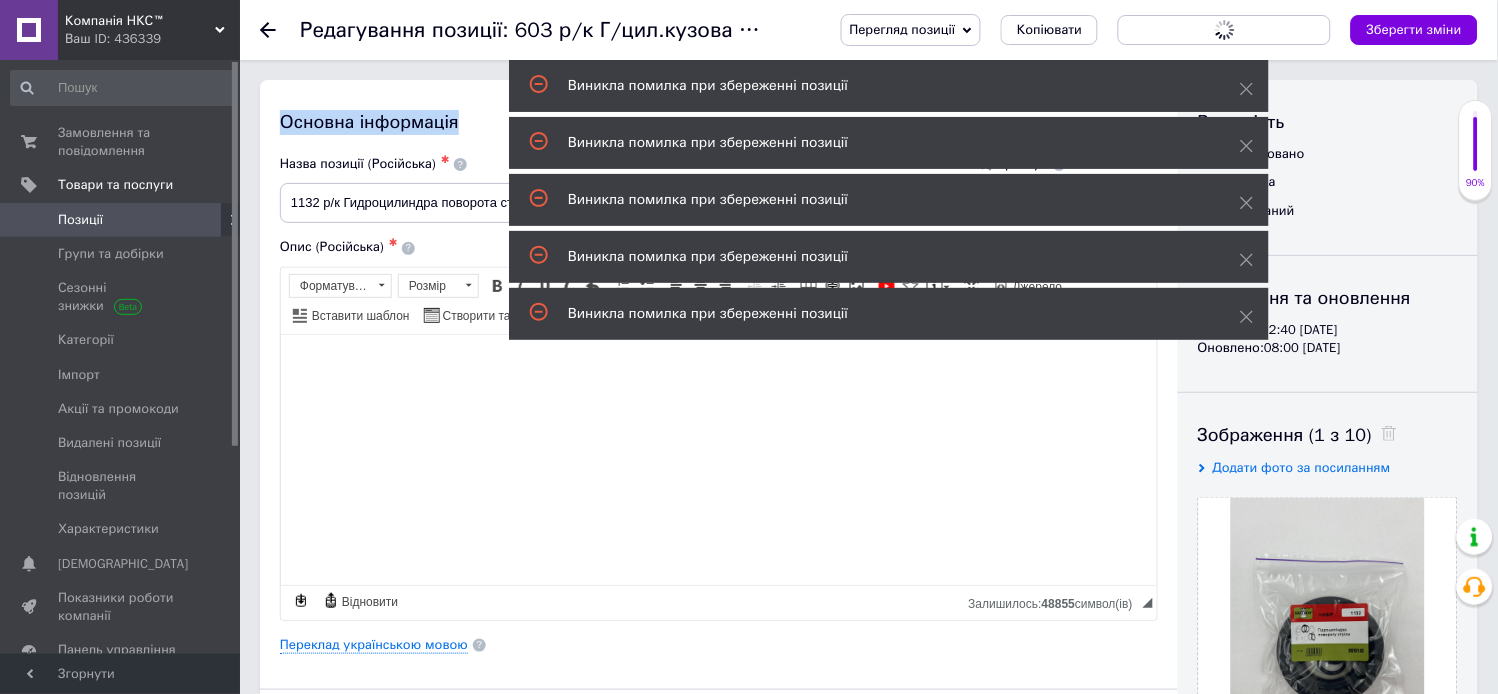 click on "Зберегти зміни" at bounding box center [1414, 30] 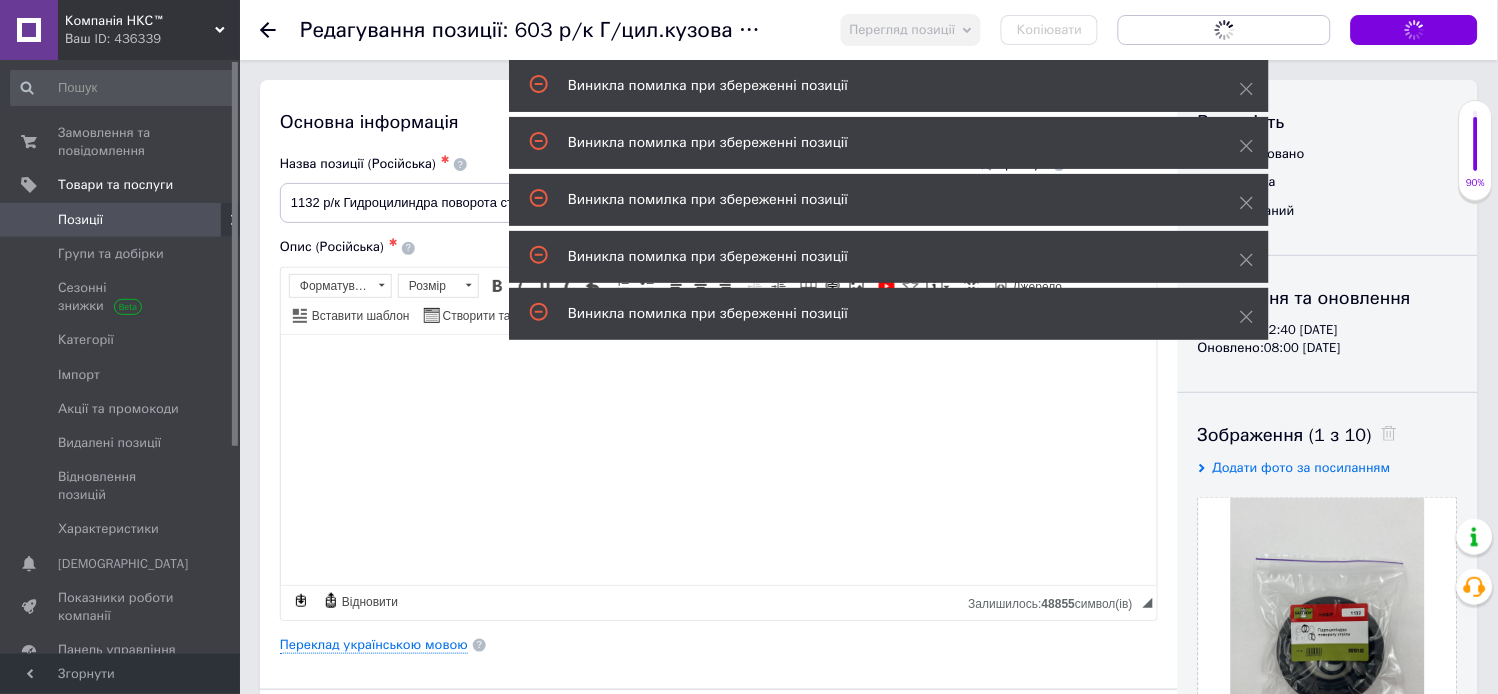click on "Зберегти зміни" at bounding box center (1414, 30) 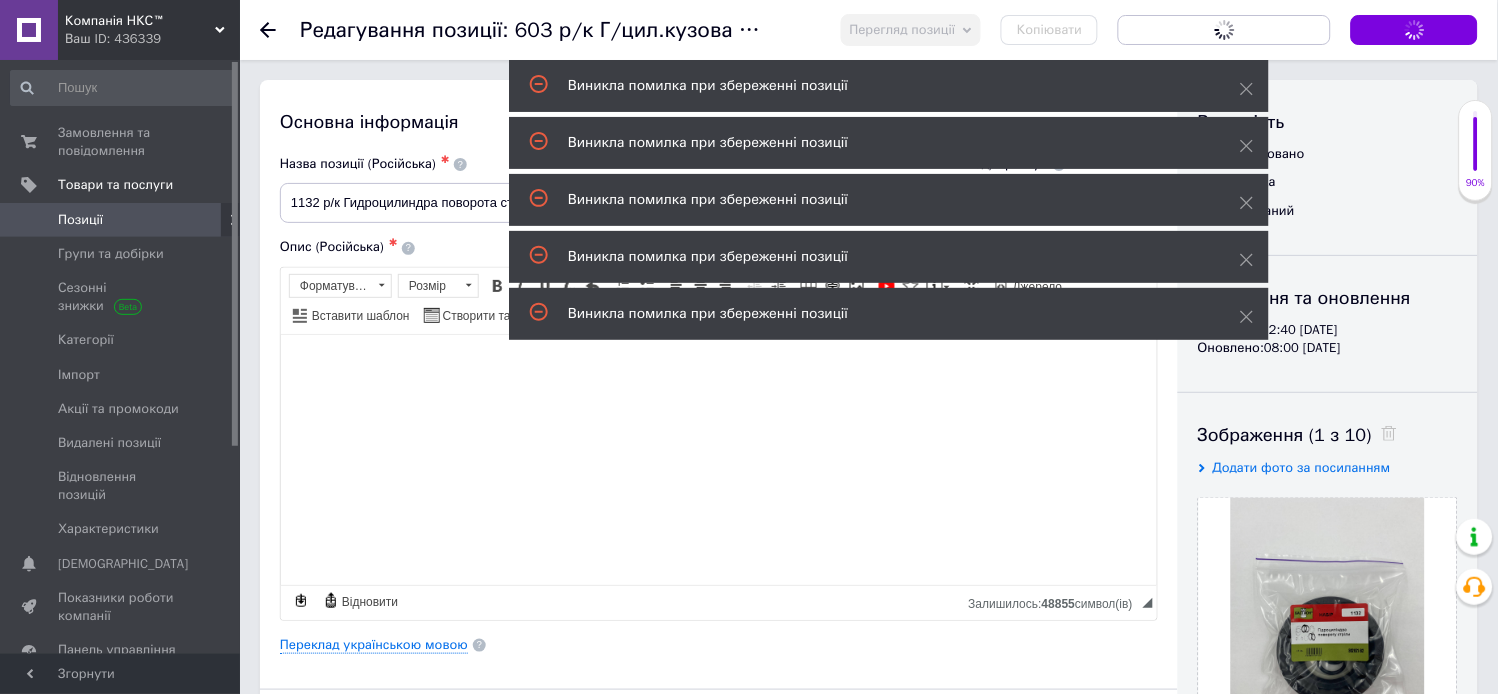 click on "Зберегти зміни" at bounding box center [1414, 29] 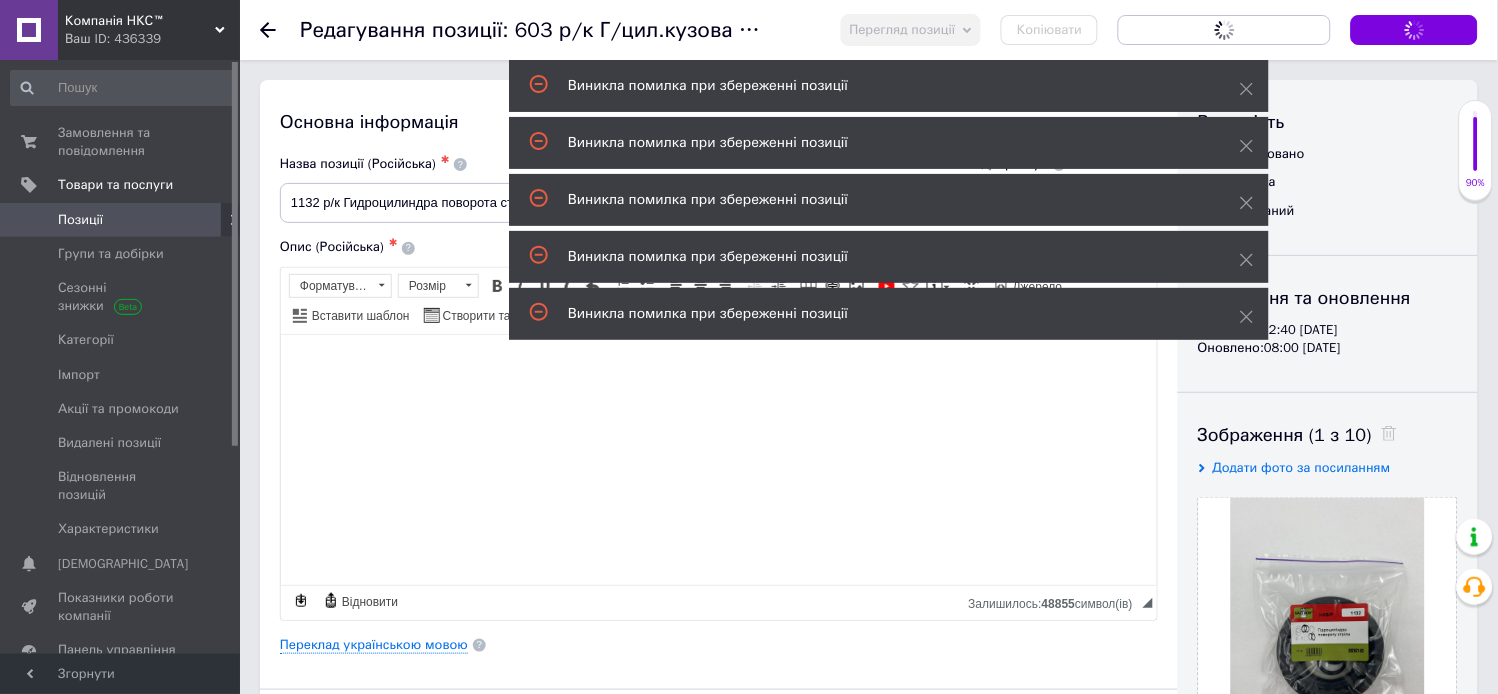 click on "Зберегти зміни" at bounding box center [1414, 30] 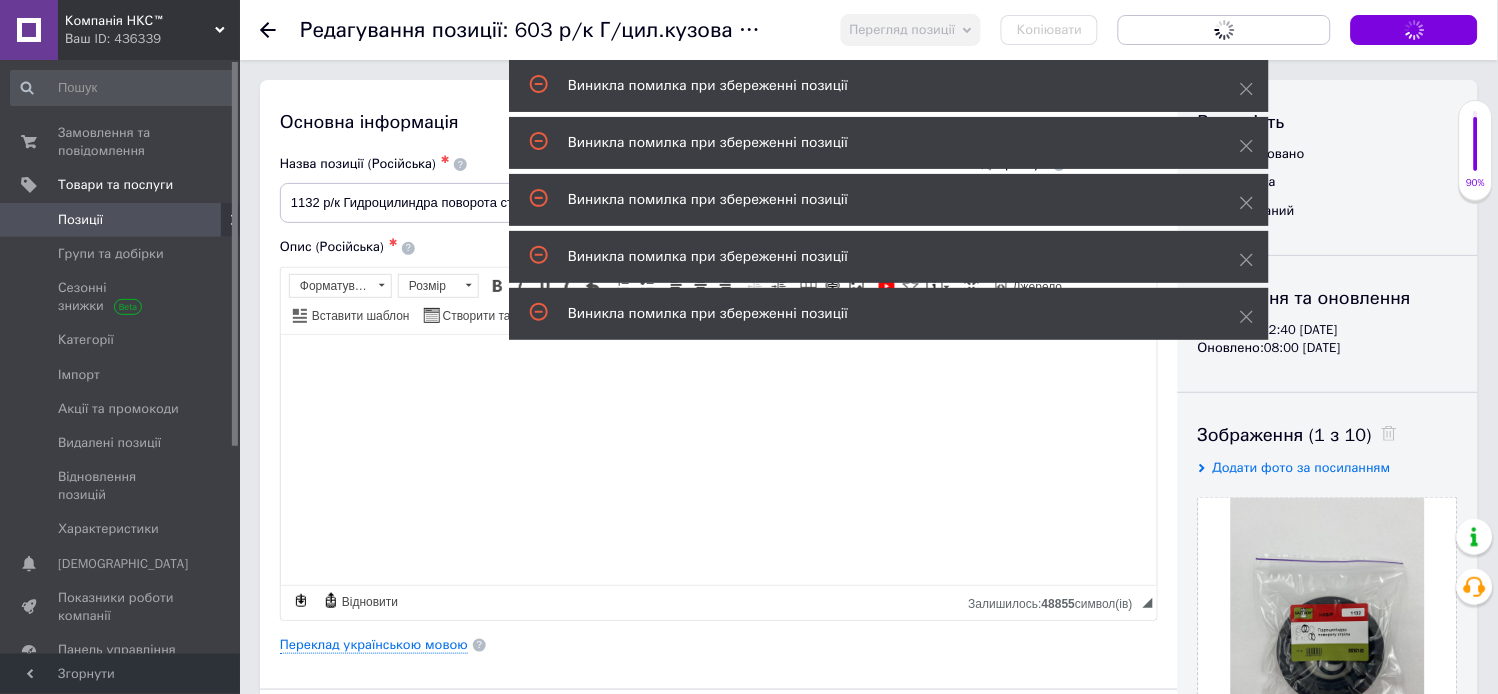 click on "Зберегти зміни" at bounding box center [1414, 30] 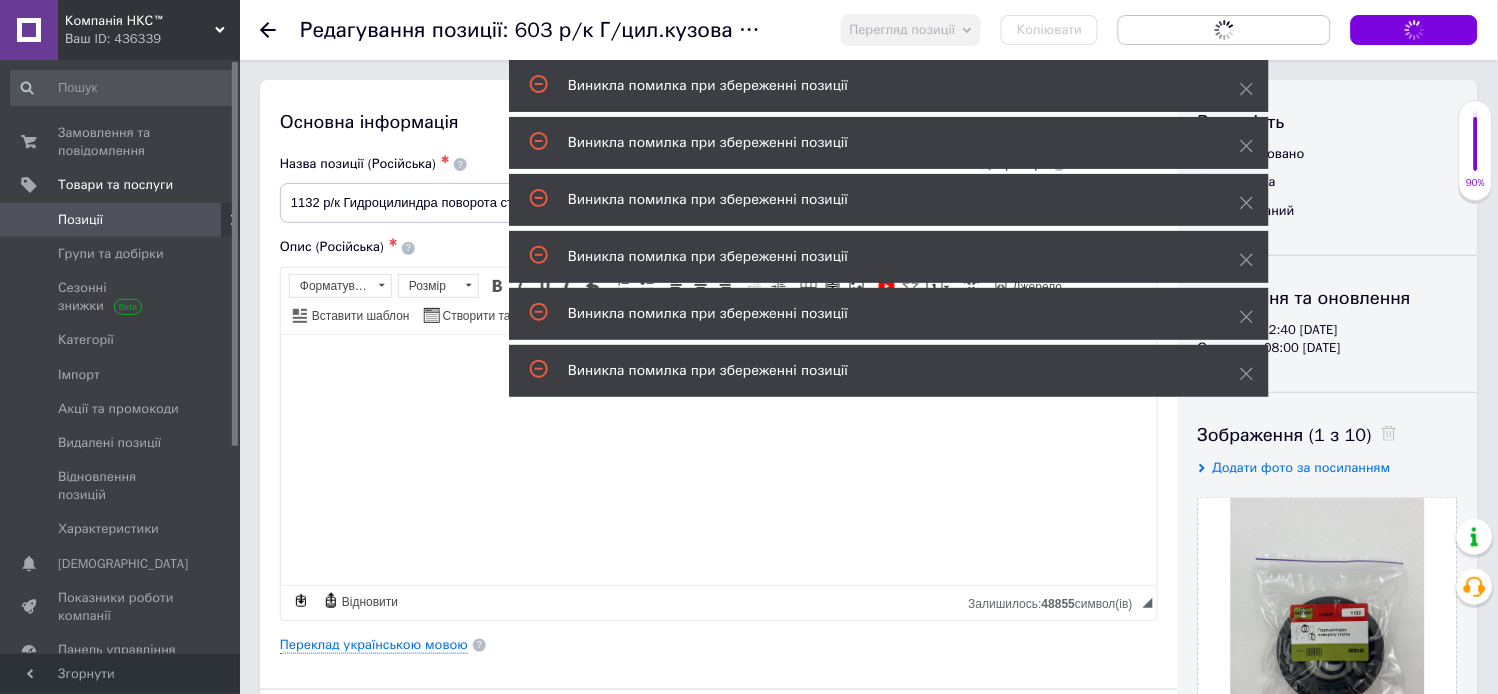 click on "Зберегти зміни" at bounding box center [1414, 30] 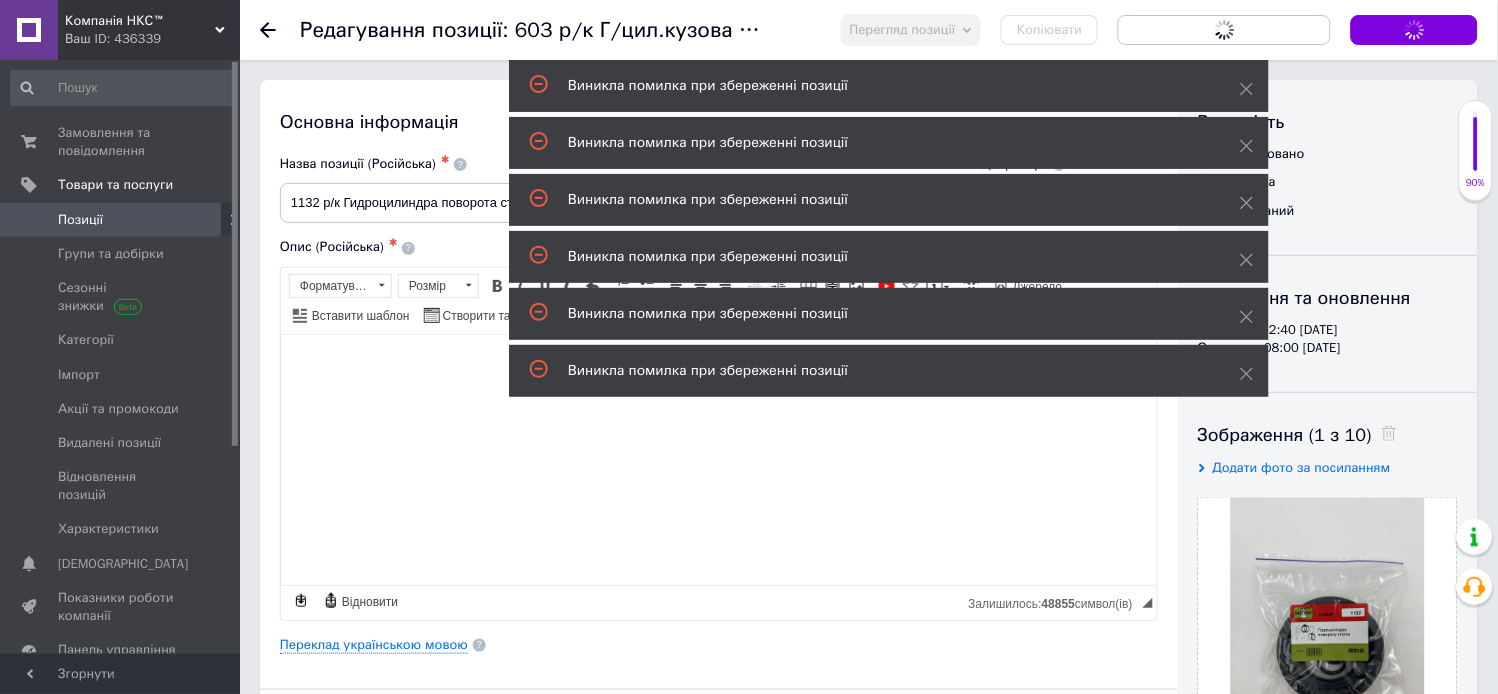 click on "Зберегти зміни" at bounding box center [1414, 30] 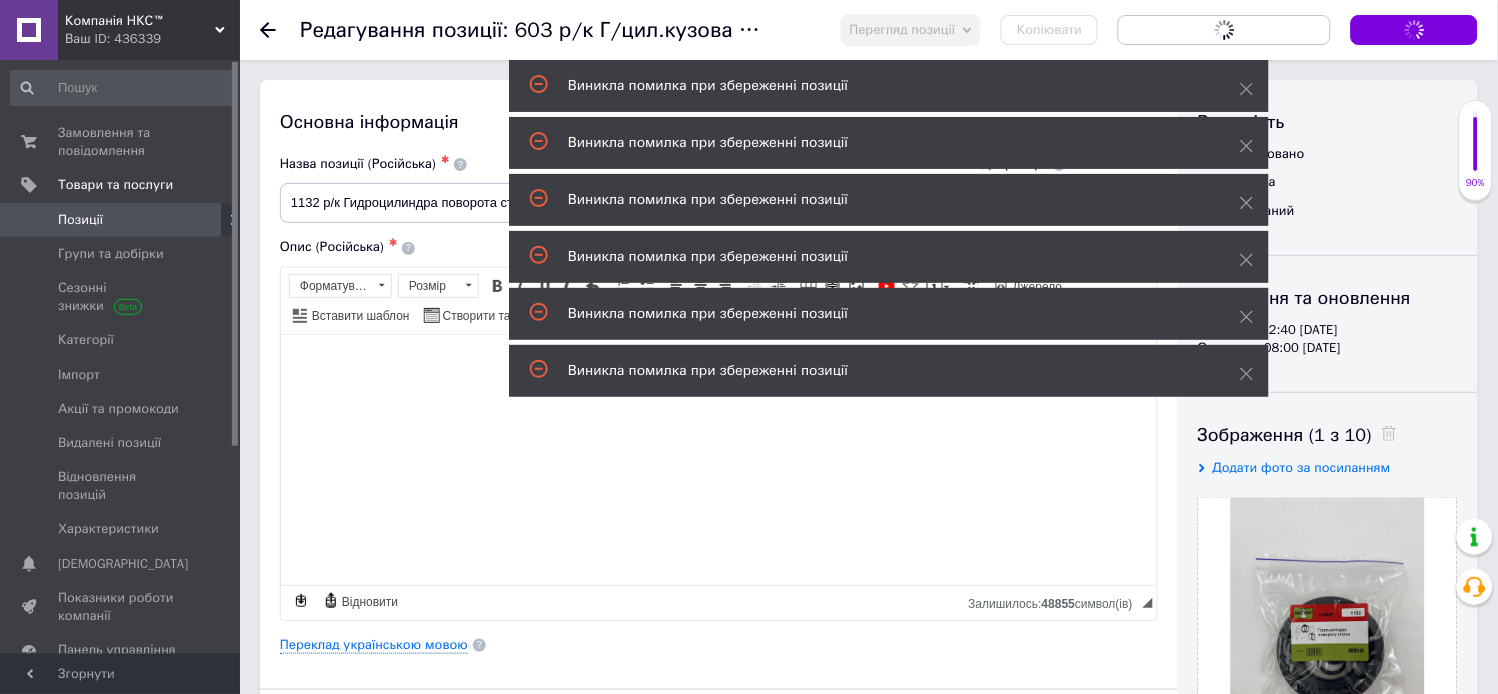 click on "Зберегти зміни" at bounding box center [1414, 30] 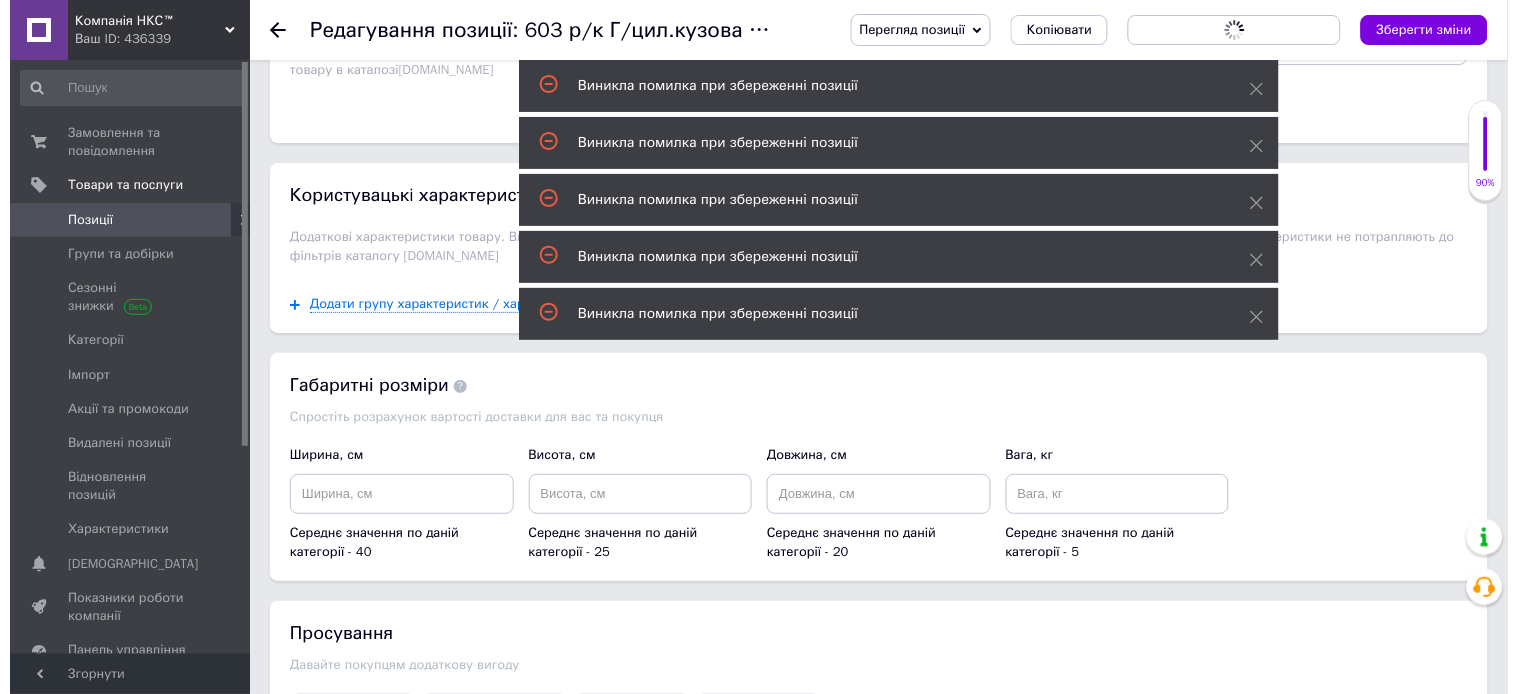scroll, scrollTop: 1666, scrollLeft: 0, axis: vertical 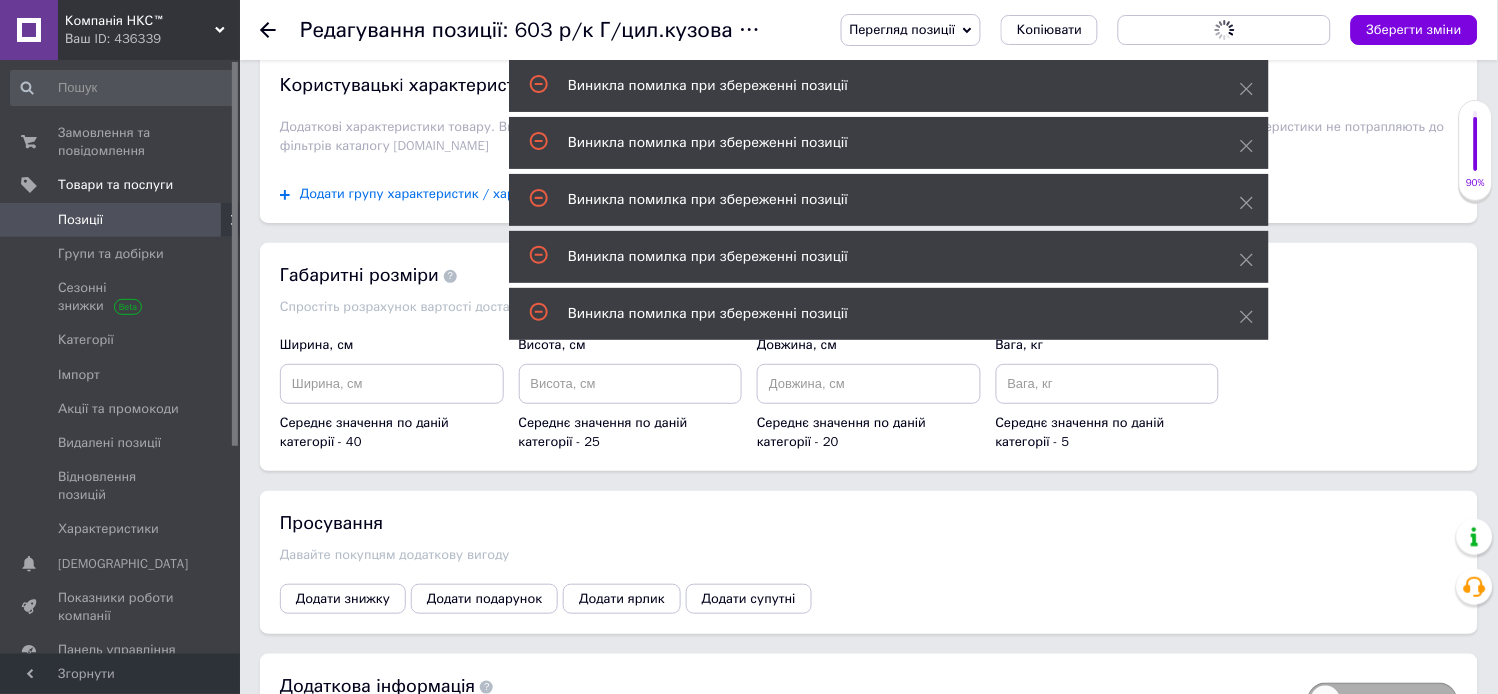 click on "Додати групу характеристик / характеристику" at bounding box center (446, 194) 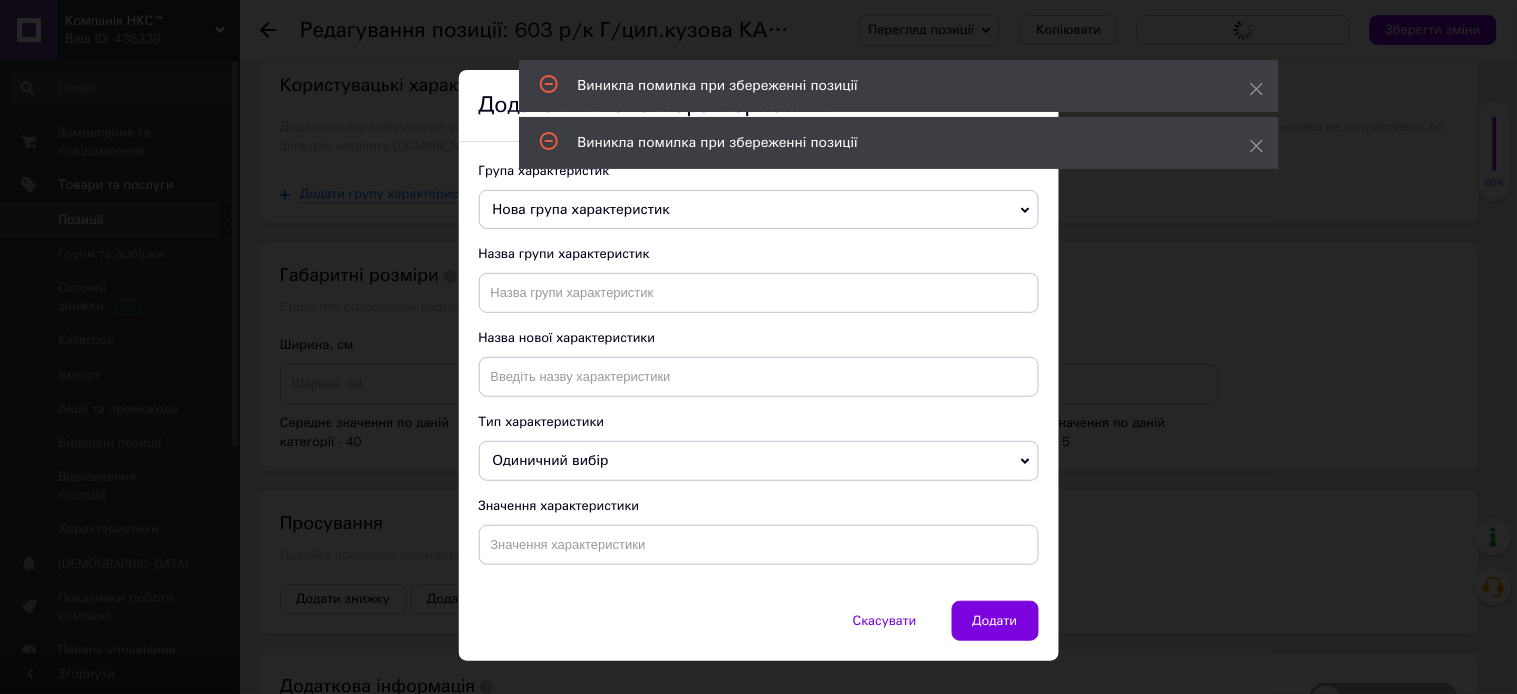 click 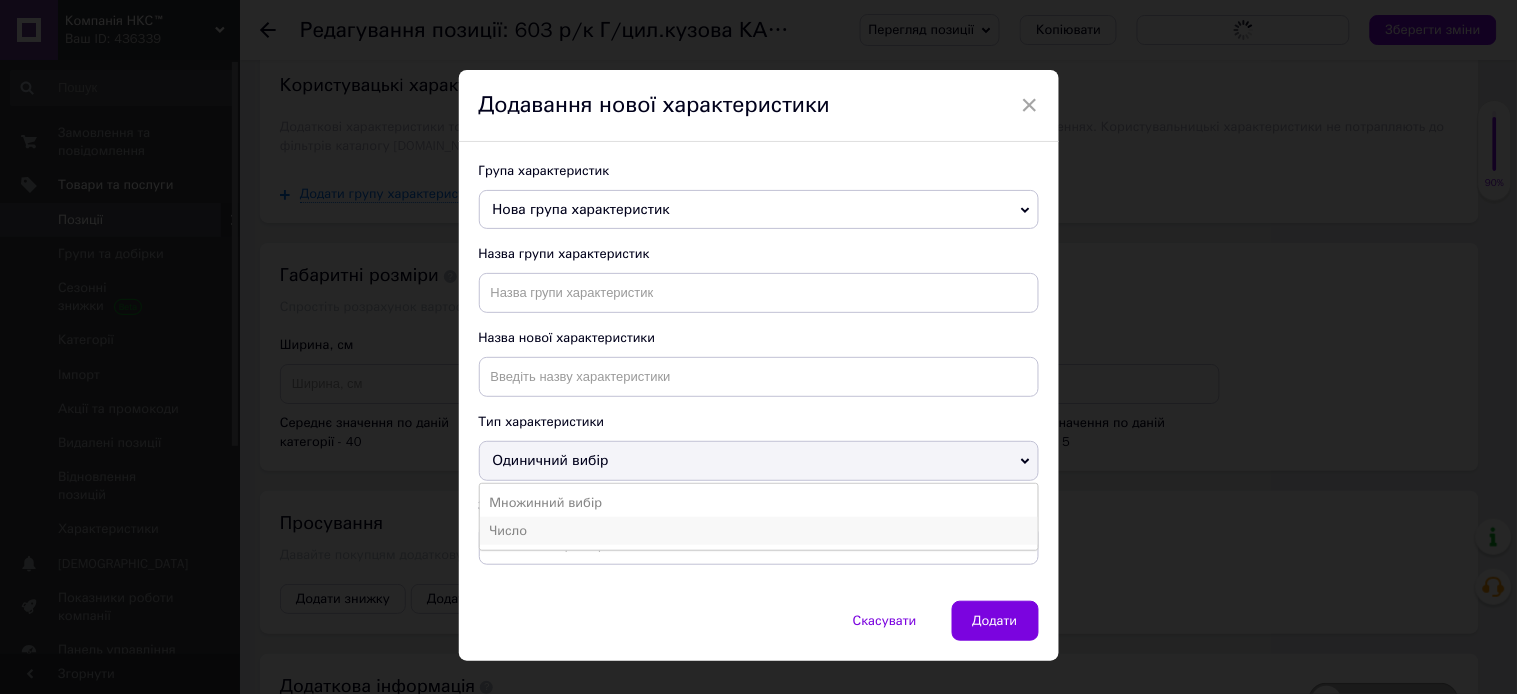 click on "Число" at bounding box center [759, 531] 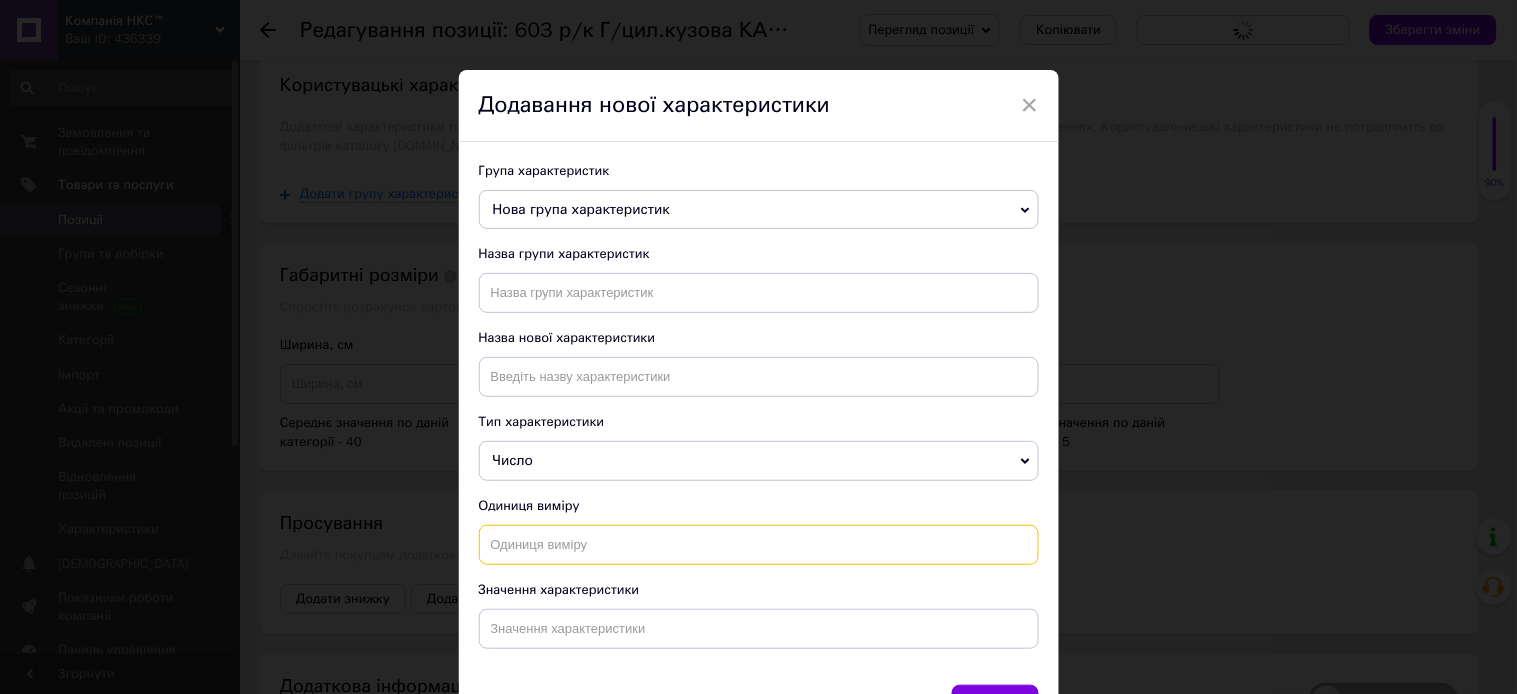 click at bounding box center [759, 545] 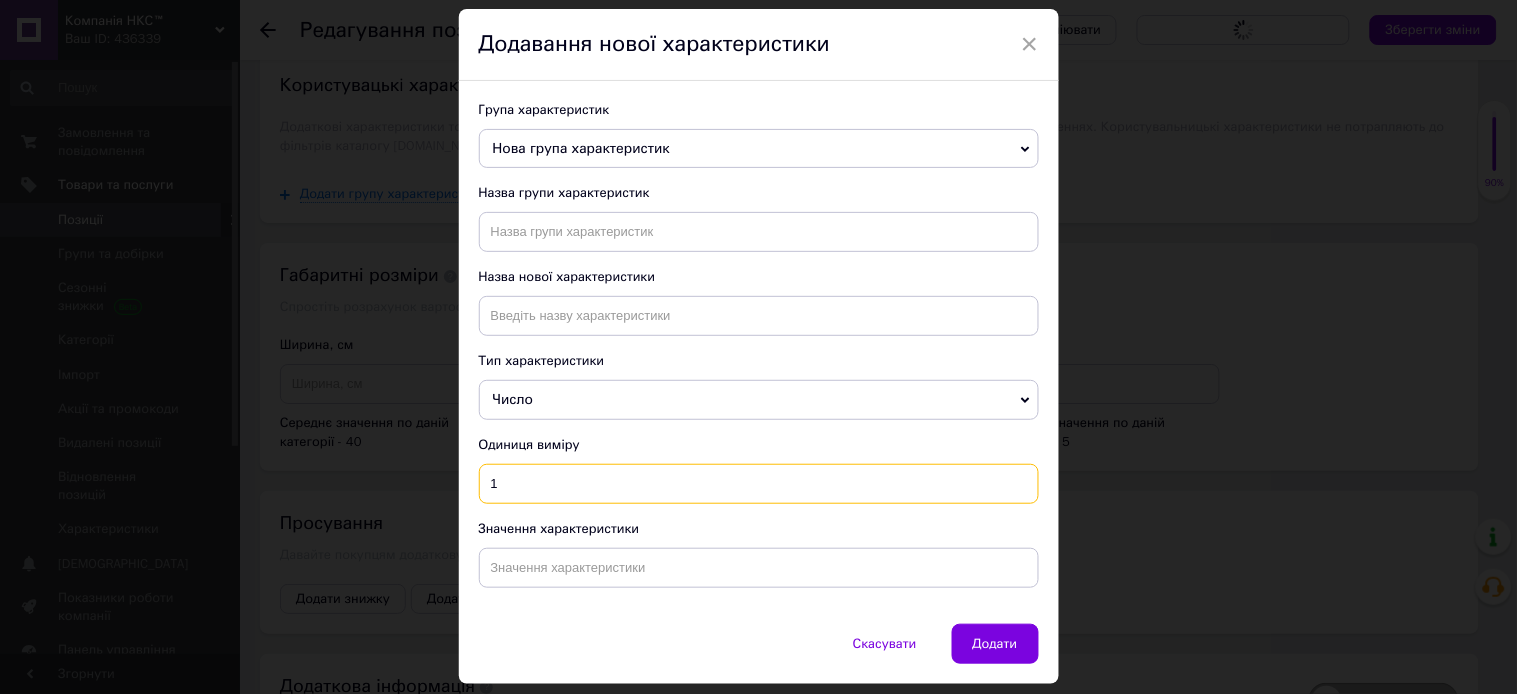 scroll, scrollTop: 120, scrollLeft: 0, axis: vertical 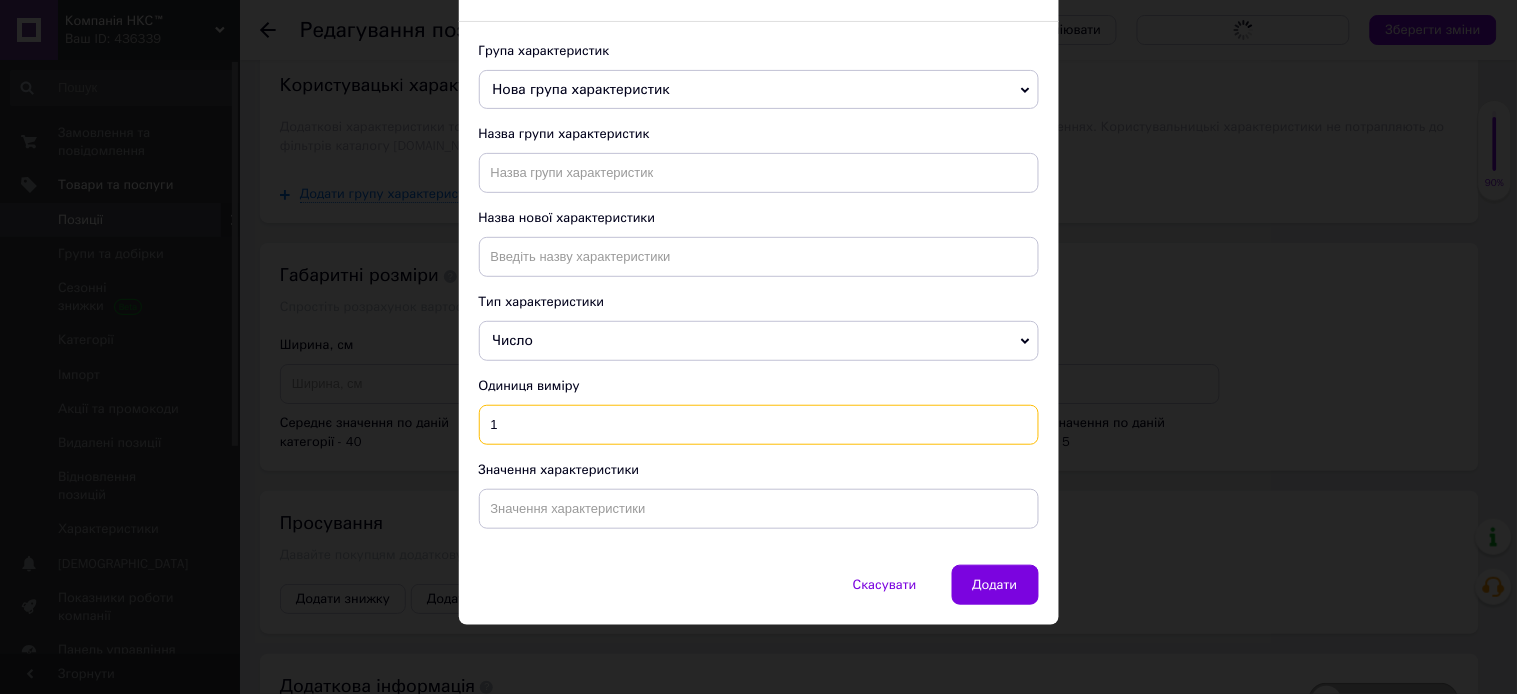 type on "1" 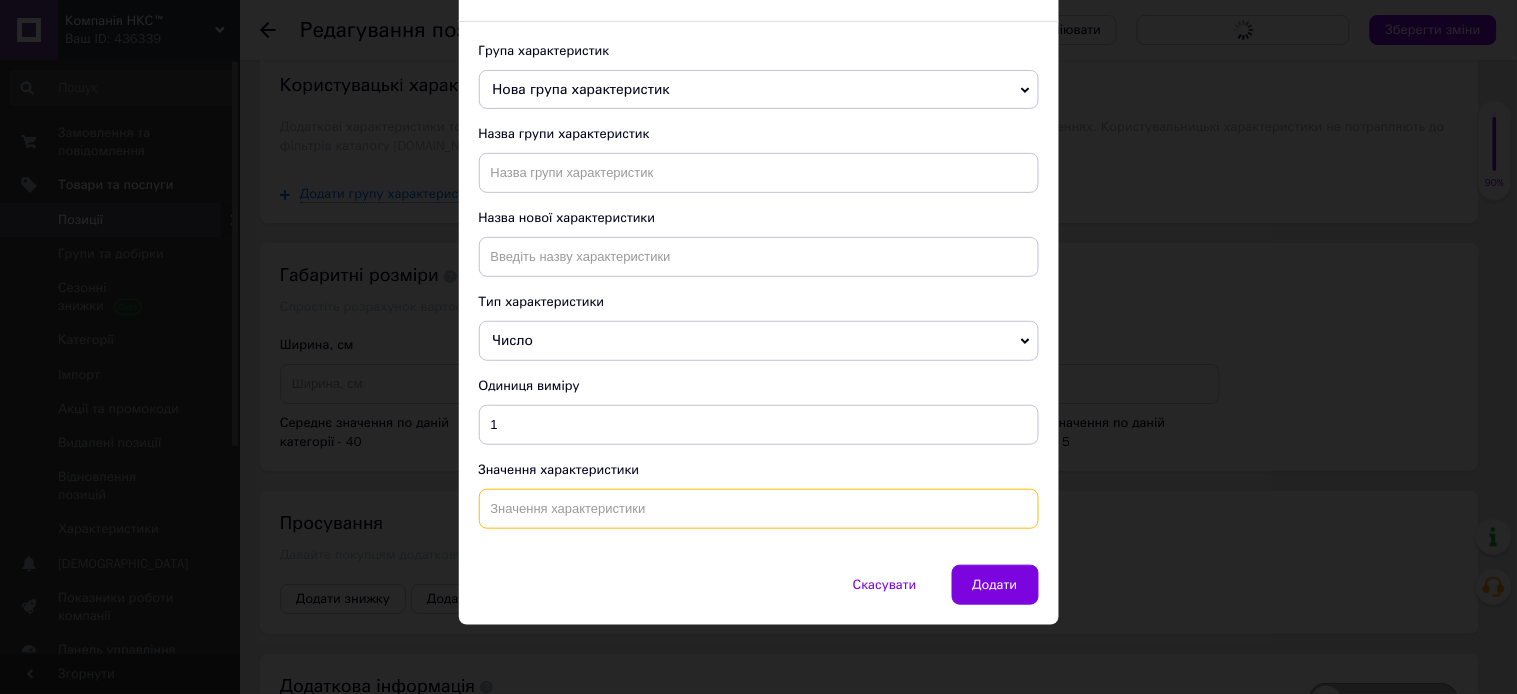 drag, startPoint x: 518, startPoint y: 513, endPoint x: 574, endPoint y: 522, distance: 56.718605 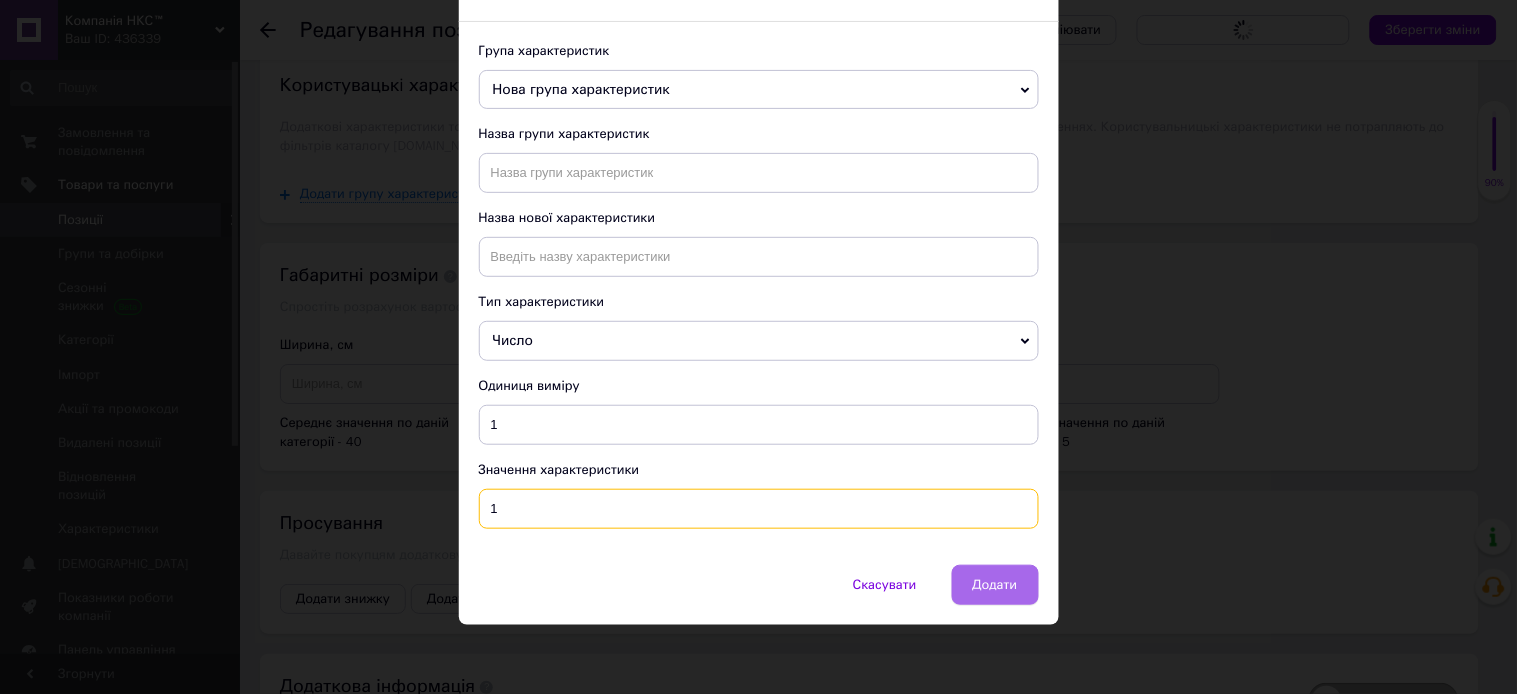type on "1" 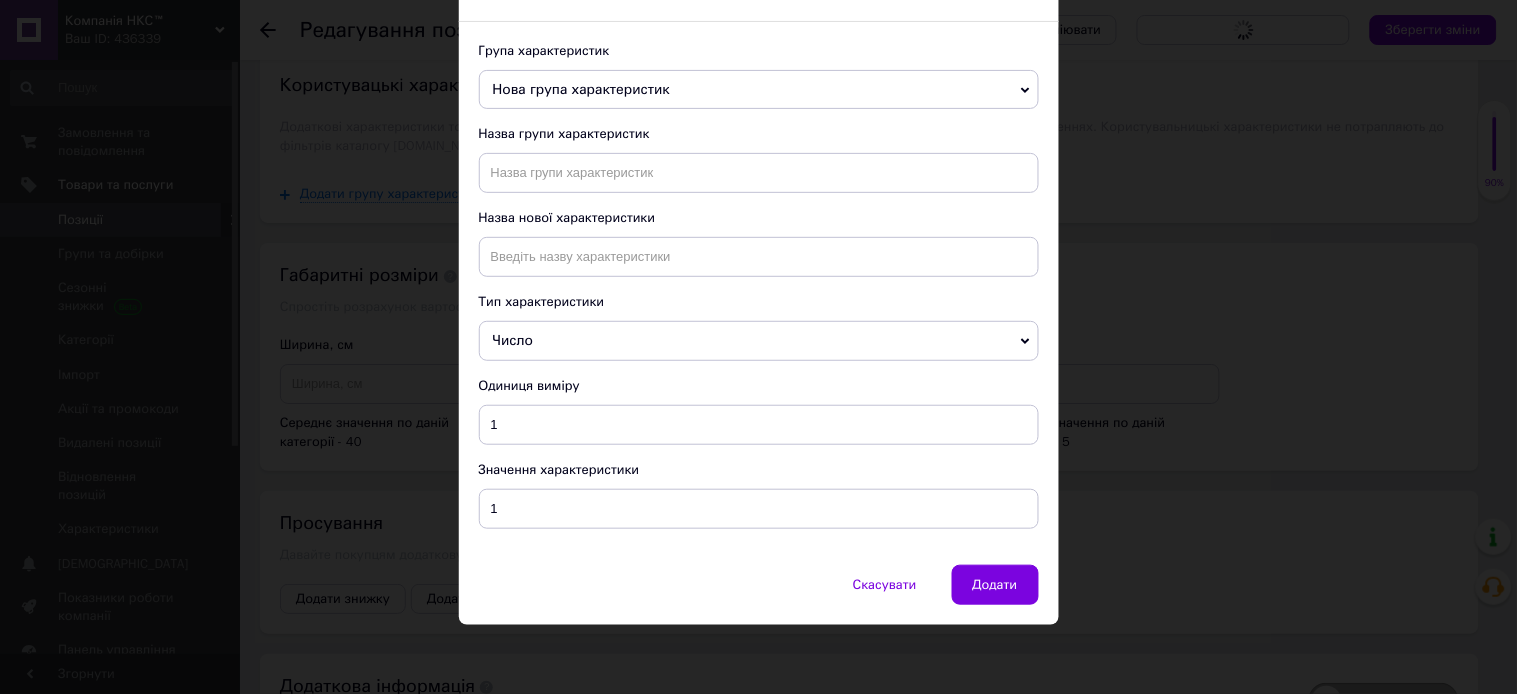 click on "Додати" at bounding box center (995, 585) 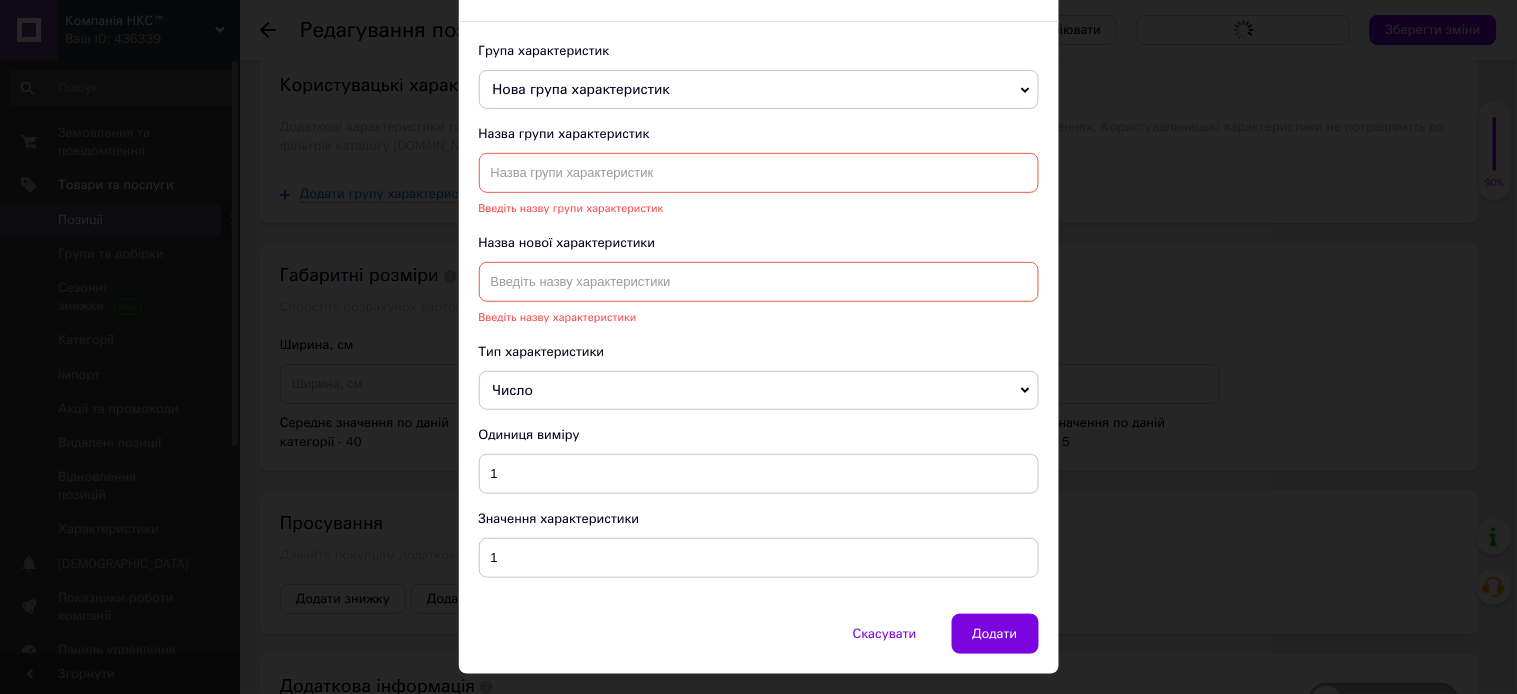 click at bounding box center (759, 173) 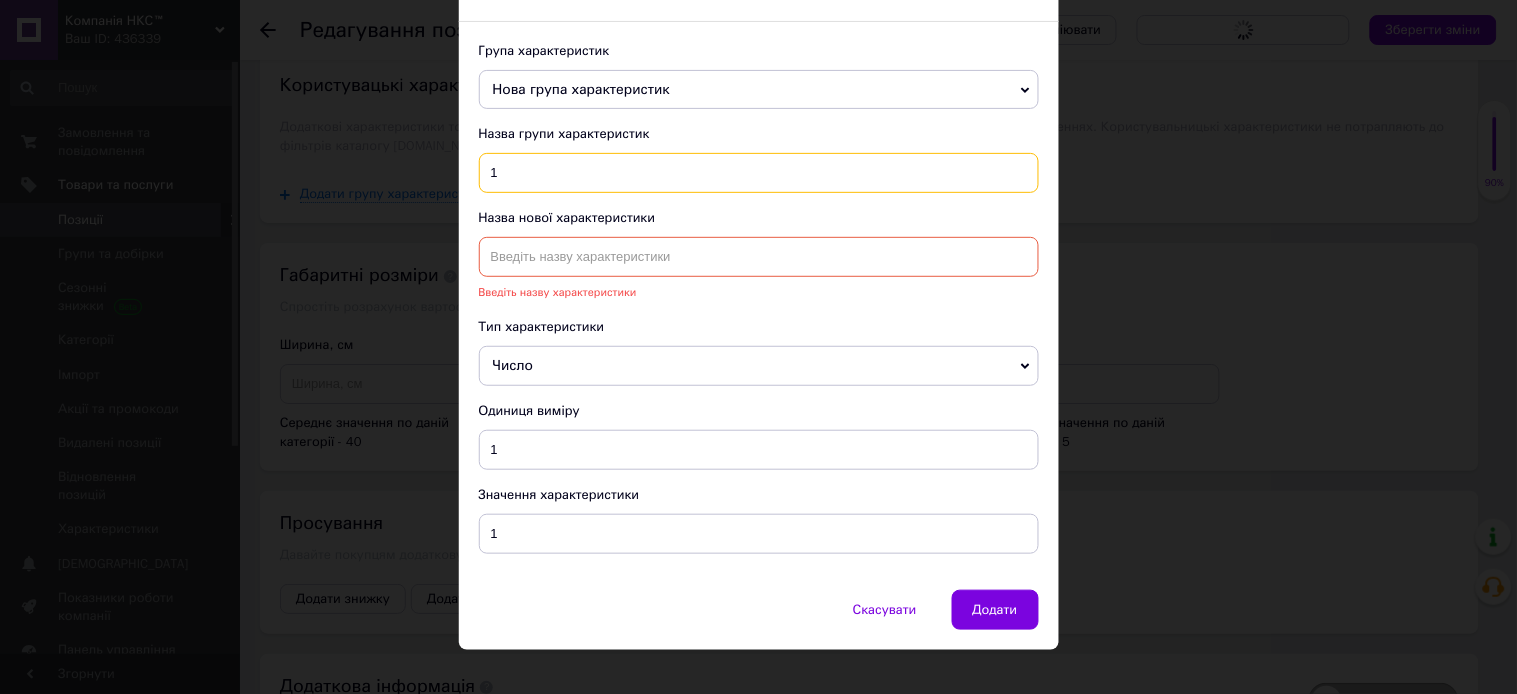 type on "1" 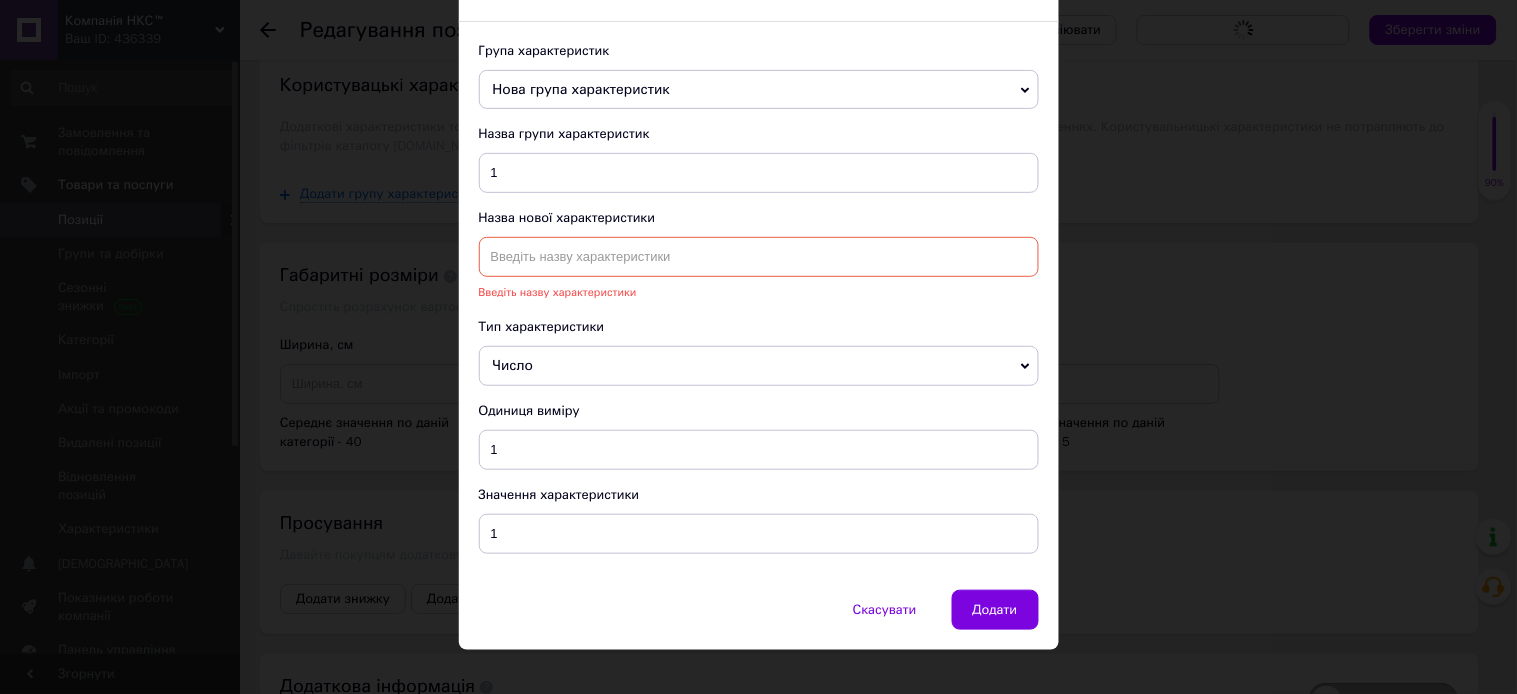 click at bounding box center (759, 257) 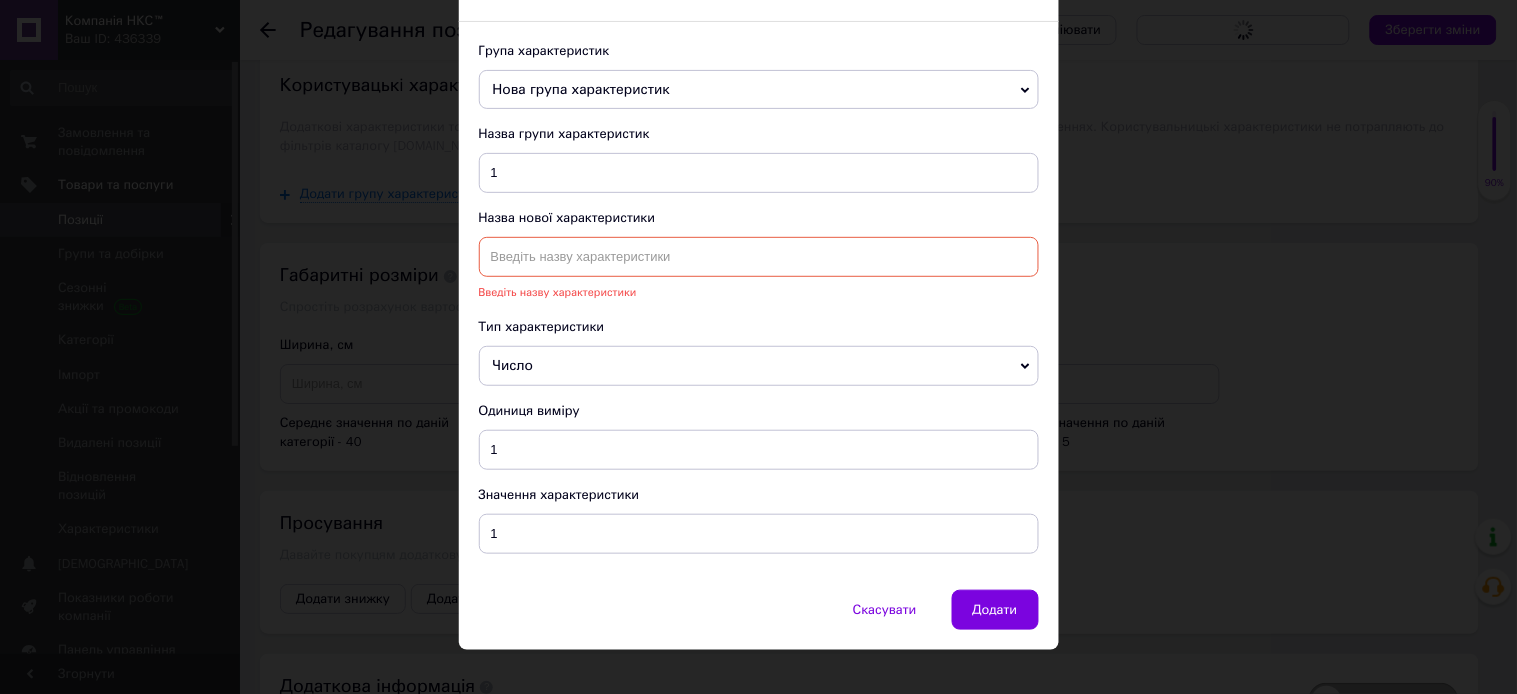 type on "1" 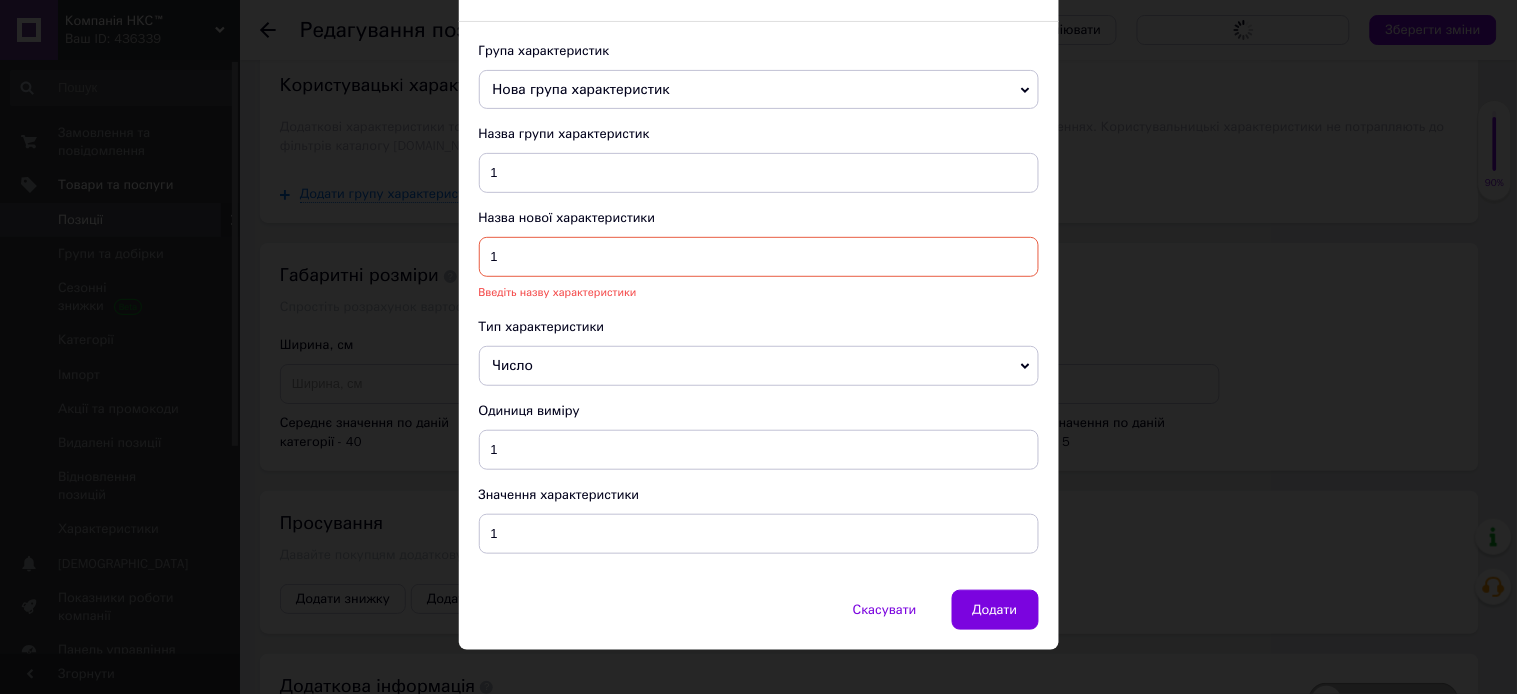type 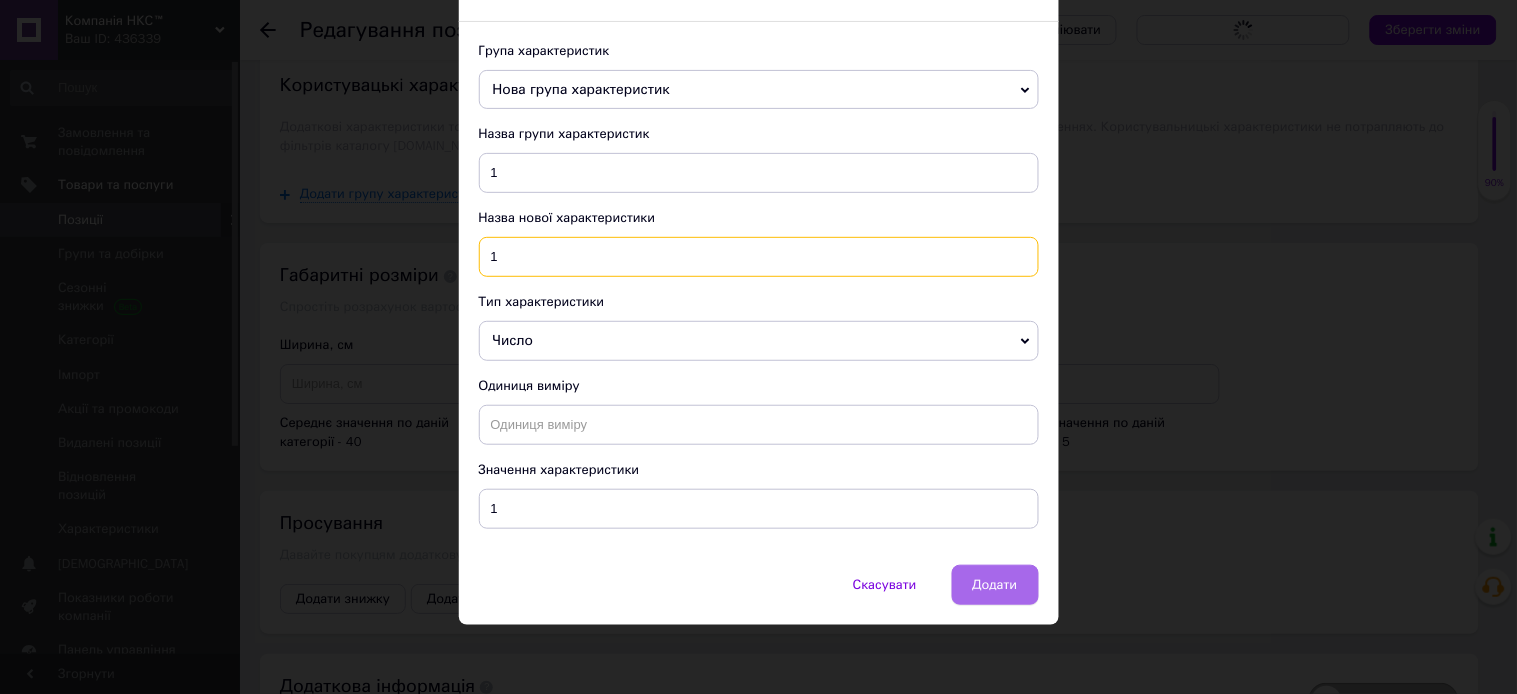 type on "1" 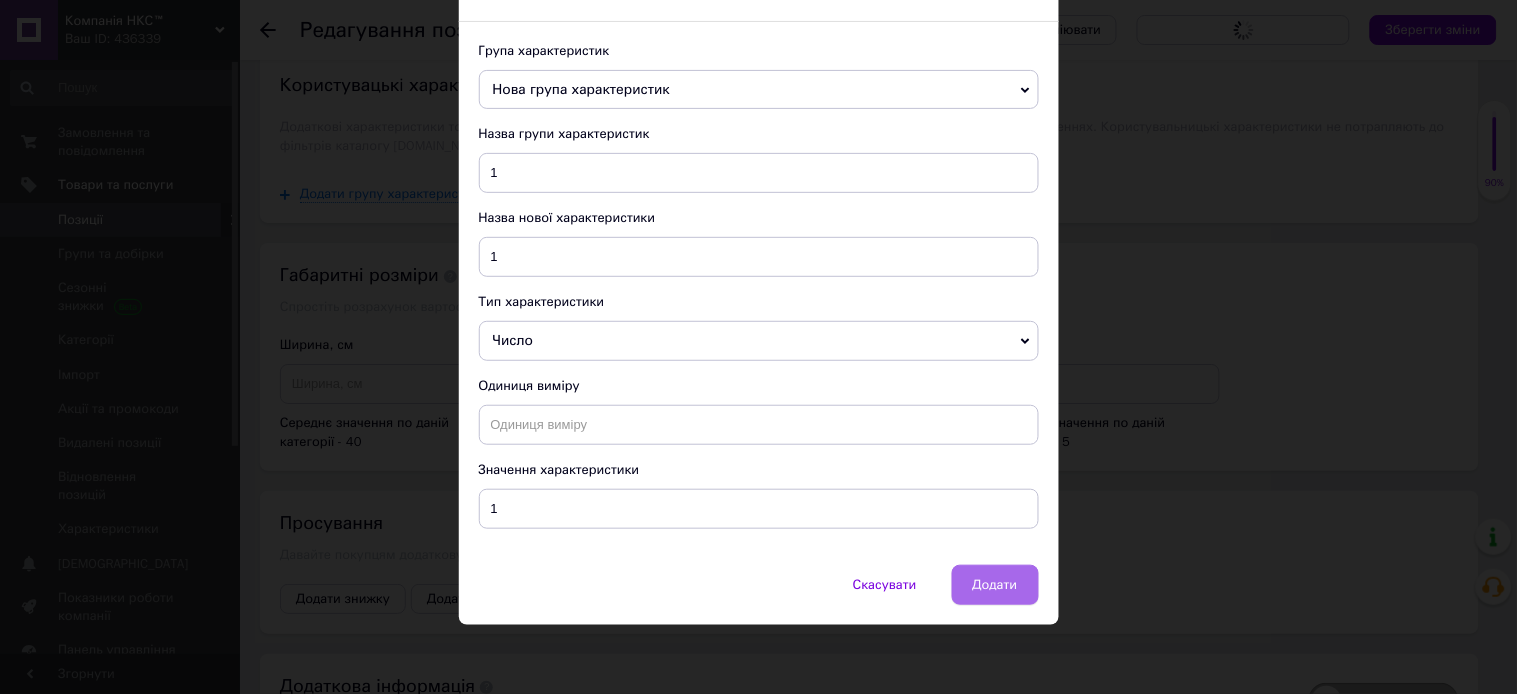 click on "Додати" at bounding box center (995, 585) 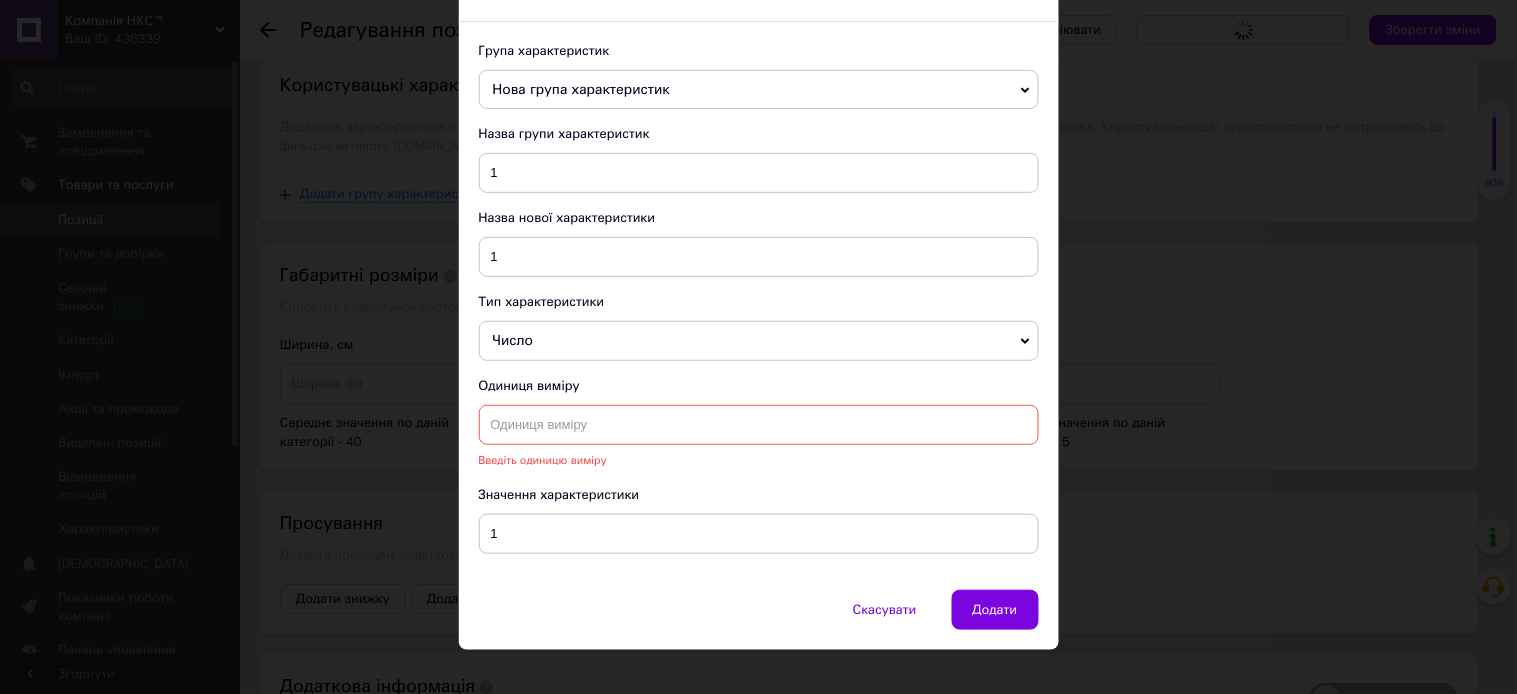 click at bounding box center (759, 425) 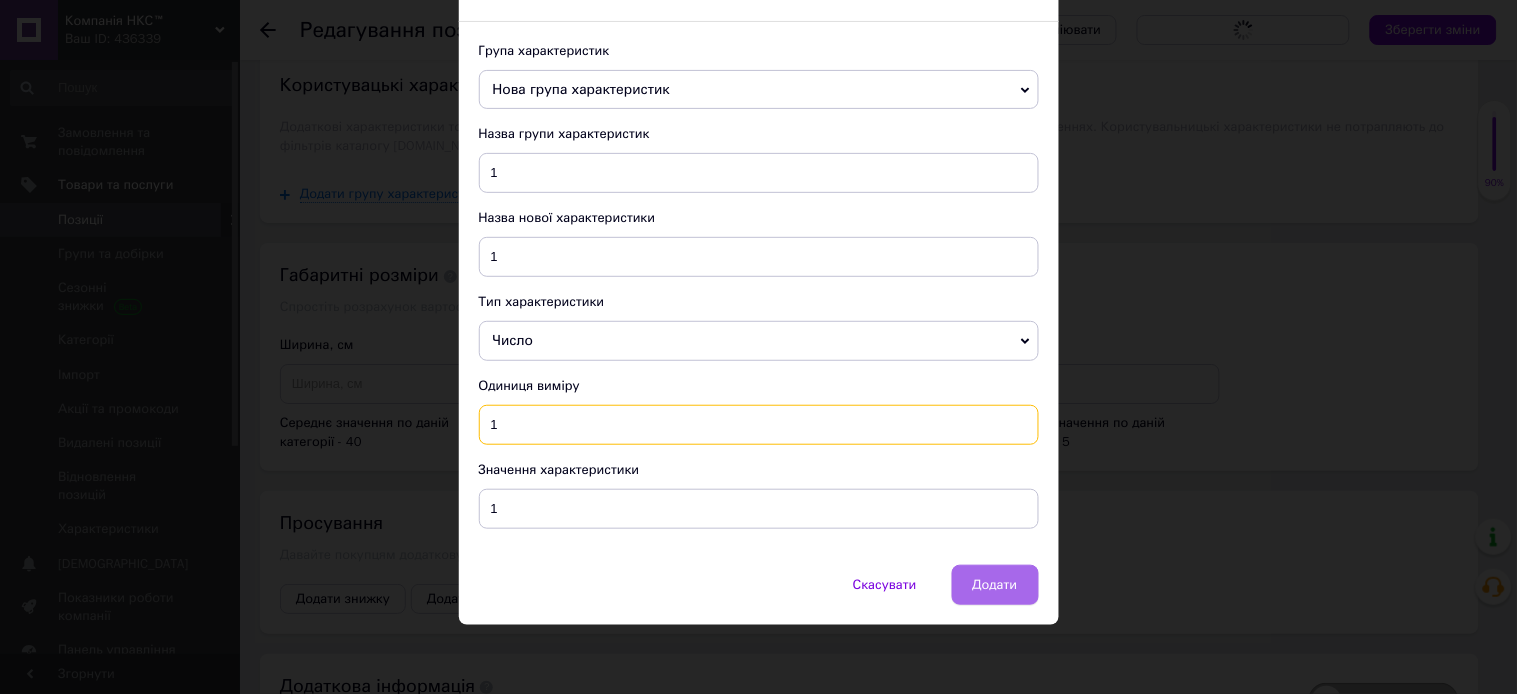 type on "1" 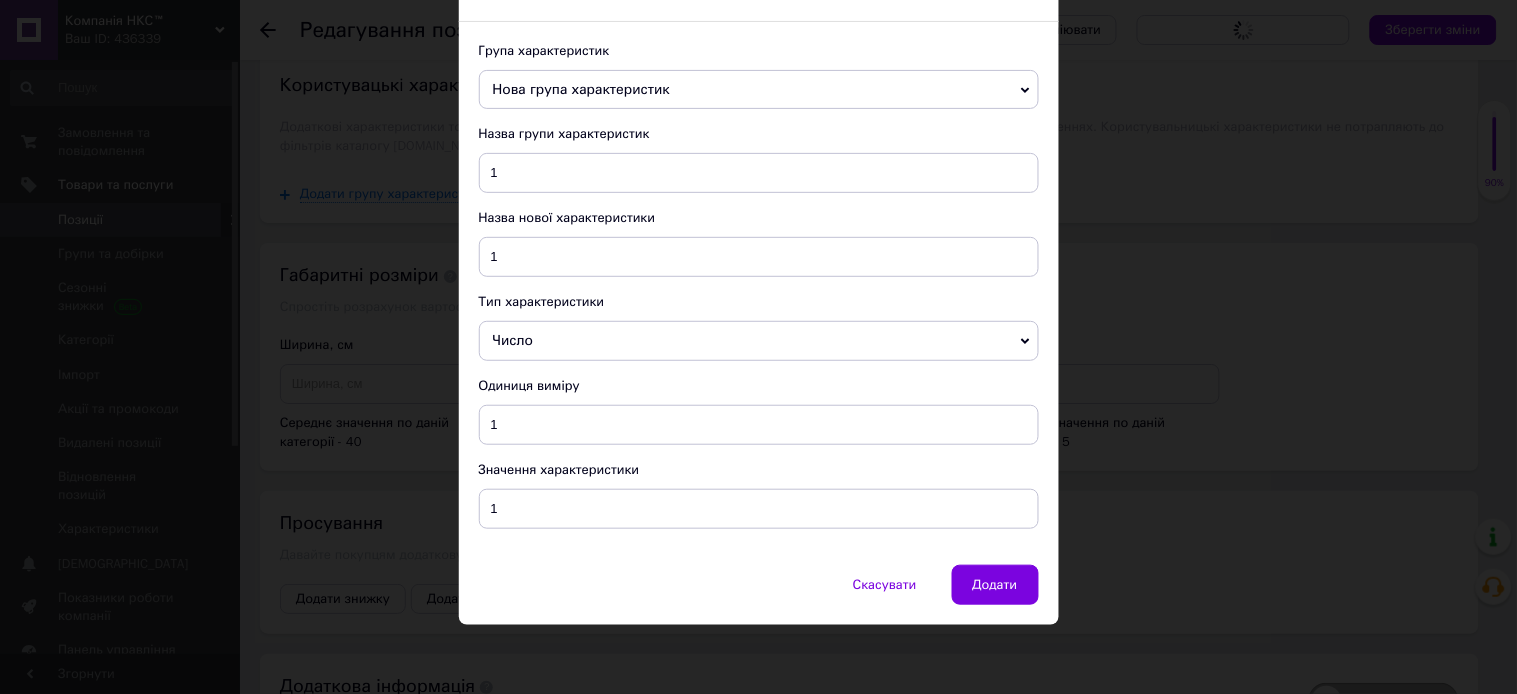 drag, startPoint x: 986, startPoint y: 593, endPoint x: 1024, endPoint y: 595, distance: 38.052597 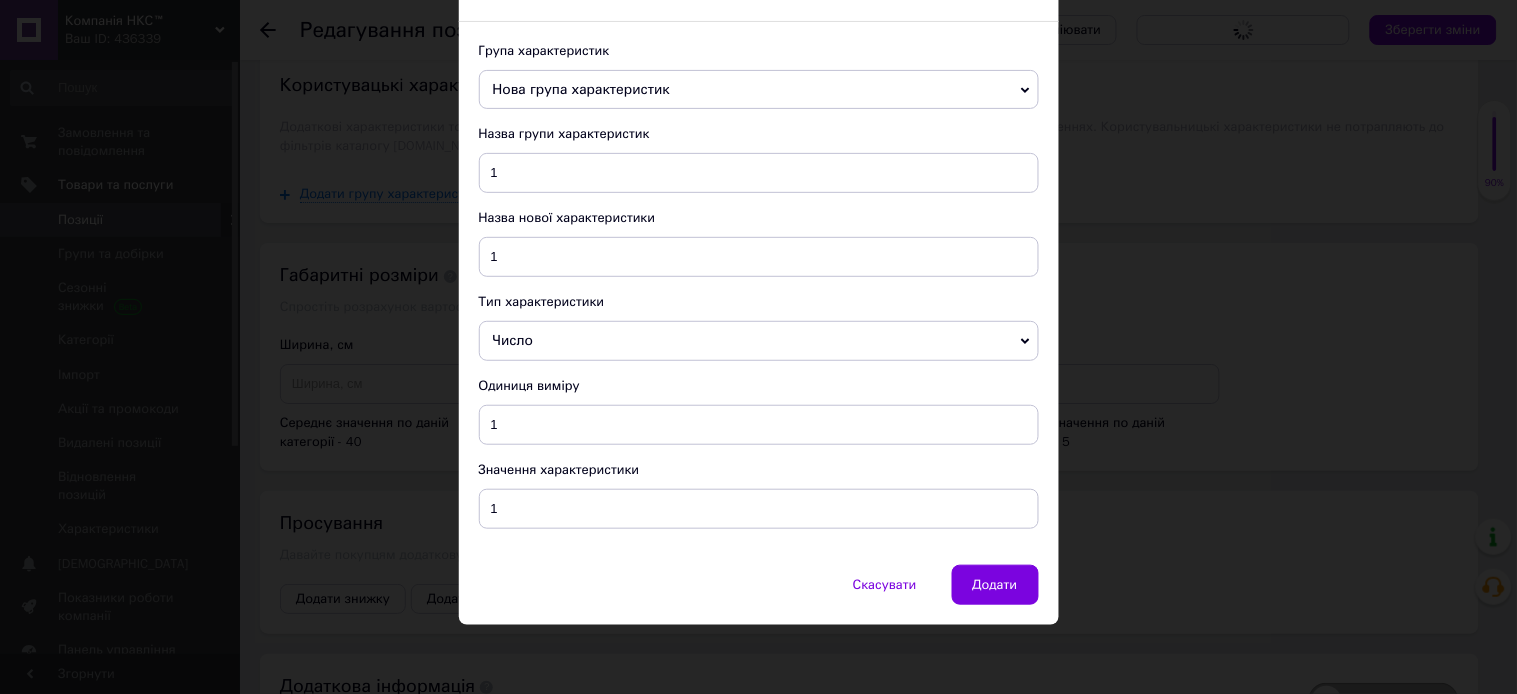 click on "Додати" at bounding box center (995, 585) 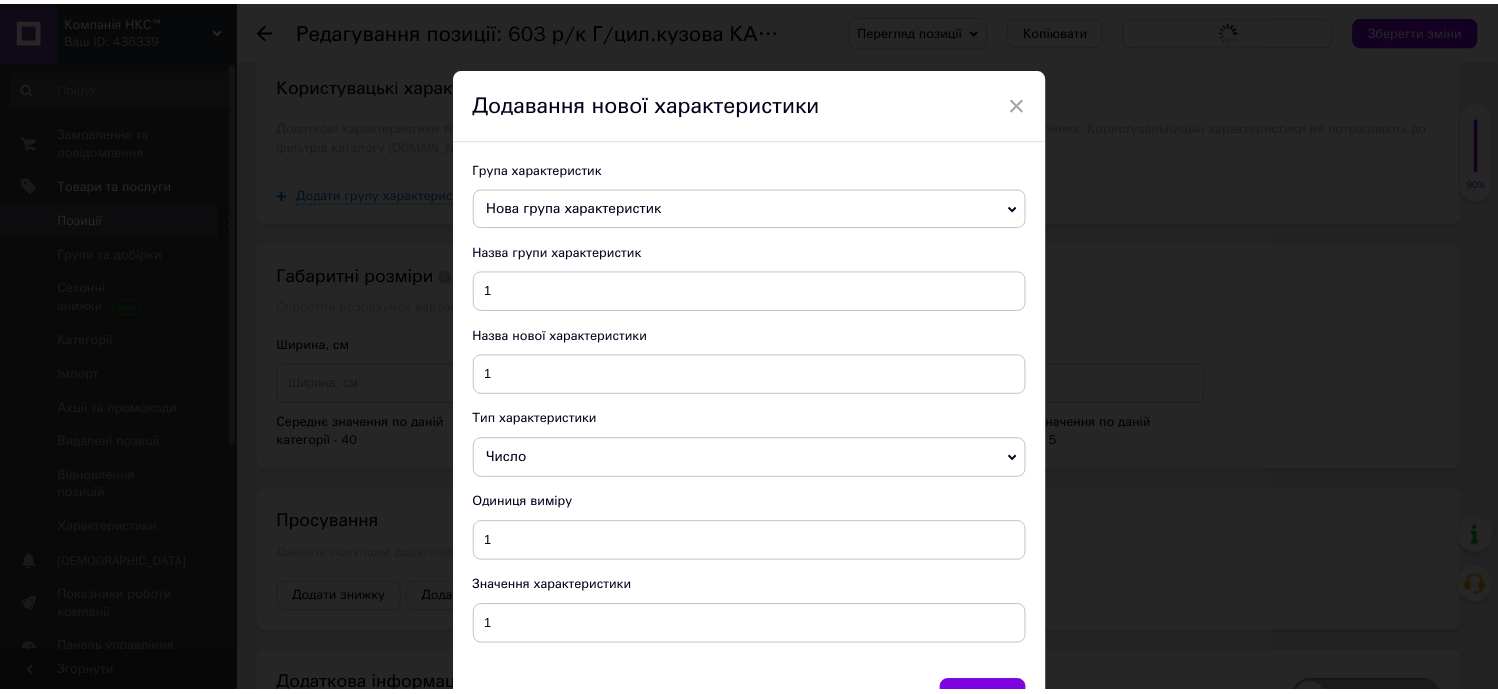 scroll, scrollTop: 0, scrollLeft: 0, axis: both 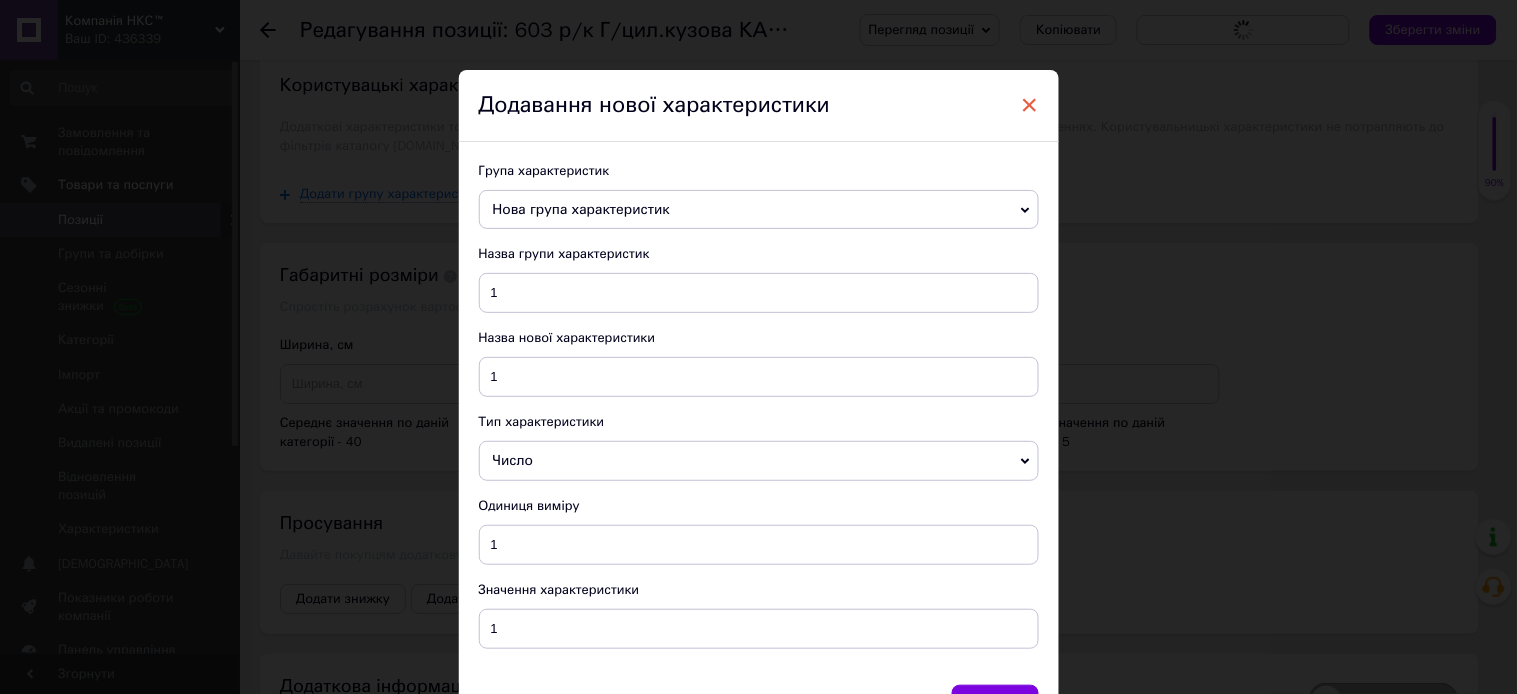 click on "×" at bounding box center [1030, 105] 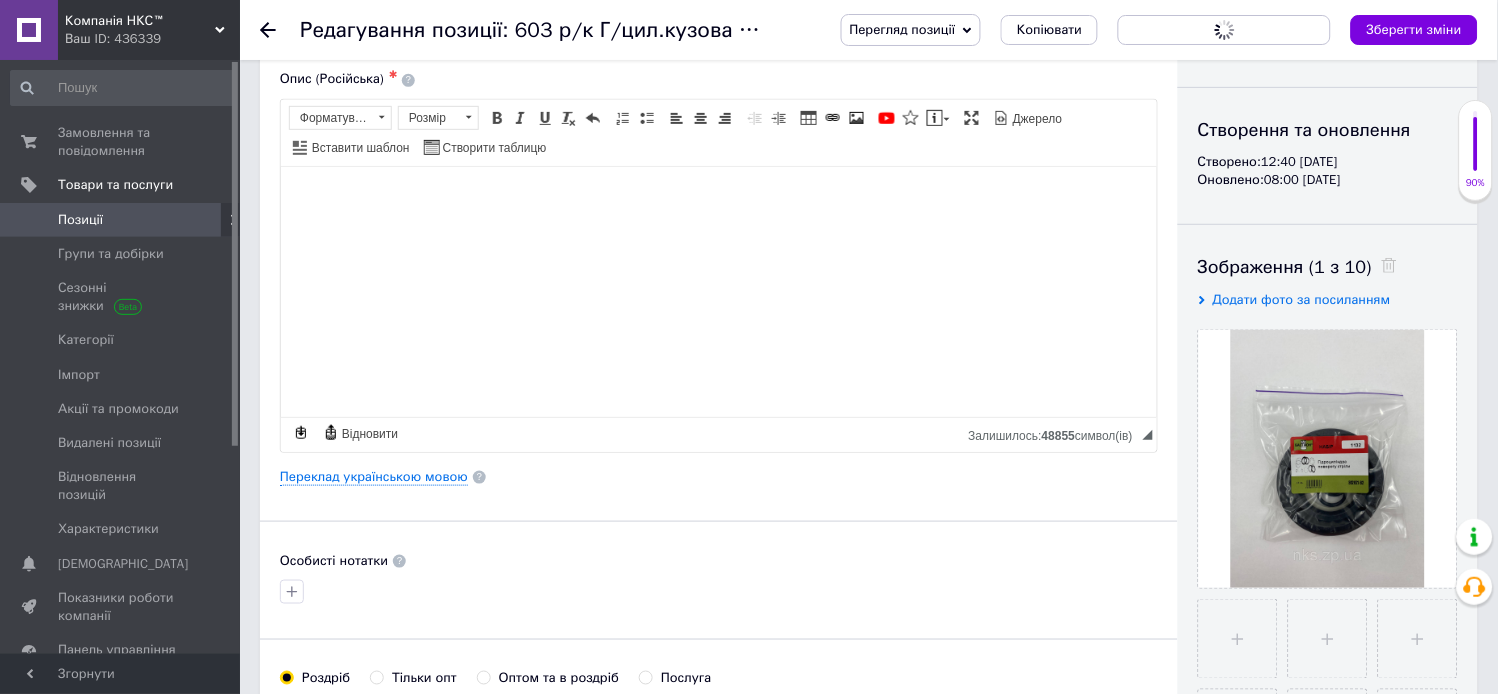scroll, scrollTop: 0, scrollLeft: 0, axis: both 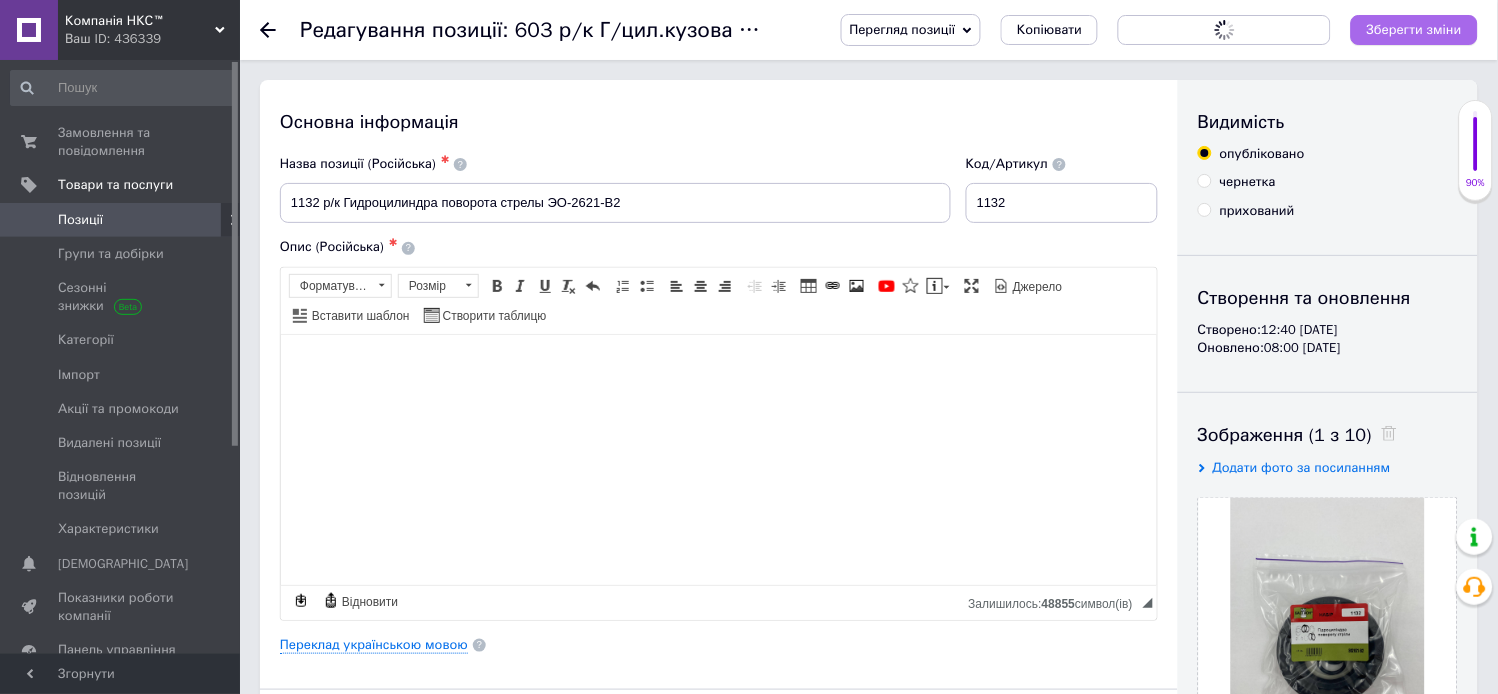 click on "Зберегти зміни" at bounding box center (1414, 29) 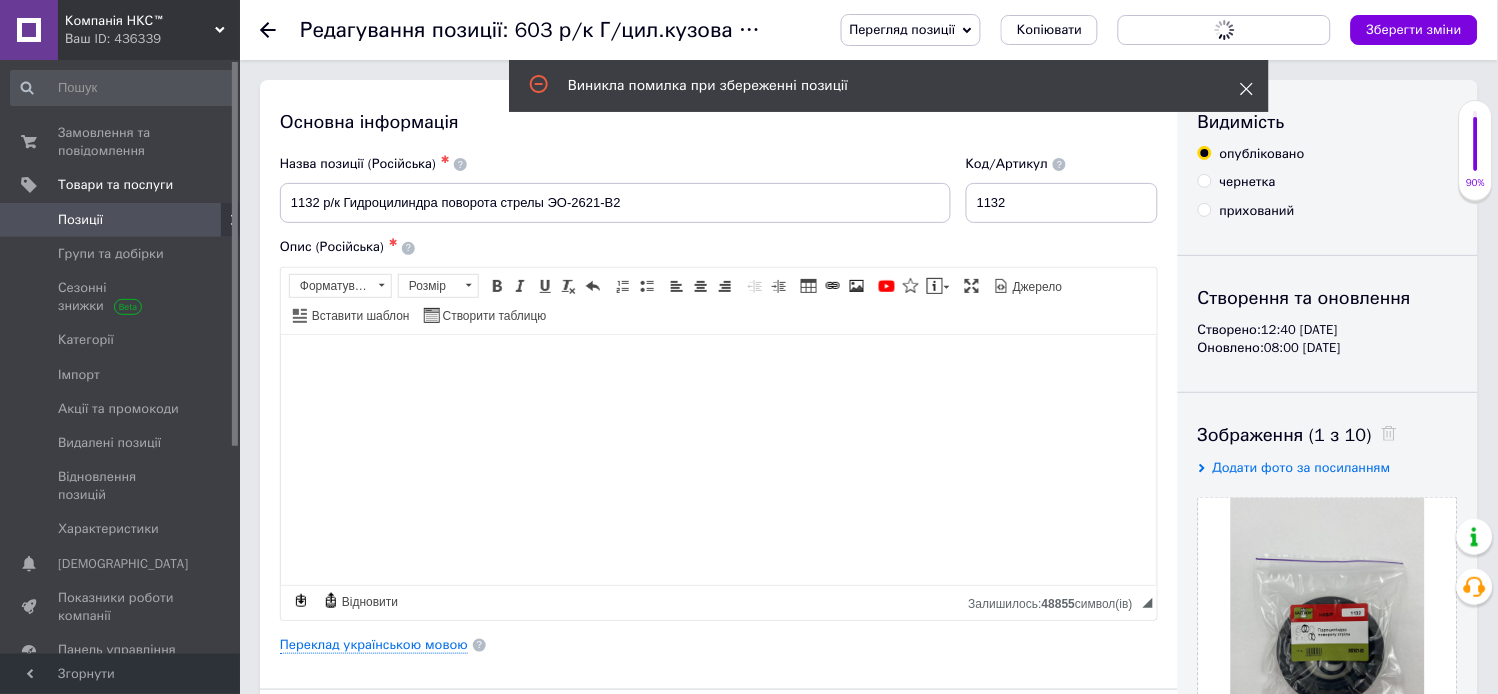 click 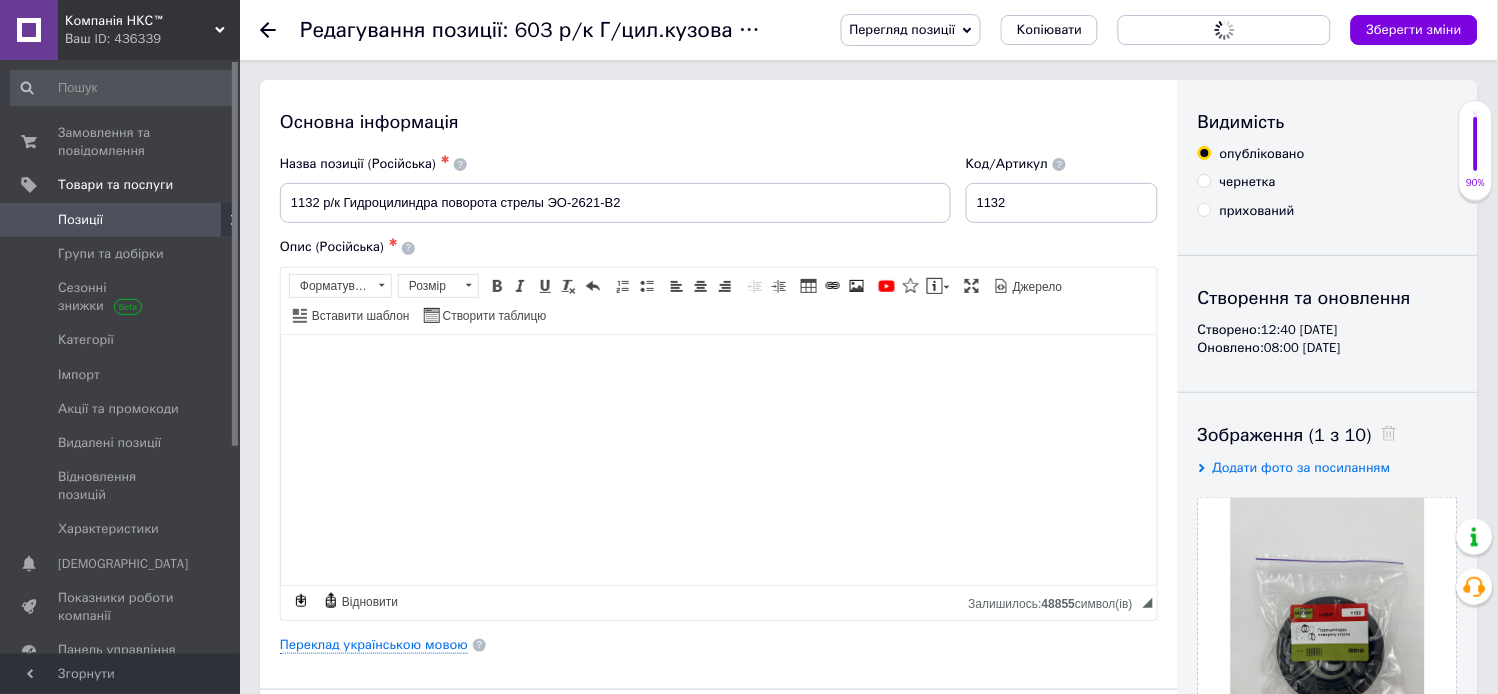 click on "Перегляд позиції" at bounding box center (903, 29) 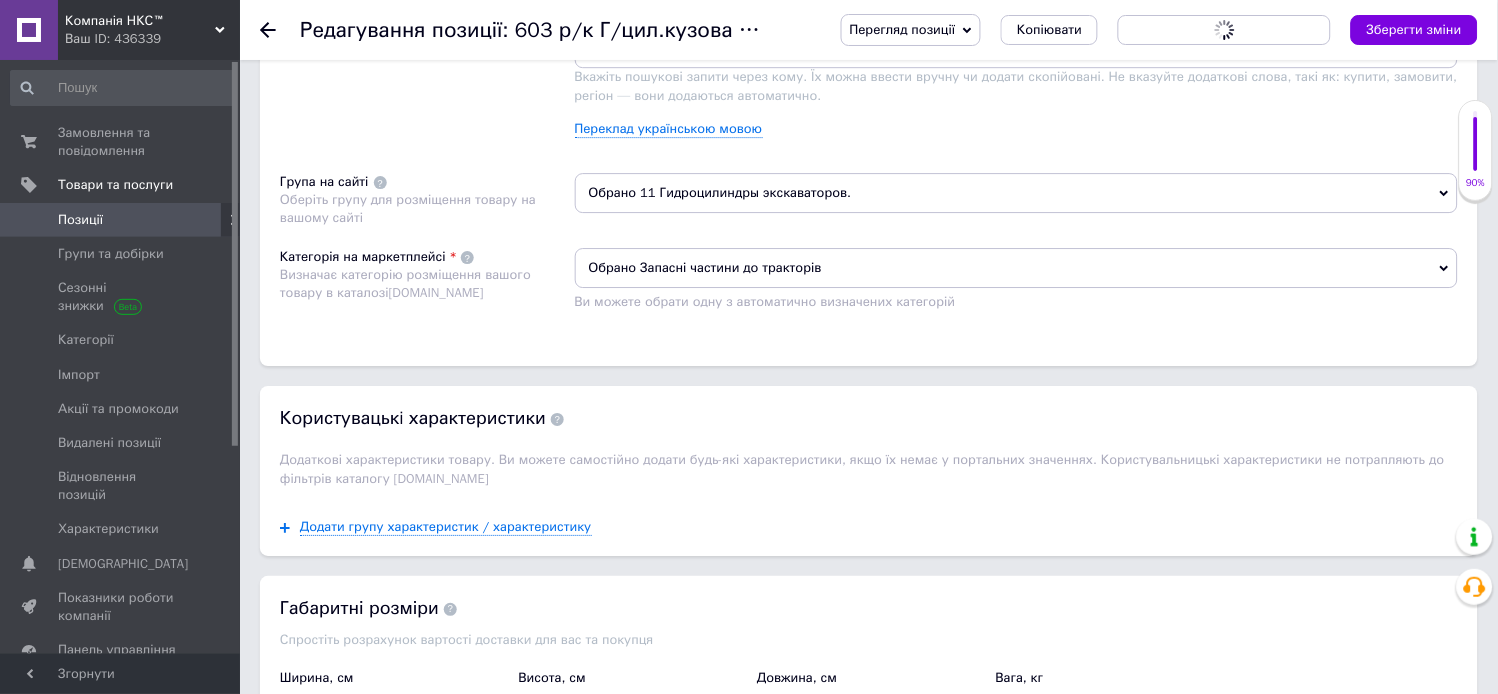 scroll, scrollTop: 1111, scrollLeft: 0, axis: vertical 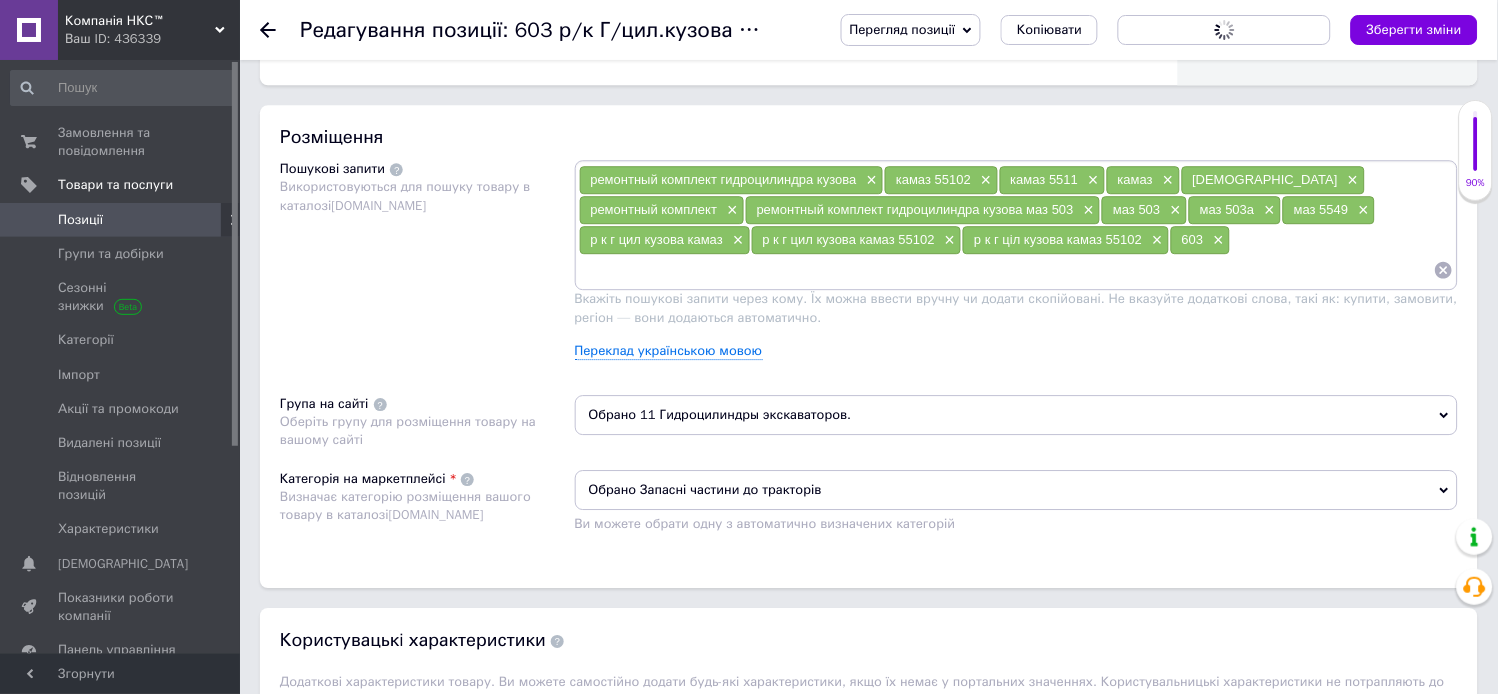 drag, startPoint x: 1068, startPoint y: 427, endPoint x: 1173, endPoint y: 498, distance: 126.751724 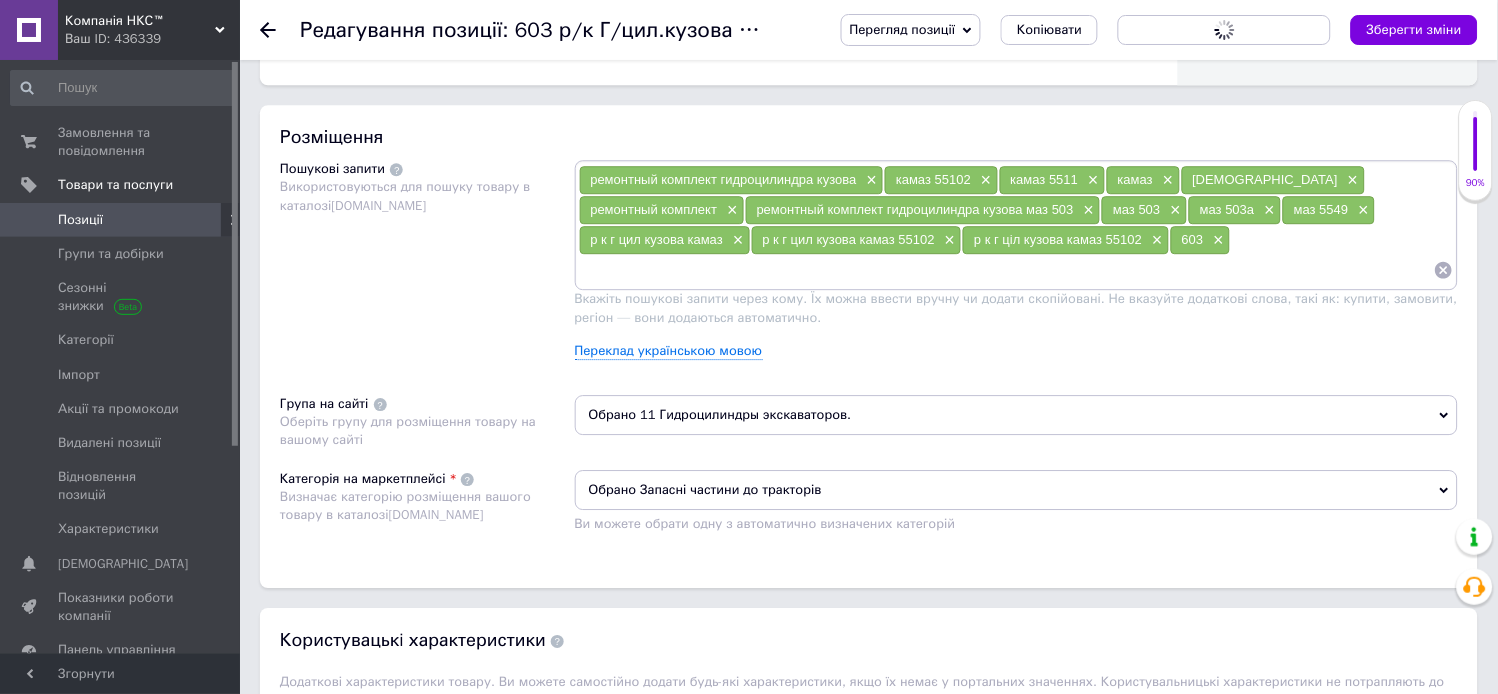 click at bounding box center [1007, 270] 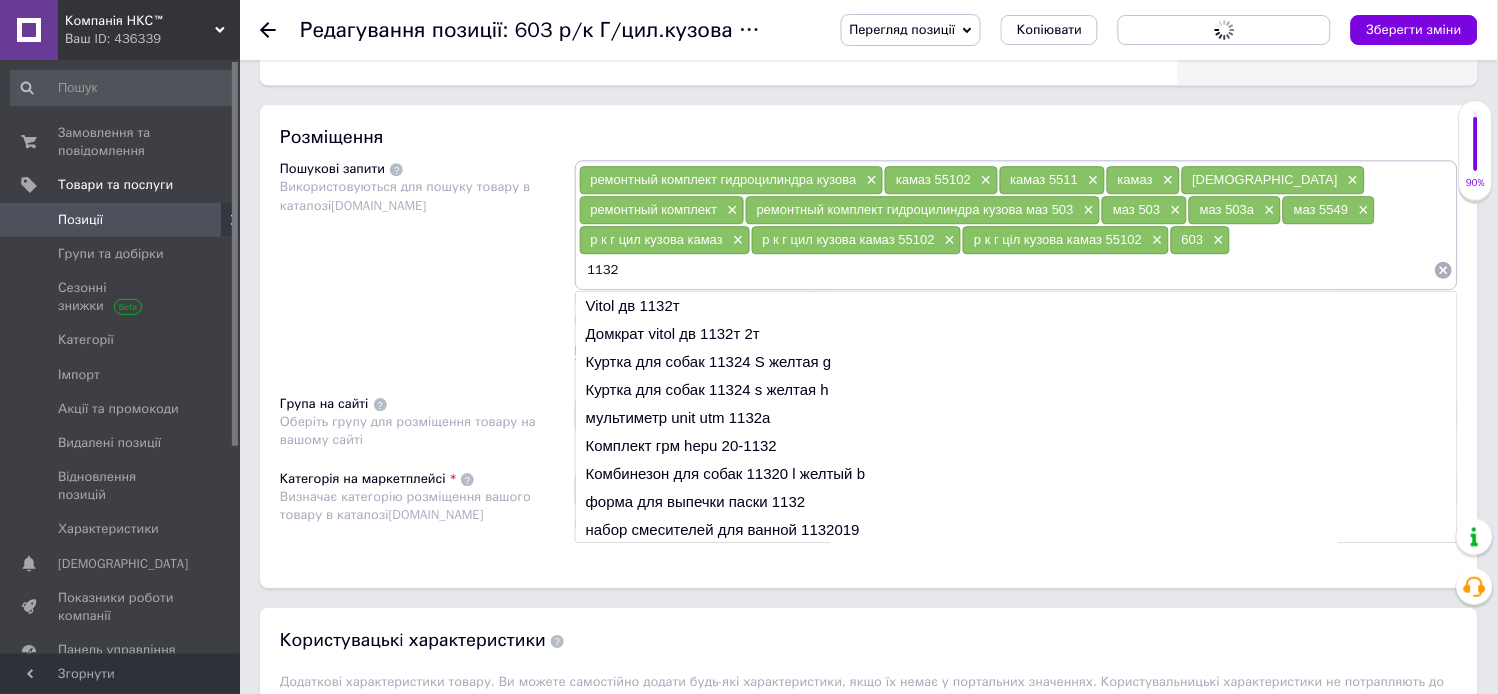 type on "1132" 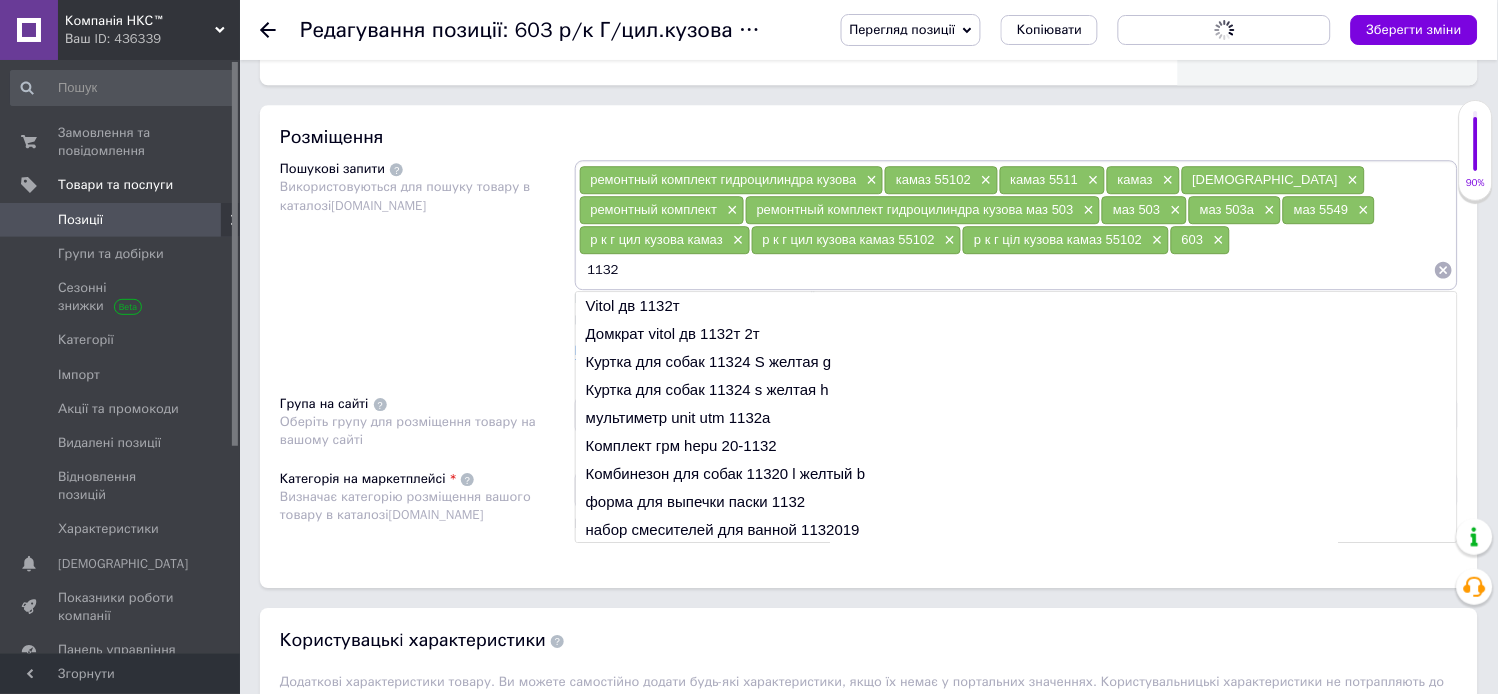 click on "Пошукові запити Використовуються для пошуку товару в каталозі  Prom.ua" at bounding box center (427, 267) 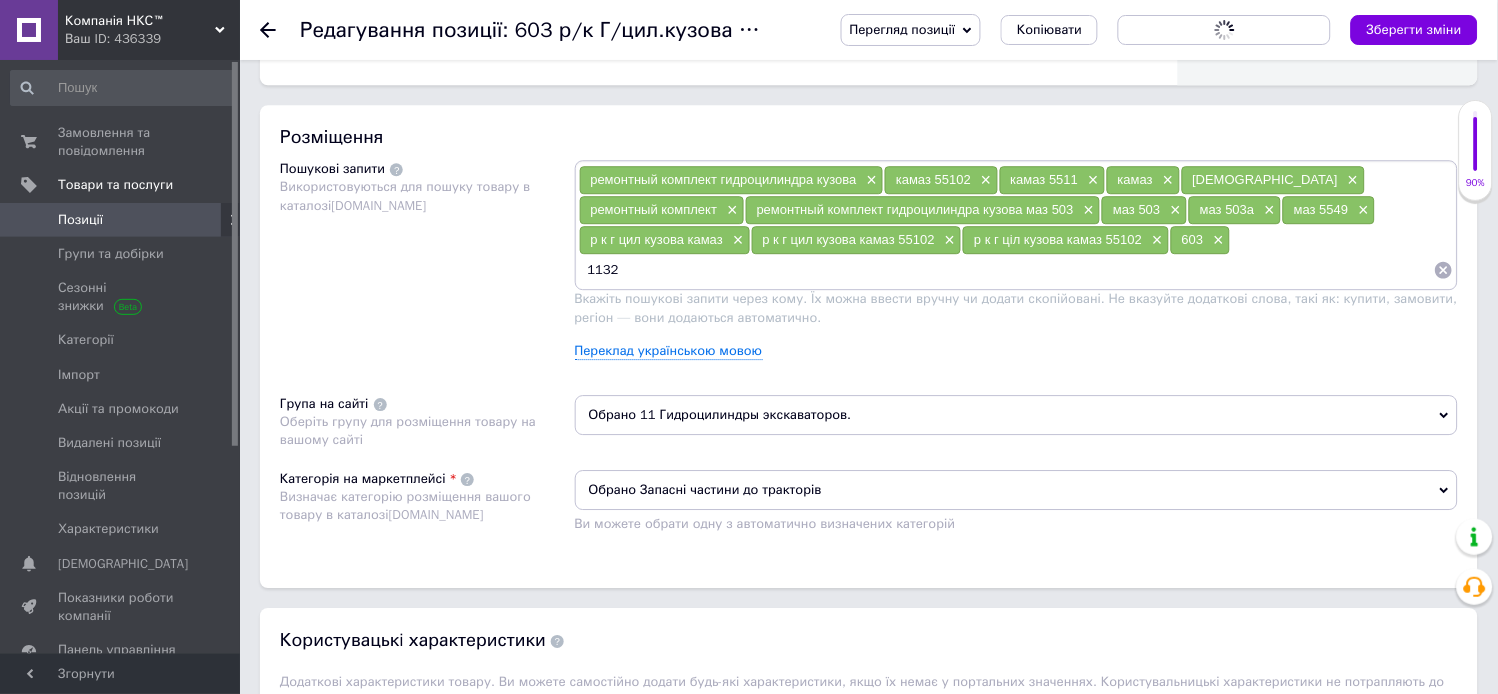 click on "1132" at bounding box center [1007, 270] 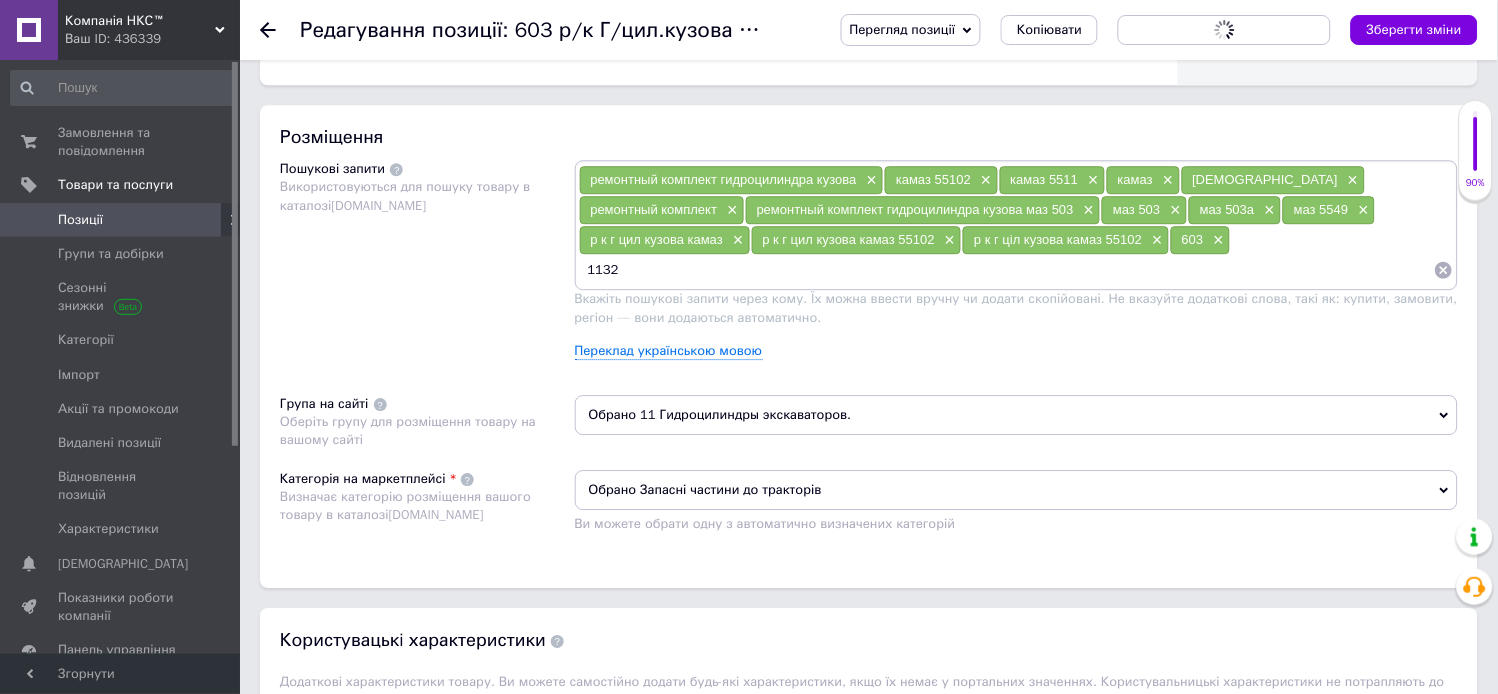 type 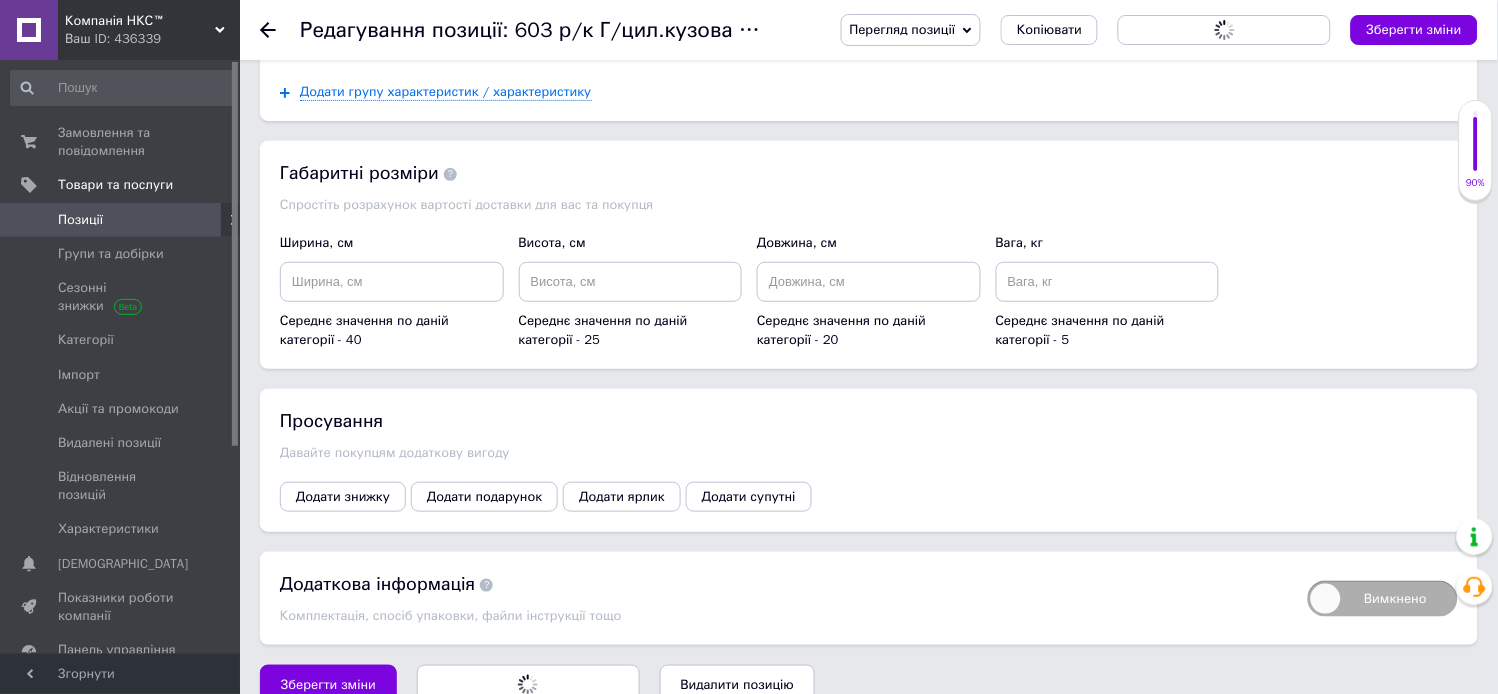 scroll, scrollTop: 1952, scrollLeft: 0, axis: vertical 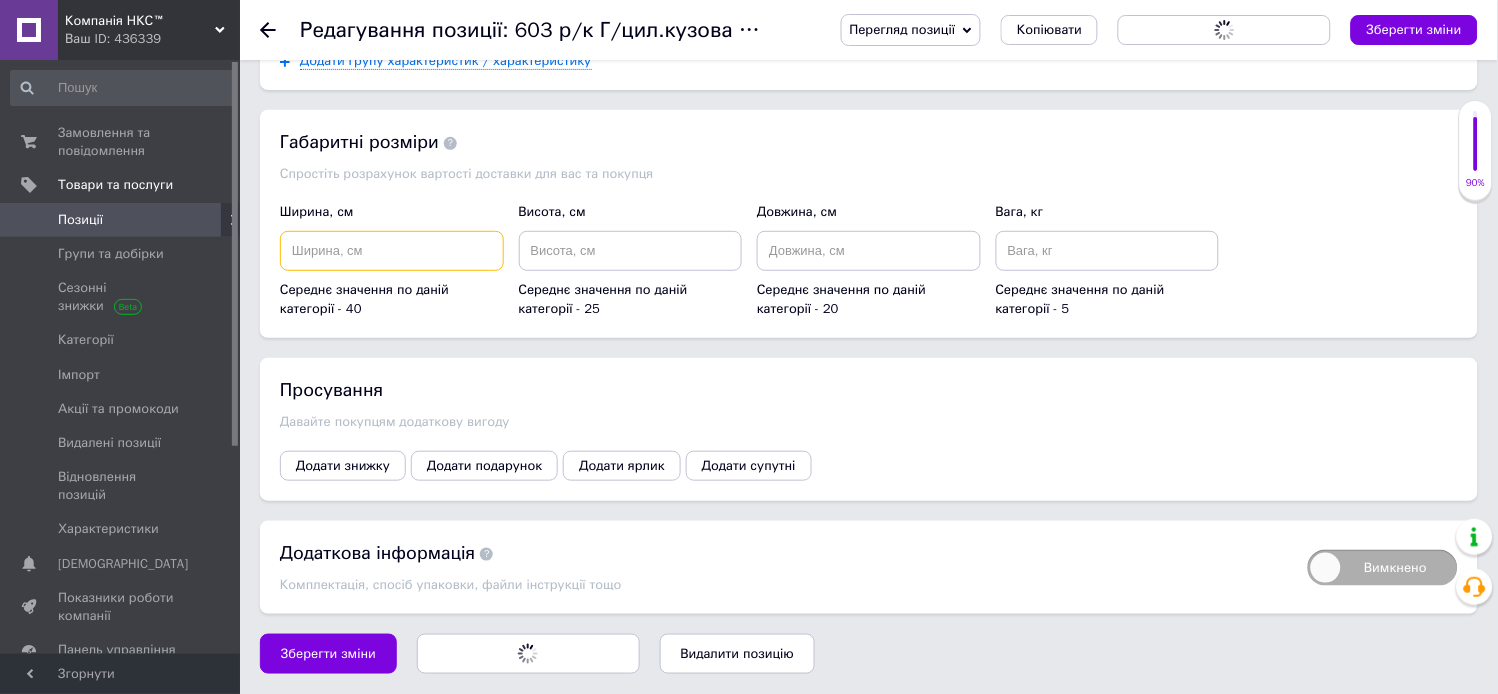 click at bounding box center [392, 251] 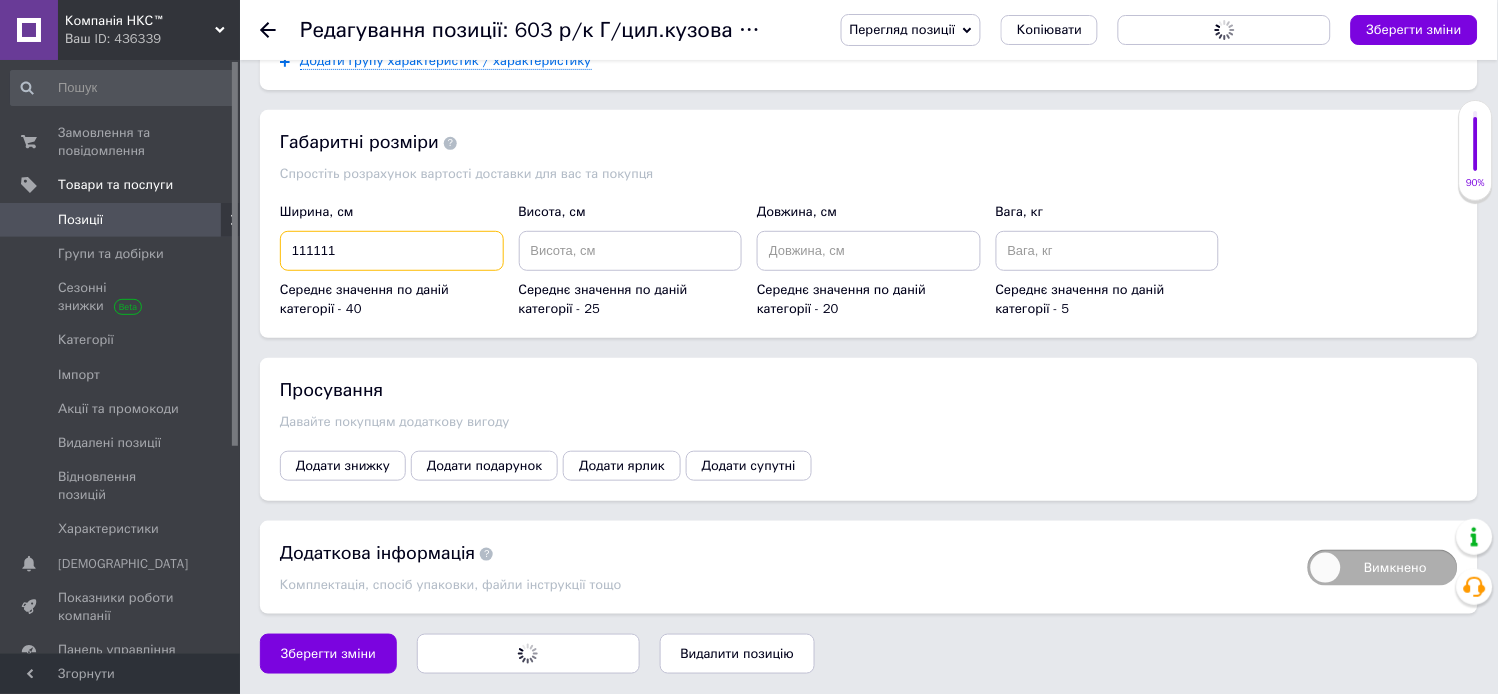type on "111111" 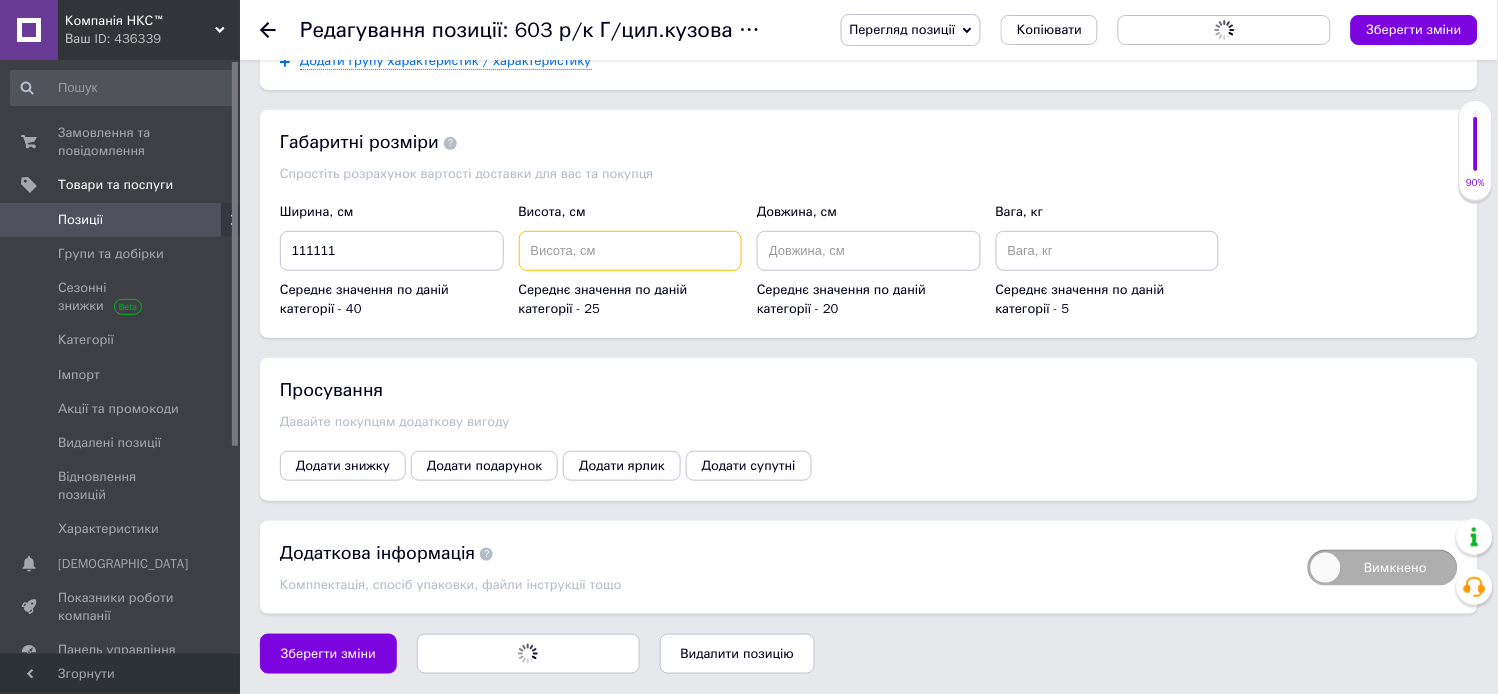 drag, startPoint x: 581, startPoint y: 244, endPoint x: 586, endPoint y: 263, distance: 19.646883 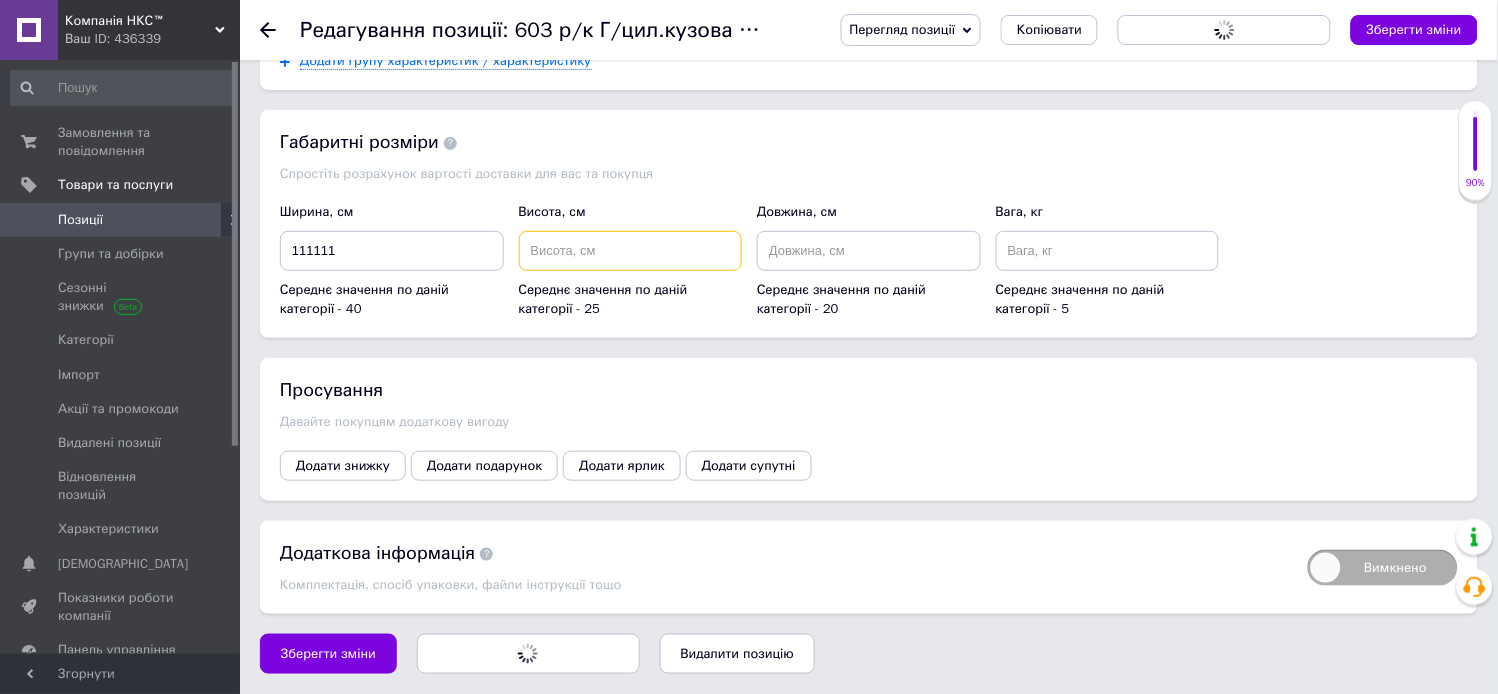 click at bounding box center [631, 251] 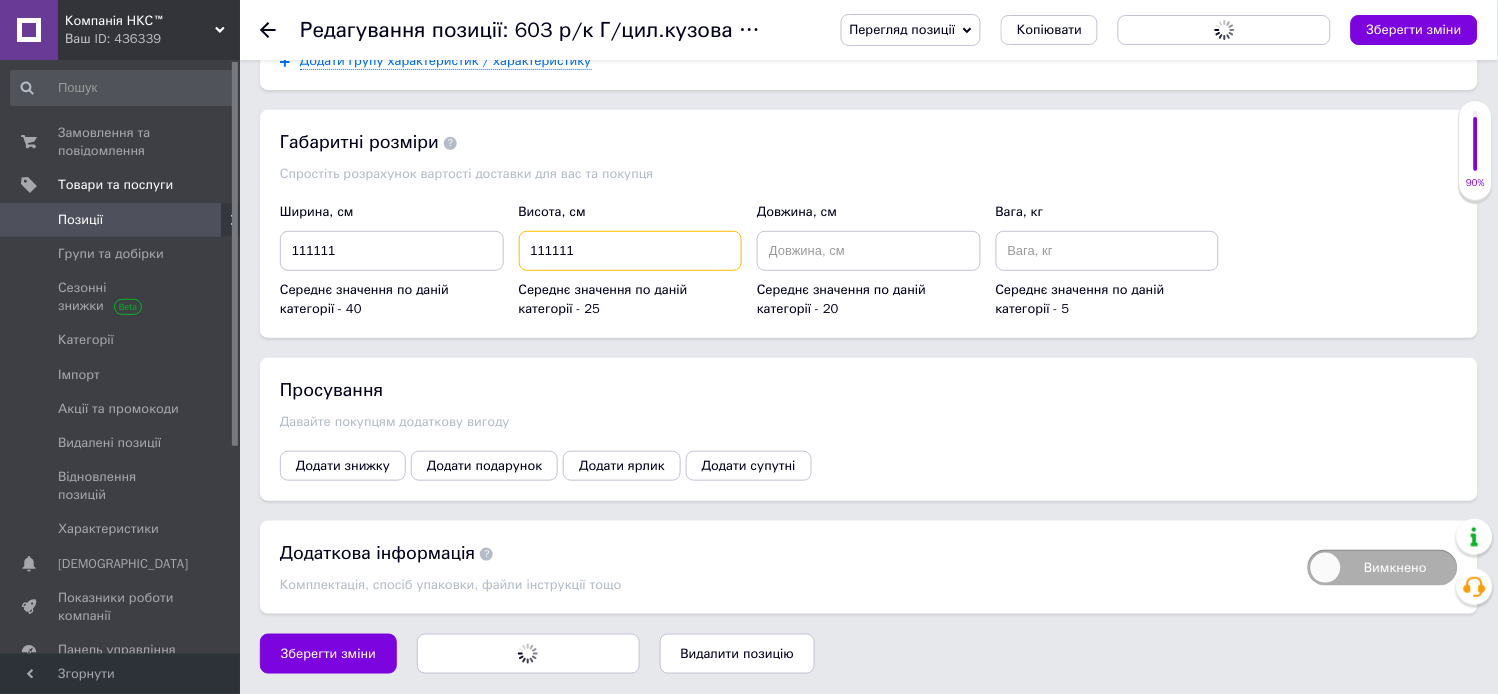 type on "111111" 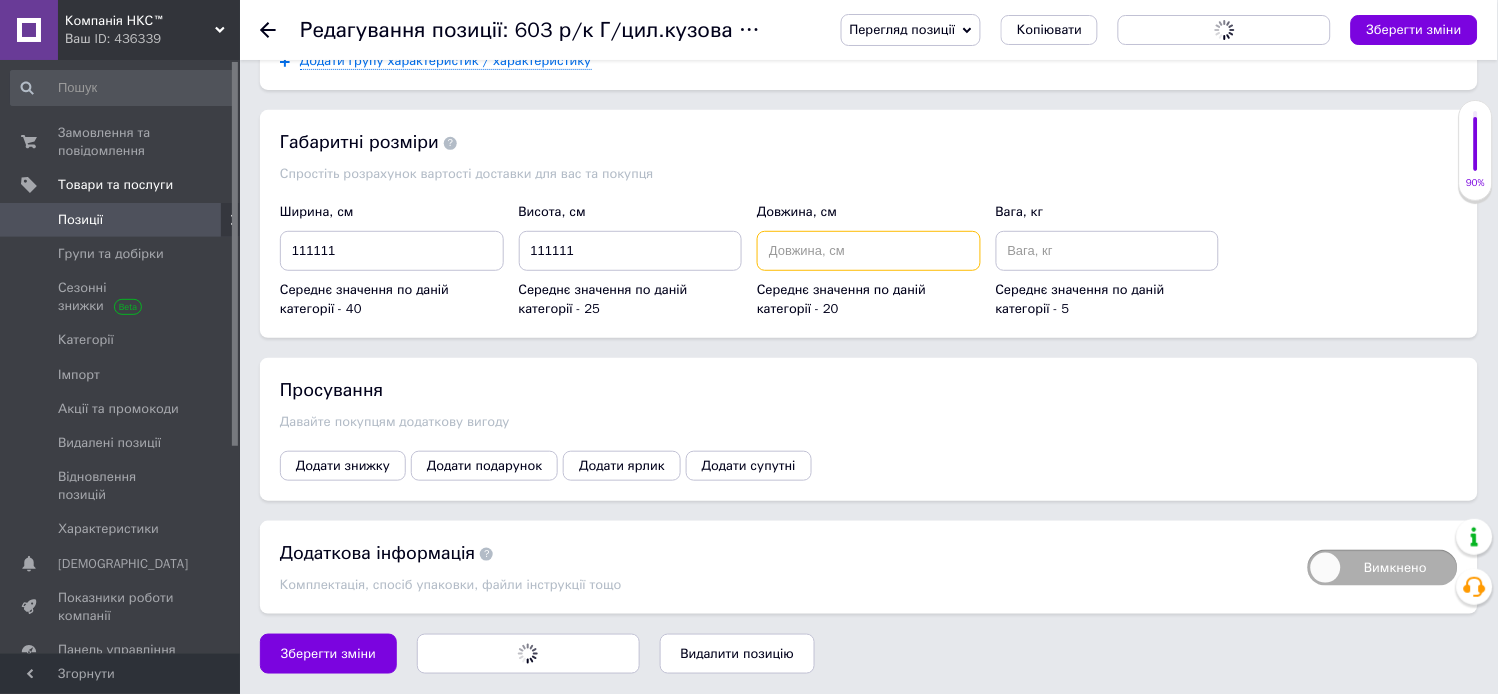 click at bounding box center (869, 251) 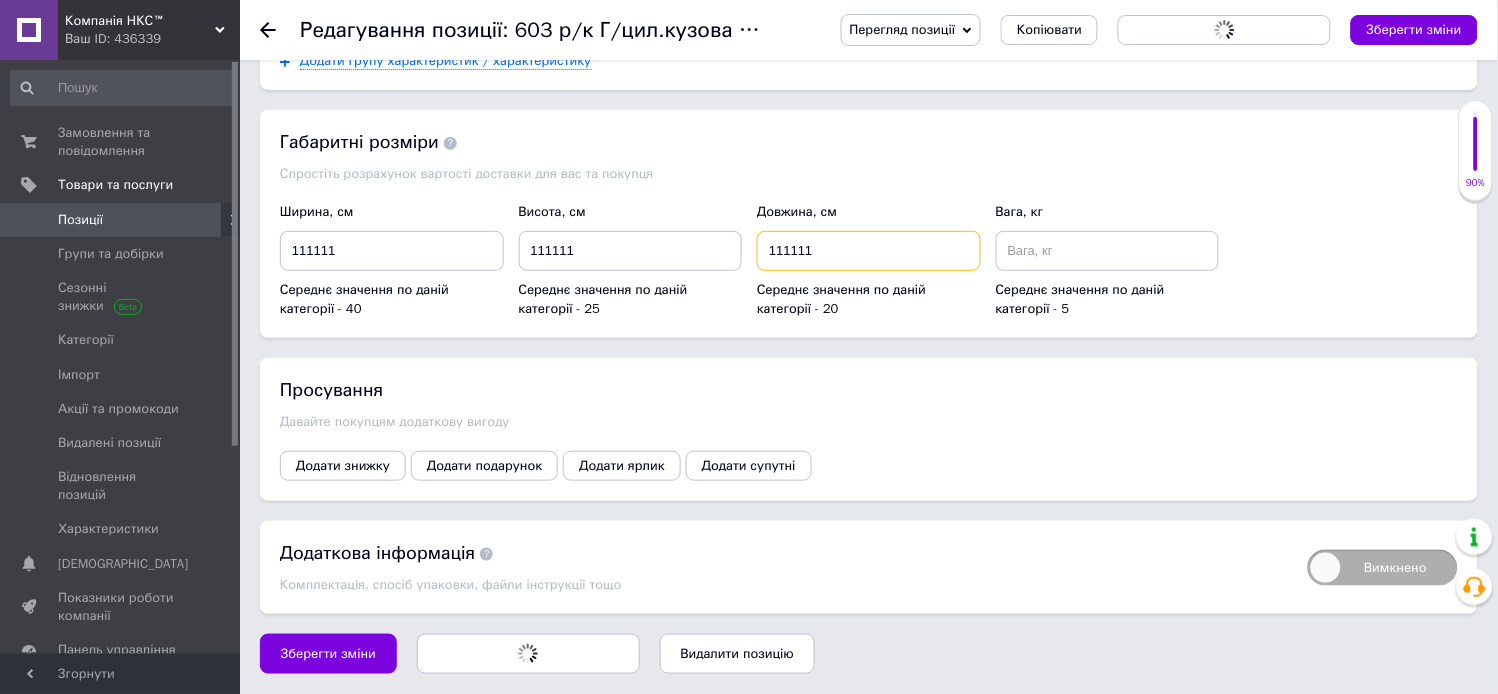 type on "111111" 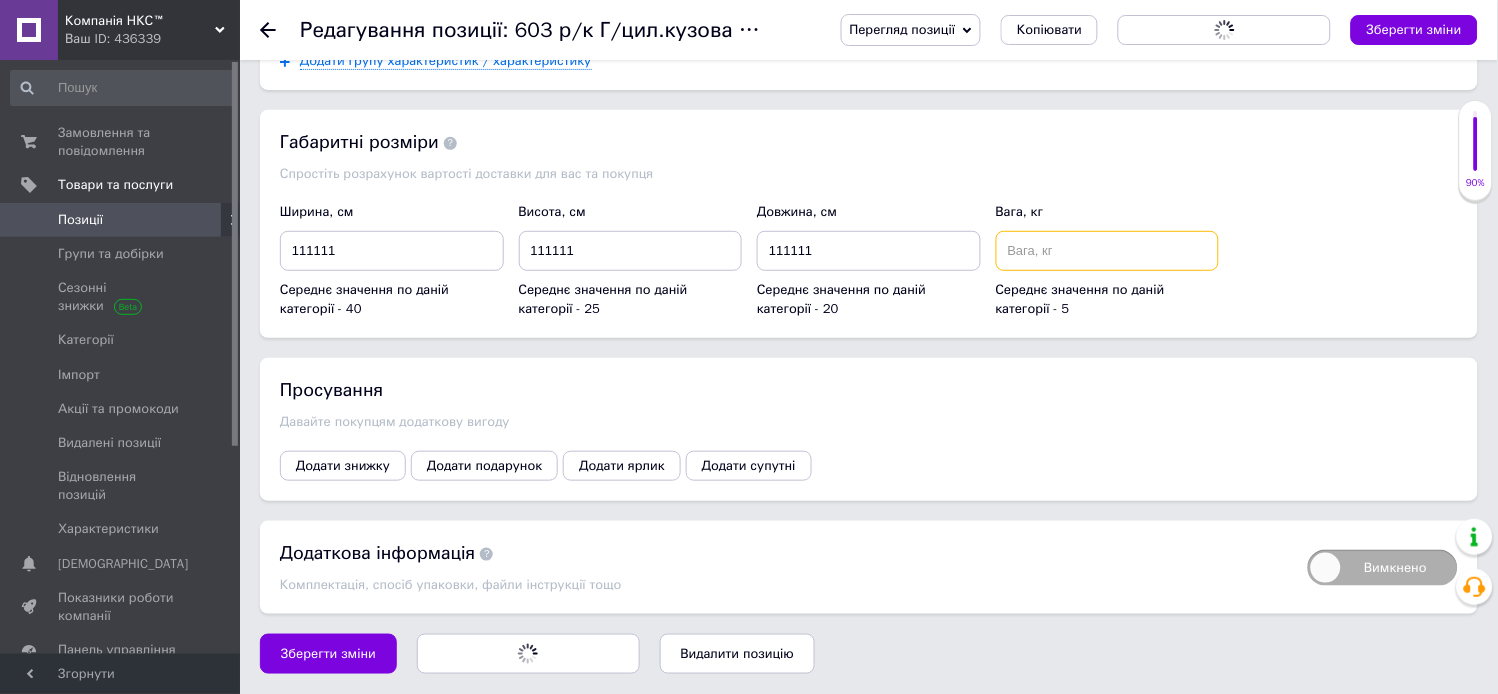 drag, startPoint x: 1008, startPoint y: 253, endPoint x: 1077, endPoint y: 292, distance: 79.25907 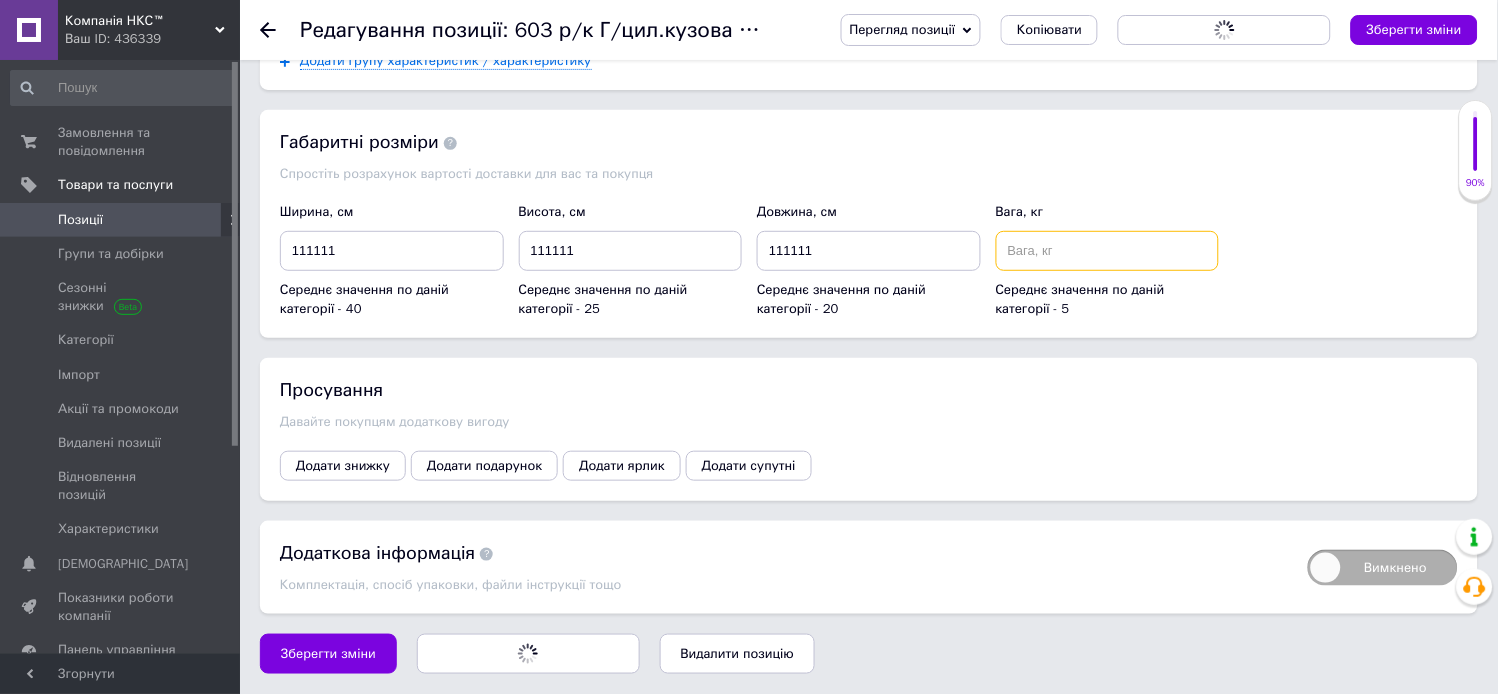 click at bounding box center (1108, 251) 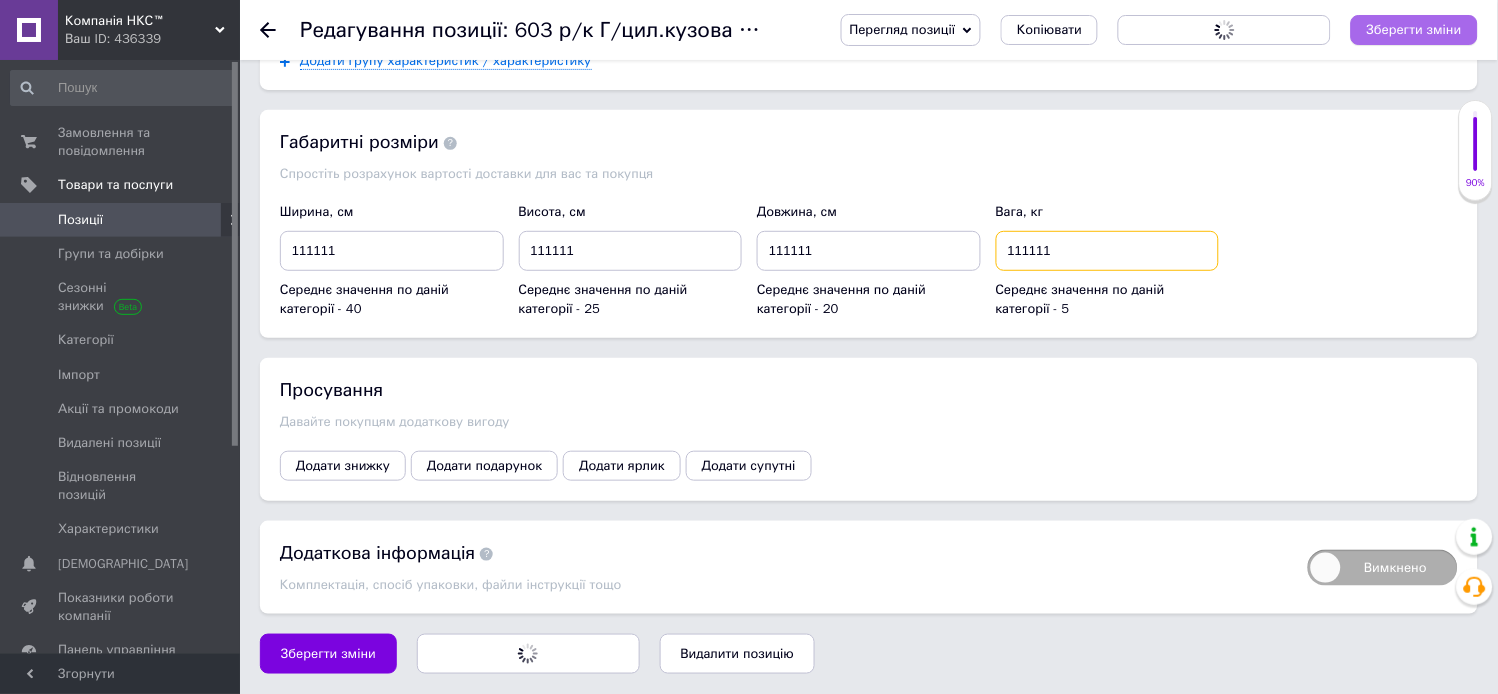 type on "111111" 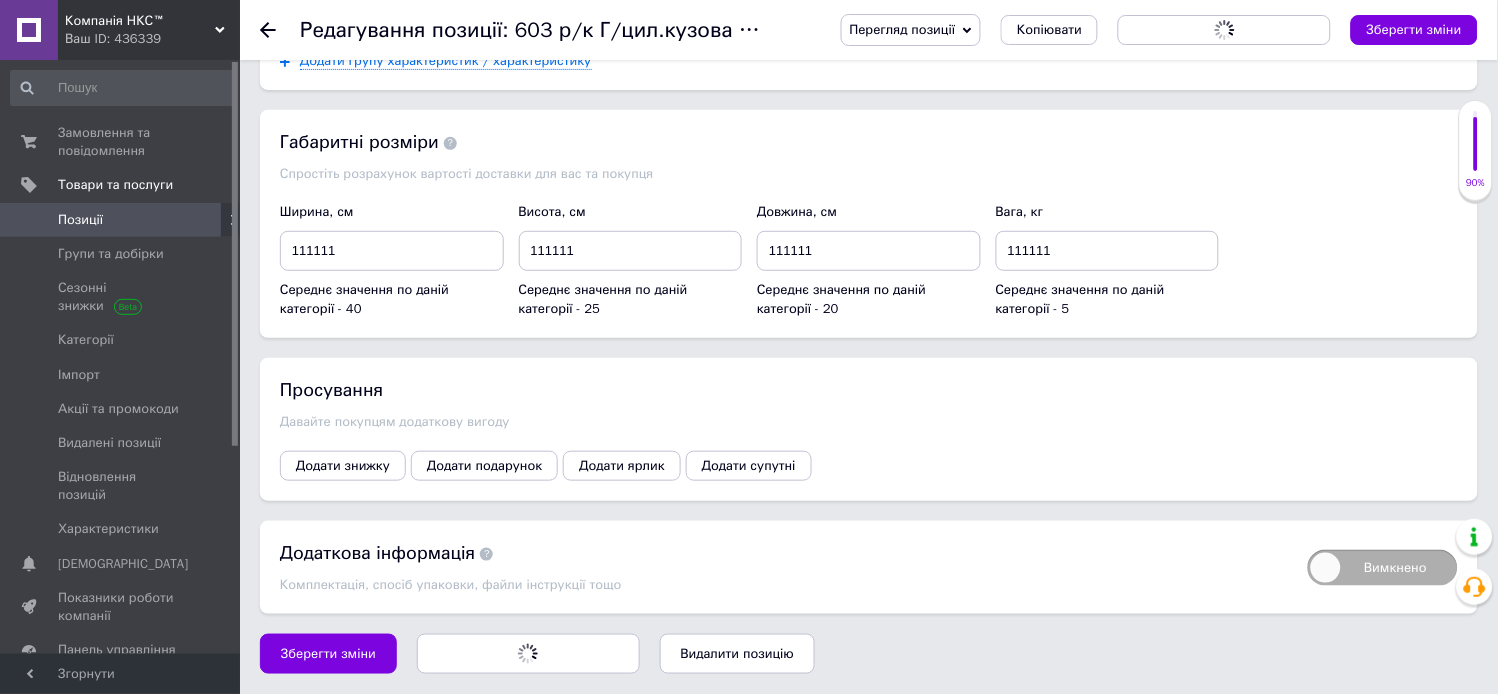 drag, startPoint x: 1405, startPoint y: 28, endPoint x: 1434, endPoint y: 83, distance: 62.177166 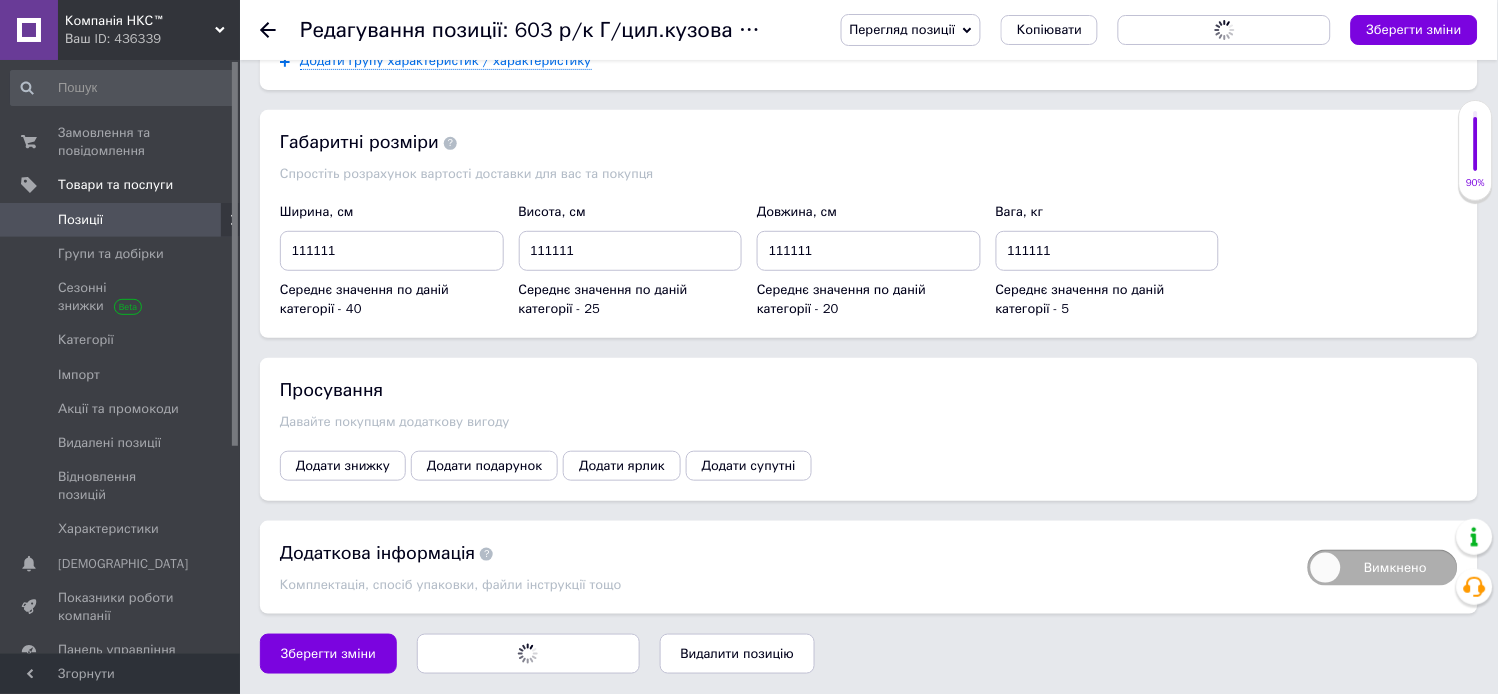 click on "Зберегти зміни" at bounding box center (1414, 29) 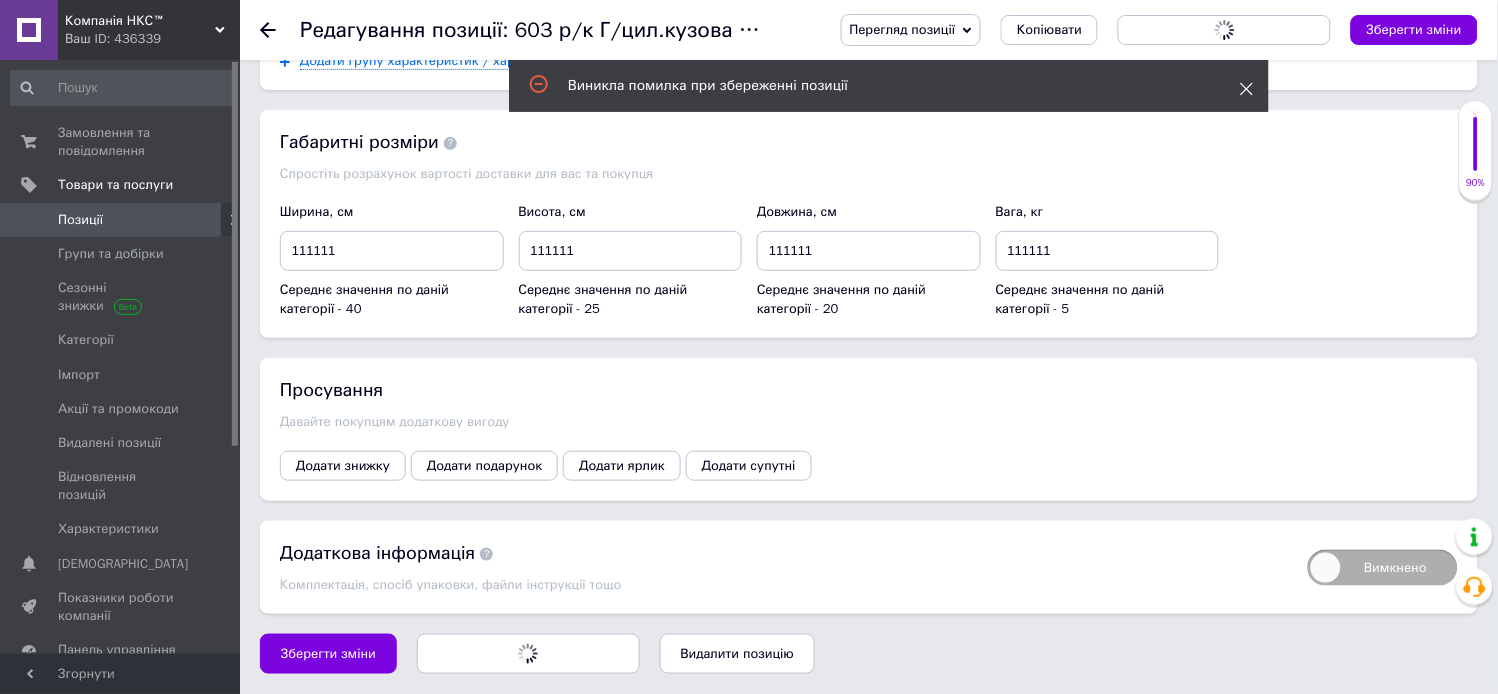 click 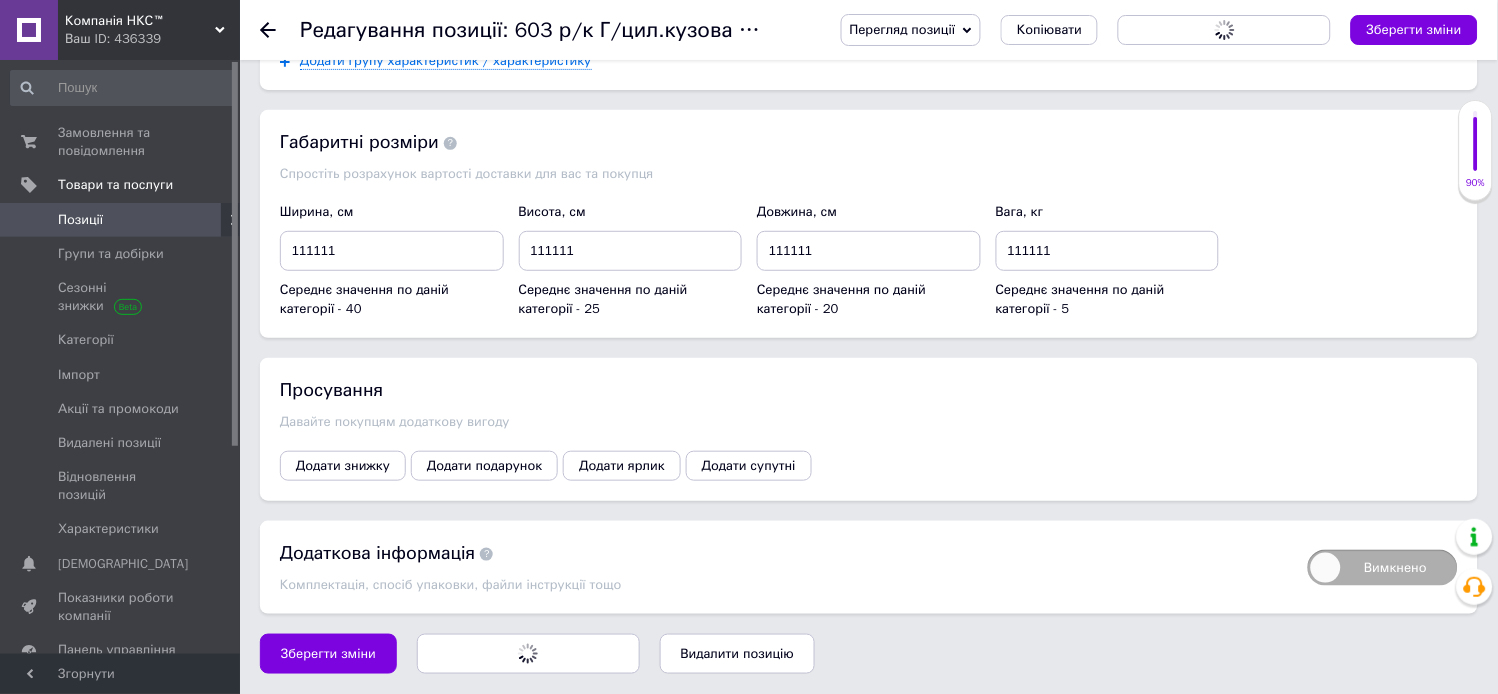 click on "Зберегти зміни Зберегти, перейти до списку Видалити позицію" at bounding box center (869, 654) 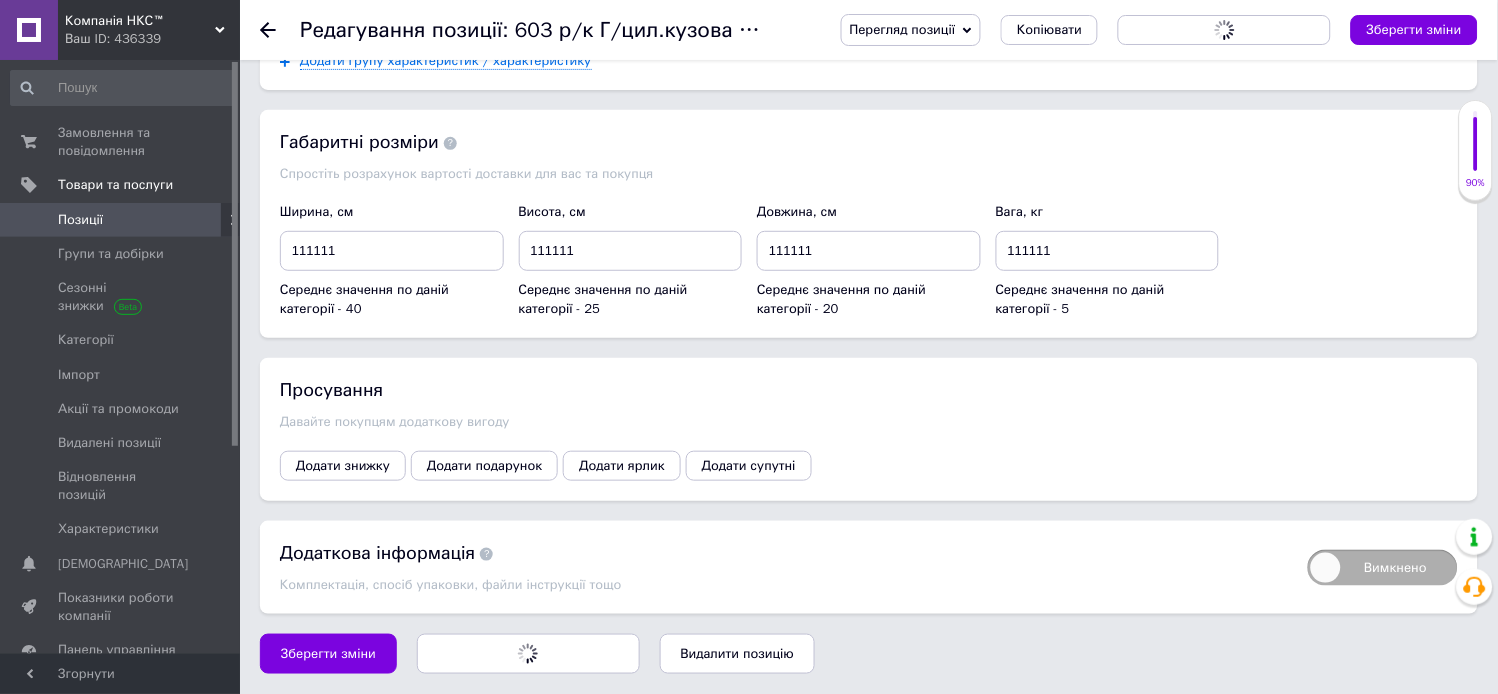 drag, startPoint x: 338, startPoint y: 652, endPoint x: 617, endPoint y: 688, distance: 281.313 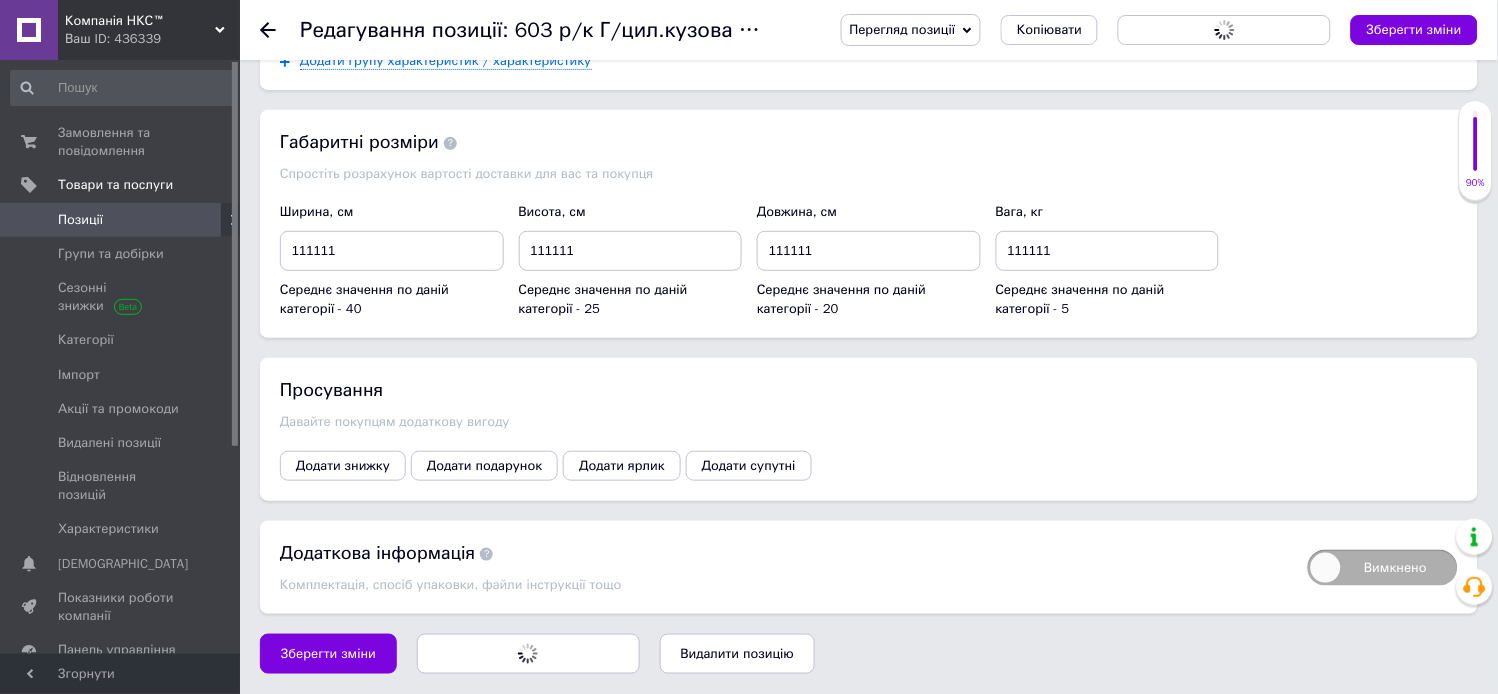 click on "Зберегти зміни" at bounding box center [328, 654] 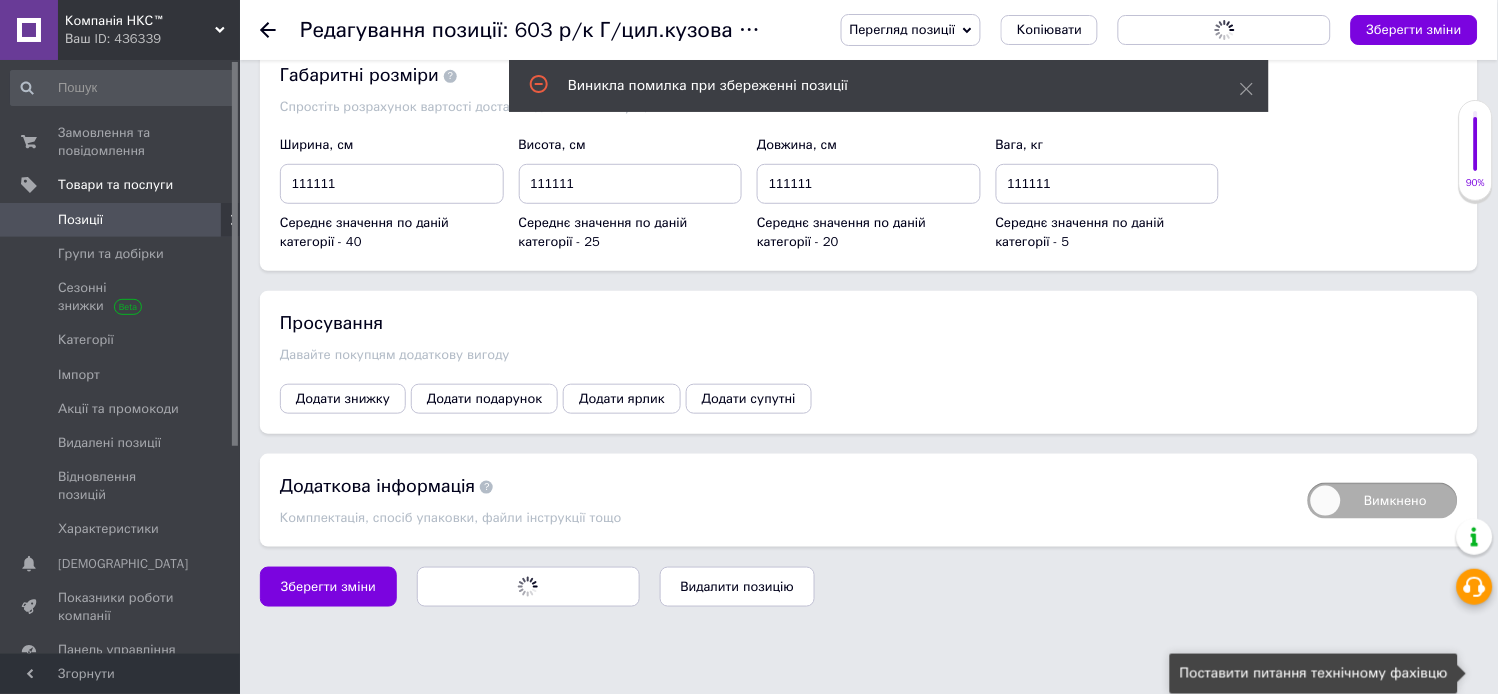 click 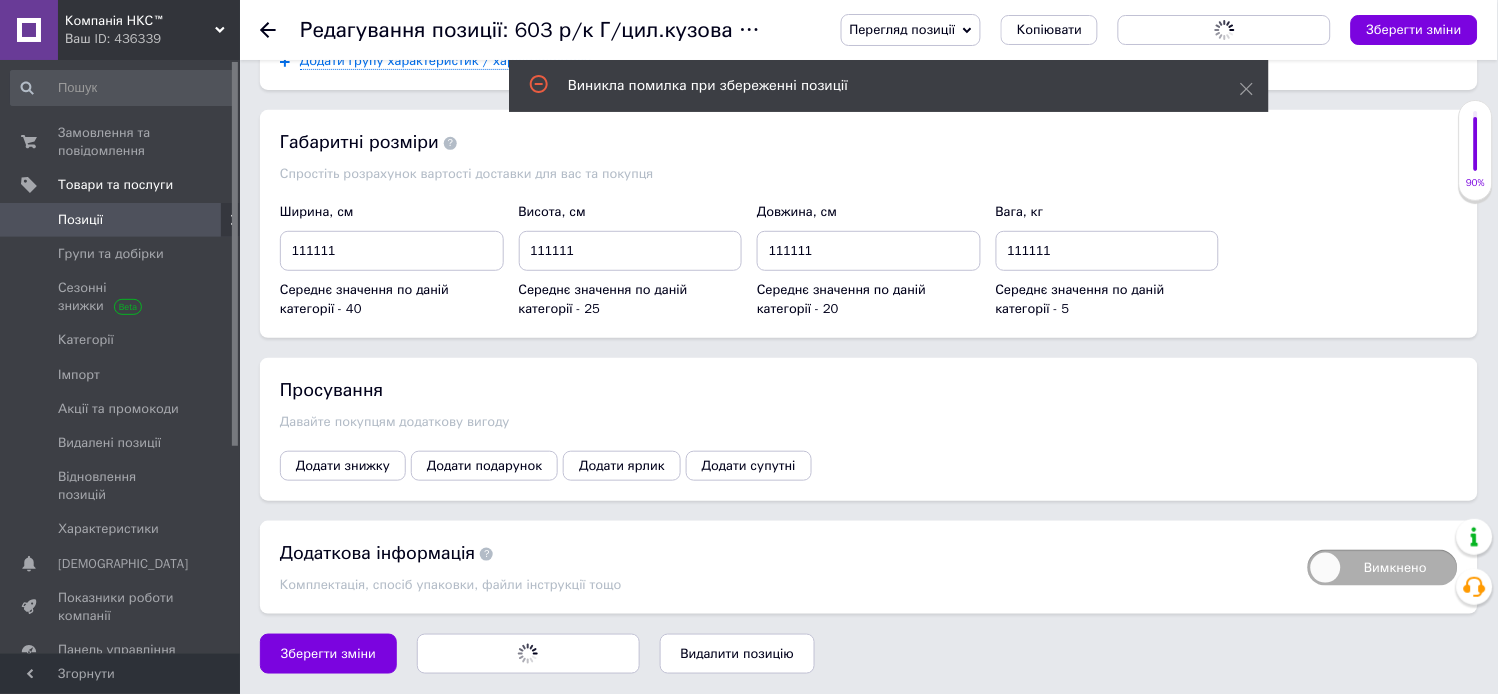 click on "90%" at bounding box center [1476, 150] 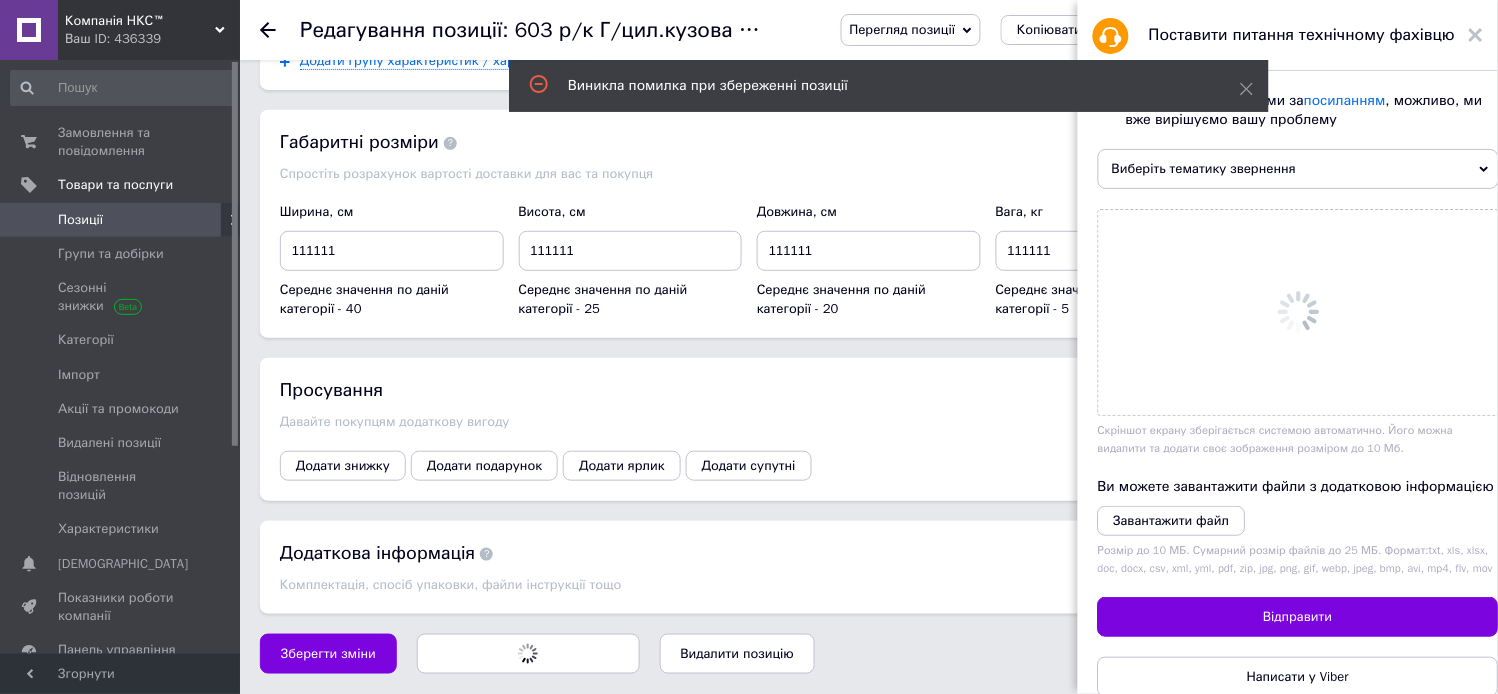click at bounding box center [1298, 312] 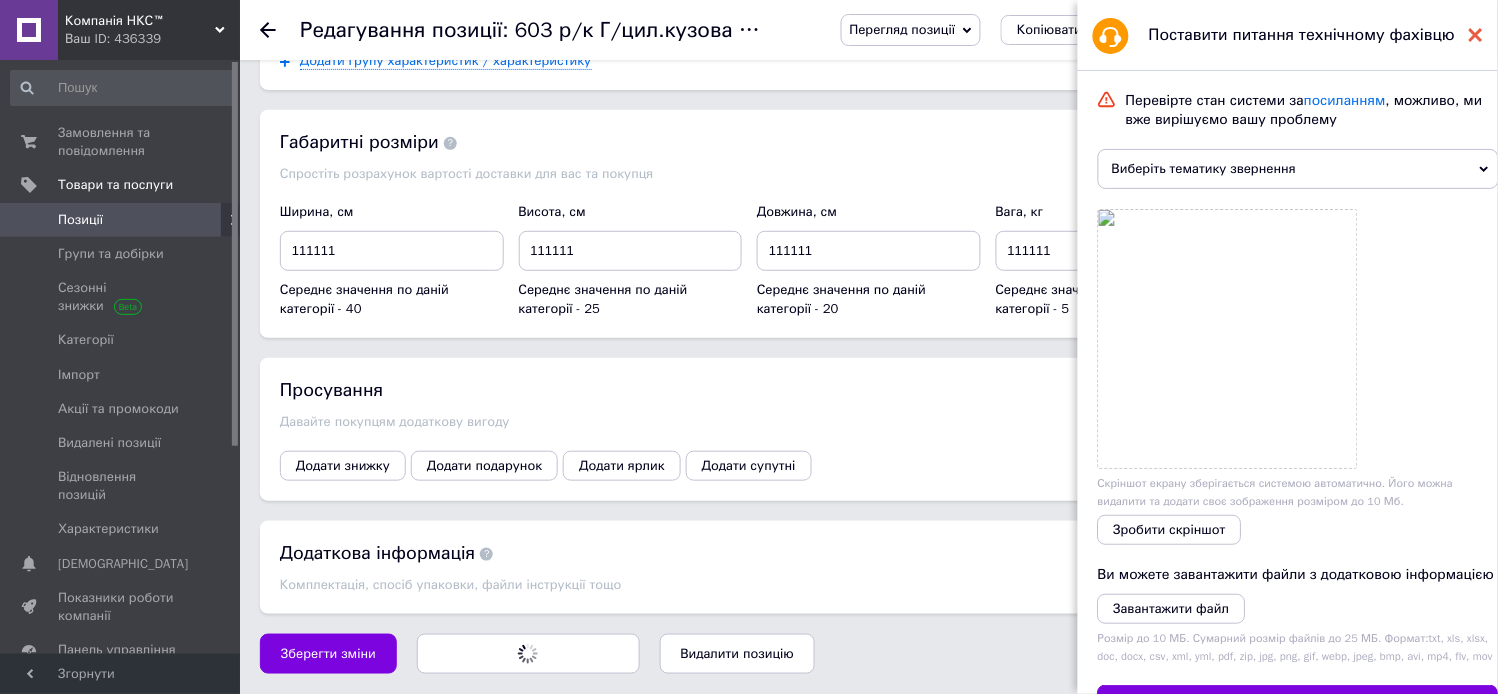 click 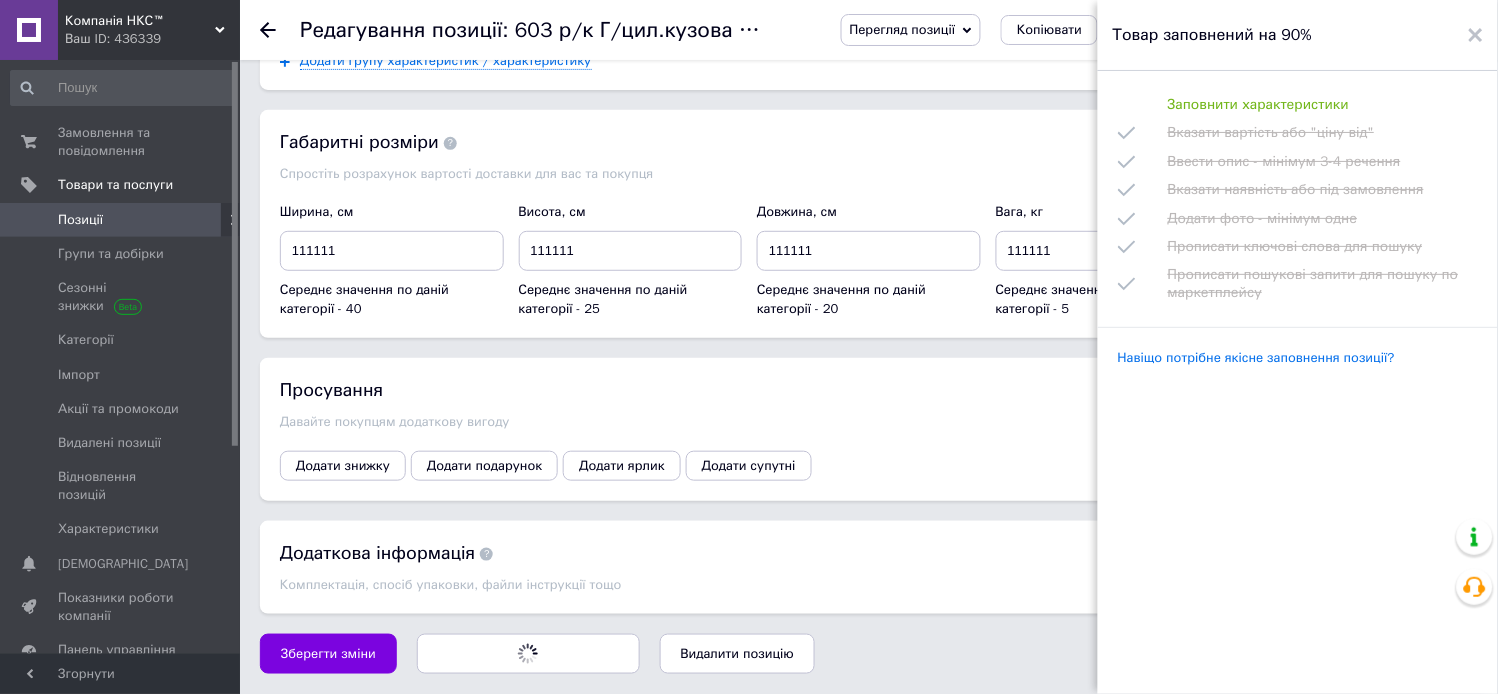 click on "Навіщо потрібне якісне заповнення позиції?" at bounding box center (1256, 358) 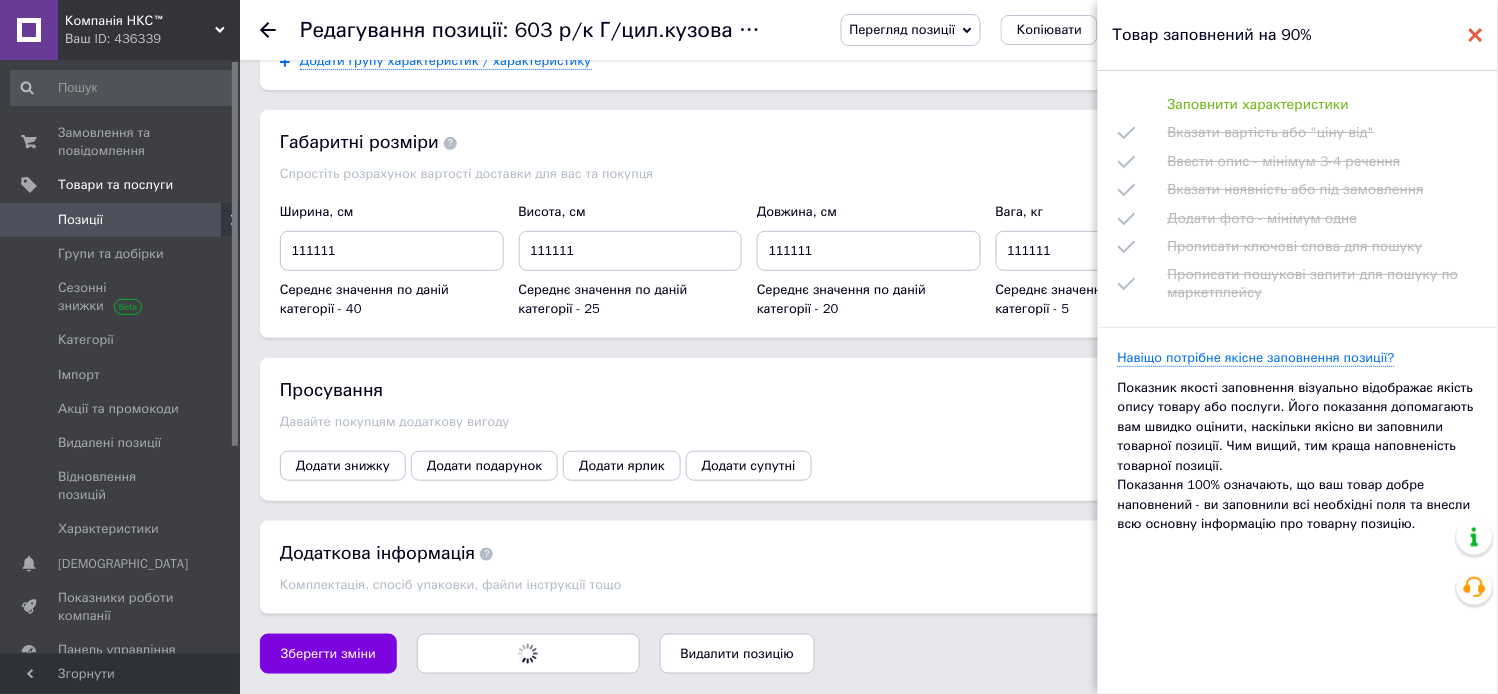 click 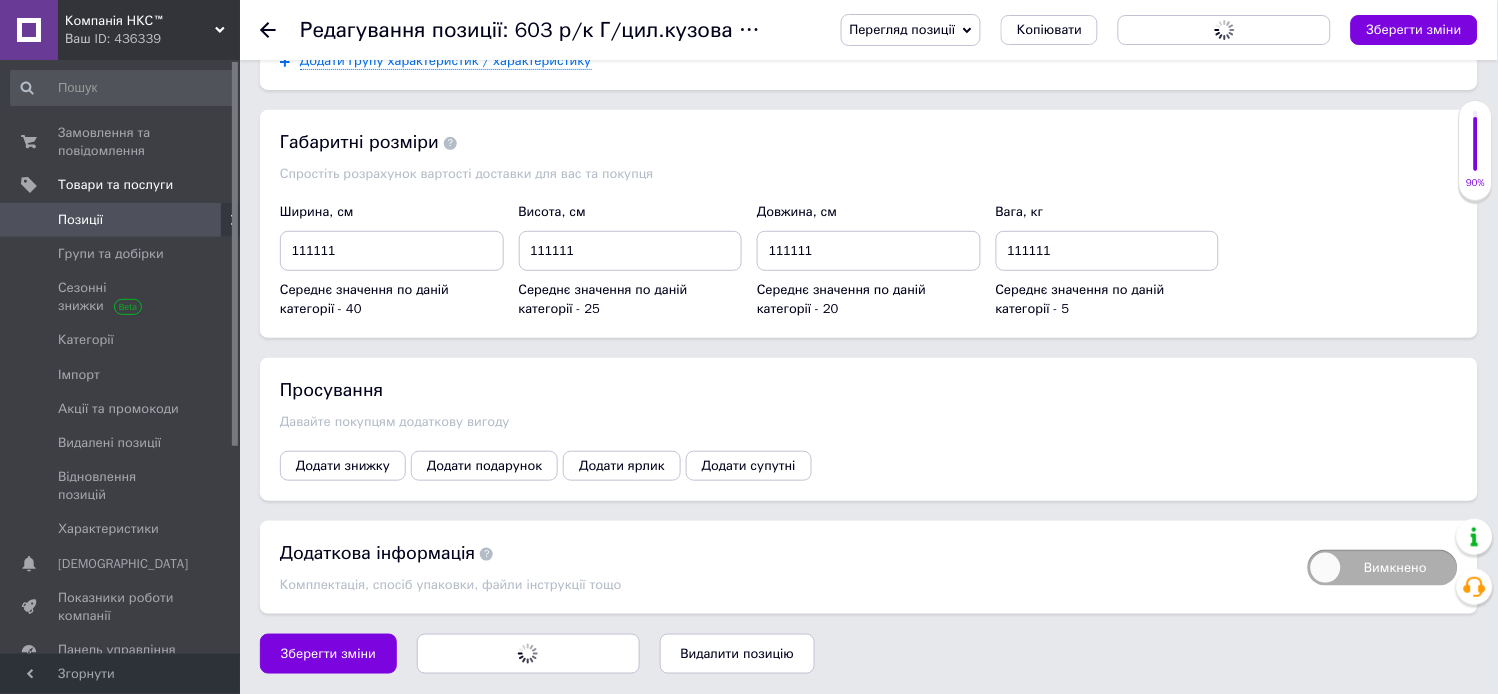 click on "90%" at bounding box center [1476, 150] 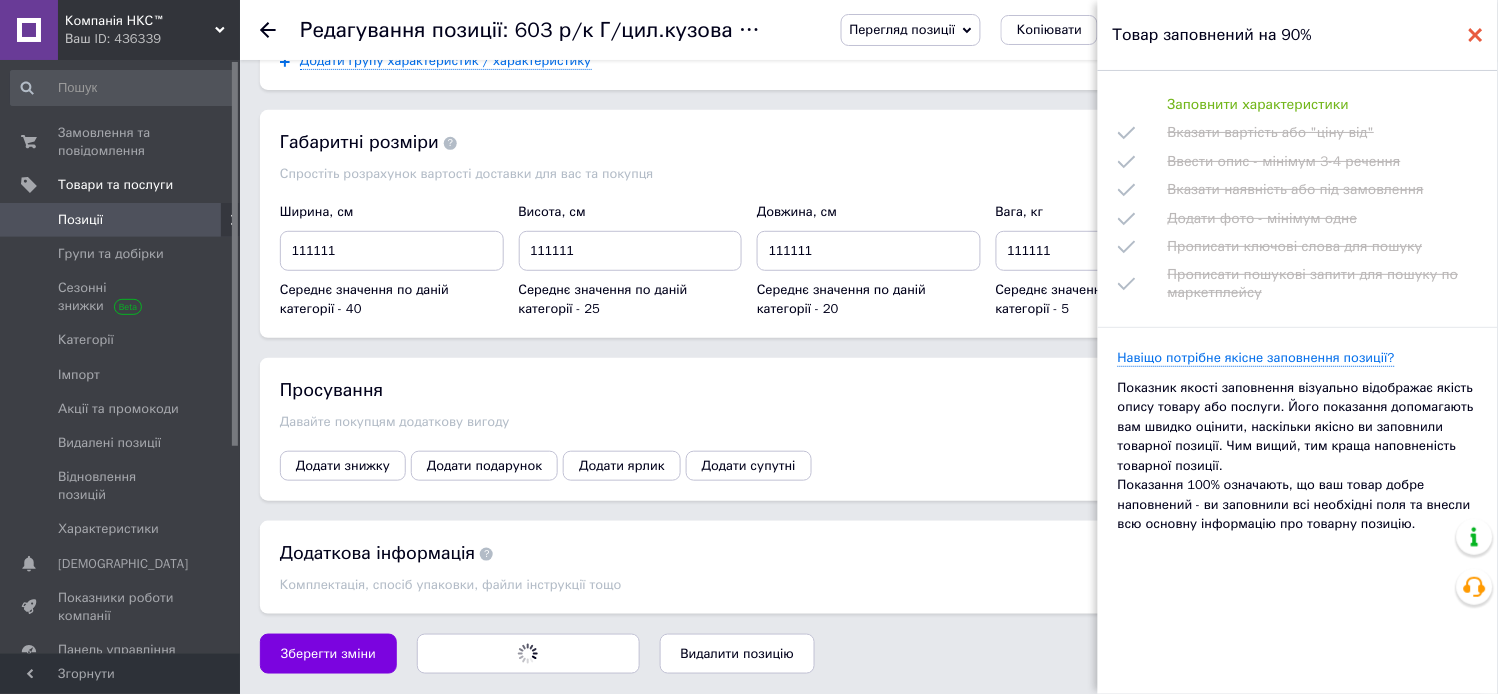 click 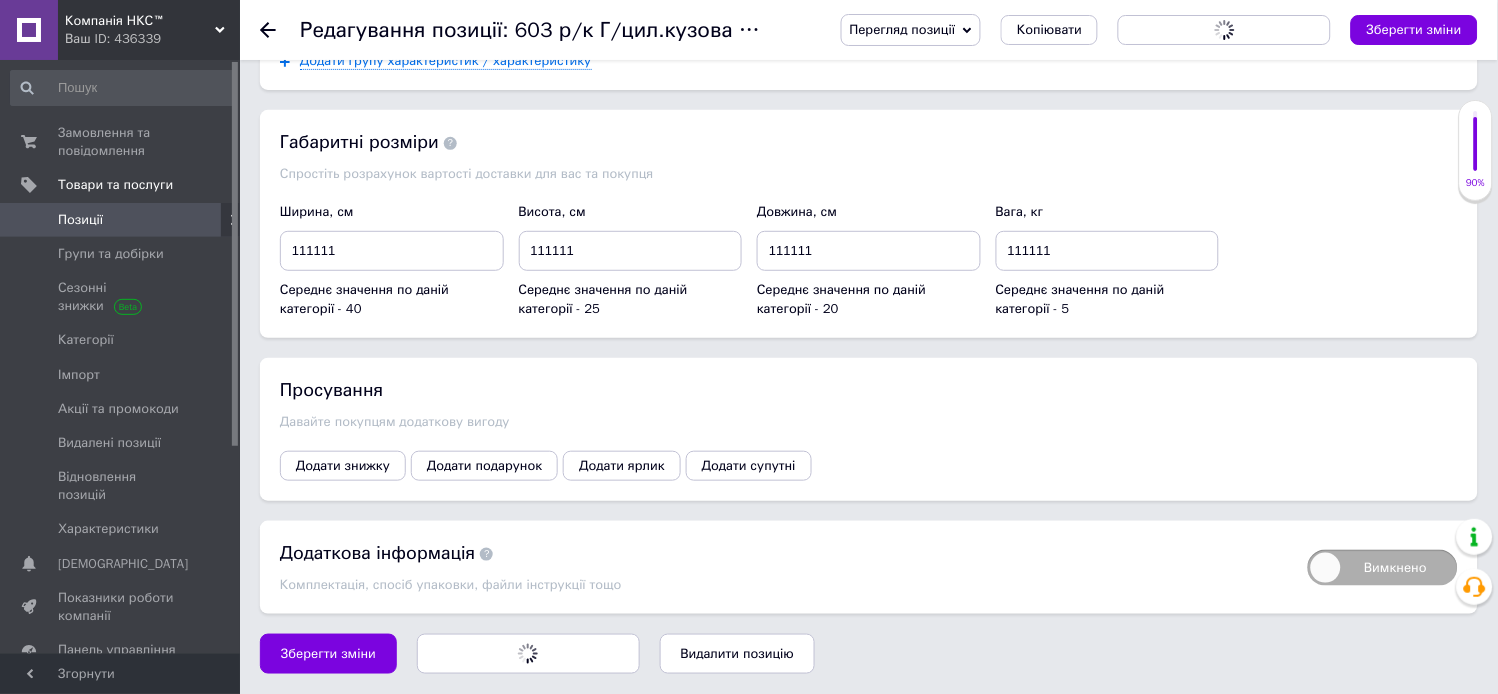 click on "Зберегти зміни" at bounding box center [1414, 29] 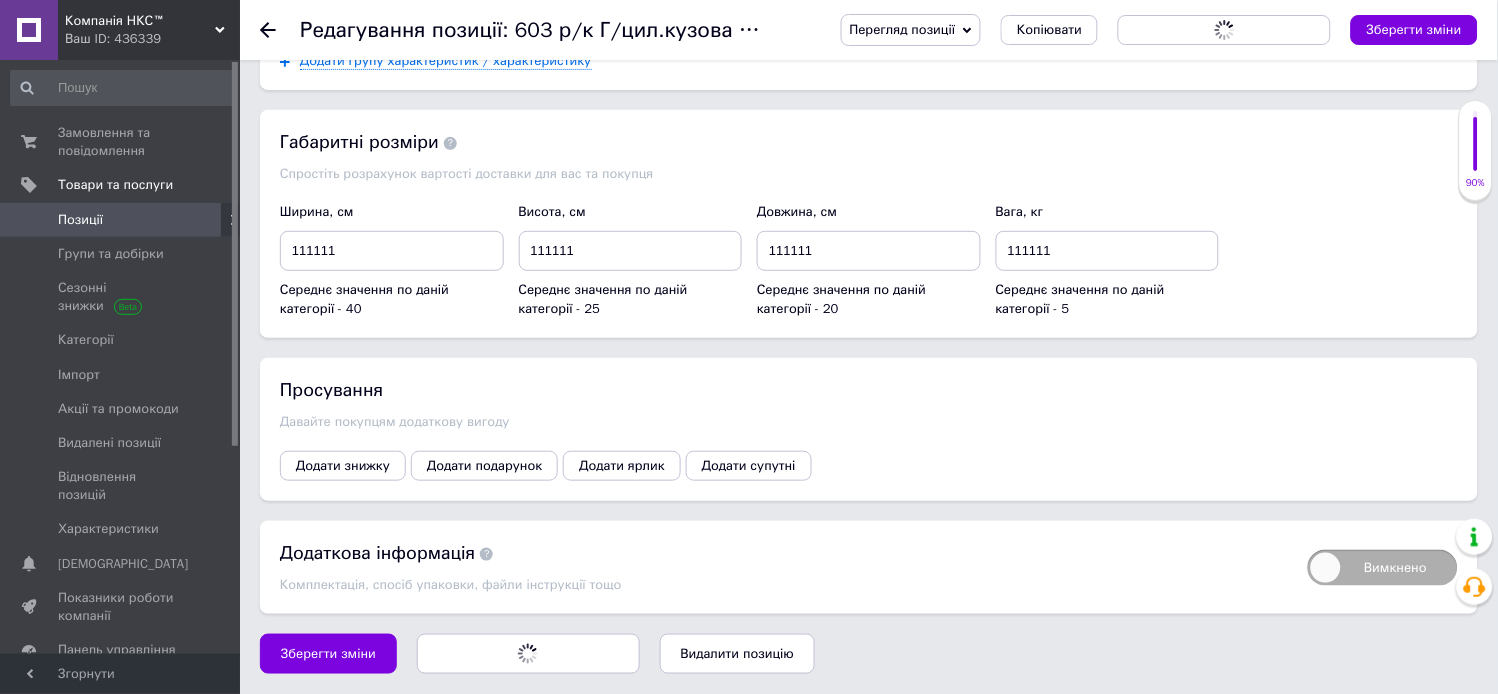 click on "Зберегти зміни" at bounding box center [1414, 29] 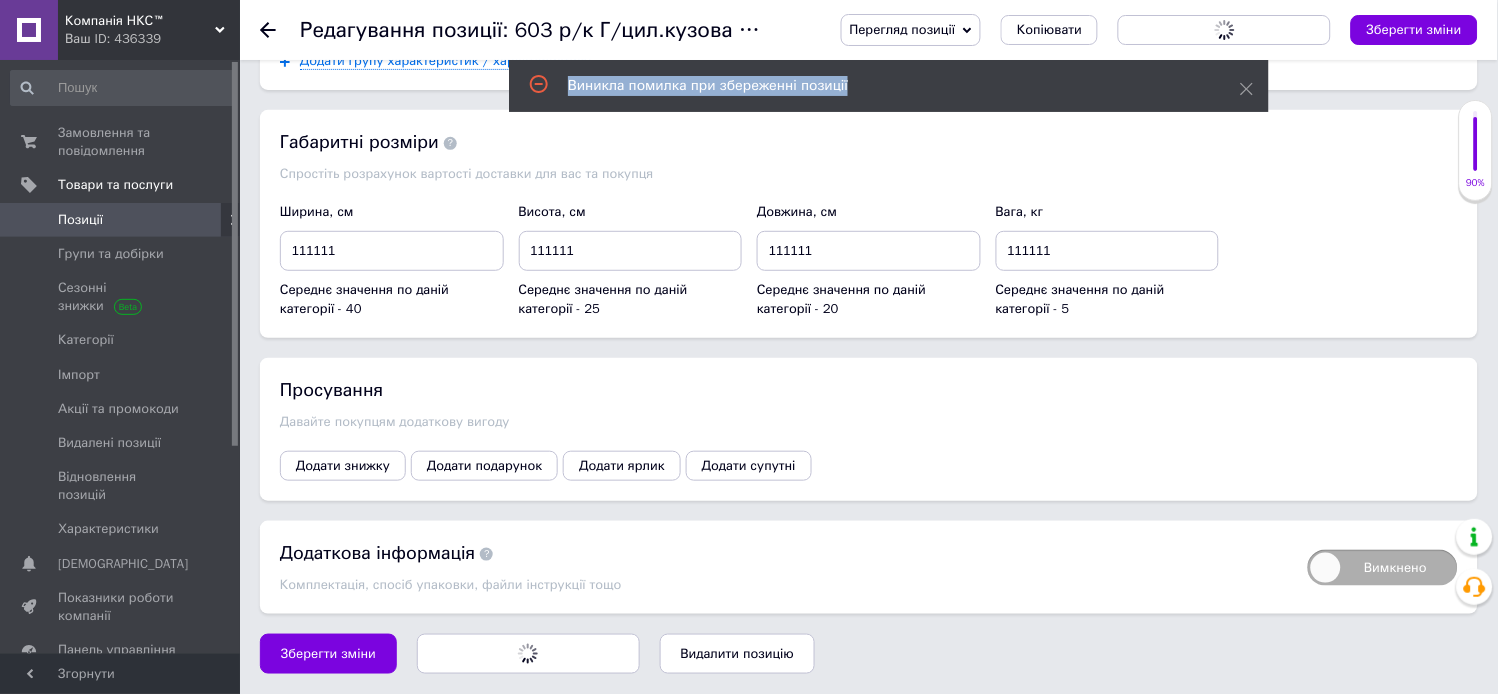 drag, startPoint x: 857, startPoint y: 90, endPoint x: 565, endPoint y: 87, distance: 292.0154 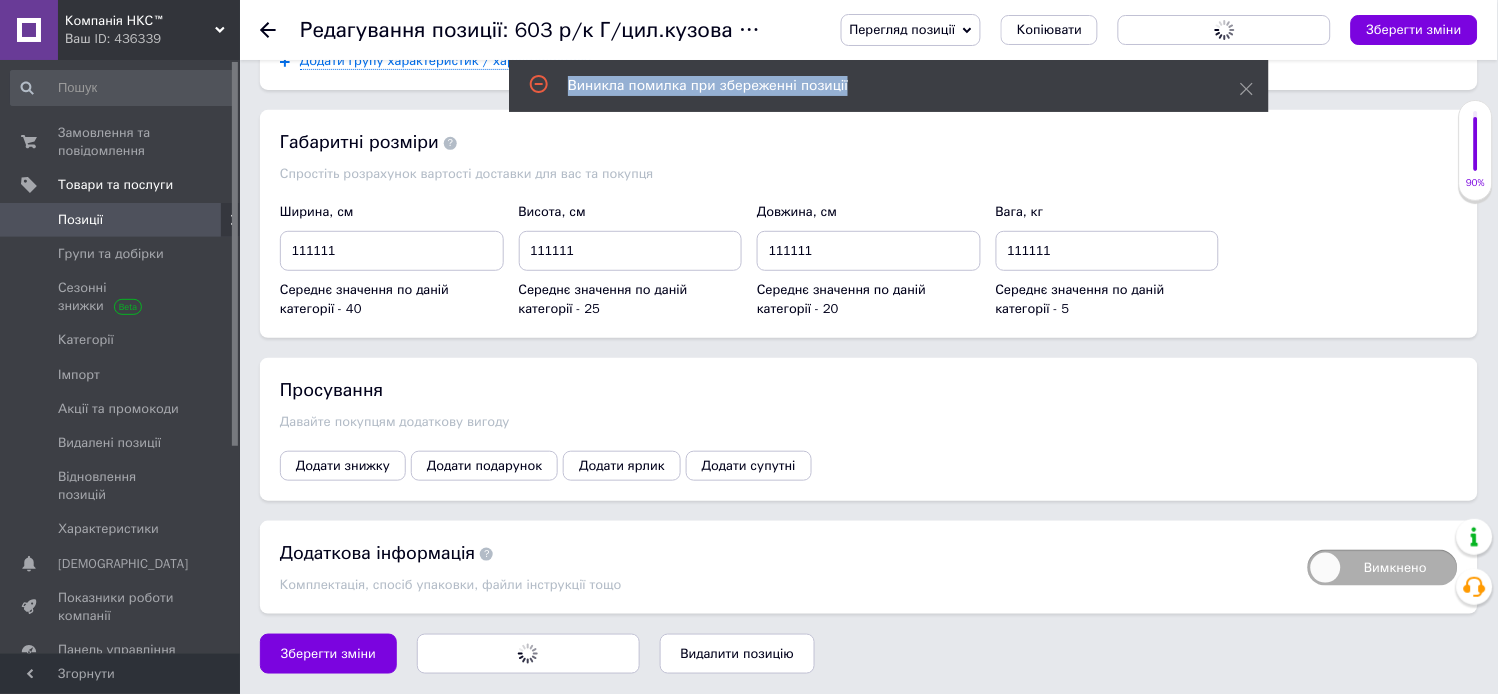click on "Виникла помилка при збереженні позиції" at bounding box center (889, 86) 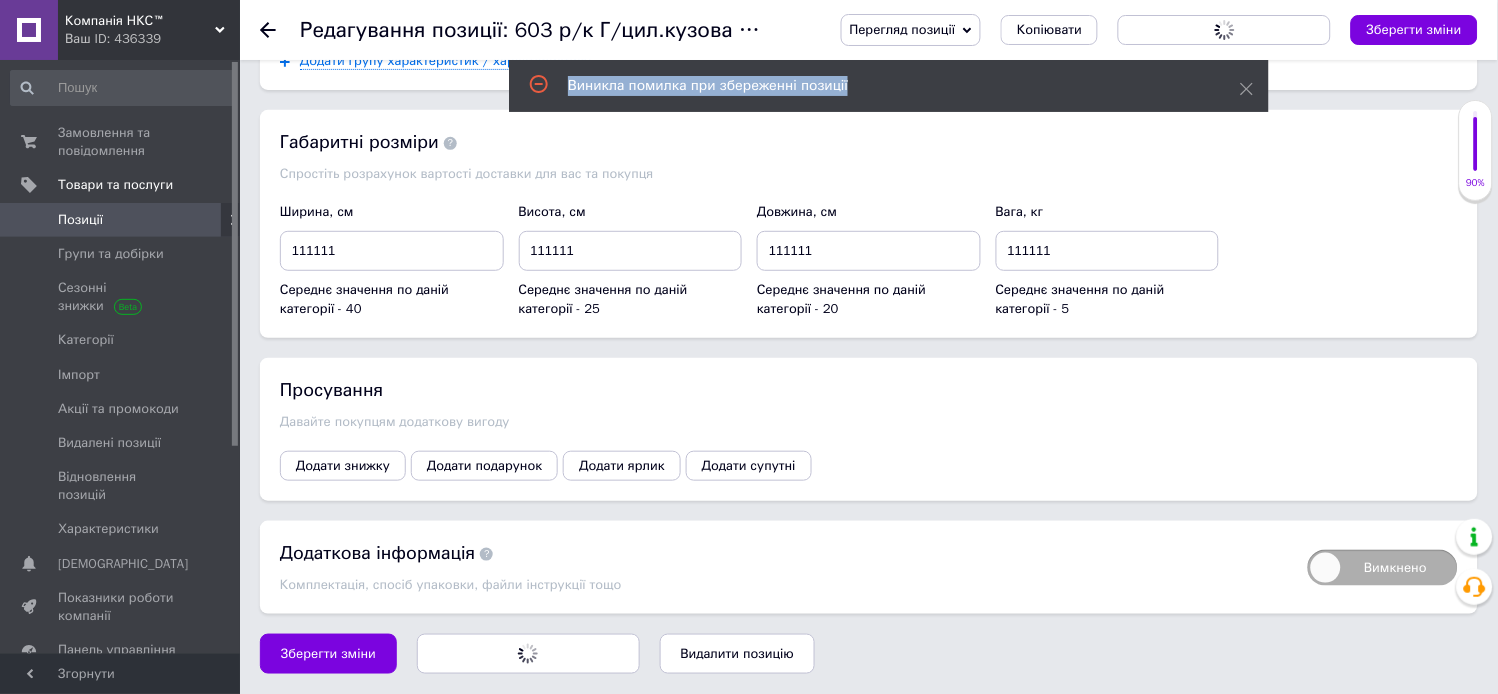 copy on "Виникла помилка при збереженні позиції" 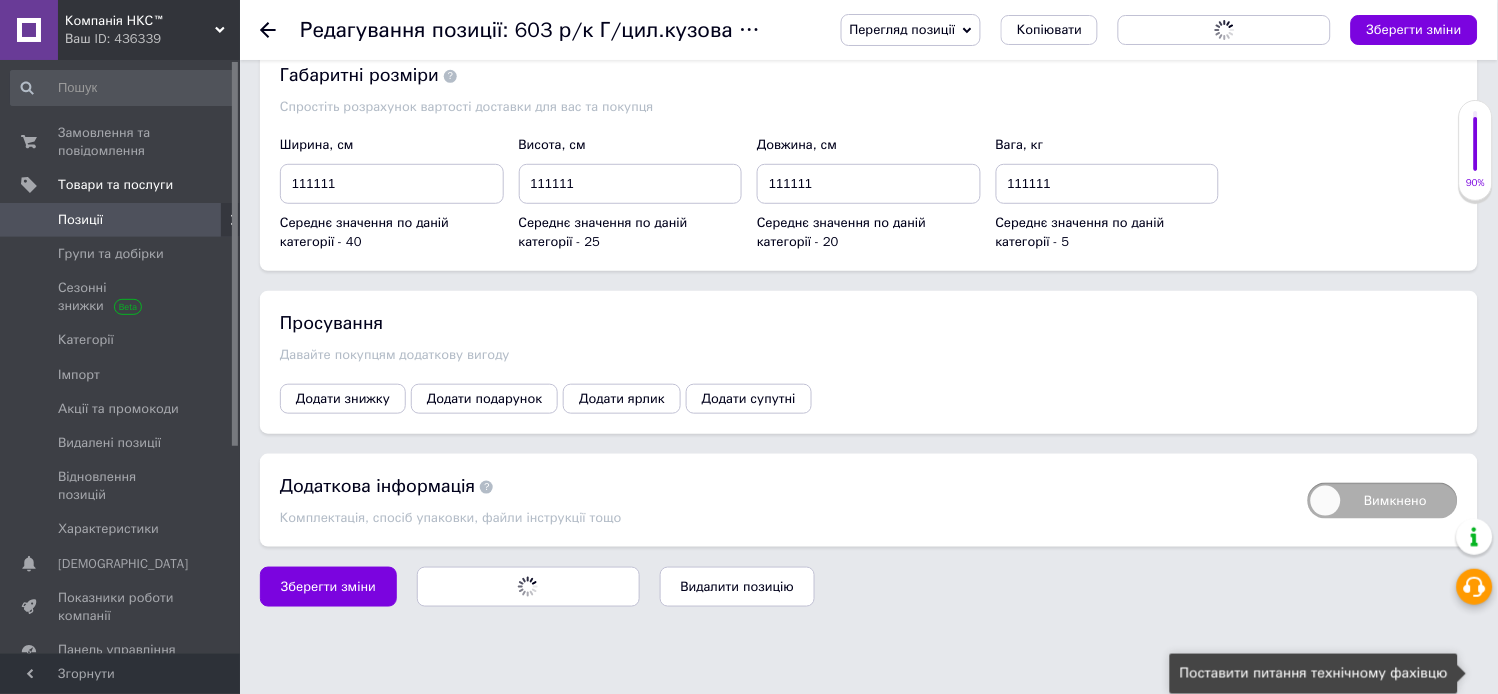 click 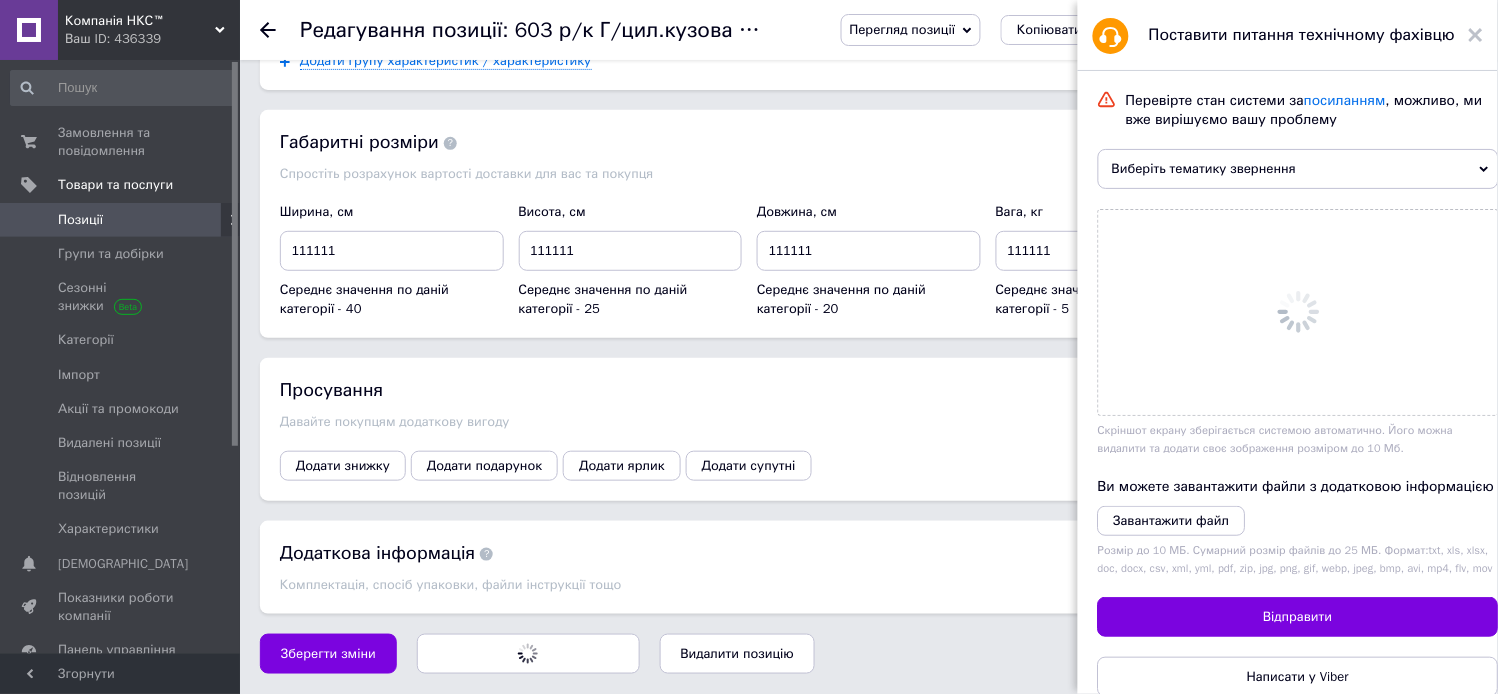 click 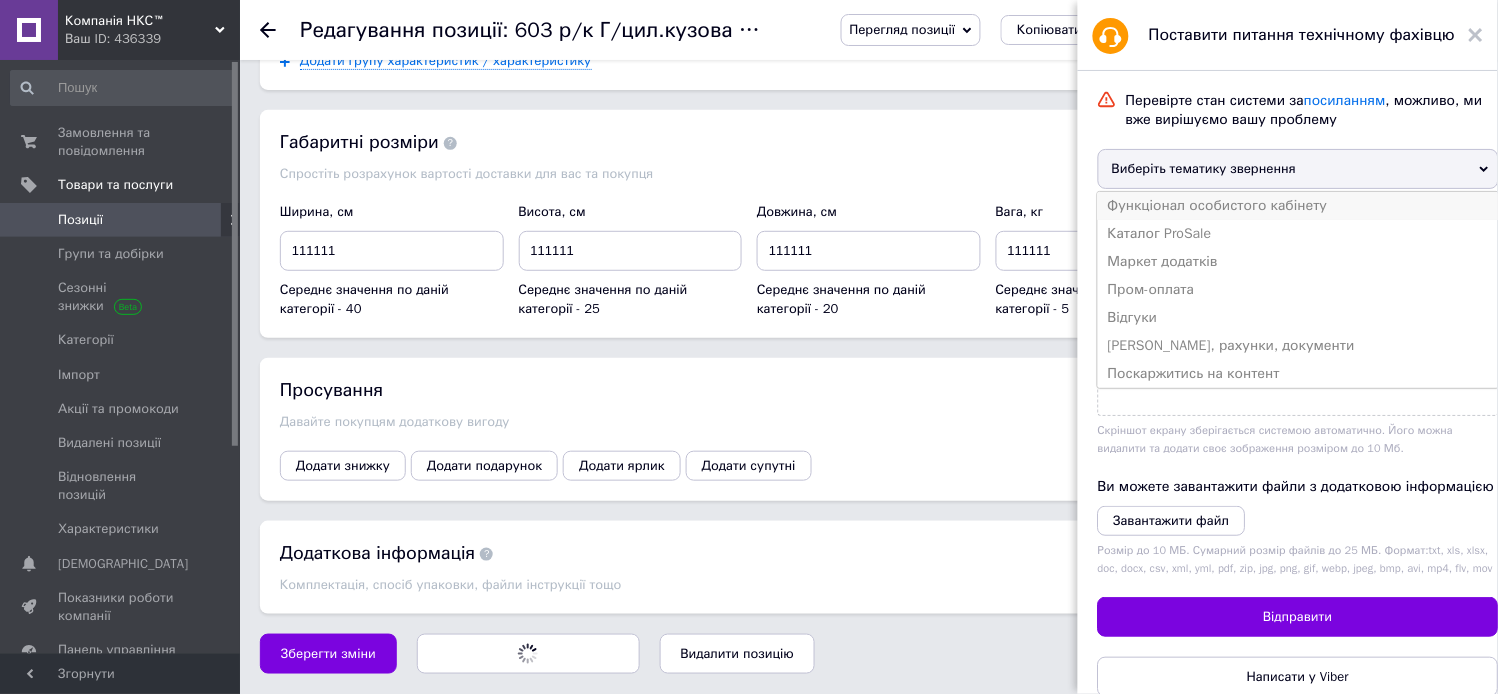 click on "Функціонал особистого кабінету" at bounding box center [1298, 206] 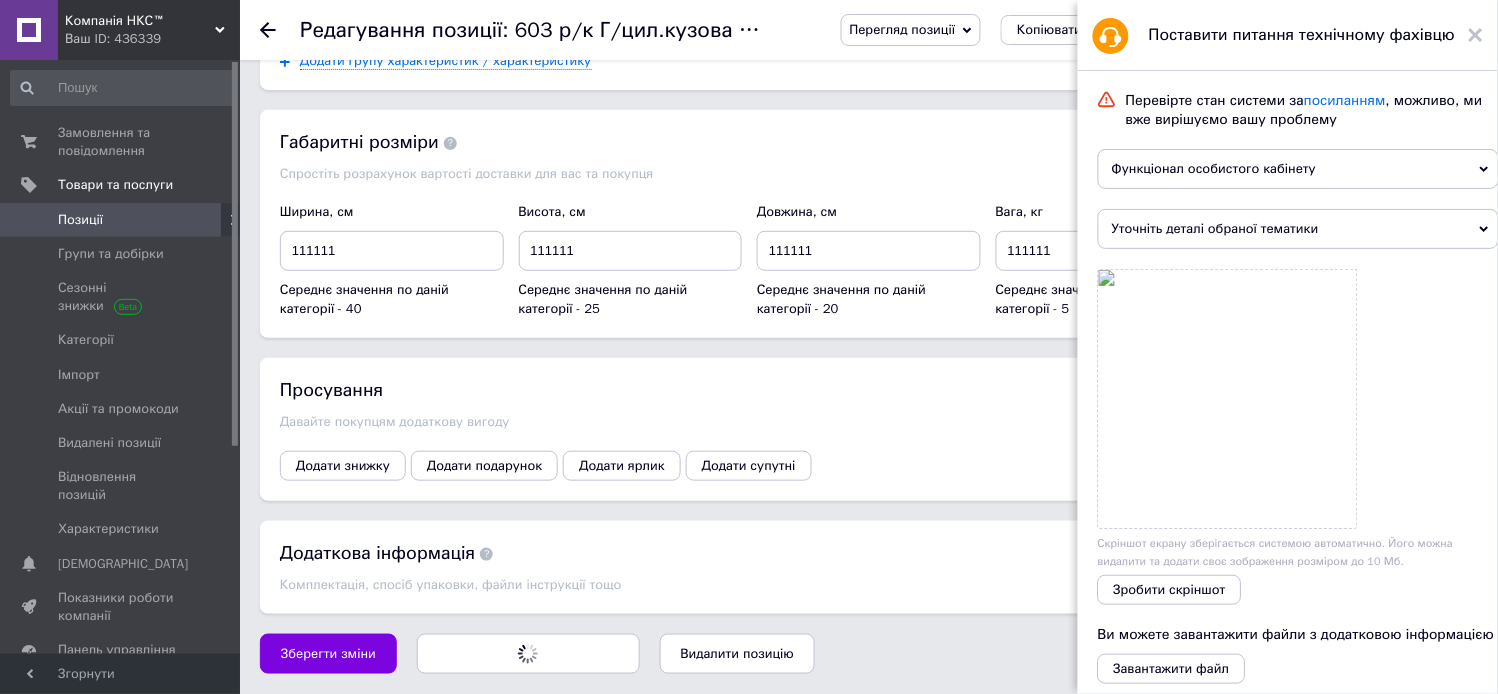click 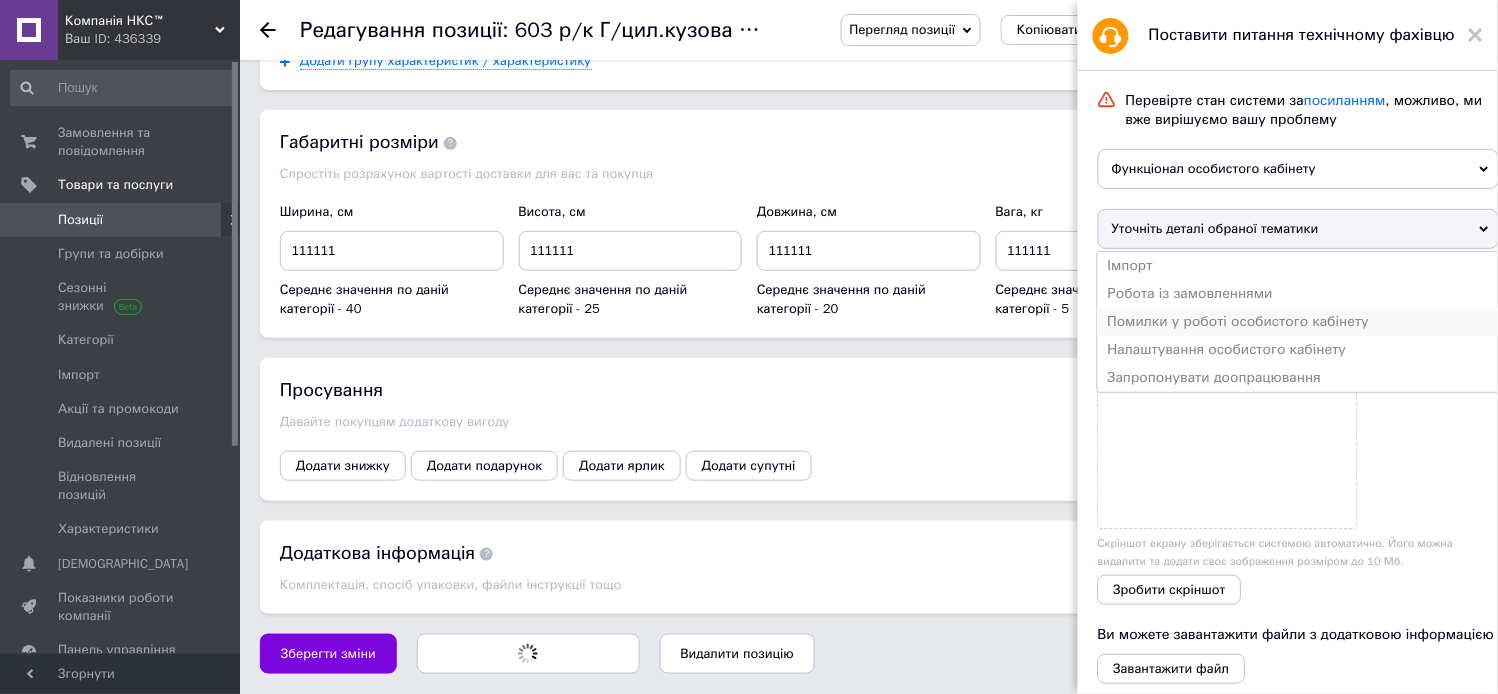 click on "Помилки у роботі особистого кабінету" at bounding box center [1298, 322] 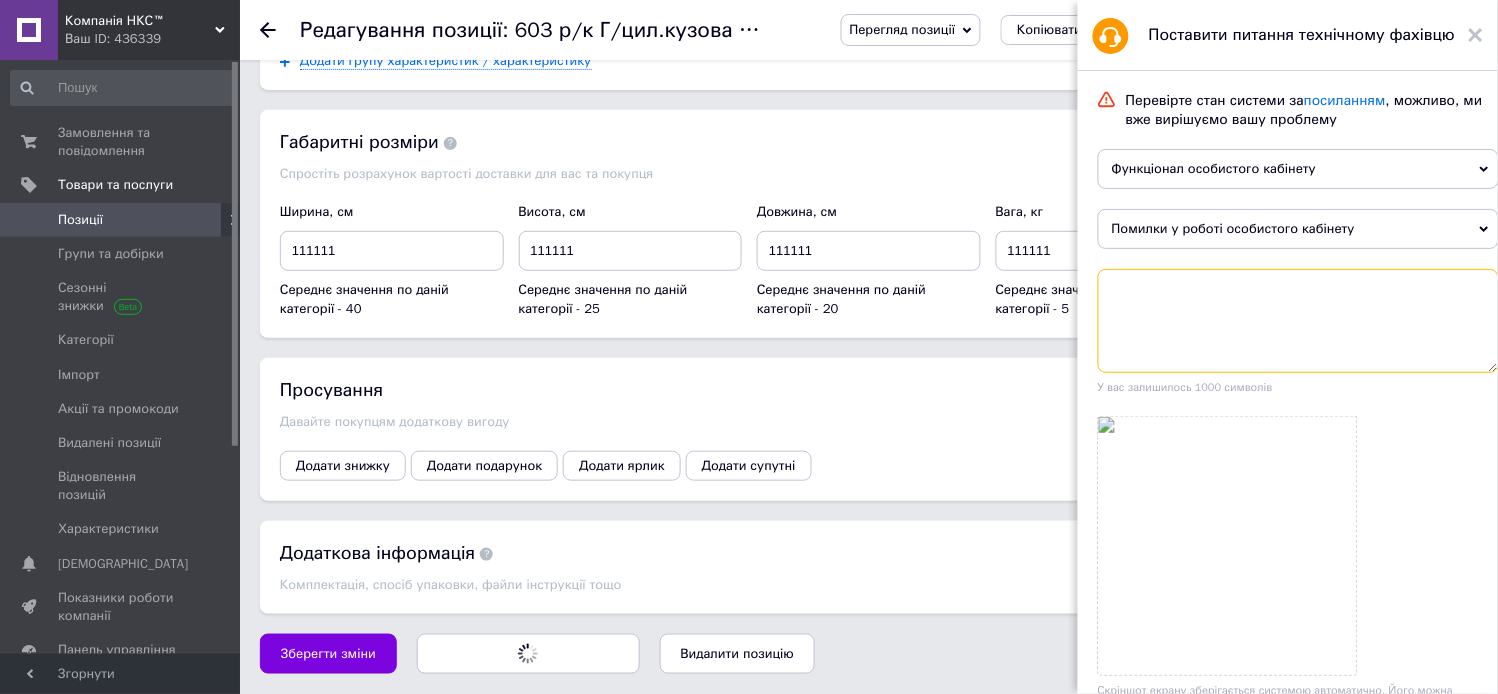 click at bounding box center [1298, 321] 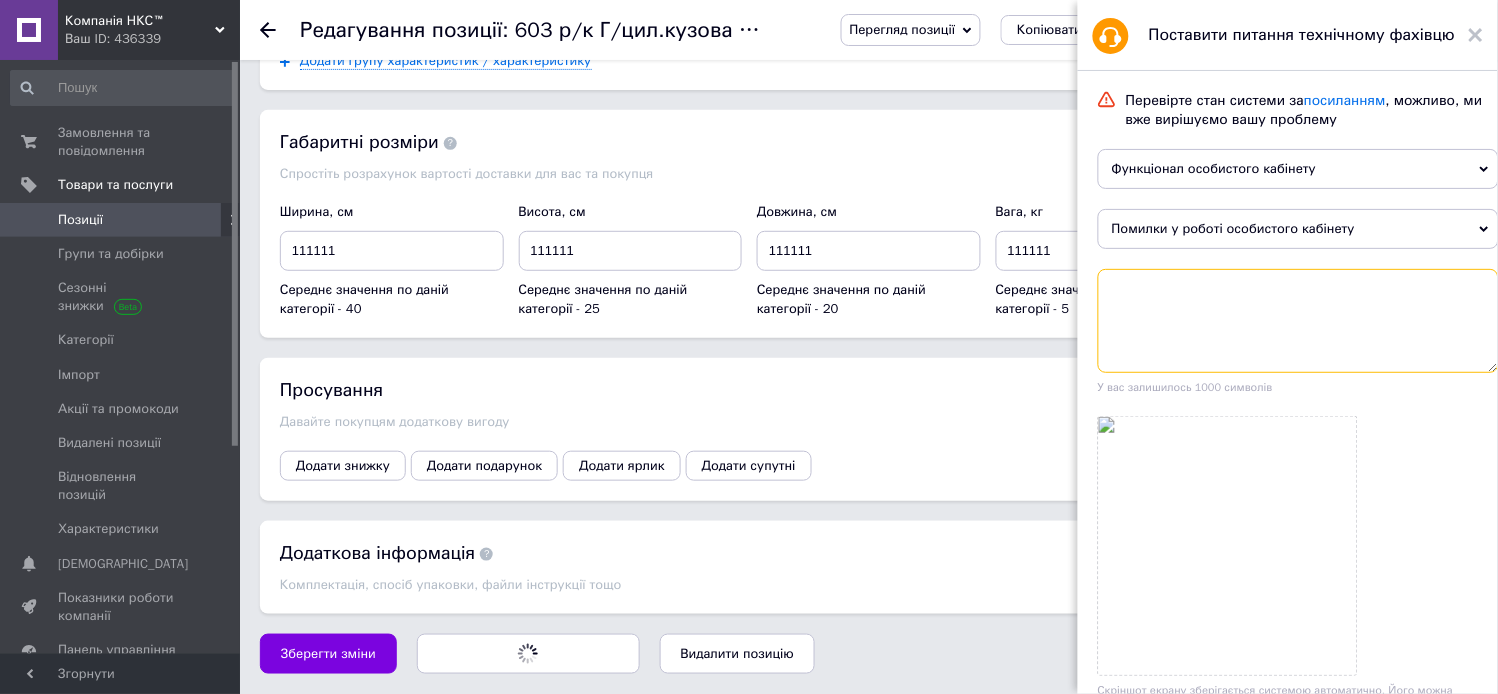 paste on "Чому товар не зберігається після редагування. Спливає вікно Виникла помилка під час збереження позиції" 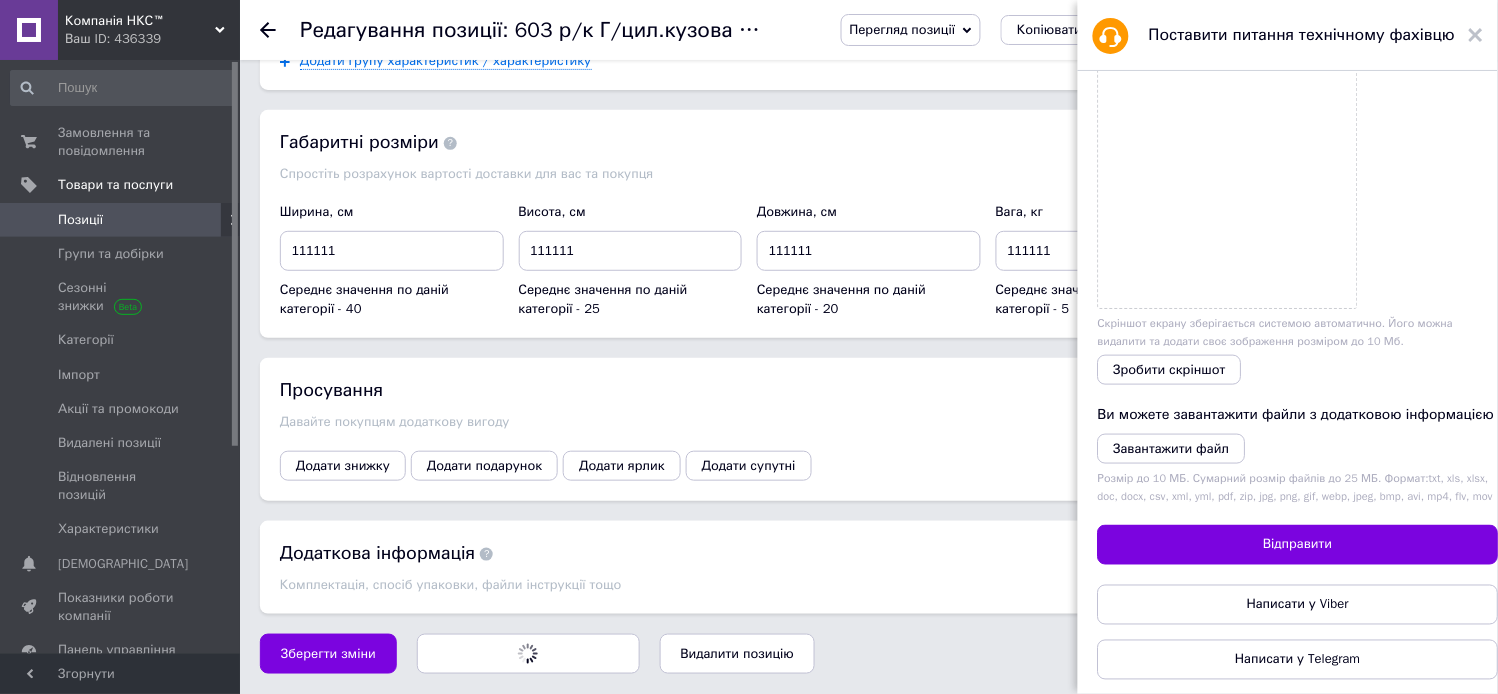 scroll, scrollTop: 396, scrollLeft: 0, axis: vertical 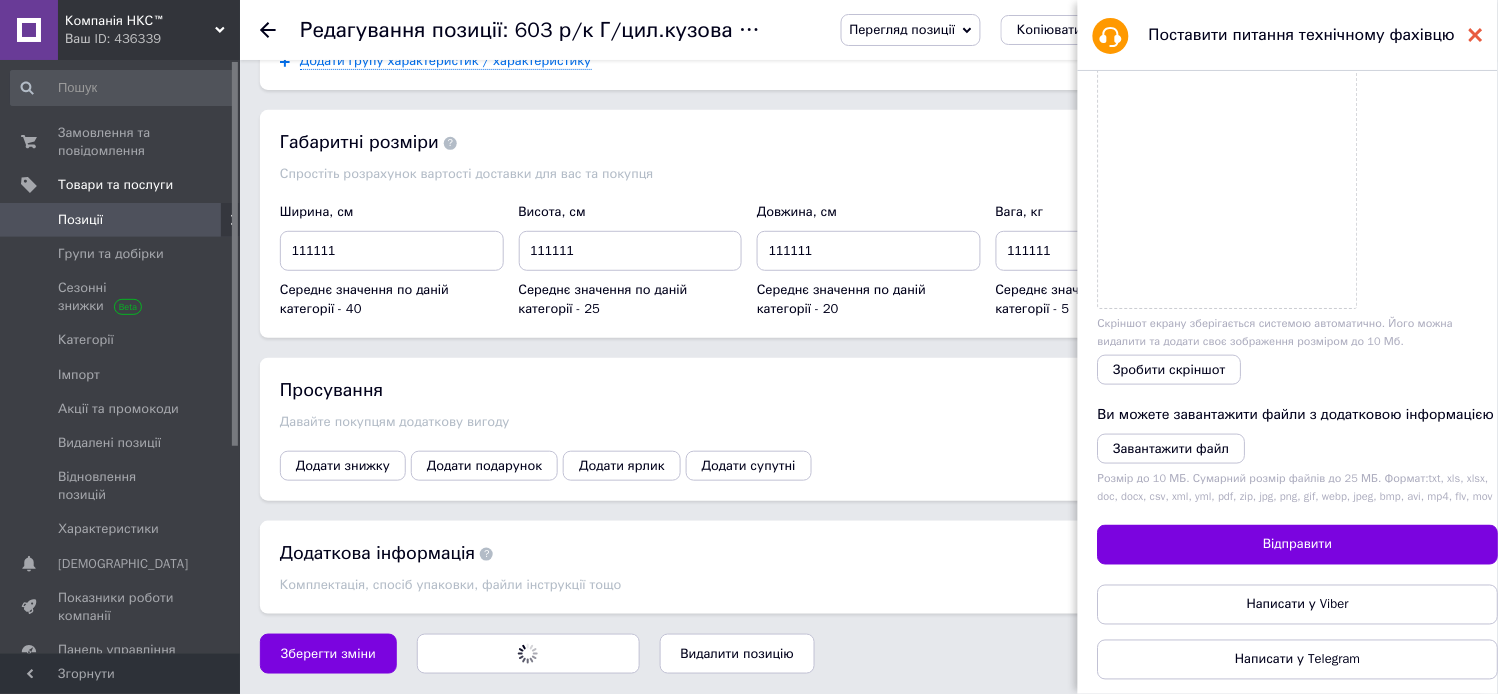 type on "Чому товар не зберігається після редагування. Спливає вікно Виникла помилка під час збереження позиції" 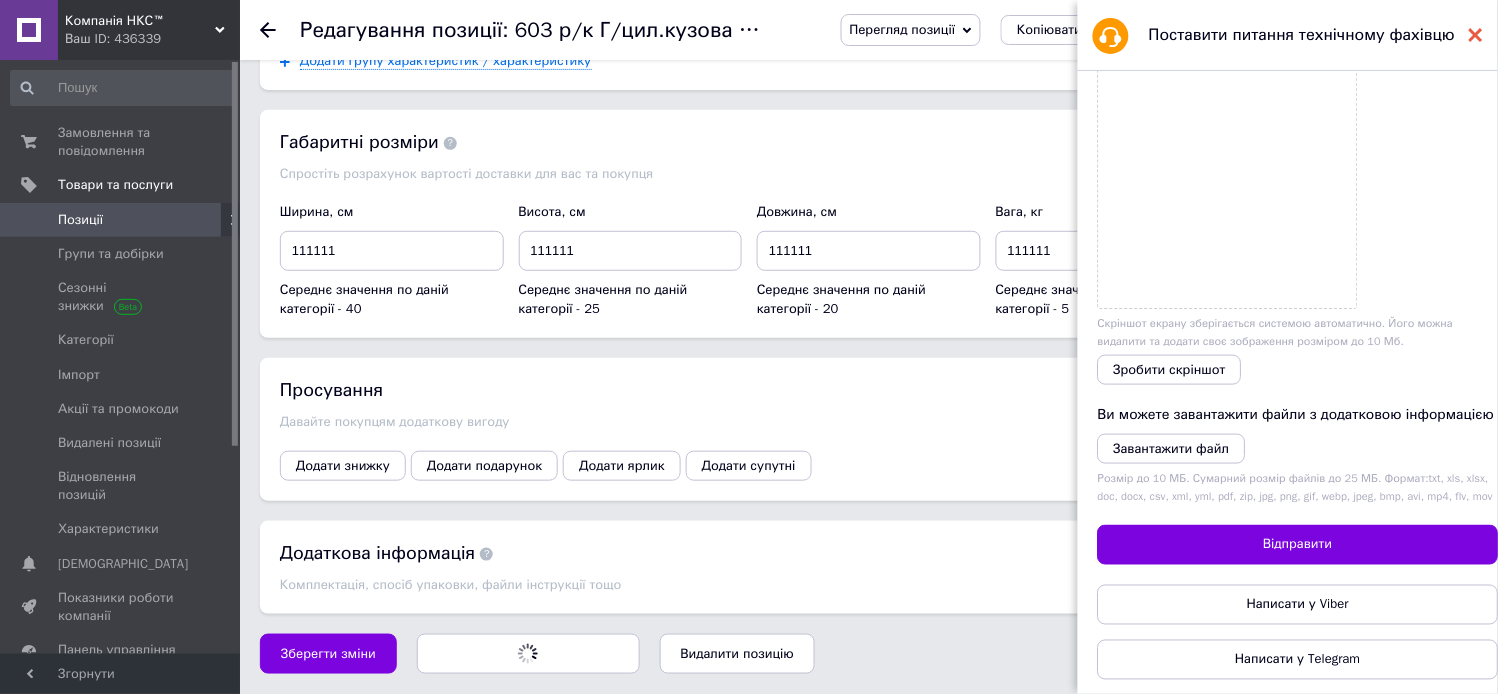 click 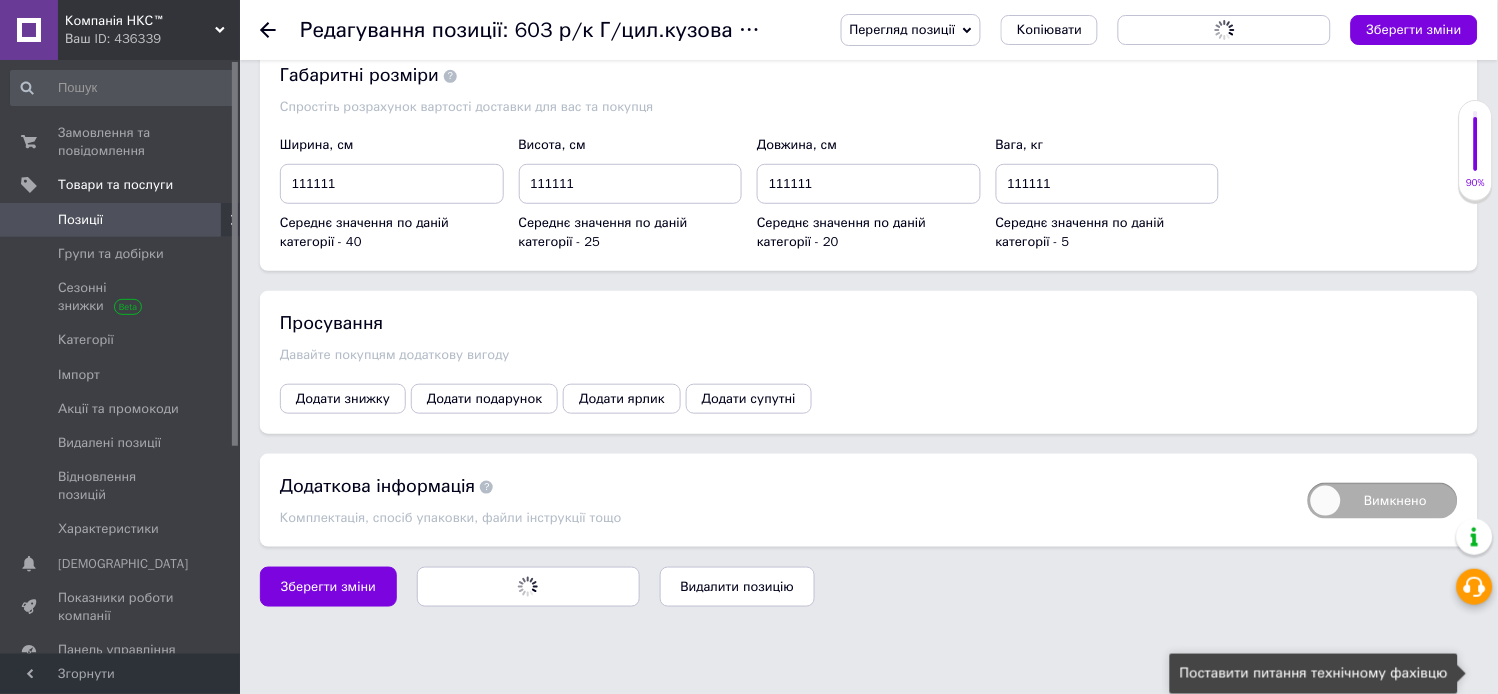 click 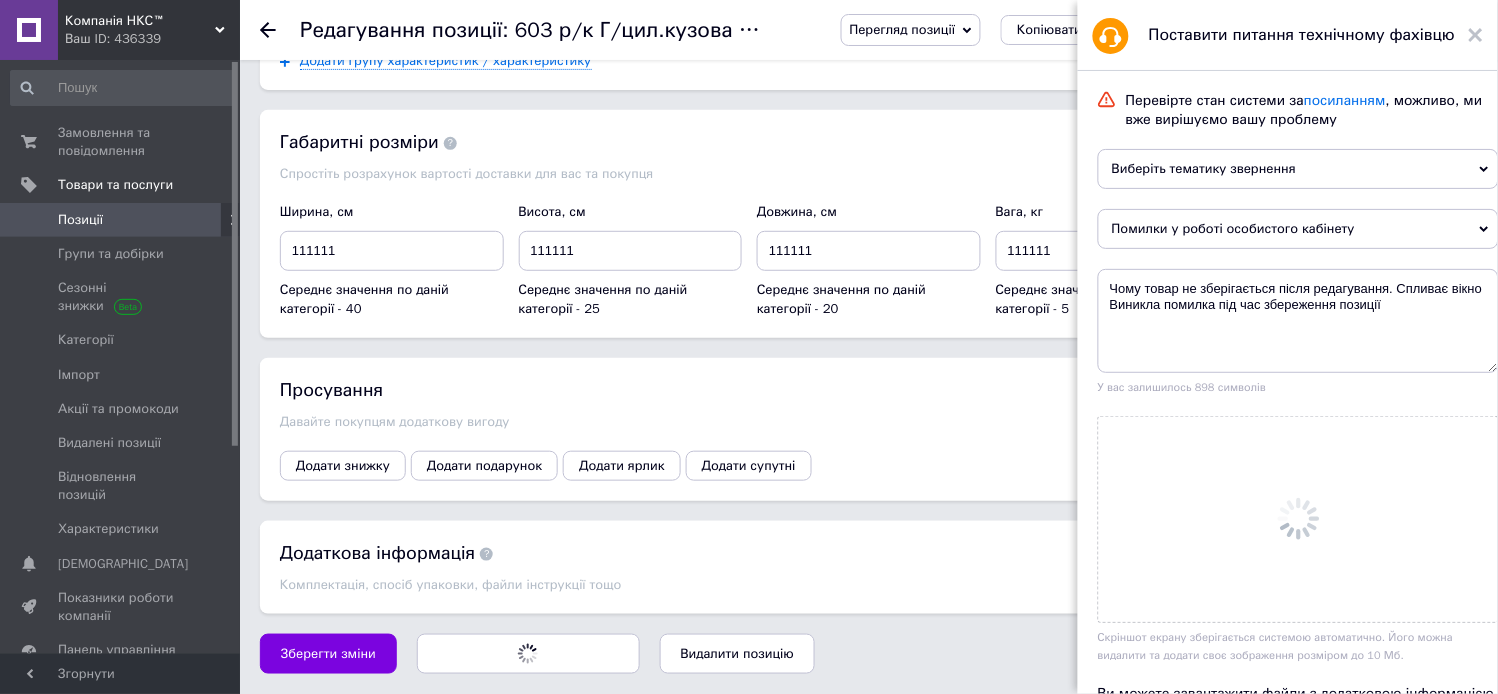 click 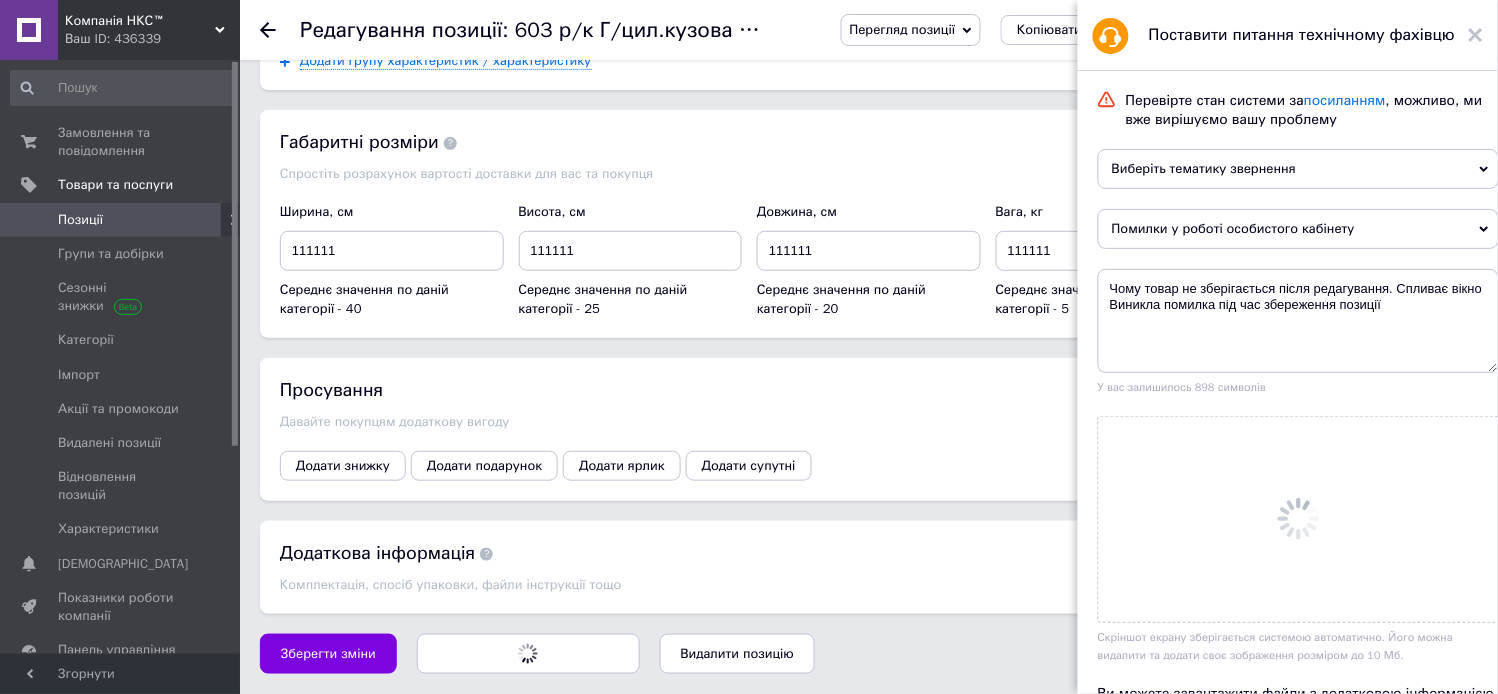 click 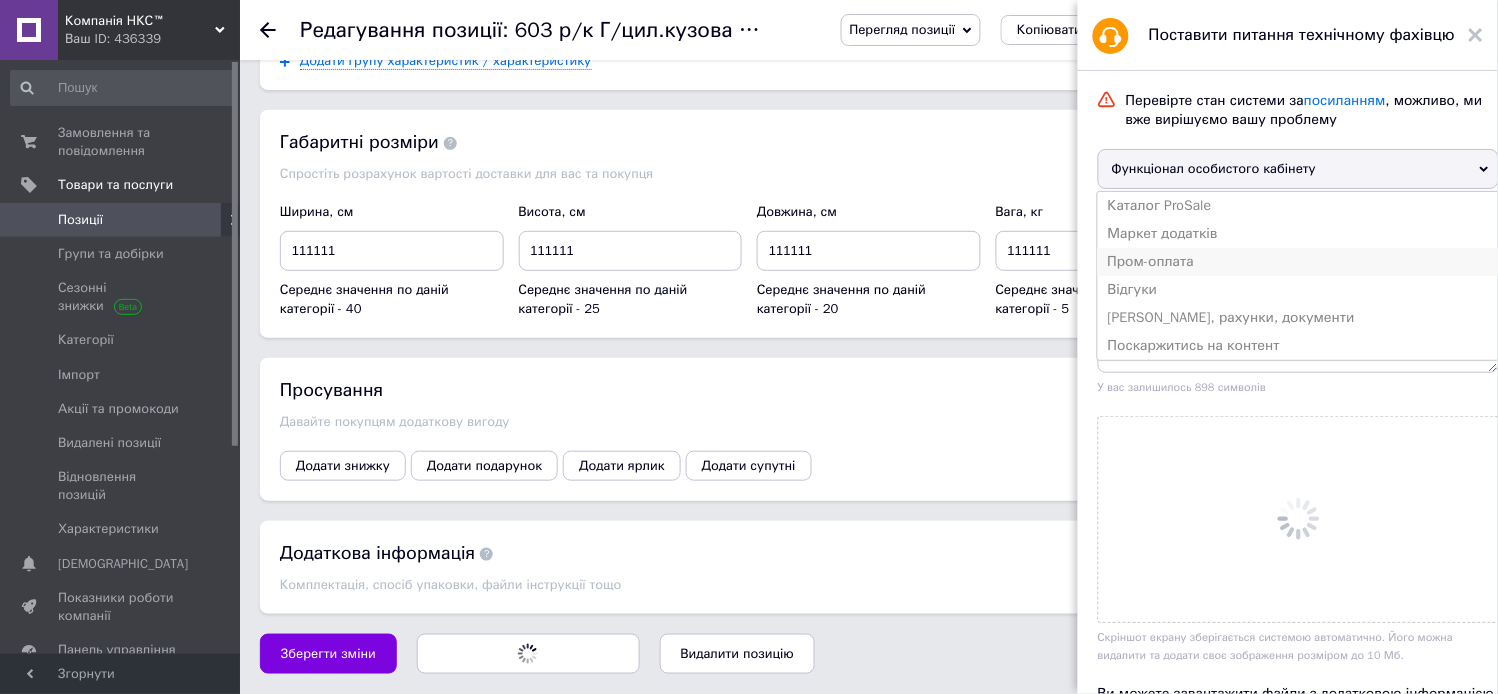 scroll, scrollTop: 1730, scrollLeft: 0, axis: vertical 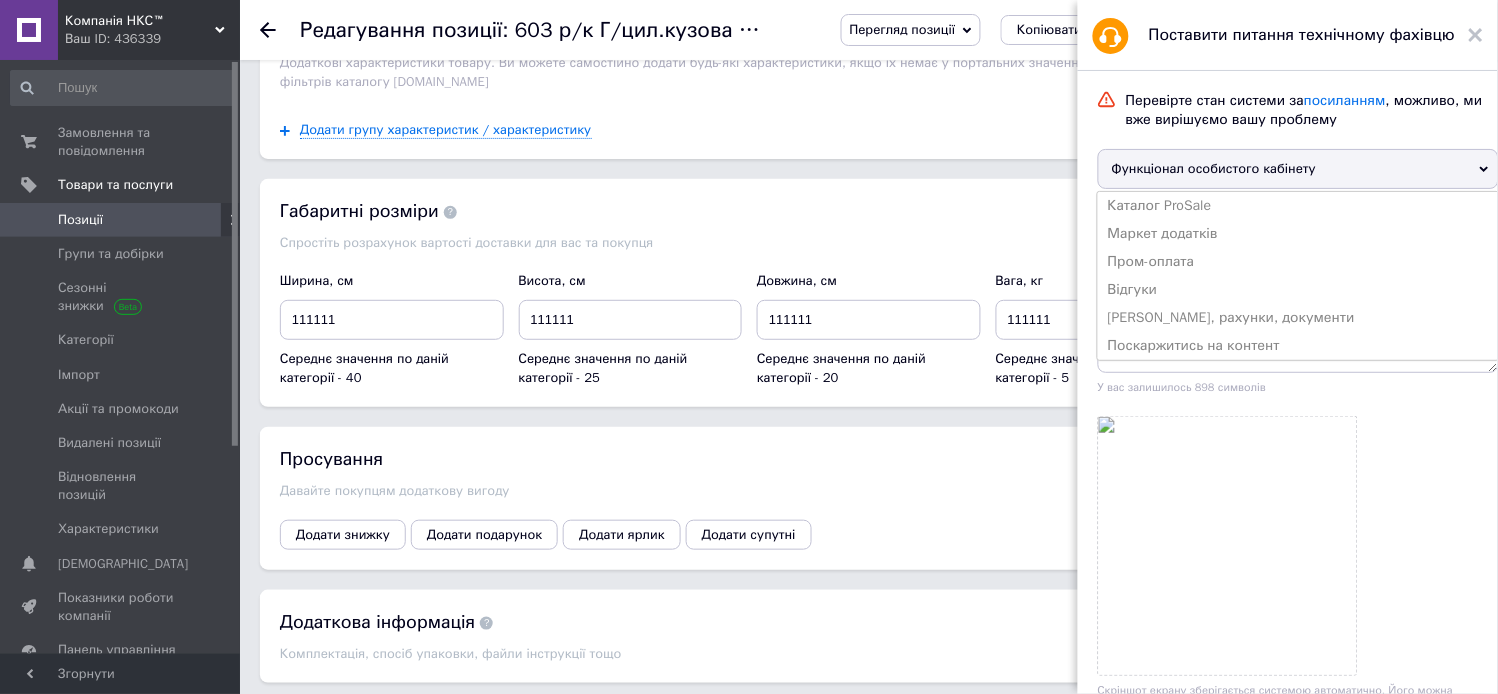 click on "Функціонал особистого кабінету" at bounding box center [1298, 169] 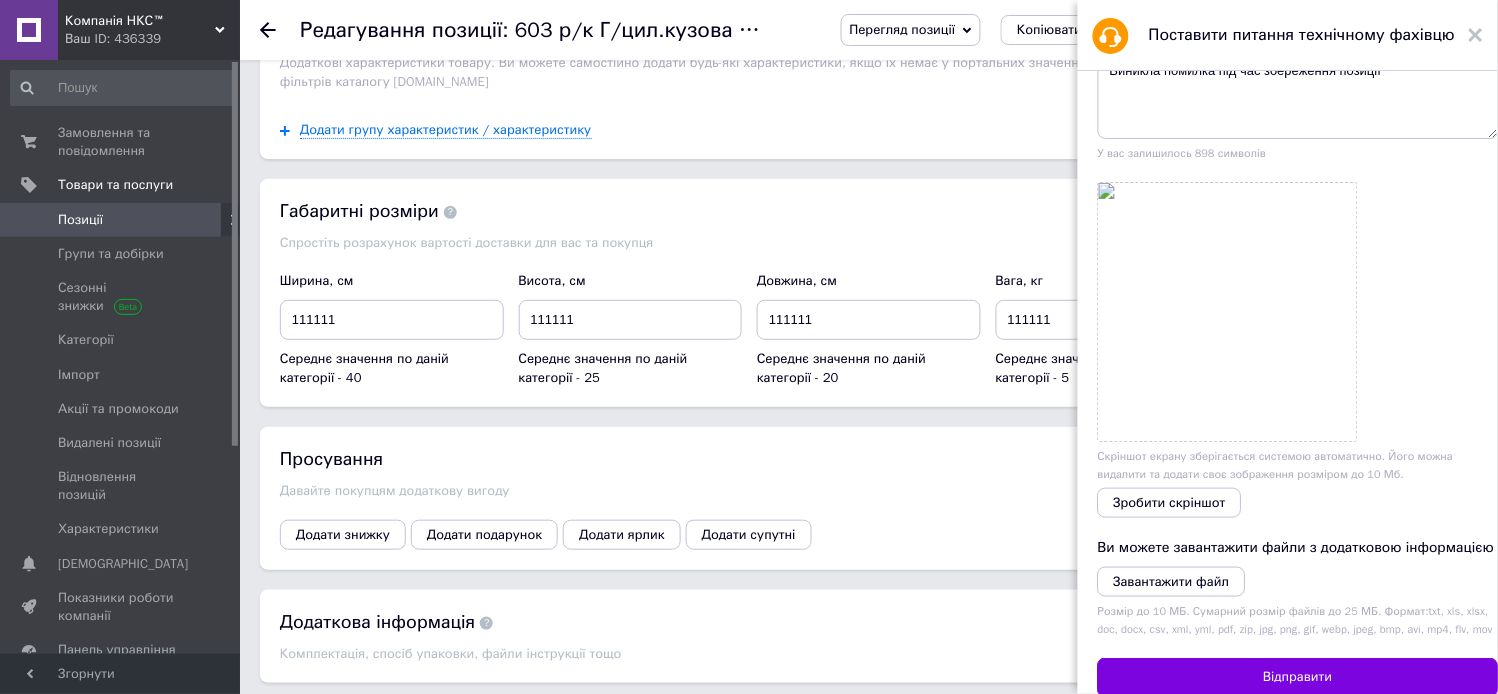 scroll, scrollTop: 396, scrollLeft: 0, axis: vertical 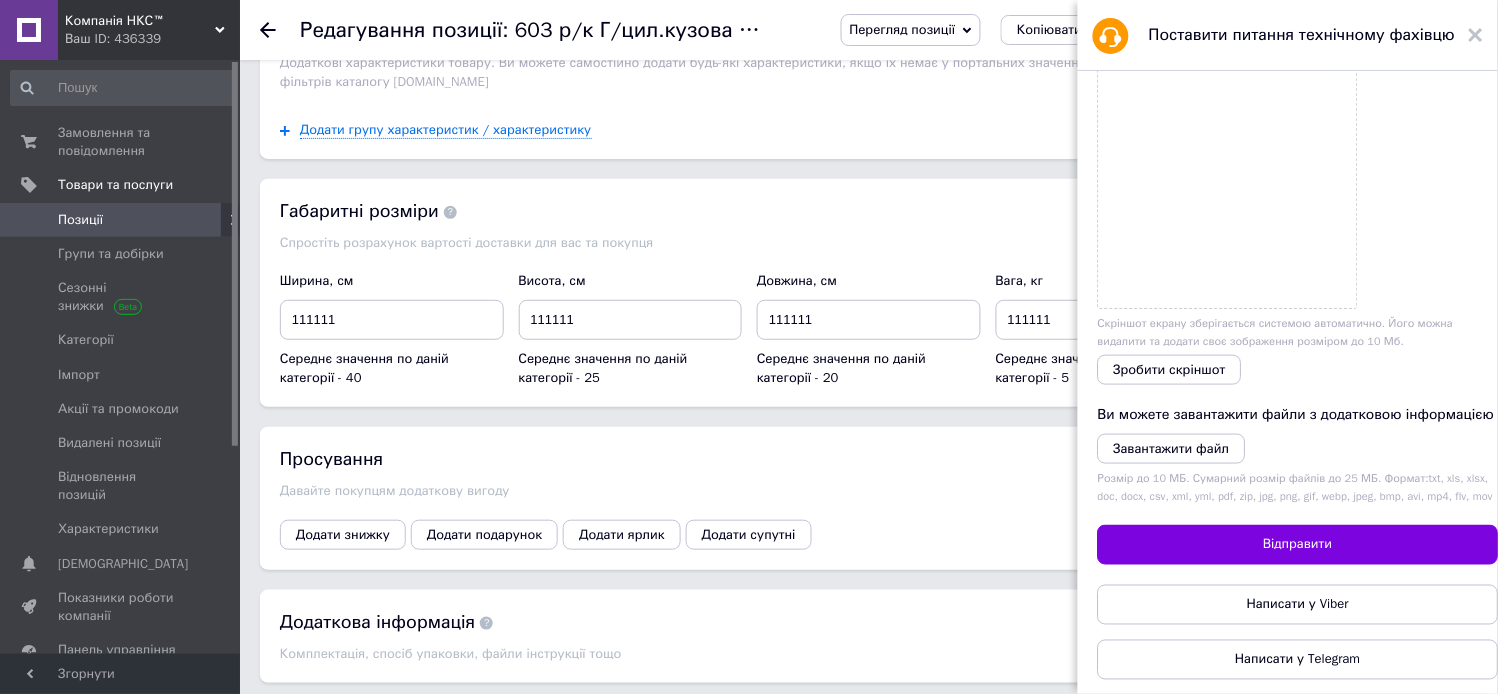 drag, startPoint x: 1297, startPoint y: 544, endPoint x: 1313, endPoint y: 550, distance: 17.088007 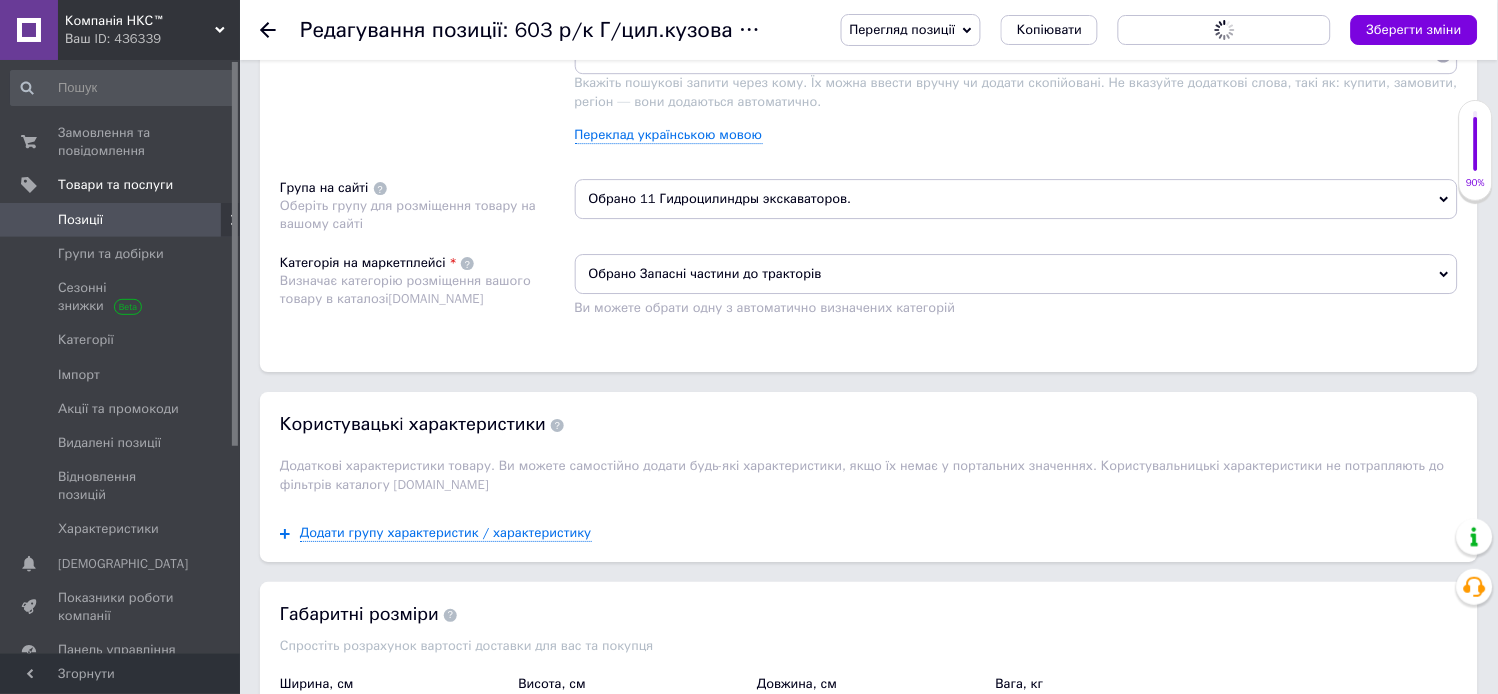 scroll, scrollTop: 1333, scrollLeft: 0, axis: vertical 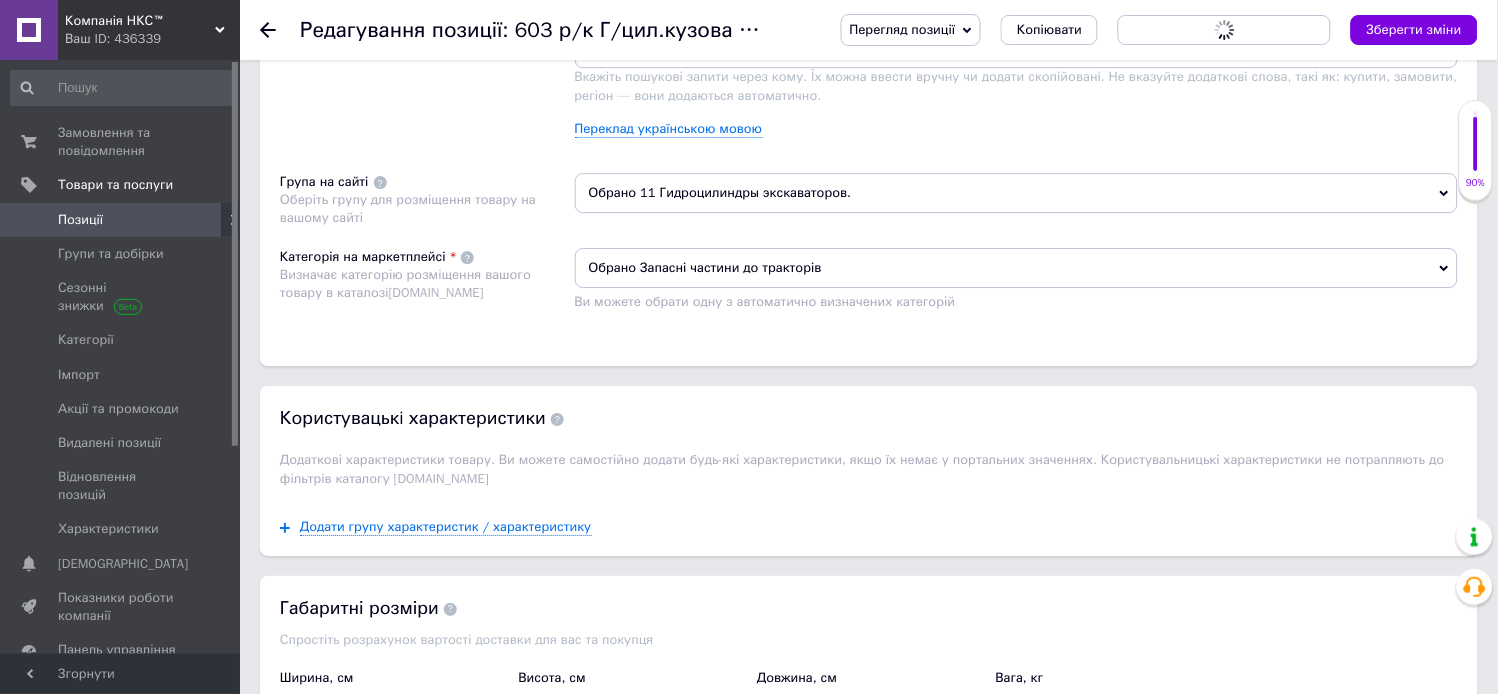 click on "Обрано Запасні частини до тракторів" at bounding box center [1017, 268] 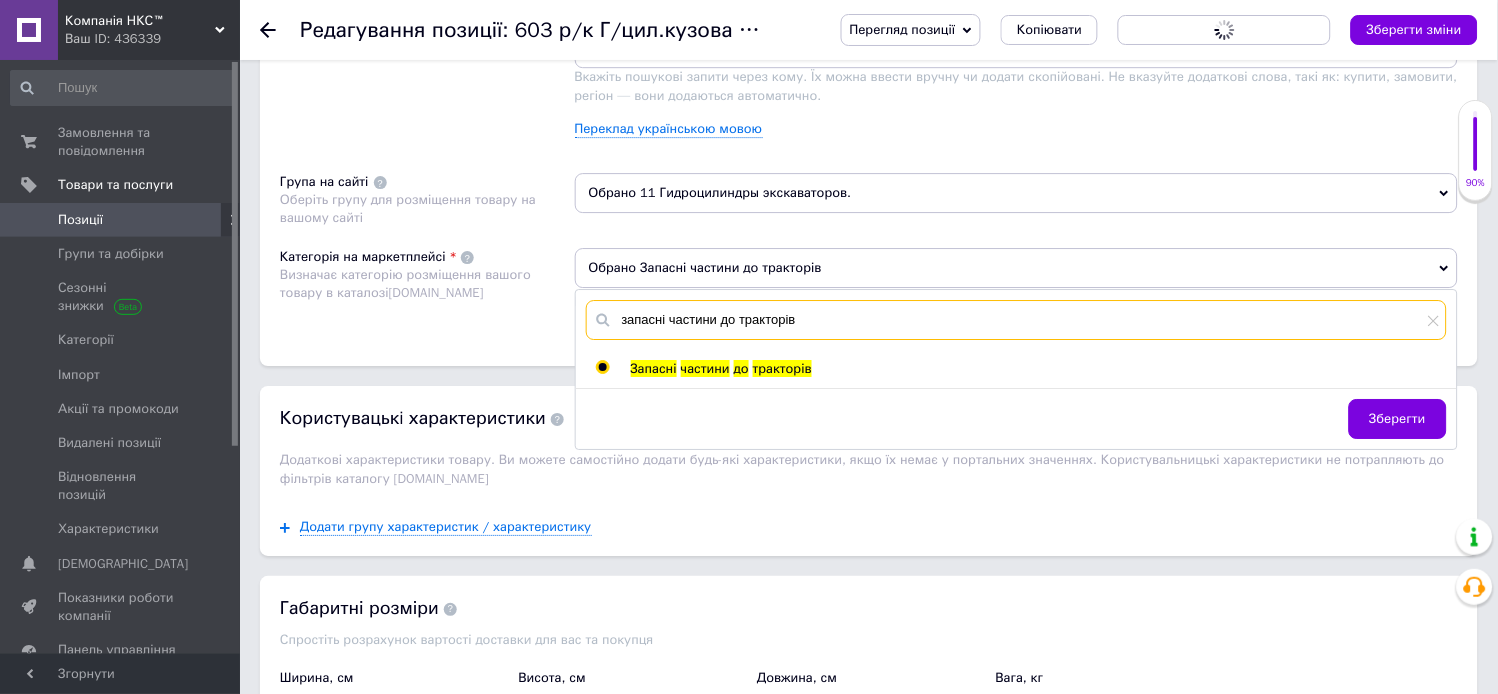drag, startPoint x: 832, startPoint y: 467, endPoint x: 611, endPoint y: 496, distance: 222.89459 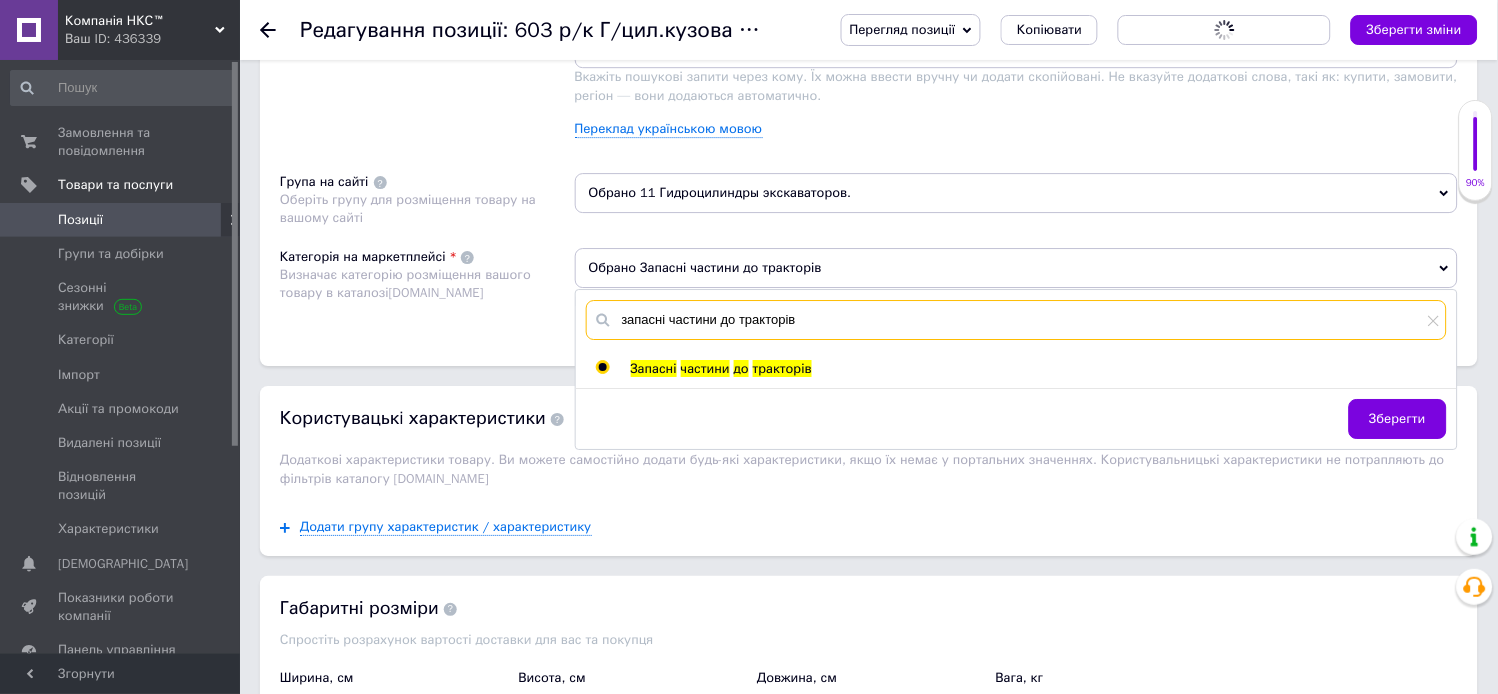 click on "запасні частини до тракторів" at bounding box center [1017, 320] 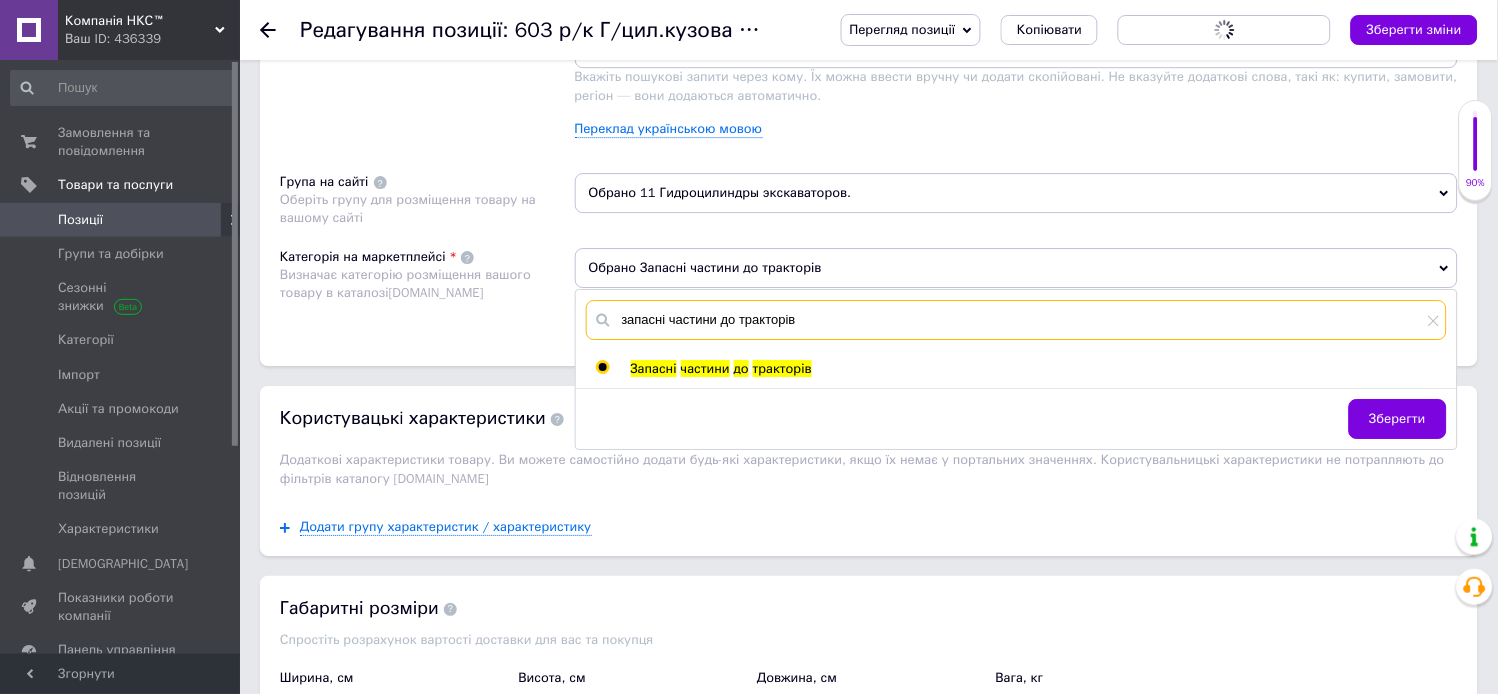 paste on "омплектуючі для навісного сільгосп обладнання" 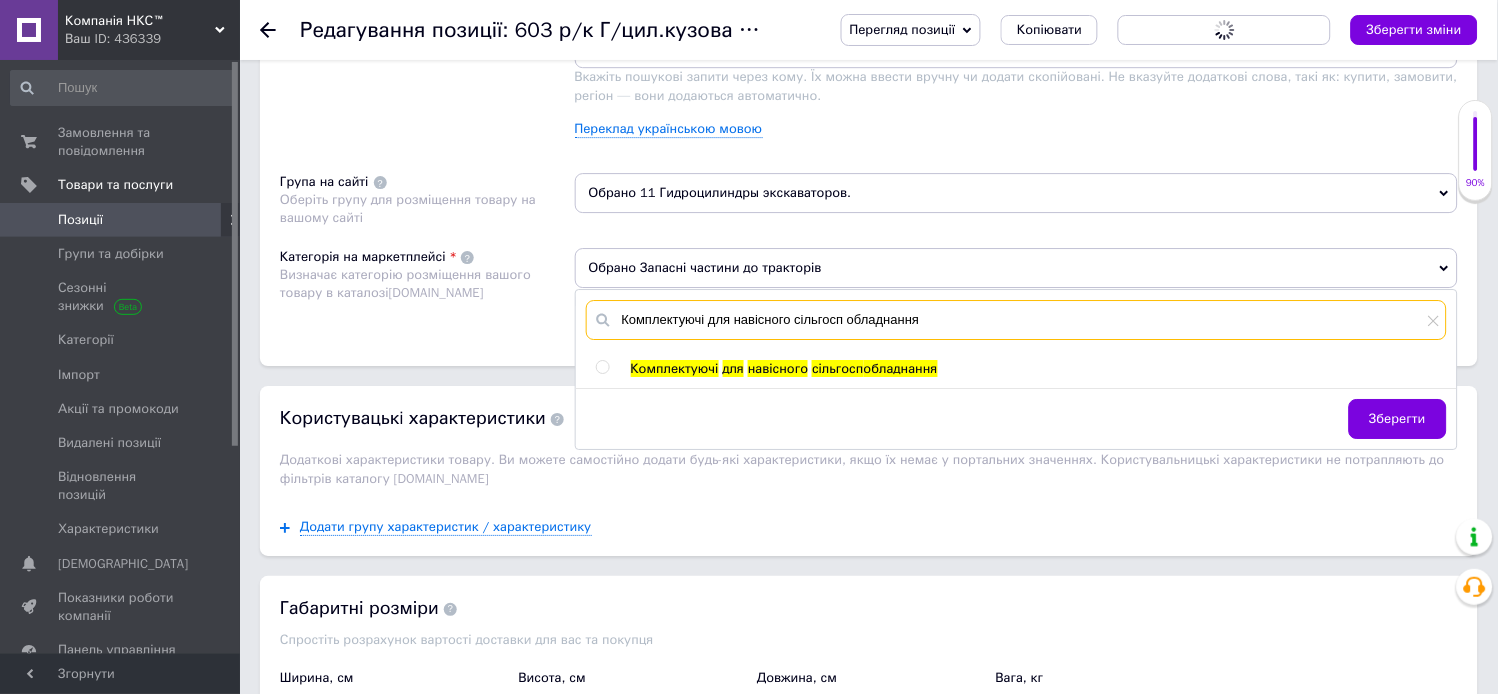 type on "Комплектуючі для навісного сільгосп обладнання" 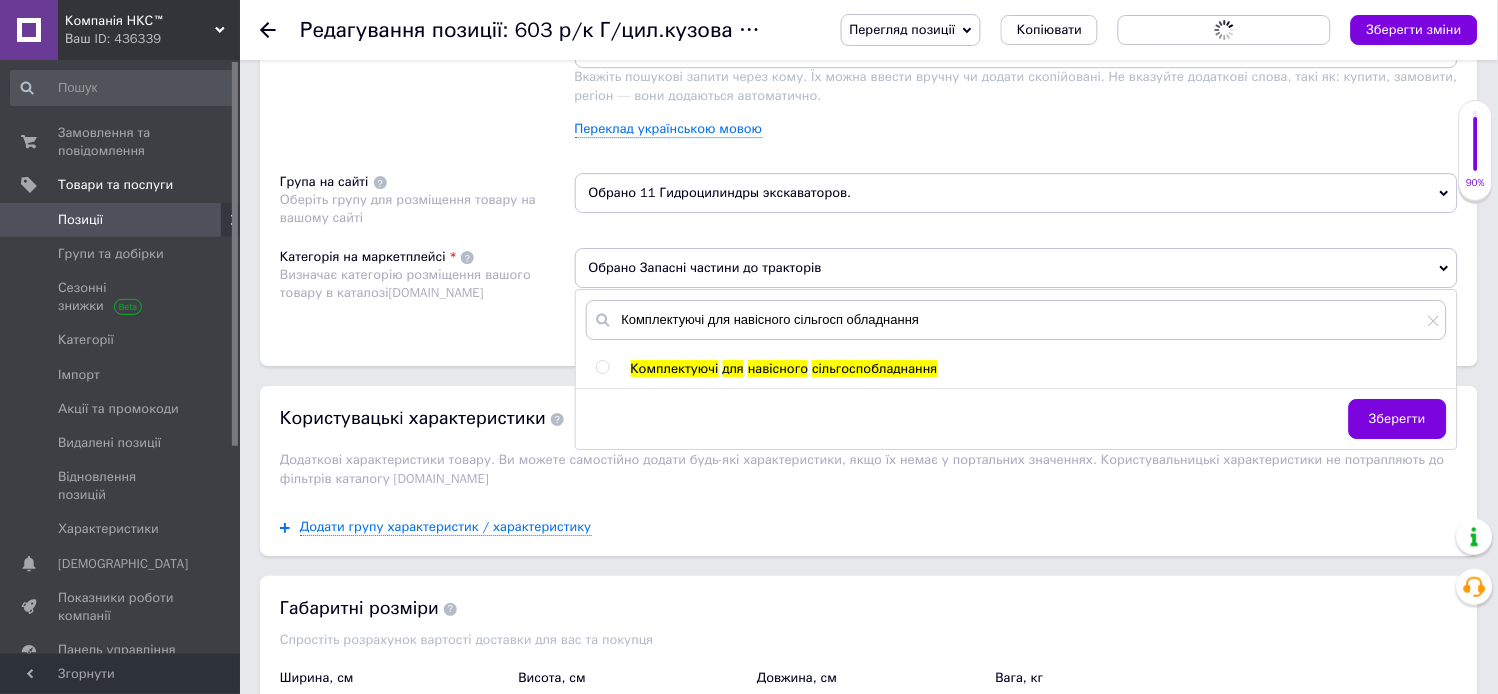 click at bounding box center (602, 367) 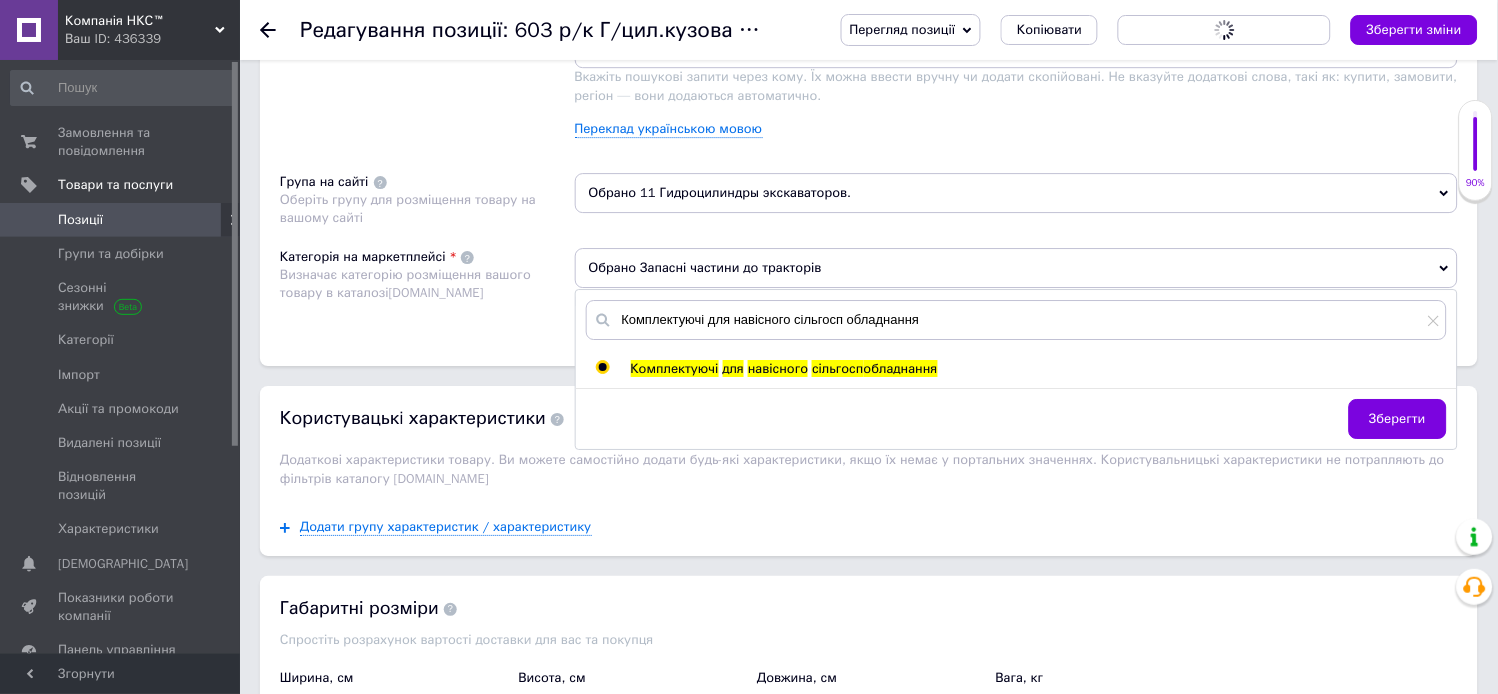 radio on "true" 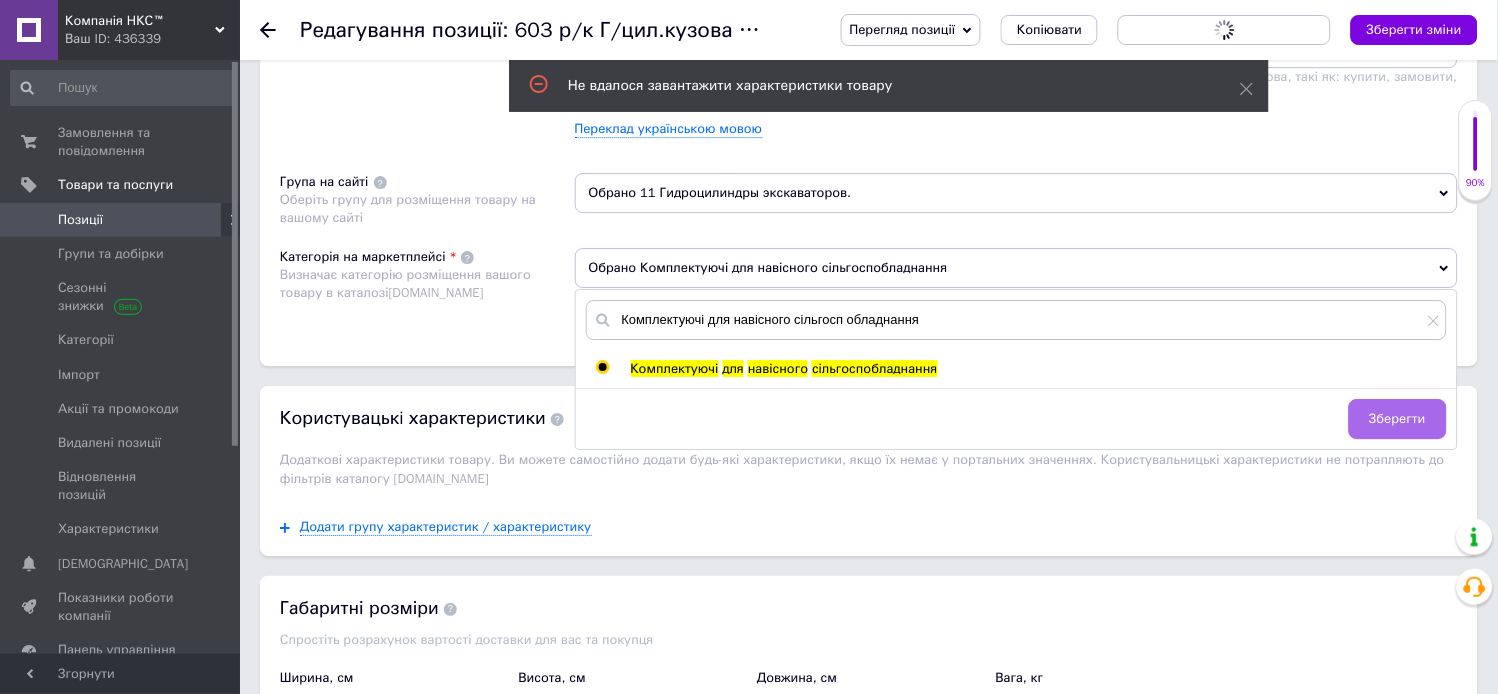 click on "Зберегти" at bounding box center [1398, 419] 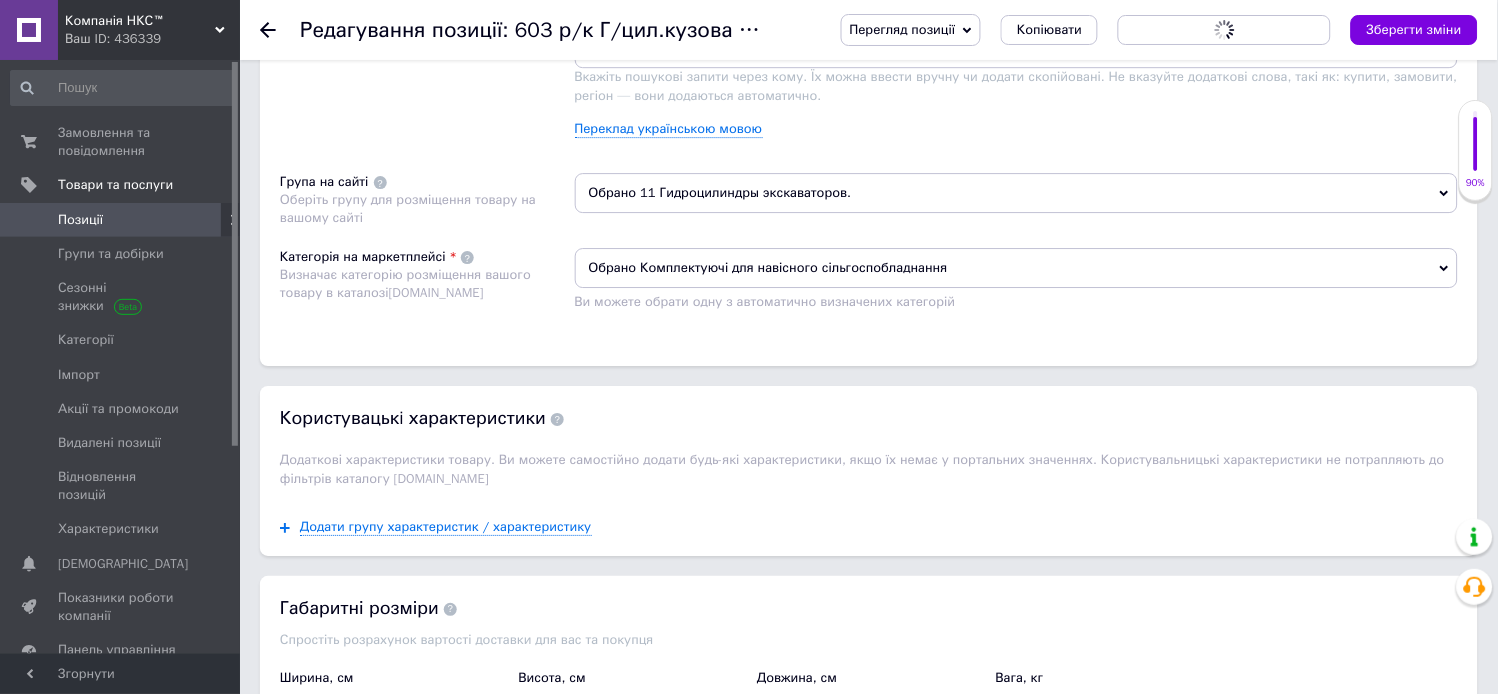 drag, startPoint x: 550, startPoint y: 478, endPoint x: 546, endPoint y: 495, distance: 17.464249 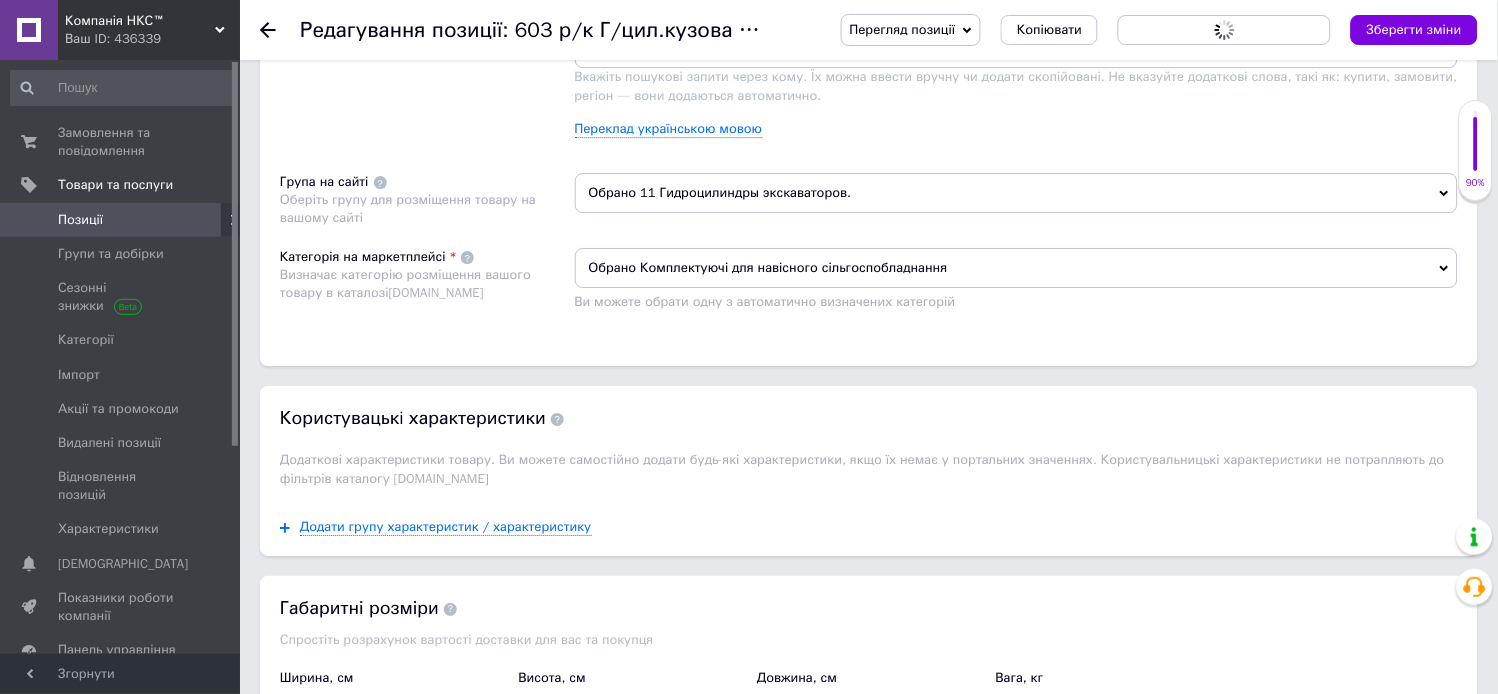 click on "Категорія на маркетплейсі Визначає категорію розміщення вашого товару в каталозі  Prom.ua" at bounding box center [427, 287] 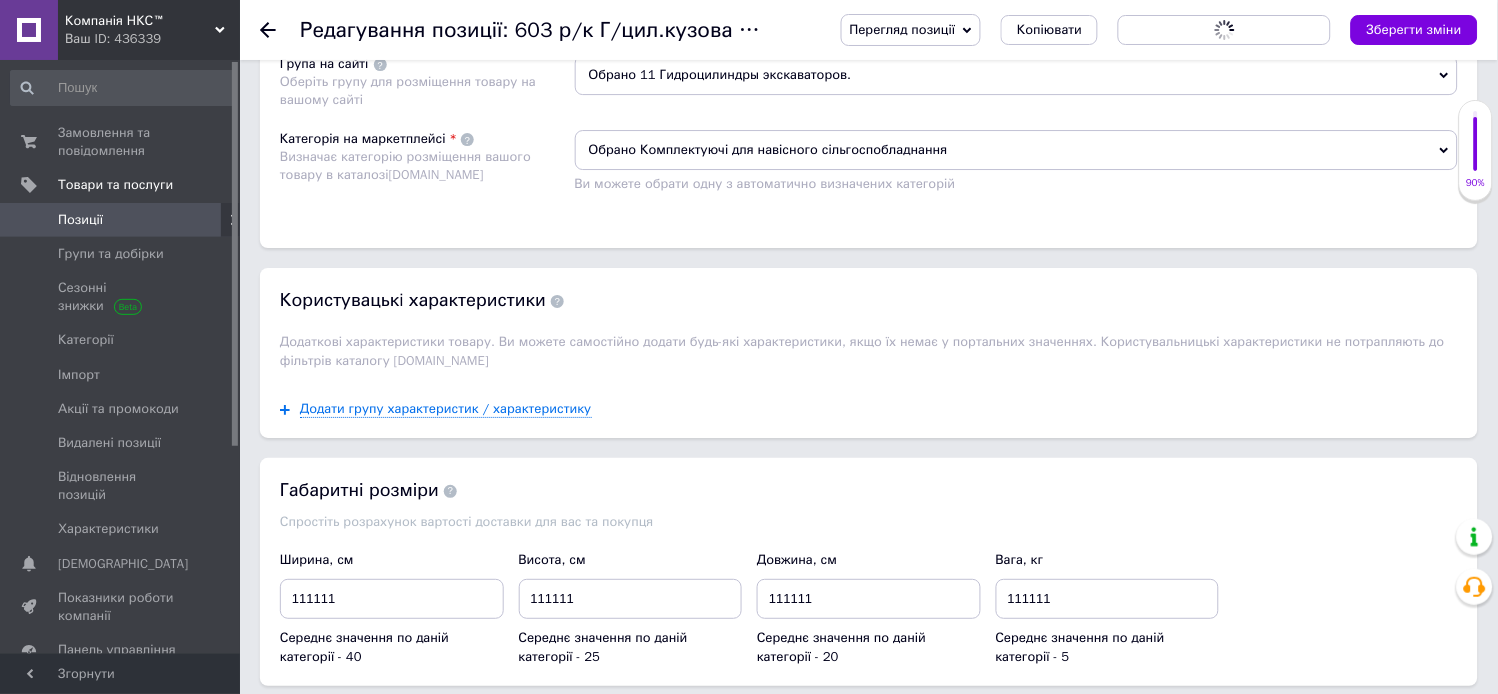 scroll, scrollTop: 1555, scrollLeft: 0, axis: vertical 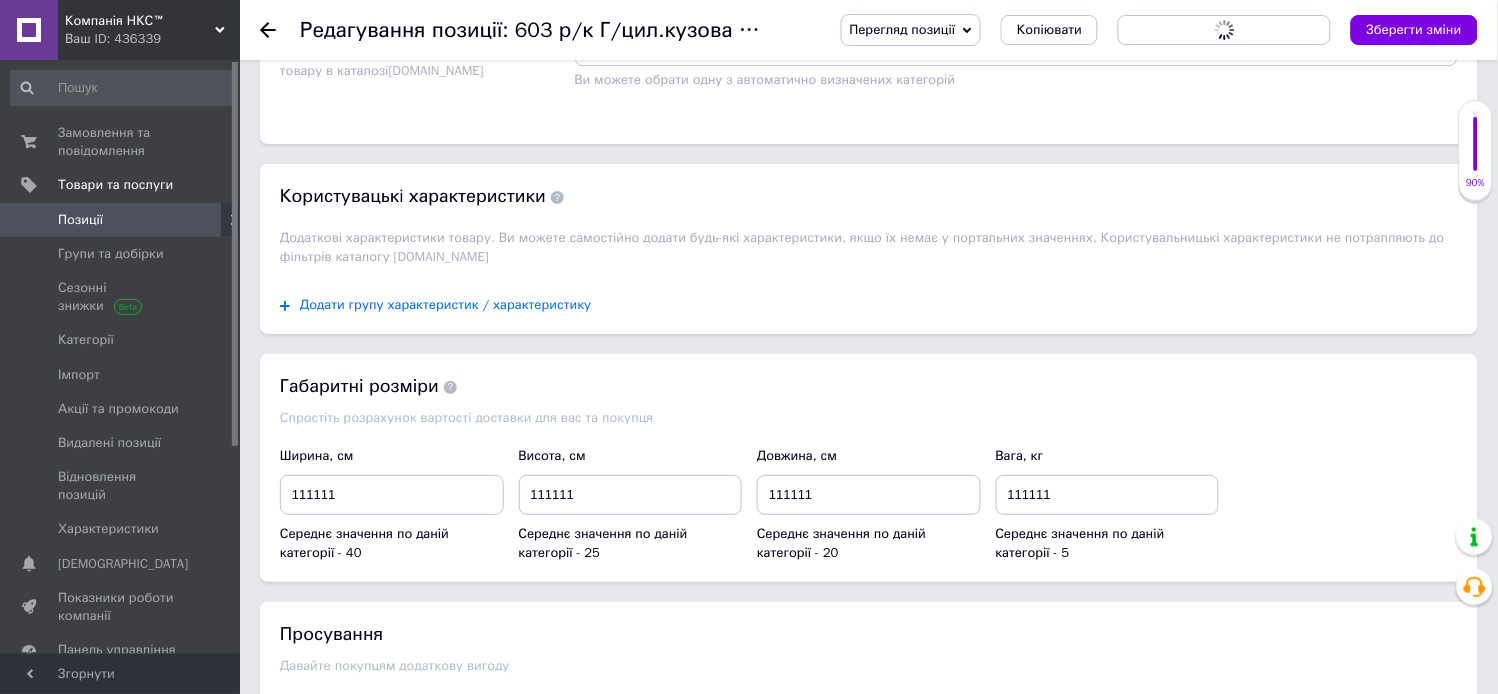 click on "Додати групу характеристик / характеристику" at bounding box center [446, 305] 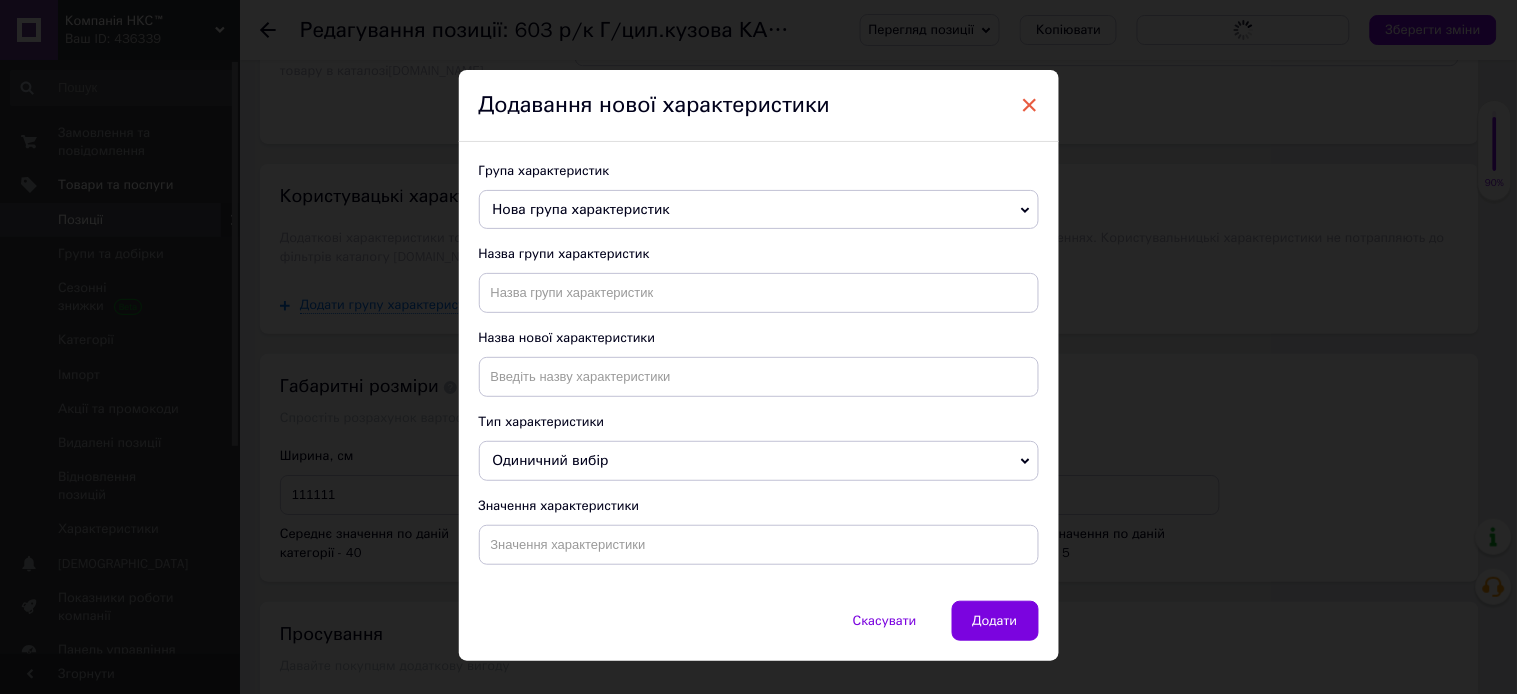 click on "×" at bounding box center [1030, 105] 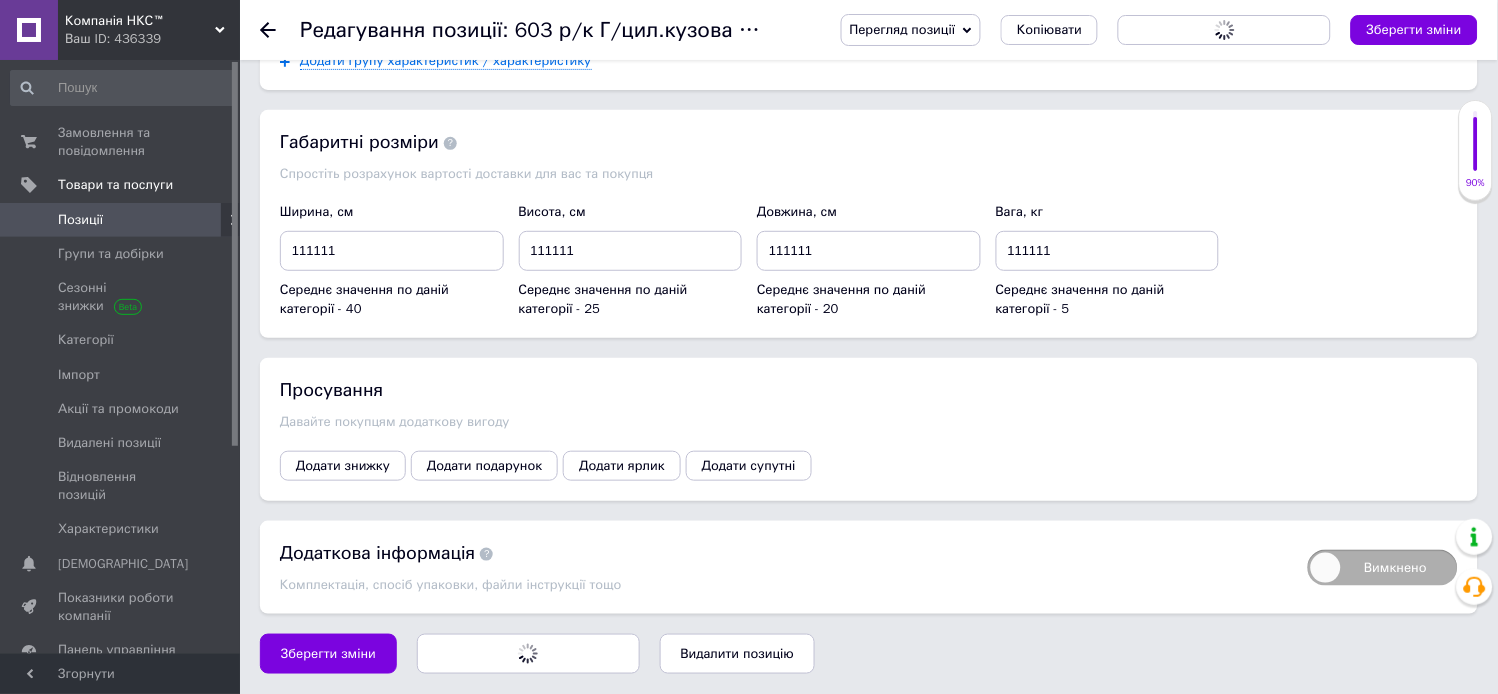 scroll, scrollTop: 1952, scrollLeft: 0, axis: vertical 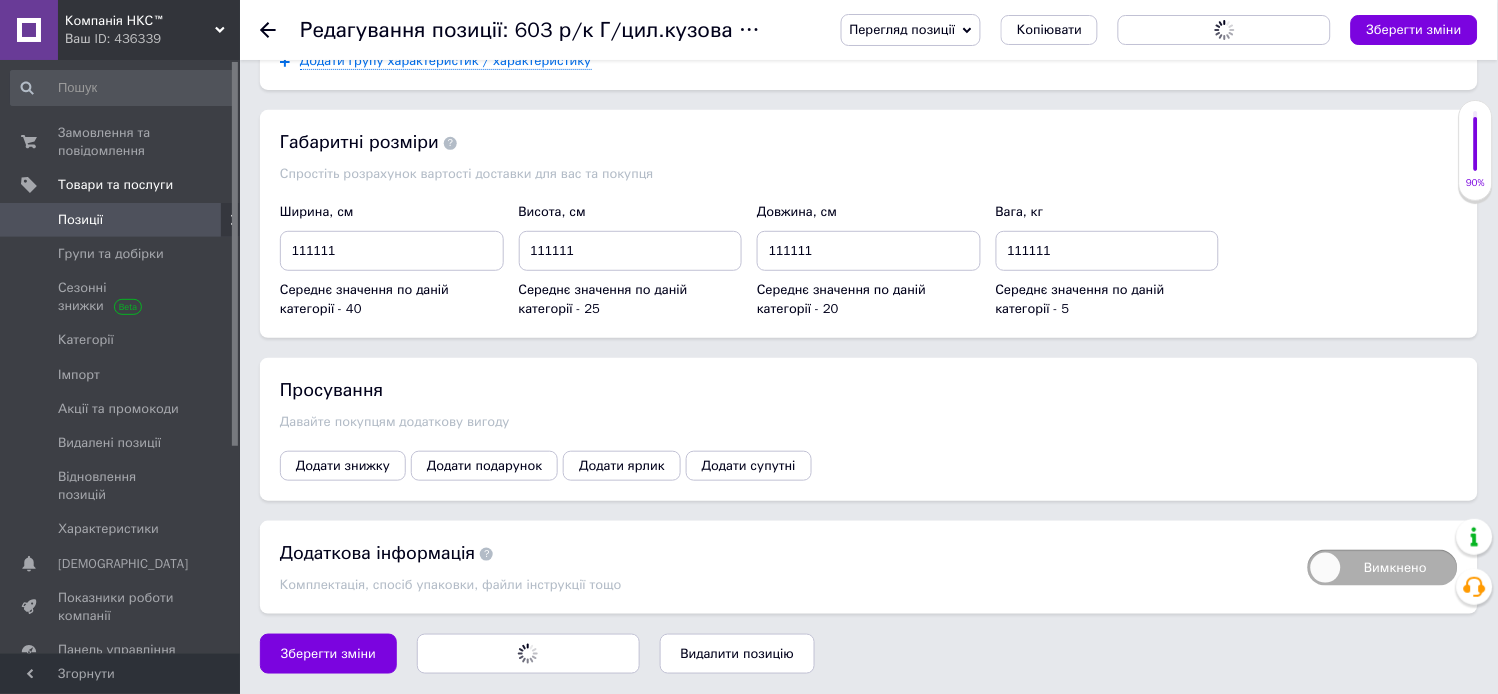 drag, startPoint x: 1238, startPoint y: 24, endPoint x: 1323, endPoint y: 83, distance: 103.4698 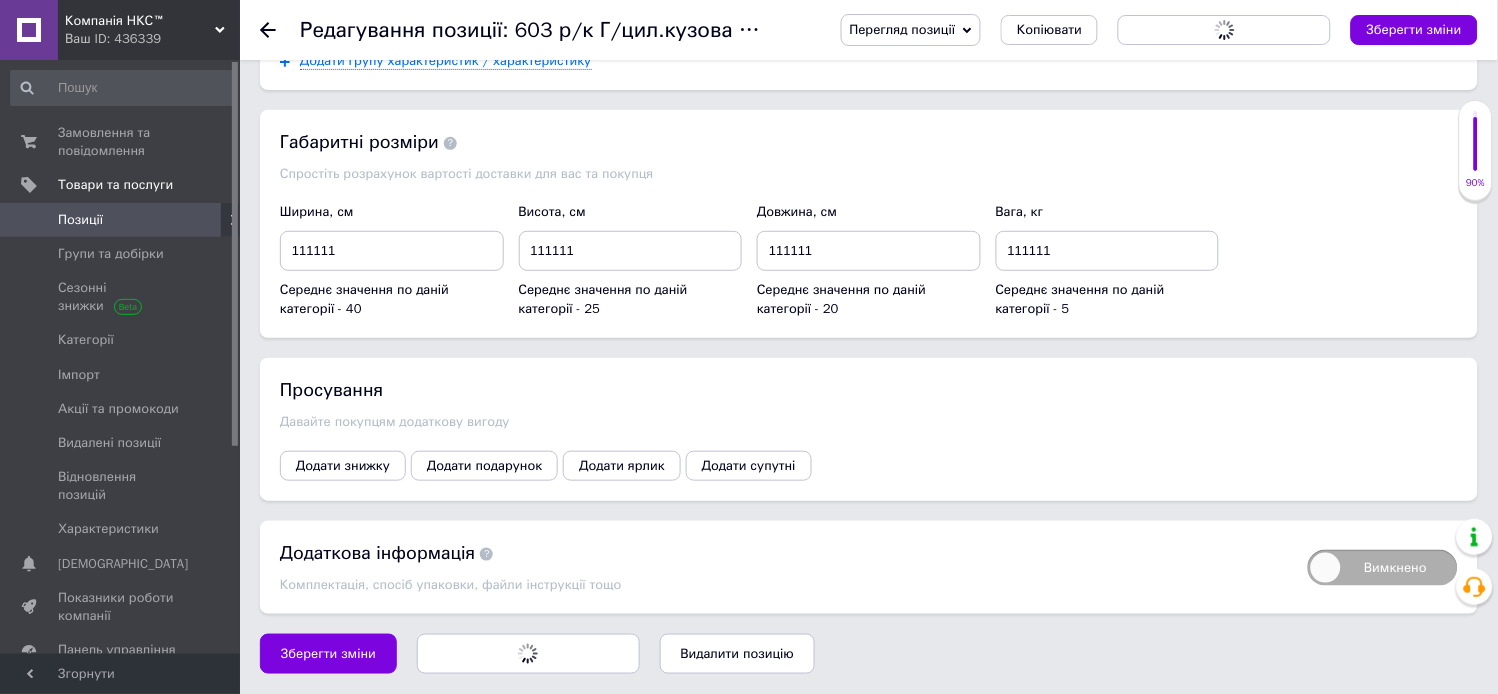 click on "Зберегти, перейти до списку" at bounding box center [1224, 30] 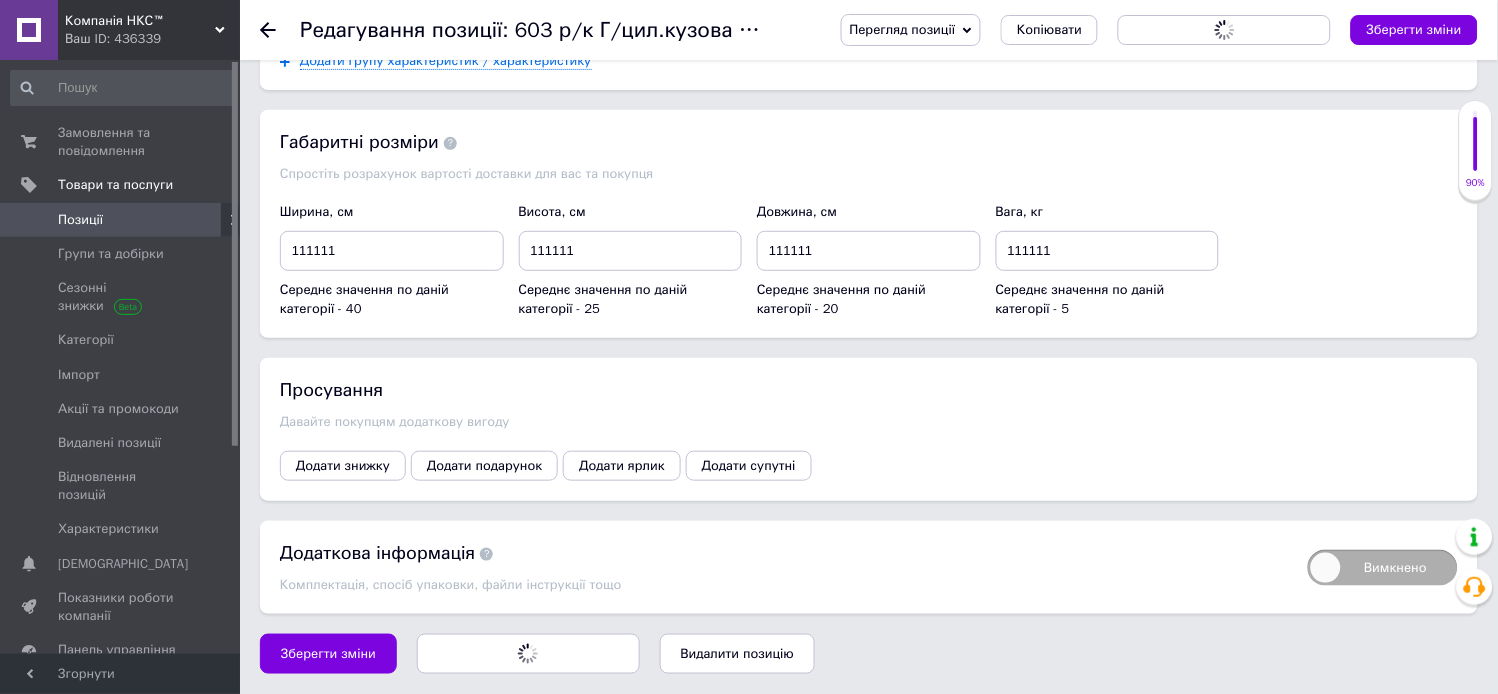 click on "Зберегти, перейти до списку" at bounding box center [1224, 30] 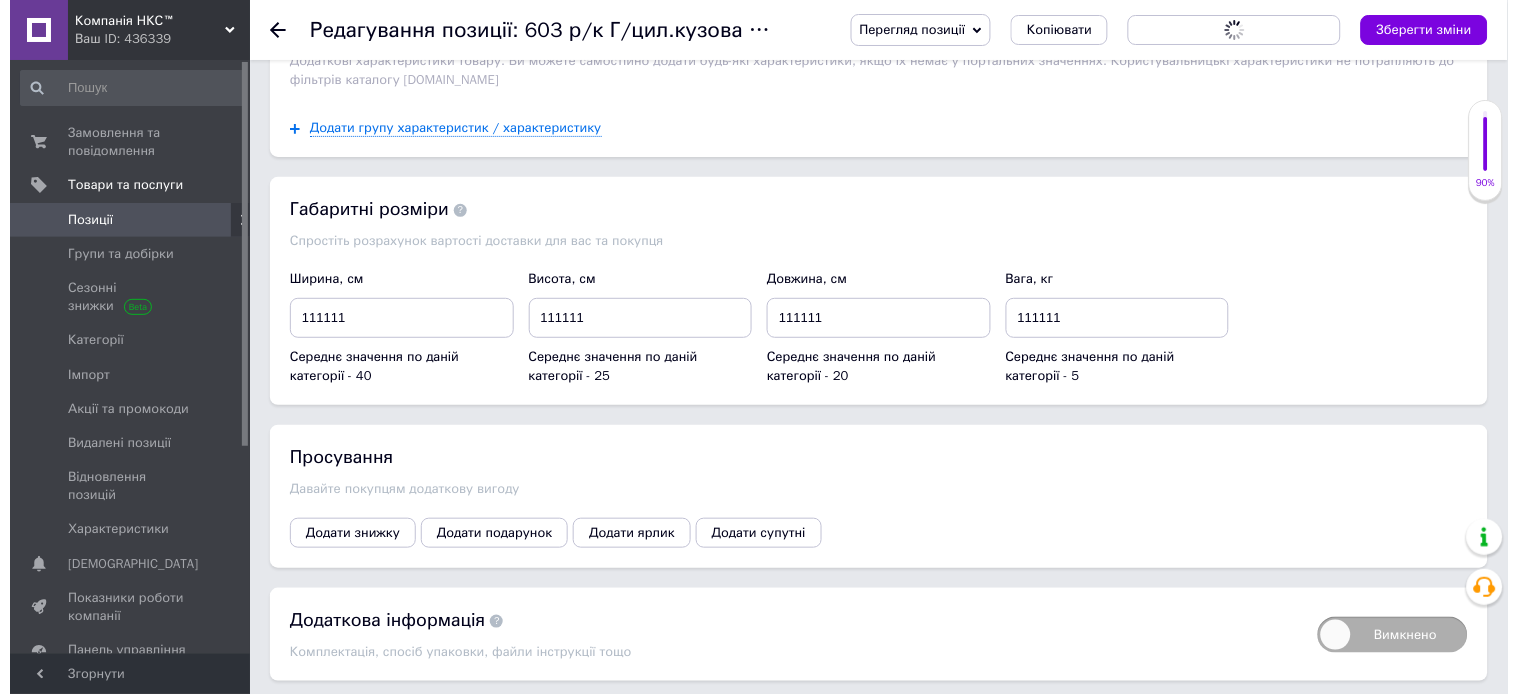 scroll, scrollTop: 1730, scrollLeft: 0, axis: vertical 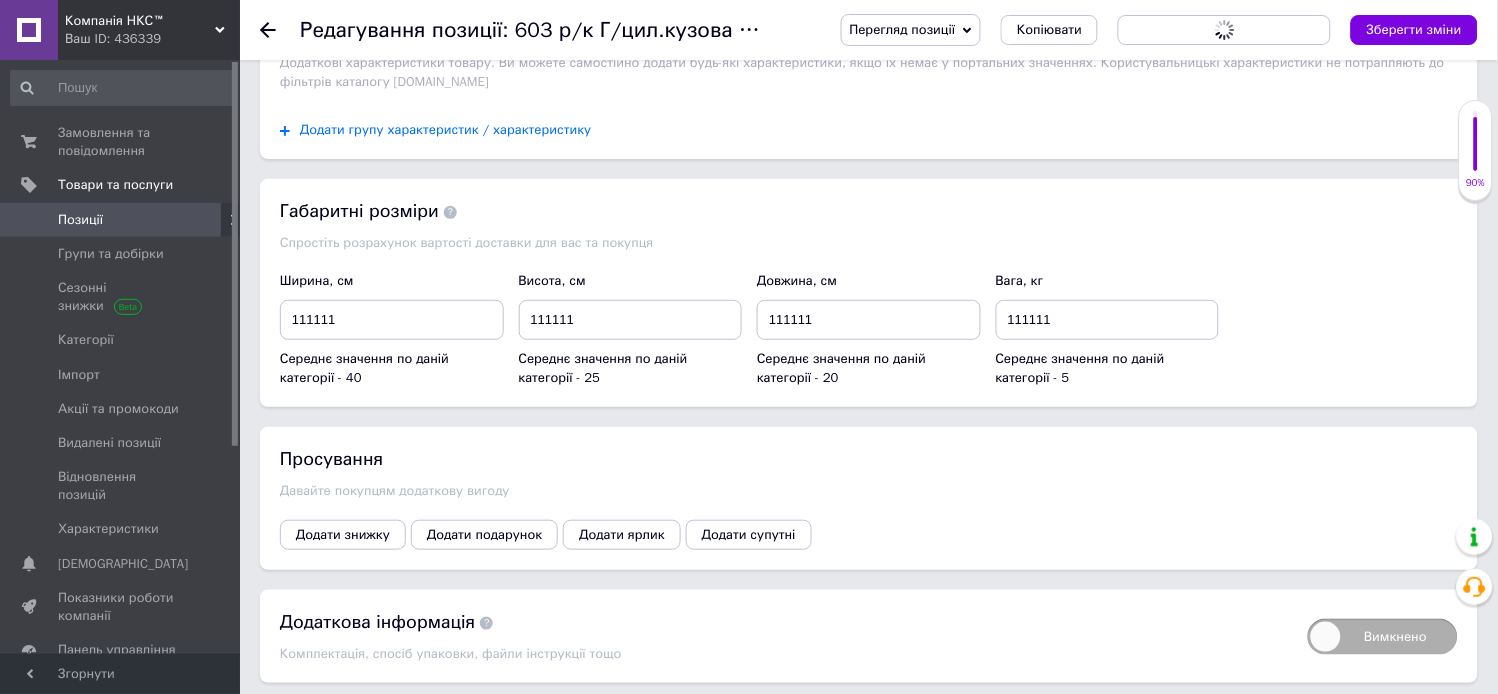 click on "Додати групу характеристик / характеристику" at bounding box center (446, 130) 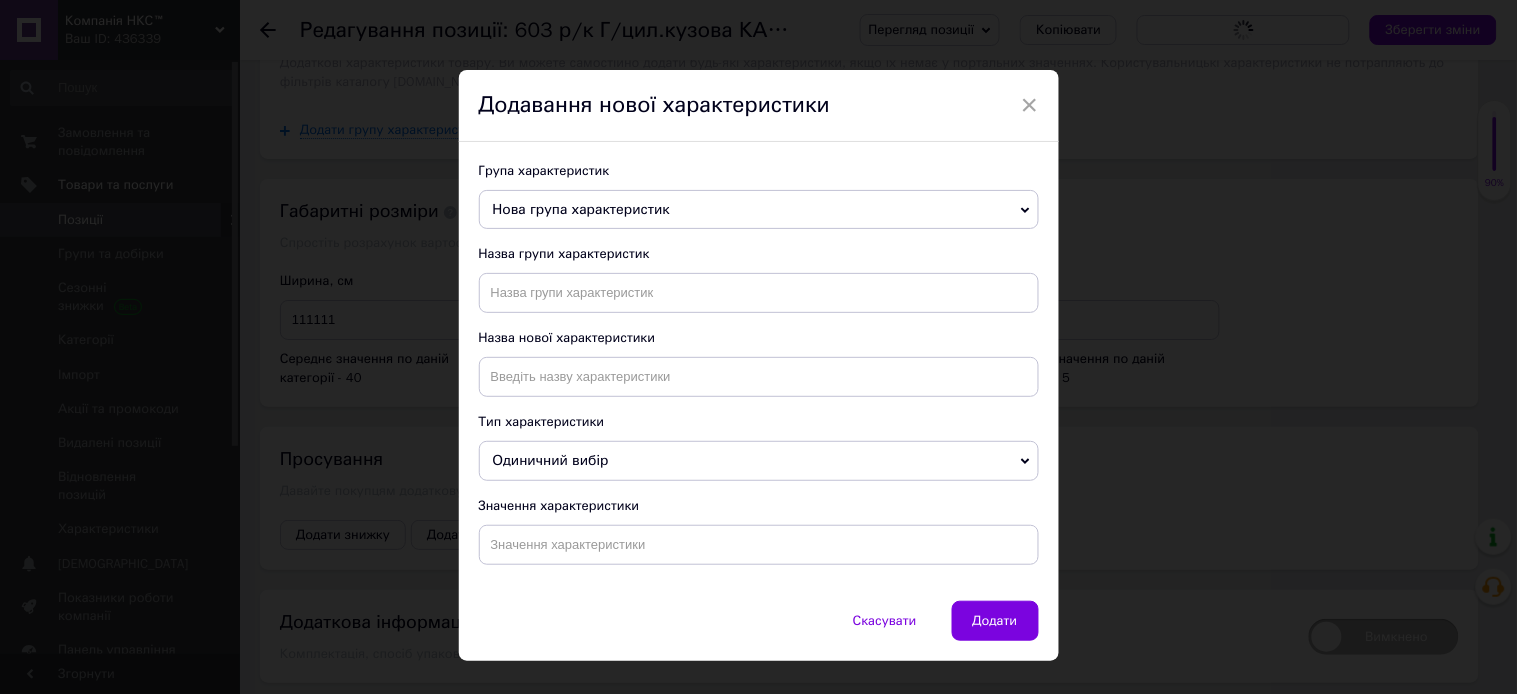 click on "Нова група характеристик" at bounding box center (581, 209) 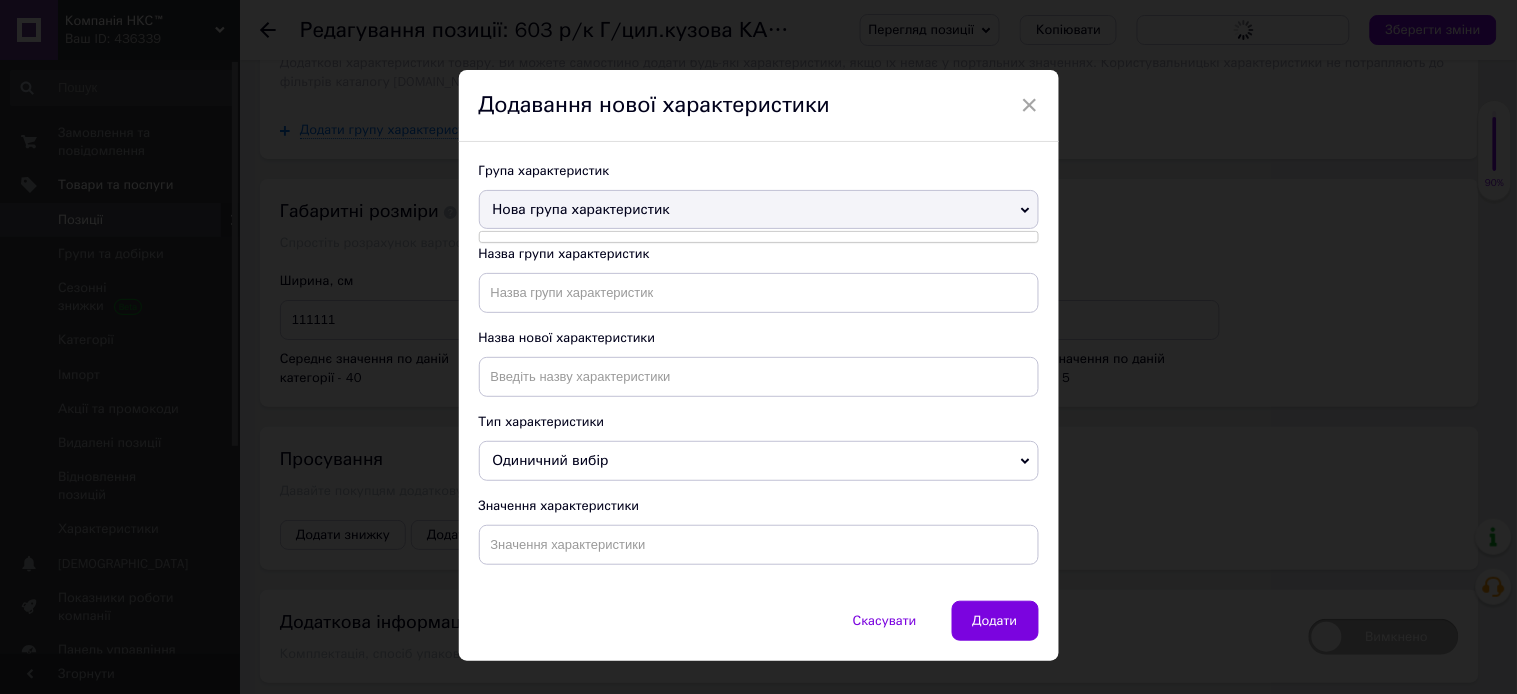 drag, startPoint x: 887, startPoint y: 201, endPoint x: 926, endPoint y: 214, distance: 41.109608 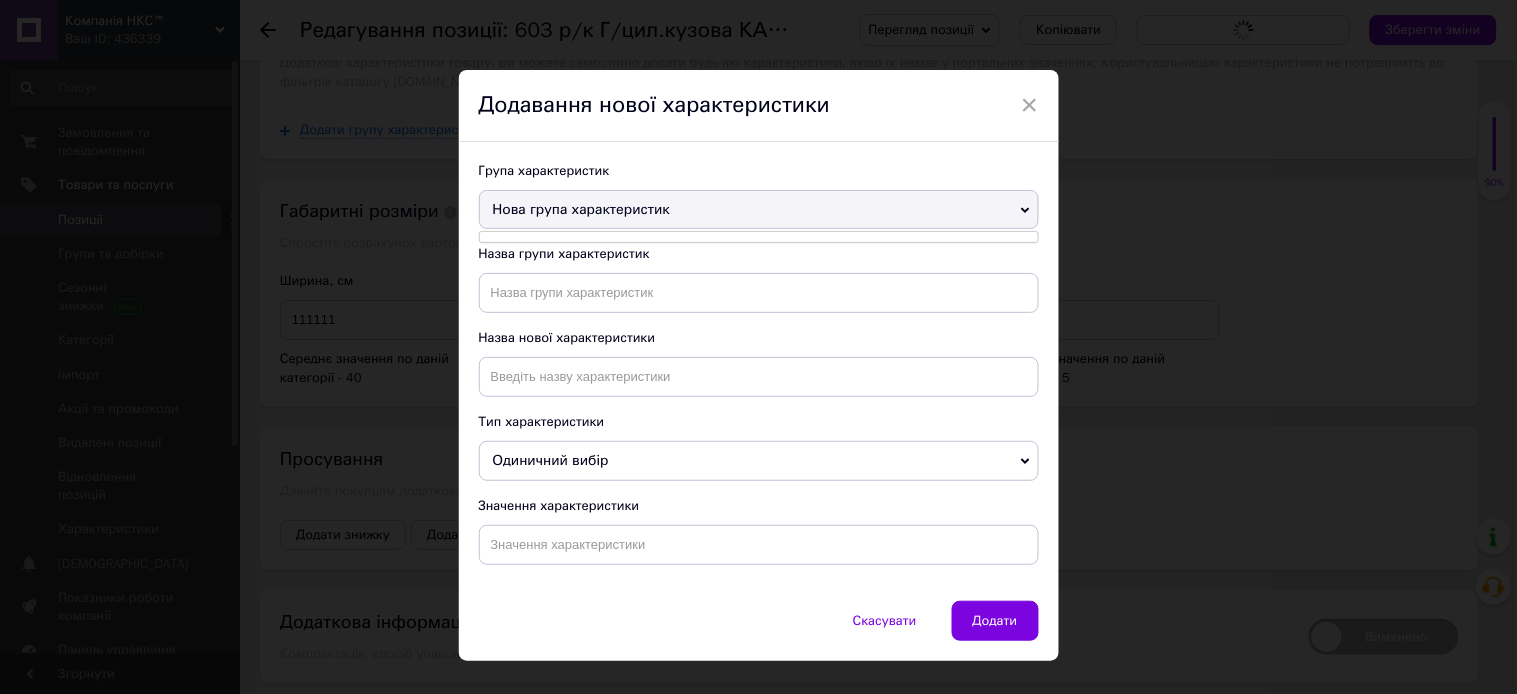 click on "Нова група характеристик" at bounding box center (759, 210) 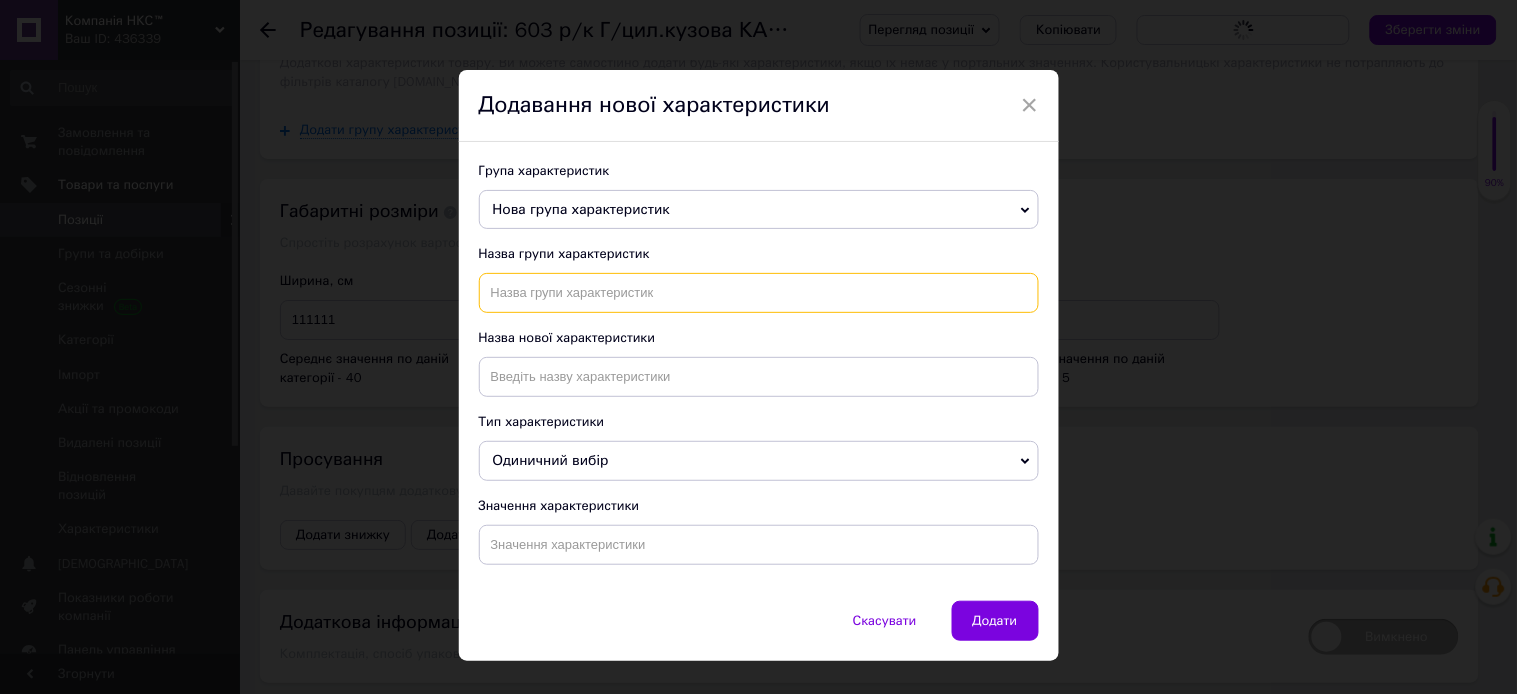 click at bounding box center (759, 293) 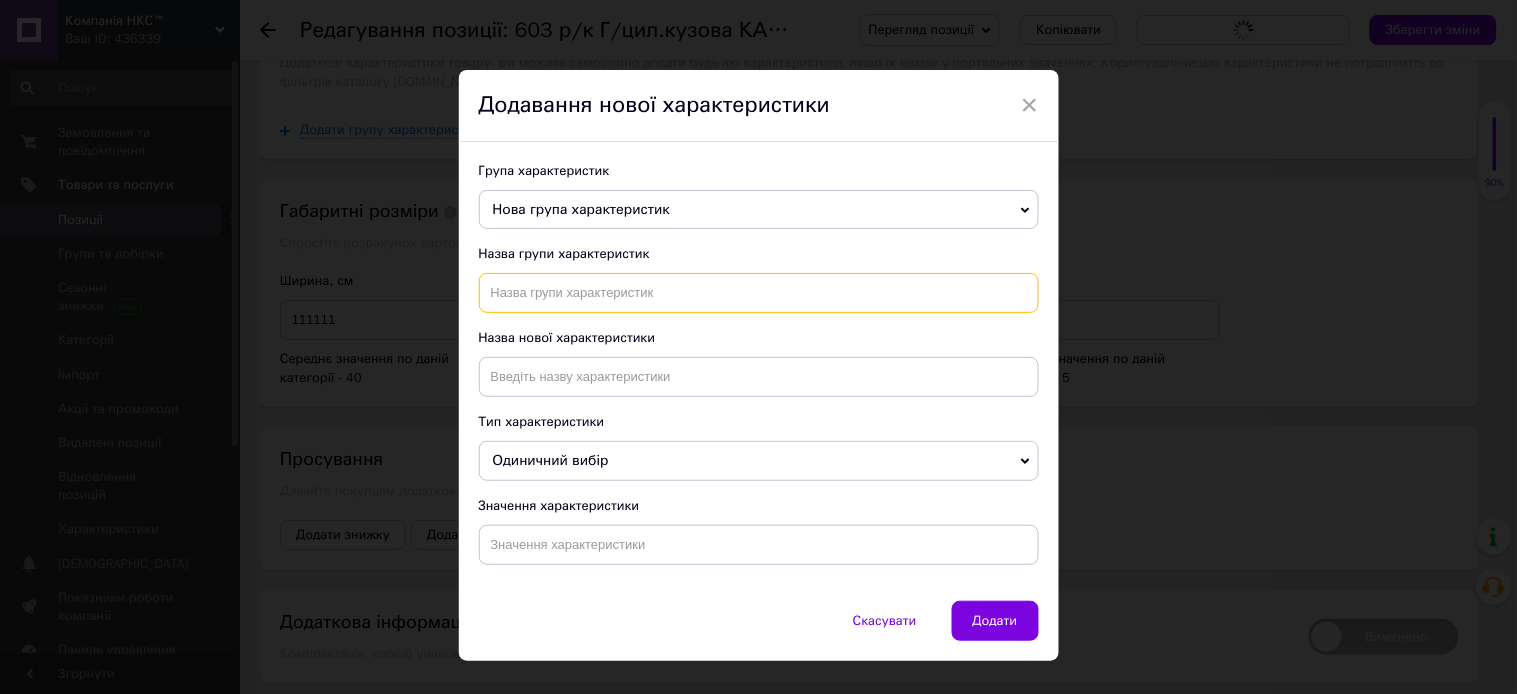 drag, startPoint x: 691, startPoint y: 291, endPoint x: 837, endPoint y: 312, distance: 147.50255 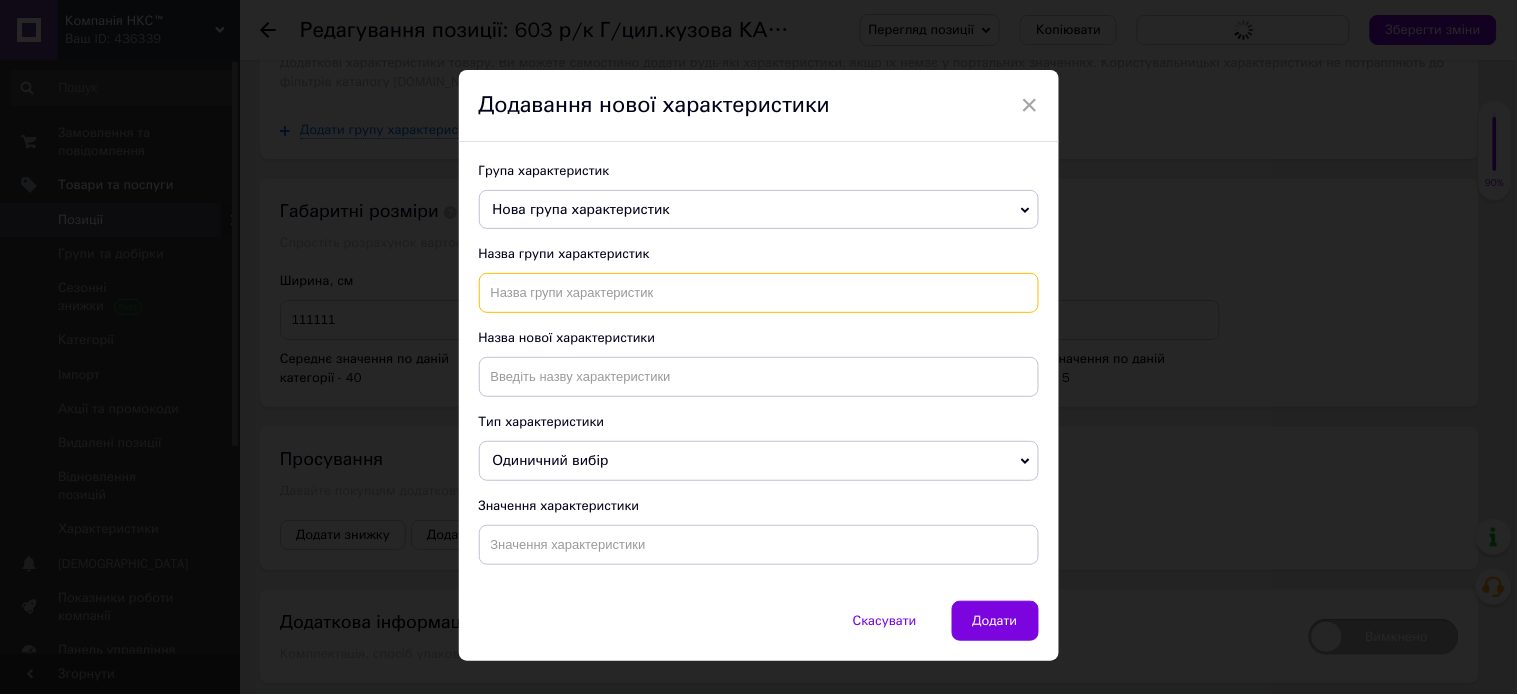 click at bounding box center [759, 293] 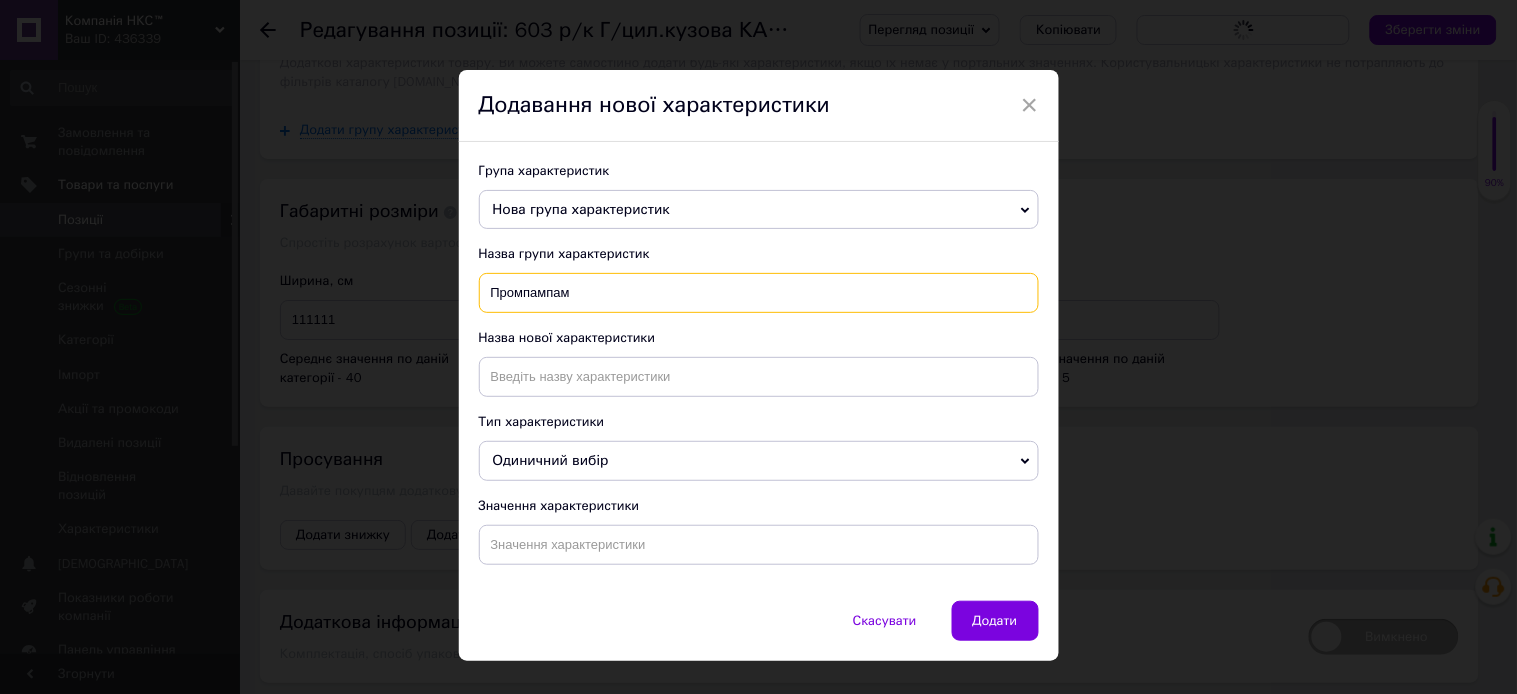 type on "Промпампам" 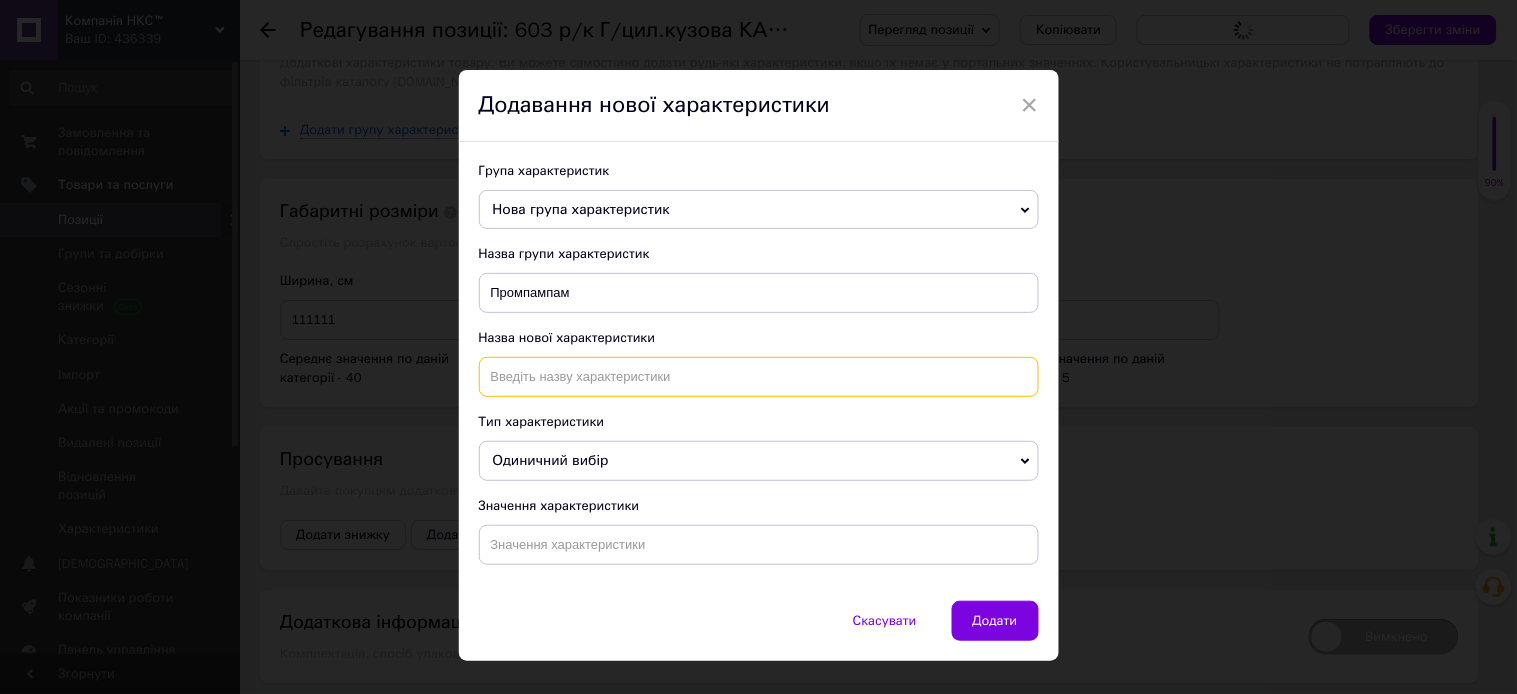 drag, startPoint x: 506, startPoint y: 375, endPoint x: 717, endPoint y: 428, distance: 217.5546 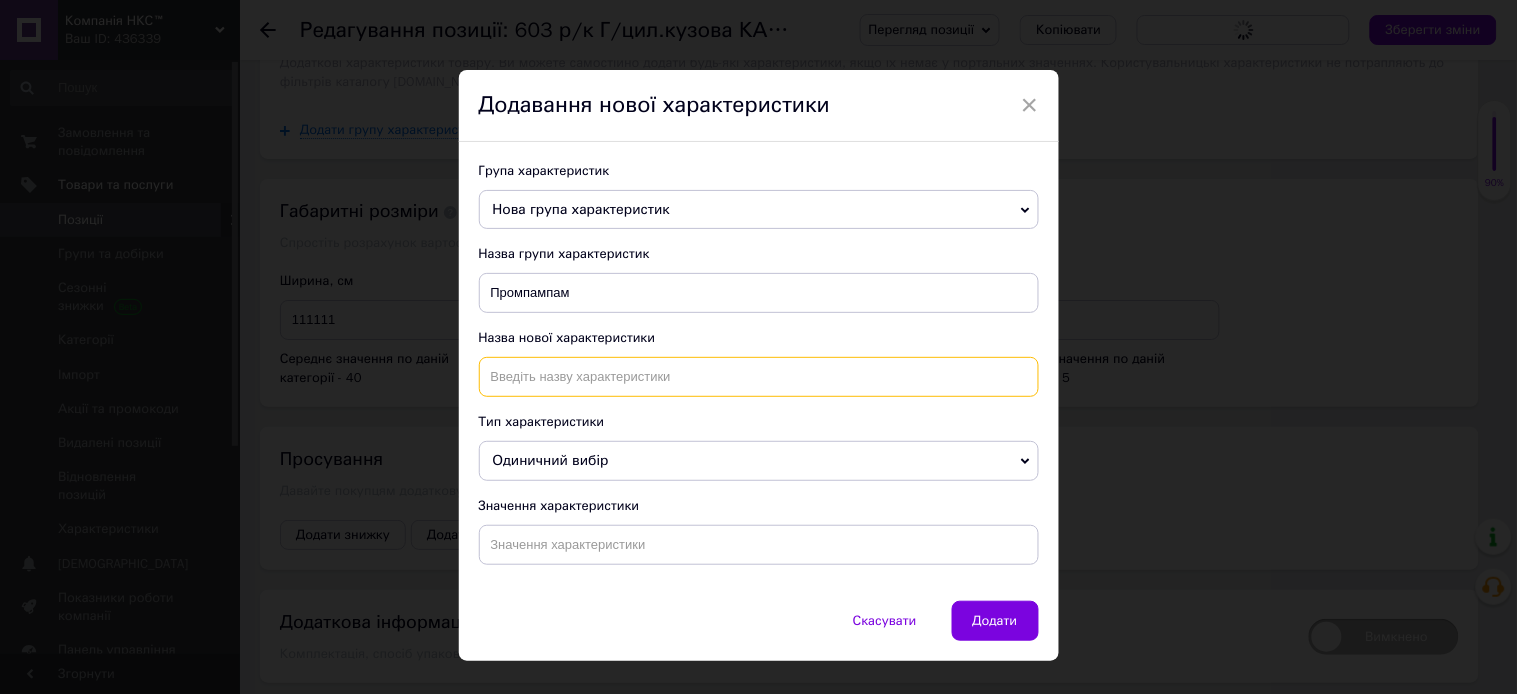 click at bounding box center (759, 377) 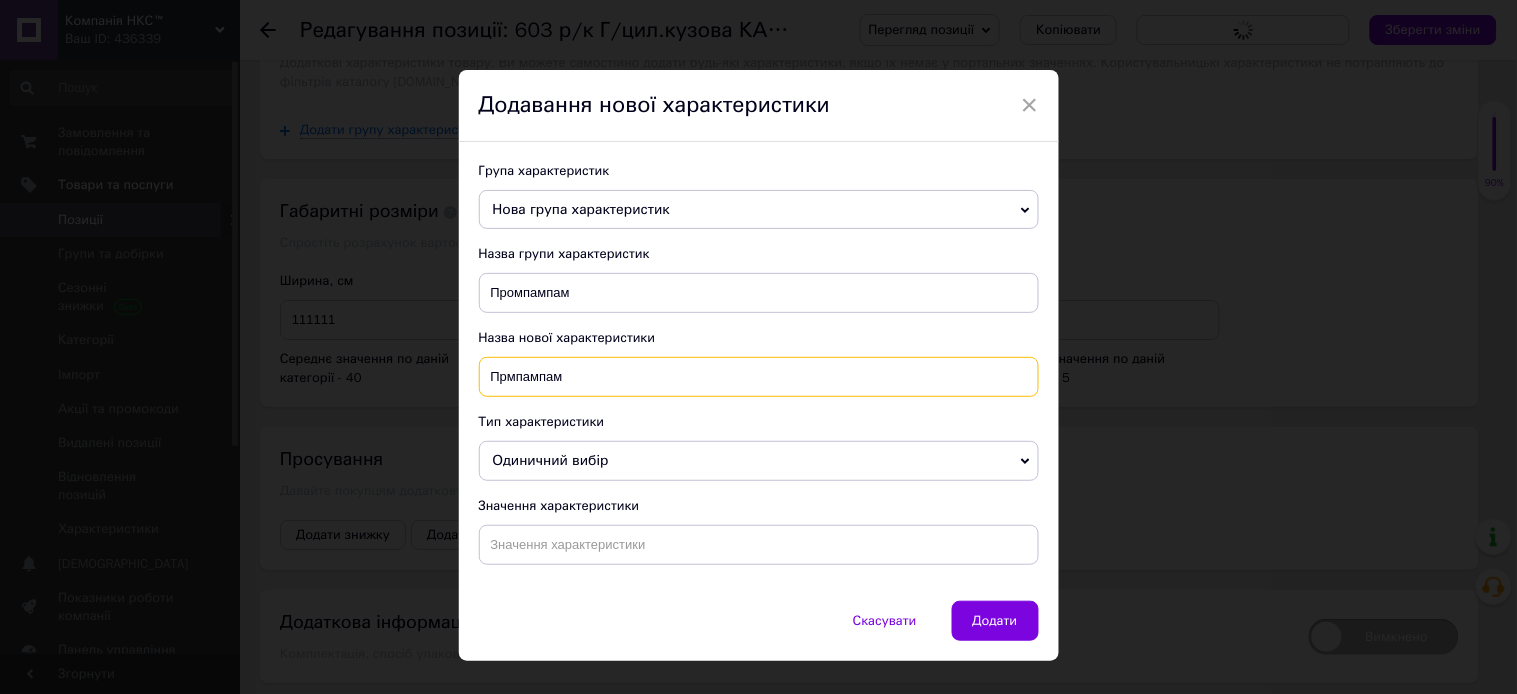 type on "Прмпампам" 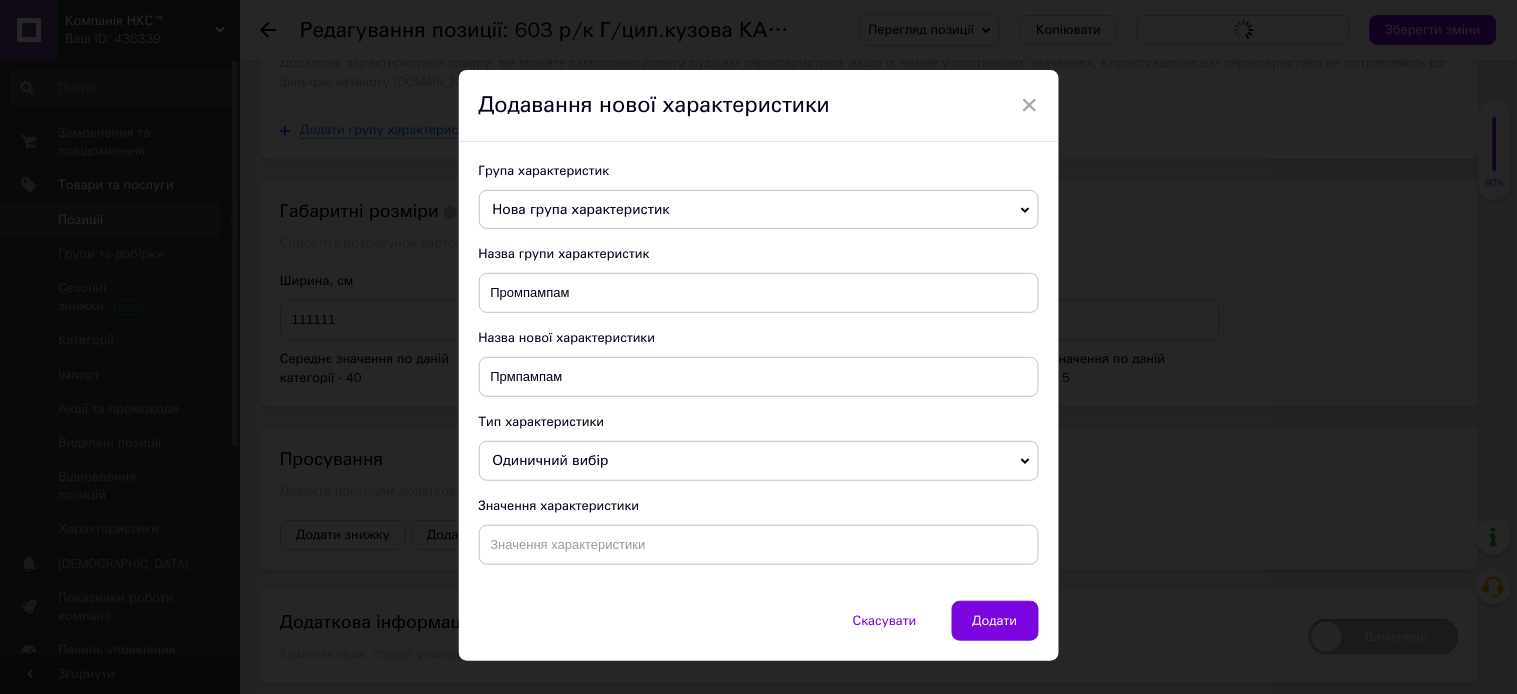 click on "Одиничний вибір" at bounding box center (759, 461) 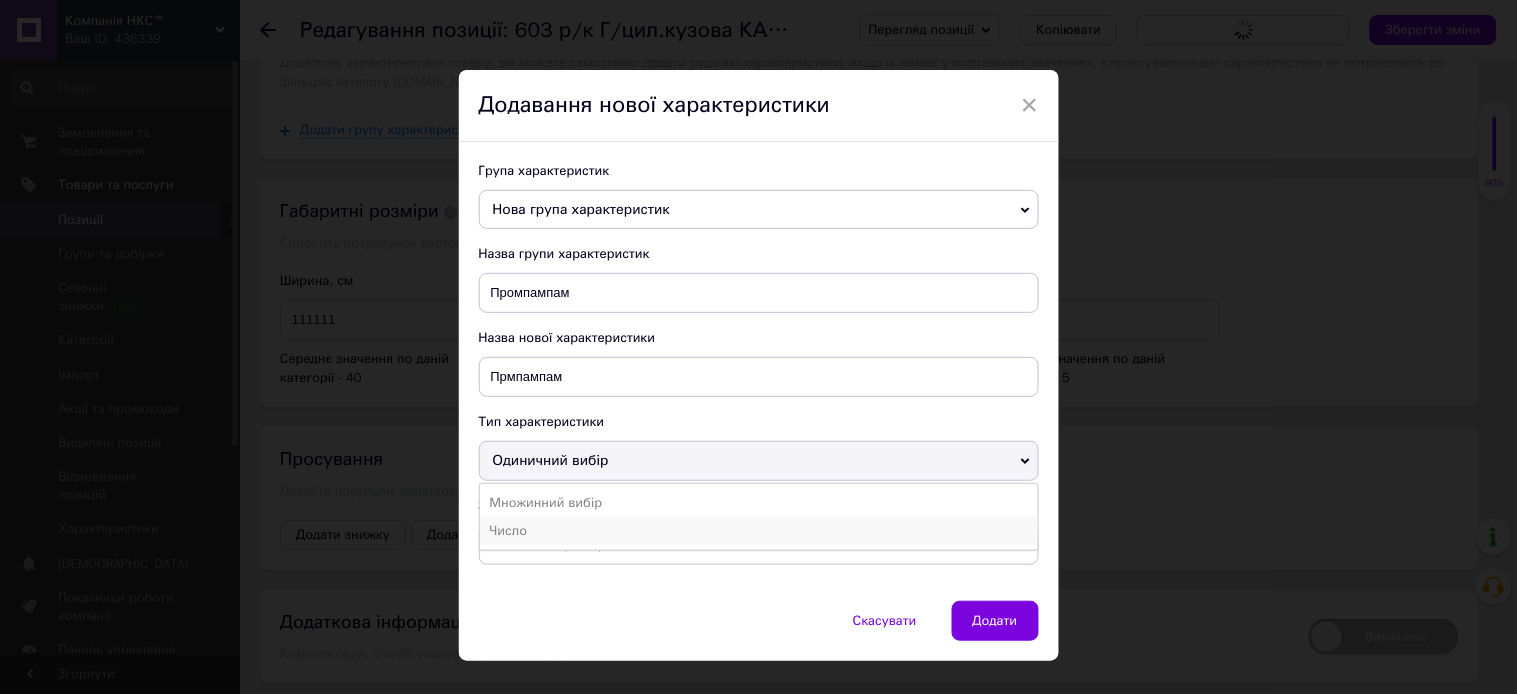 click on "Число" at bounding box center (759, 531) 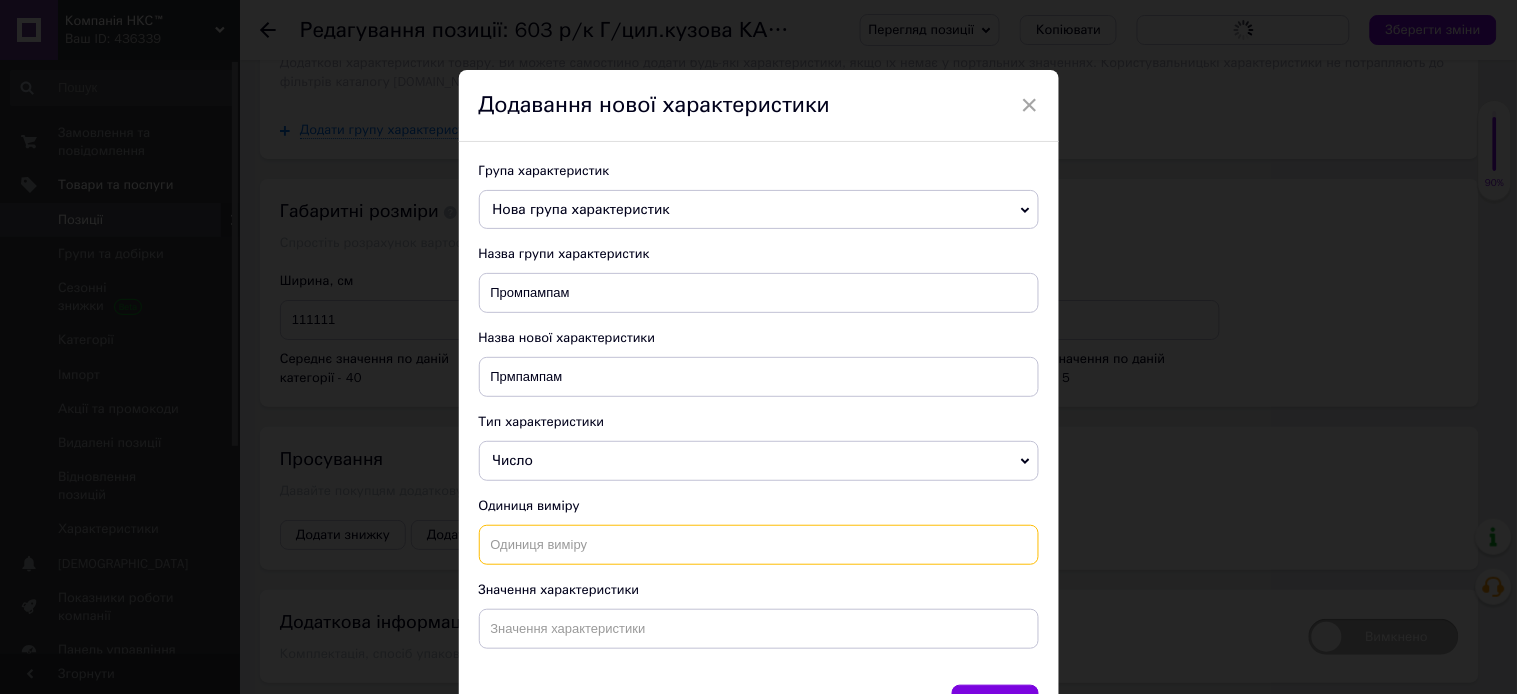 click at bounding box center [759, 545] 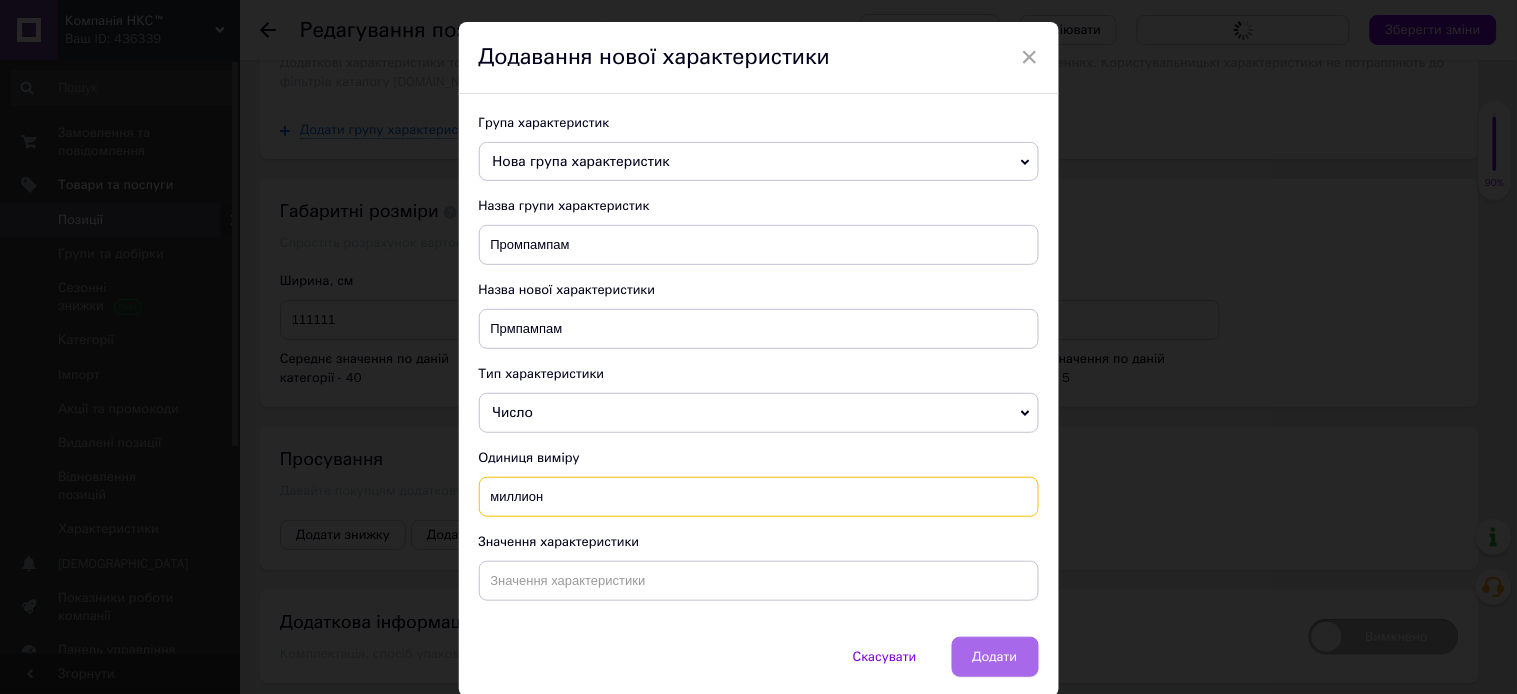 scroll, scrollTop: 120, scrollLeft: 0, axis: vertical 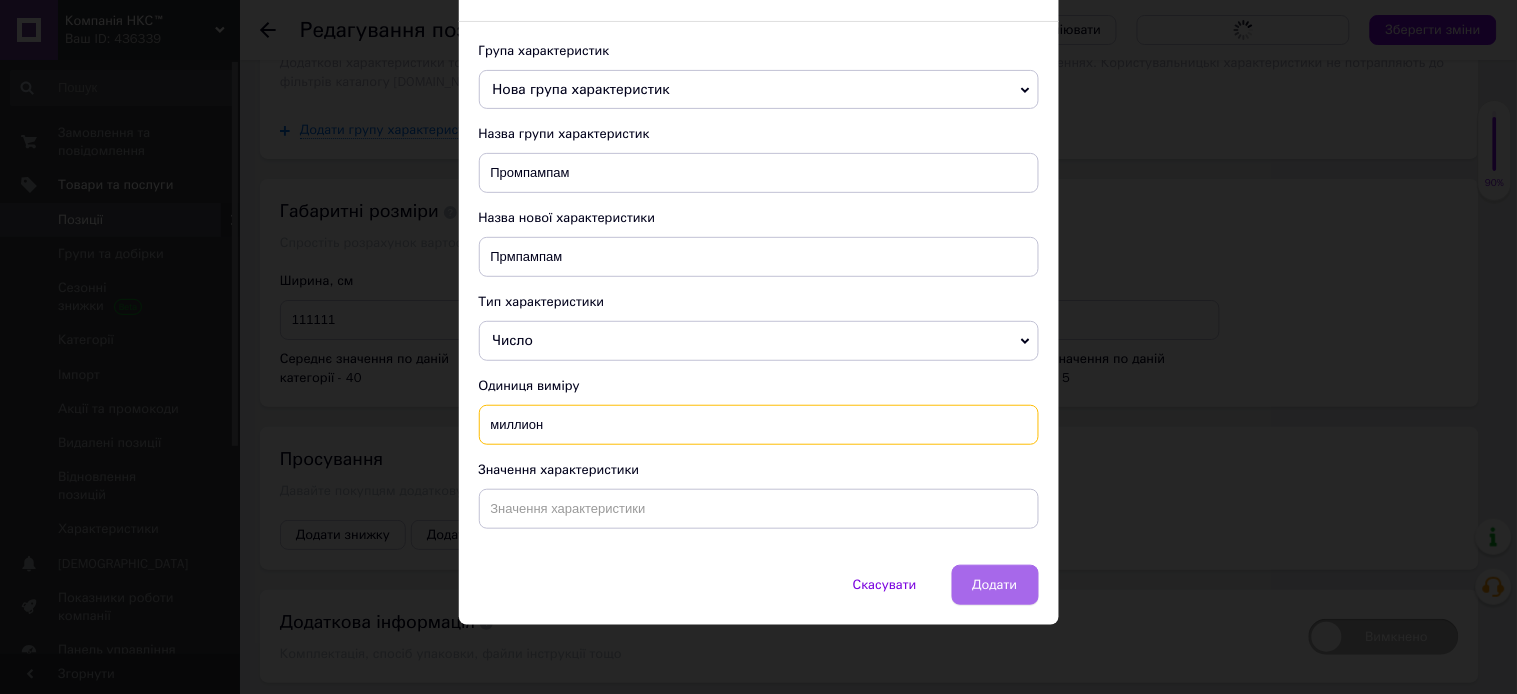 type on "миллион" 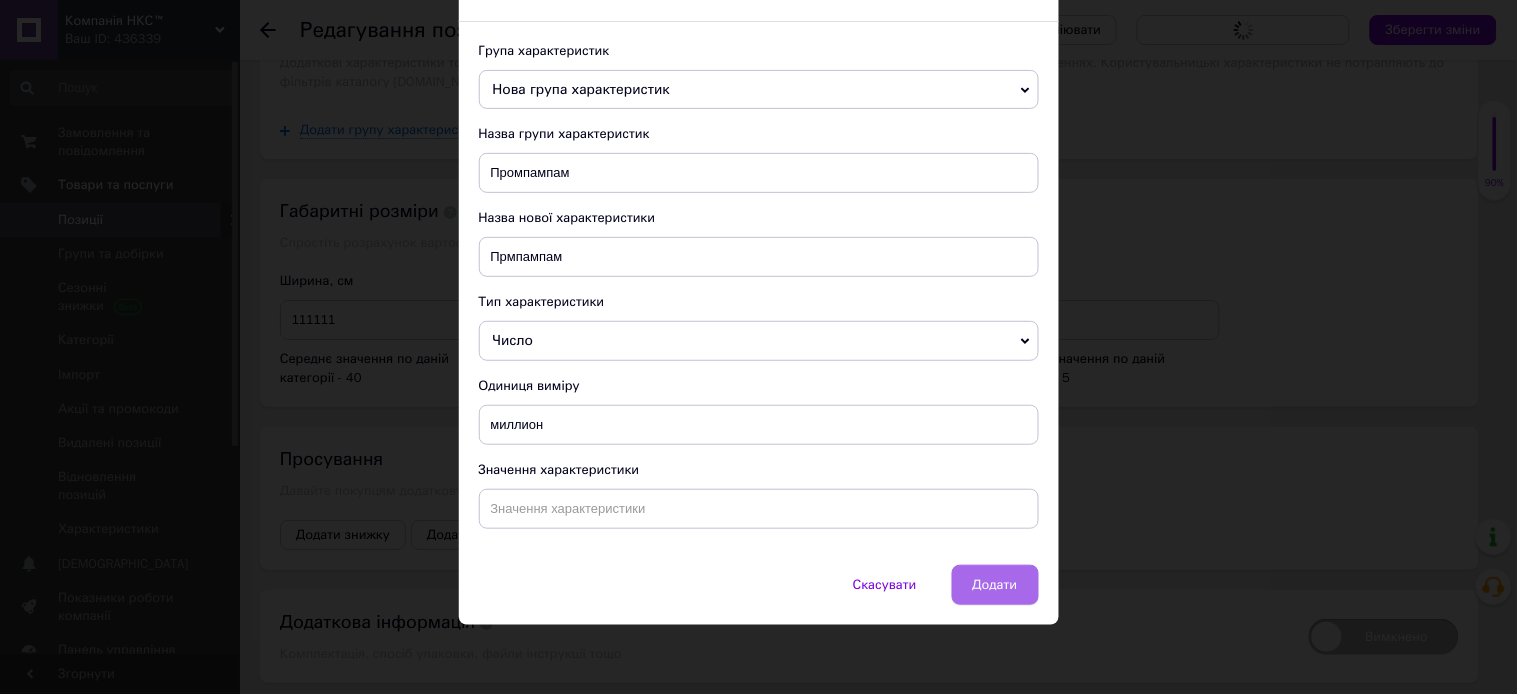 drag, startPoint x: 1000, startPoint y: 583, endPoint x: 1013, endPoint y: 588, distance: 13.928389 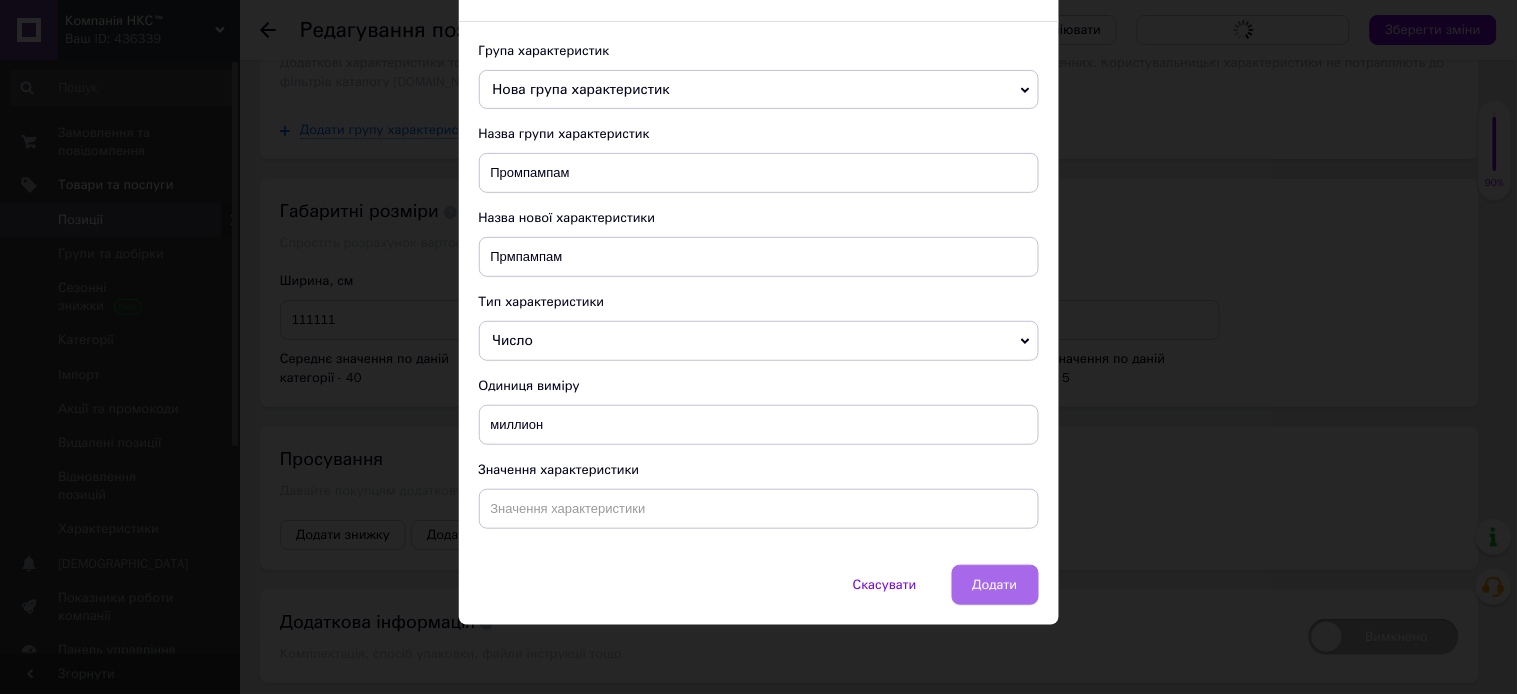 click on "Додати" at bounding box center [995, 585] 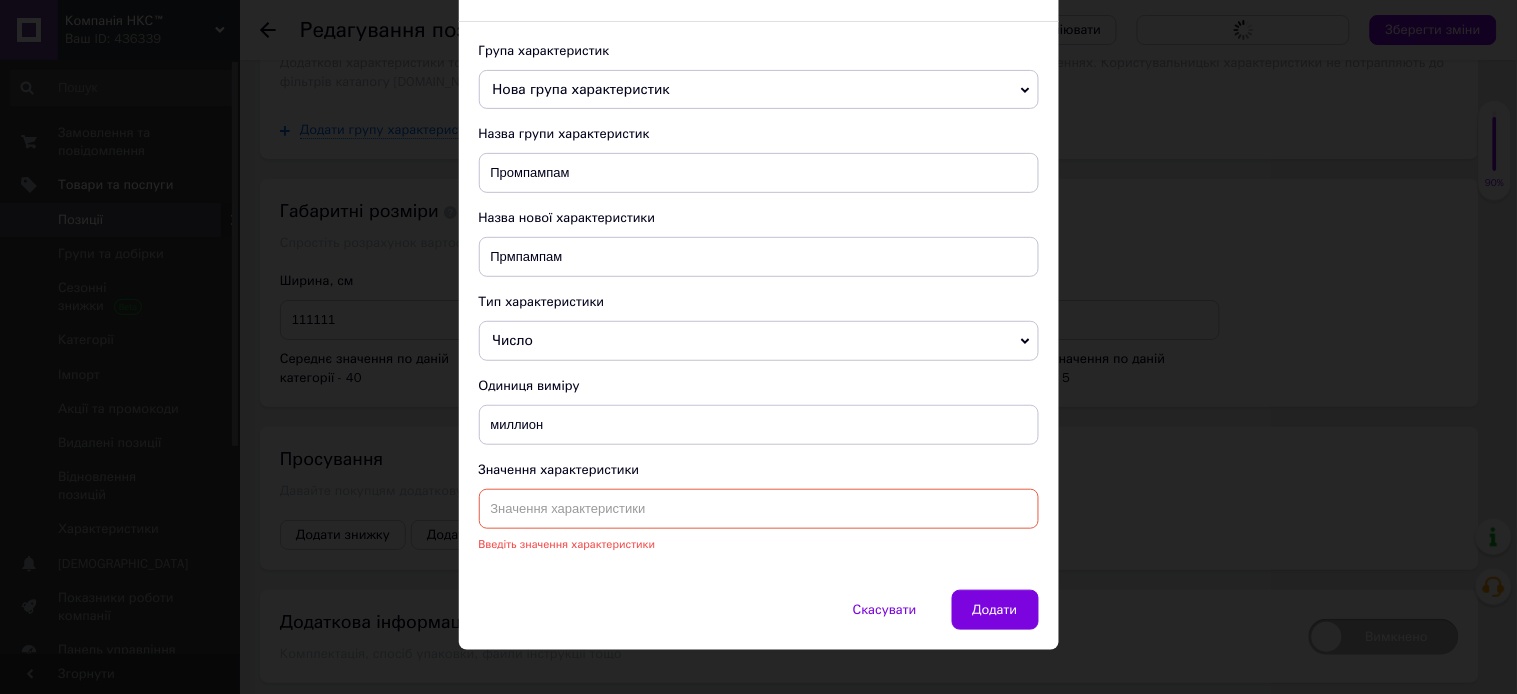 click at bounding box center (759, 509) 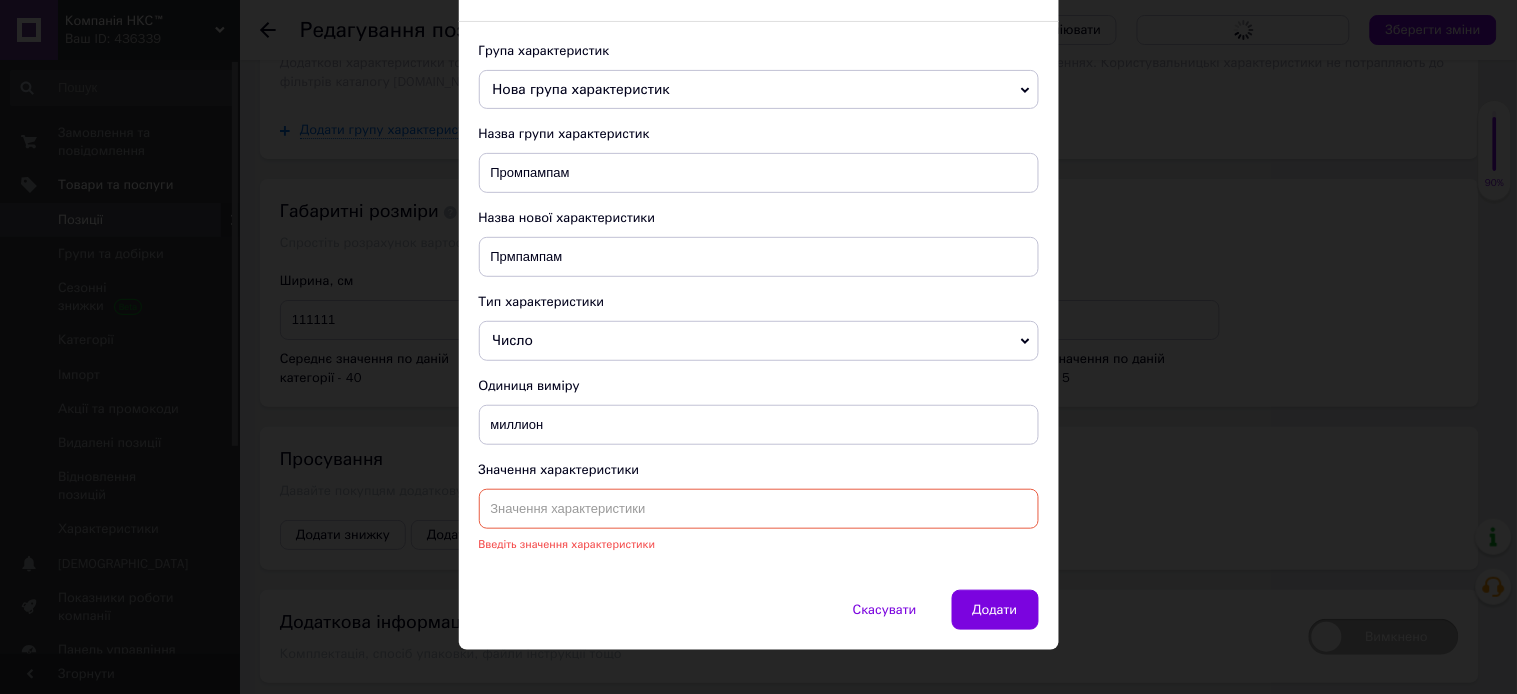 click at bounding box center (759, 509) 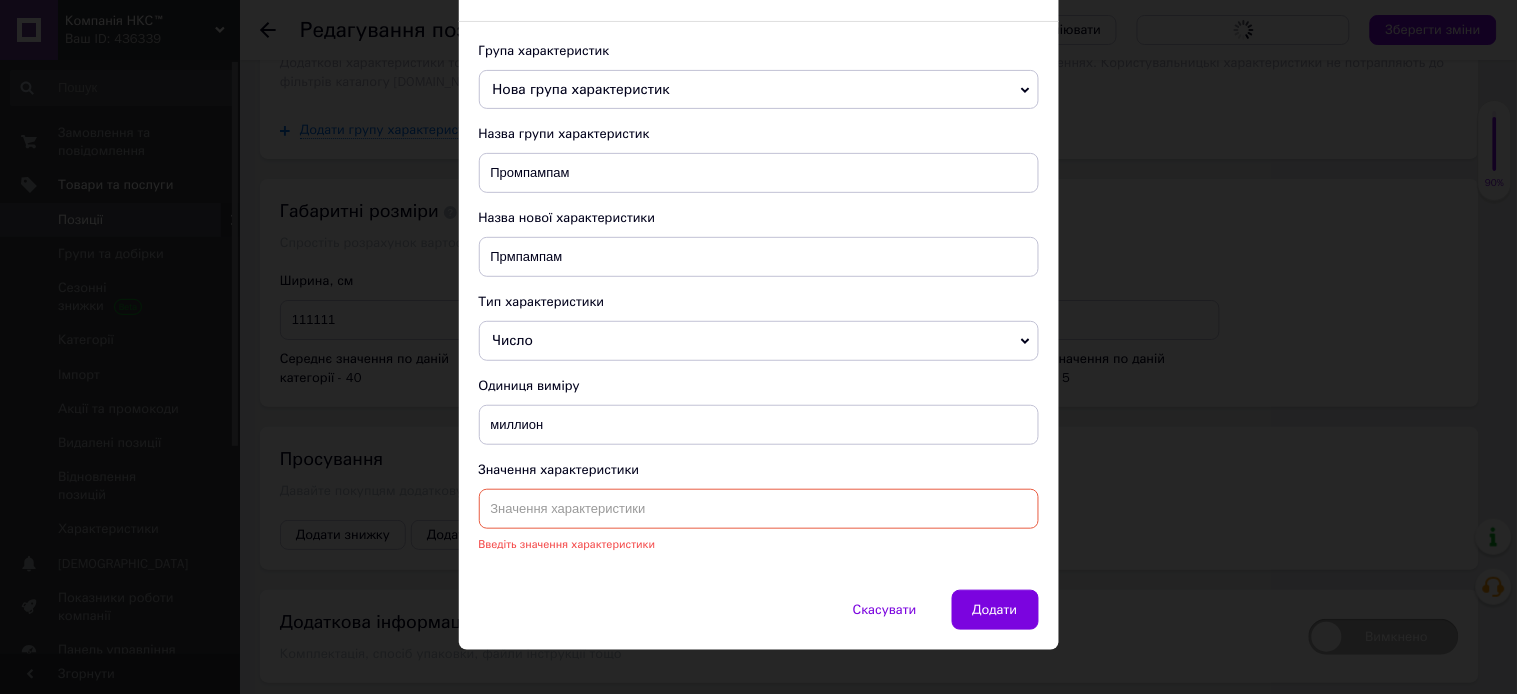drag, startPoint x: 533, startPoint y: 505, endPoint x: 562, endPoint y: 502, distance: 29.15476 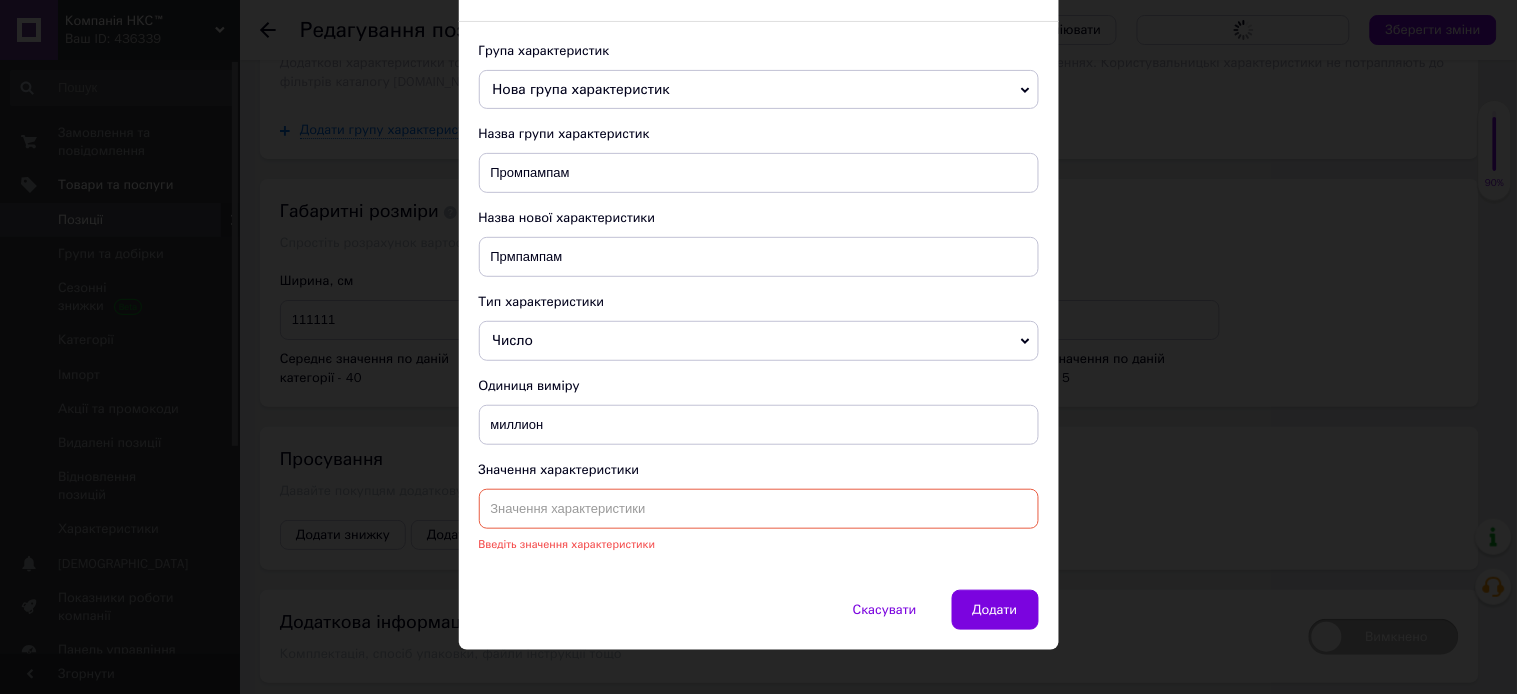 click at bounding box center [759, 509] 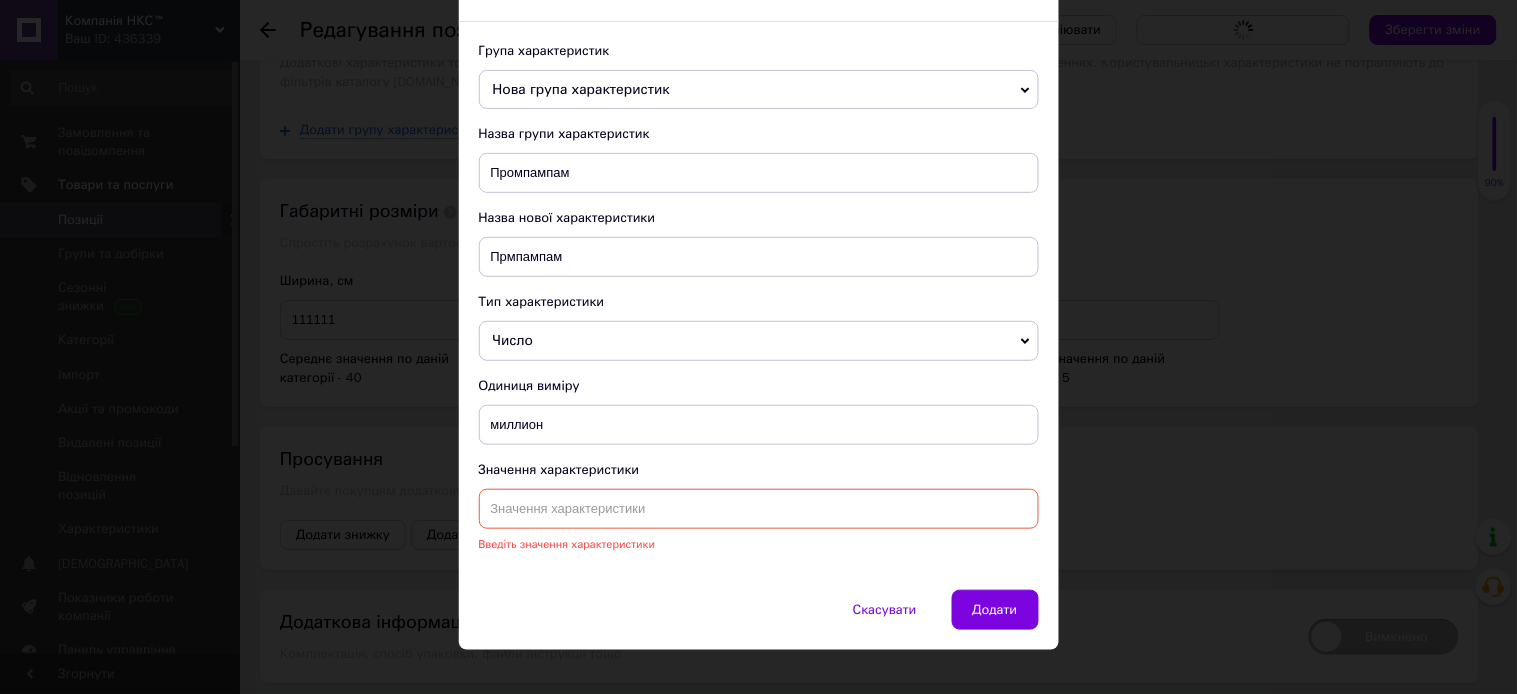 click at bounding box center [759, 509] 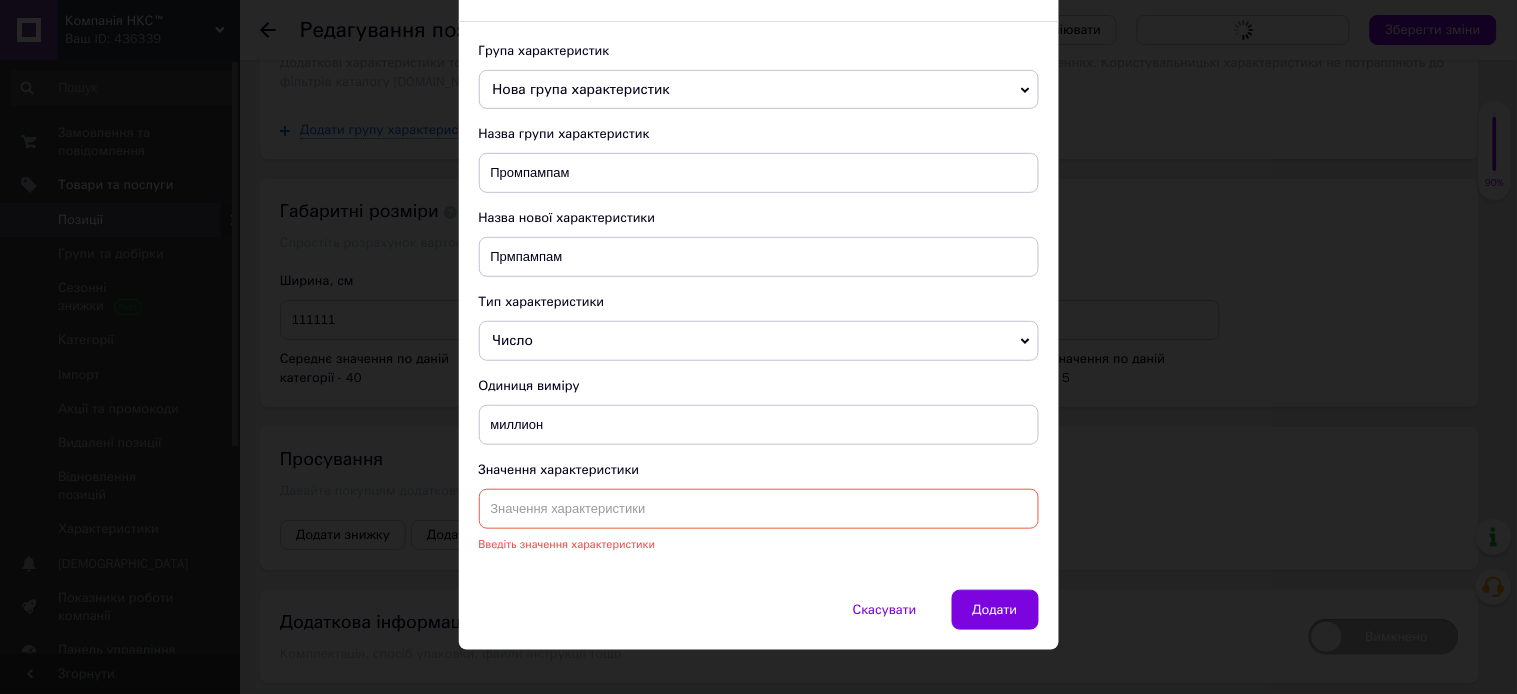 drag, startPoint x: 605, startPoint y: 506, endPoint x: 754, endPoint y: 505, distance: 149.00336 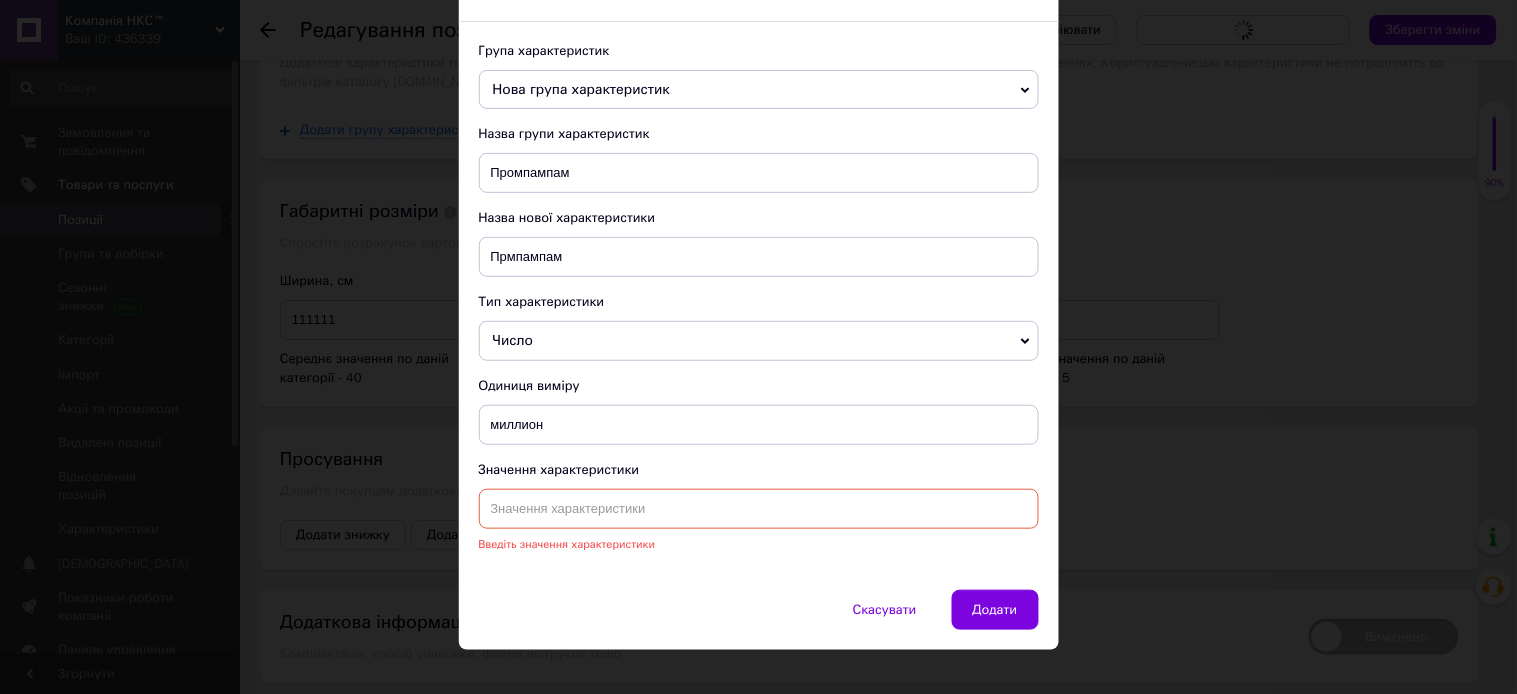 click at bounding box center [759, 509] 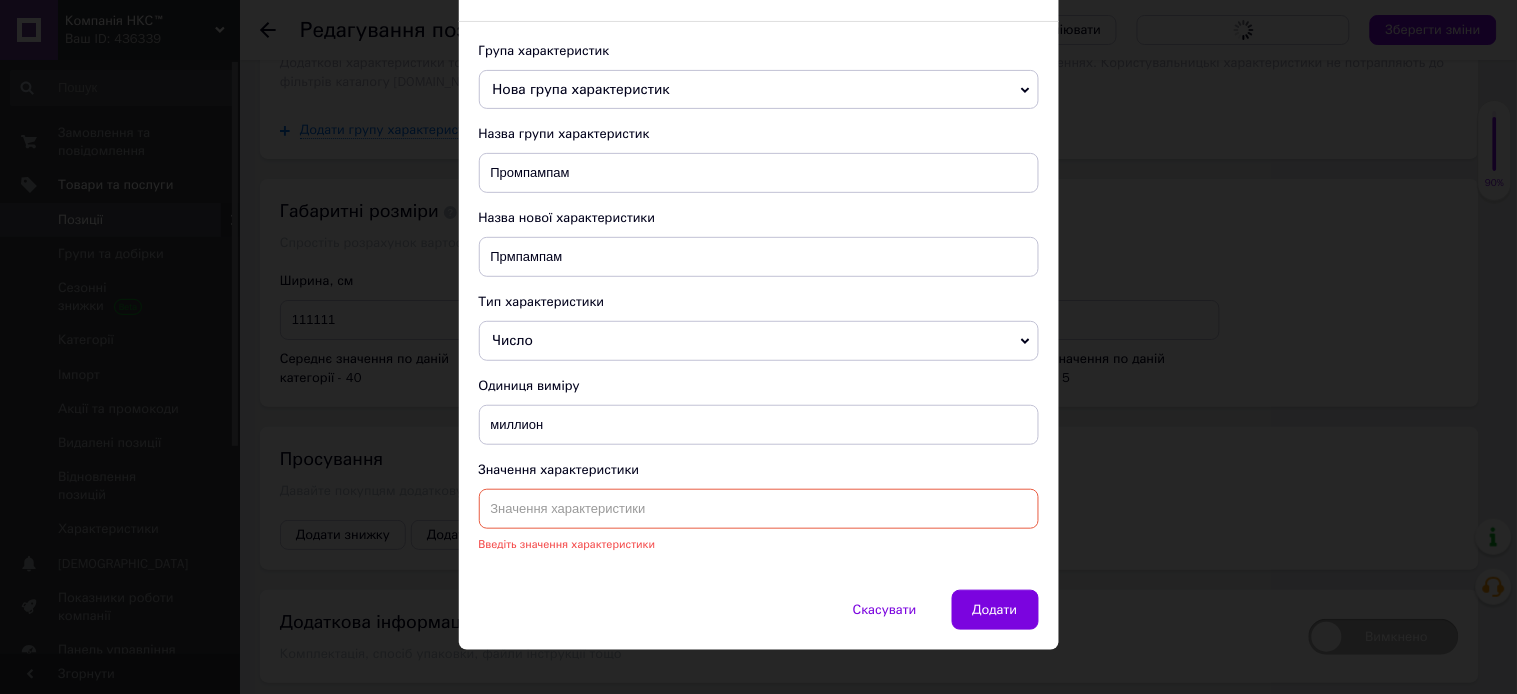 click at bounding box center (759, 509) 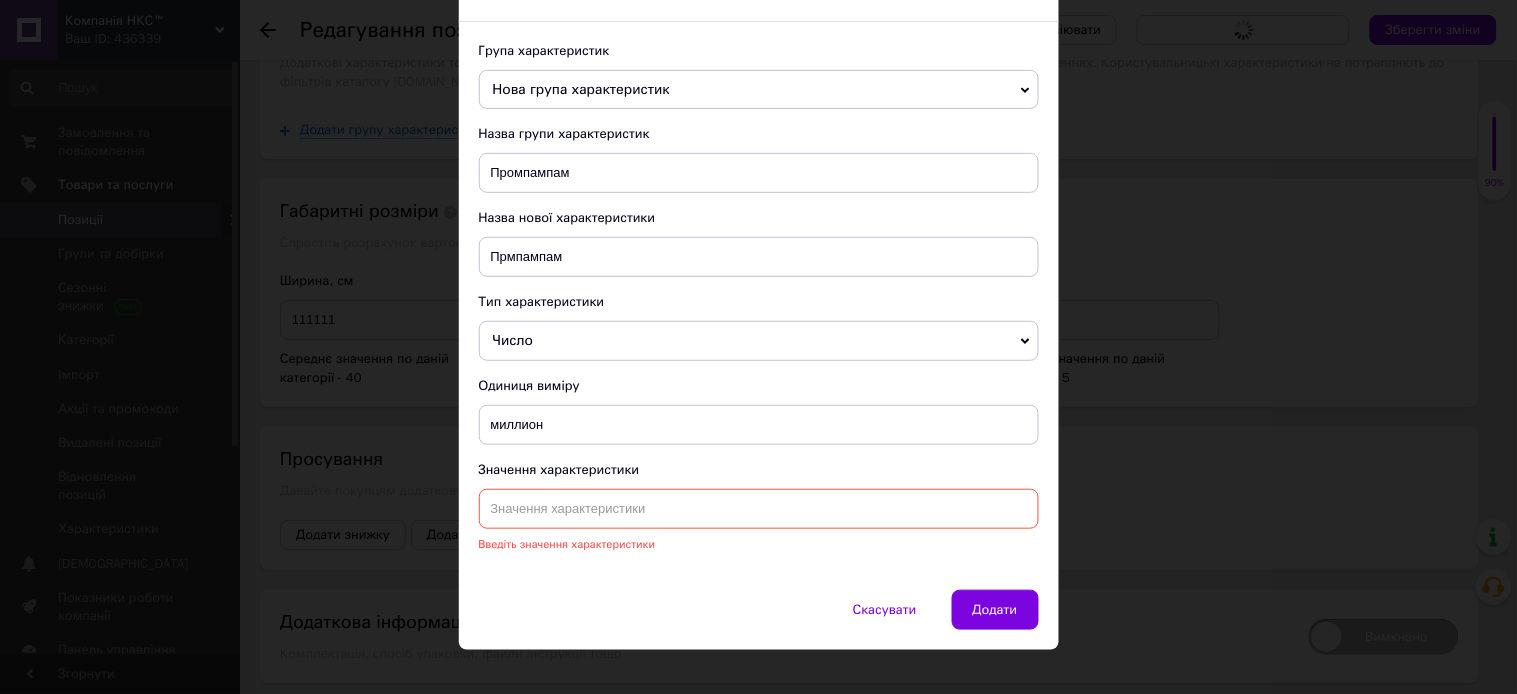 click at bounding box center (759, 509) 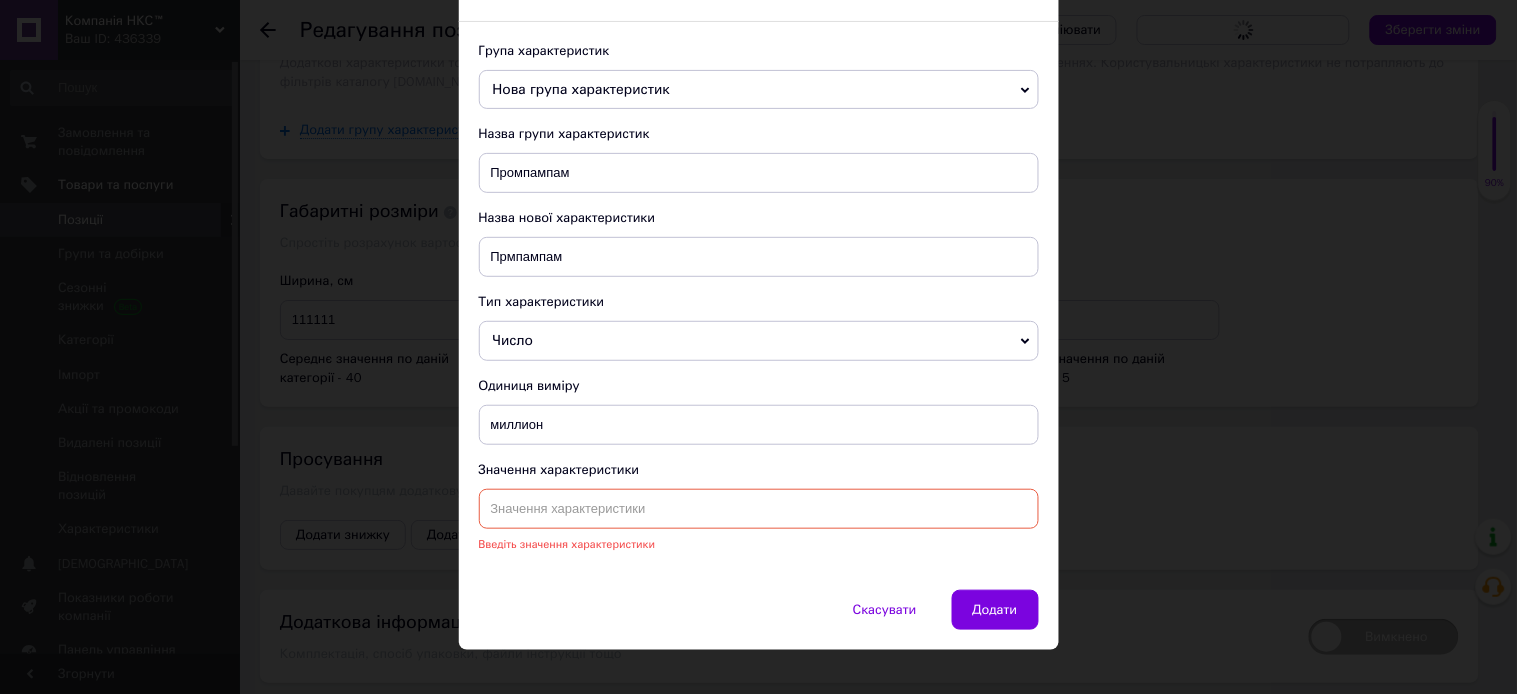 click at bounding box center [759, 509] 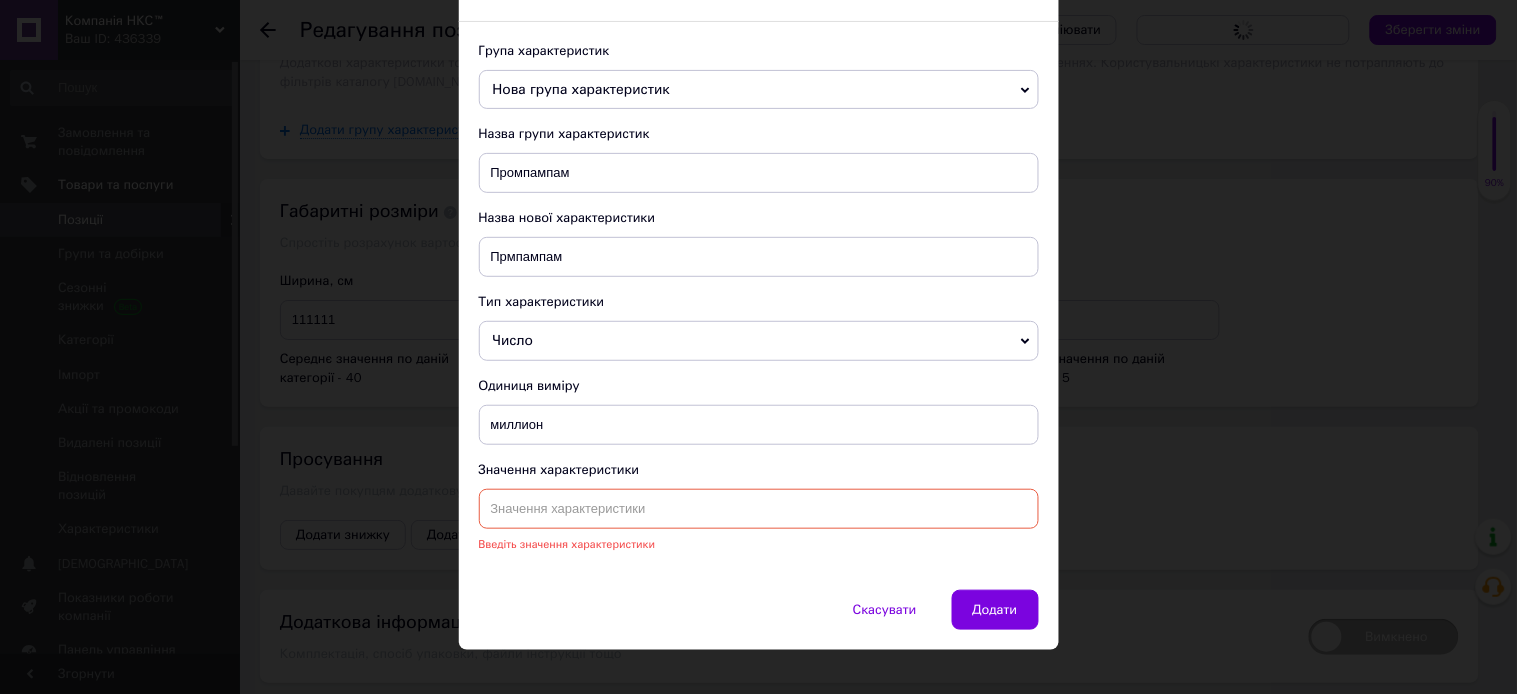 drag, startPoint x: 601, startPoint y: 506, endPoint x: 686, endPoint y: 496, distance: 85.58621 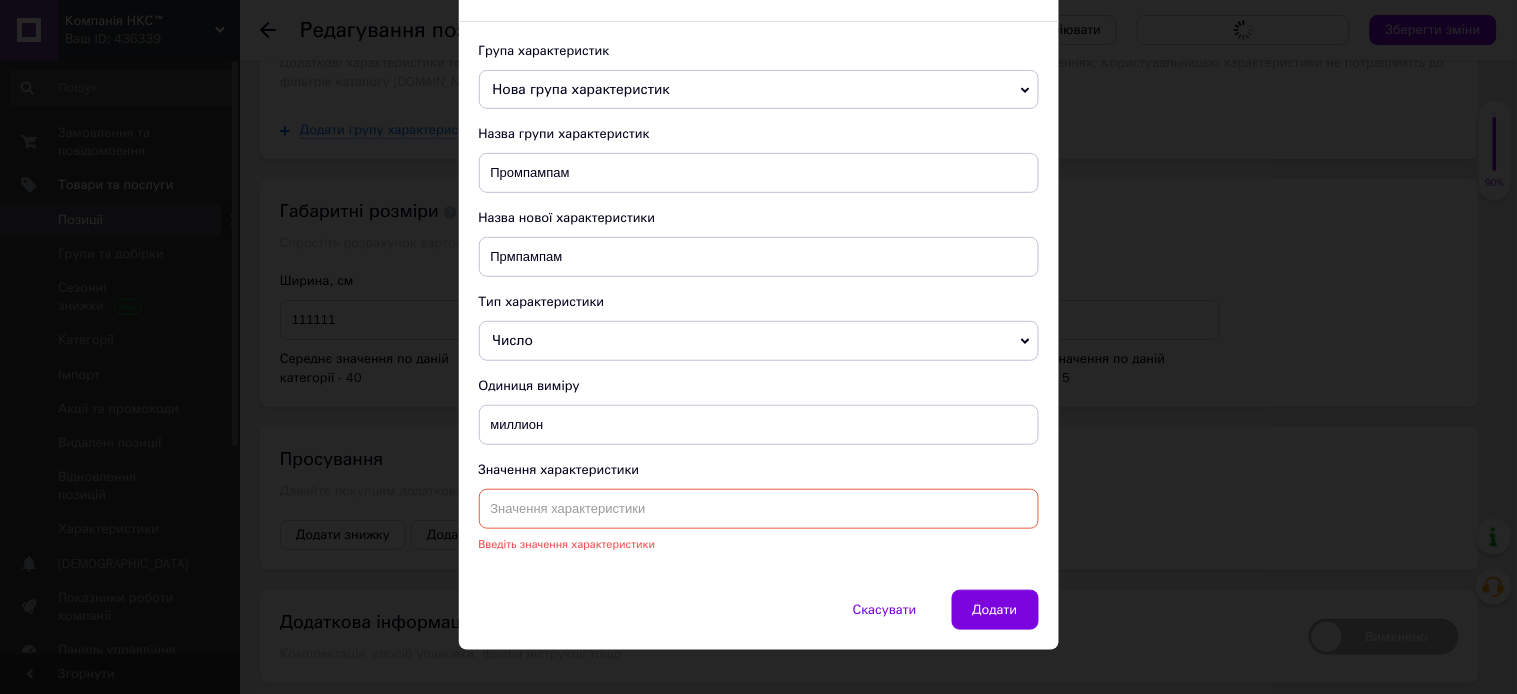 click at bounding box center [759, 509] 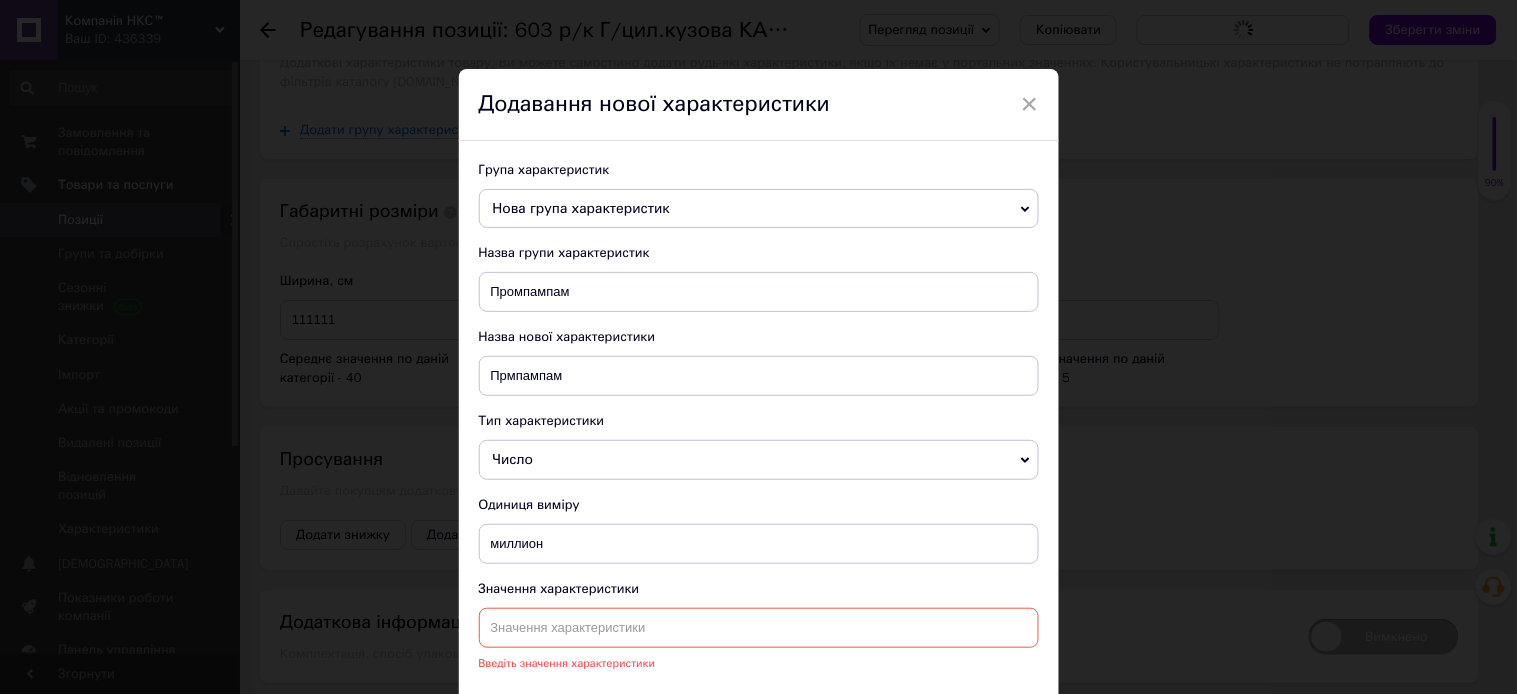 scroll, scrollTop: 0, scrollLeft: 0, axis: both 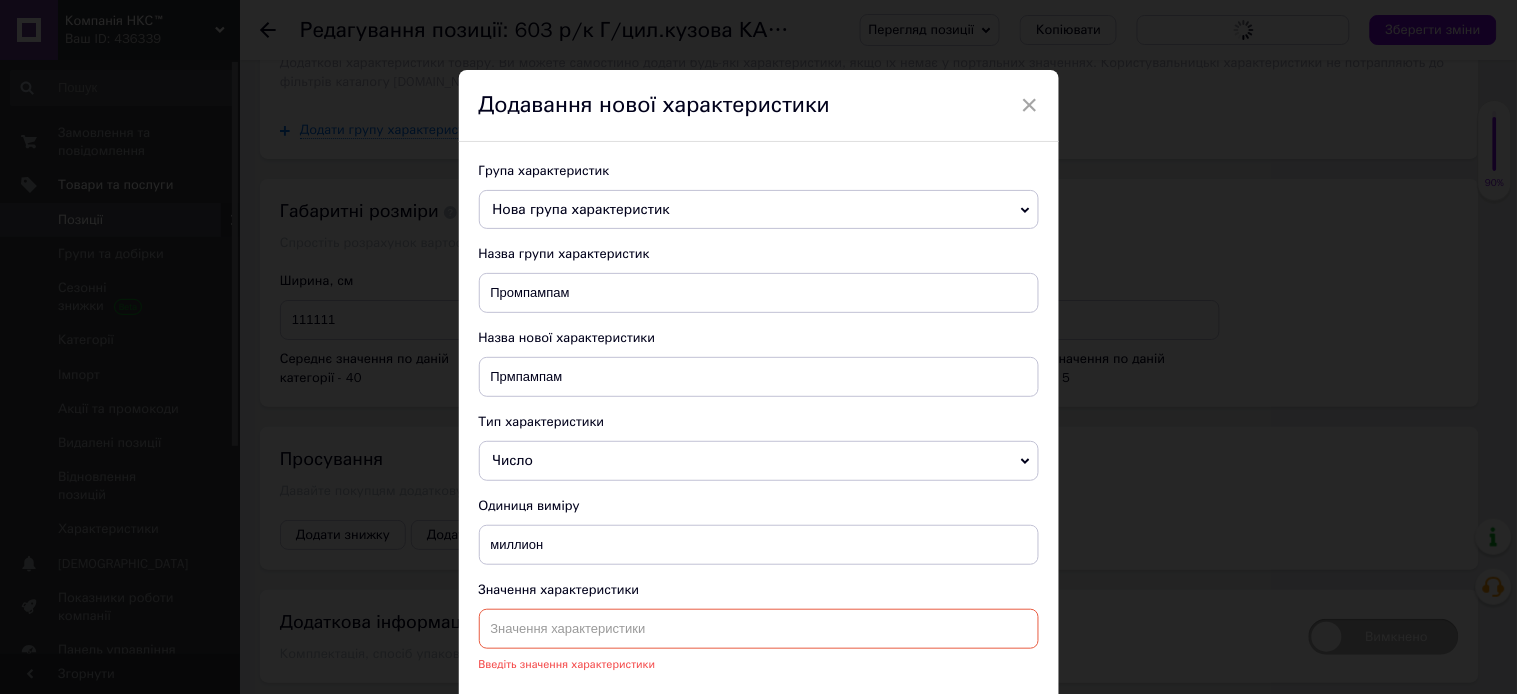 click on "Нова група характеристик" at bounding box center [581, 209] 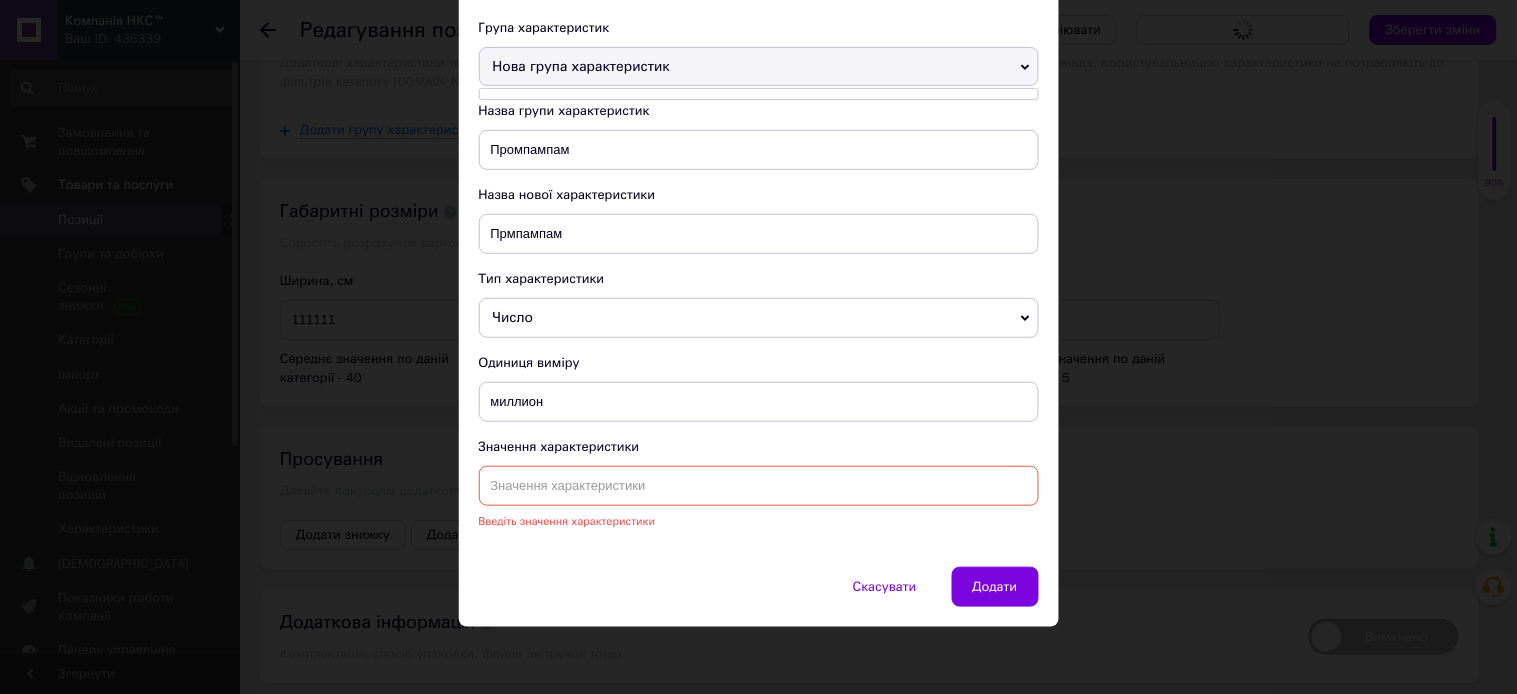 scroll, scrollTop: 144, scrollLeft: 0, axis: vertical 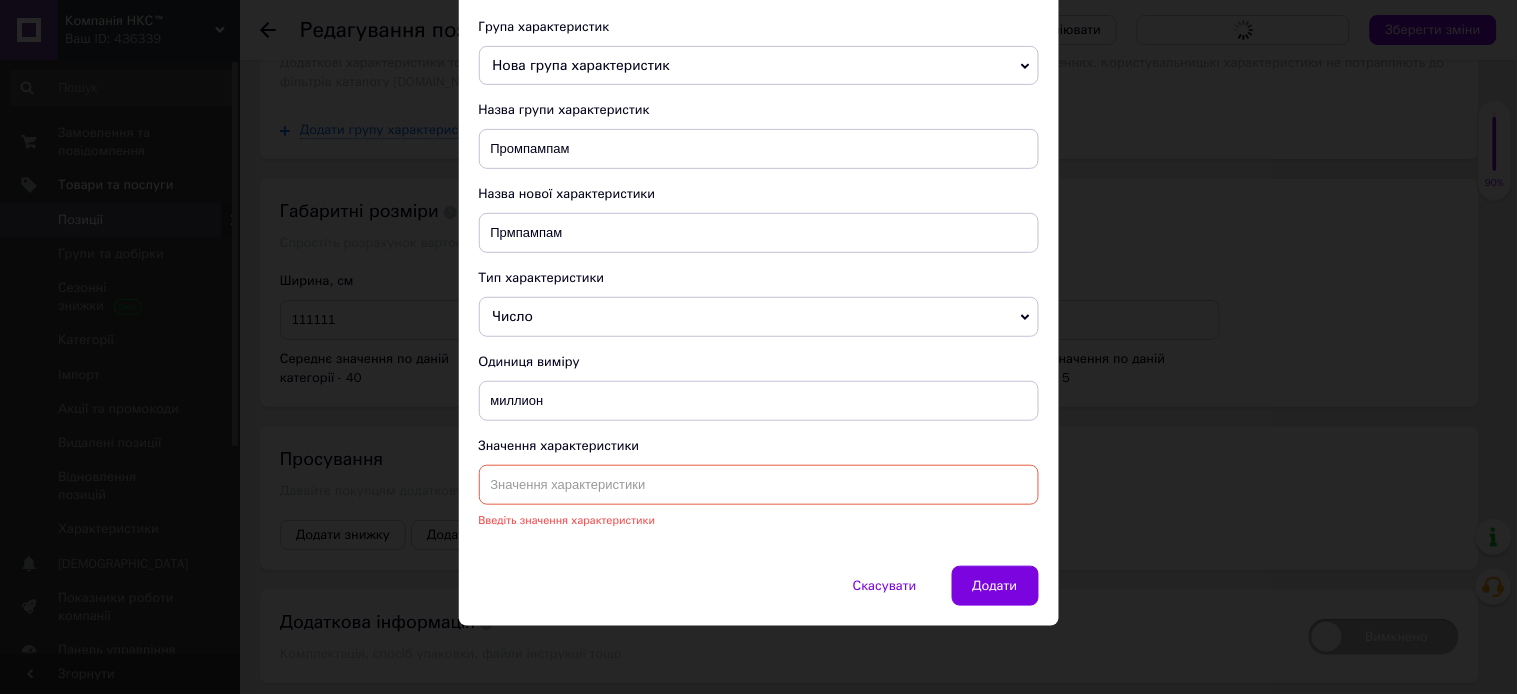 drag, startPoint x: 520, startPoint y: 484, endPoint x: 606, endPoint y: 498, distance: 87.13208 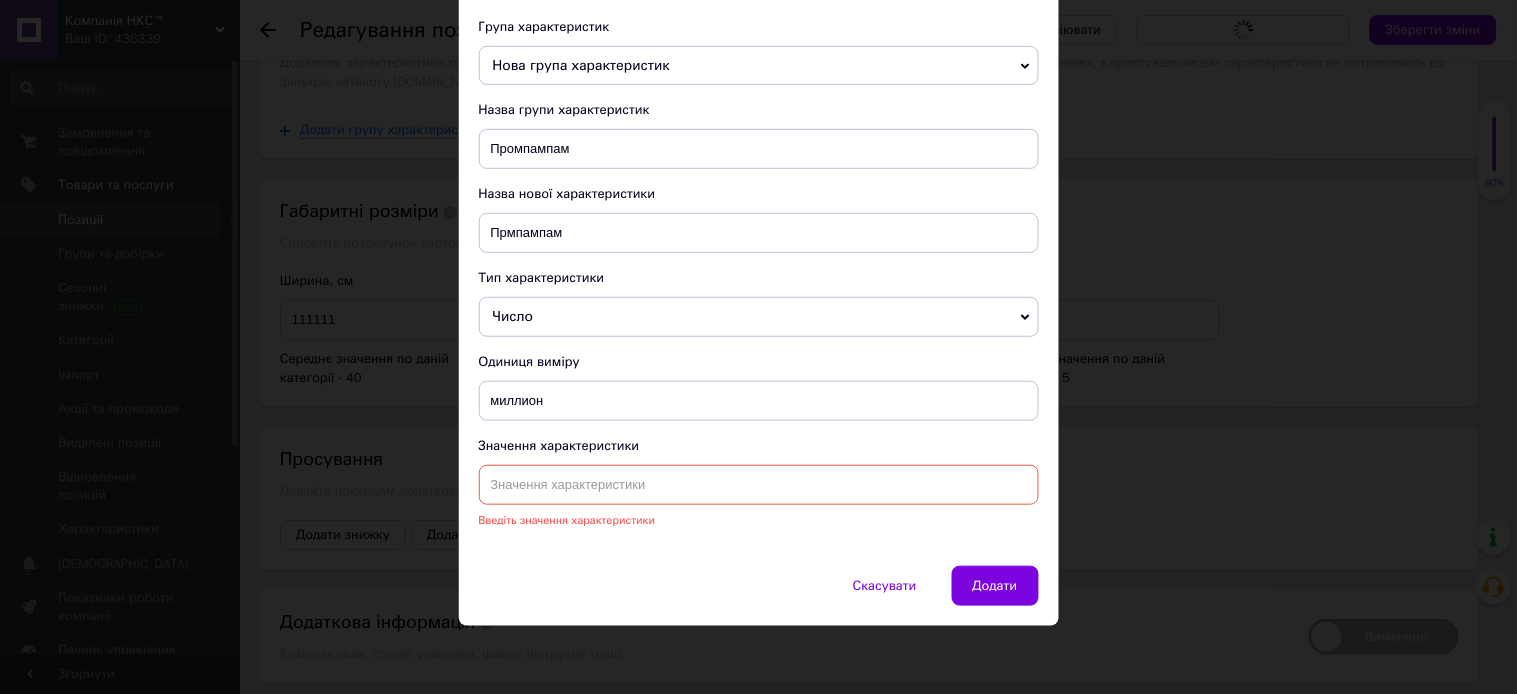 click at bounding box center [759, 485] 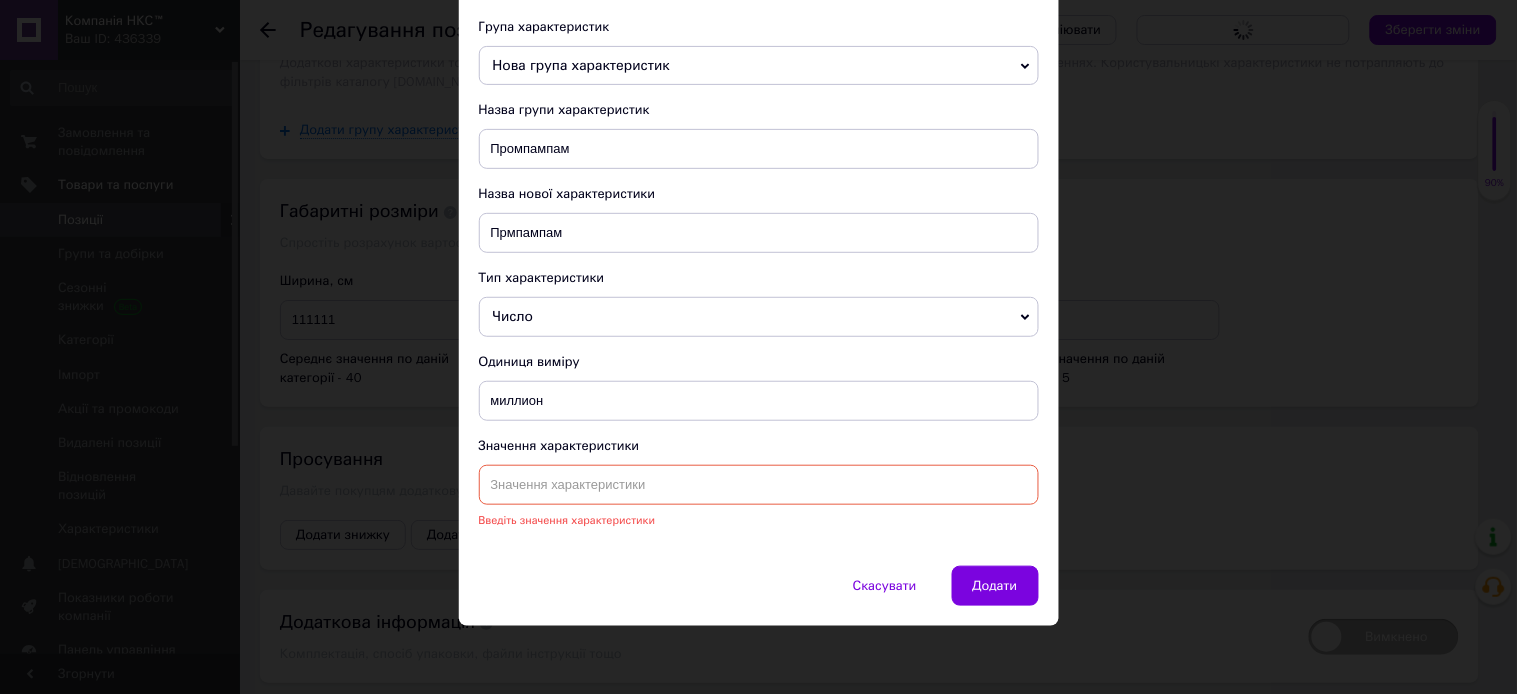 click at bounding box center (759, 485) 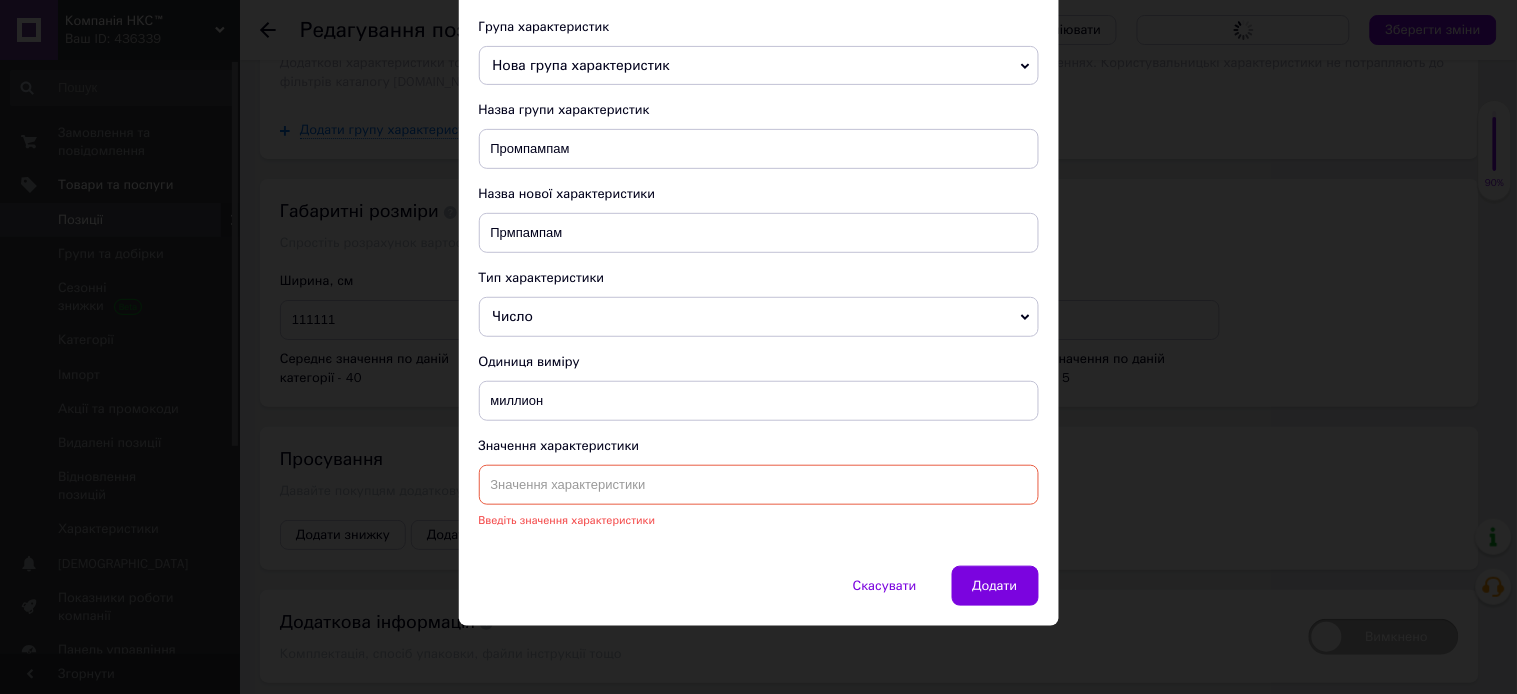 click at bounding box center [759, 485] 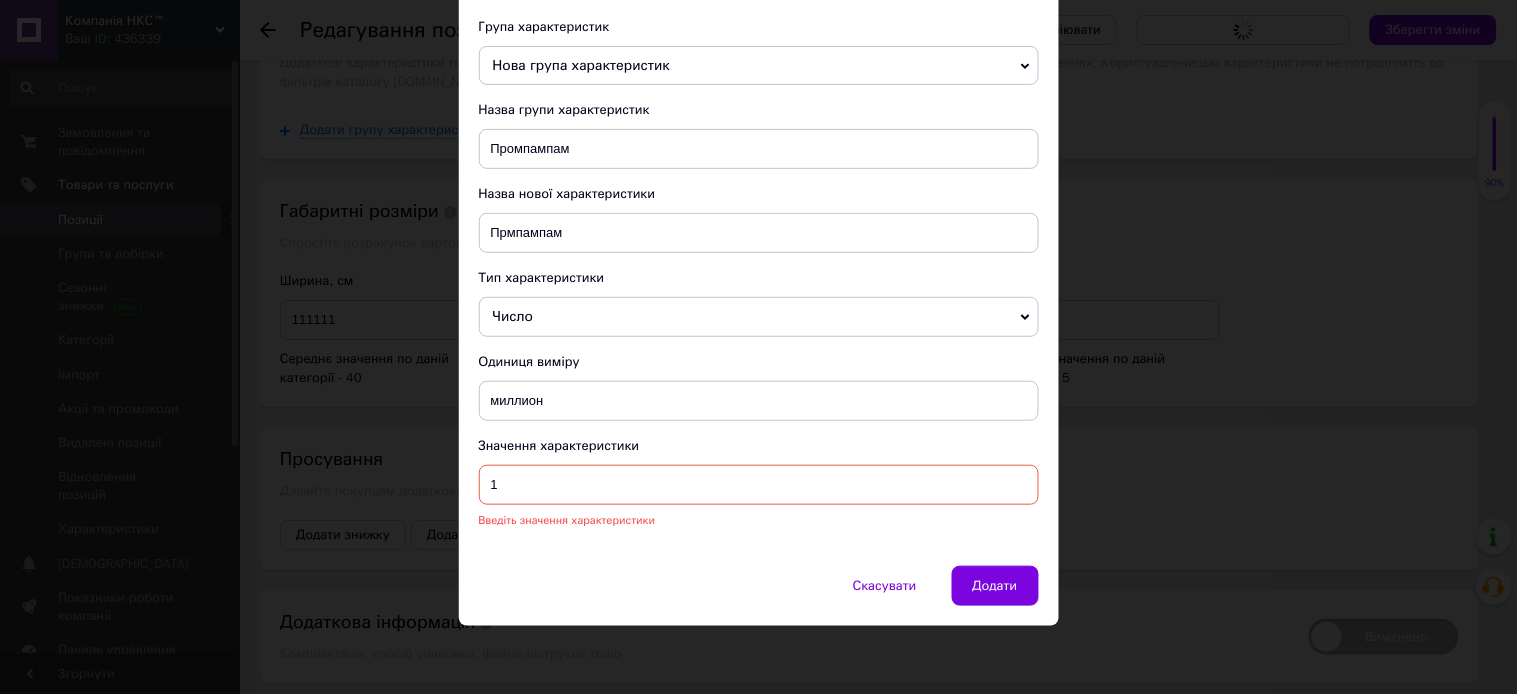 scroll, scrollTop: 120, scrollLeft: 0, axis: vertical 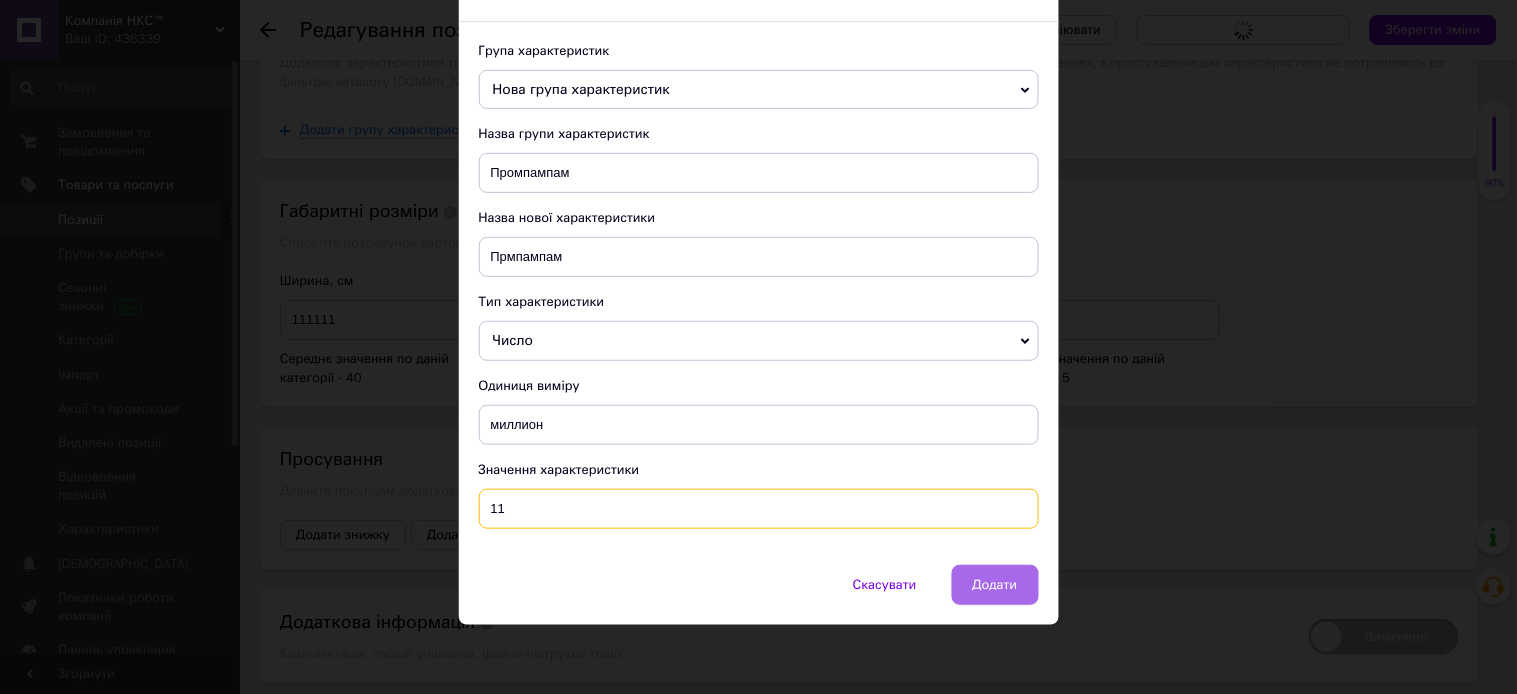 type on "1" 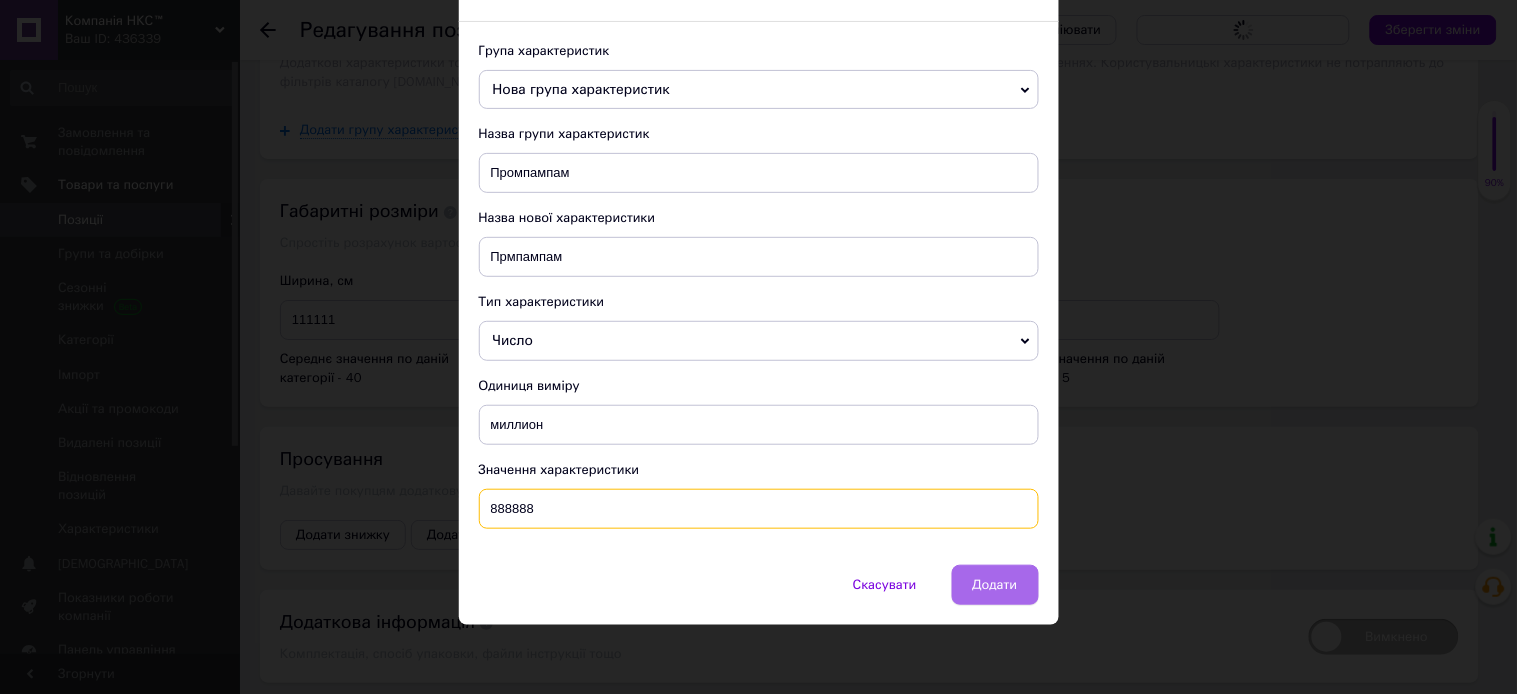 type on "888888" 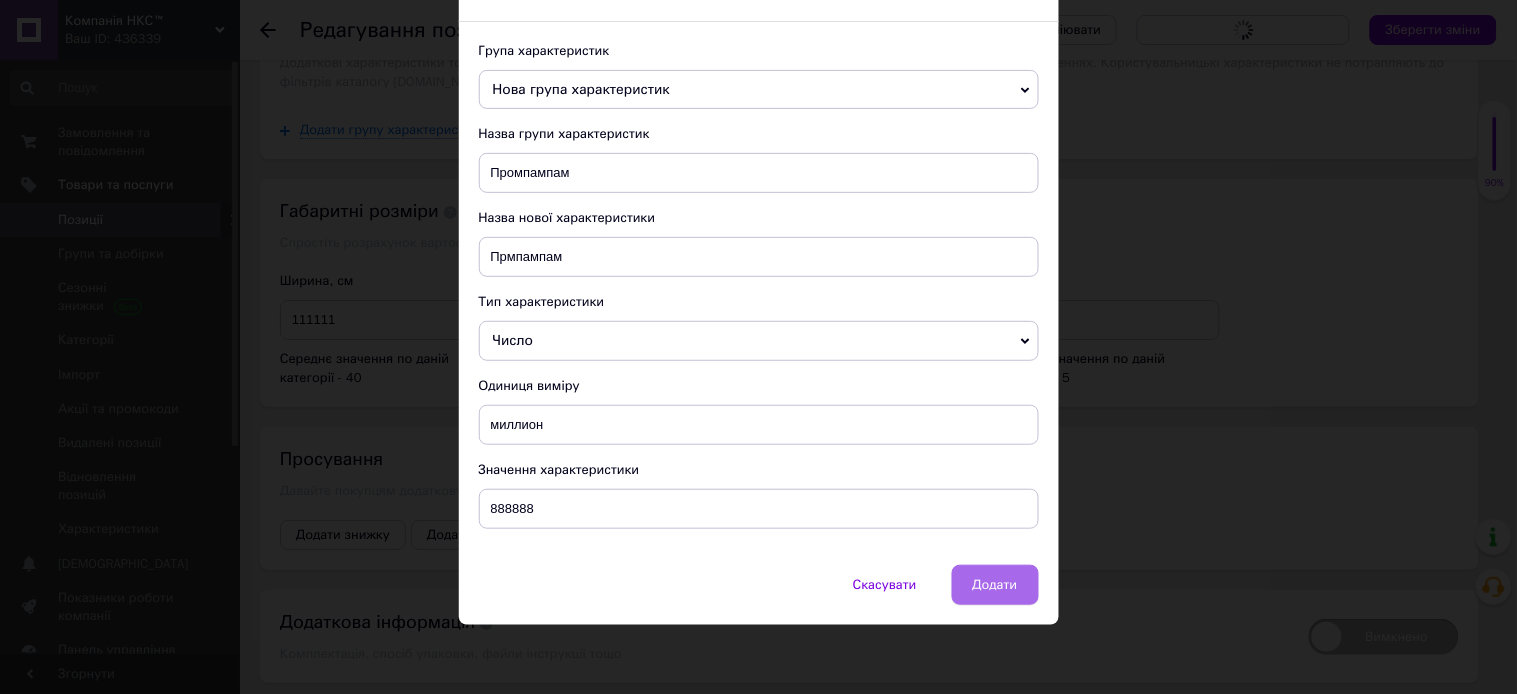 click on "Додати" at bounding box center (995, 585) 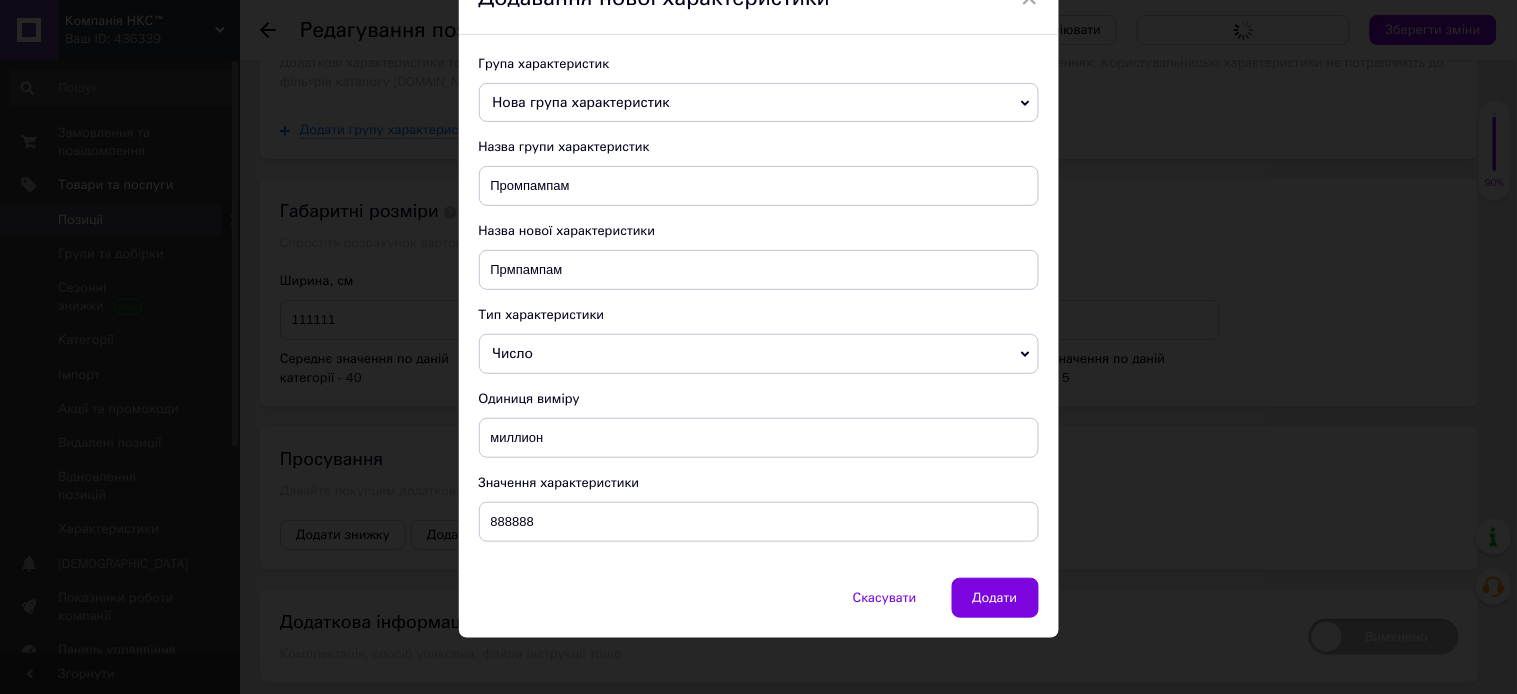 scroll, scrollTop: 120, scrollLeft: 0, axis: vertical 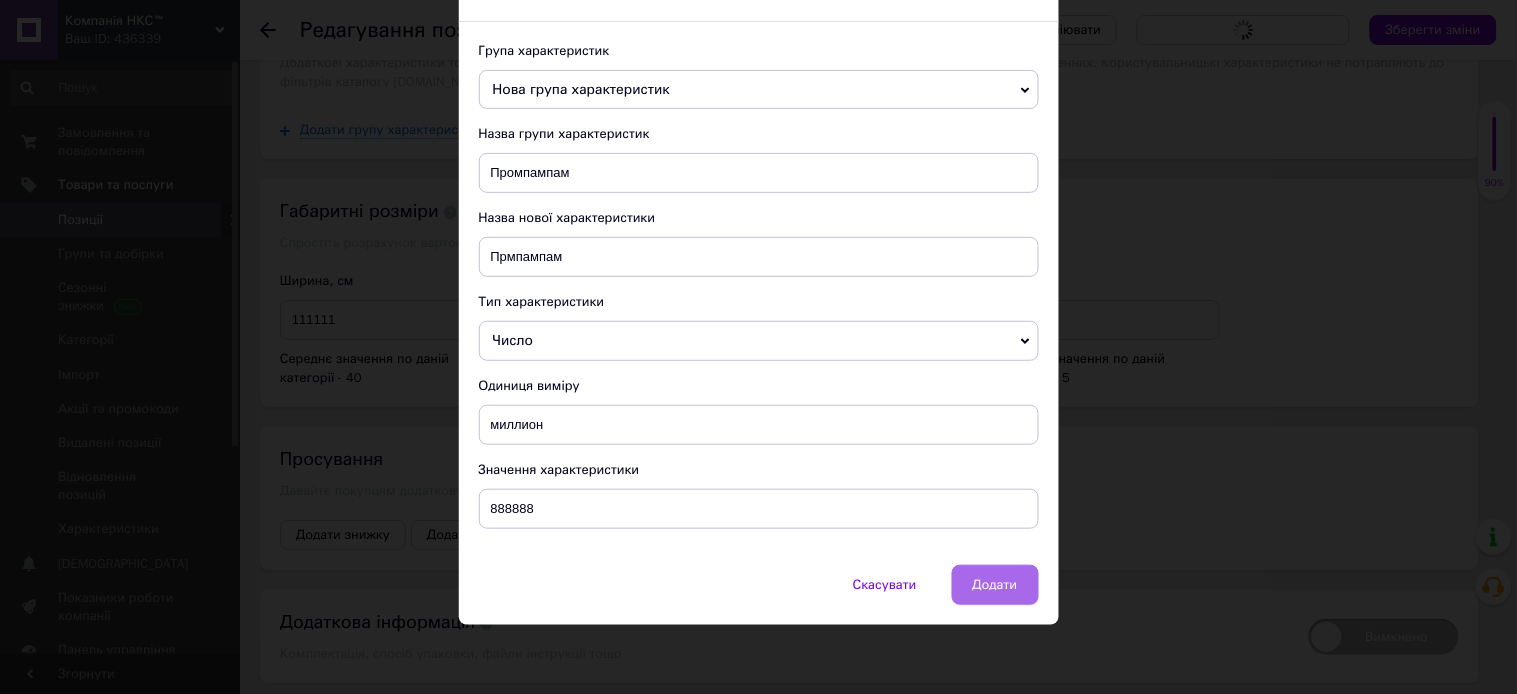 click on "Додати" at bounding box center [995, 585] 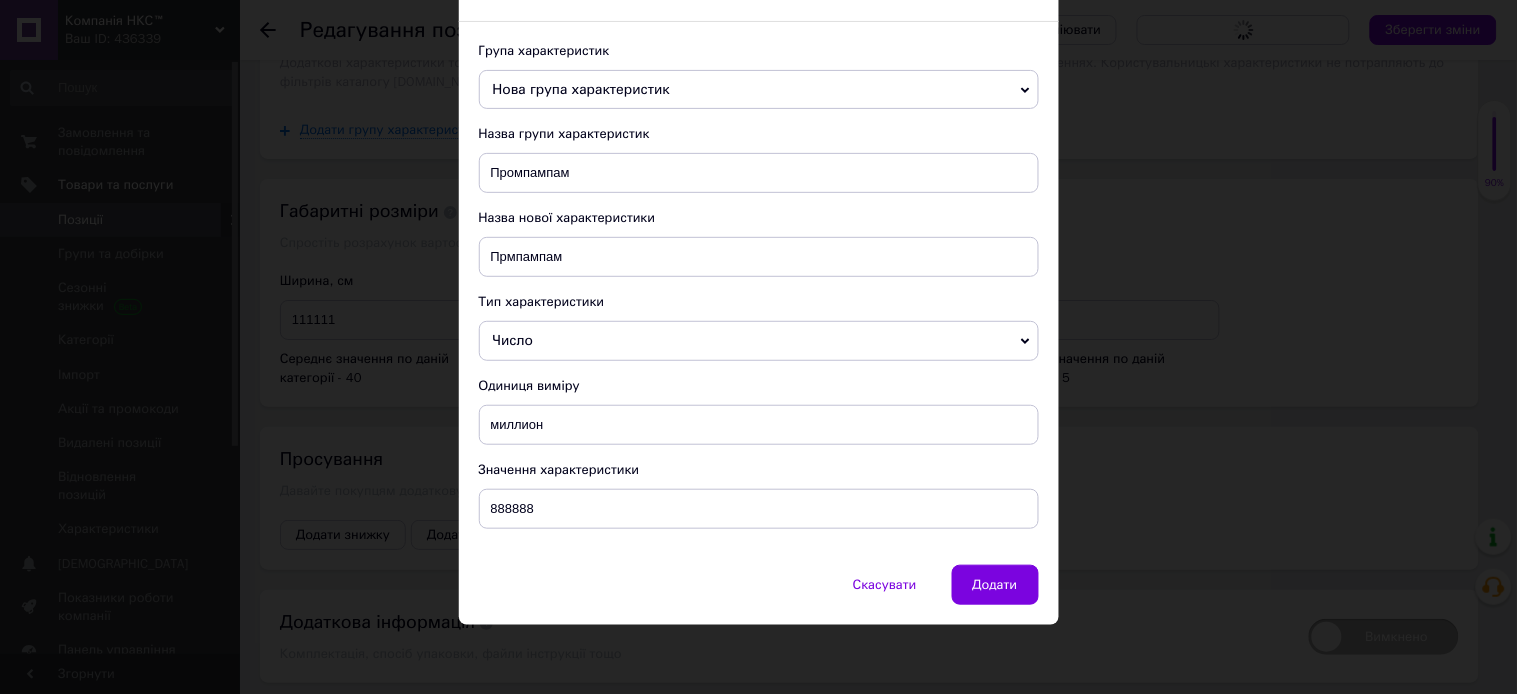 drag, startPoint x: 996, startPoint y: 583, endPoint x: 1040, endPoint y: 595, distance: 45.607018 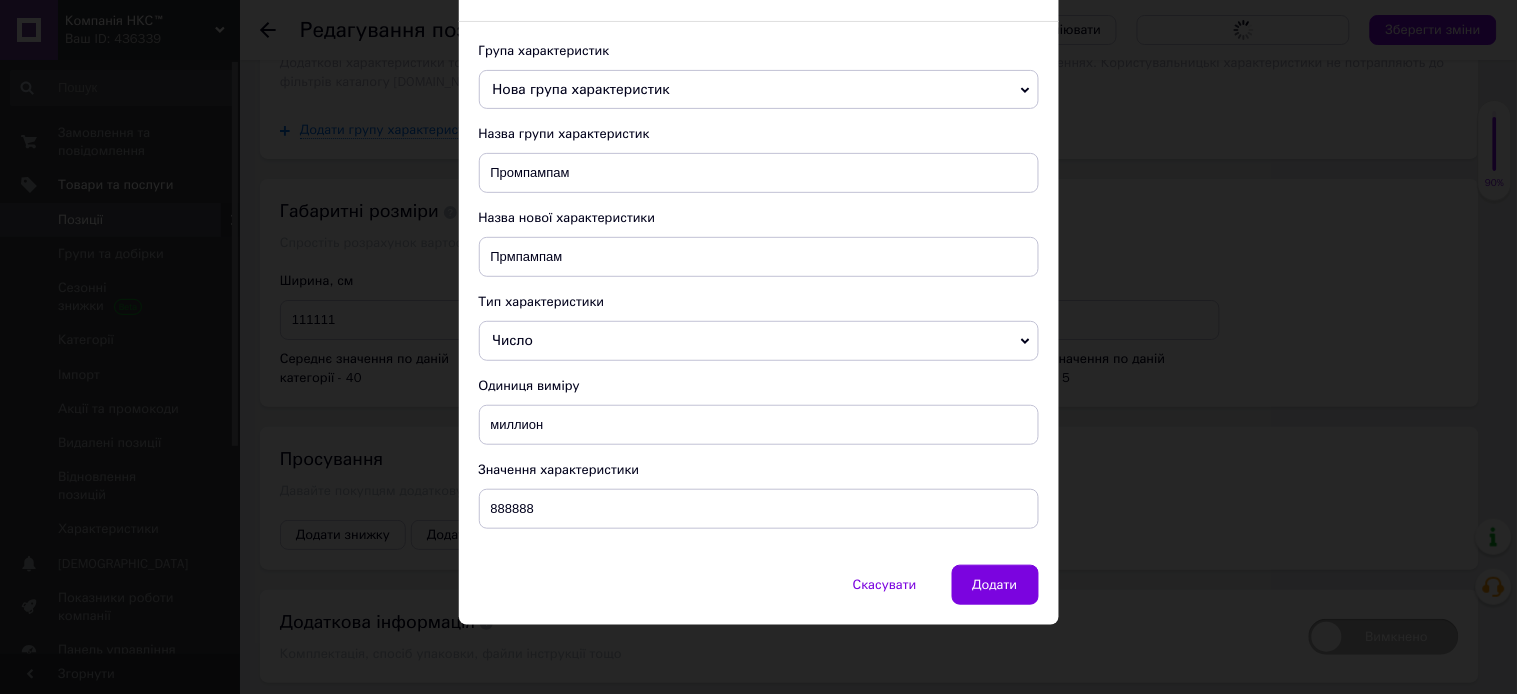 click on "Додати" at bounding box center (995, 585) 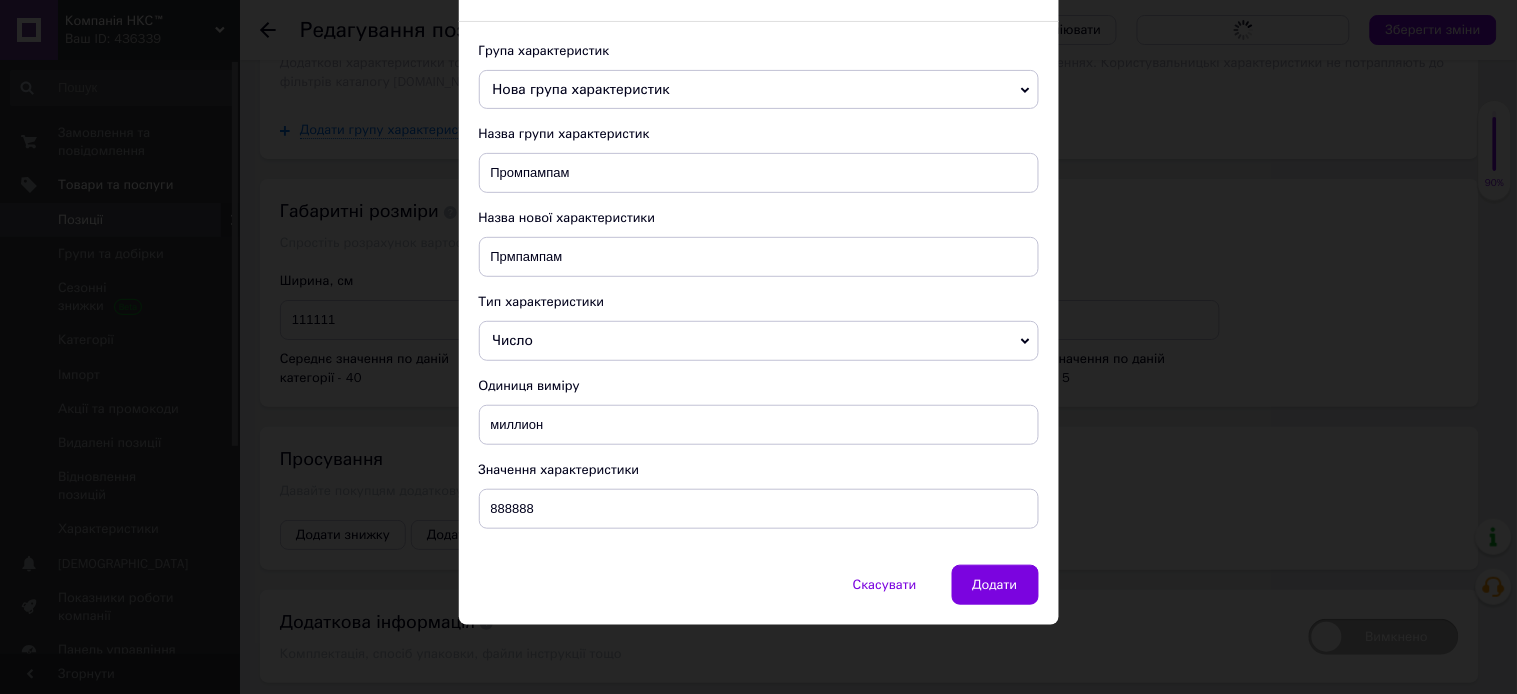 drag, startPoint x: 1002, startPoint y: 585, endPoint x: 1062, endPoint y: 577, distance: 60.530983 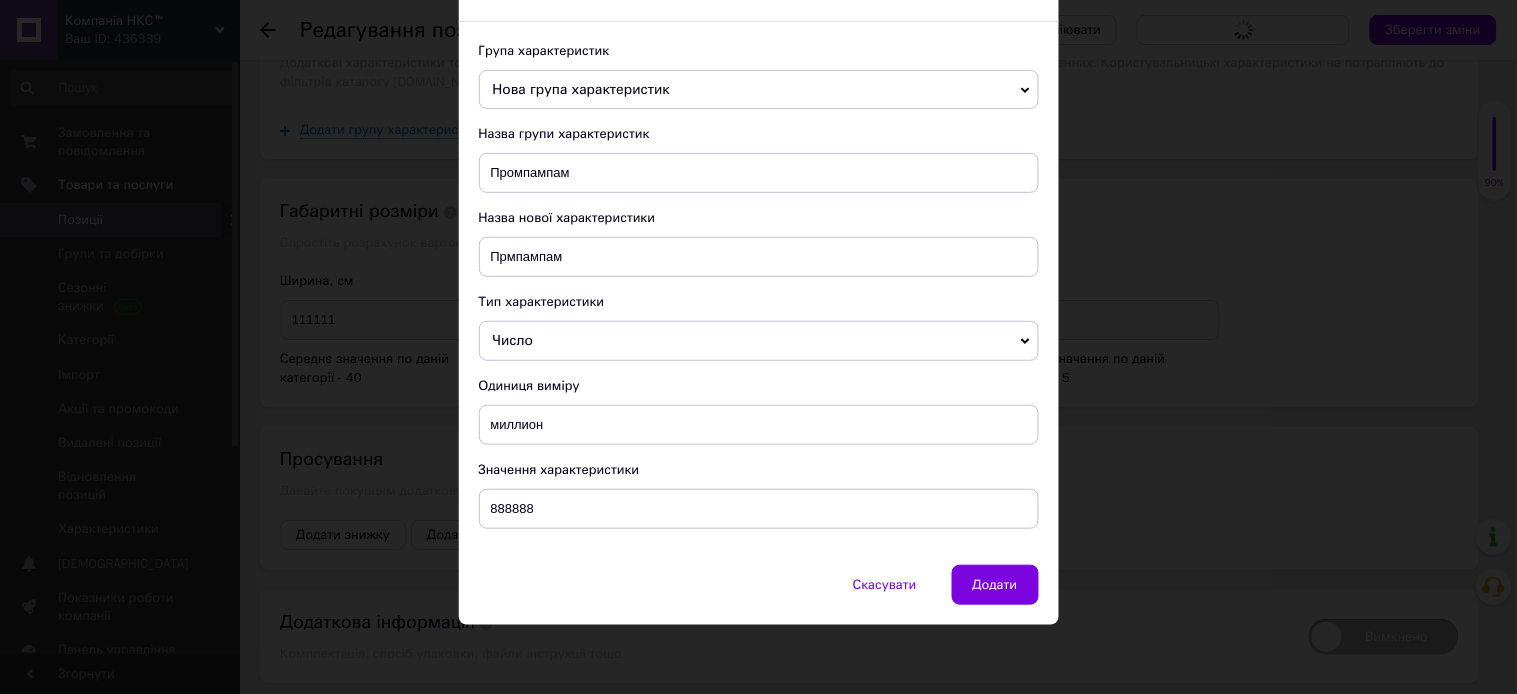 click on "Додати" at bounding box center [995, 585] 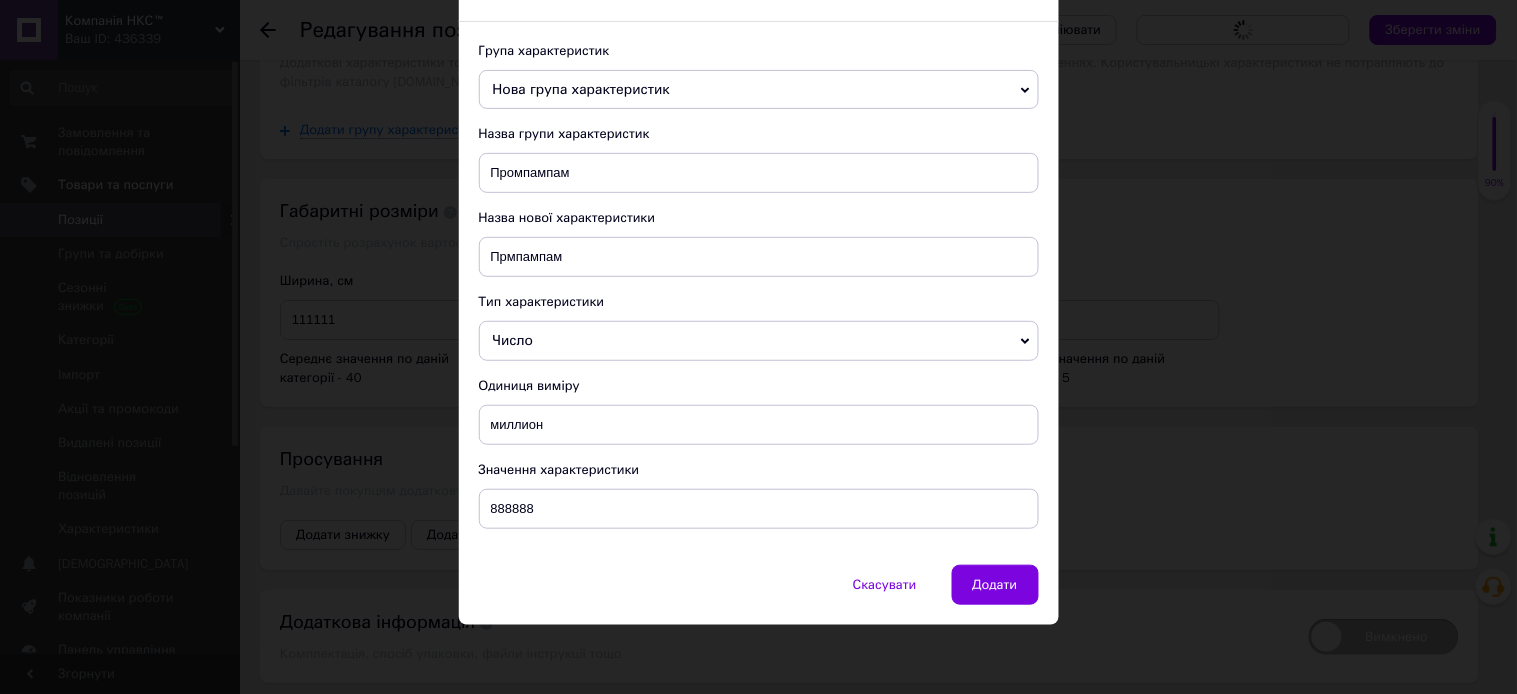 drag, startPoint x: 1012, startPoint y: 576, endPoint x: 1058, endPoint y: 575, distance: 46.010868 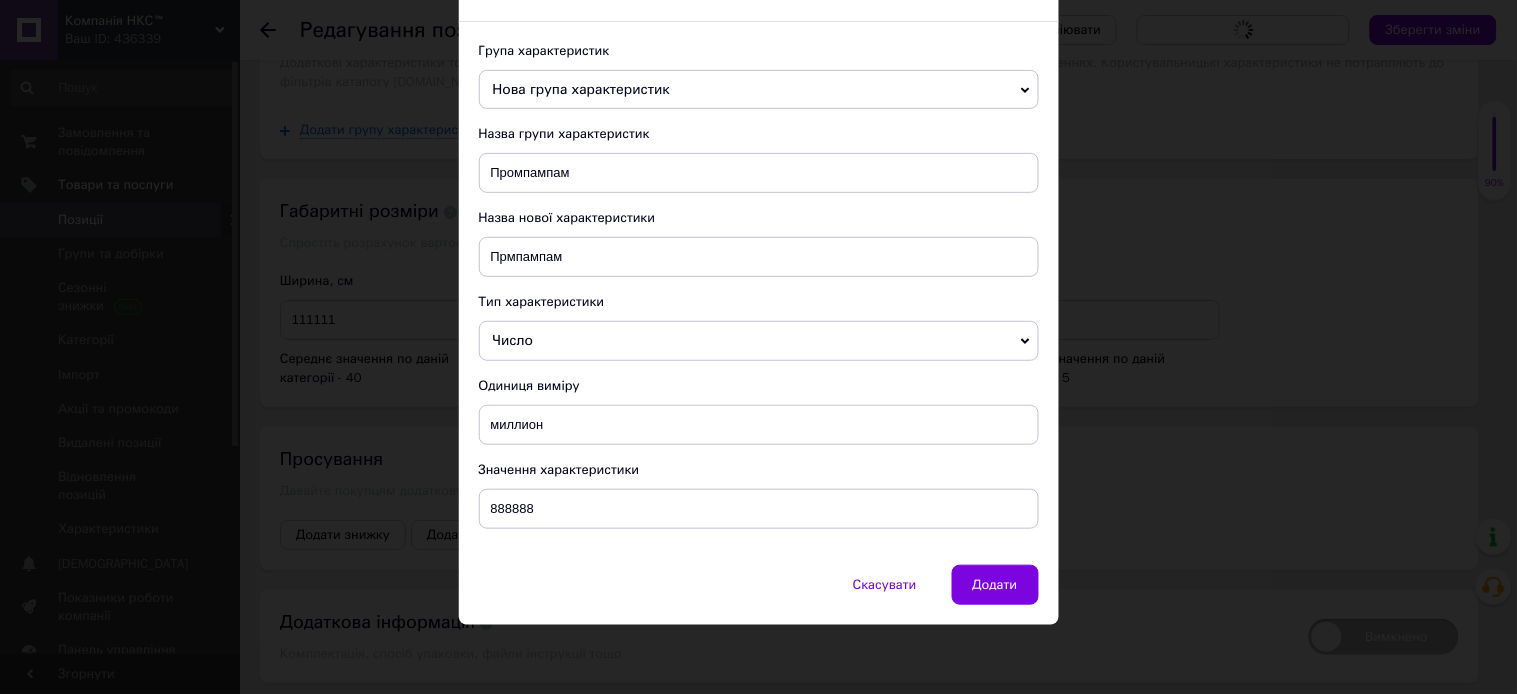 click on "× Додавання нової характеристики Група характеристик Нова група характеристик Назва групи характеристик Промпампам Назва нової характеристики Прмпампам Тип характеристики Число Одиничний вибір Множинний вибір Одиниця виміру миллион Значення характеристики 888888 Скасувати   Додати" at bounding box center [759, 287] 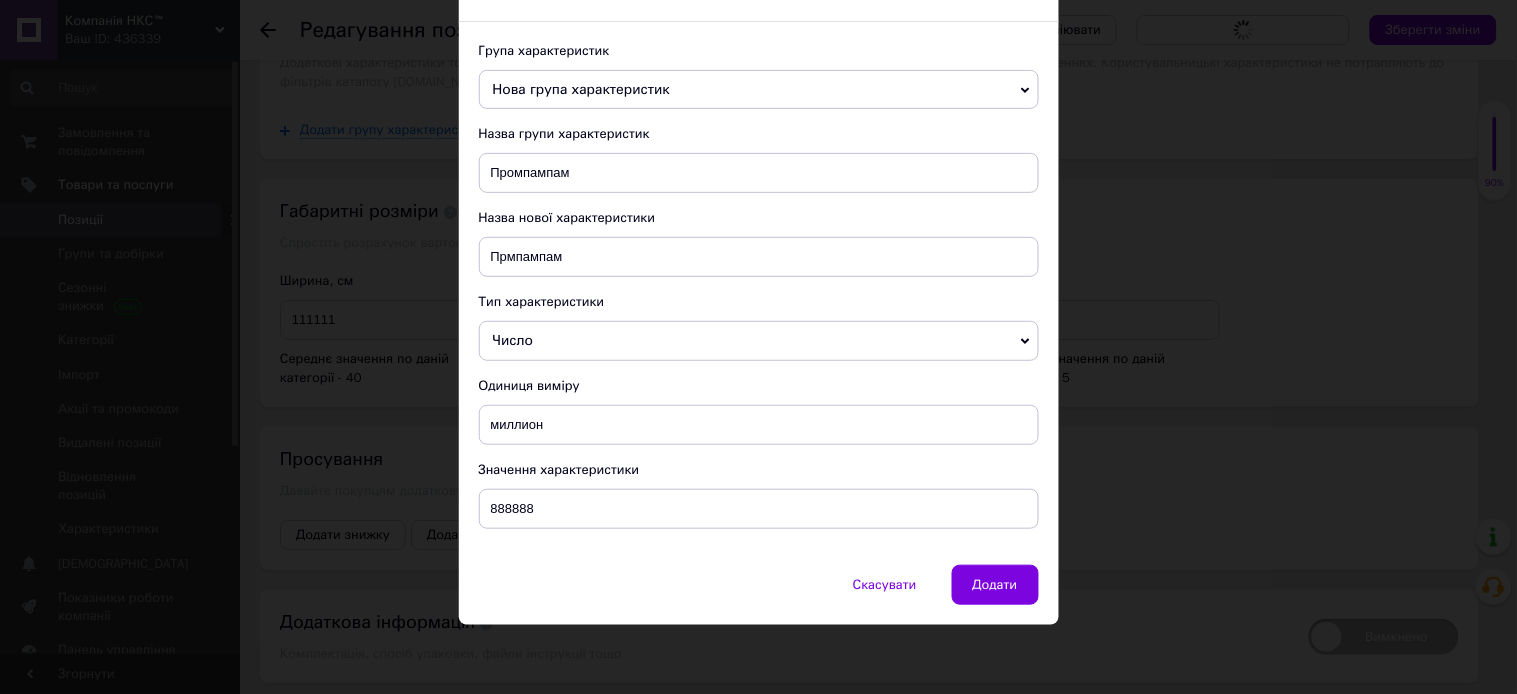 drag, startPoint x: 992, startPoint y: 585, endPoint x: 1032, endPoint y: 585, distance: 40 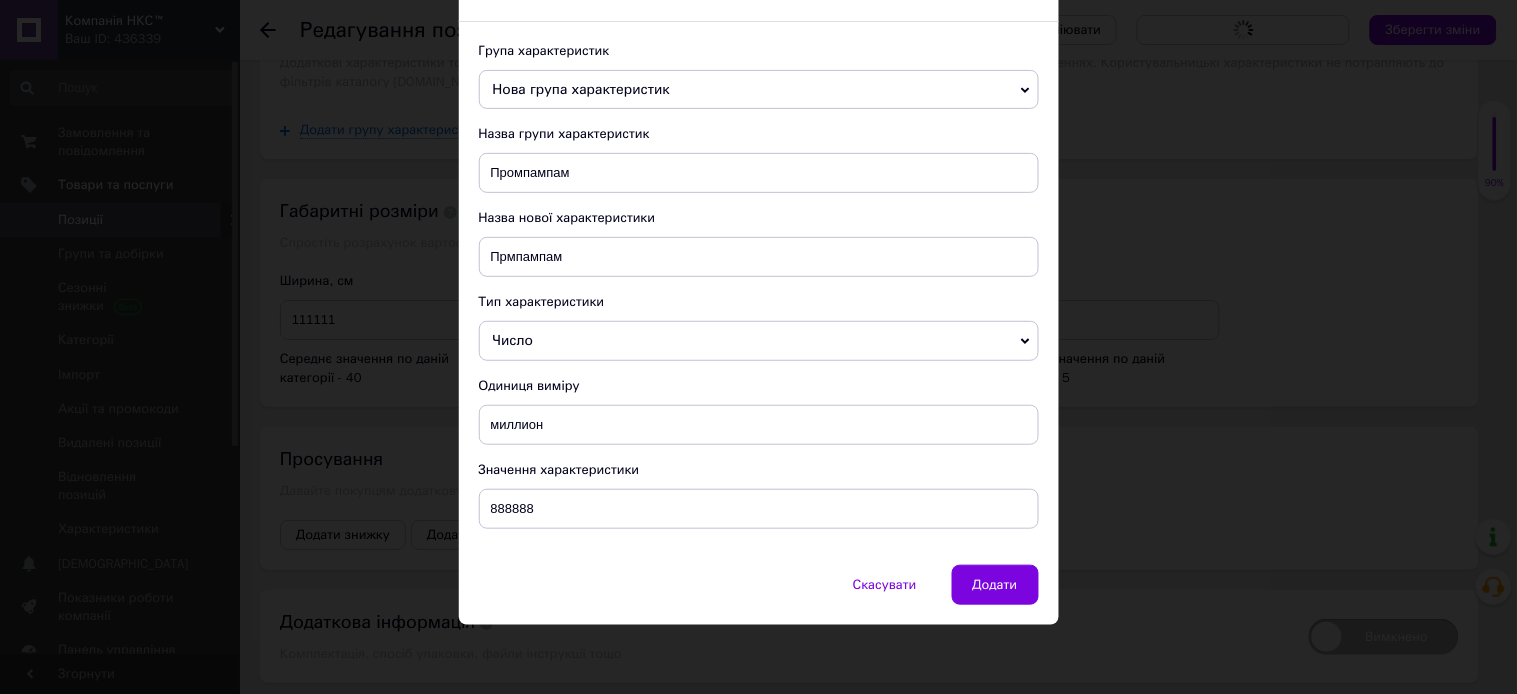 click on "Додати" at bounding box center [995, 585] 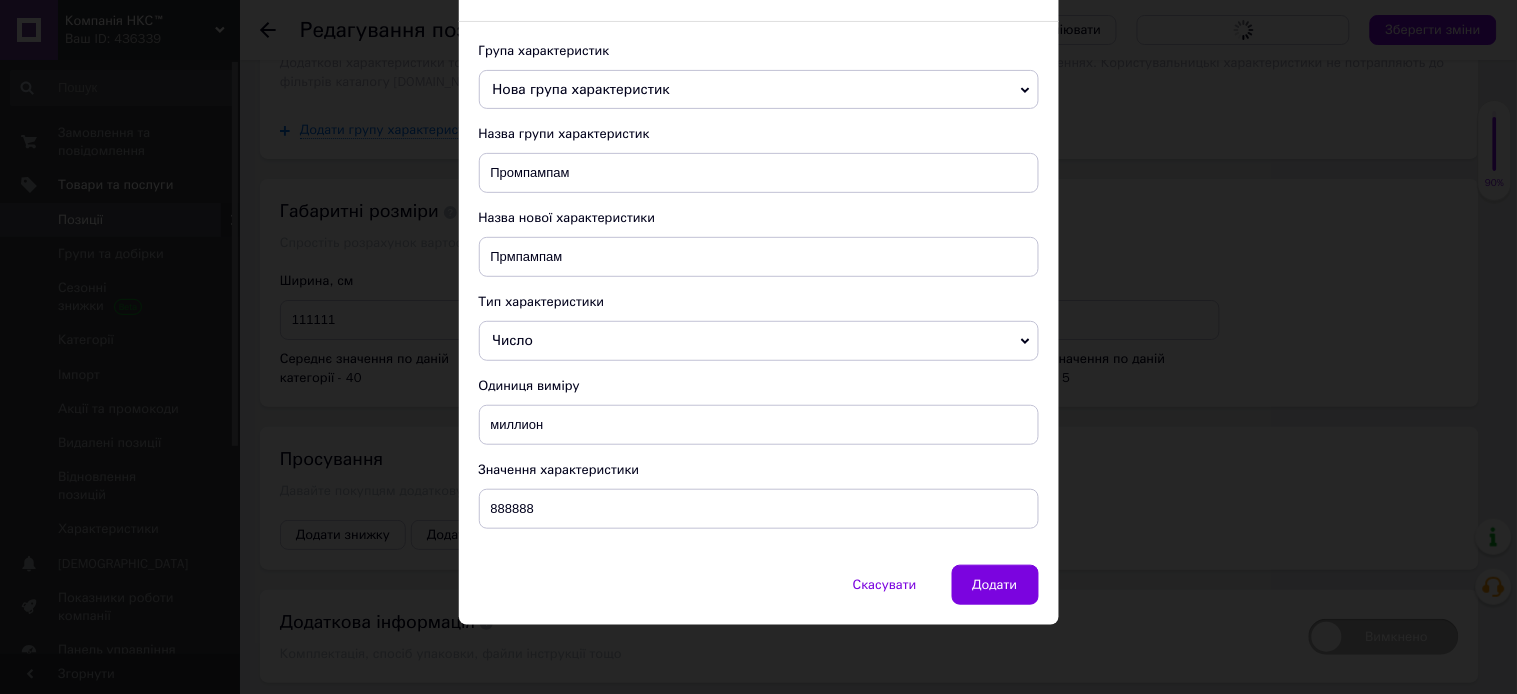click on "Додати" at bounding box center (995, 585) 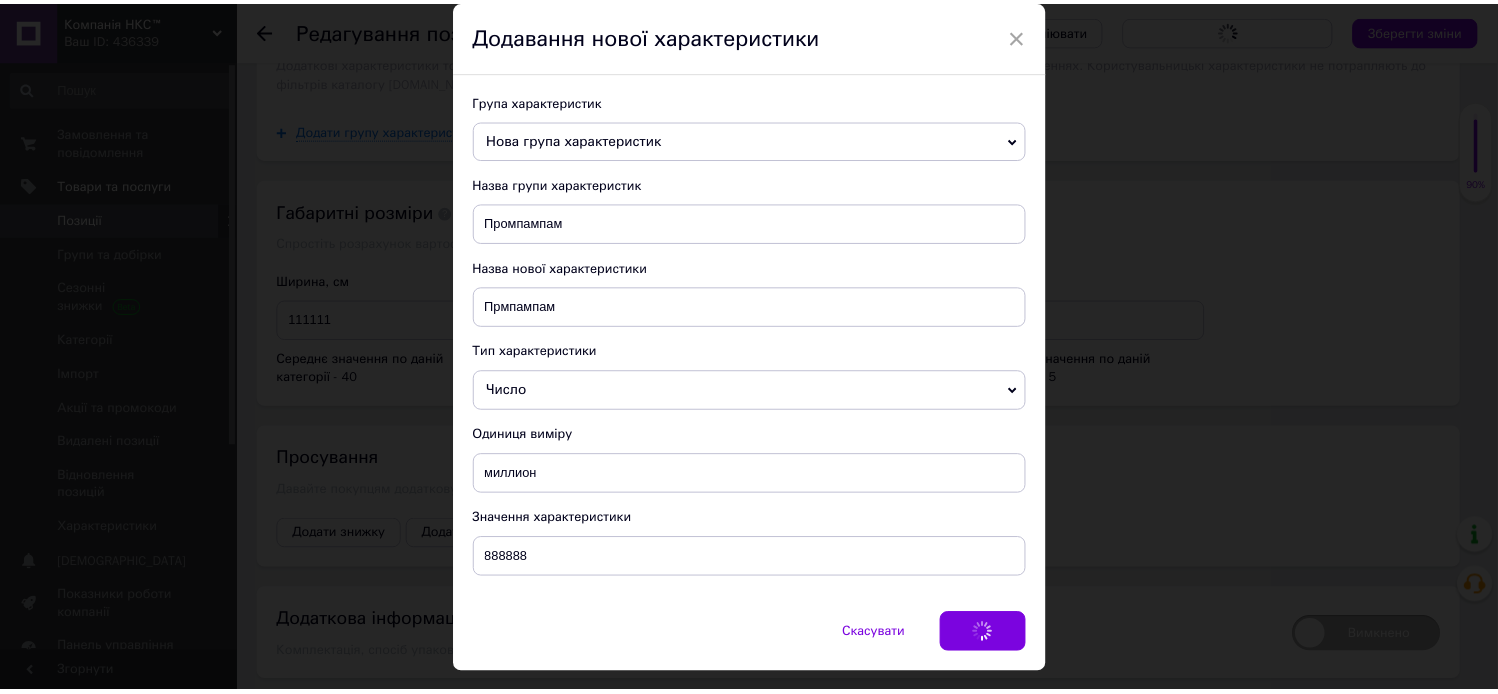 scroll, scrollTop: 0, scrollLeft: 0, axis: both 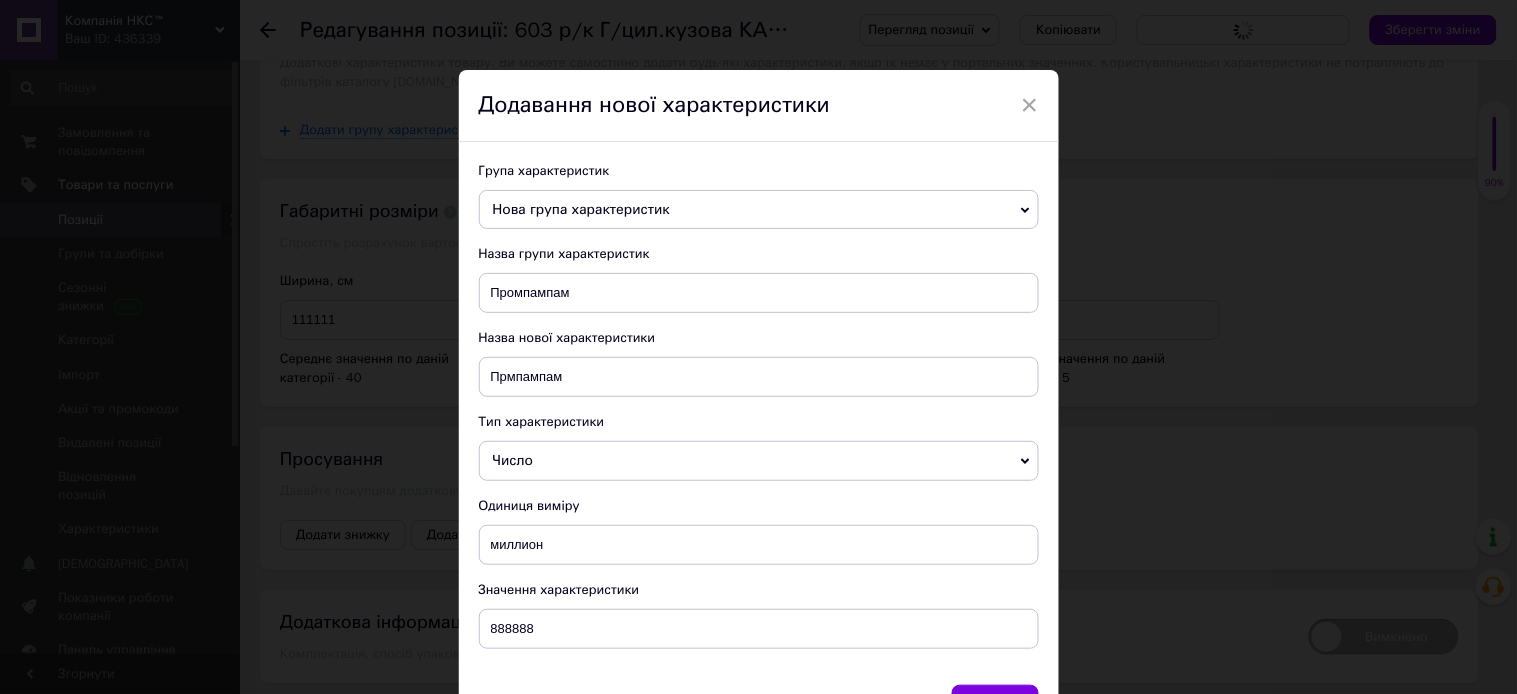 drag, startPoint x: 1018, startPoint y: 102, endPoint x: 1178, endPoint y: 215, distance: 195.88007 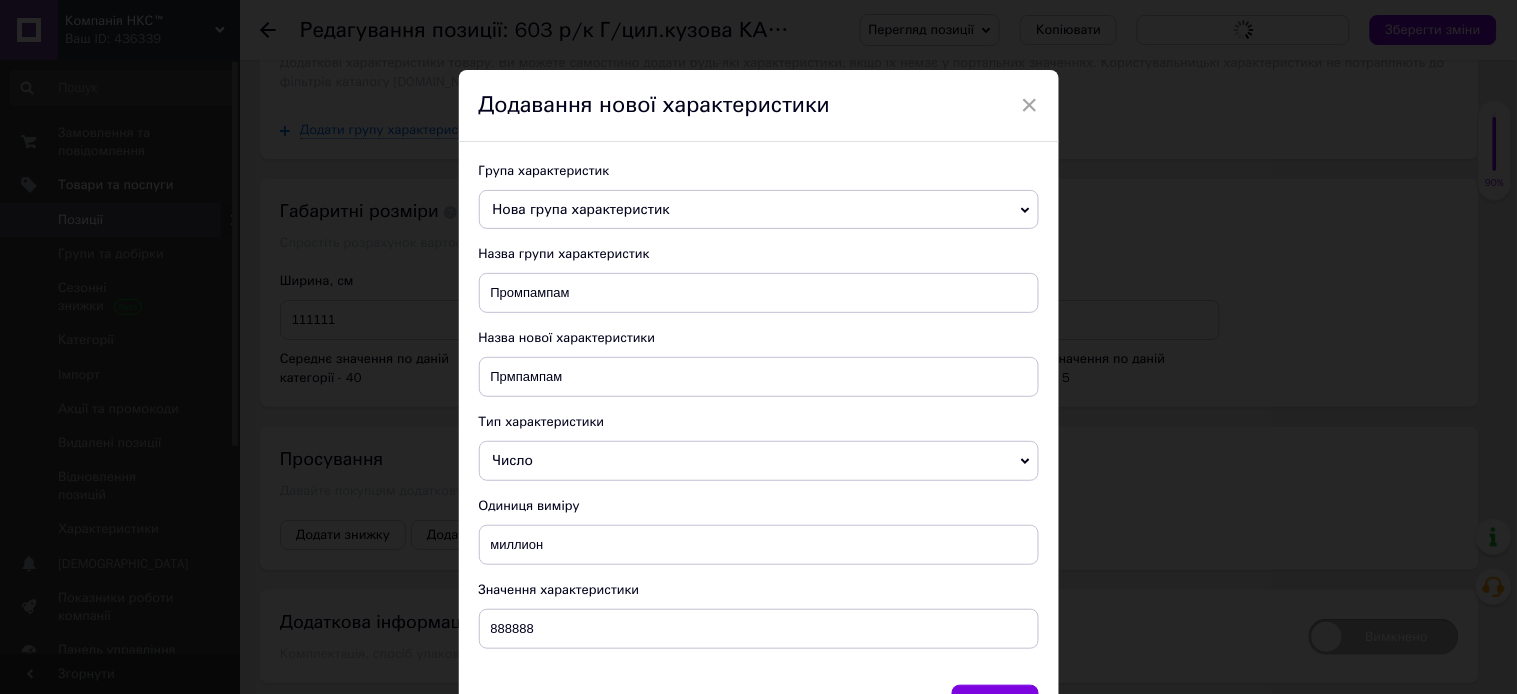 click on "×" at bounding box center (1030, 105) 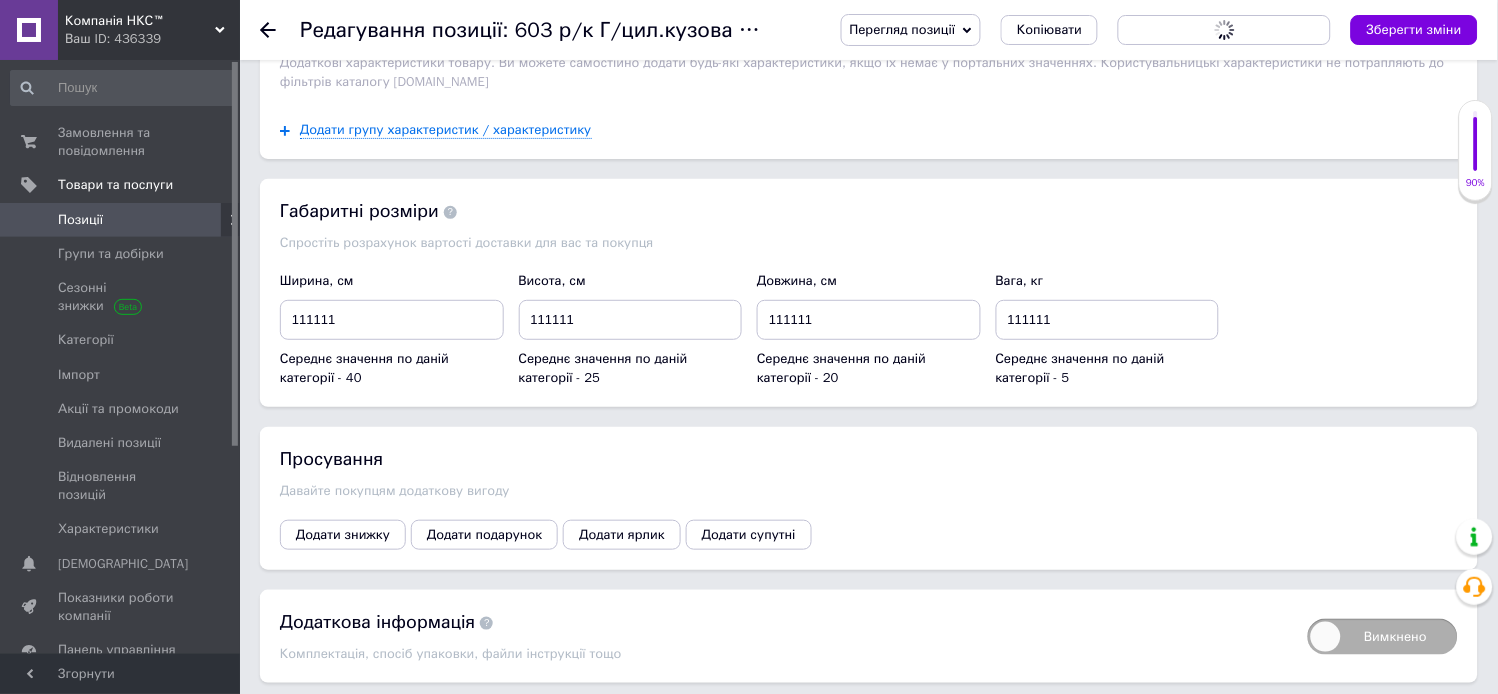 drag, startPoint x: 1407, startPoint y: 34, endPoint x: 1411, endPoint y: 191, distance: 157.05095 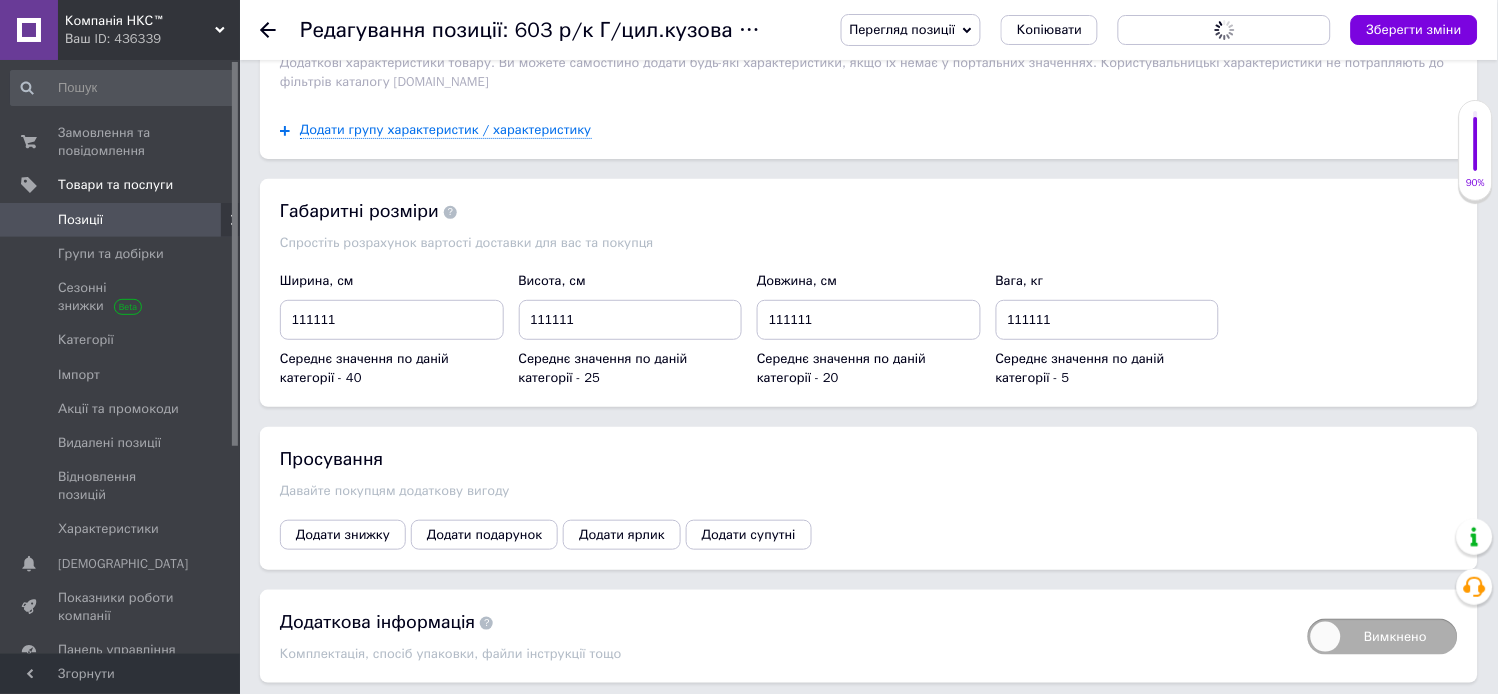 click on "Зберегти зміни" at bounding box center (1414, 29) 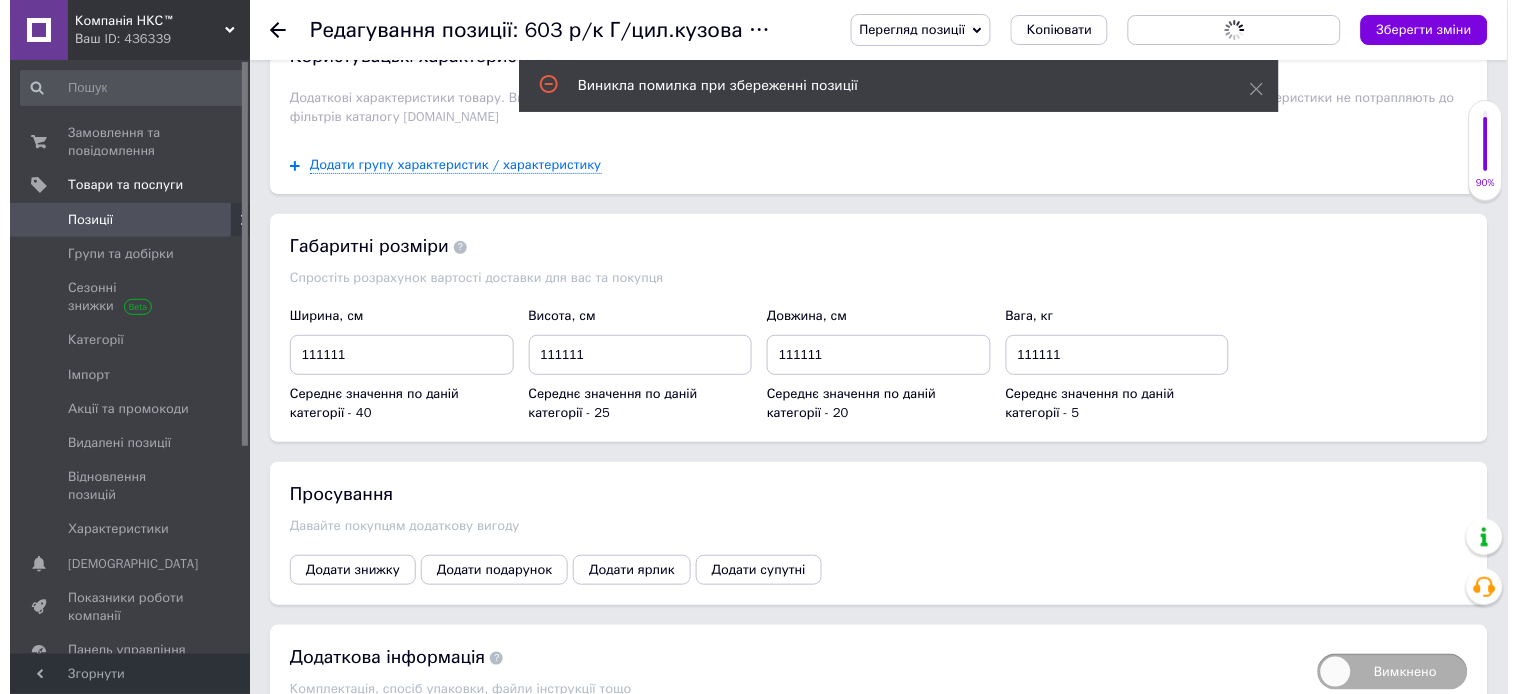 scroll, scrollTop: 1507, scrollLeft: 0, axis: vertical 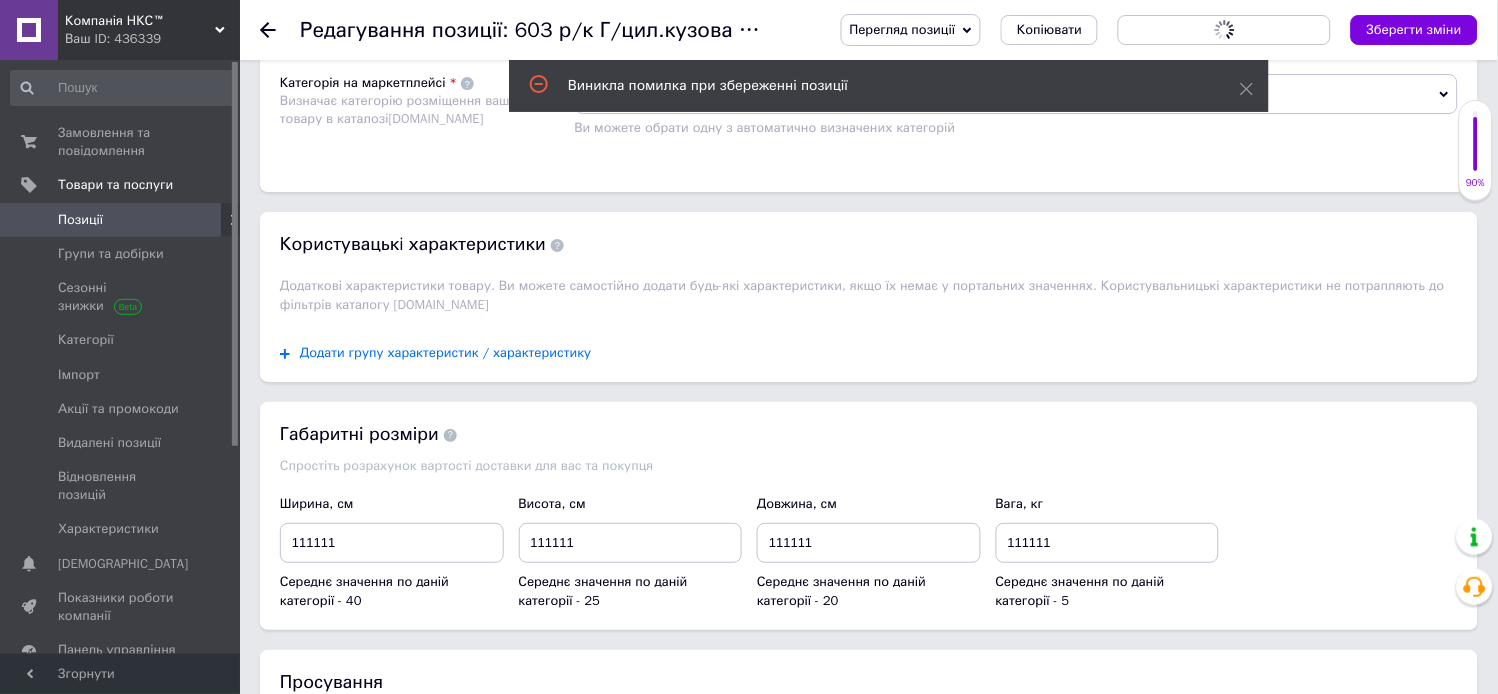 click 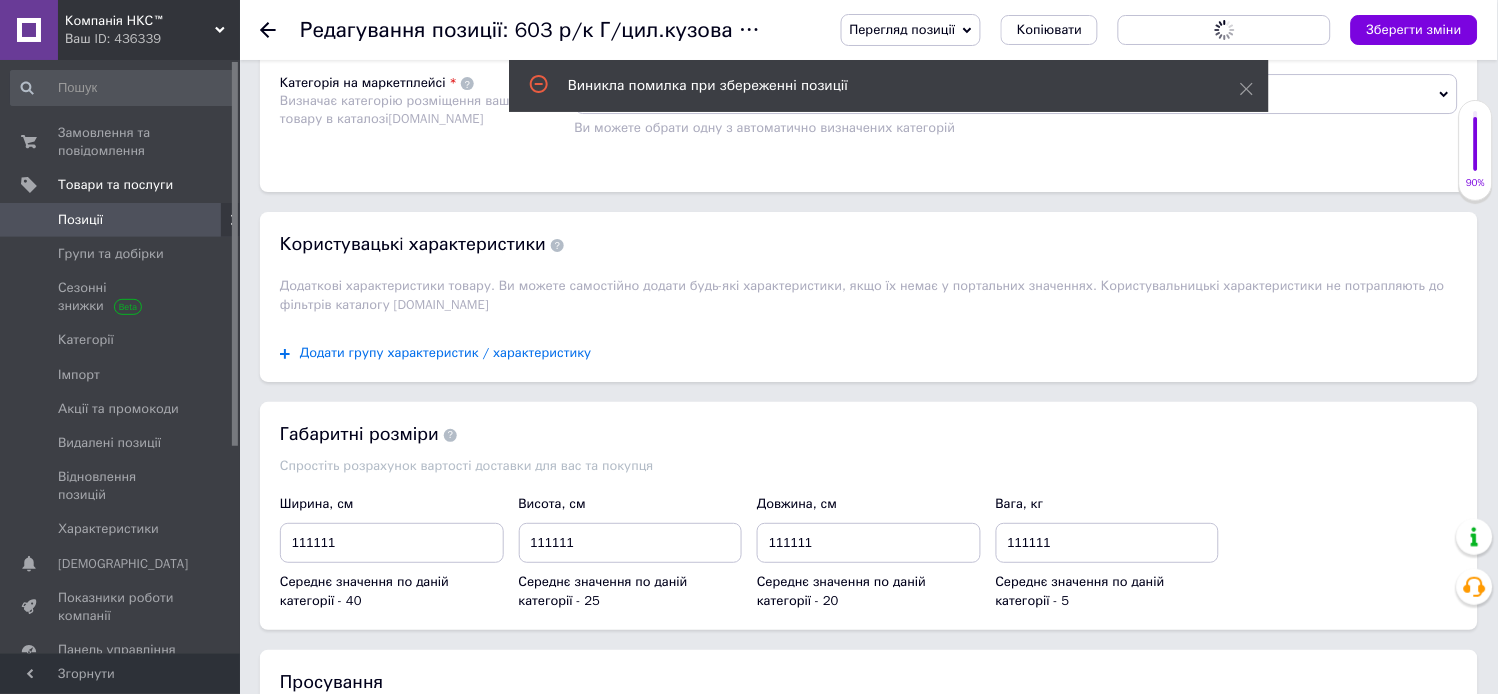 click 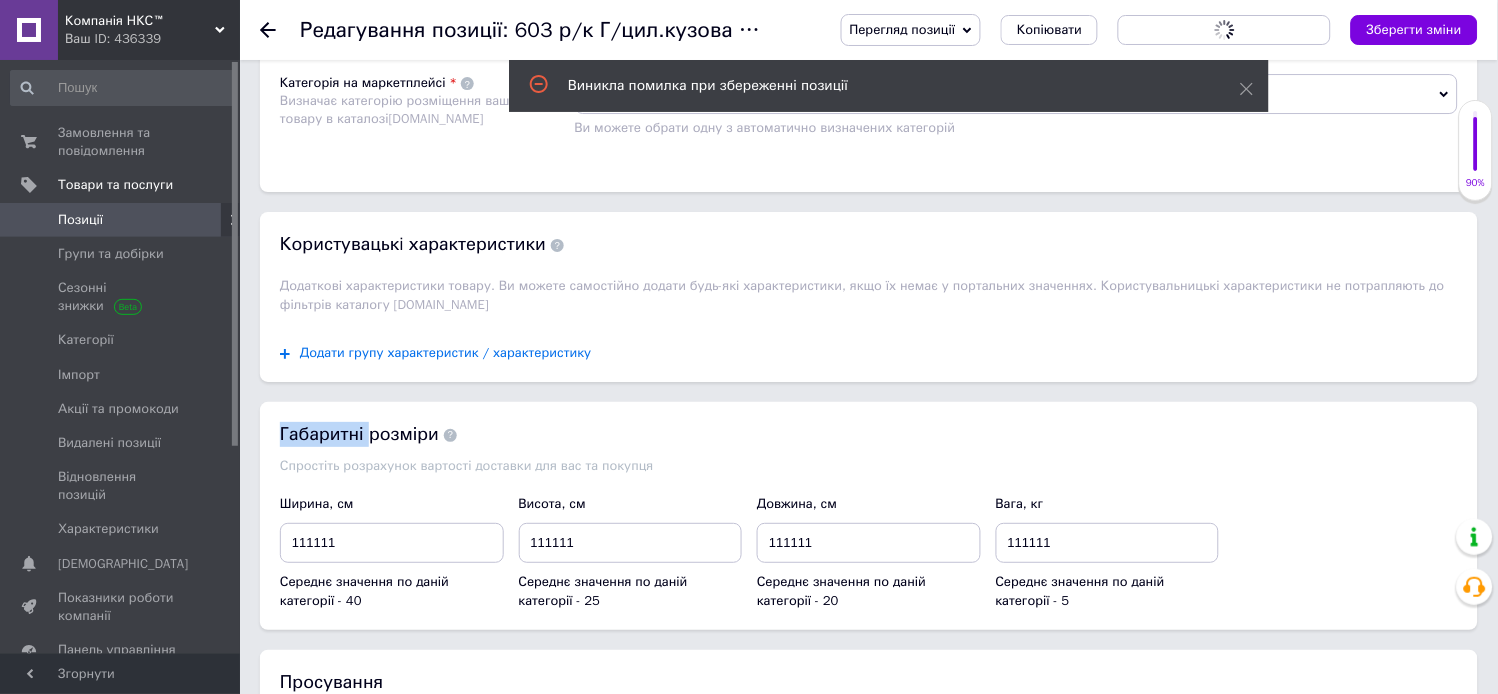 click 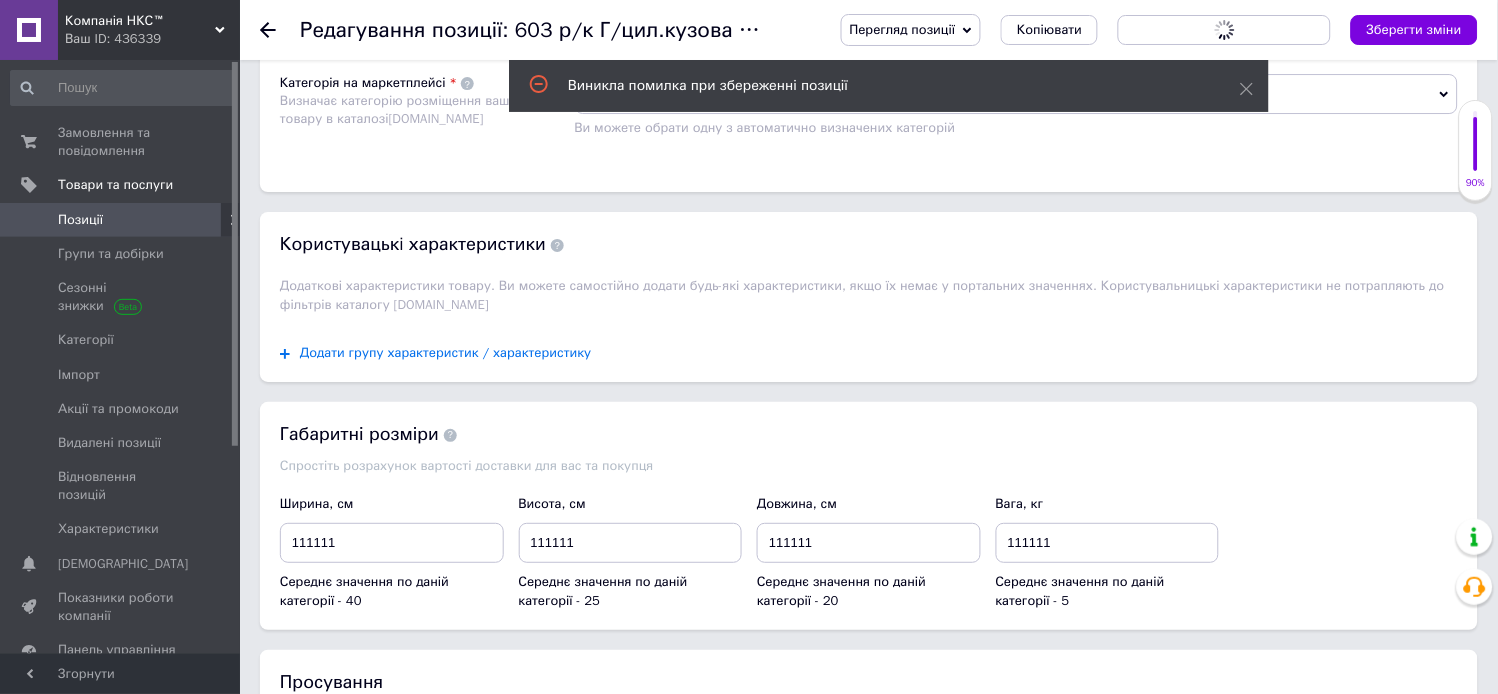 click 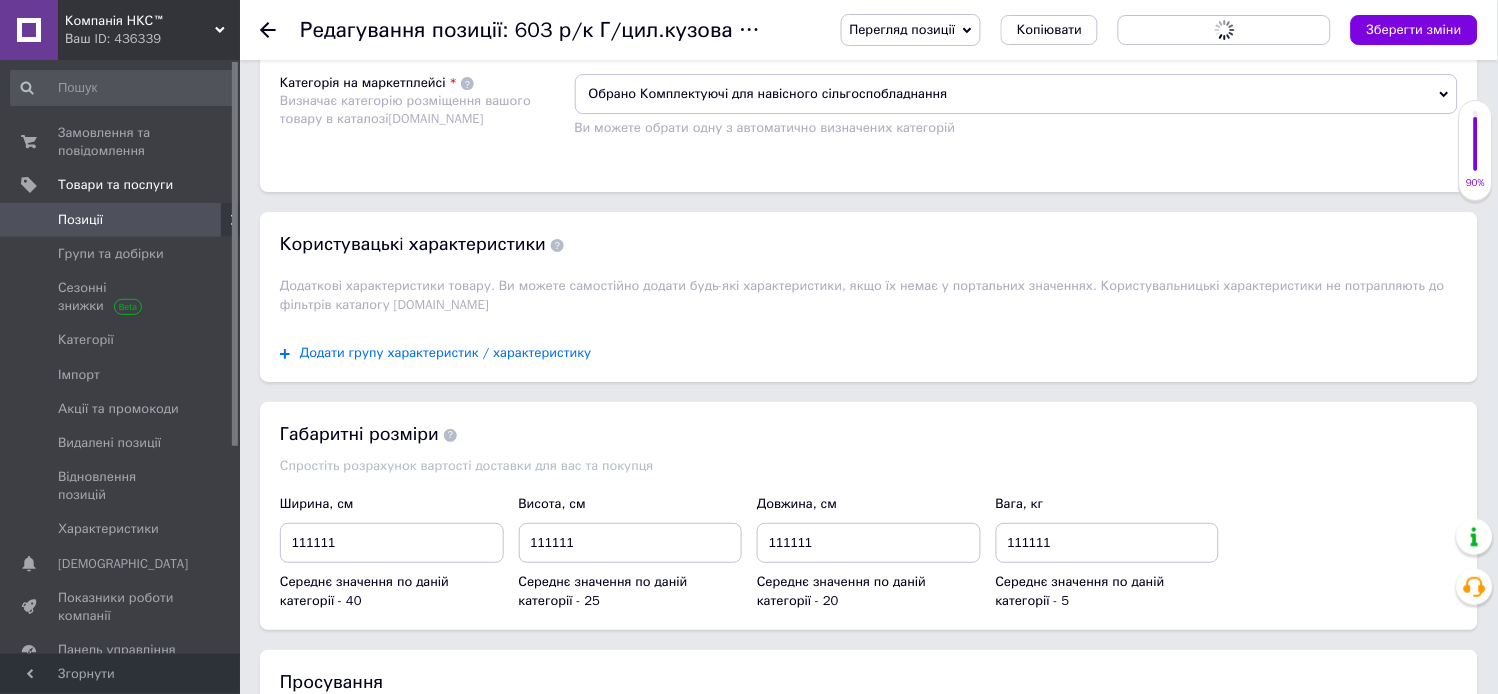 click 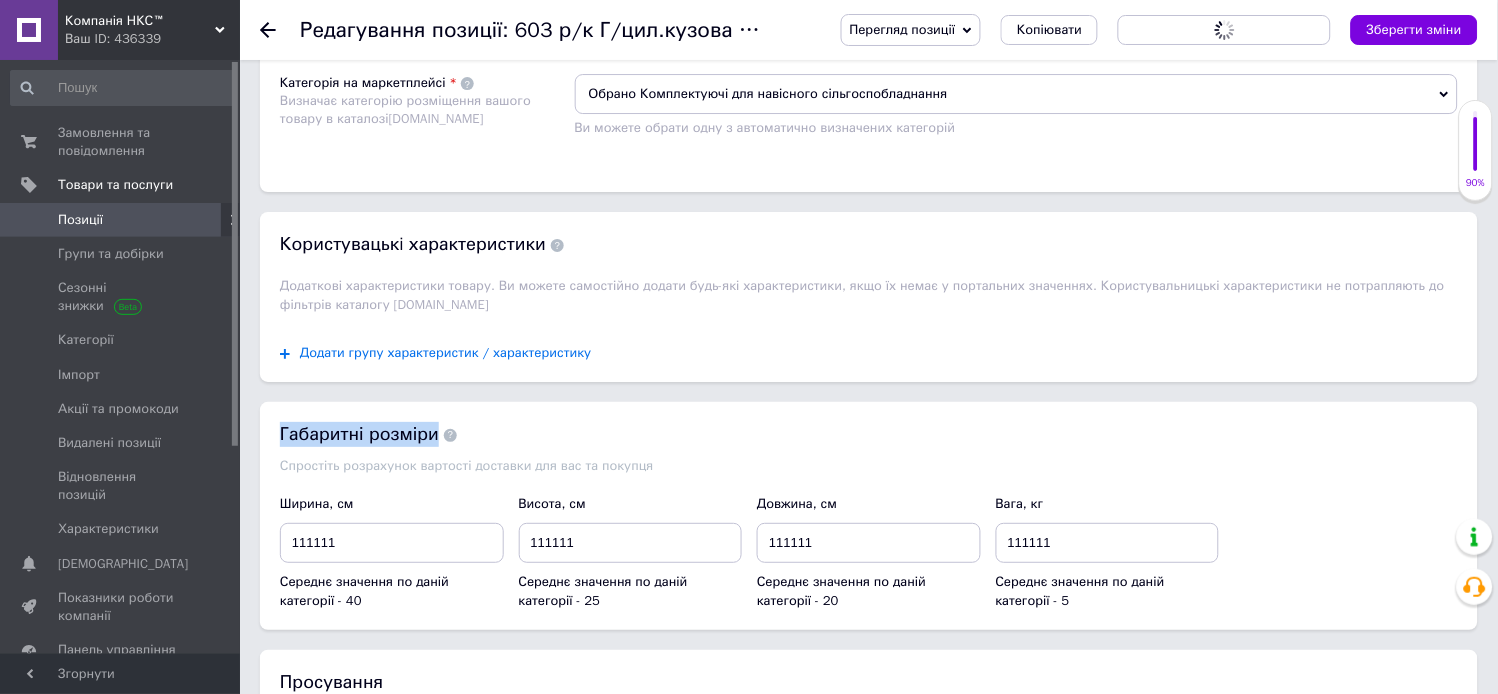 click 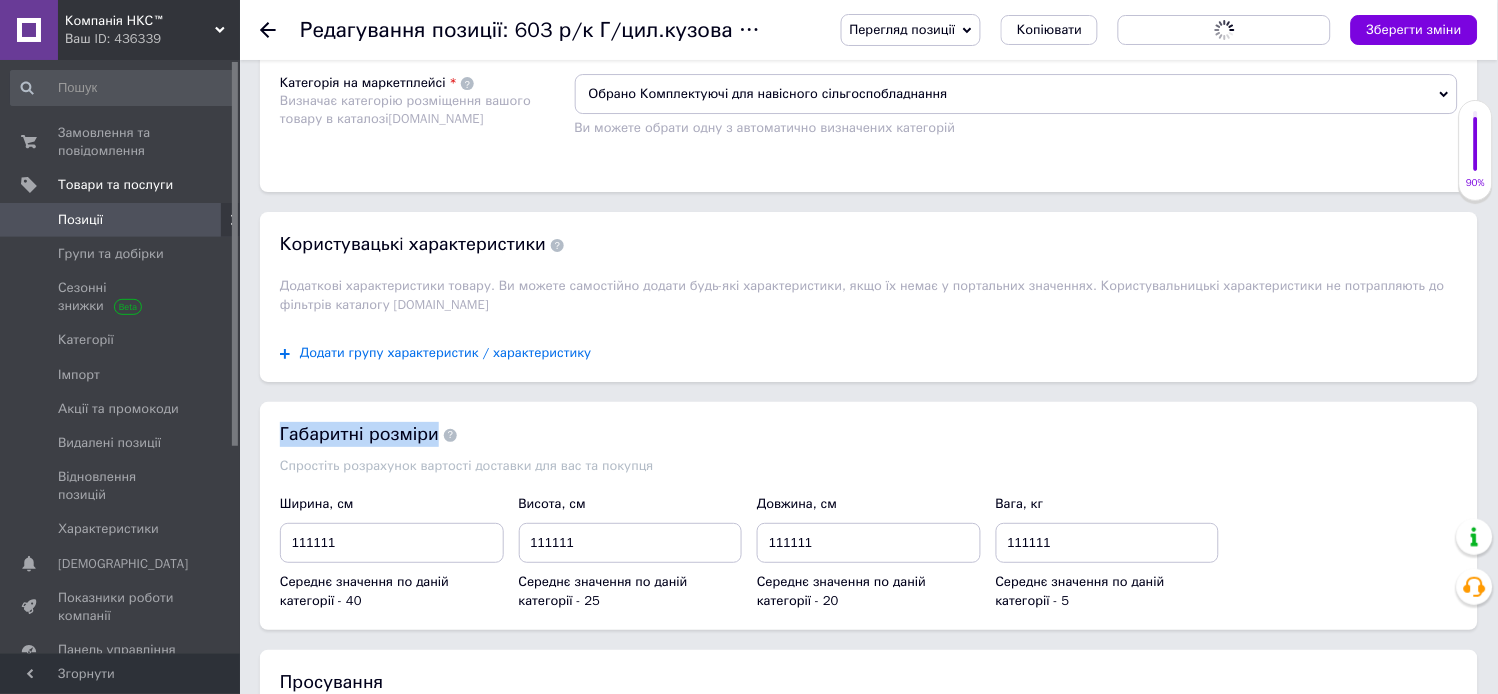 click 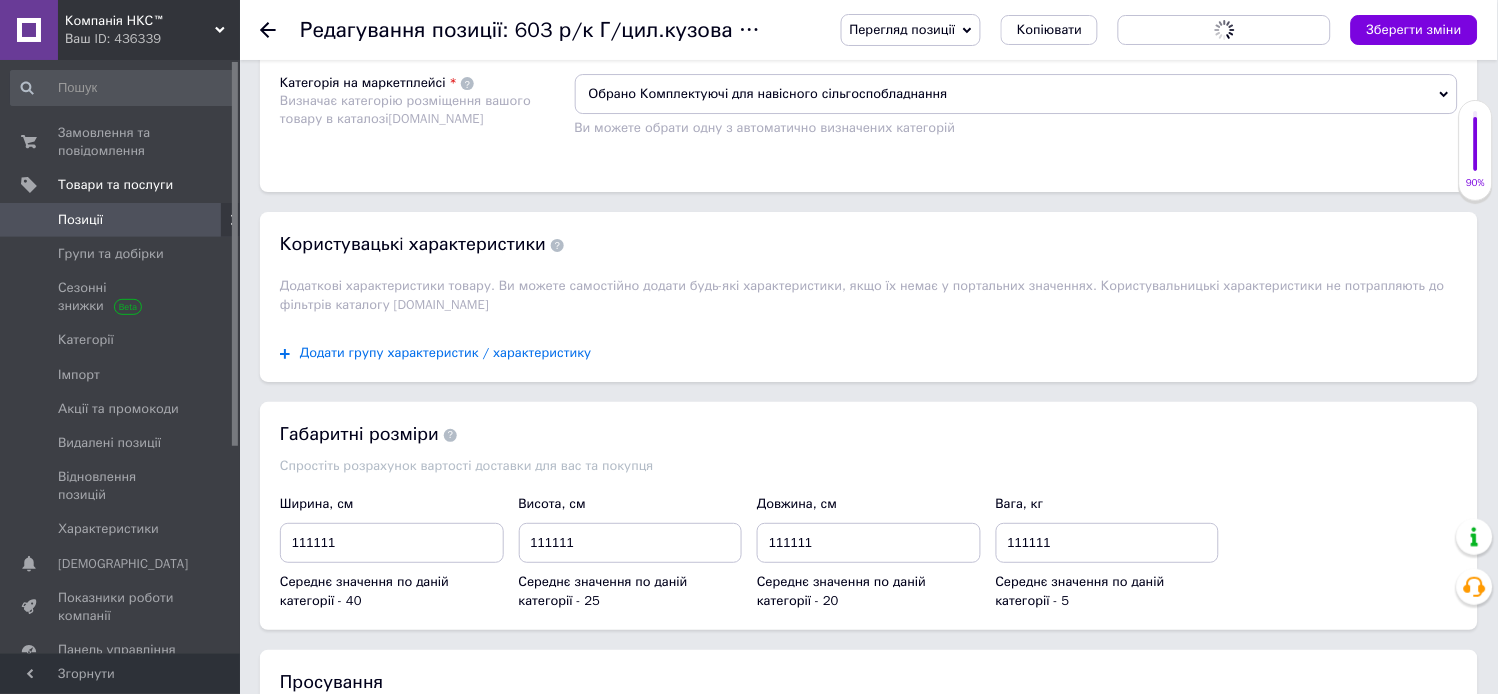 click 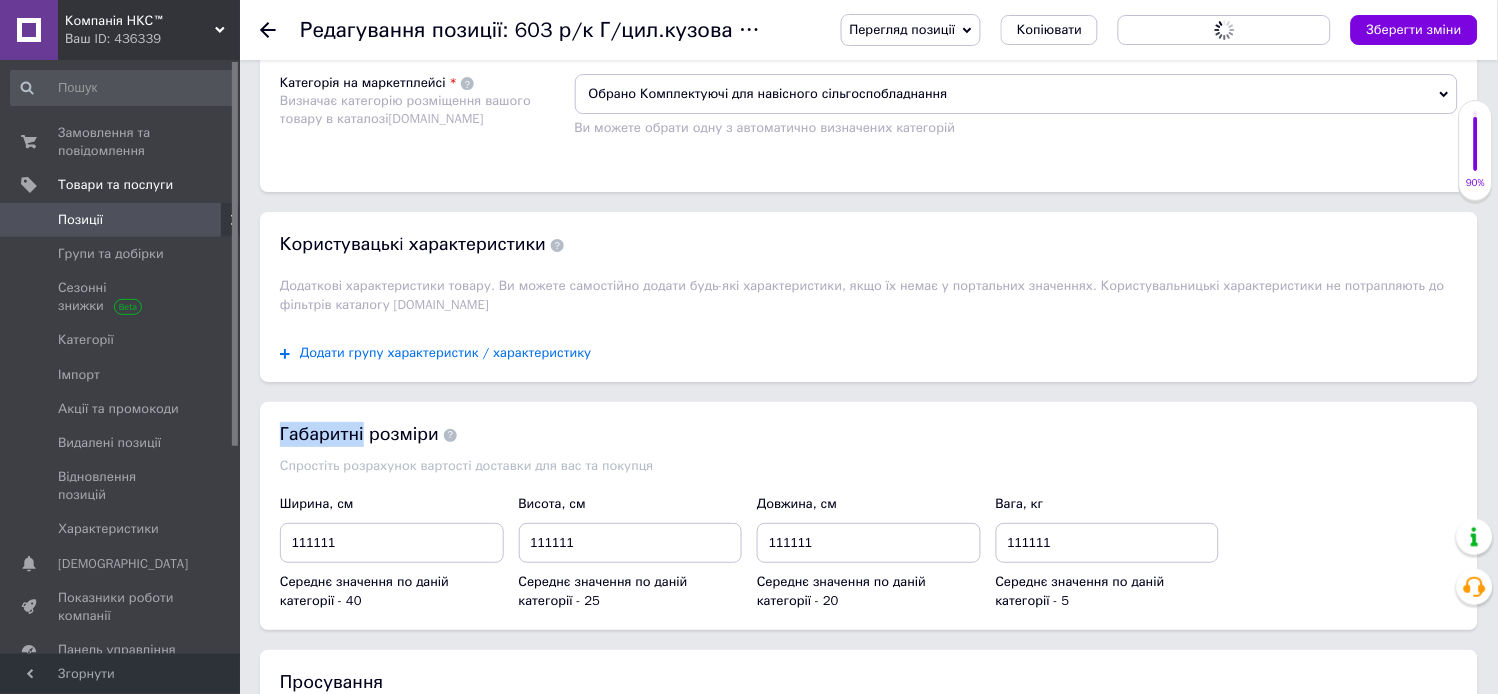 click 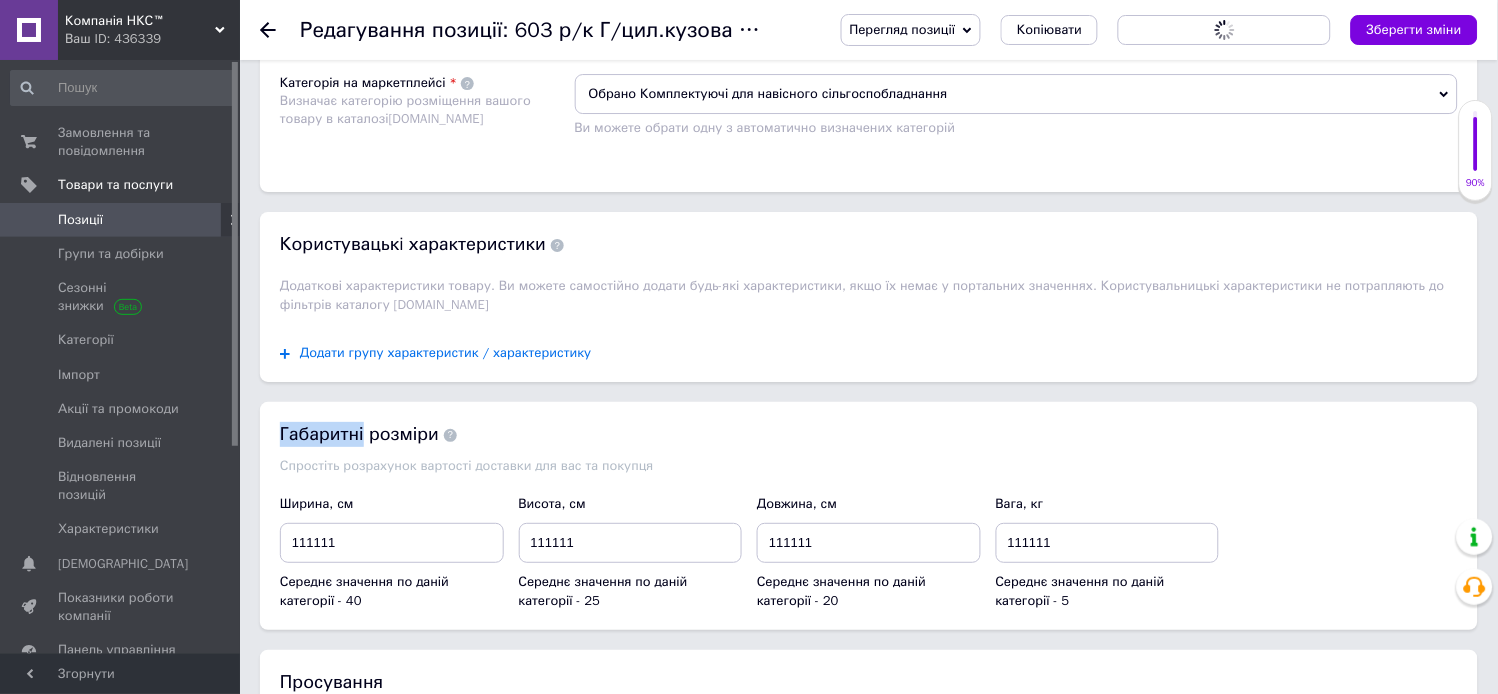 click on "Додати групу характеристик / характеристику" at bounding box center (436, 353) 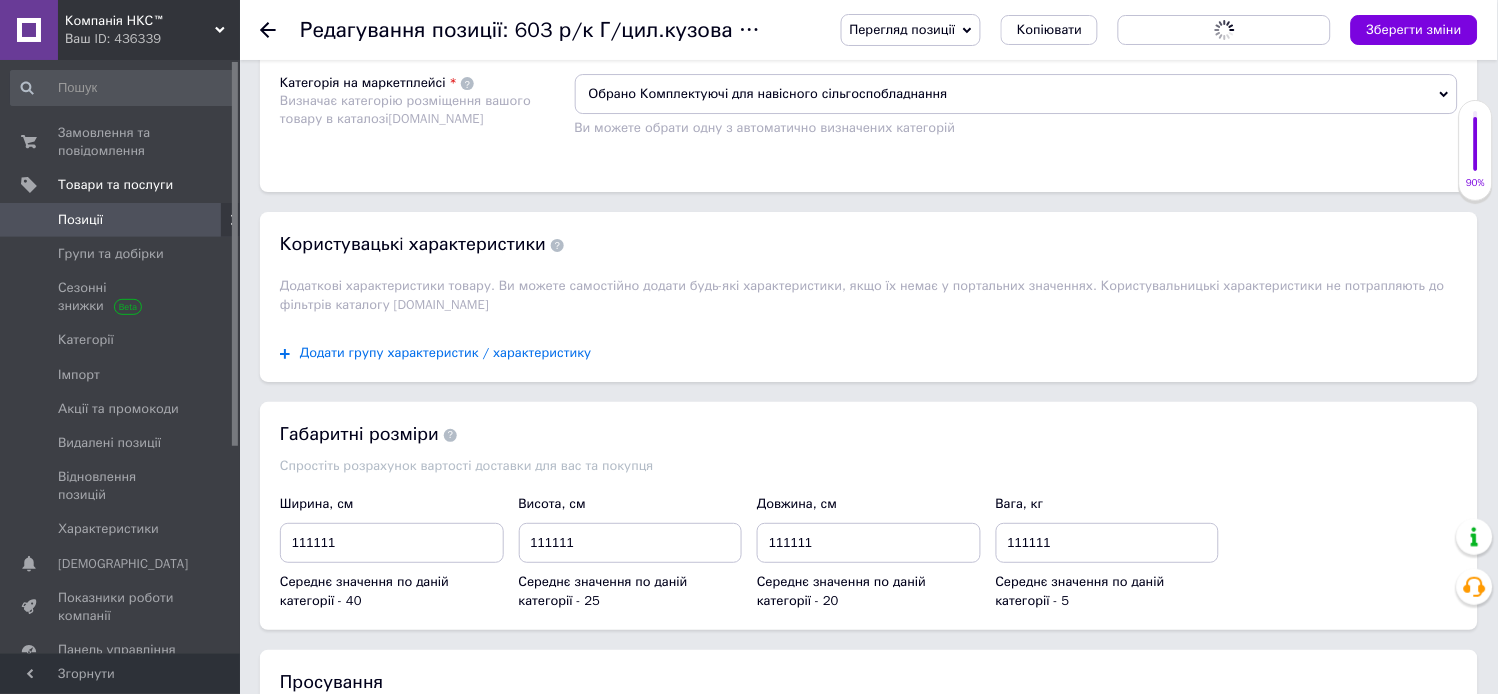 click on "Додати групу характеристик / характеристику" at bounding box center (446, 353) 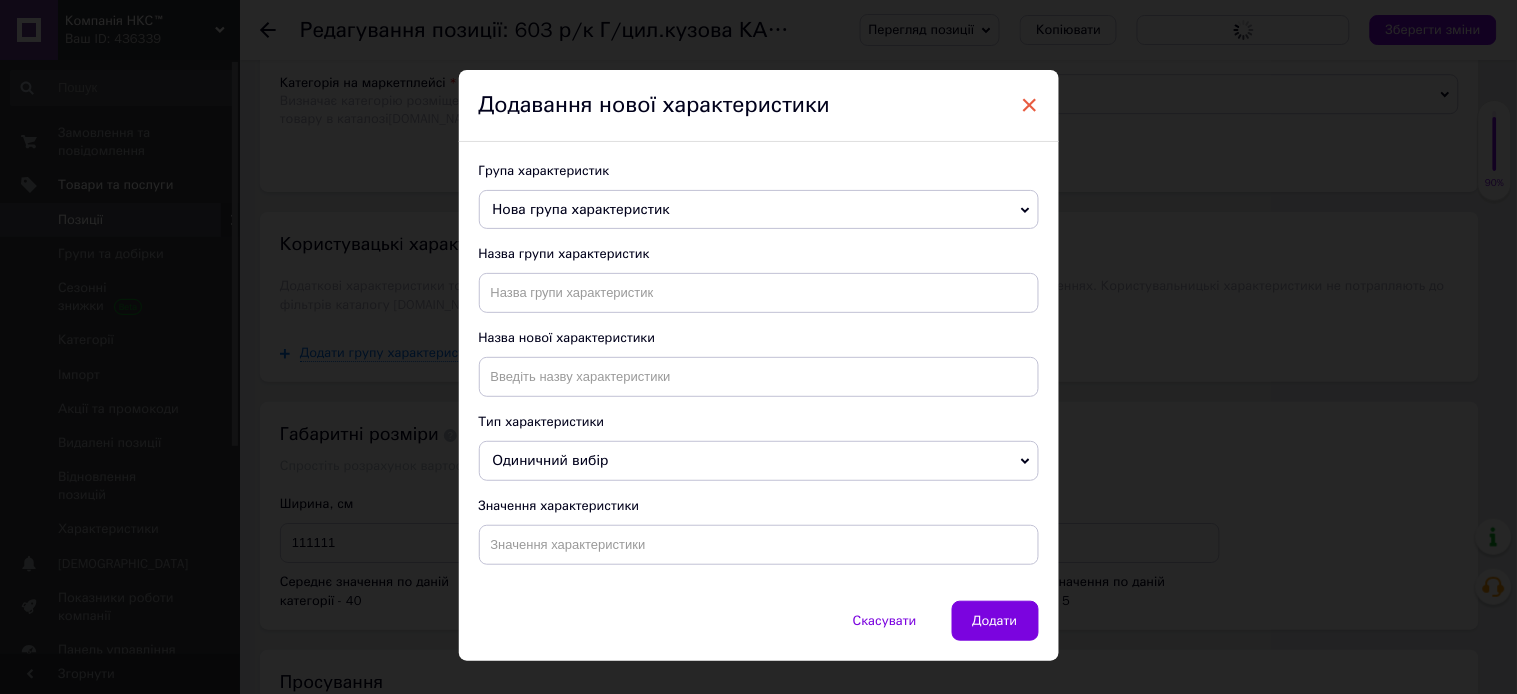 click on "×" at bounding box center (1030, 105) 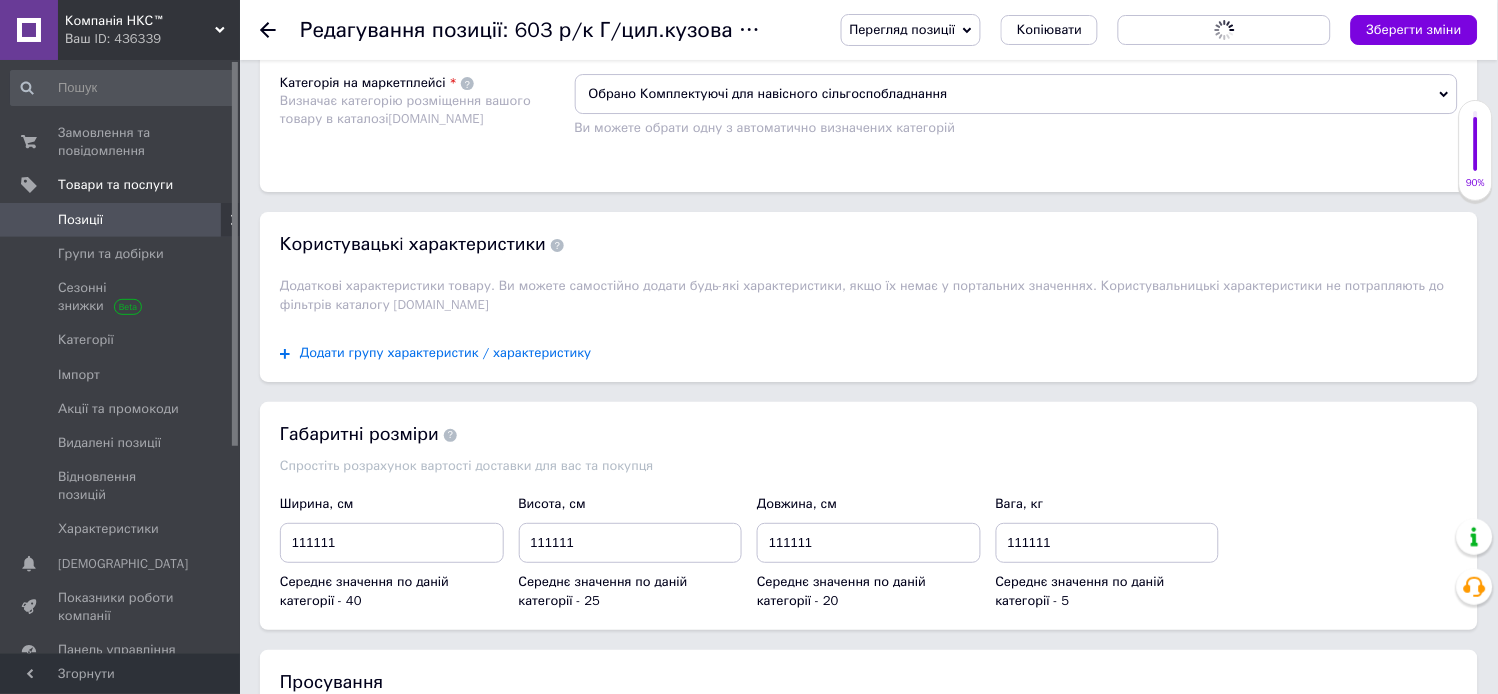 click on "Додати групу характеристик / характеристику" at bounding box center (446, 353) 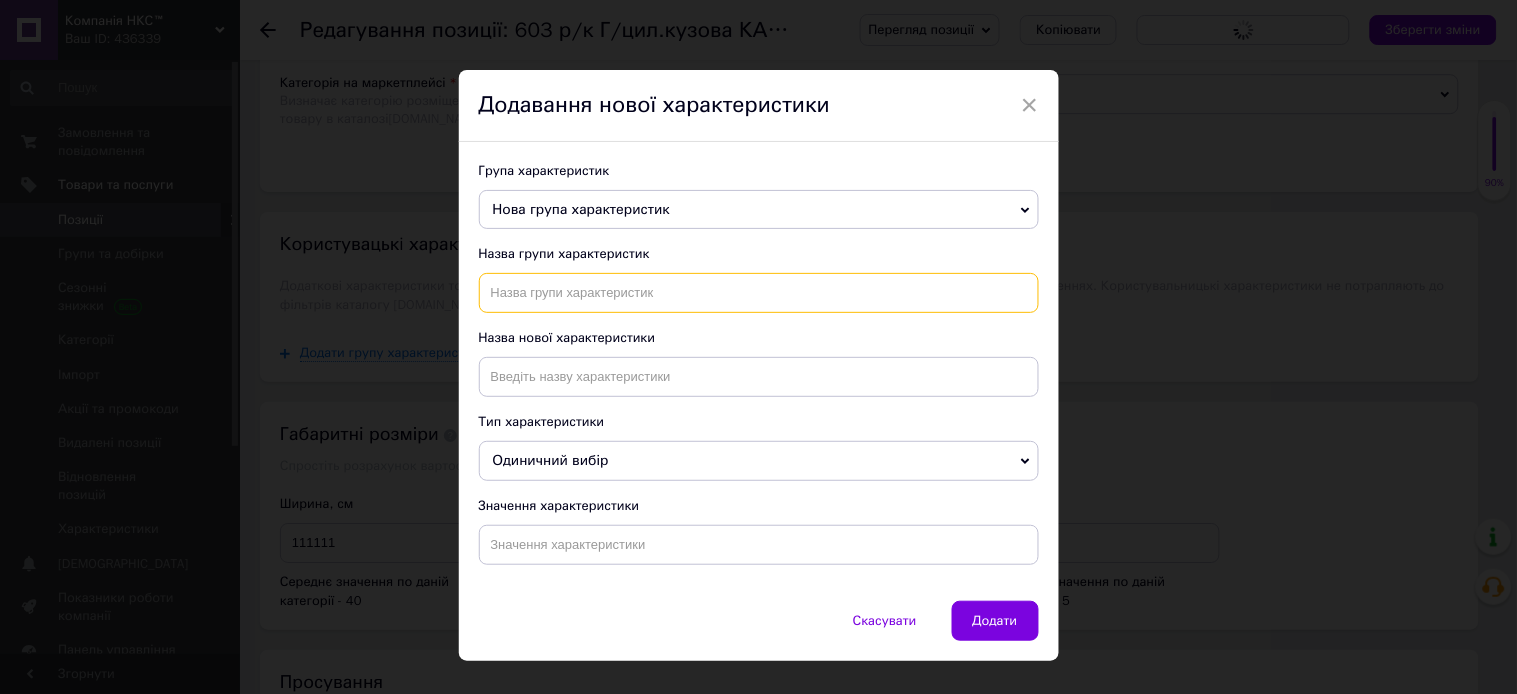 click at bounding box center (759, 293) 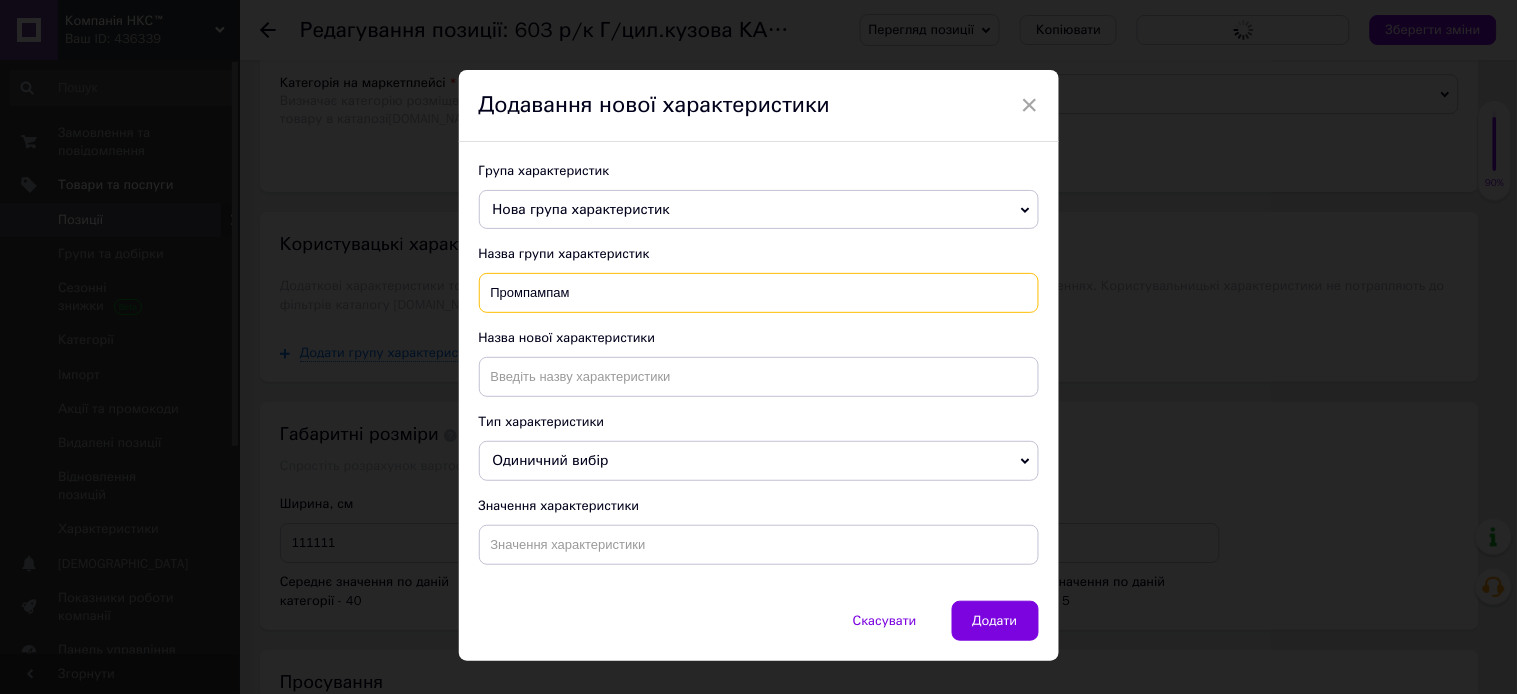 type on "Промпампам" 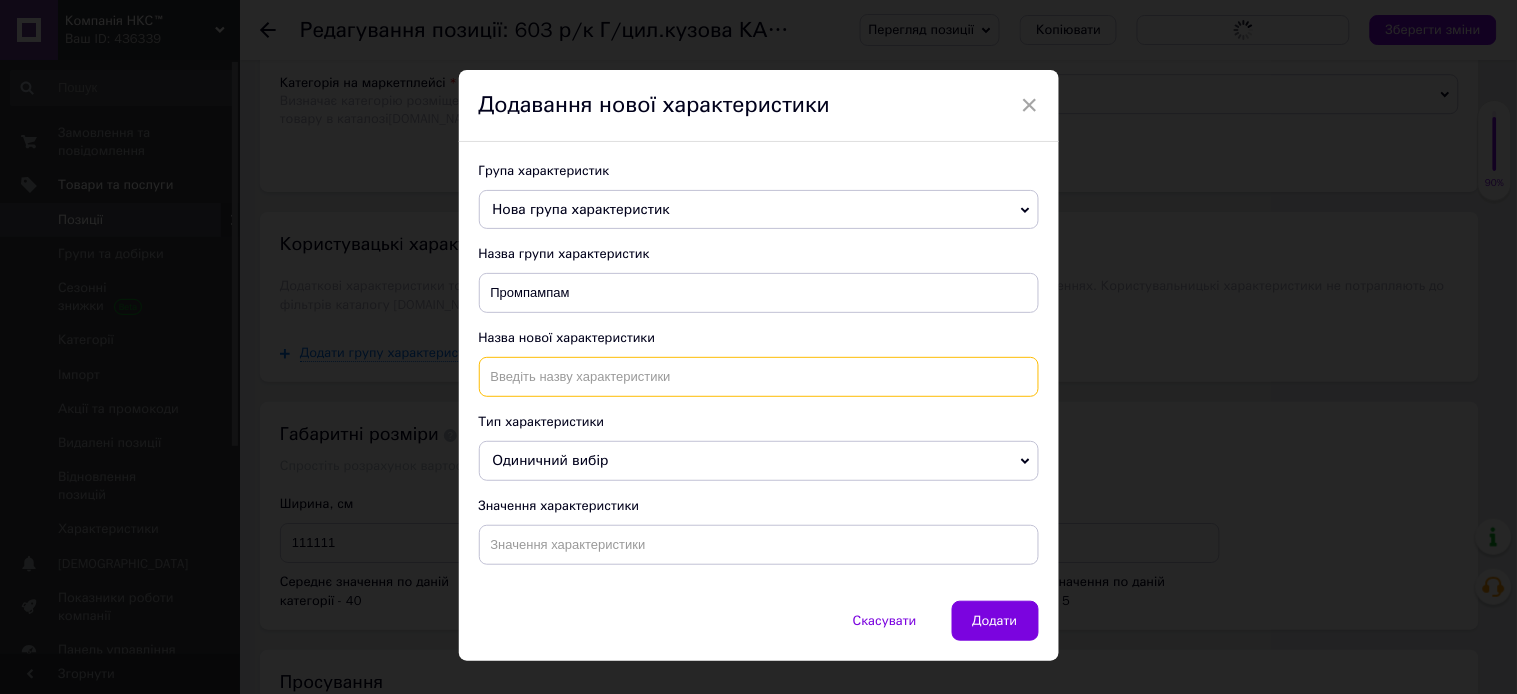 click at bounding box center [759, 377] 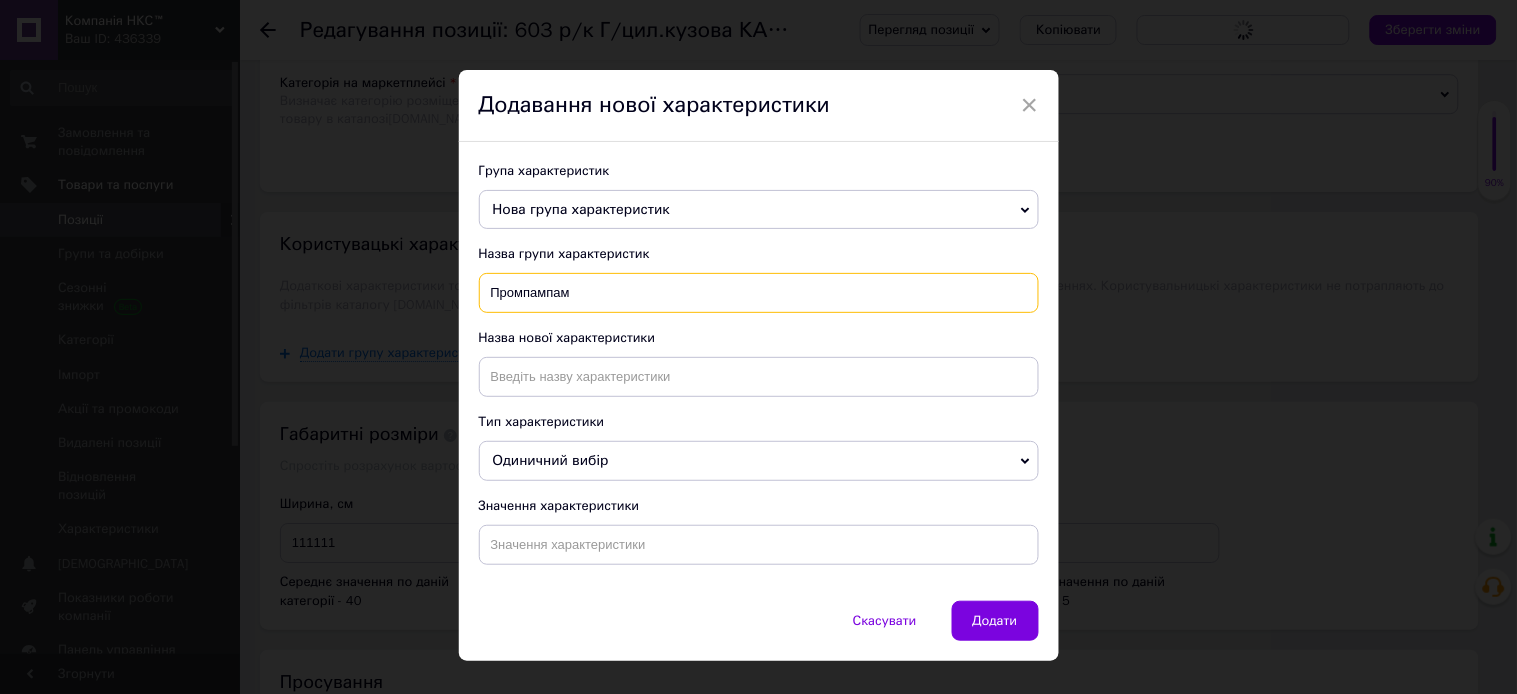 drag, startPoint x: 584, startPoint y: 281, endPoint x: 690, endPoint y: 468, distance: 214.95348 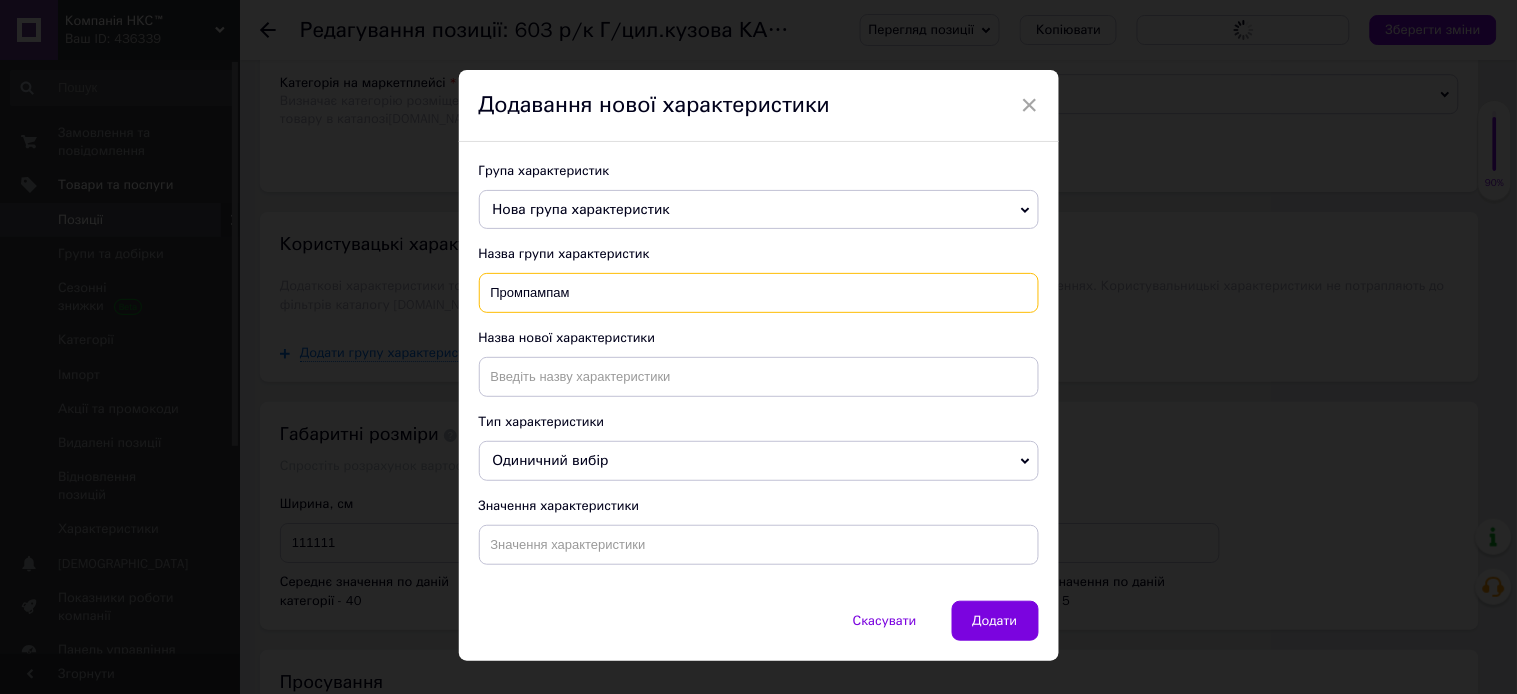 click on "× Додавання нової характеристики Група характеристик Нова група характеристик Назва групи характеристик Промпампам Назва нової характеристики Тип характеристики Одиничний вибір Множинний вибір Число Значення характеристики Скасувати   Додати" at bounding box center [758, 347] 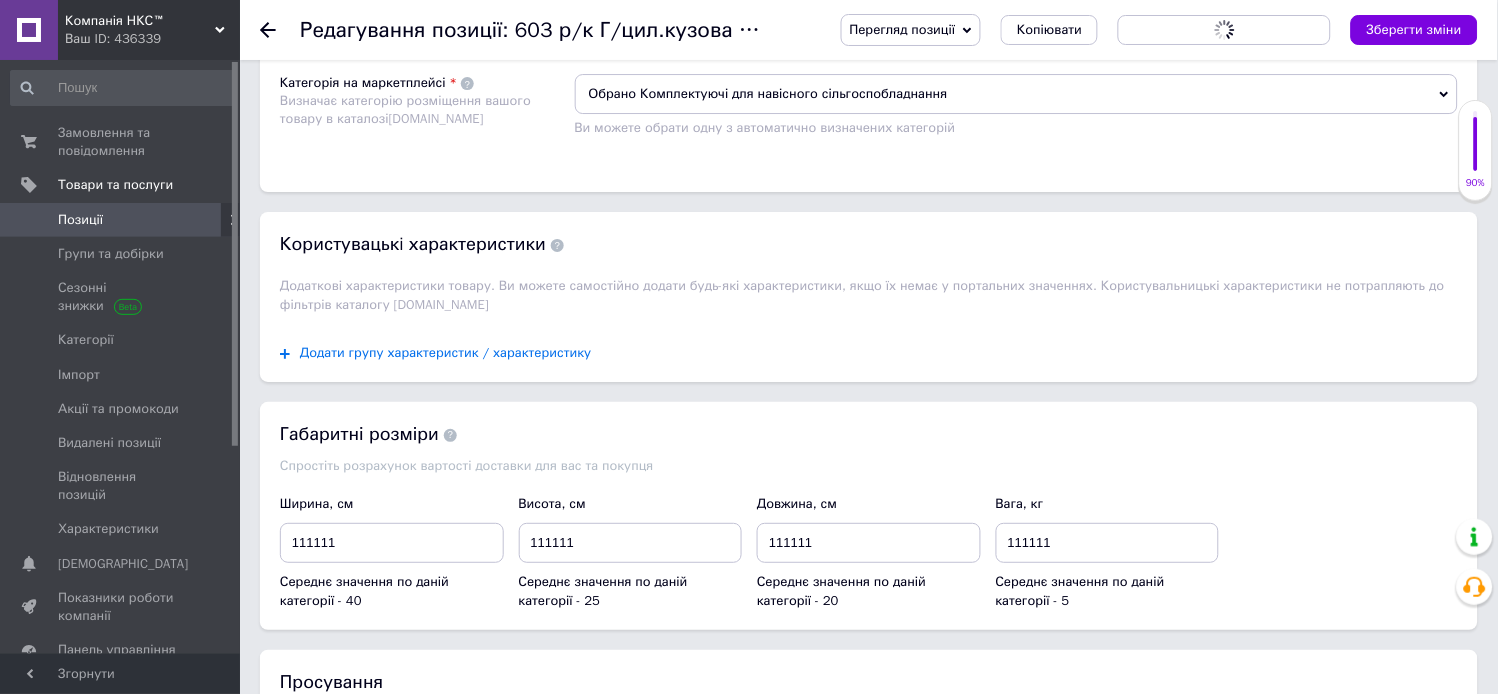 click on "Додати групу характеристик / характеристику" at bounding box center [446, 353] 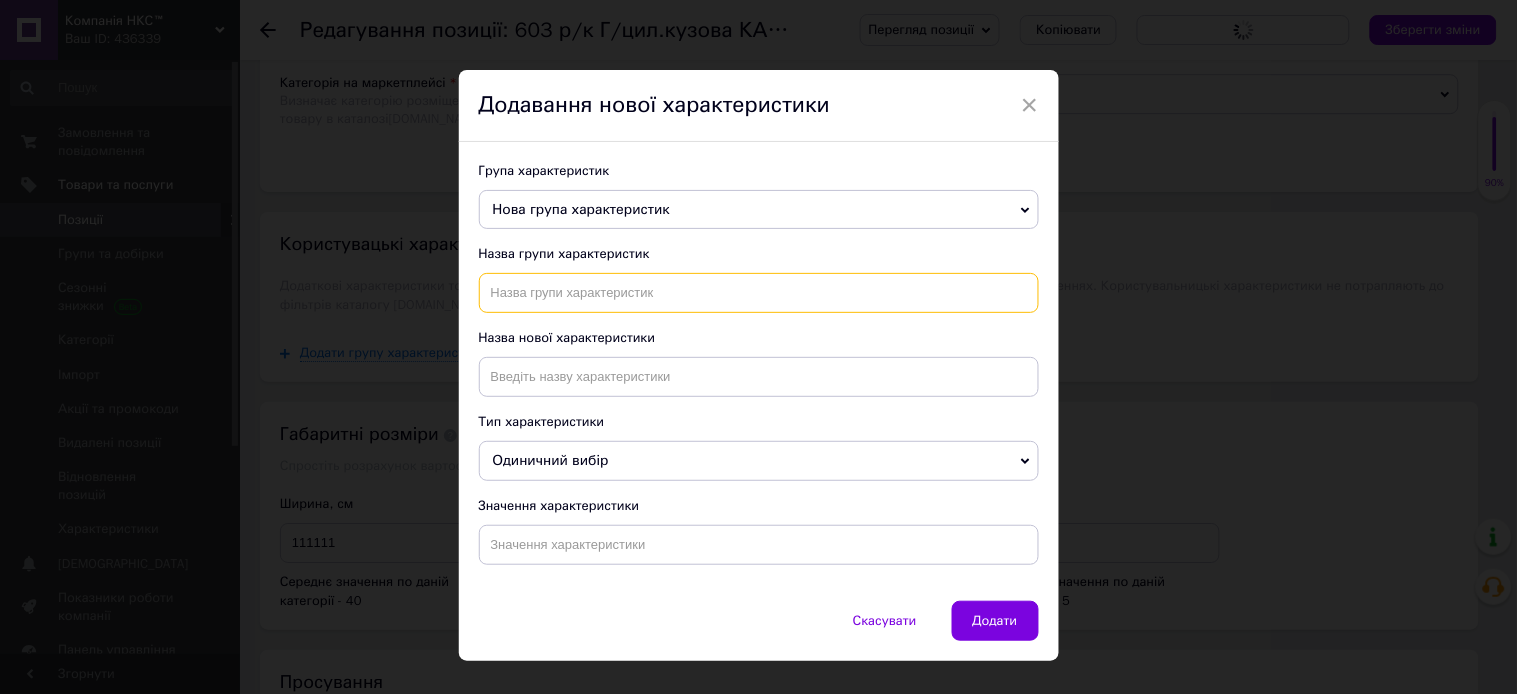 drag, startPoint x: 515, startPoint y: 300, endPoint x: 664, endPoint y: 324, distance: 150.9205 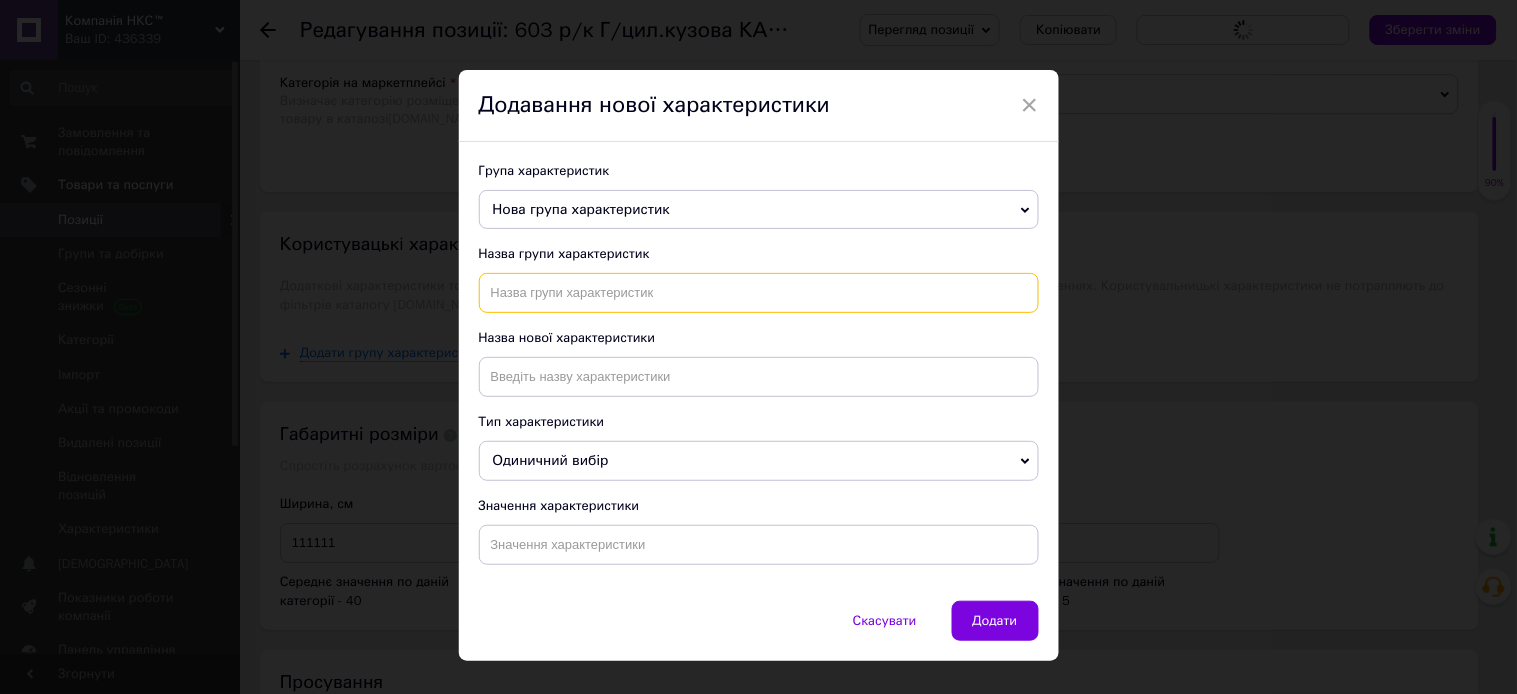 click at bounding box center (759, 293) 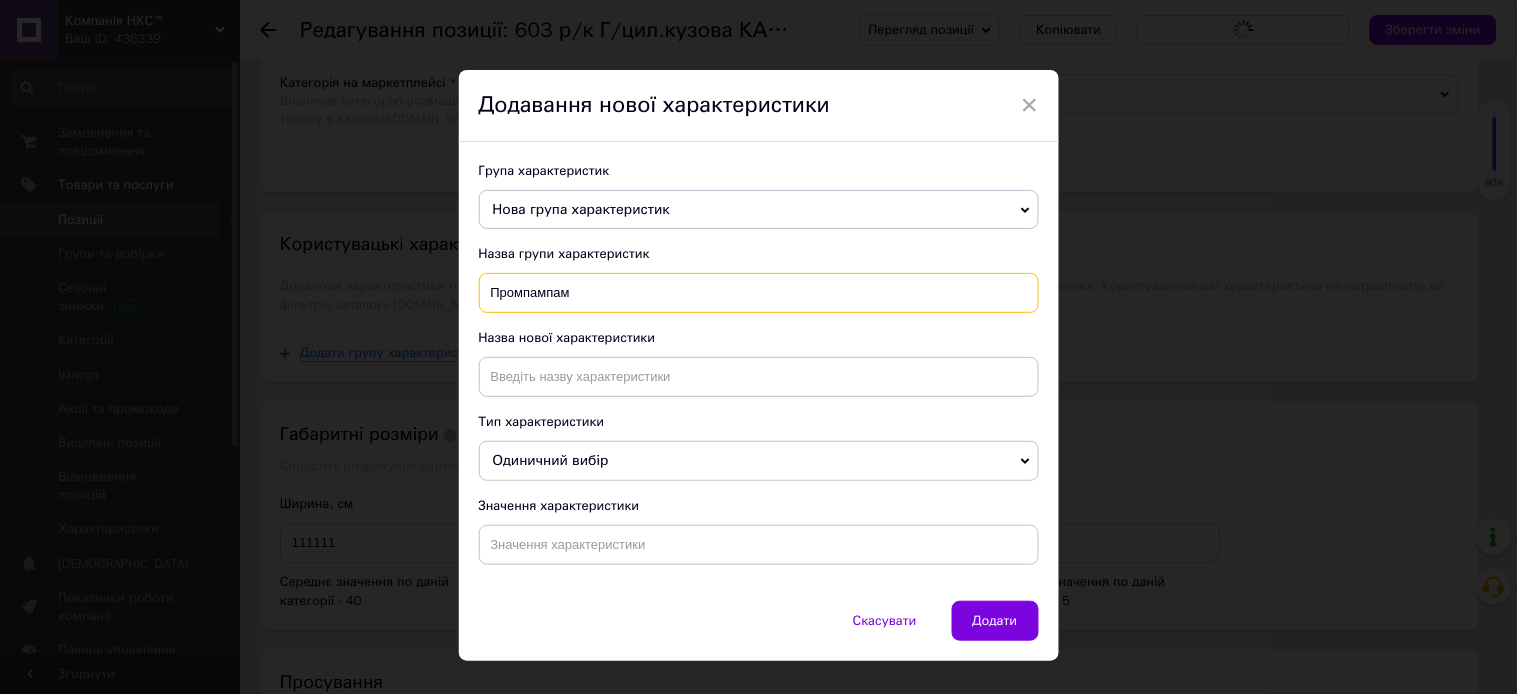 type on "Промпампам" 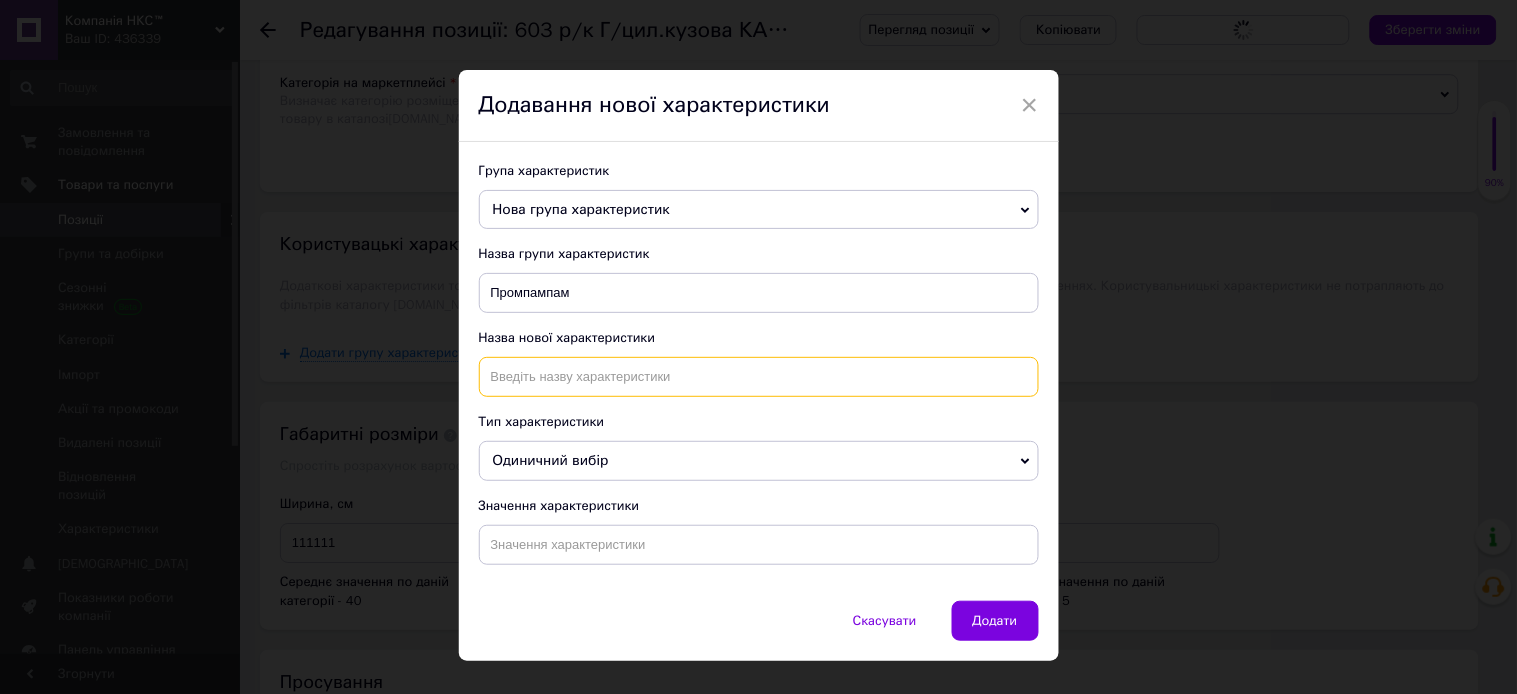 drag, startPoint x: 501, startPoint y: 380, endPoint x: 745, endPoint y: 441, distance: 251.50945 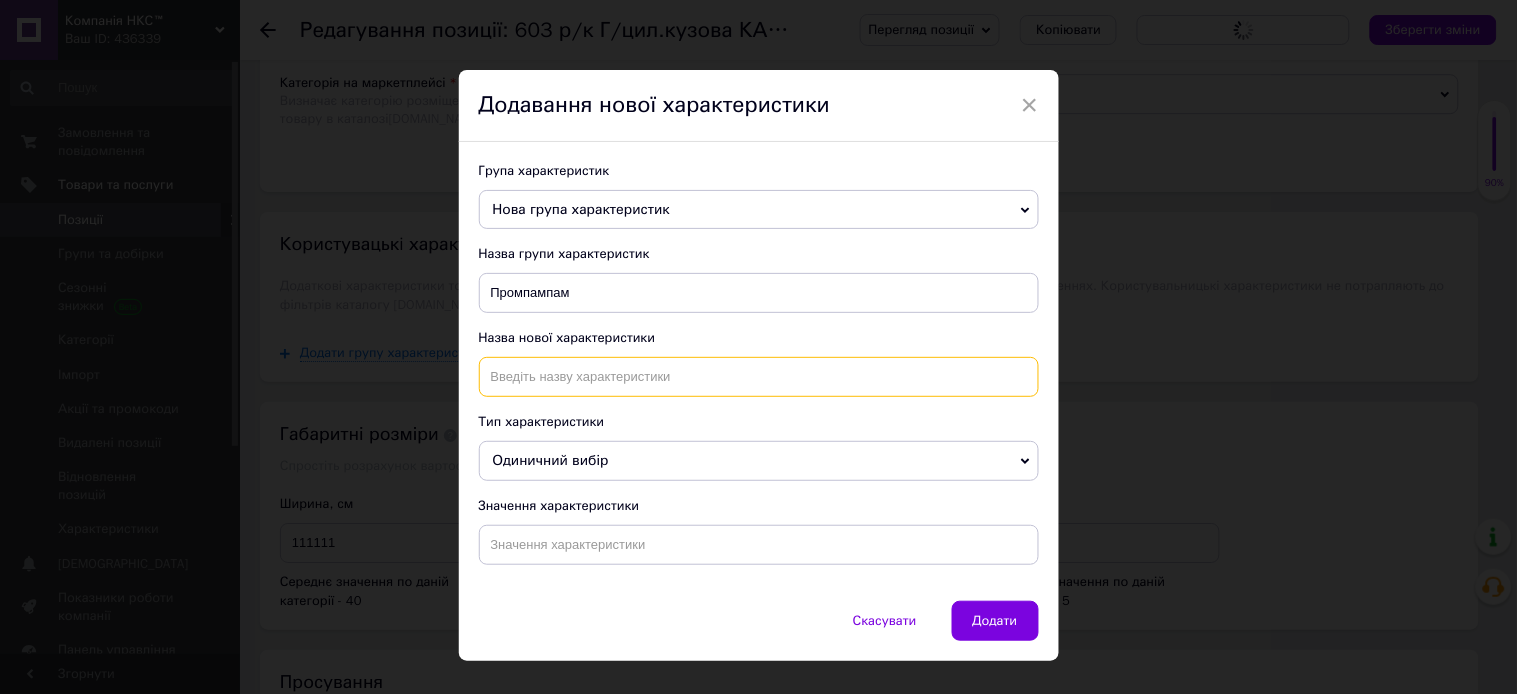 click at bounding box center (759, 377) 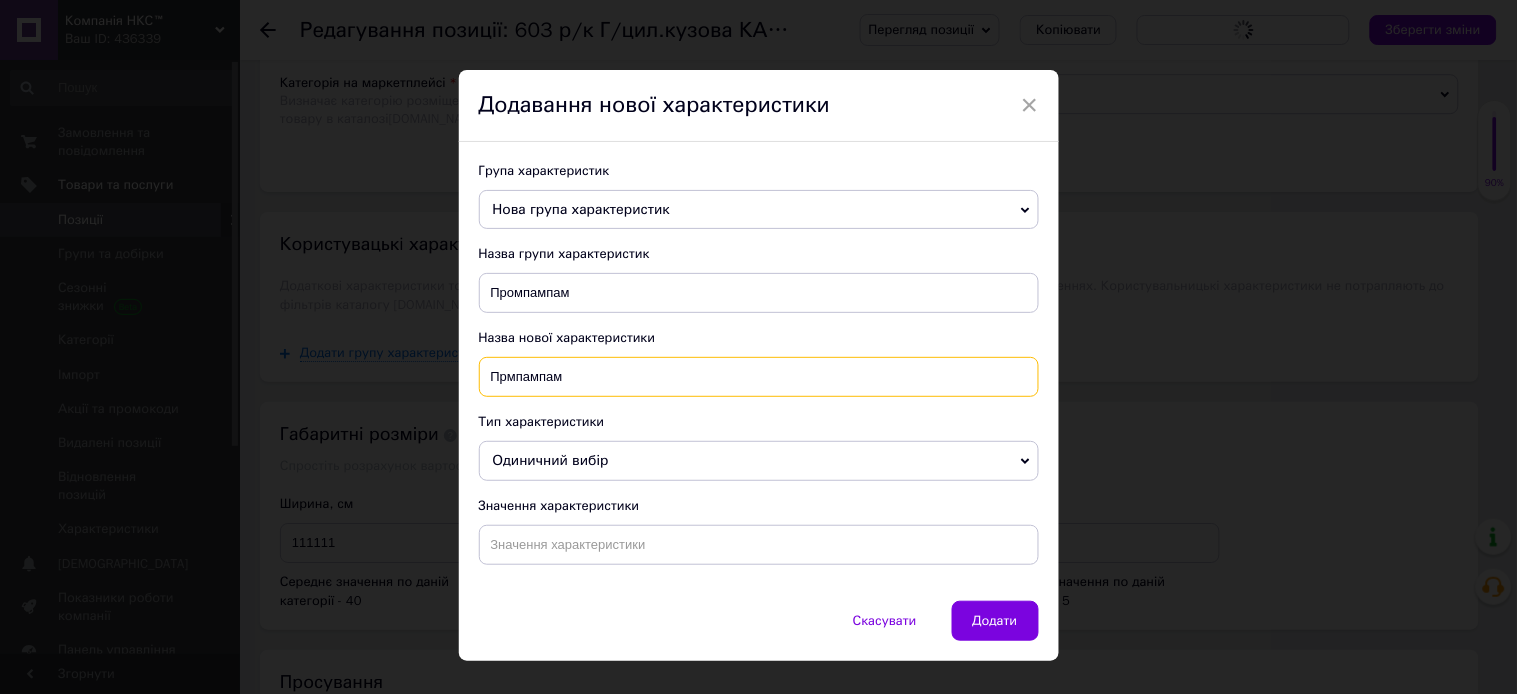 type on "Прмпампам" 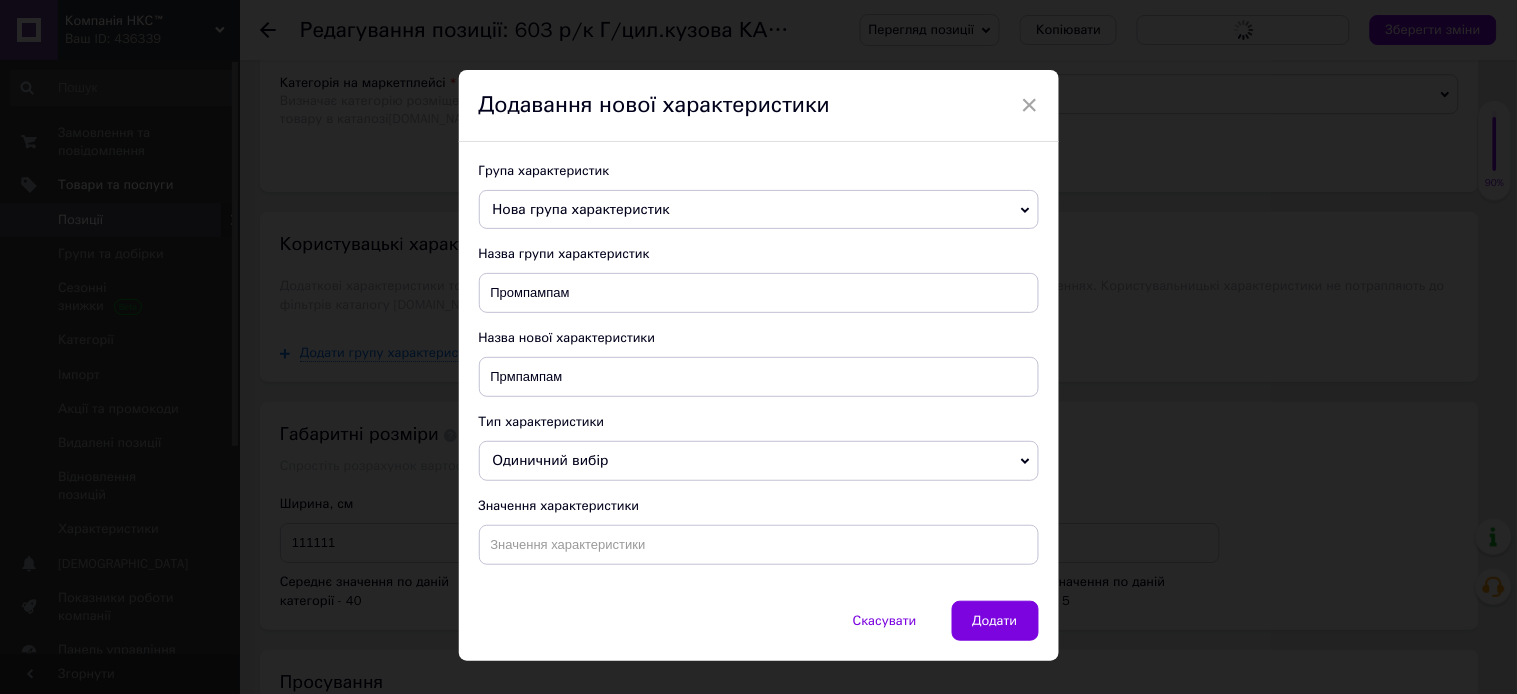 click on "Одиничний вибір" at bounding box center [759, 461] 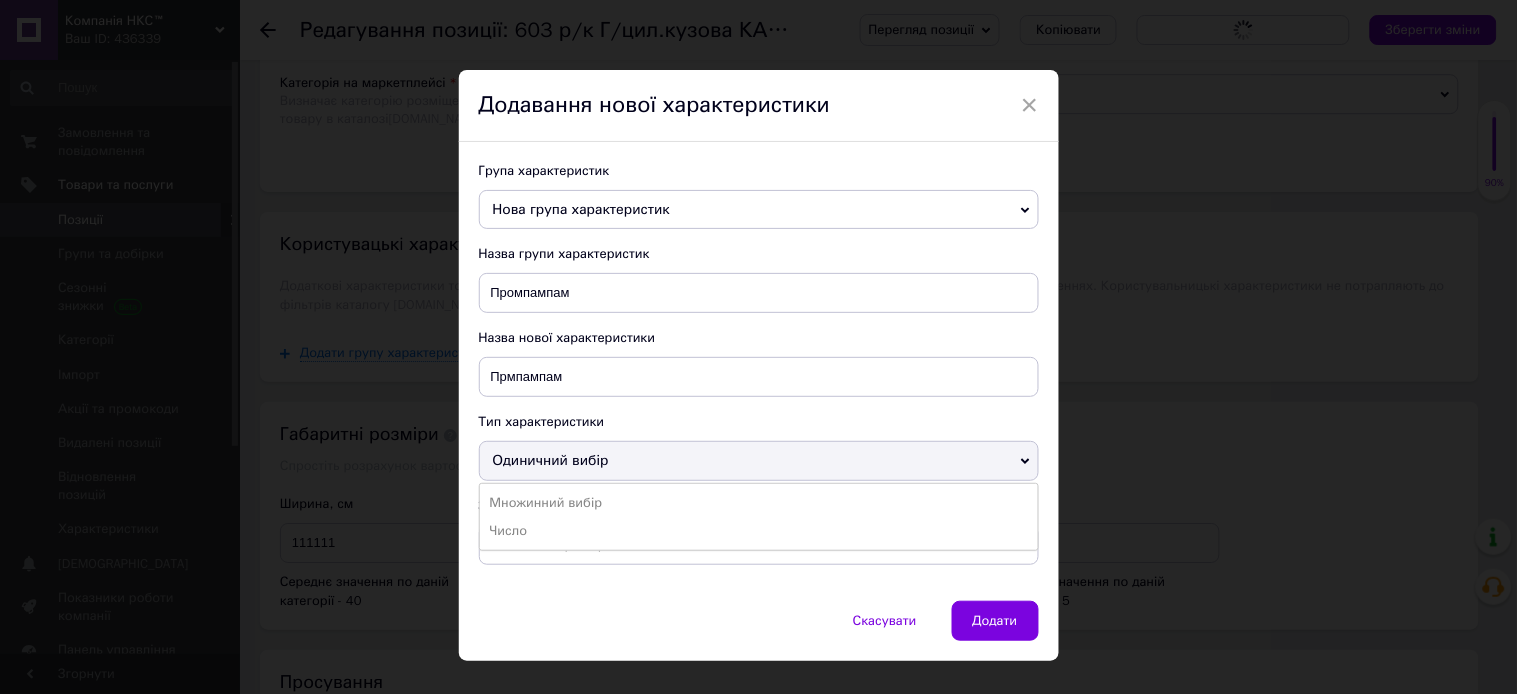 click on "Множинний вибір" at bounding box center (759, 503) 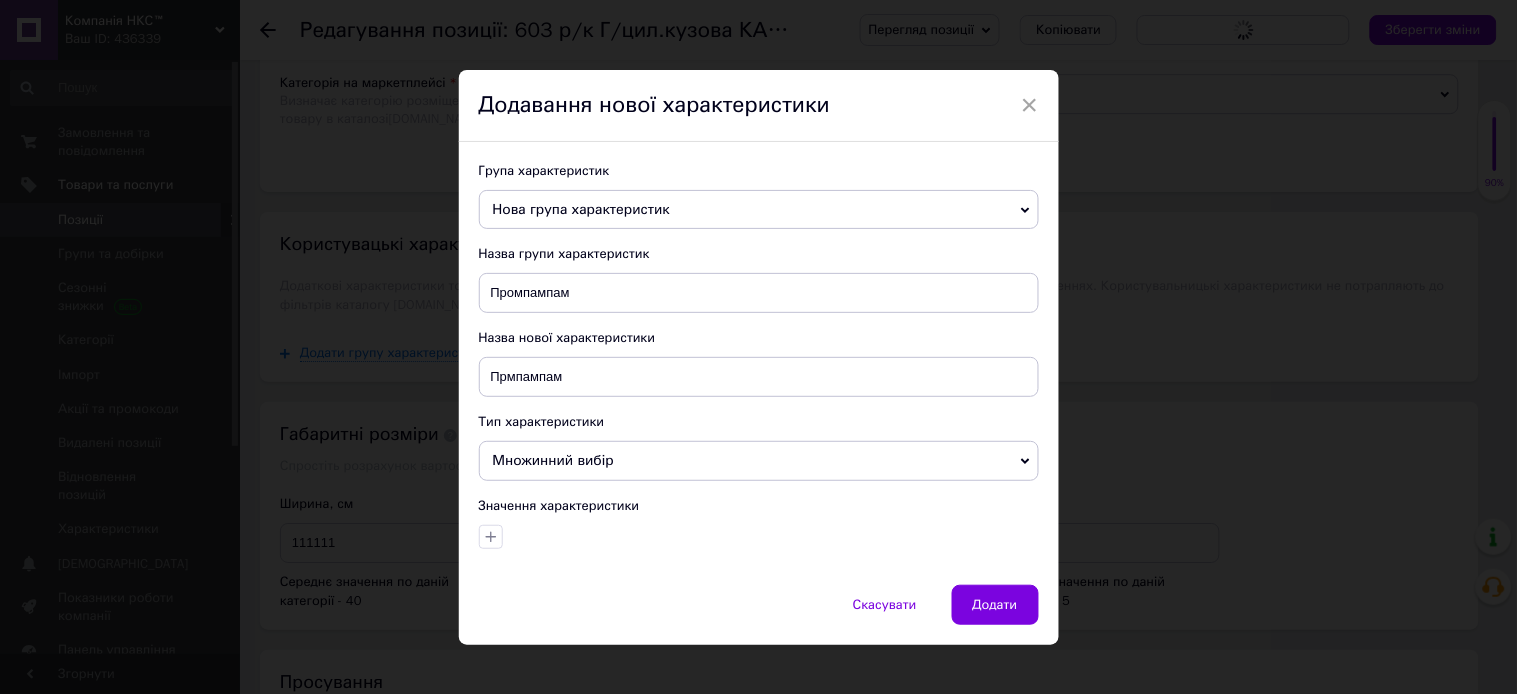 click on "Додати" at bounding box center (995, 605) 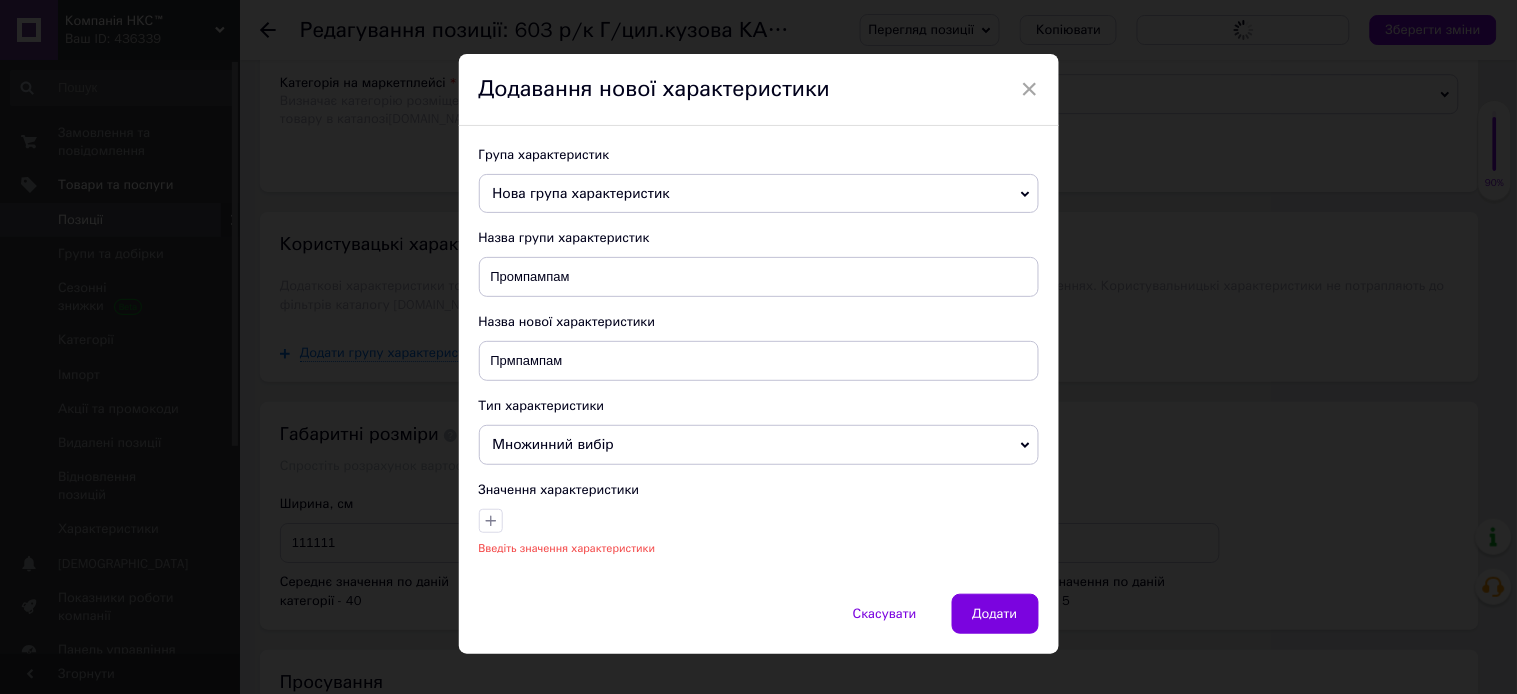 scroll, scrollTop: 44, scrollLeft: 0, axis: vertical 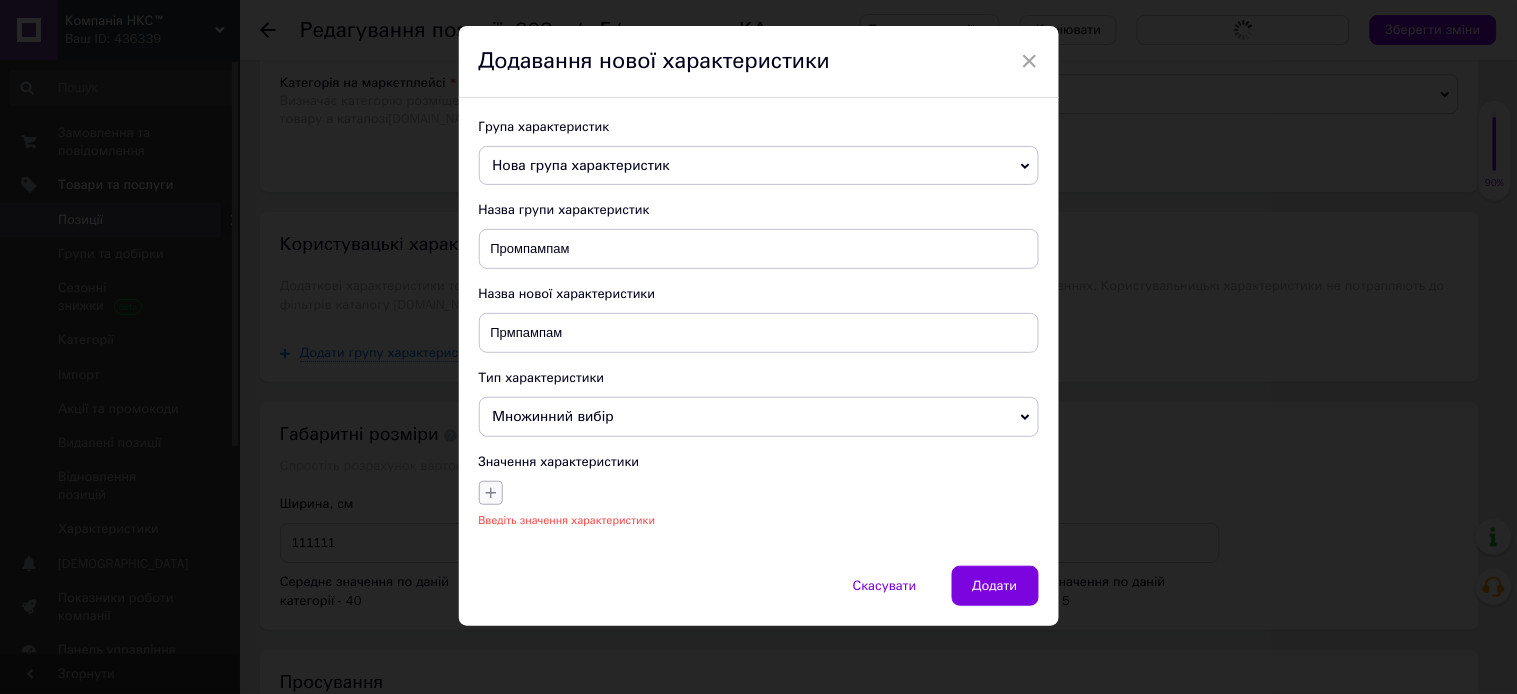 click 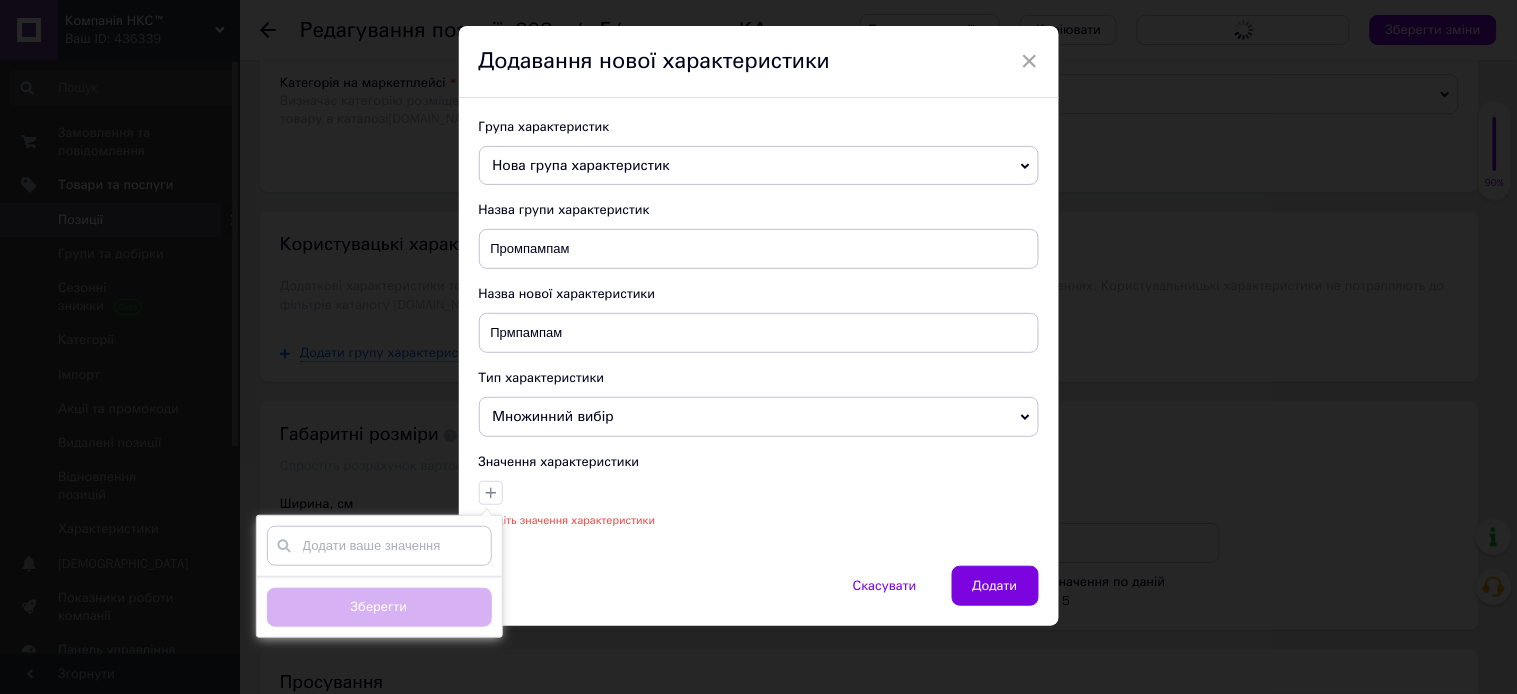 drag, startPoint x: 340, startPoint y: 550, endPoint x: 395, endPoint y: 546, distance: 55.145264 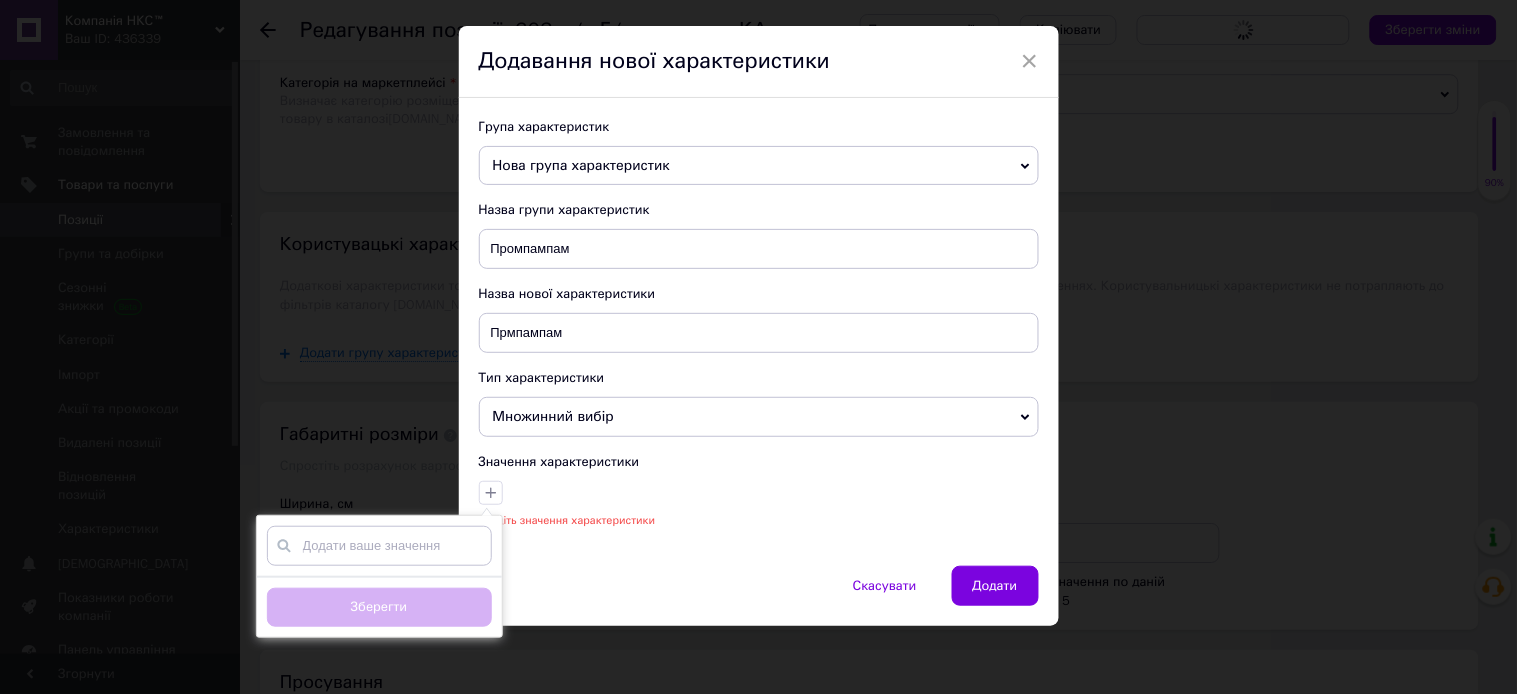 click at bounding box center [379, 546] 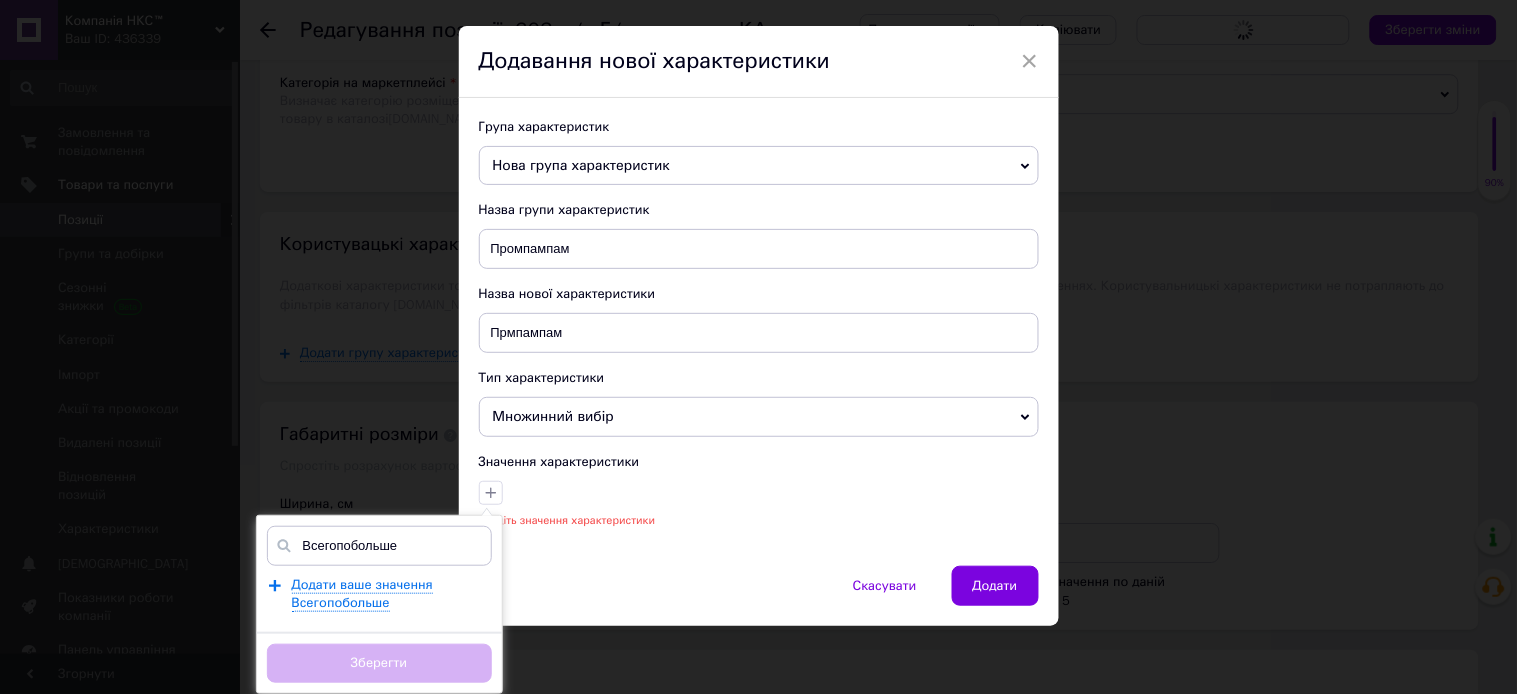 type on "Всегопобольше" 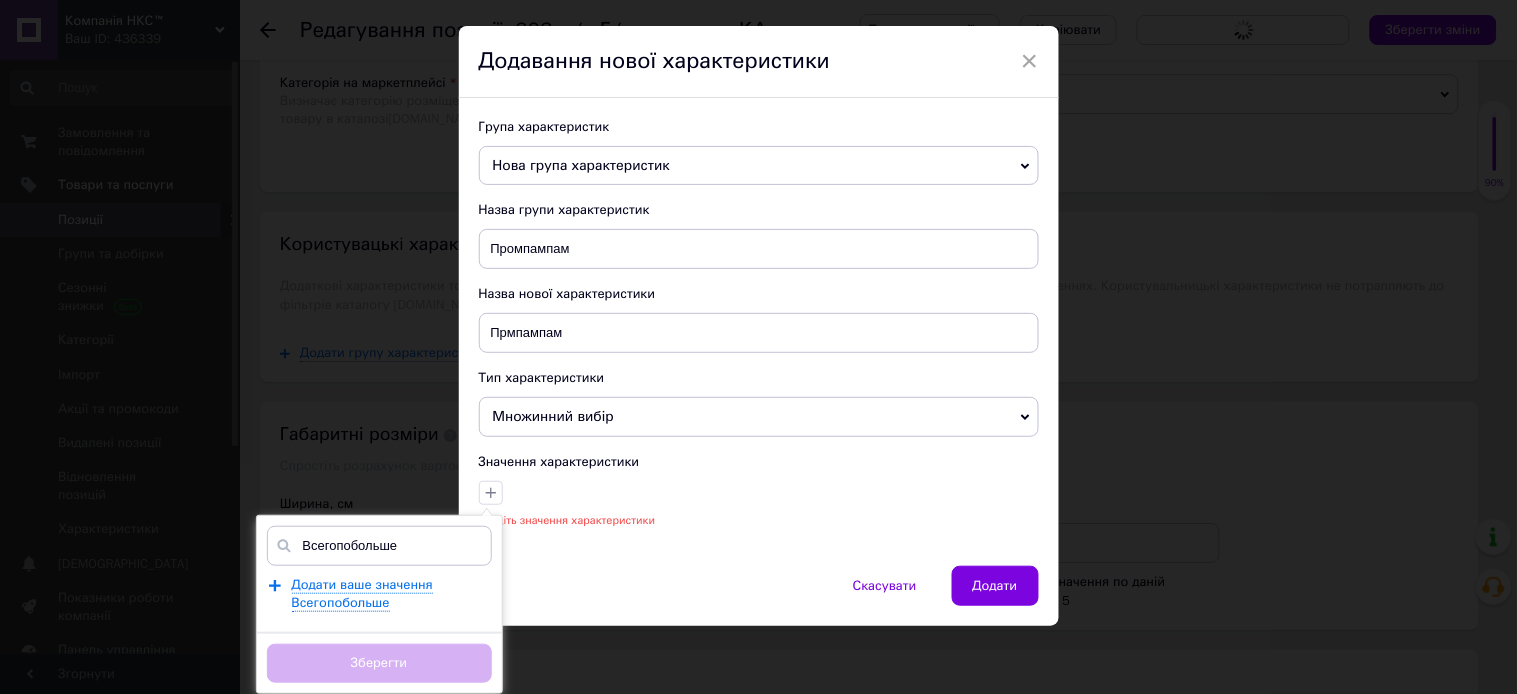 click on "Зберегти" at bounding box center (379, 662) 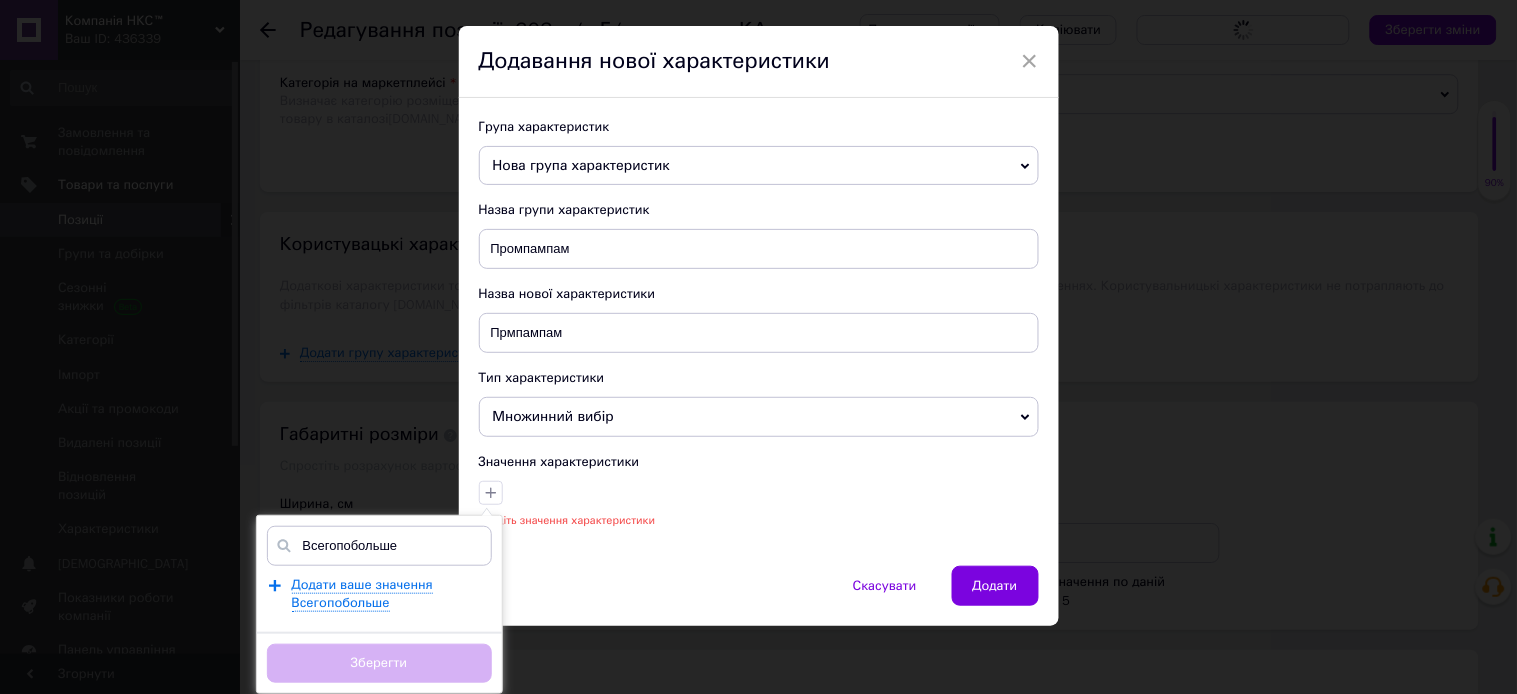 drag, startPoint x: 341, startPoint y: 661, endPoint x: 330, endPoint y: 618, distance: 44.38468 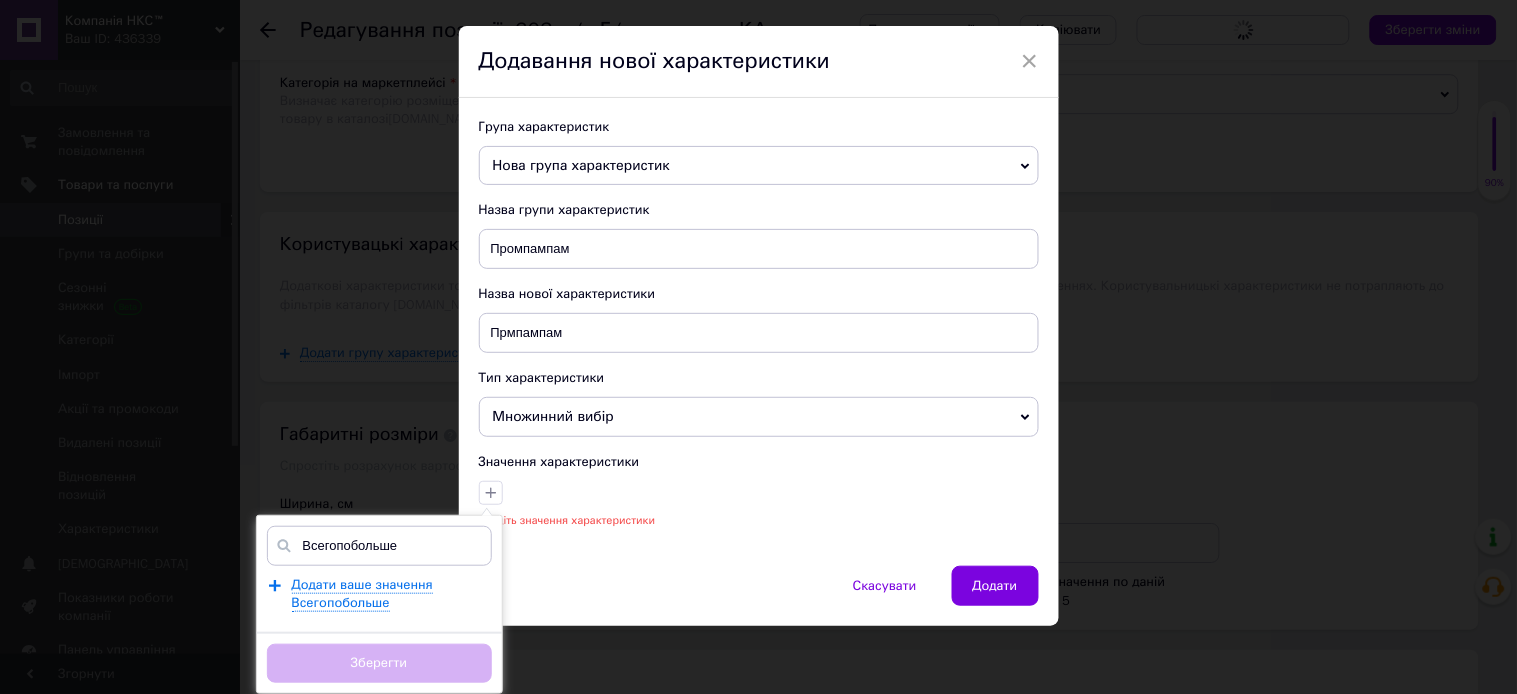 click on "Зберегти" at bounding box center (379, 662) 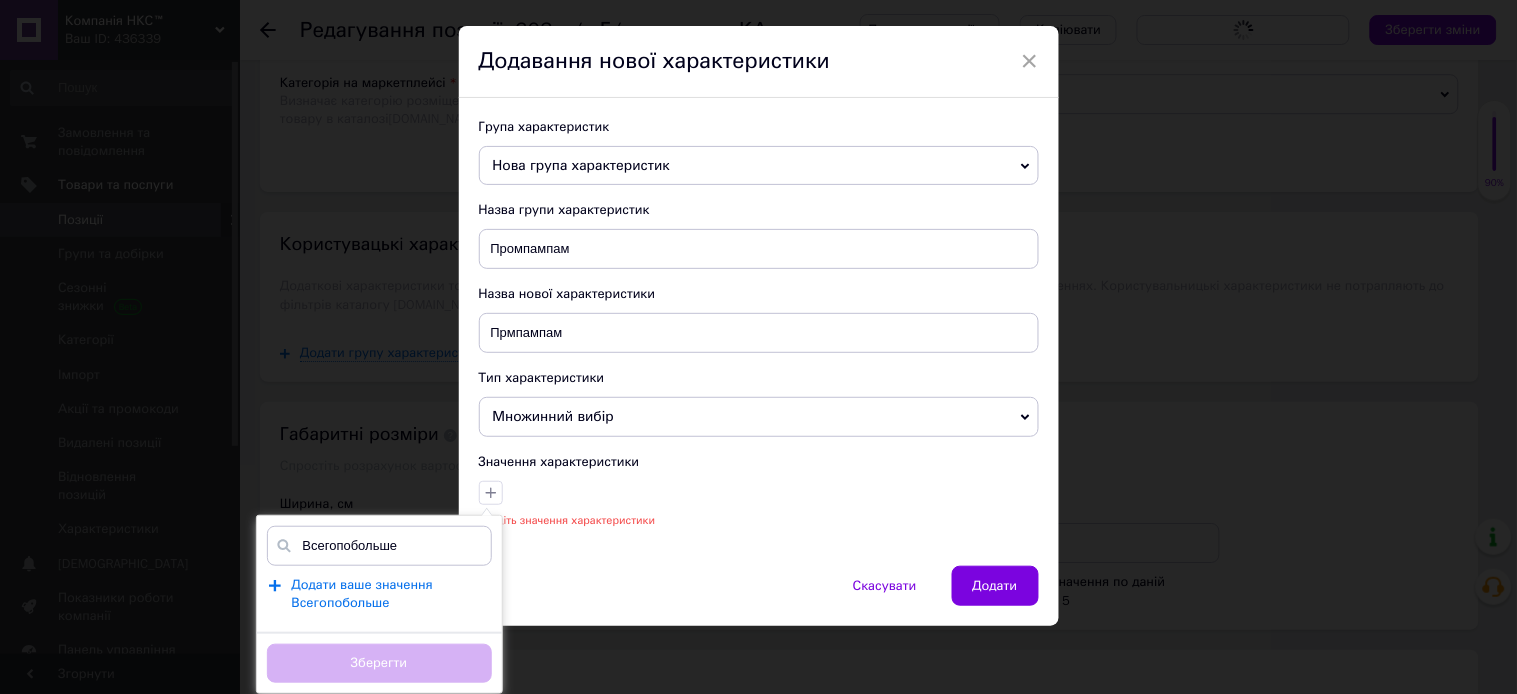 click on "Додати ваше значення   Всегопобольше" at bounding box center [362, 594] 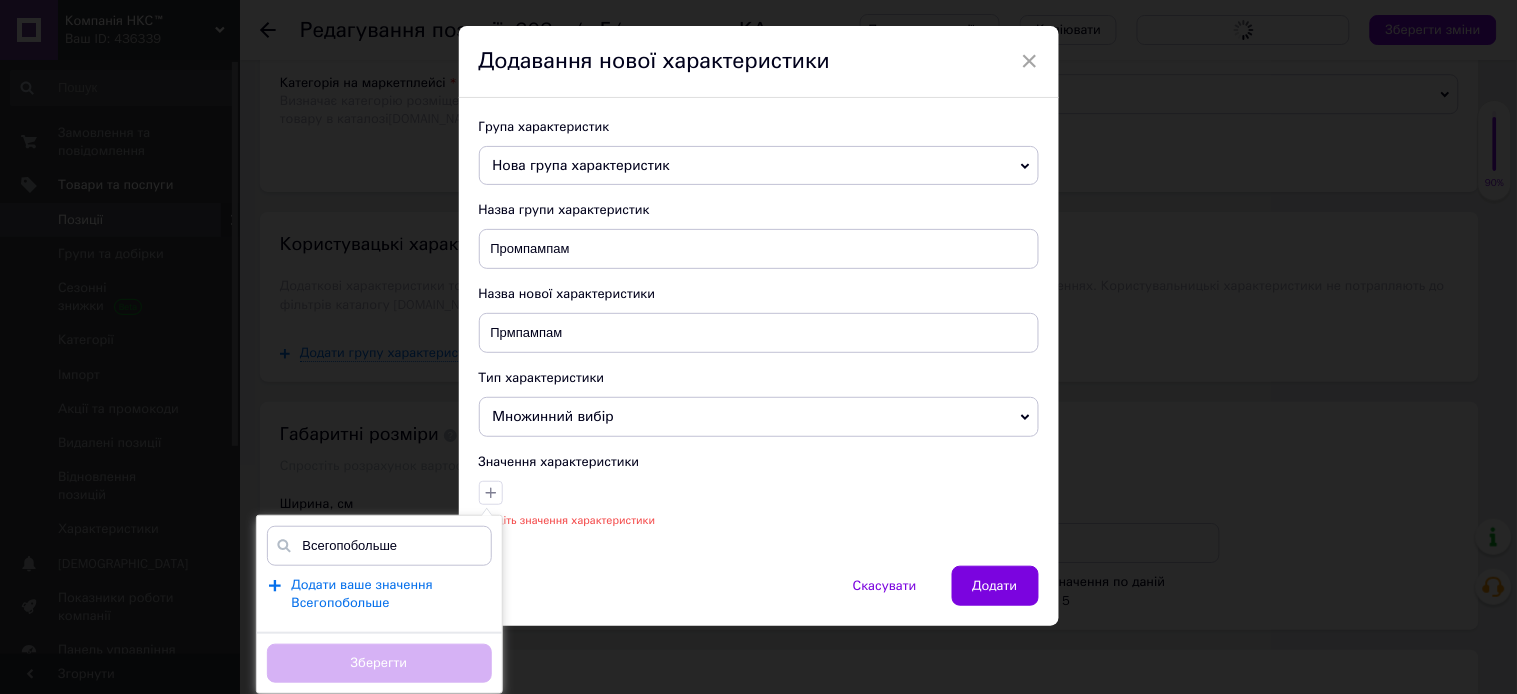 type 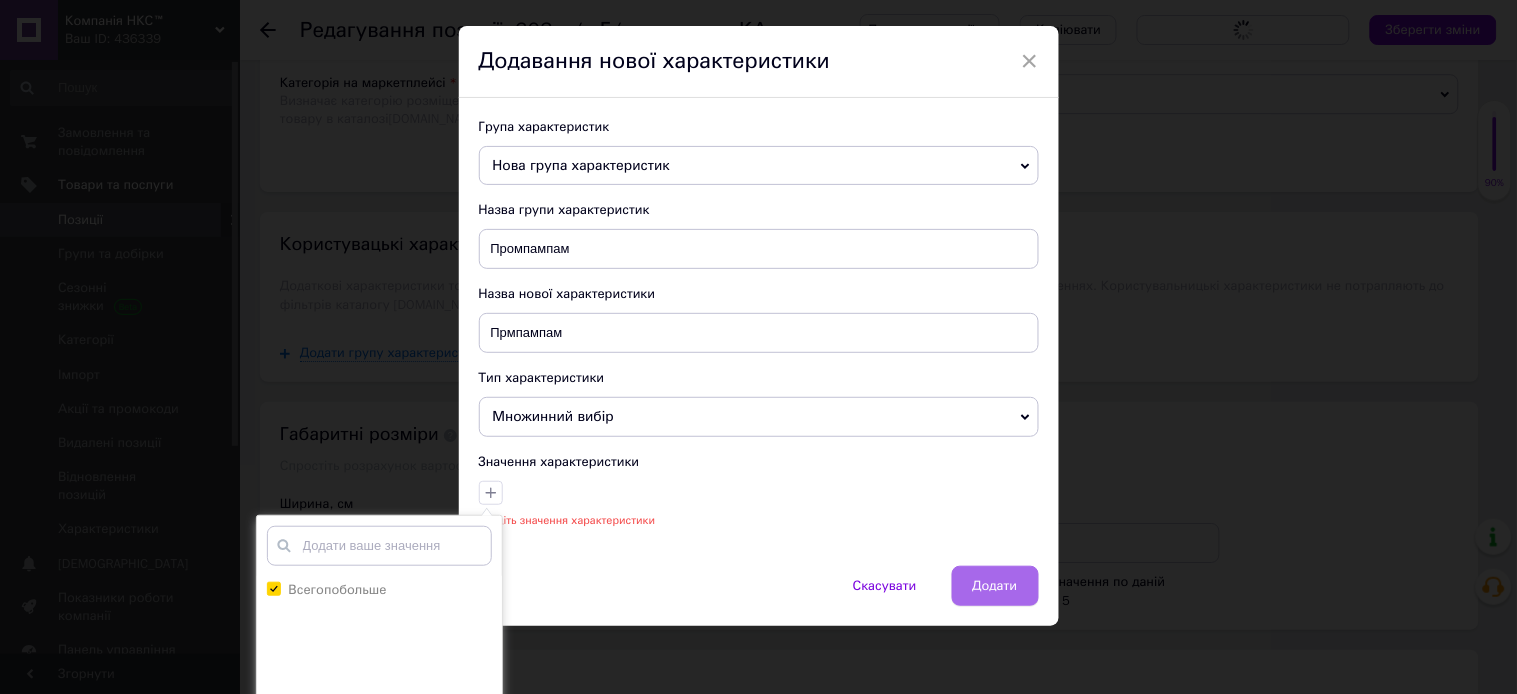 click on "Додати" at bounding box center (995, 586) 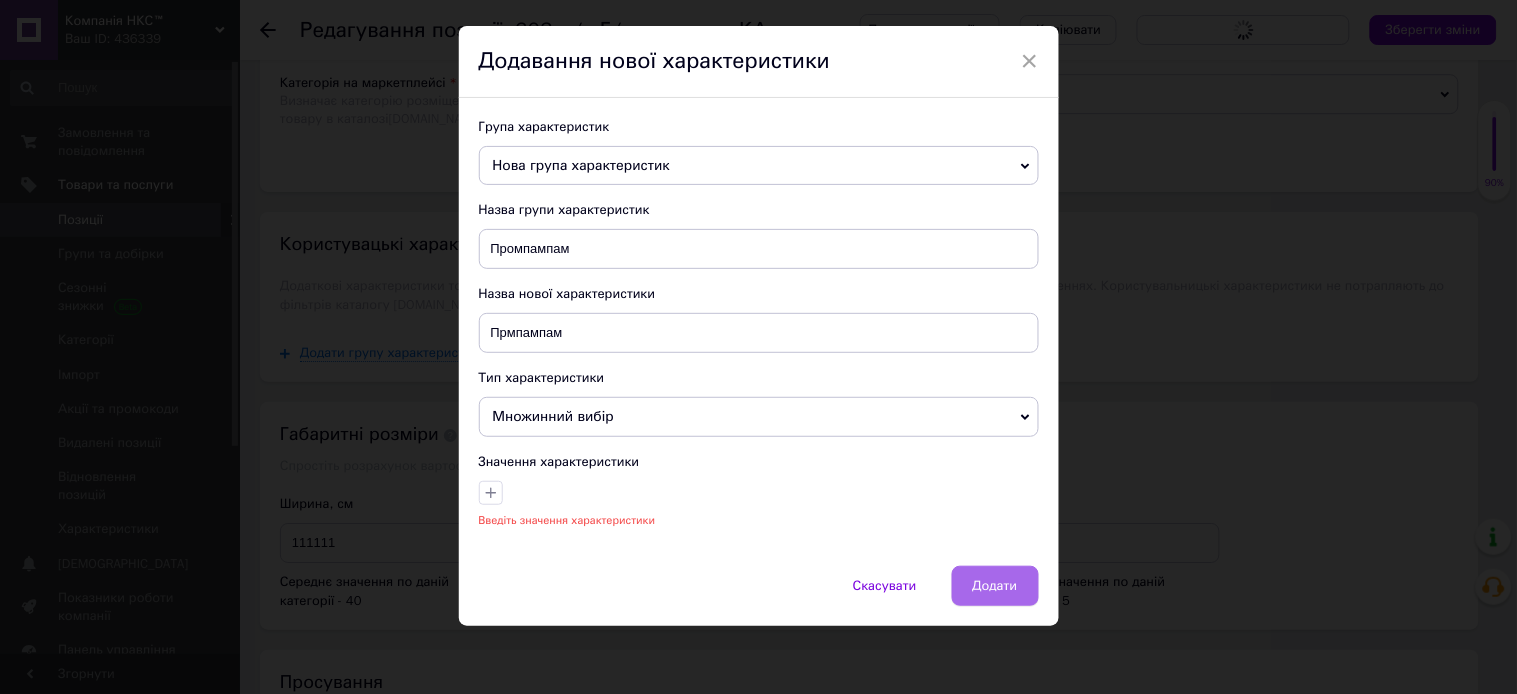 drag, startPoint x: 992, startPoint y: 590, endPoint x: 1003, endPoint y: 585, distance: 12.083046 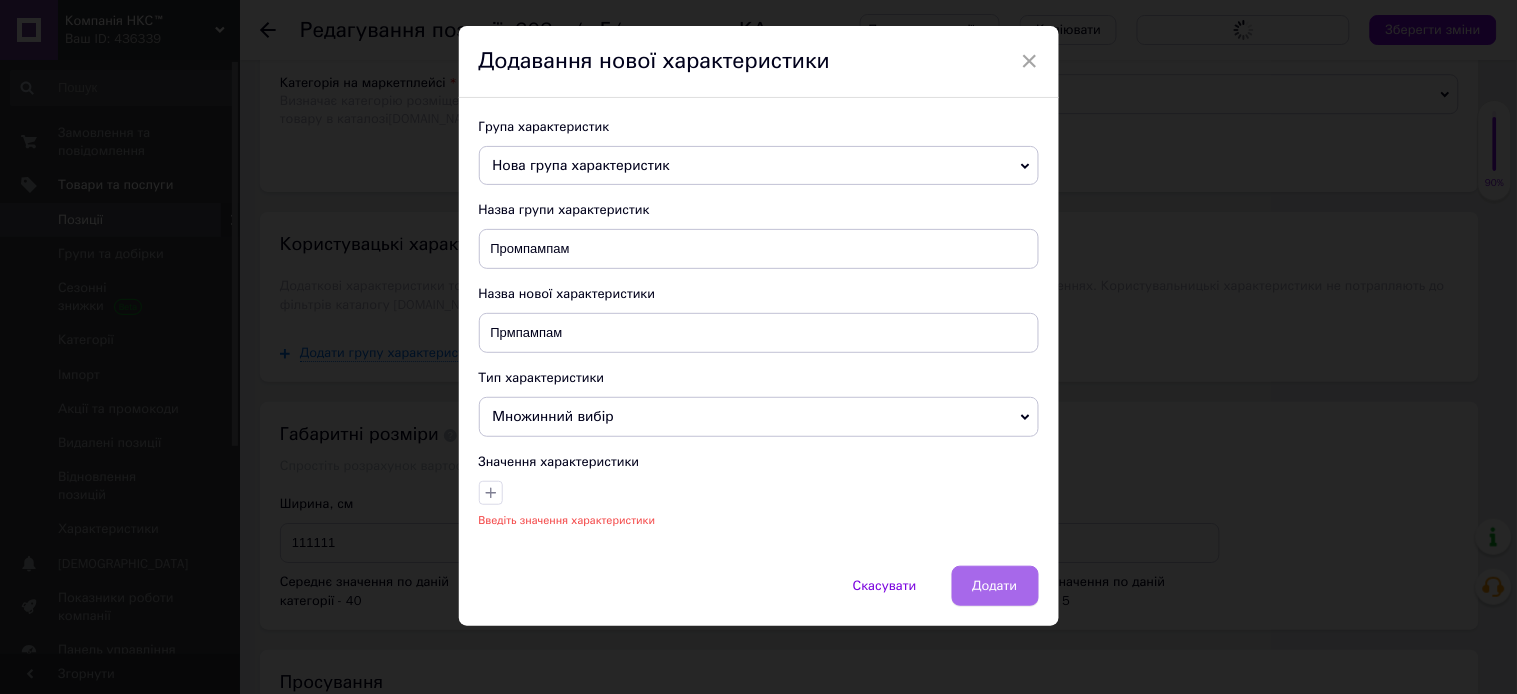 click on "Додати" at bounding box center (995, 586) 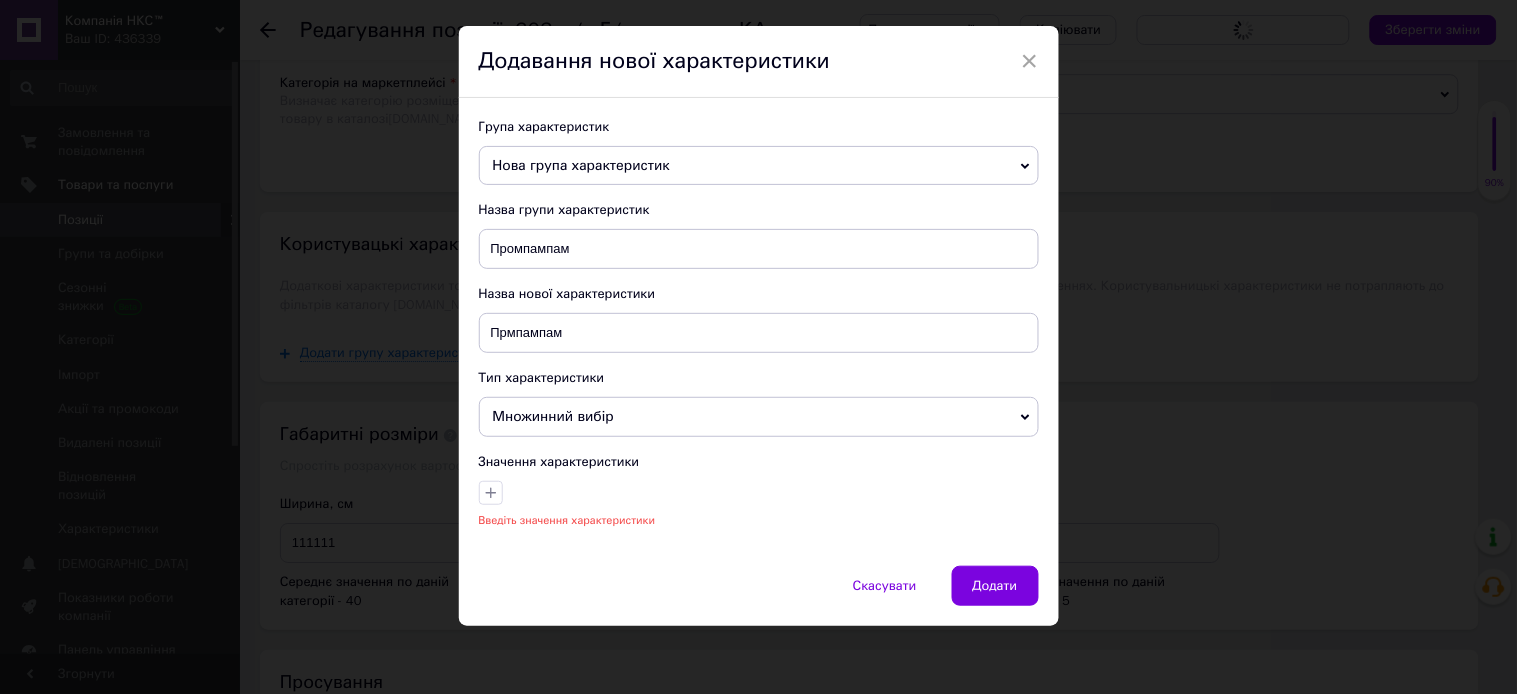 drag, startPoint x: 1013, startPoint y: 575, endPoint x: 1030, endPoint y: 543, distance: 36.23534 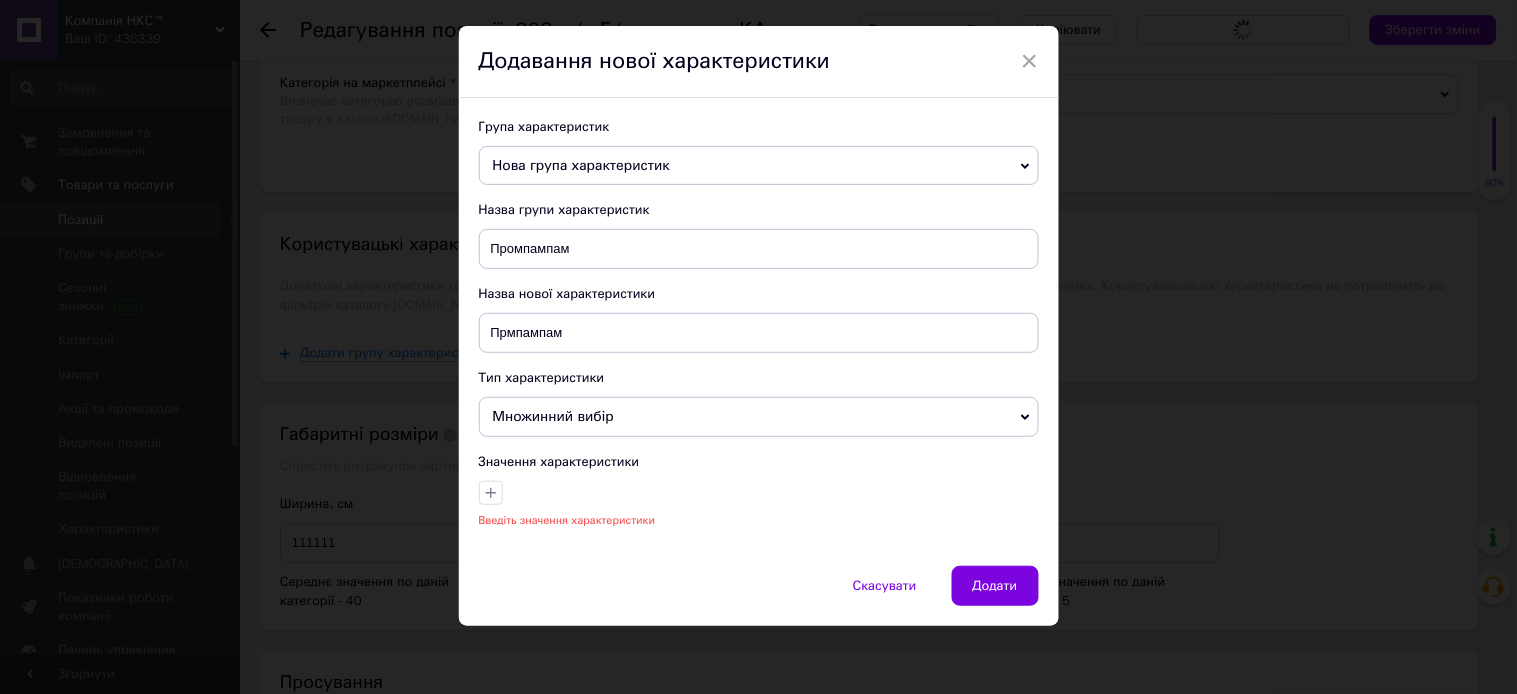 click on "Додати" at bounding box center (995, 586) 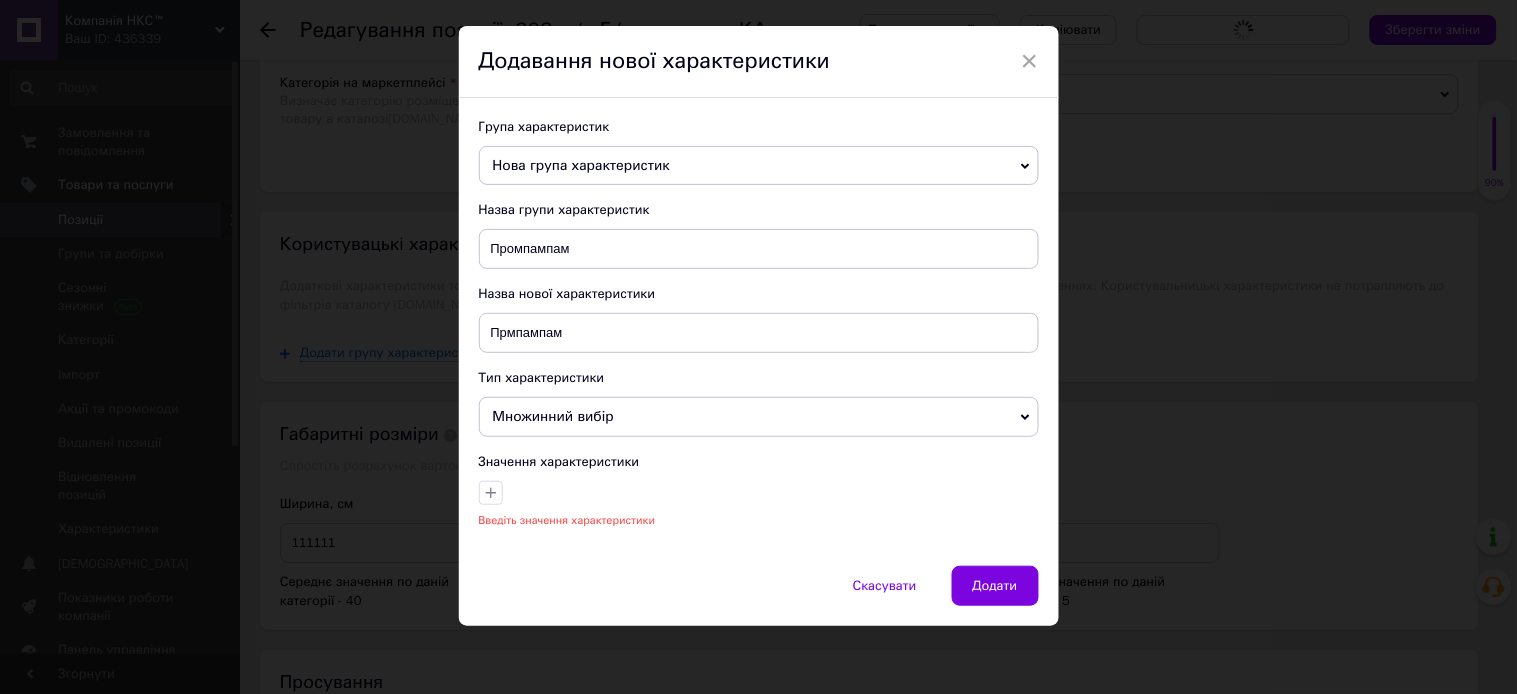 click on "Нова група характеристик" at bounding box center [759, 166] 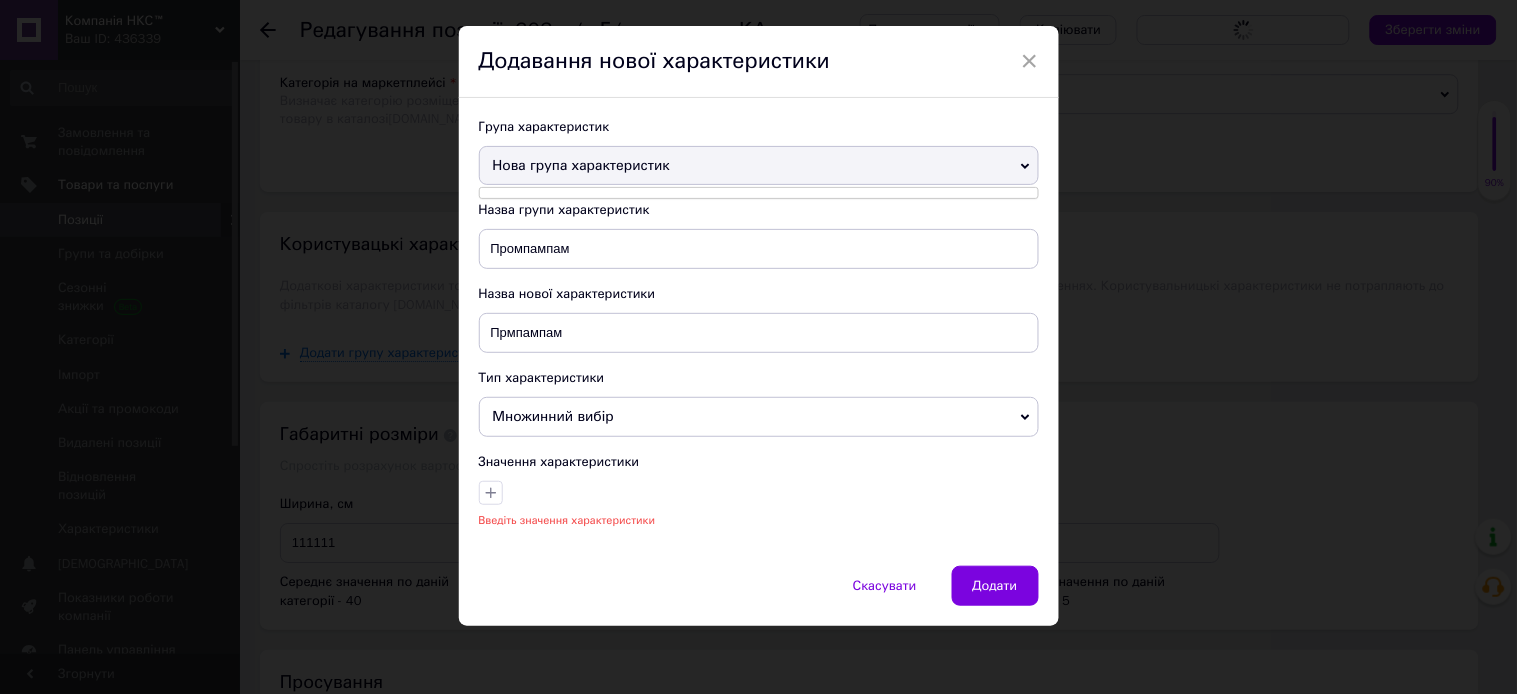 click on "Нова група характеристик" at bounding box center [759, 166] 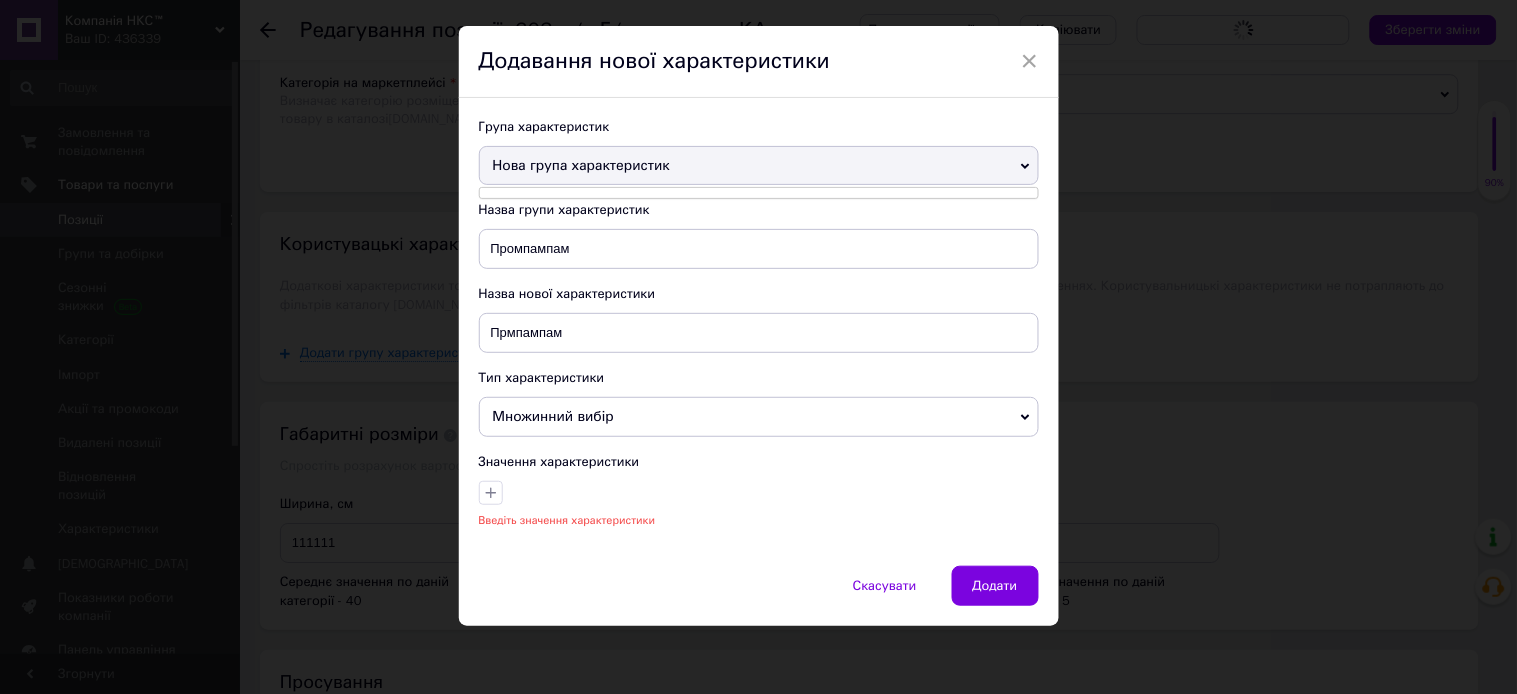 drag, startPoint x: 1008, startPoint y: 167, endPoint x: 1020, endPoint y: 167, distance: 12 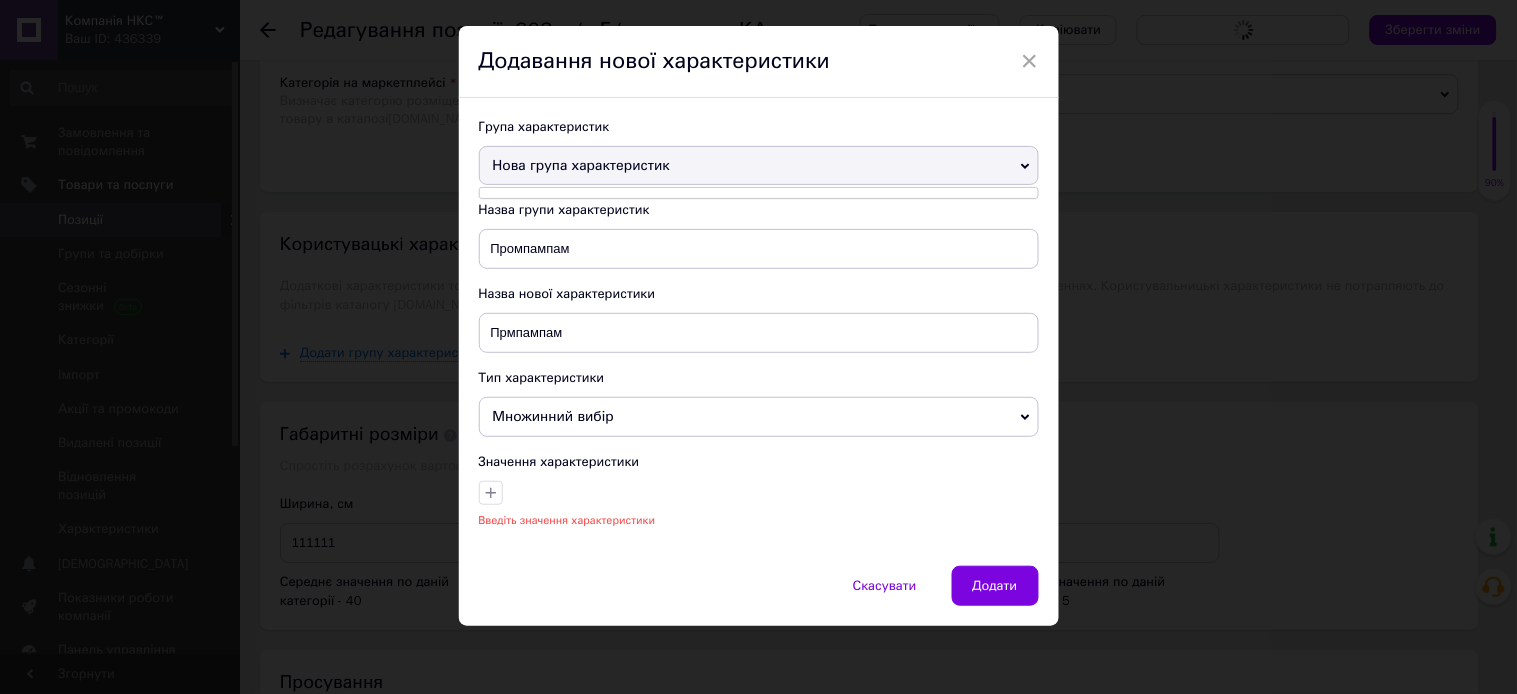 click on "Нова група характеристик" at bounding box center [759, 166] 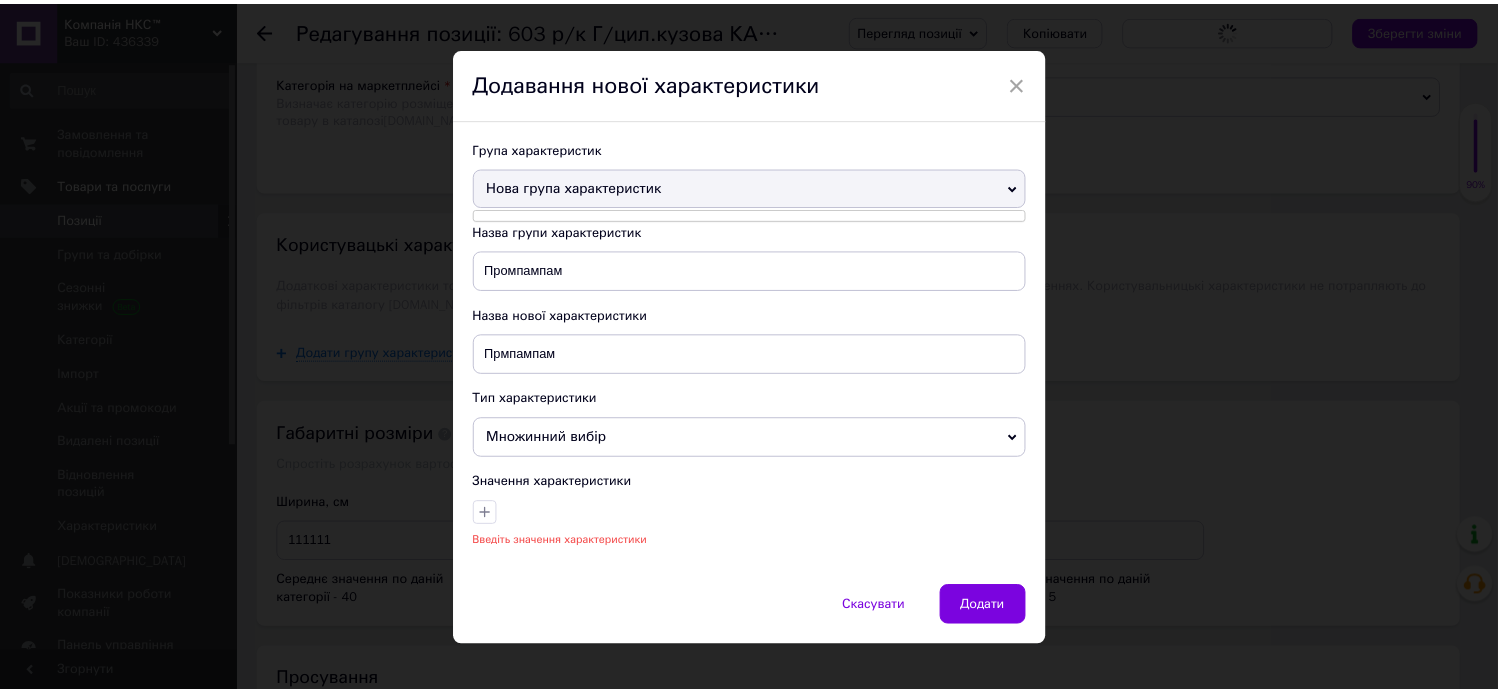 scroll, scrollTop: 44, scrollLeft: 0, axis: vertical 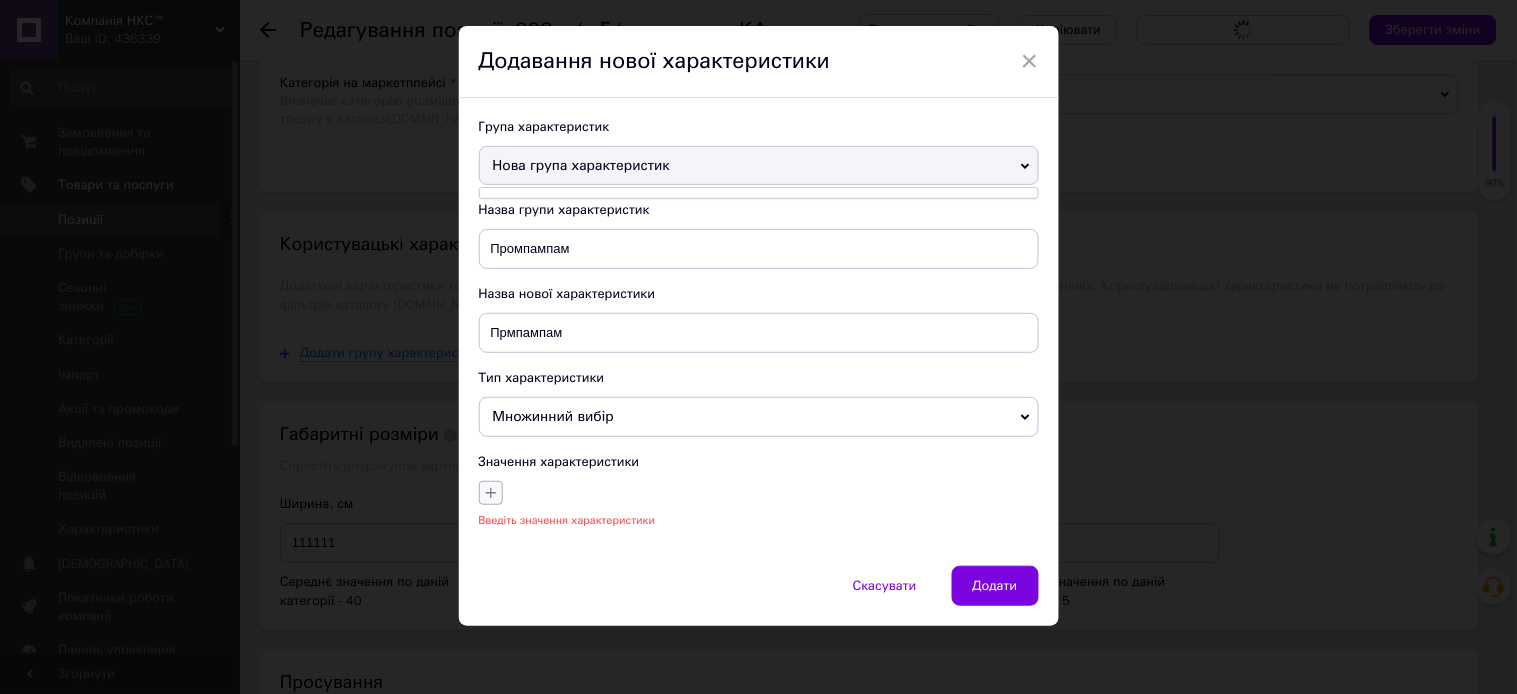 click 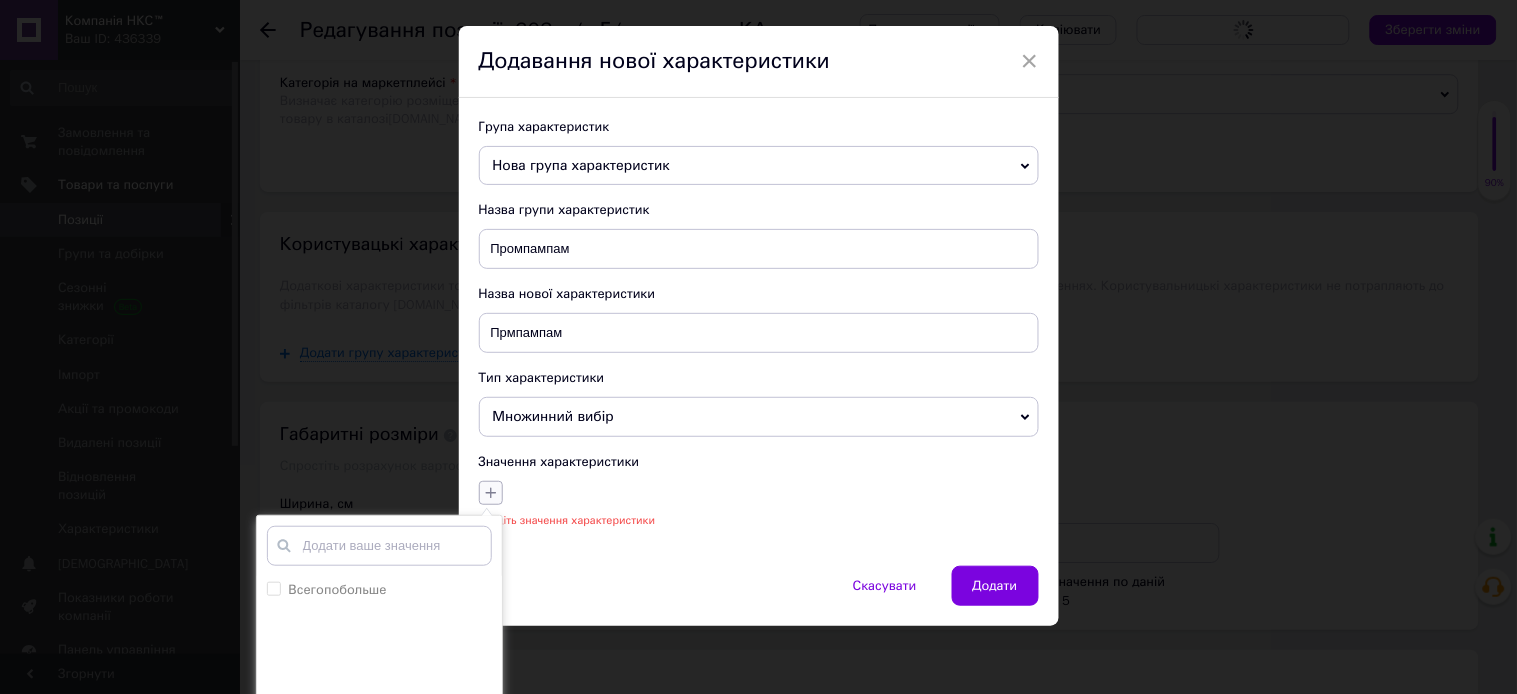 click 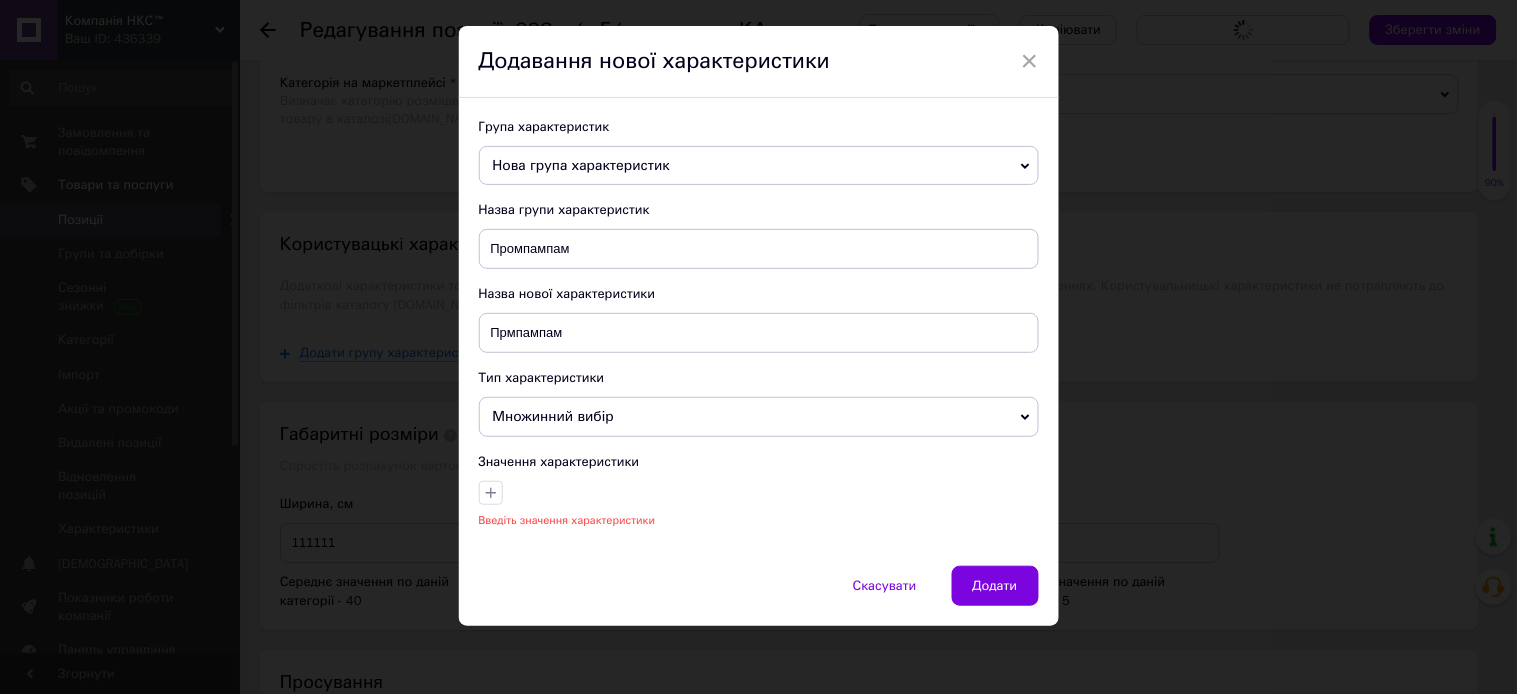 drag, startPoint x: 514, startPoint y: 520, endPoint x: 538, endPoint y: 525, distance: 24.5153 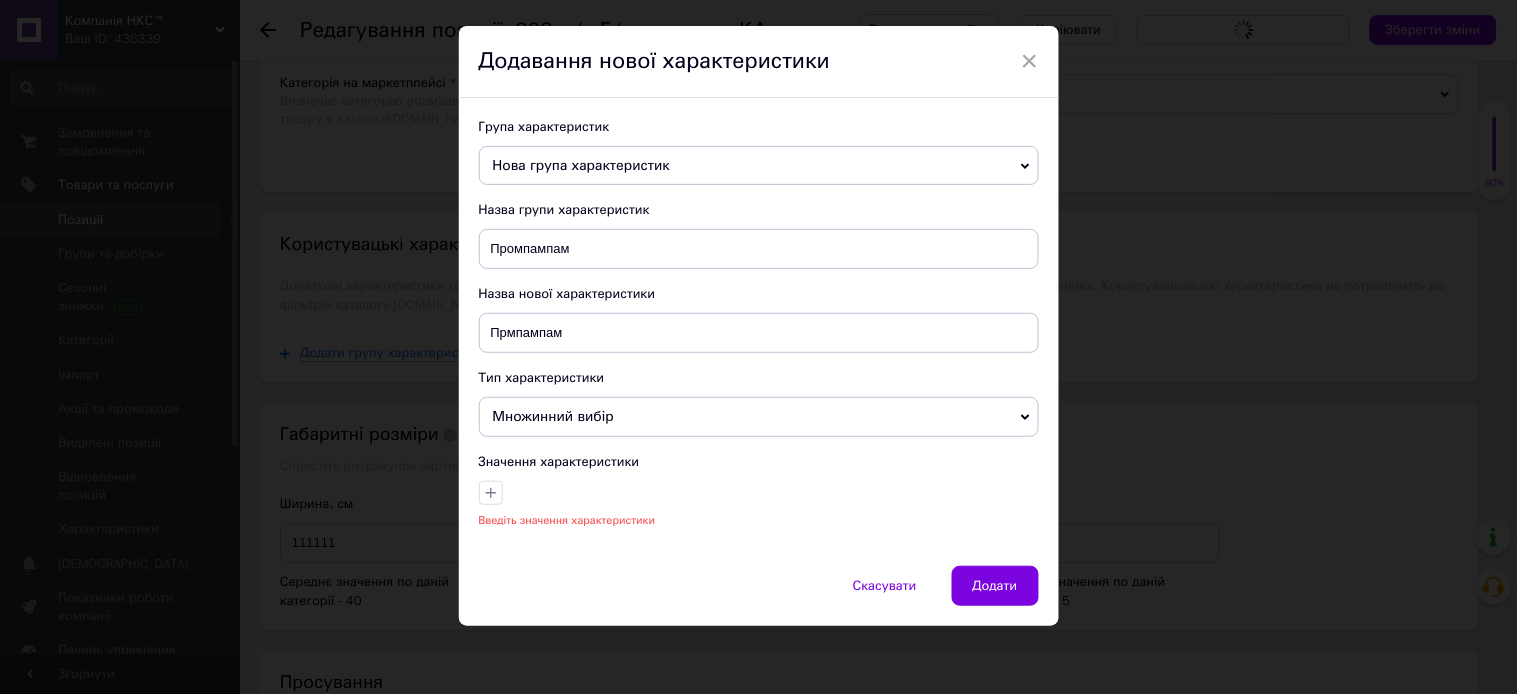 click on "Введіть значення характеристики" at bounding box center (567, 520) 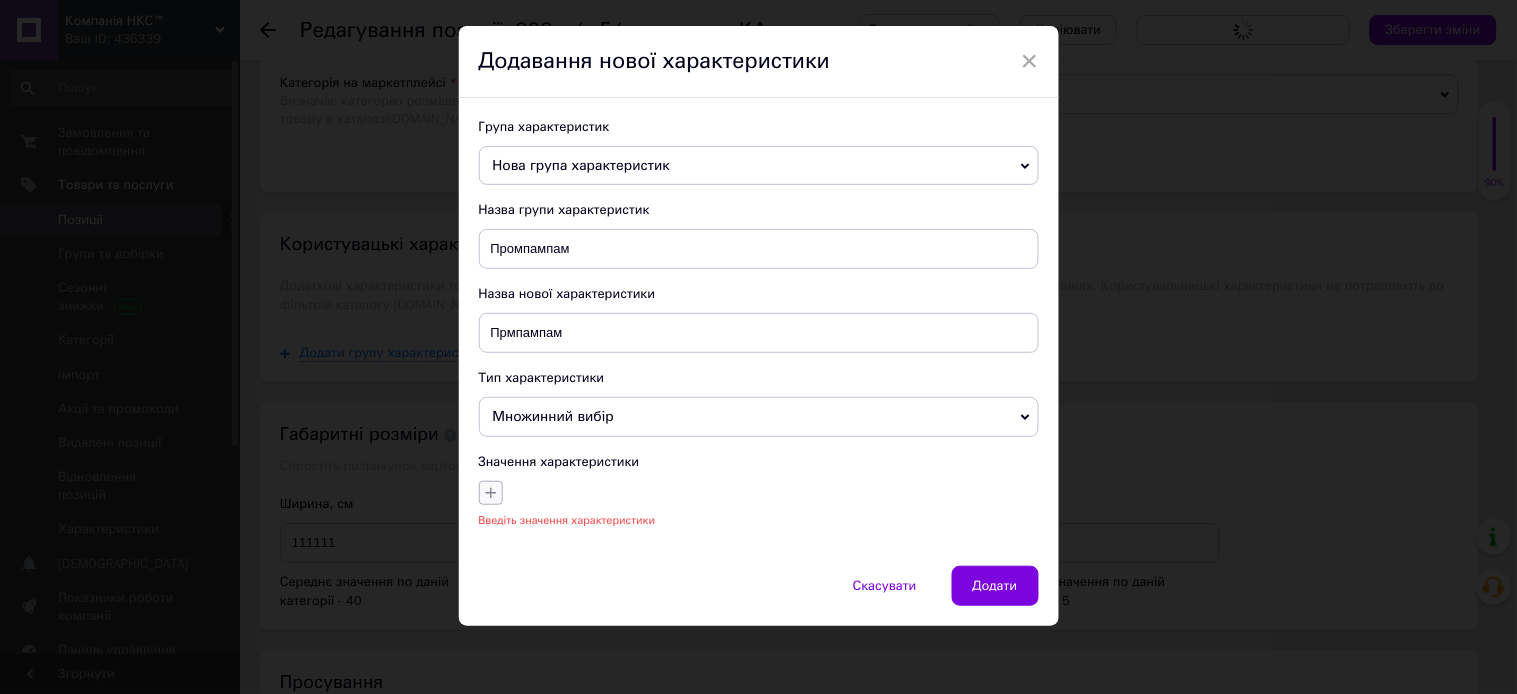 click at bounding box center (491, 493) 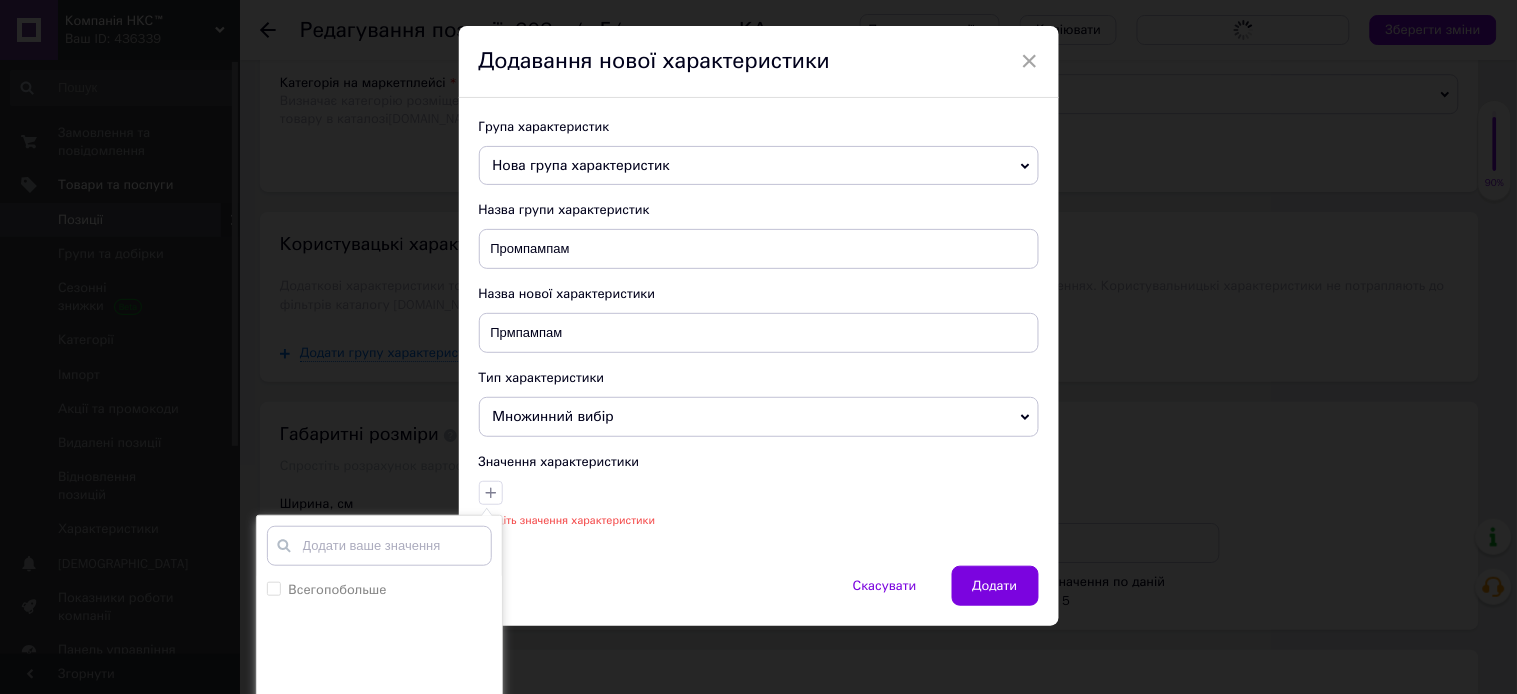 click on "Нова група характеристик" at bounding box center (581, 165) 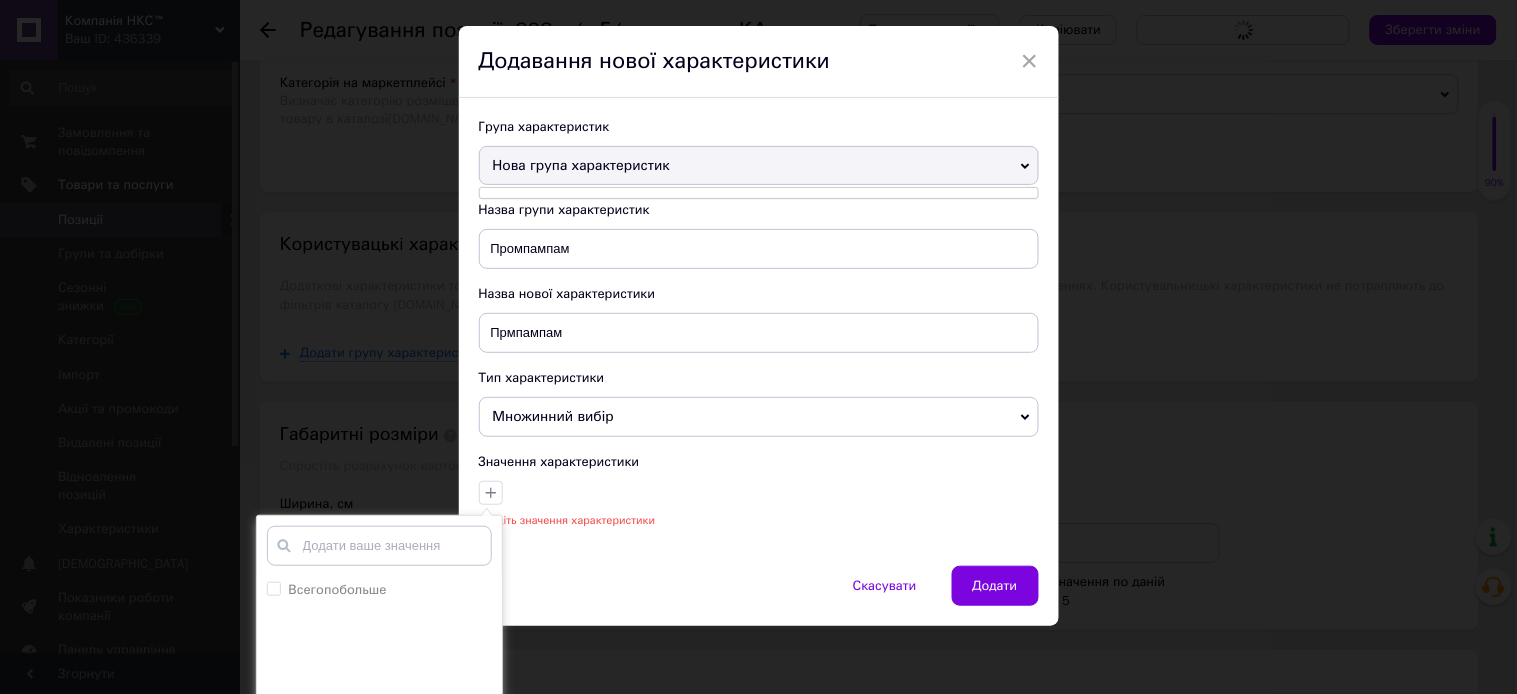 click on "Нова група характеристик" at bounding box center (759, 166) 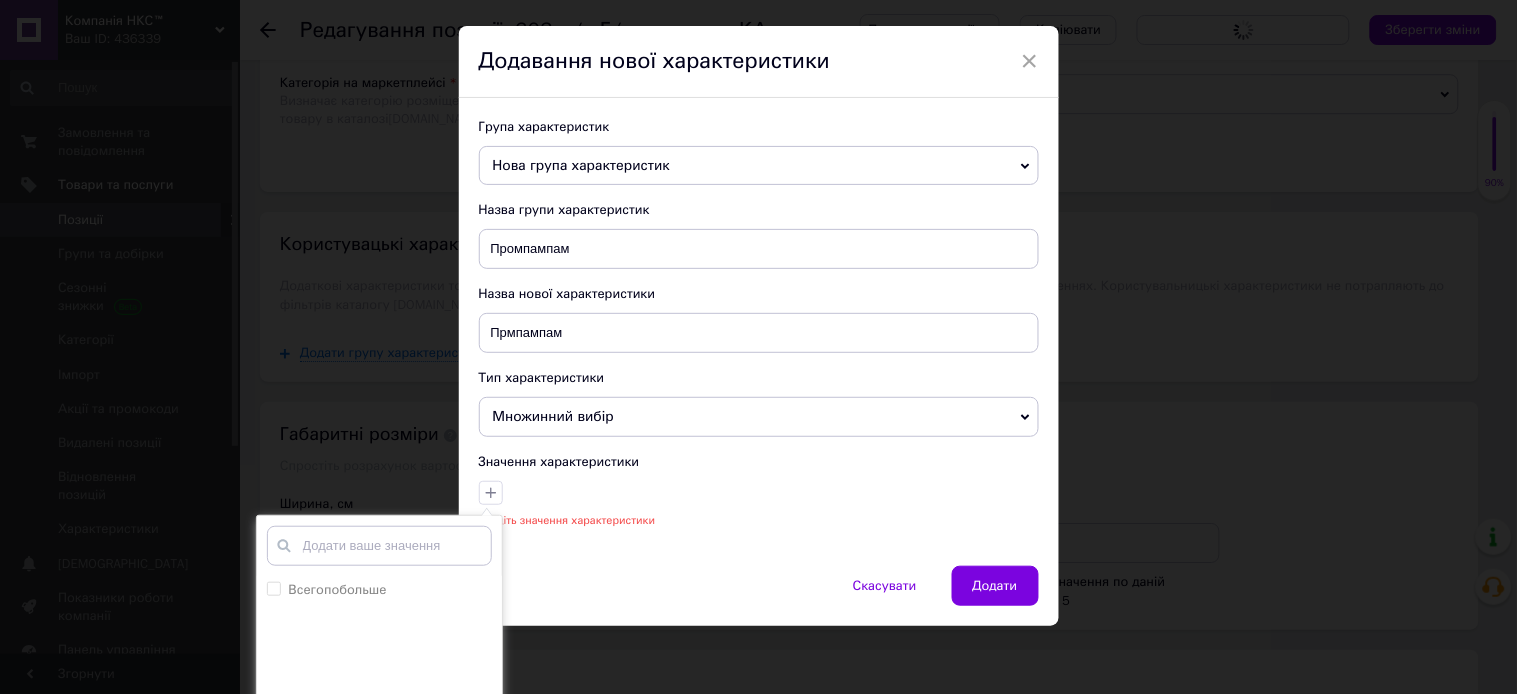 drag, startPoint x: 1018, startPoint y: 172, endPoint x: 1033, endPoint y: 172, distance: 15 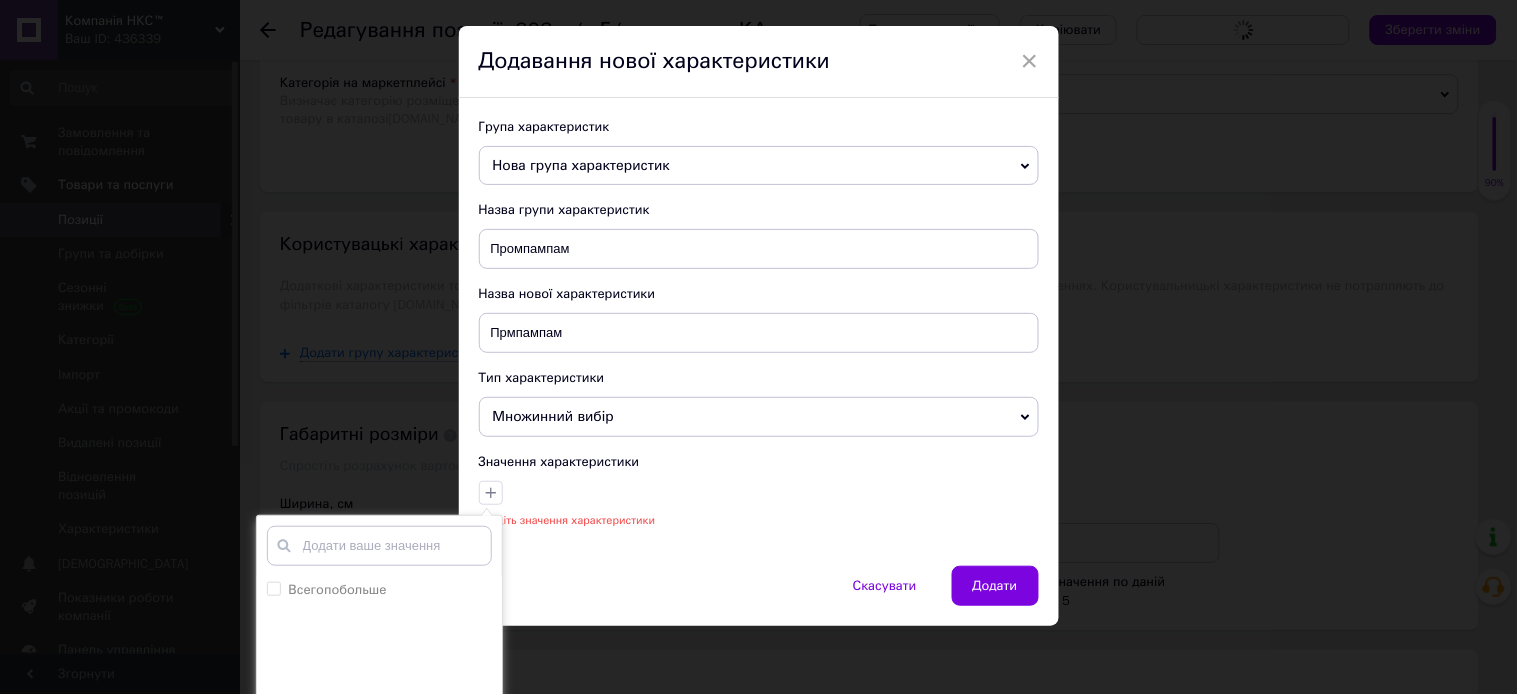 click on "Нова група характеристик" at bounding box center (759, 166) 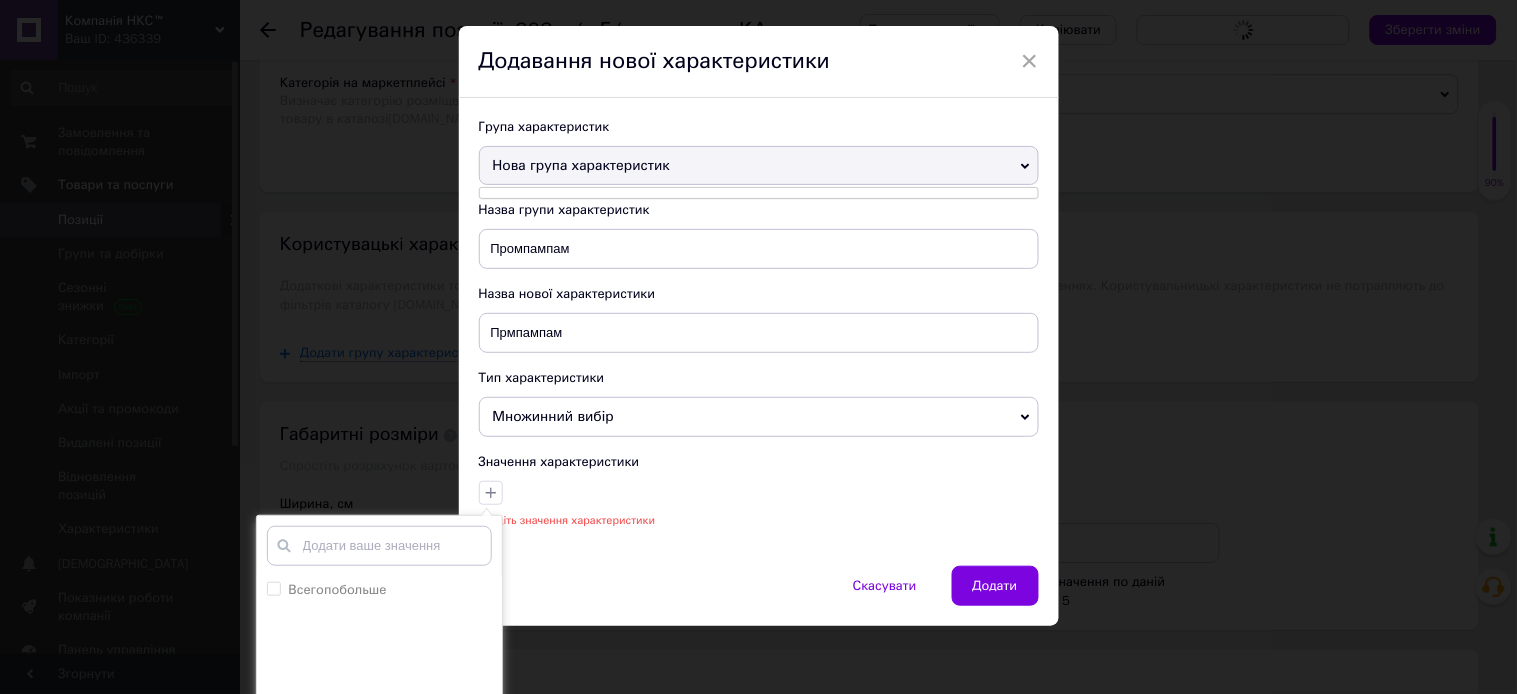 click on "Нова група характеристик" at bounding box center [759, 166] 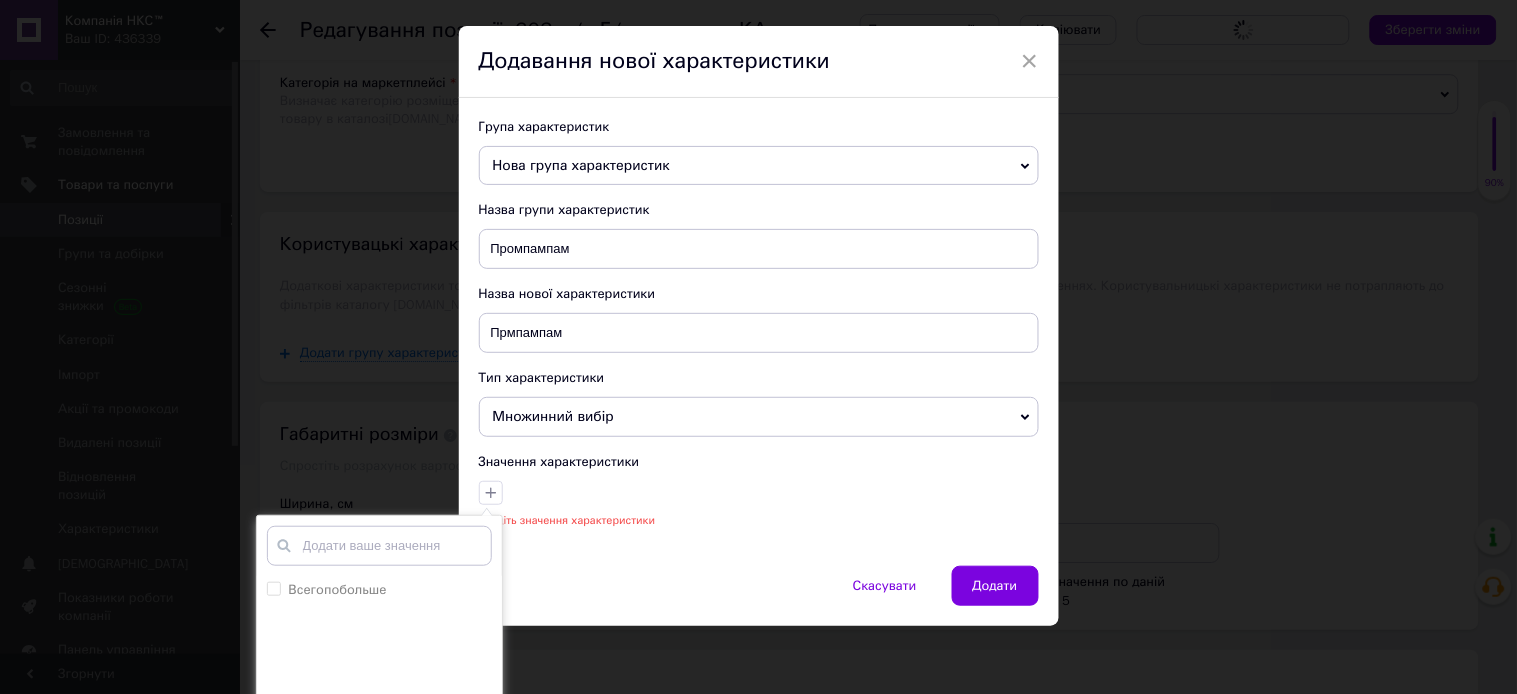 click on "Нова група характеристик" at bounding box center (759, 166) 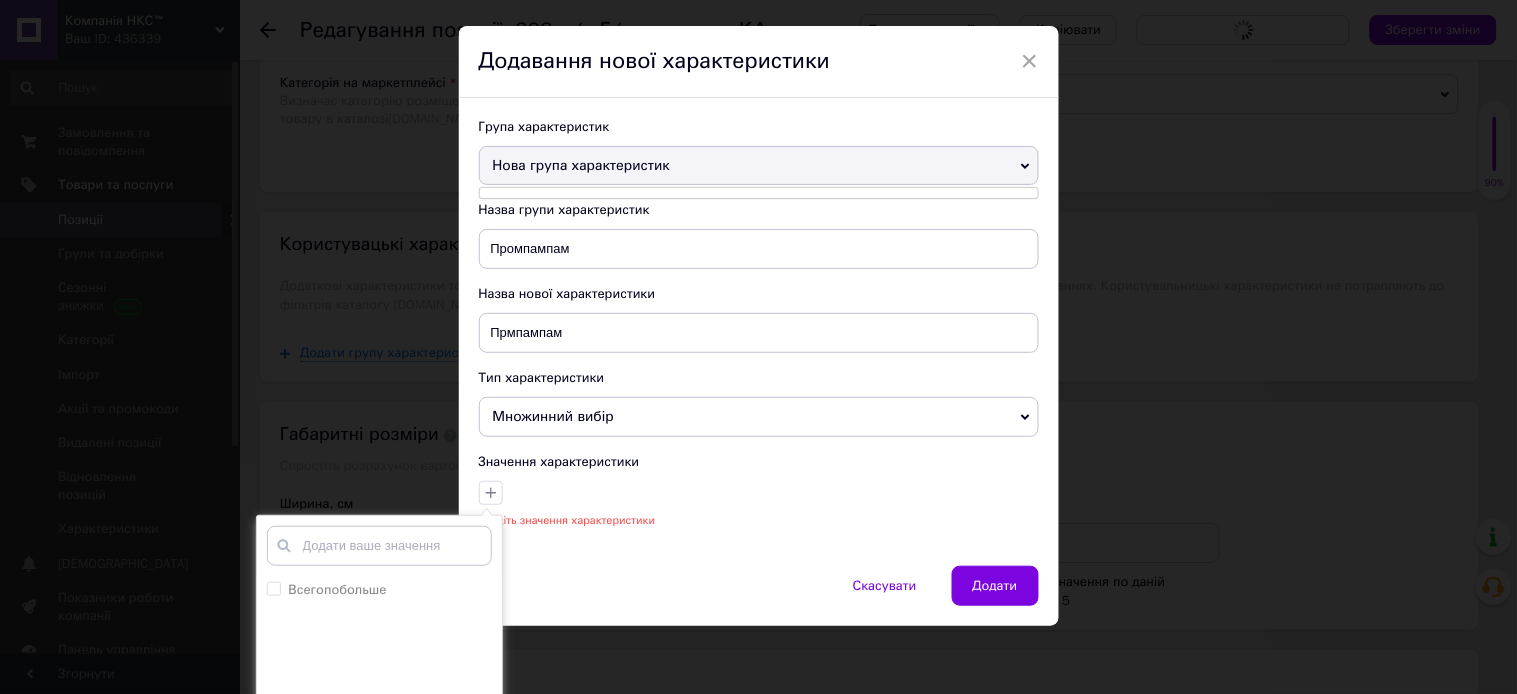 drag, startPoint x: 961, startPoint y: 147, endPoint x: 948, endPoint y: 131, distance: 20.615528 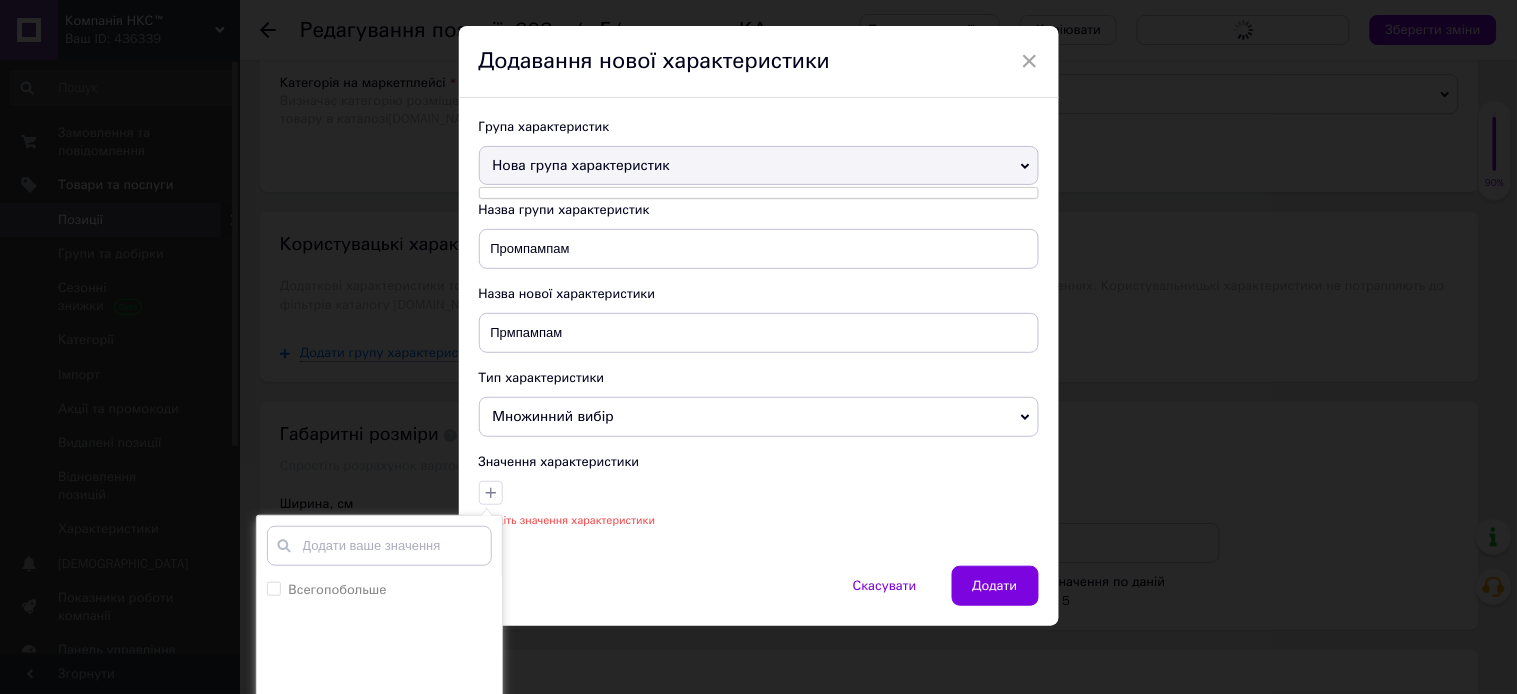 click on "Група характеристик Нова група характеристик" at bounding box center [759, 152] 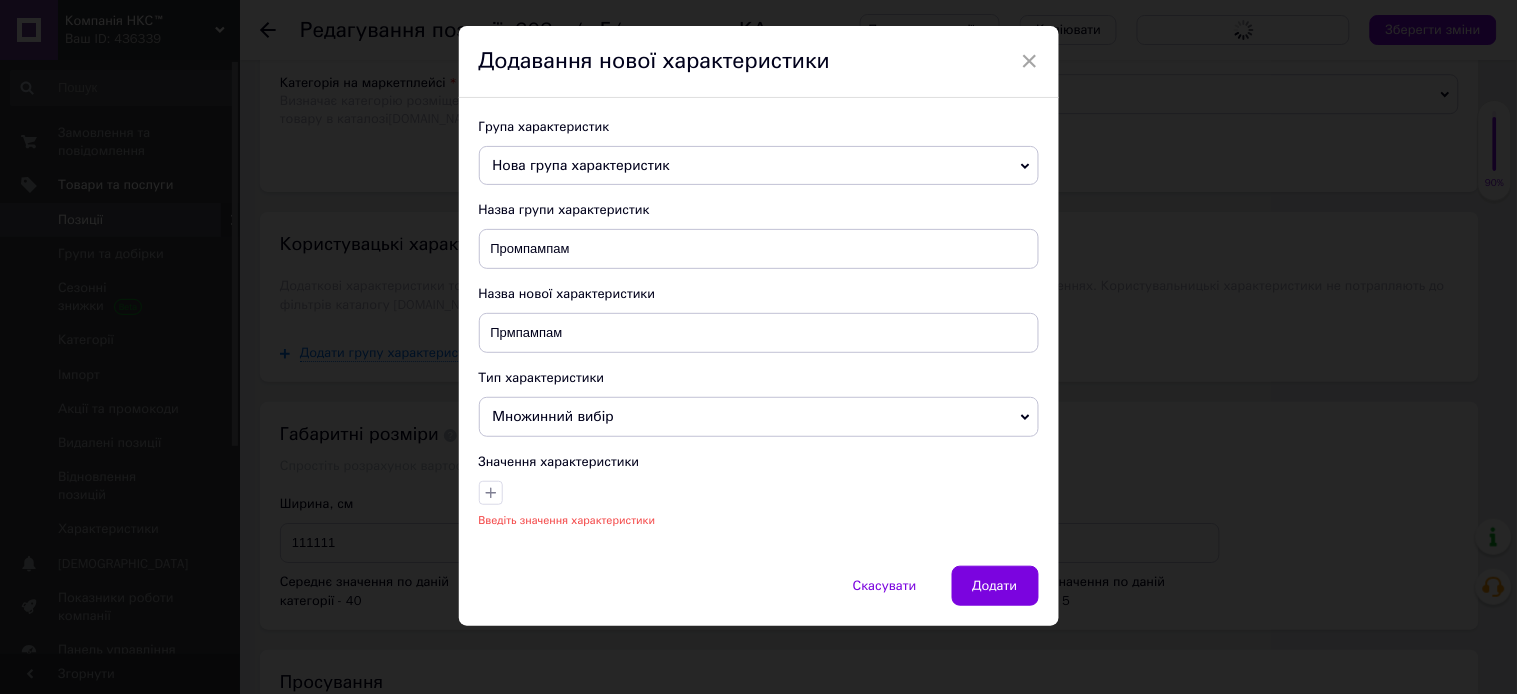 click on "Група характеристик" at bounding box center (759, 127) 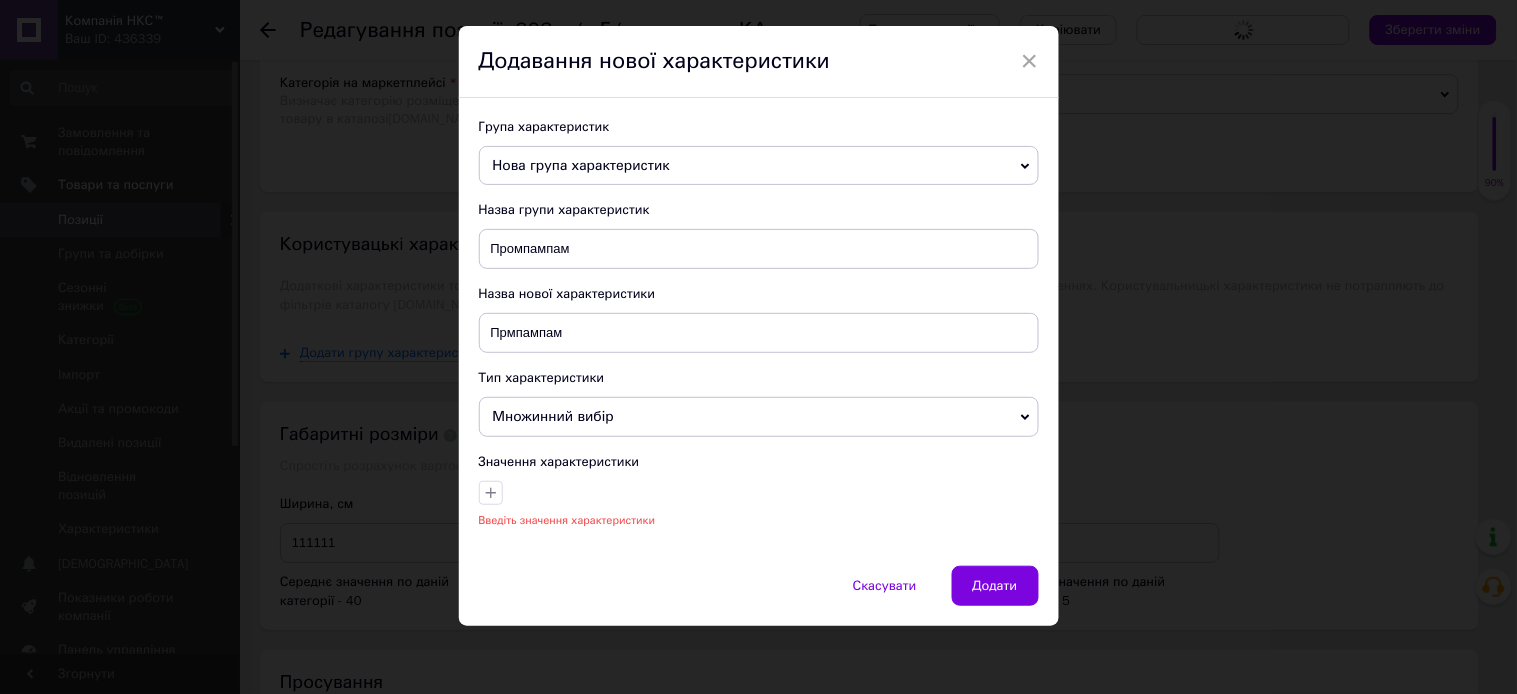 click on "Група характеристик" at bounding box center (759, 127) 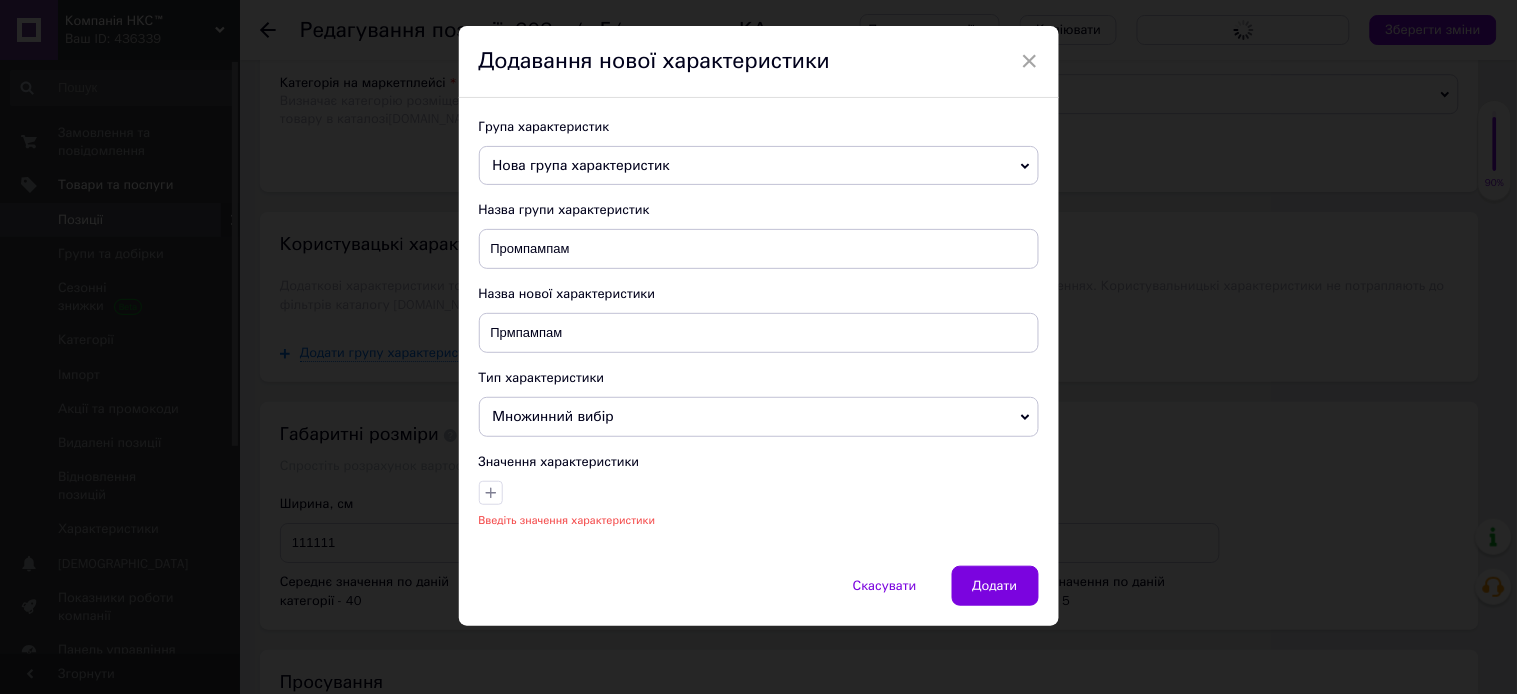 drag, startPoint x: 961, startPoint y: 150, endPoint x: 791, endPoint y: 180, distance: 172.62677 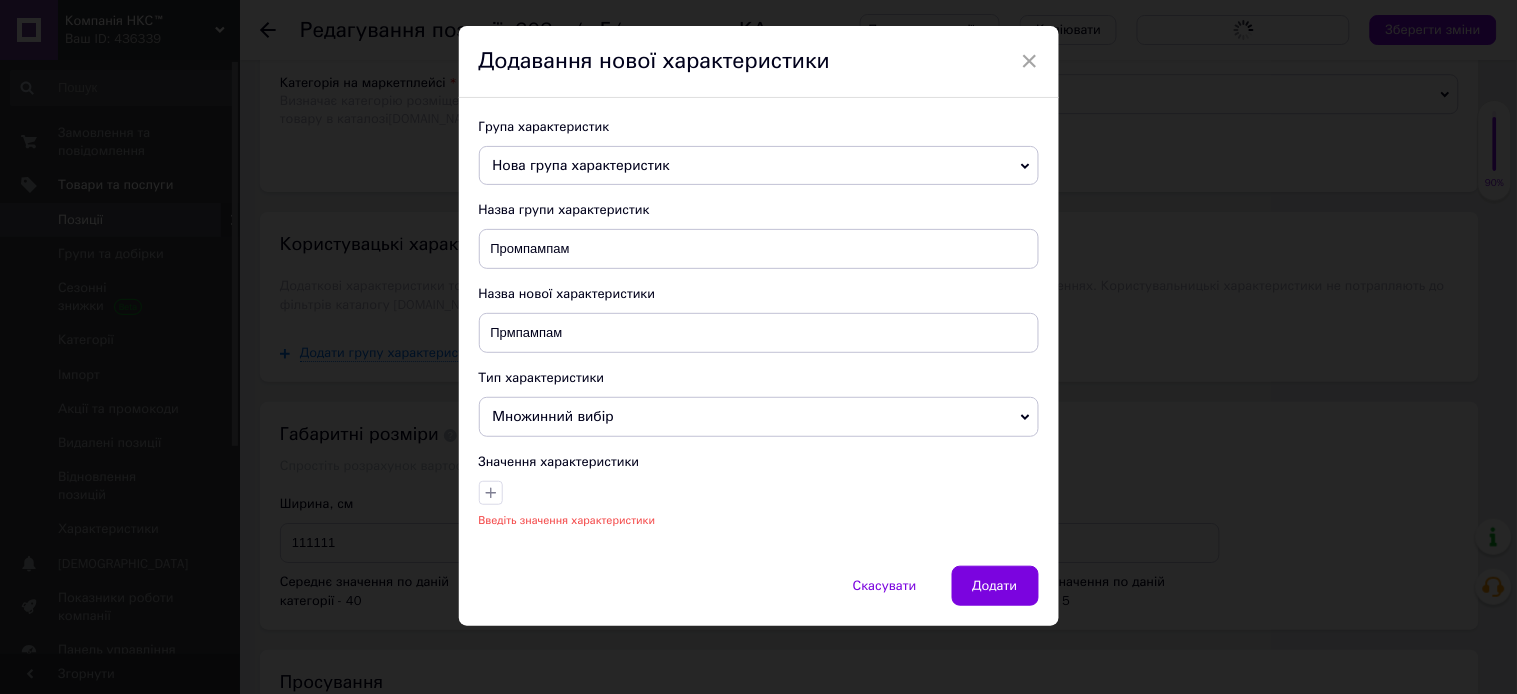 click on "Група характеристик Нова група характеристик" at bounding box center (759, 152) 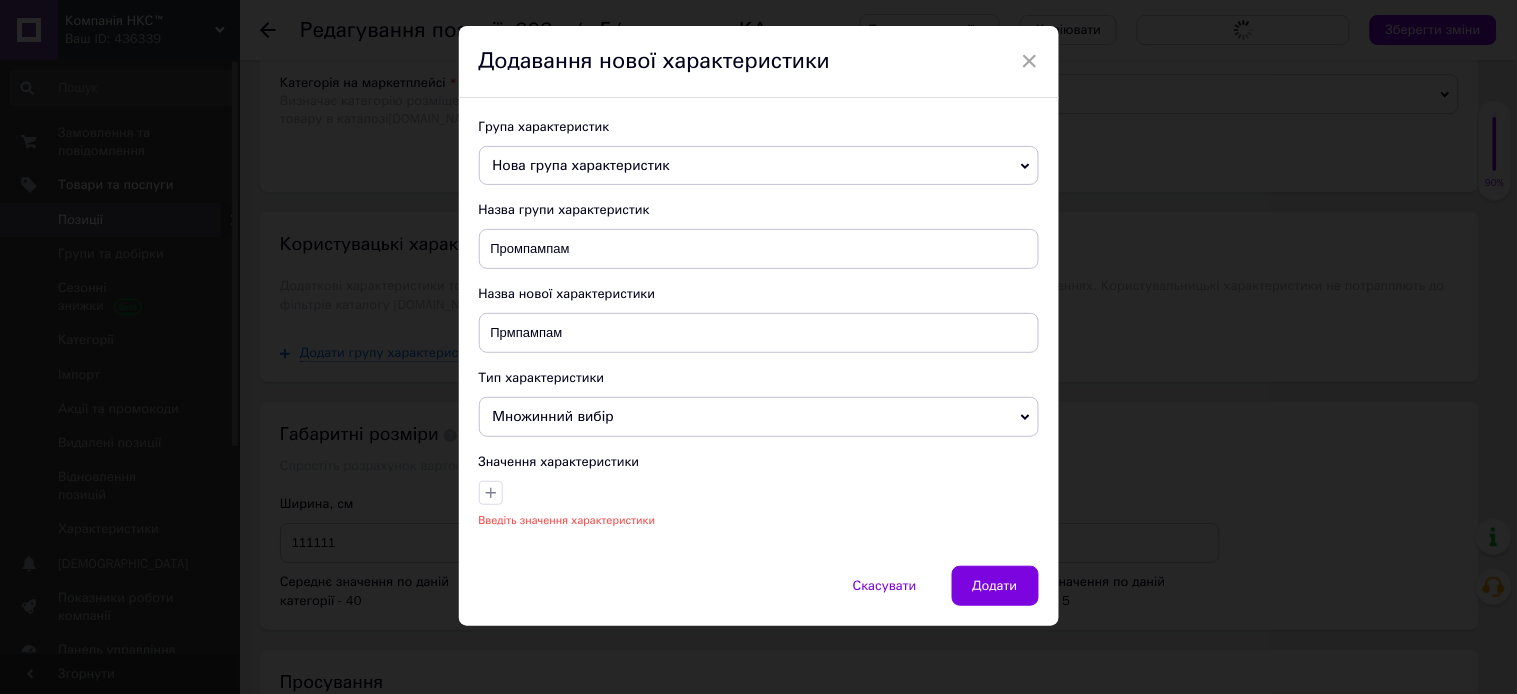 drag, startPoint x: 527, startPoint y: 164, endPoint x: 508, endPoint y: 164, distance: 19 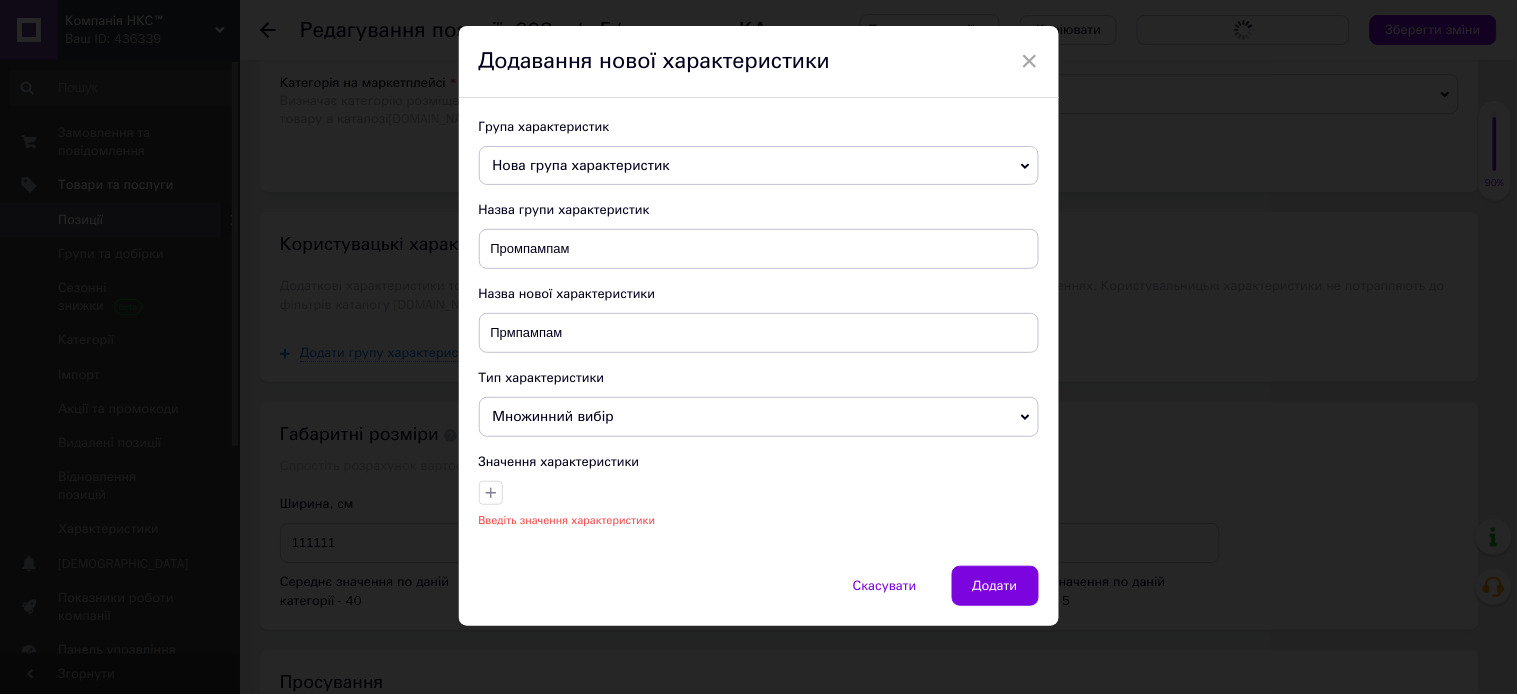 click on "Нова група характеристик" at bounding box center (581, 165) 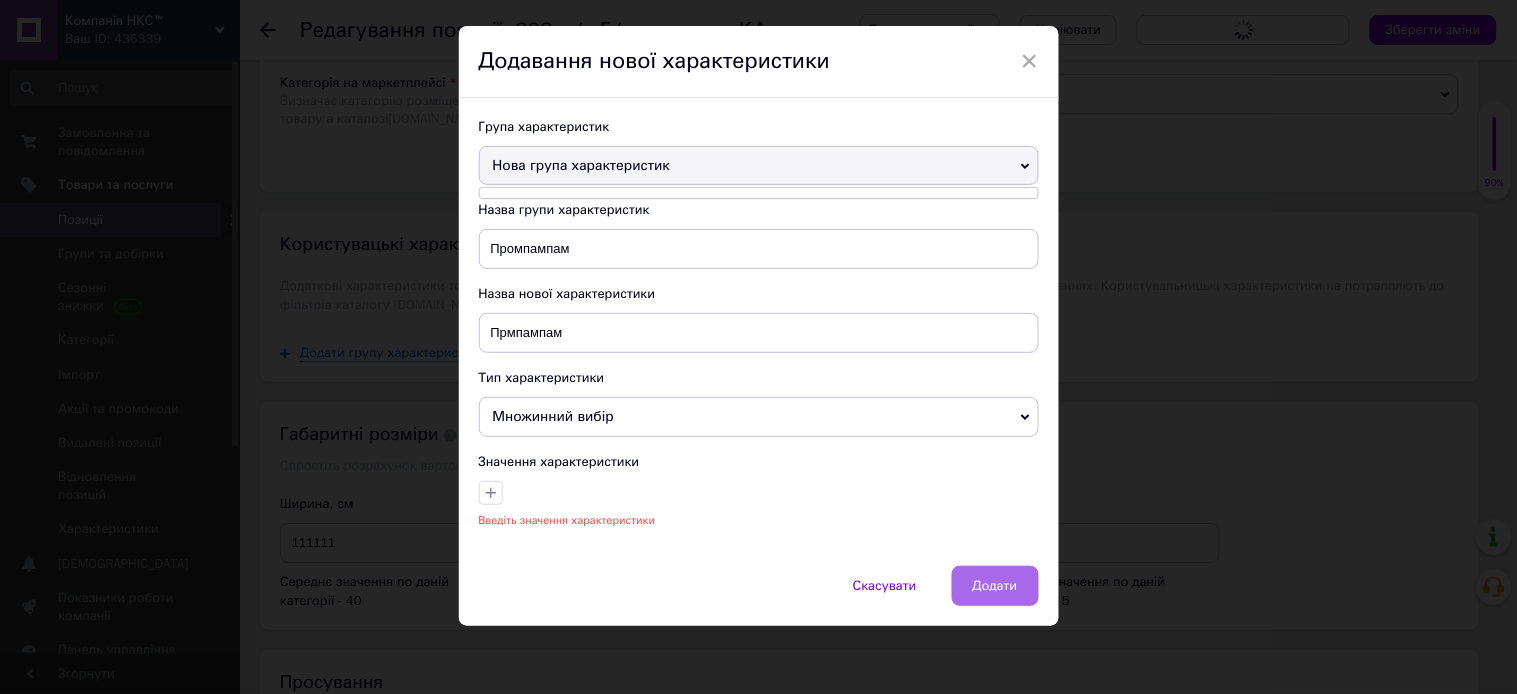 drag, startPoint x: 1010, startPoint y: 592, endPoint x: 994, endPoint y: 582, distance: 18.867962 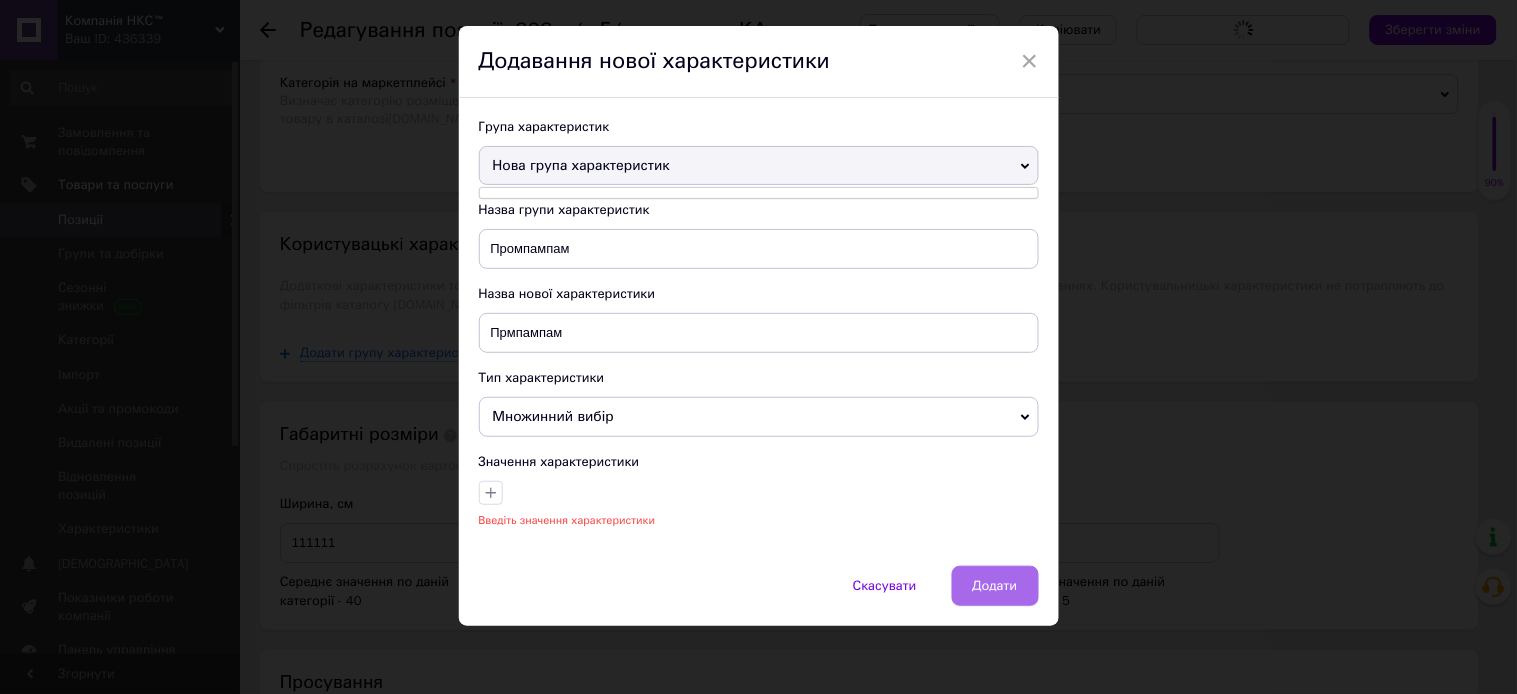 click on "Додати" at bounding box center (995, 586) 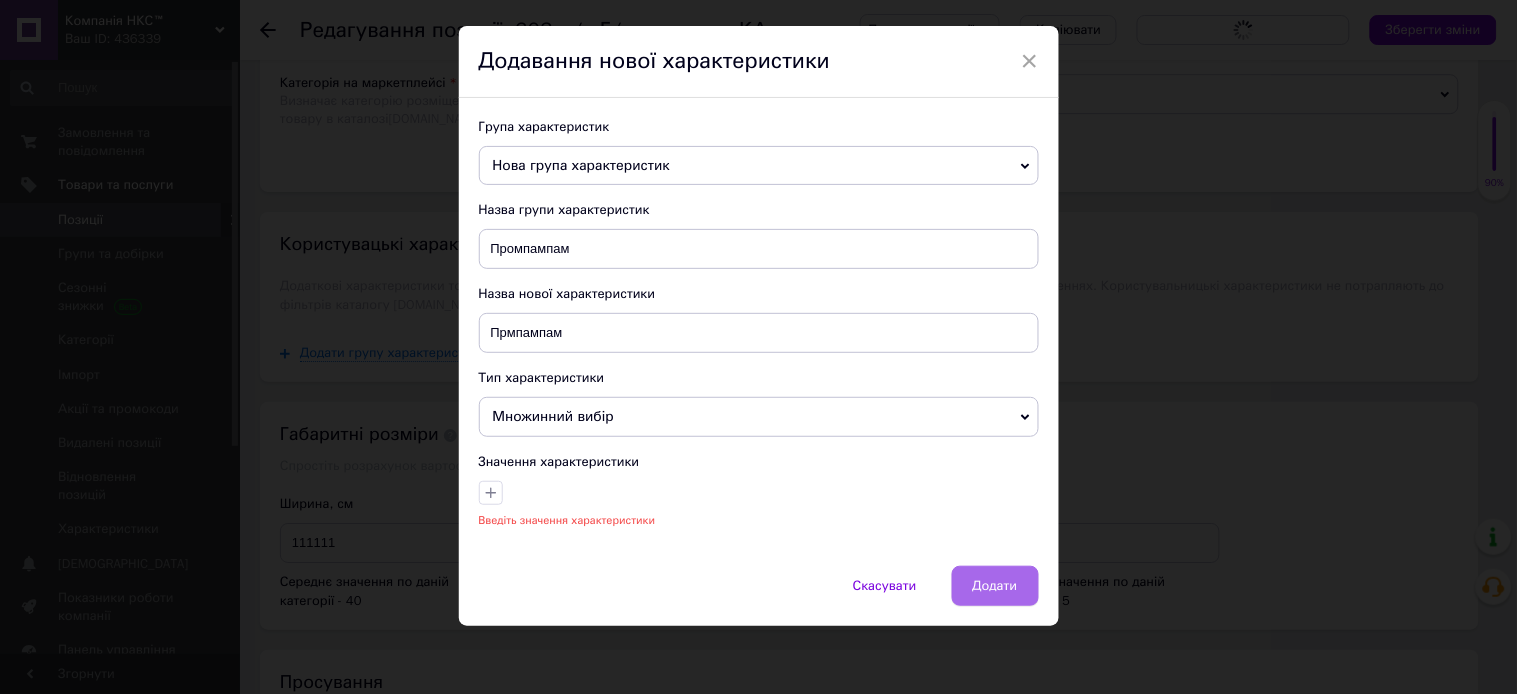 click on "Додати" at bounding box center [995, 586] 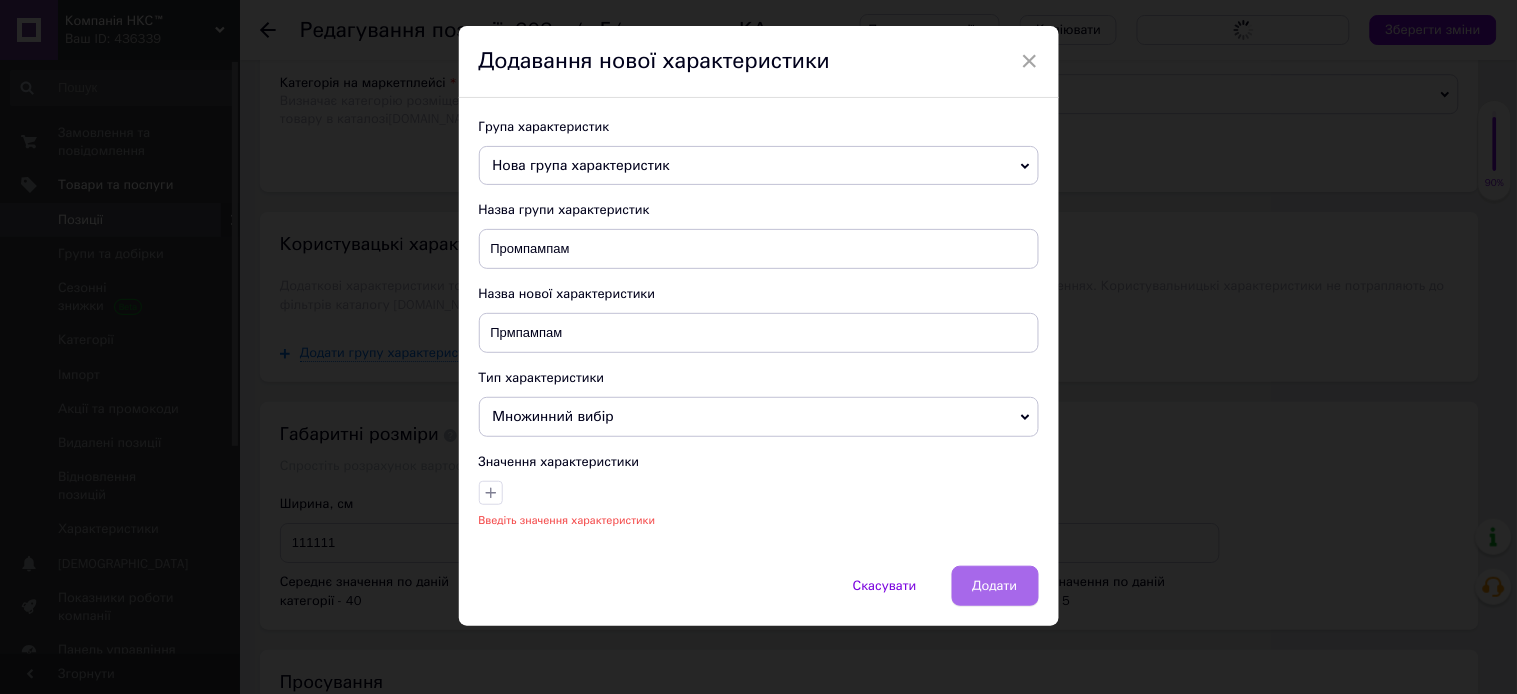 click on "Додати" at bounding box center [995, 586] 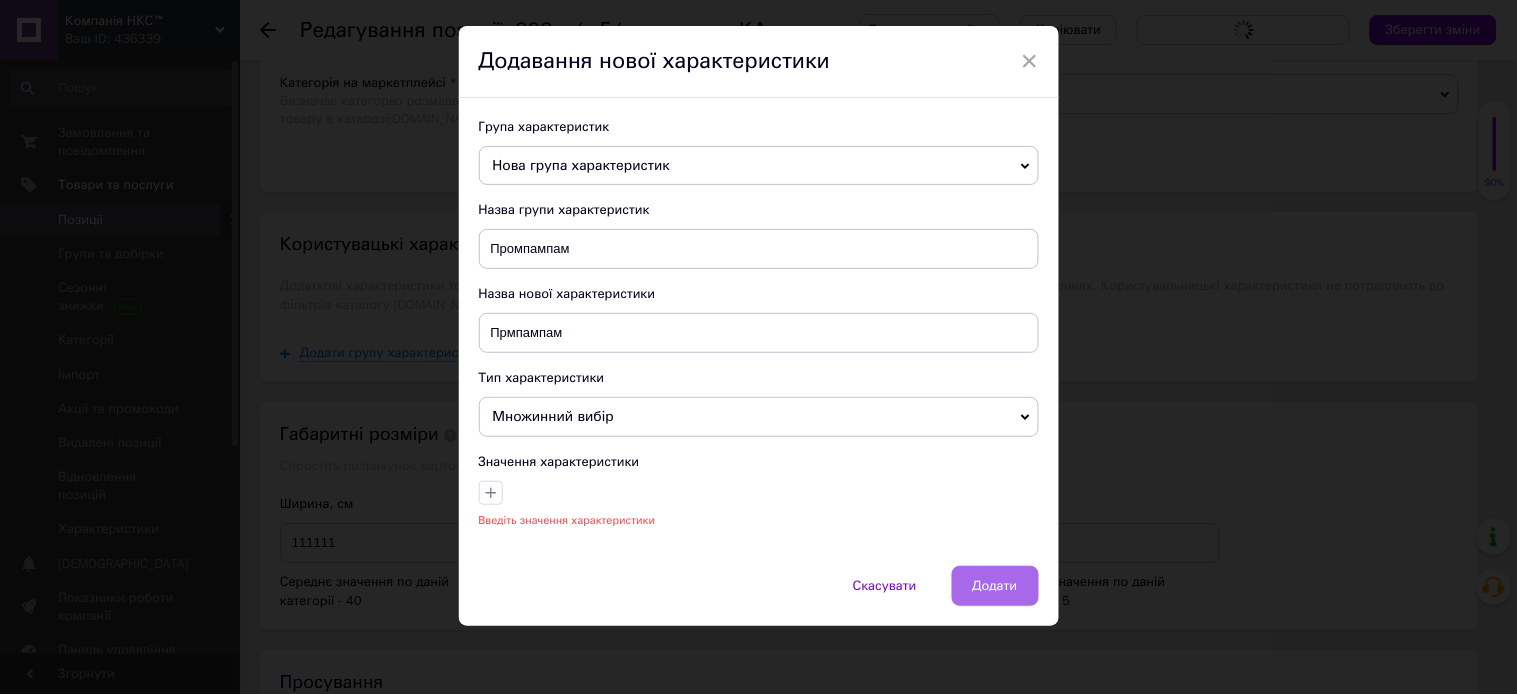 click on "Додати" at bounding box center [995, 586] 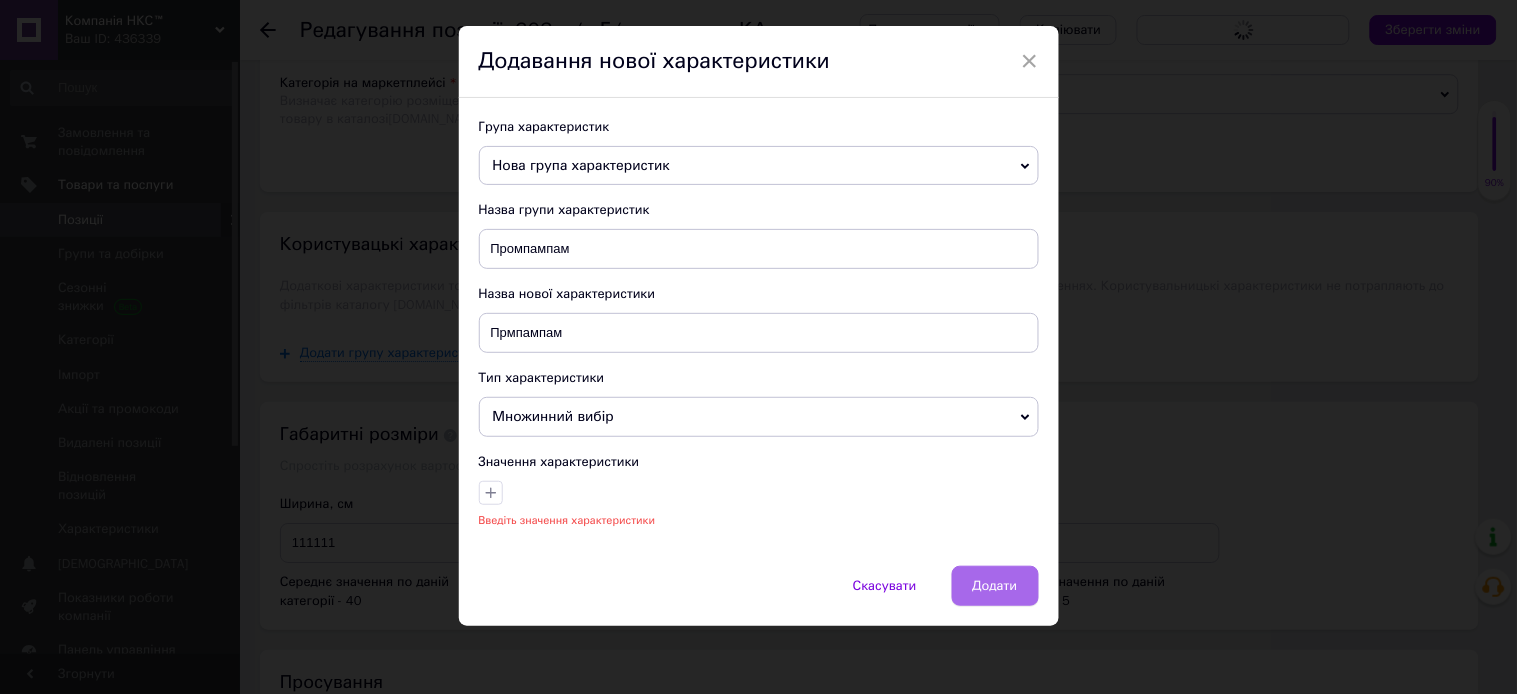 click on "Додати" at bounding box center [995, 586] 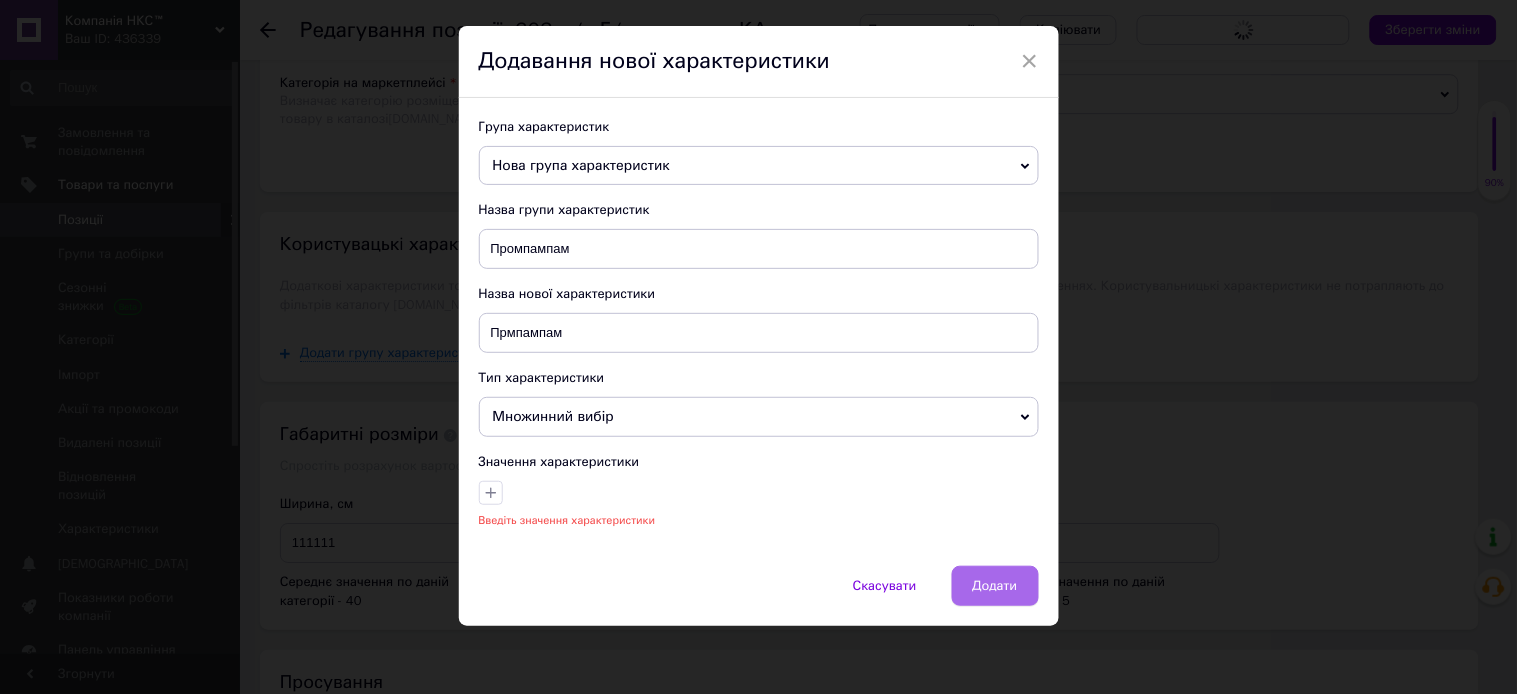 click on "Додати" at bounding box center [995, 586] 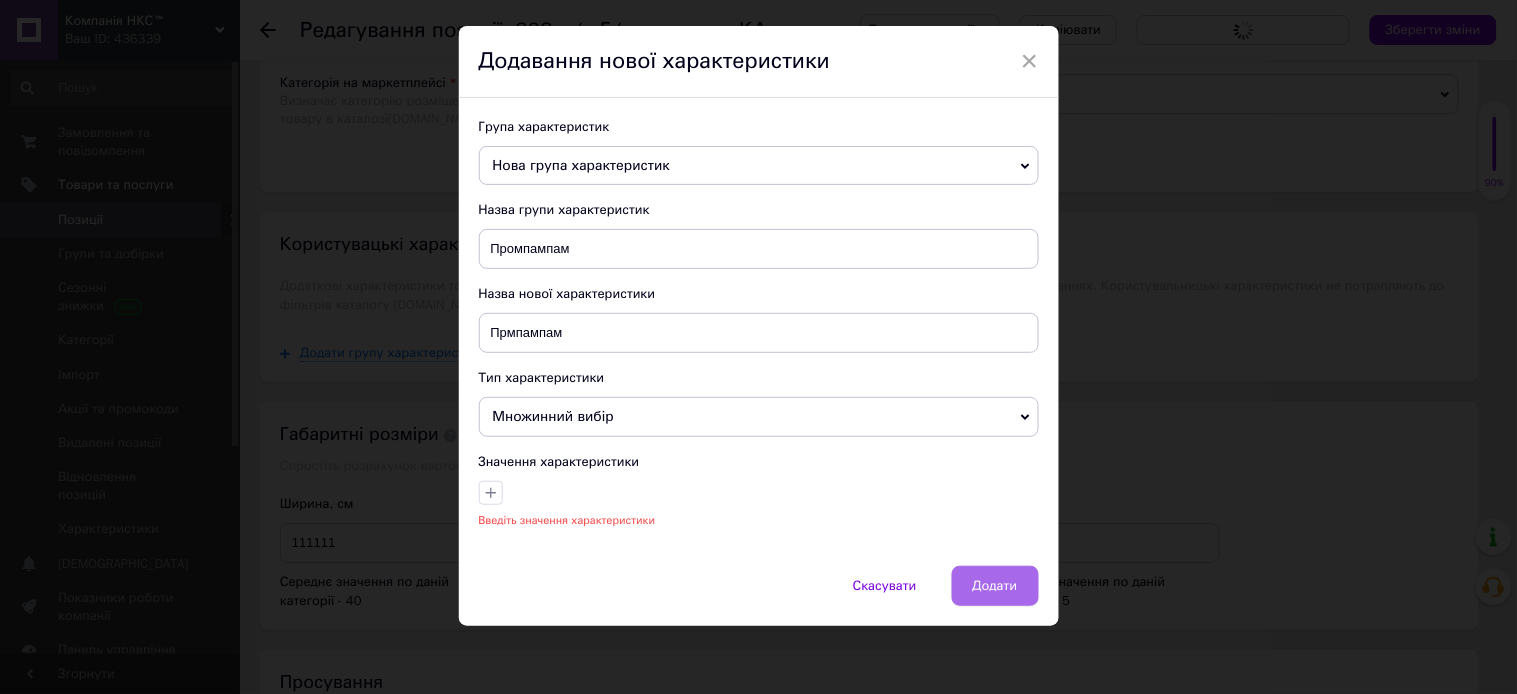 click on "Додати" at bounding box center (995, 586) 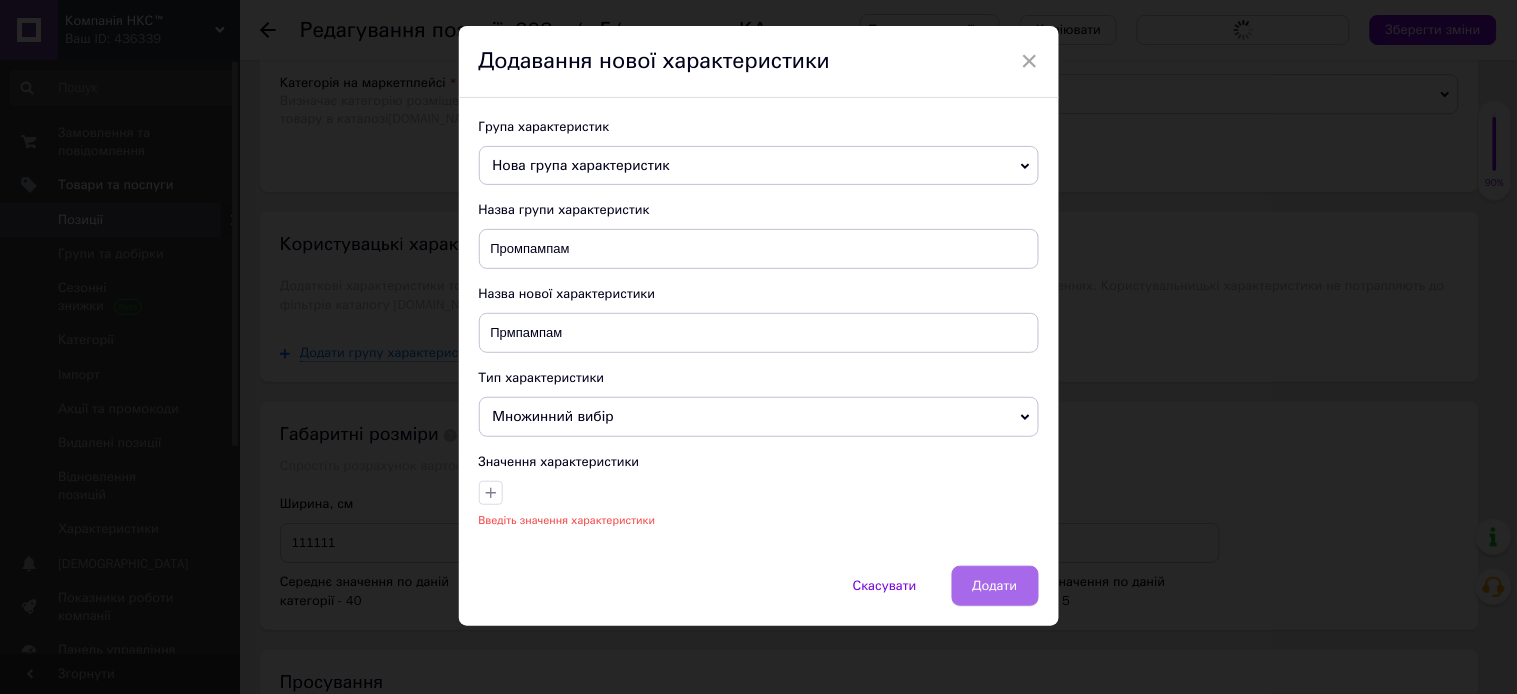 click on "Додати" at bounding box center (995, 586) 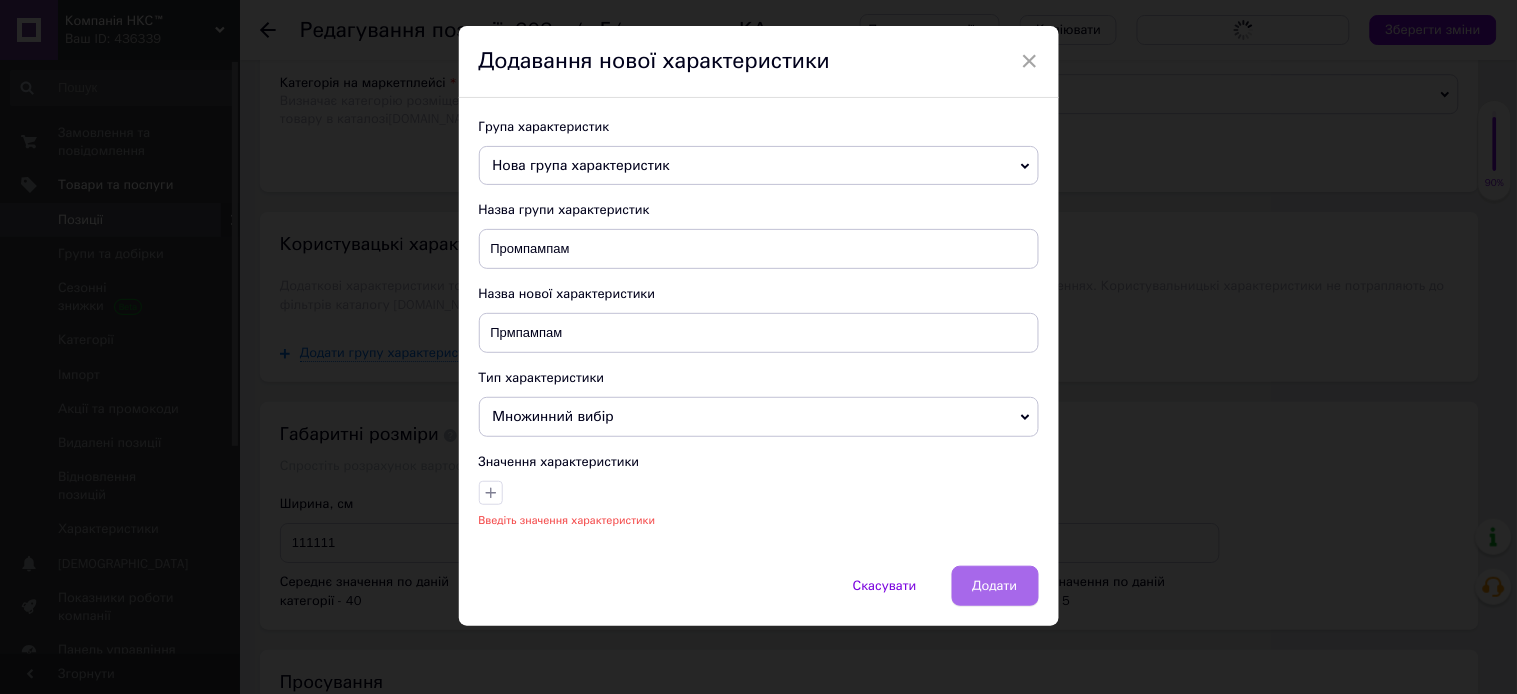 click on "Додати" at bounding box center (995, 586) 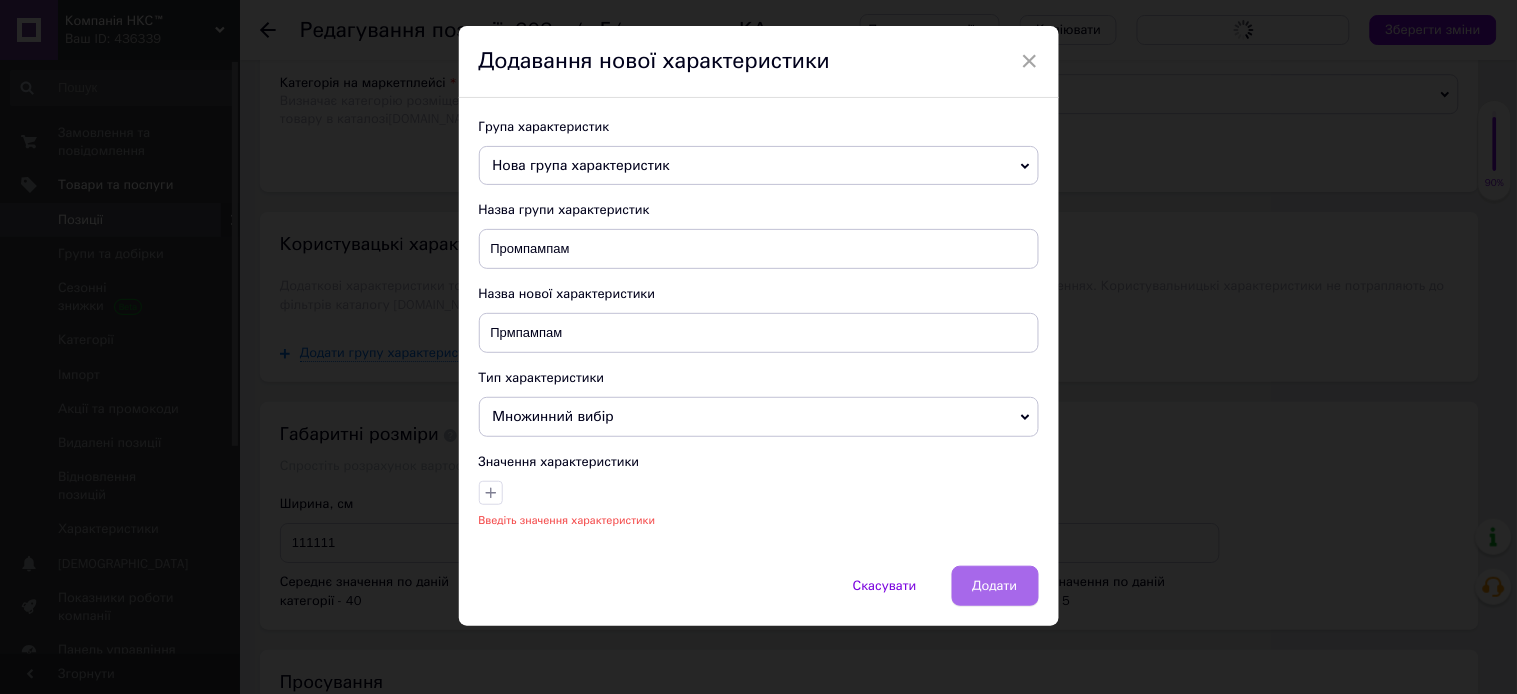 click on "Додати" at bounding box center (995, 586) 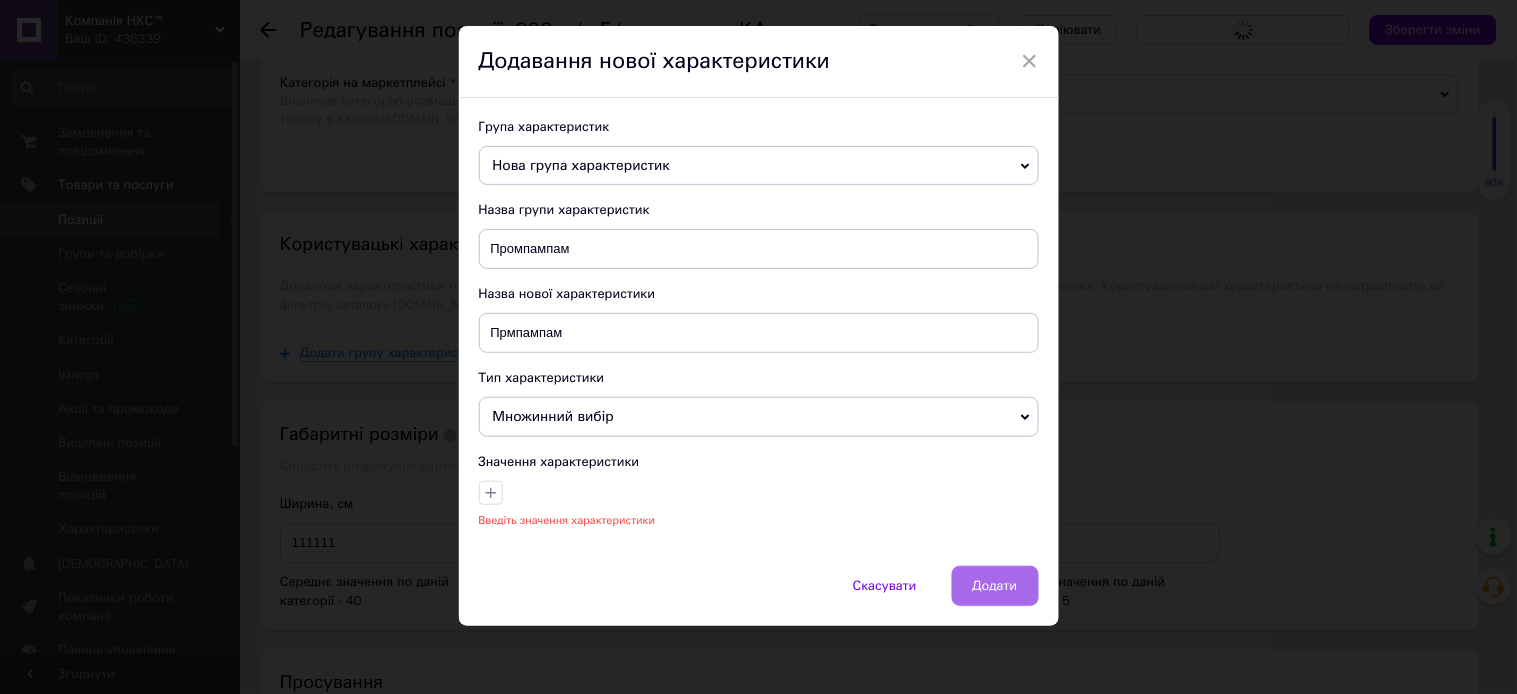click on "Додати" at bounding box center [995, 586] 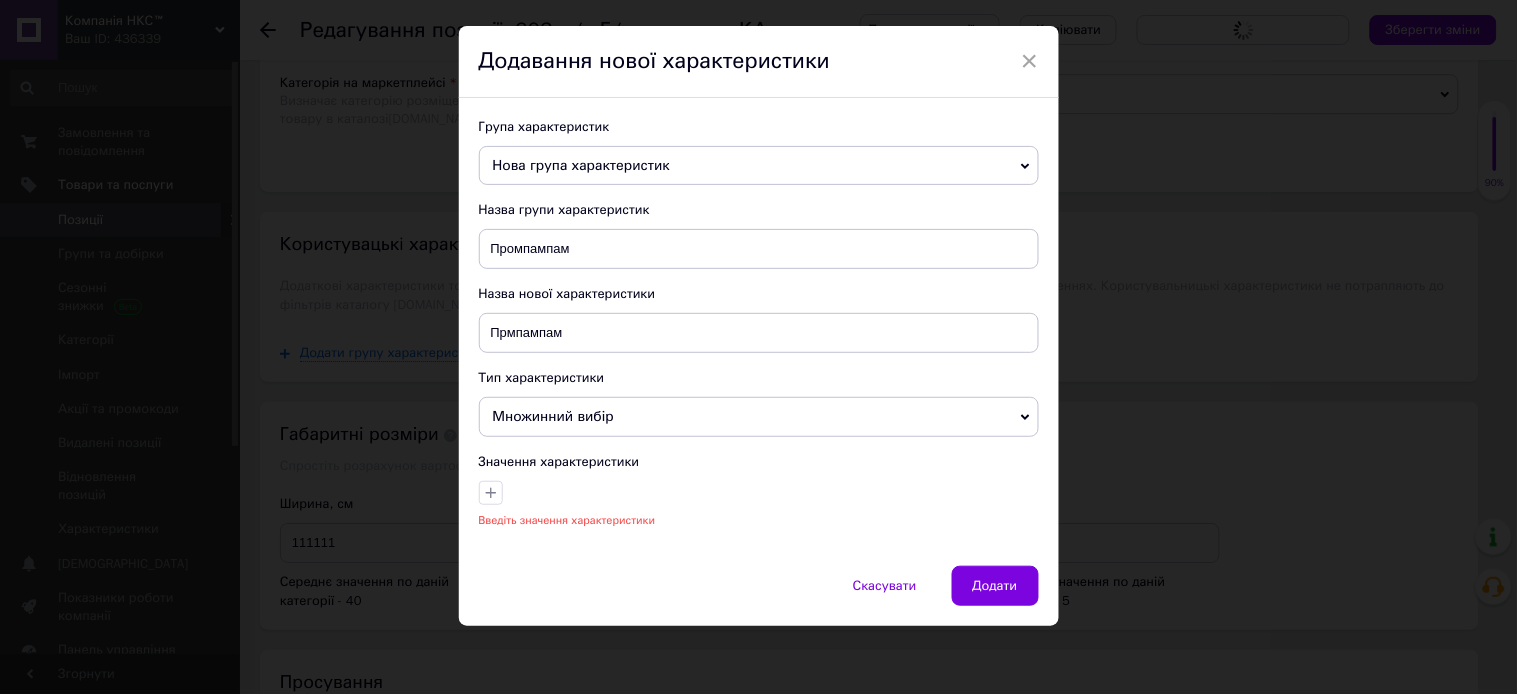 click on "Додати" at bounding box center [995, 586] 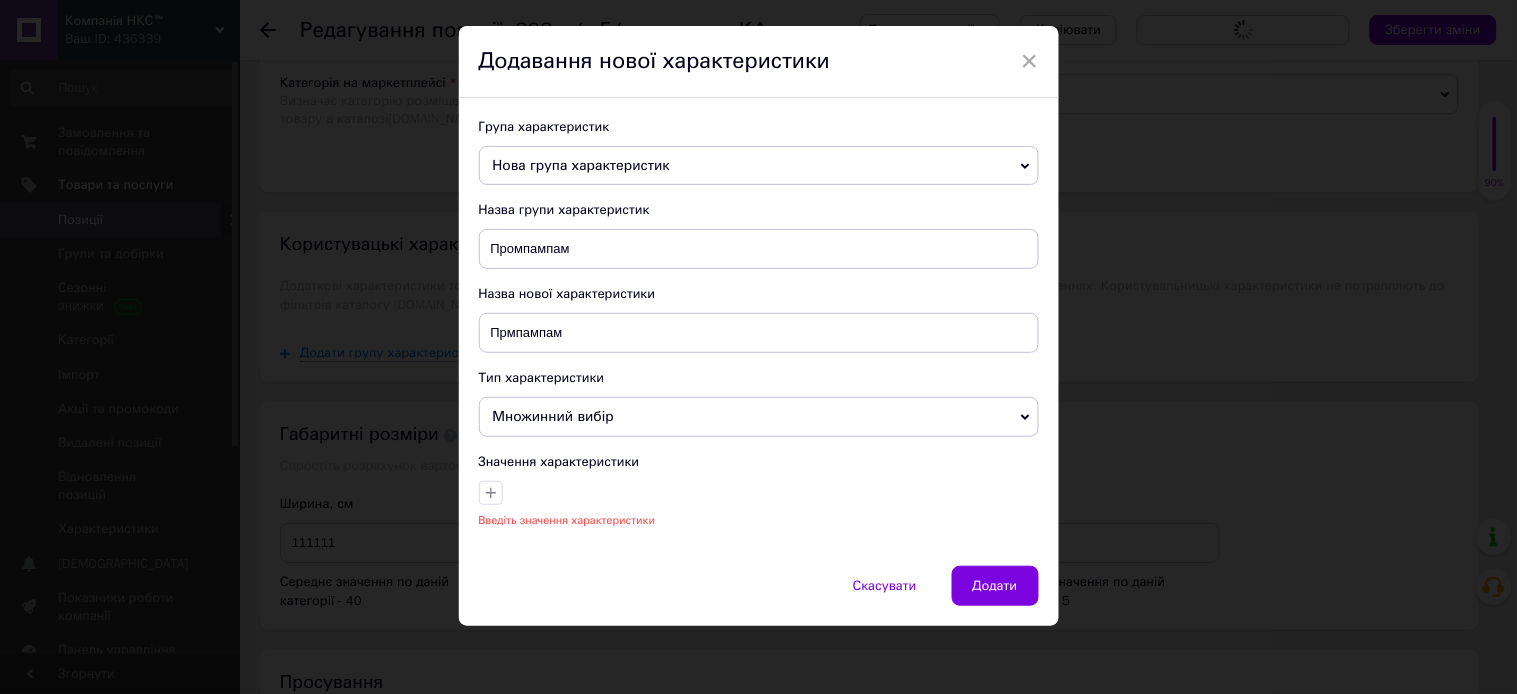 click on "Додати" at bounding box center [995, 586] 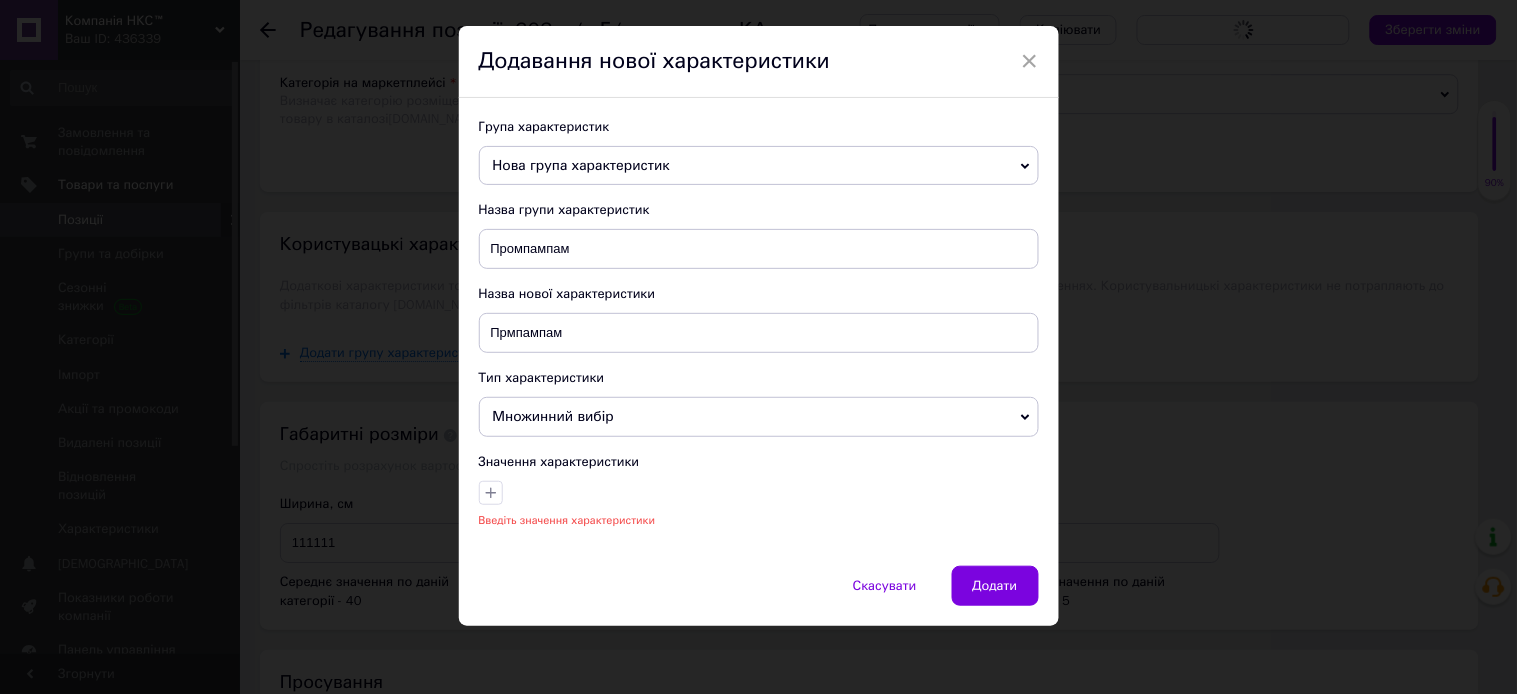 drag, startPoint x: 1027, startPoint y: 57, endPoint x: 1438, endPoint y: 168, distance: 425.72525 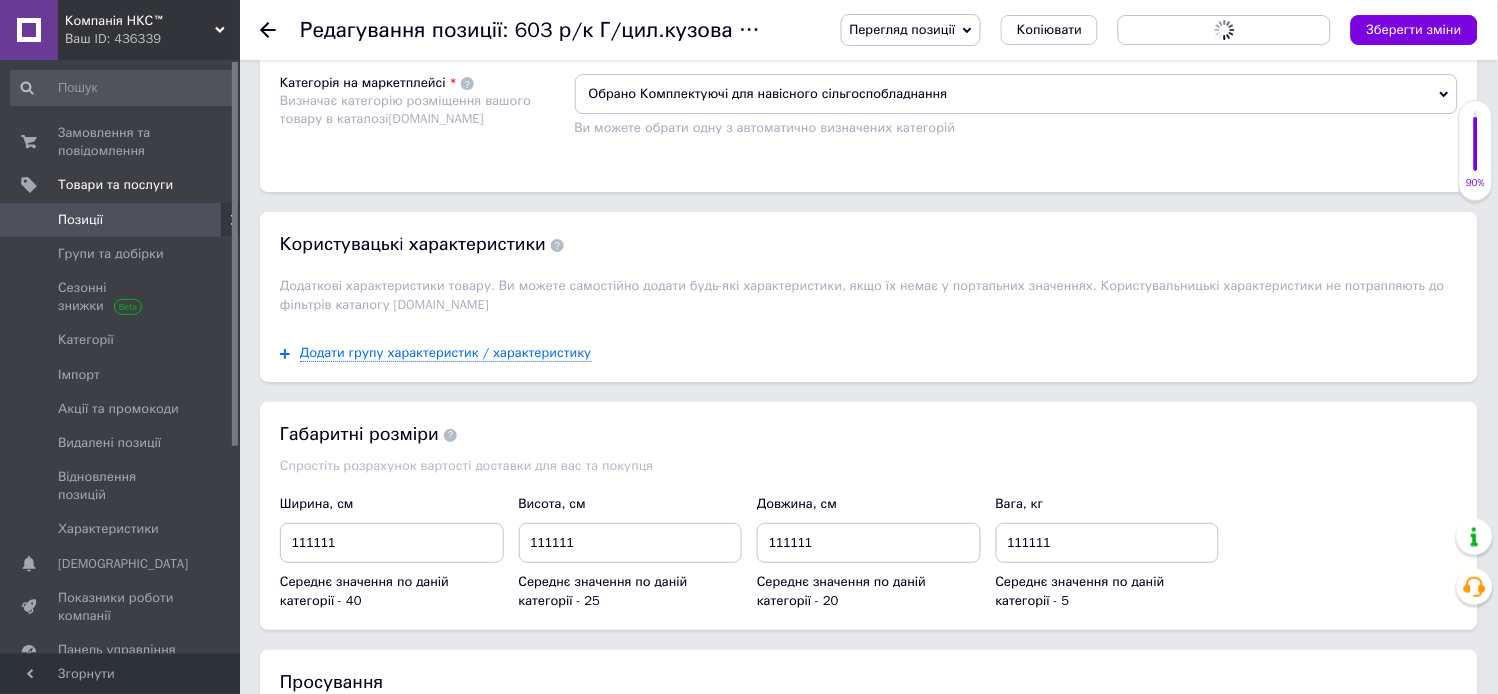 click on "90%" at bounding box center [1476, 183] 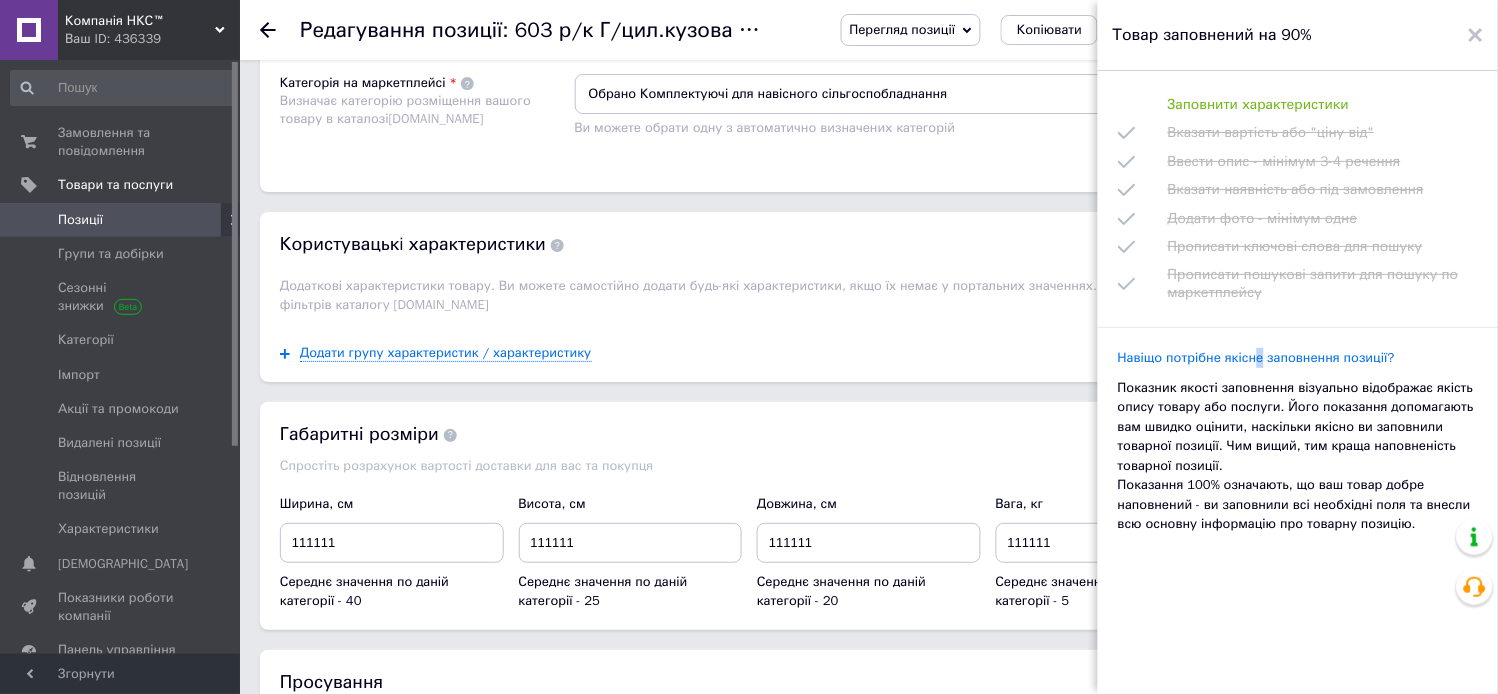 click on "Навіщо потрібне якісне заповнення позиції?" at bounding box center [1256, 358] 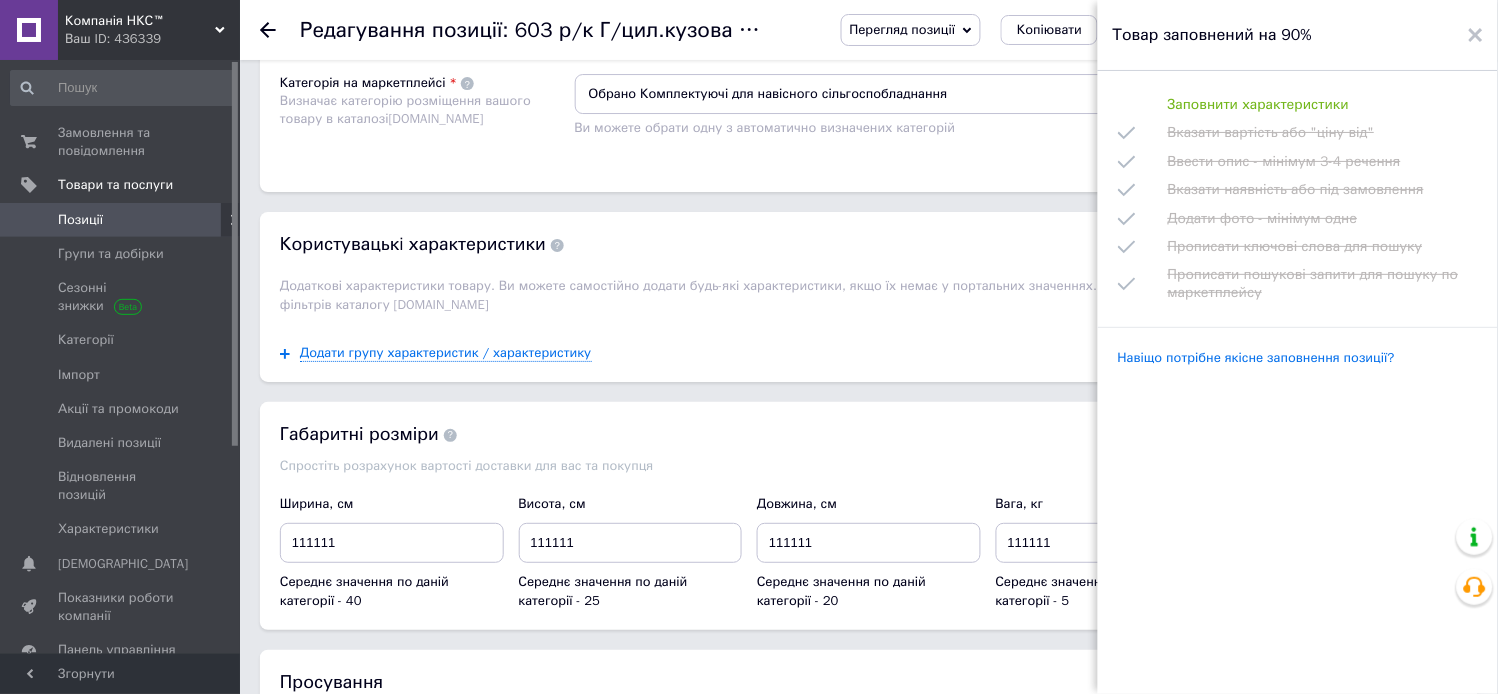 click on "Навіщо потрібне якісне заповнення позиції?" at bounding box center [1256, 358] 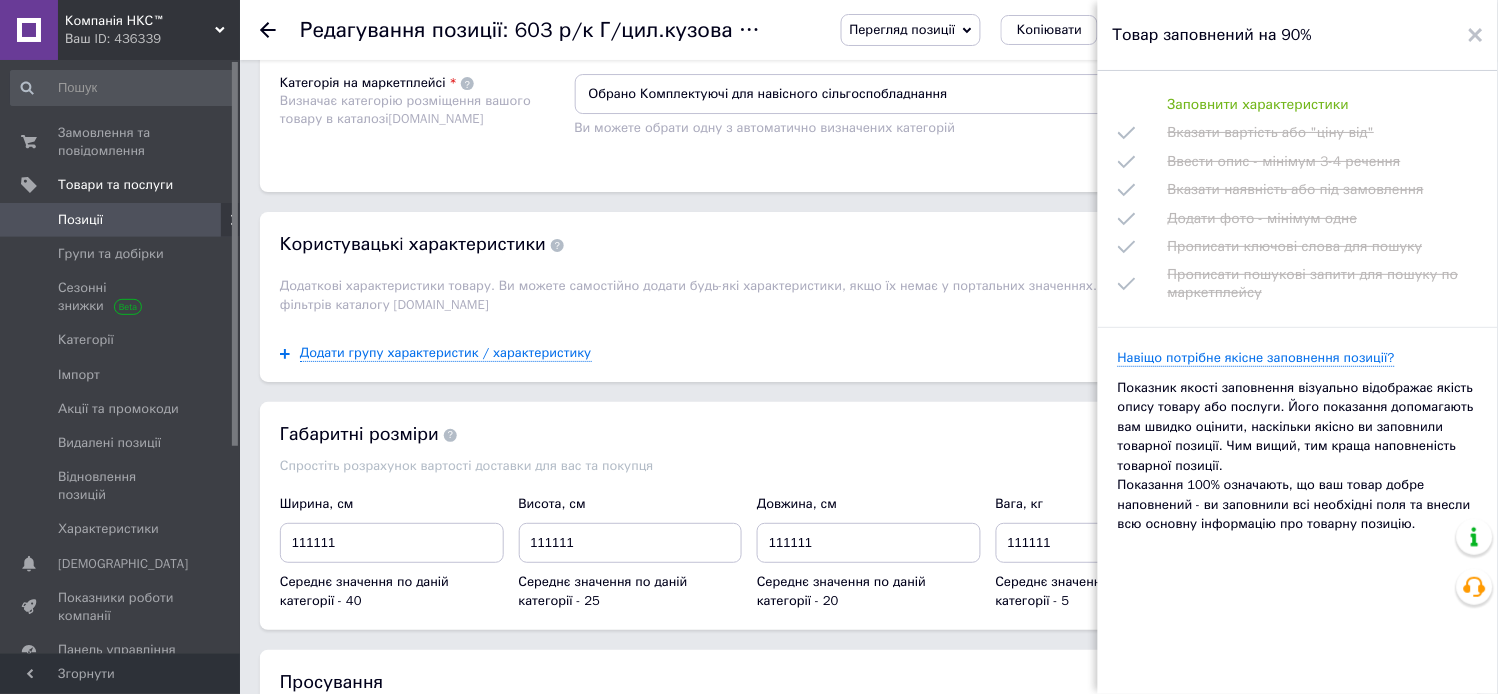 scroll, scrollTop: 1396, scrollLeft: 0, axis: vertical 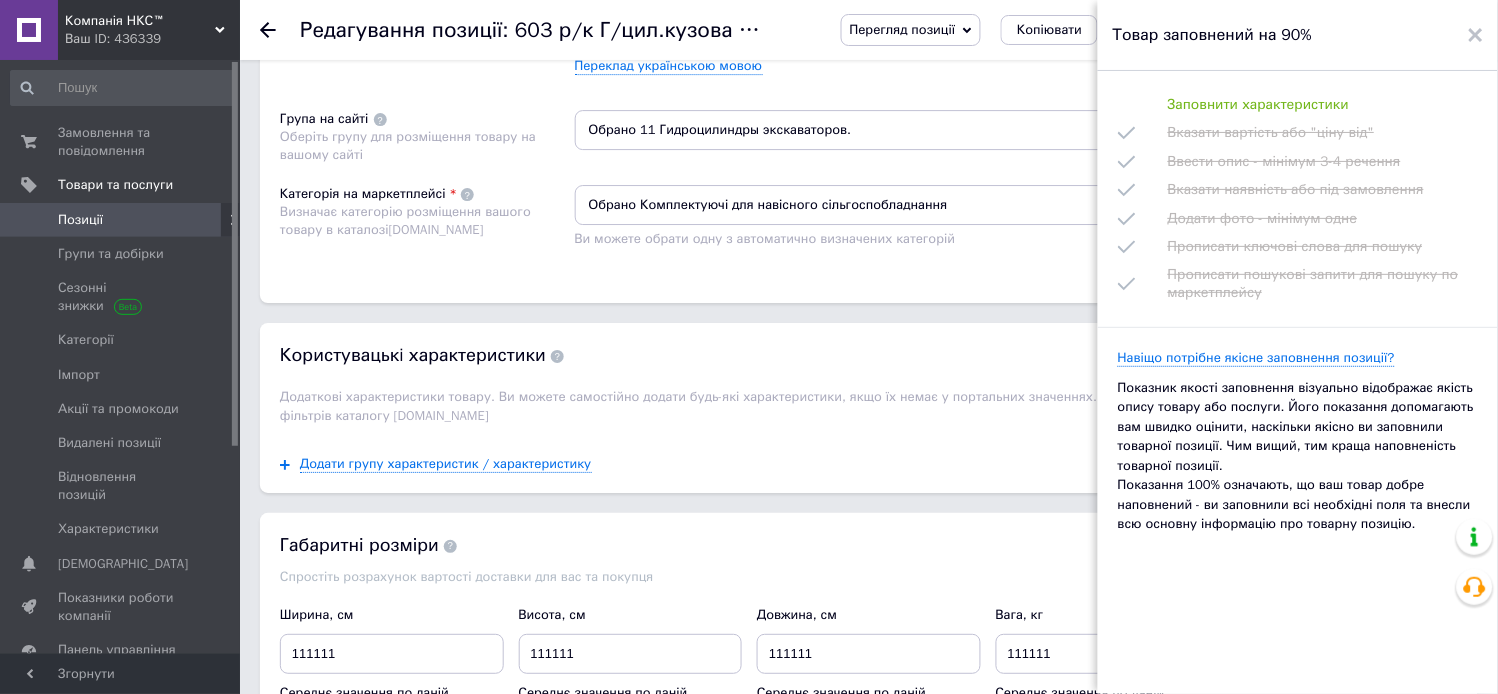 click 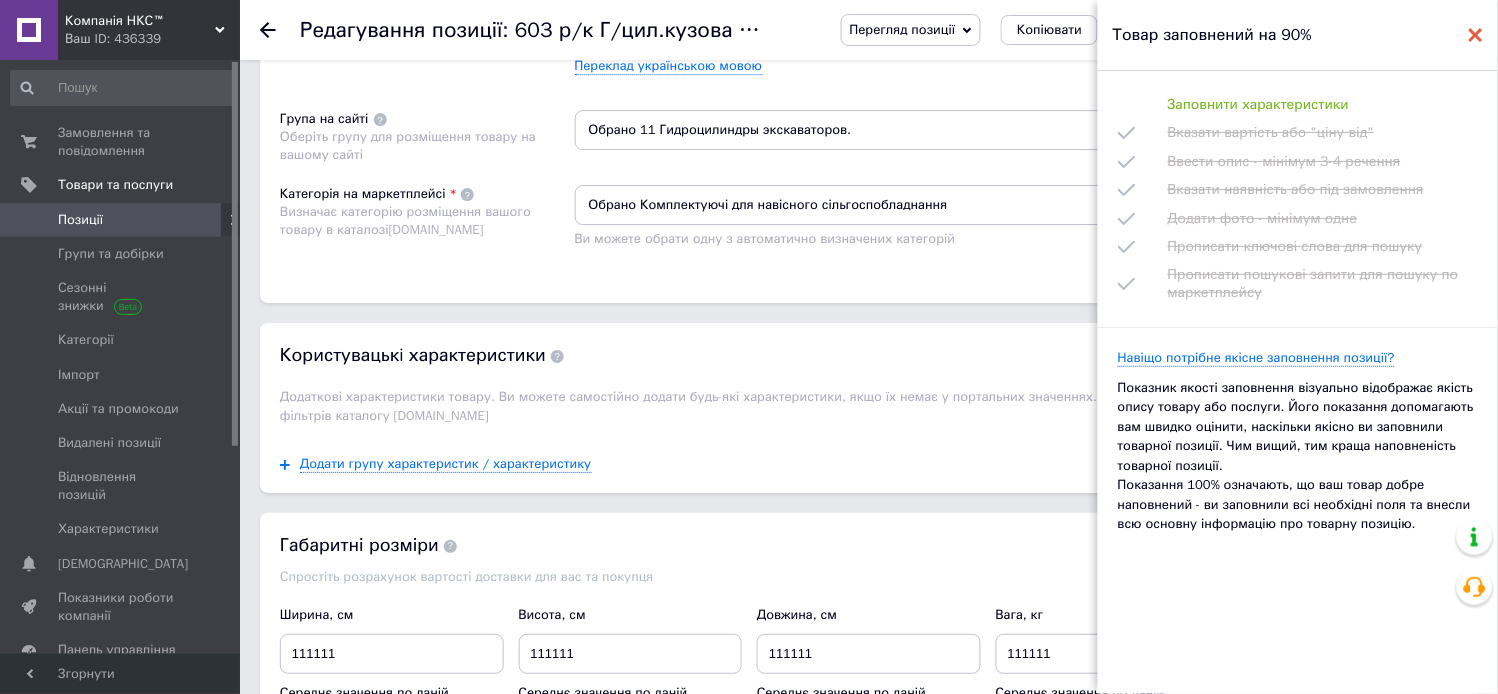 click 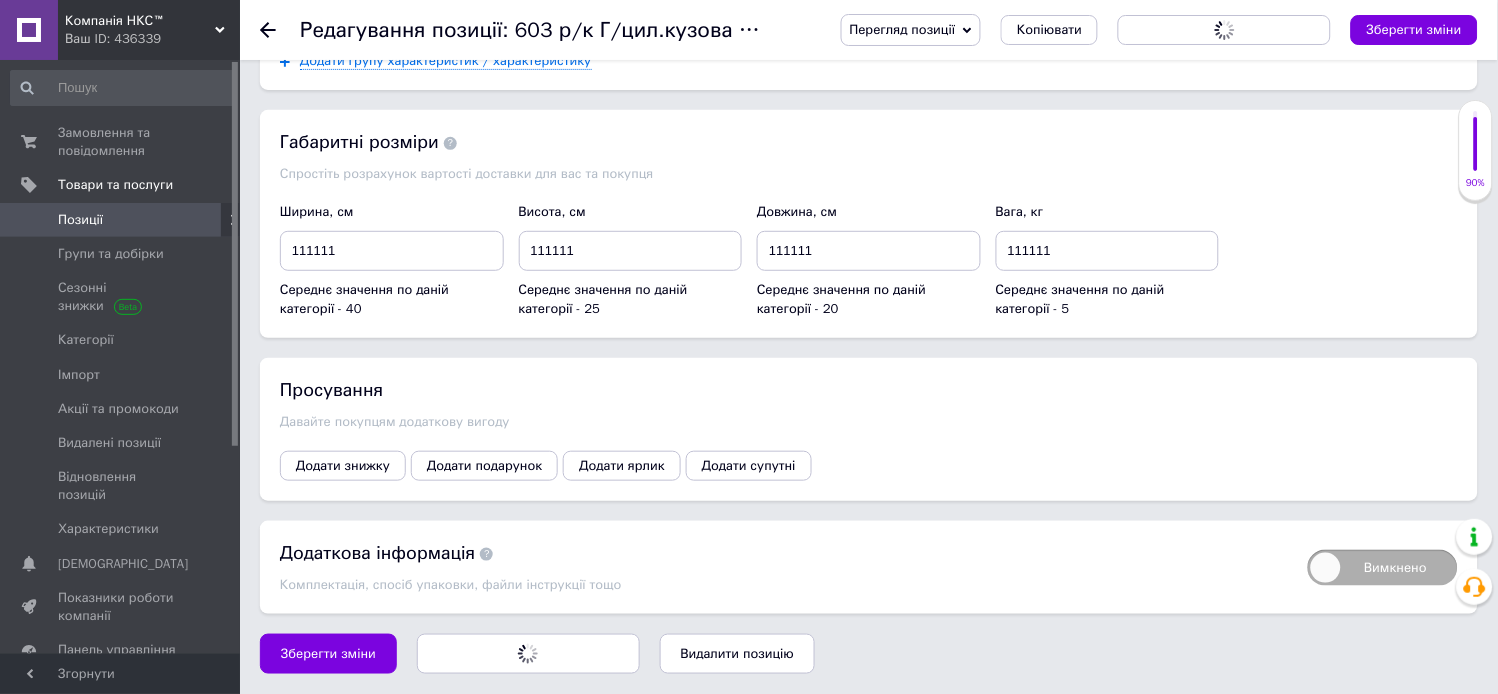 scroll, scrollTop: 1952, scrollLeft: 0, axis: vertical 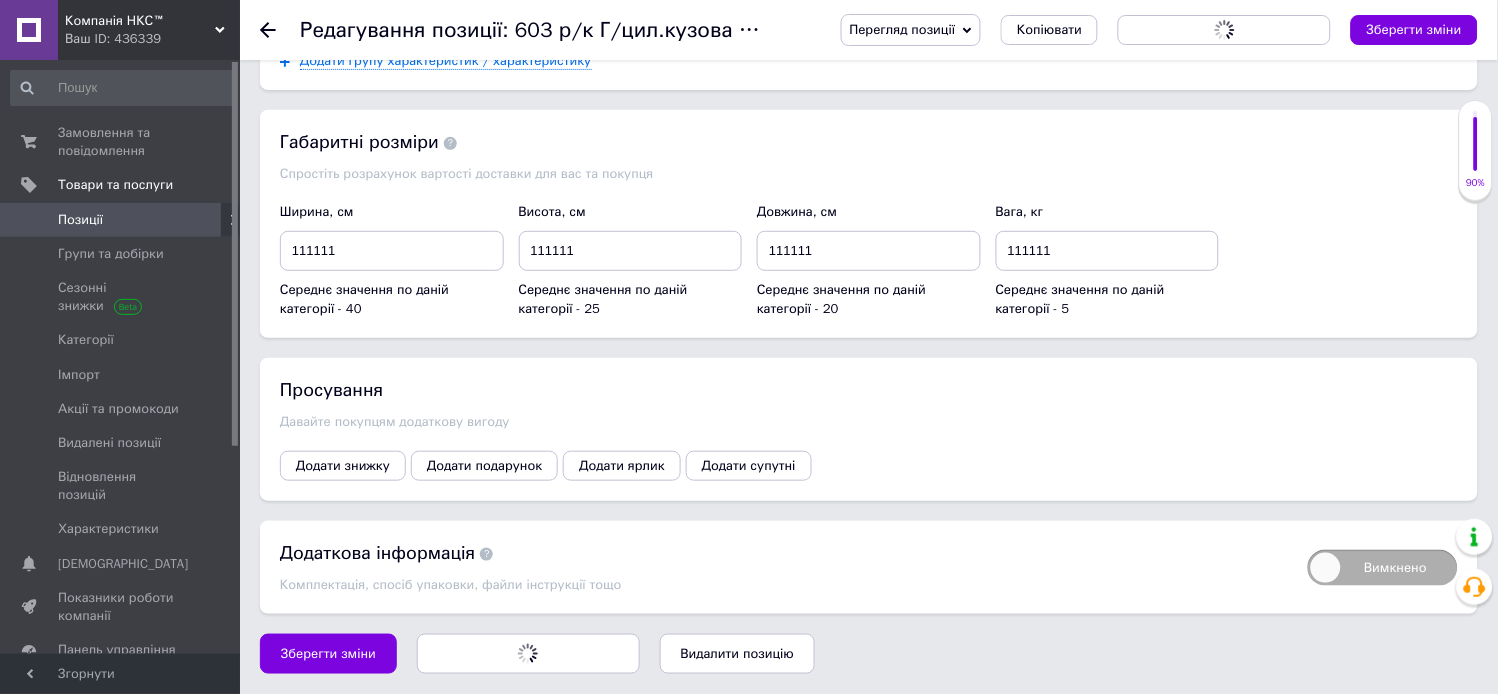 drag, startPoint x: 362, startPoint y: 385, endPoint x: 390, endPoint y: 393, distance: 29.12044 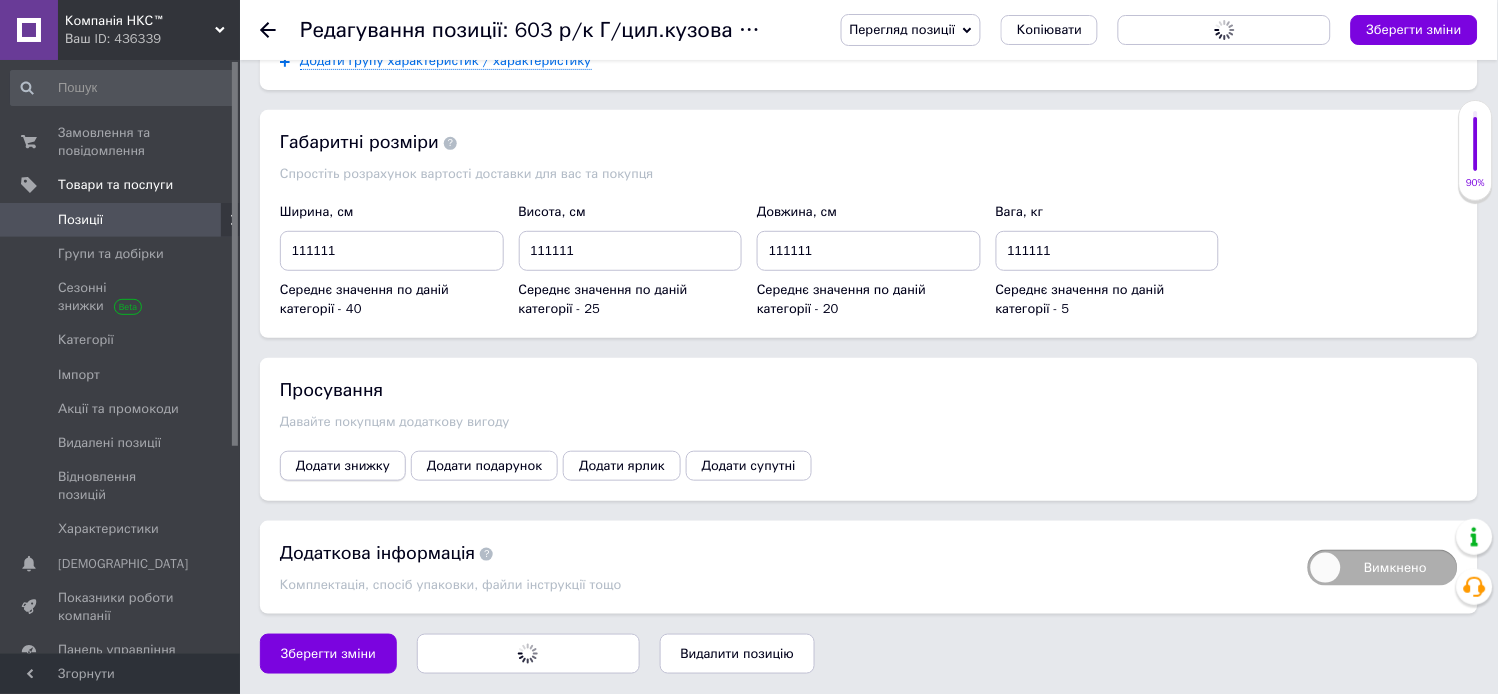 click on "Додати знижку" at bounding box center (343, 466) 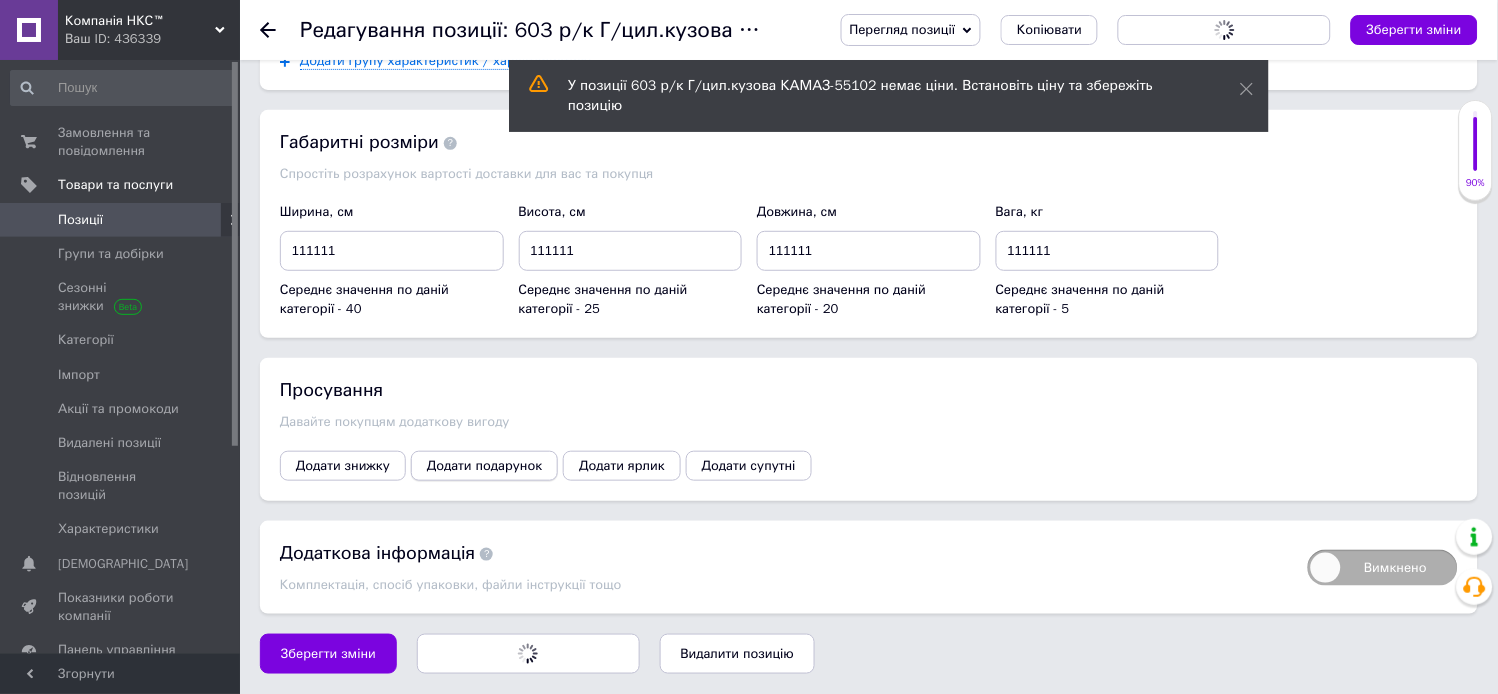 click on "Додати подарунок" at bounding box center [484, 466] 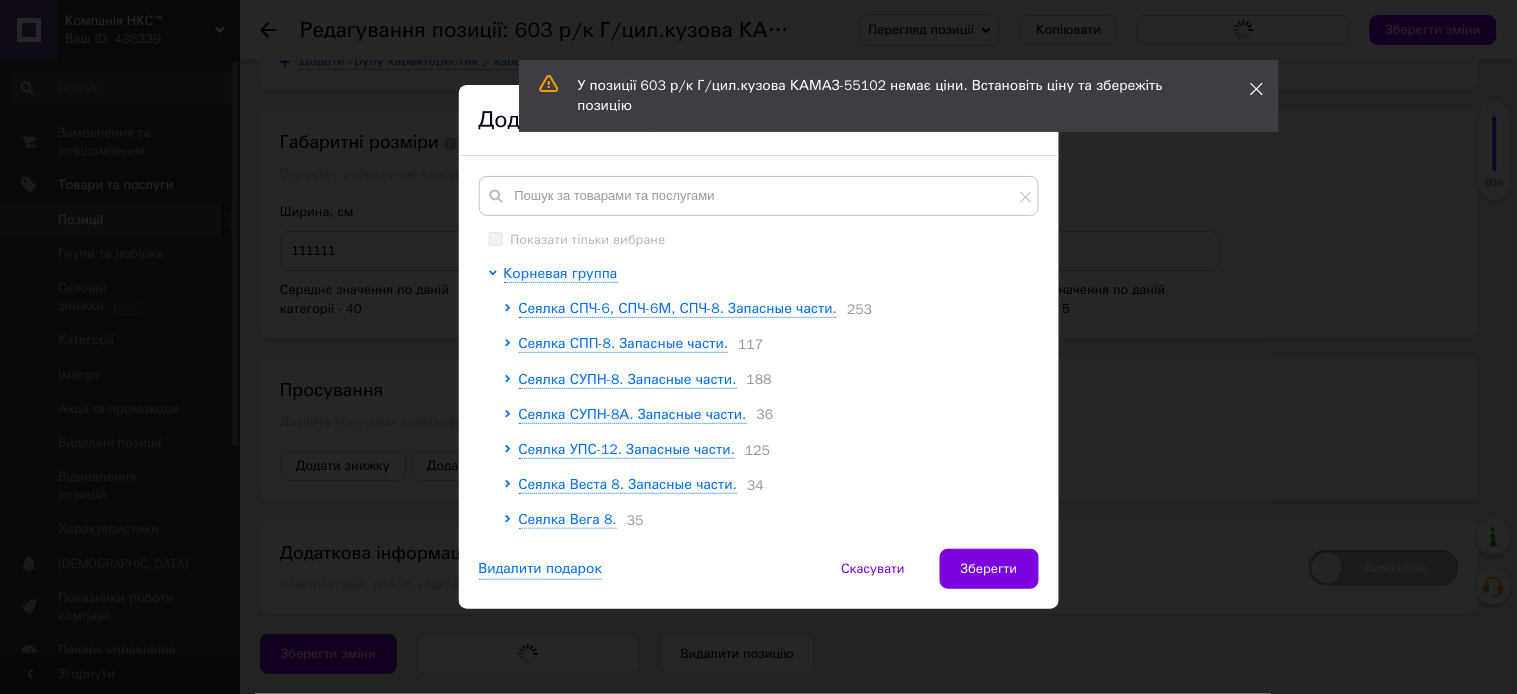 click 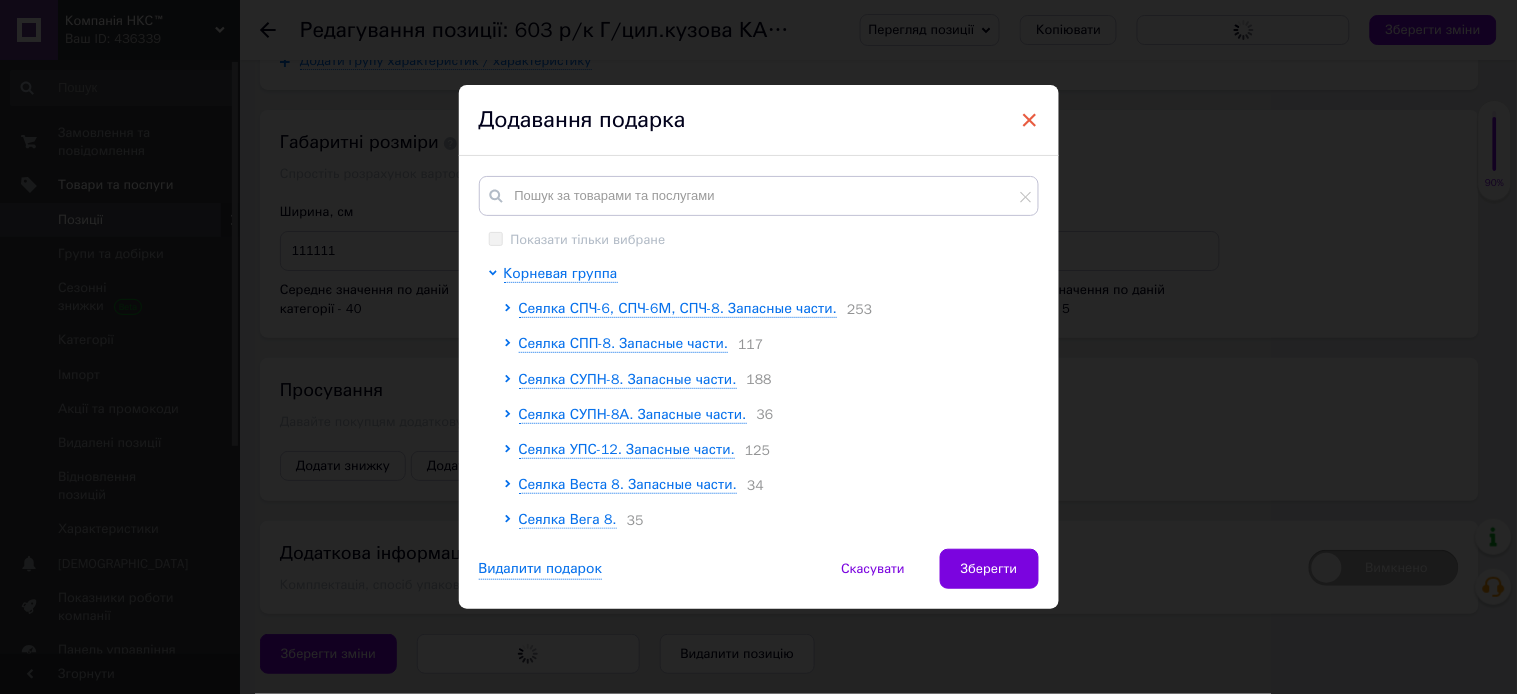 click on "×" at bounding box center (1030, 120) 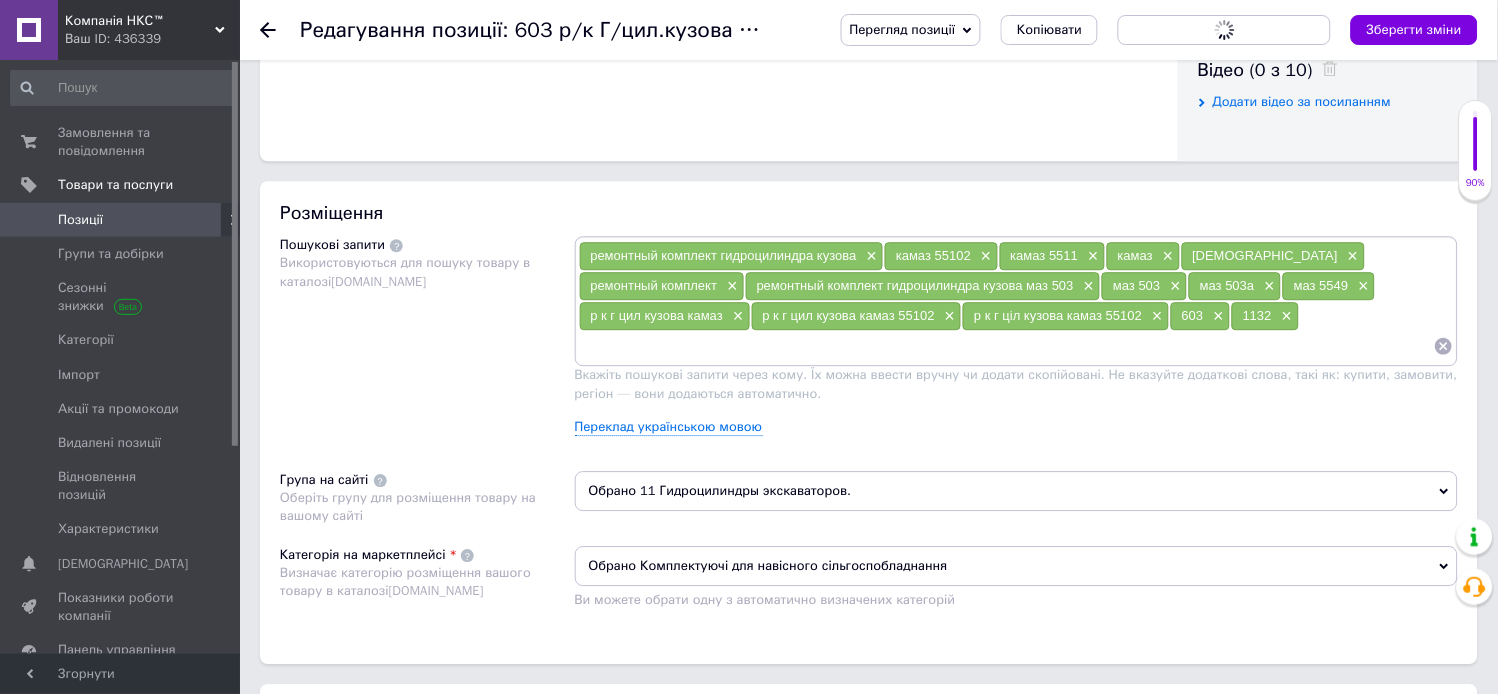 scroll, scrollTop: 730, scrollLeft: 0, axis: vertical 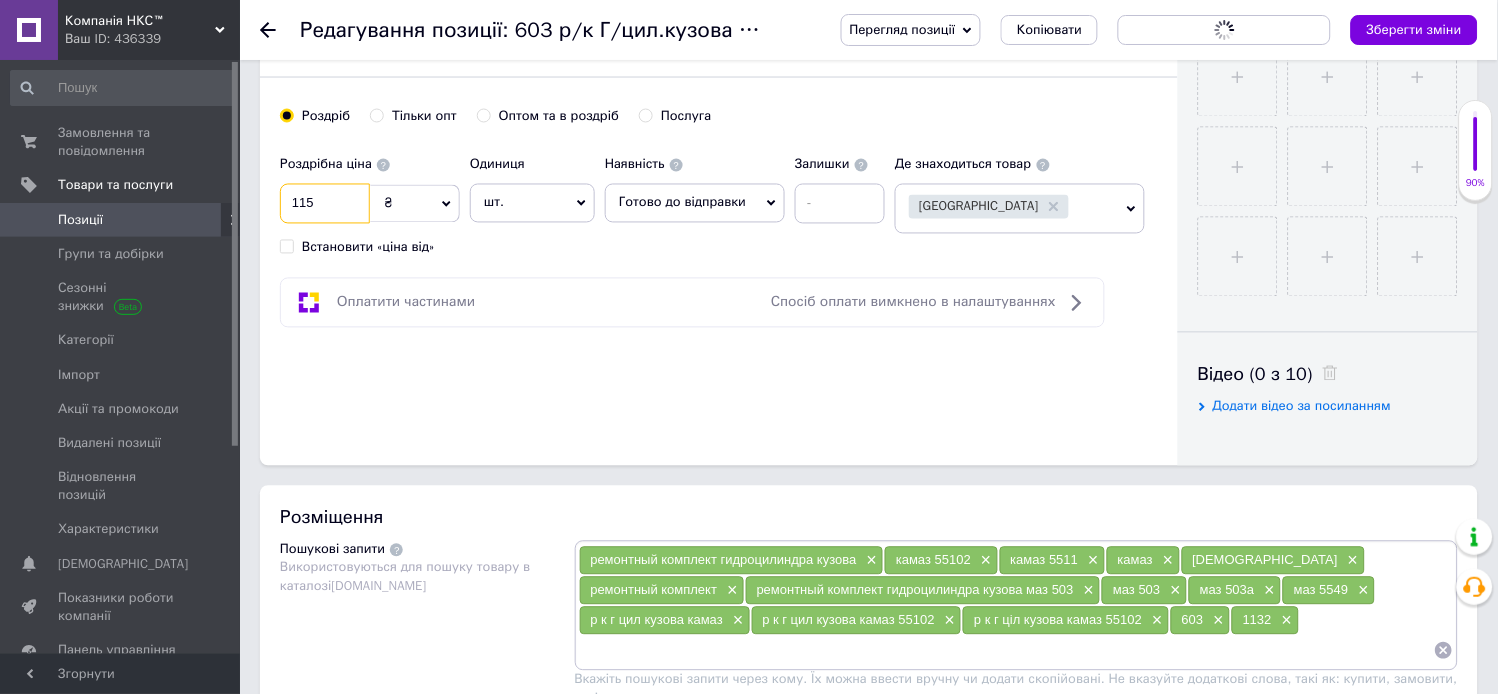 drag, startPoint x: 332, startPoint y: 200, endPoint x: 456, endPoint y: 280, distance: 147.56694 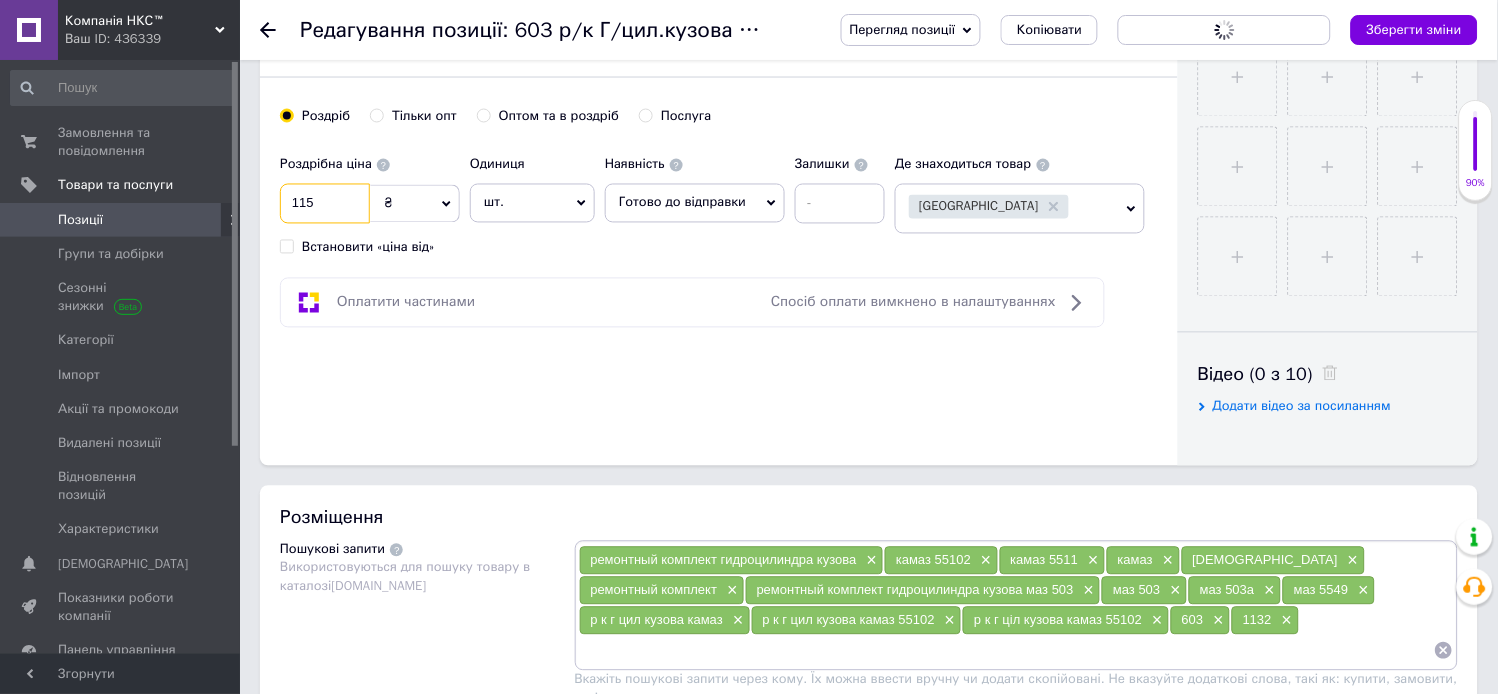 click on "115" at bounding box center (325, 204) 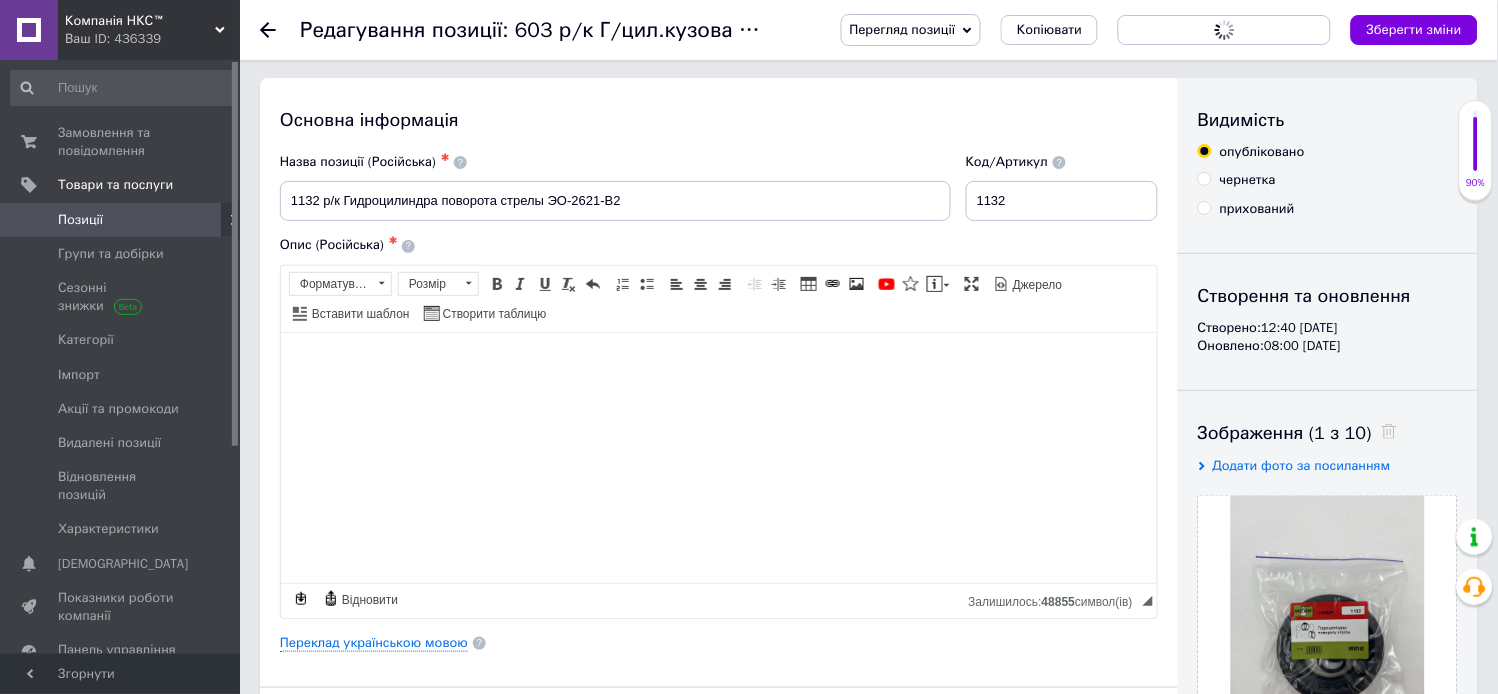 scroll, scrollTop: 0, scrollLeft: 0, axis: both 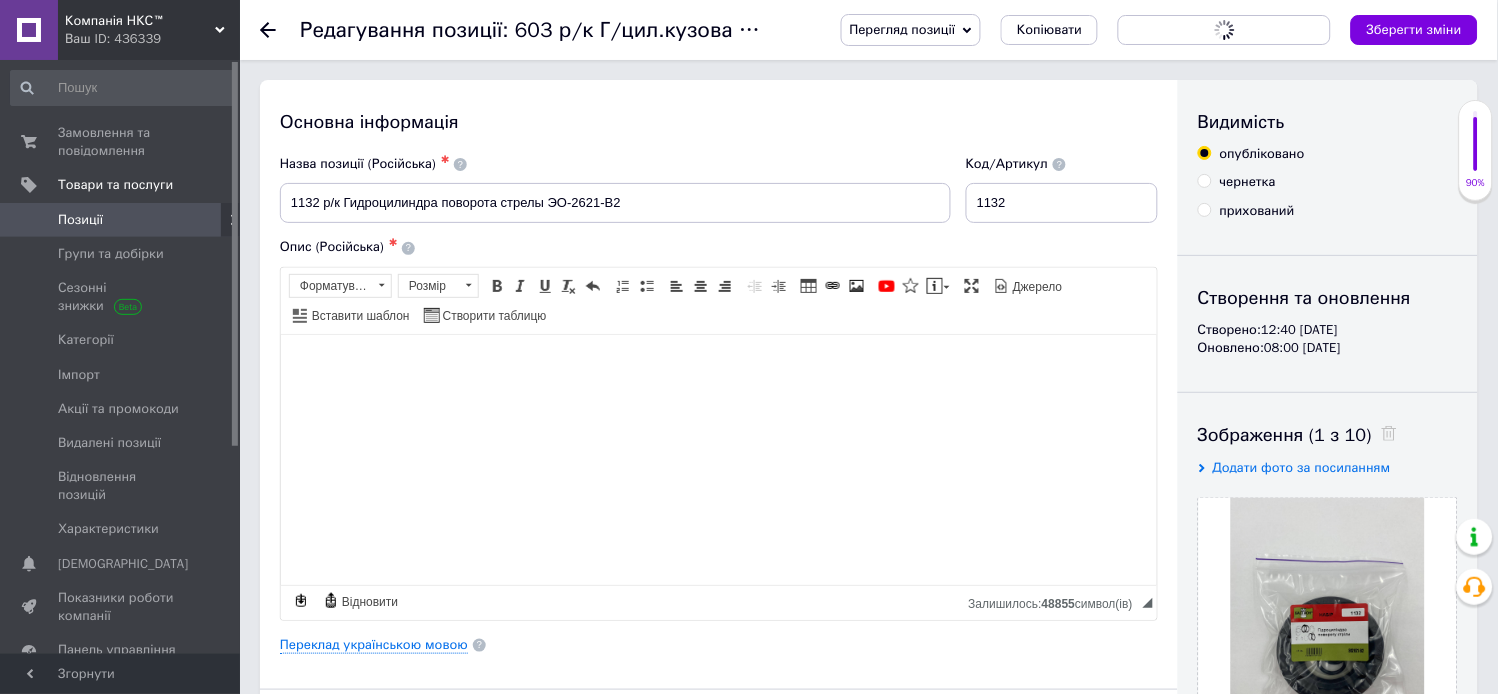 drag, startPoint x: 1402, startPoint y: 32, endPoint x: 1407, endPoint y: 58, distance: 26.476404 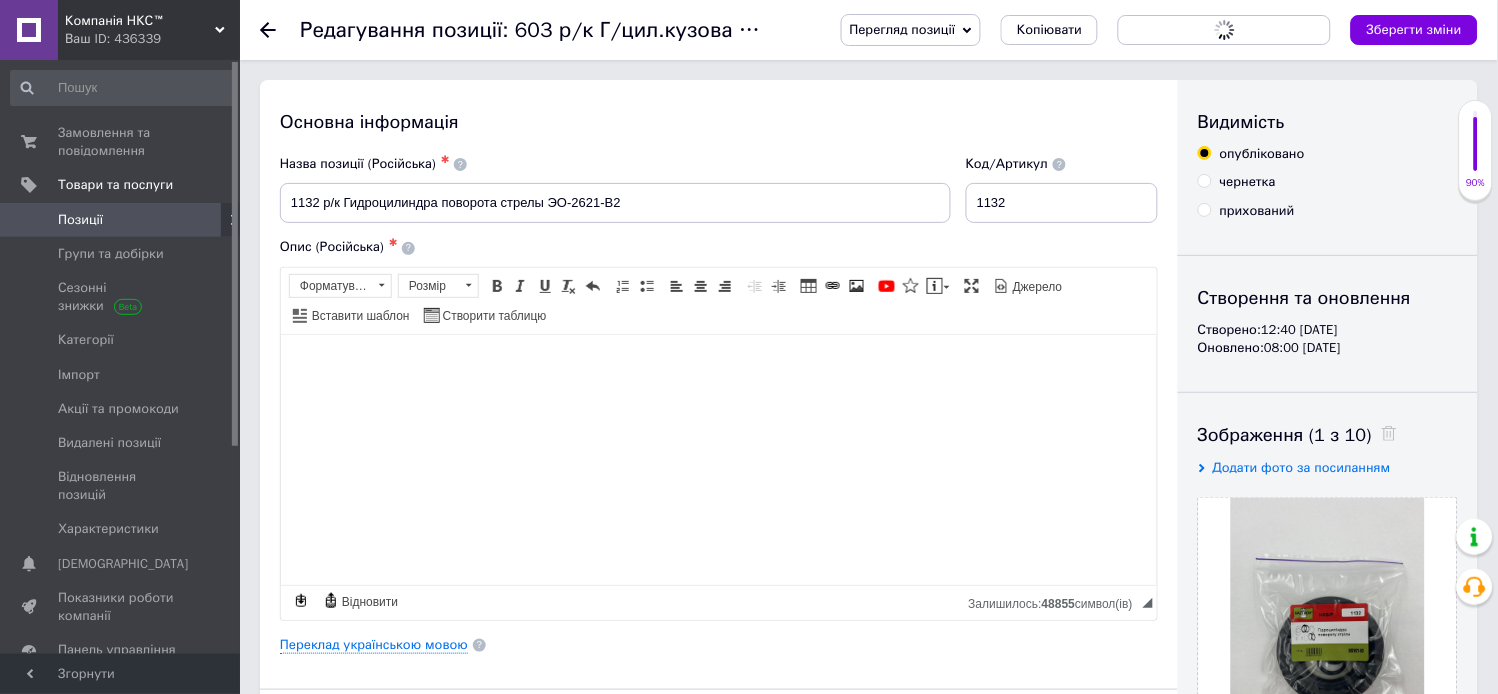 click on "Зберегти зміни" at bounding box center (1414, 29) 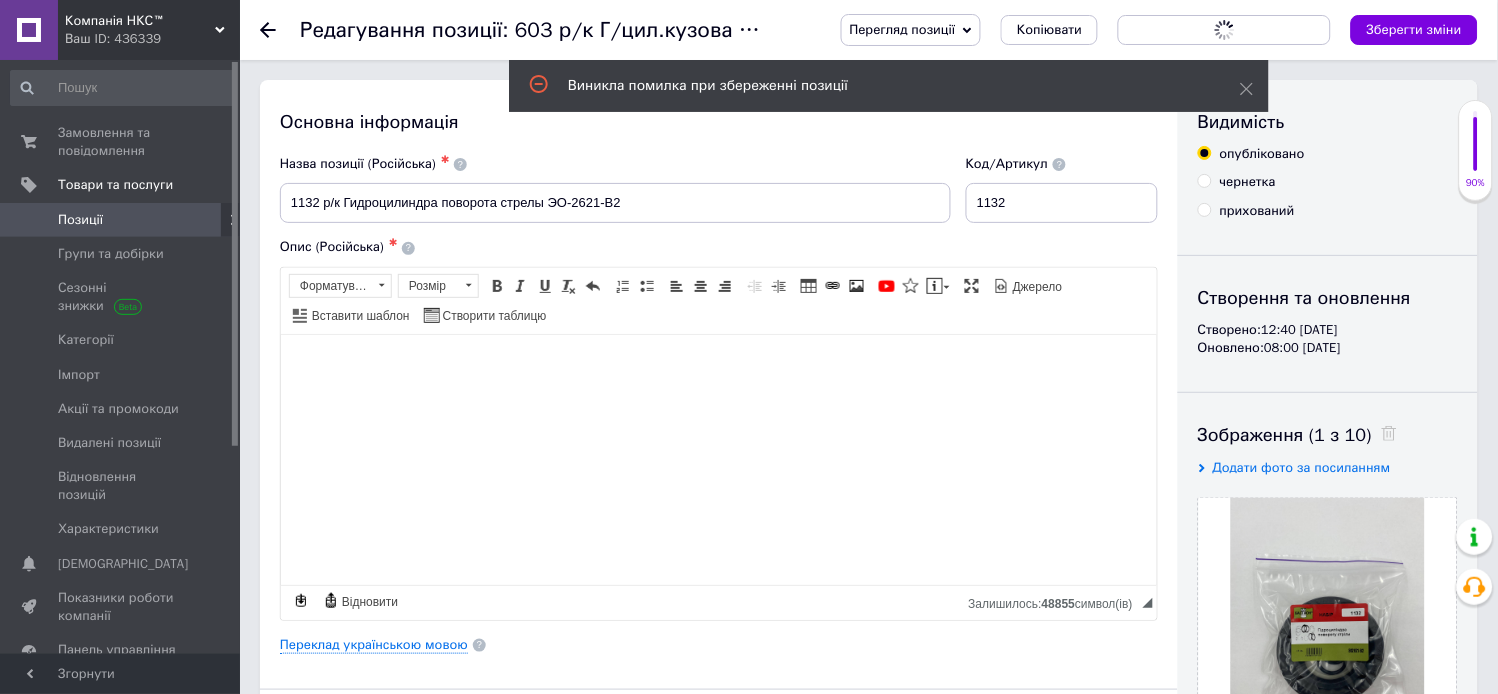 click on "Зберегти зміни" at bounding box center (1414, 29) 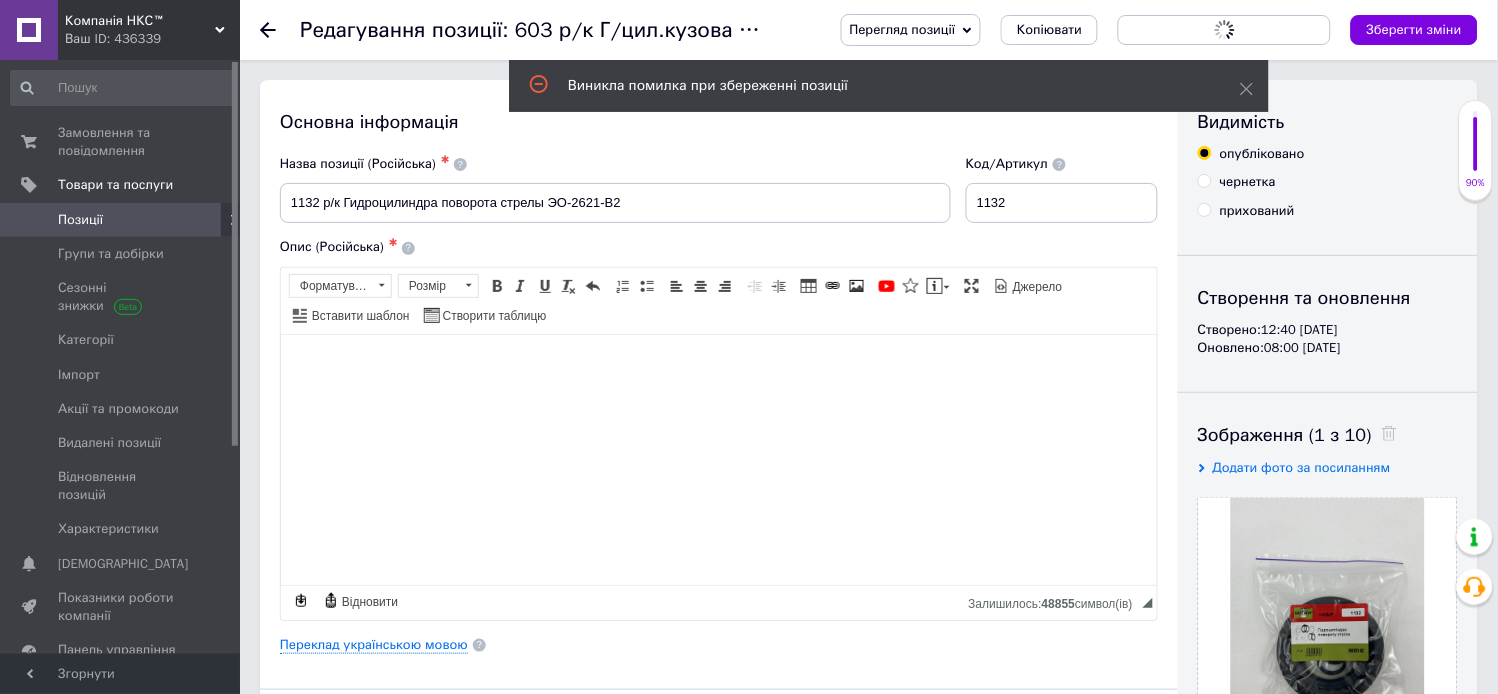 click on "Зберегти зміни" at bounding box center (1414, 30) 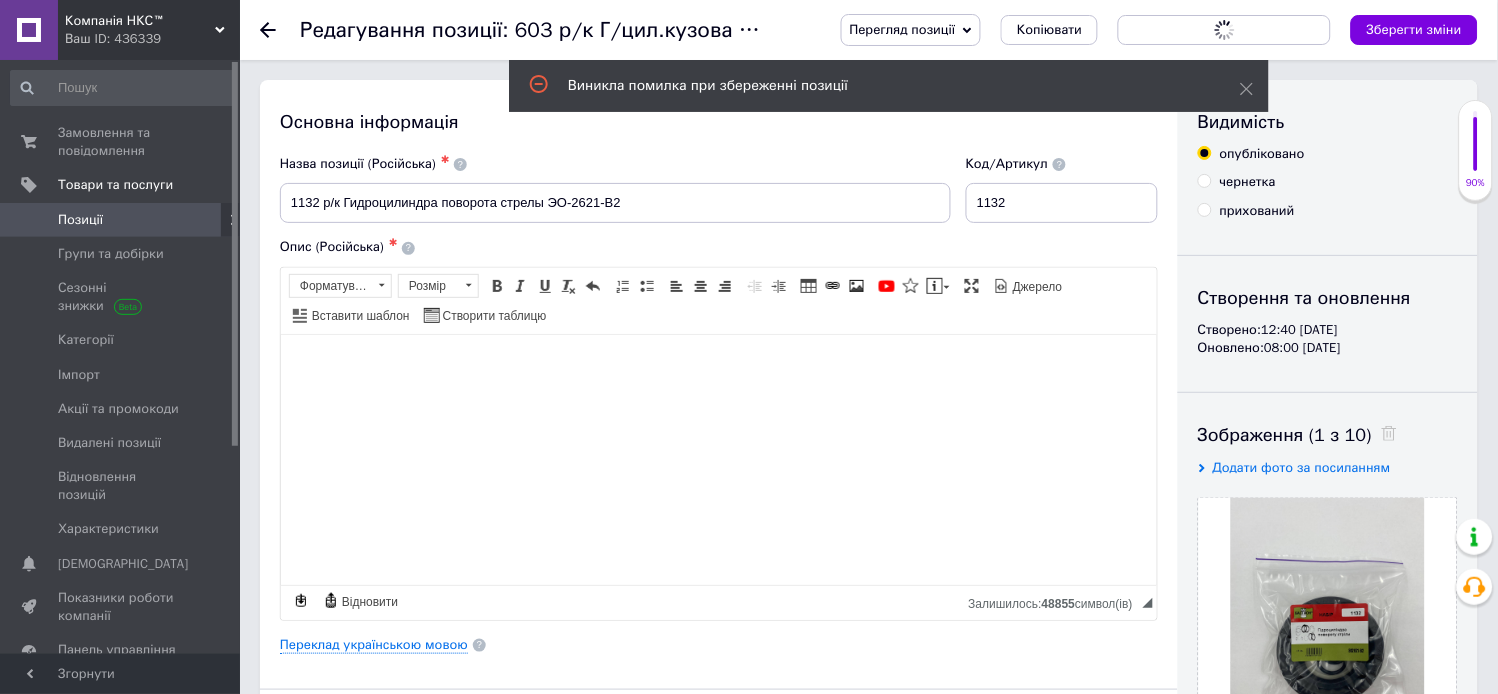 click on "Зберегти зміни" at bounding box center (1414, 30) 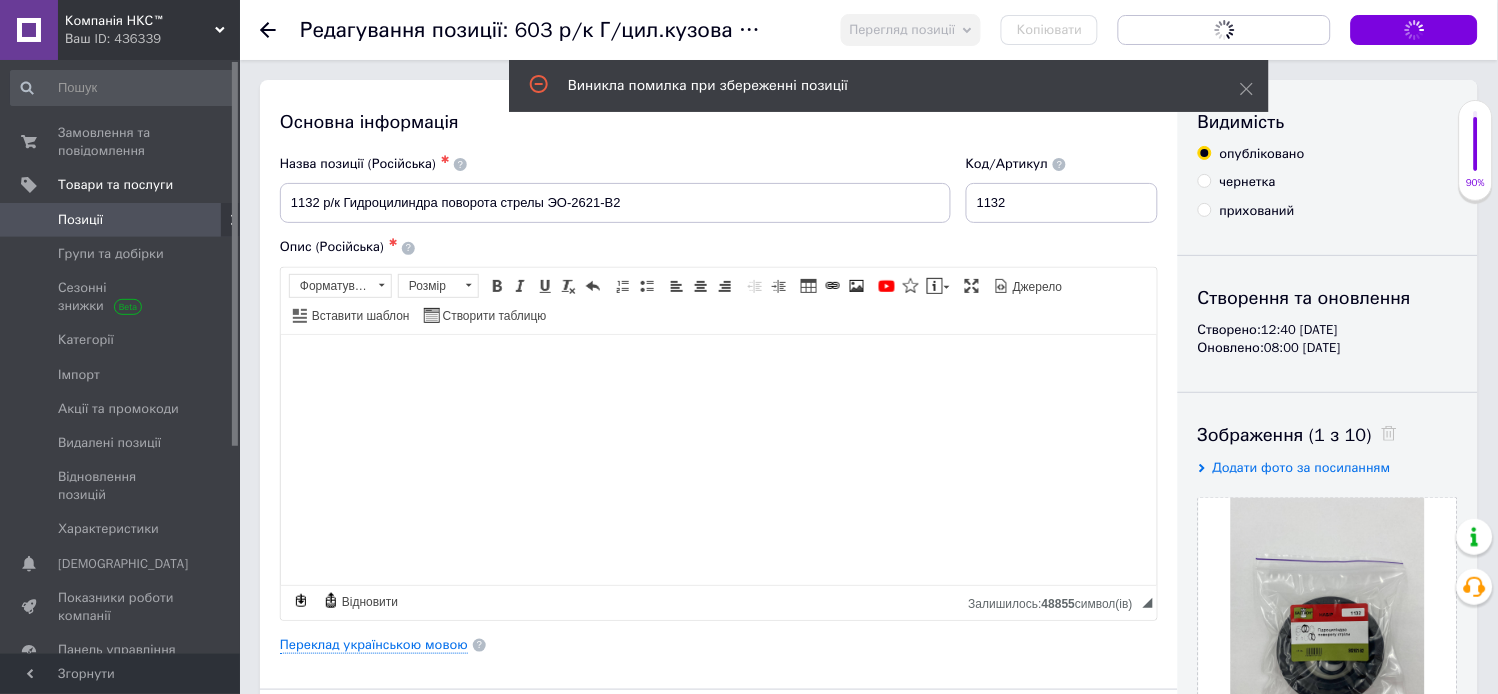 click on "Зберегти зміни" at bounding box center (1414, 29) 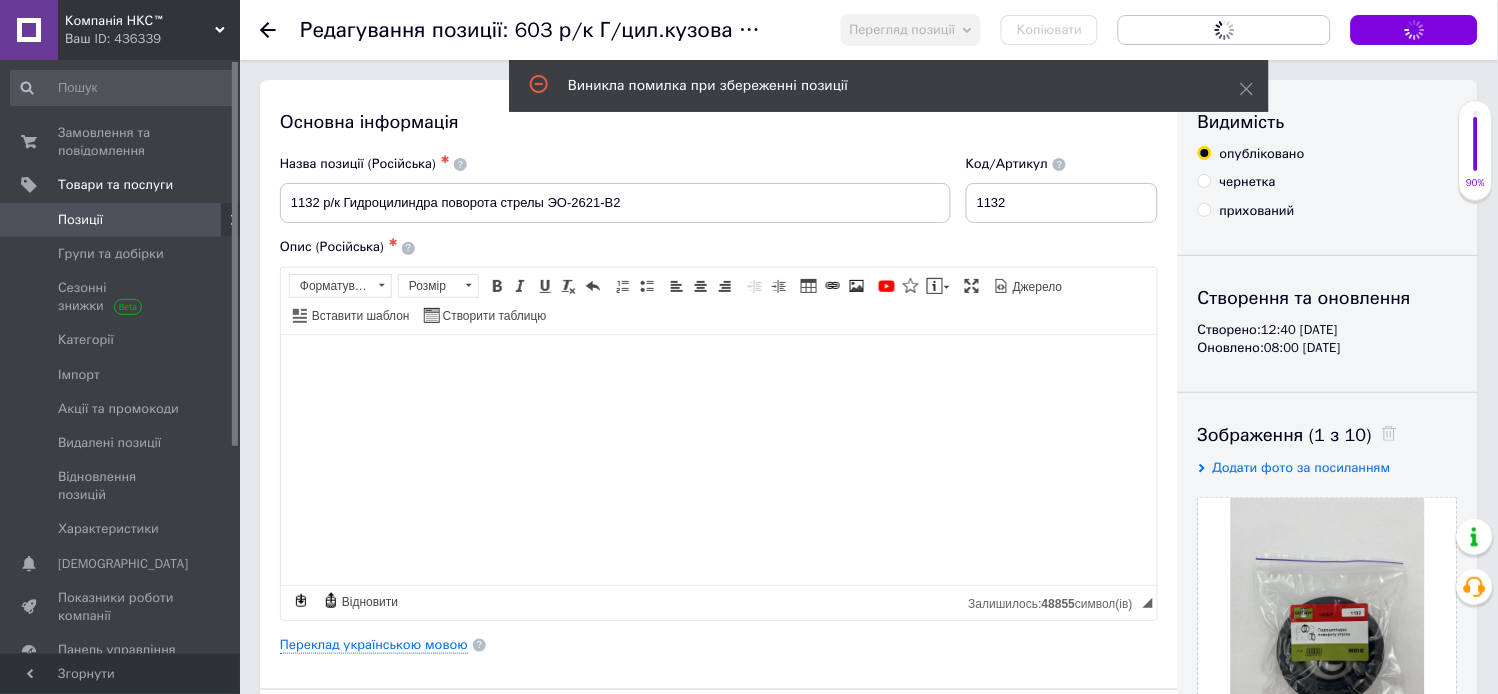 click on "Зберегти зміни" at bounding box center [1414, 30] 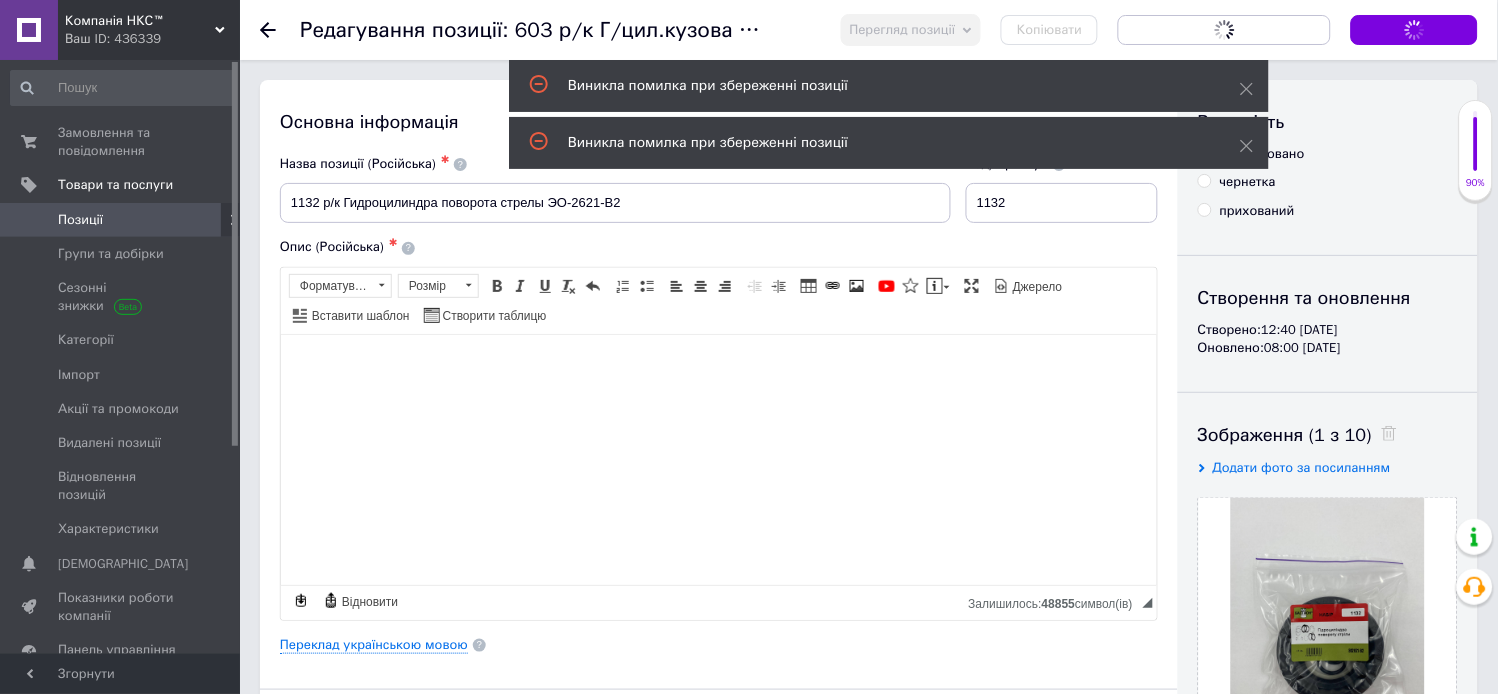 click on "Зберегти зміни" at bounding box center [1414, 30] 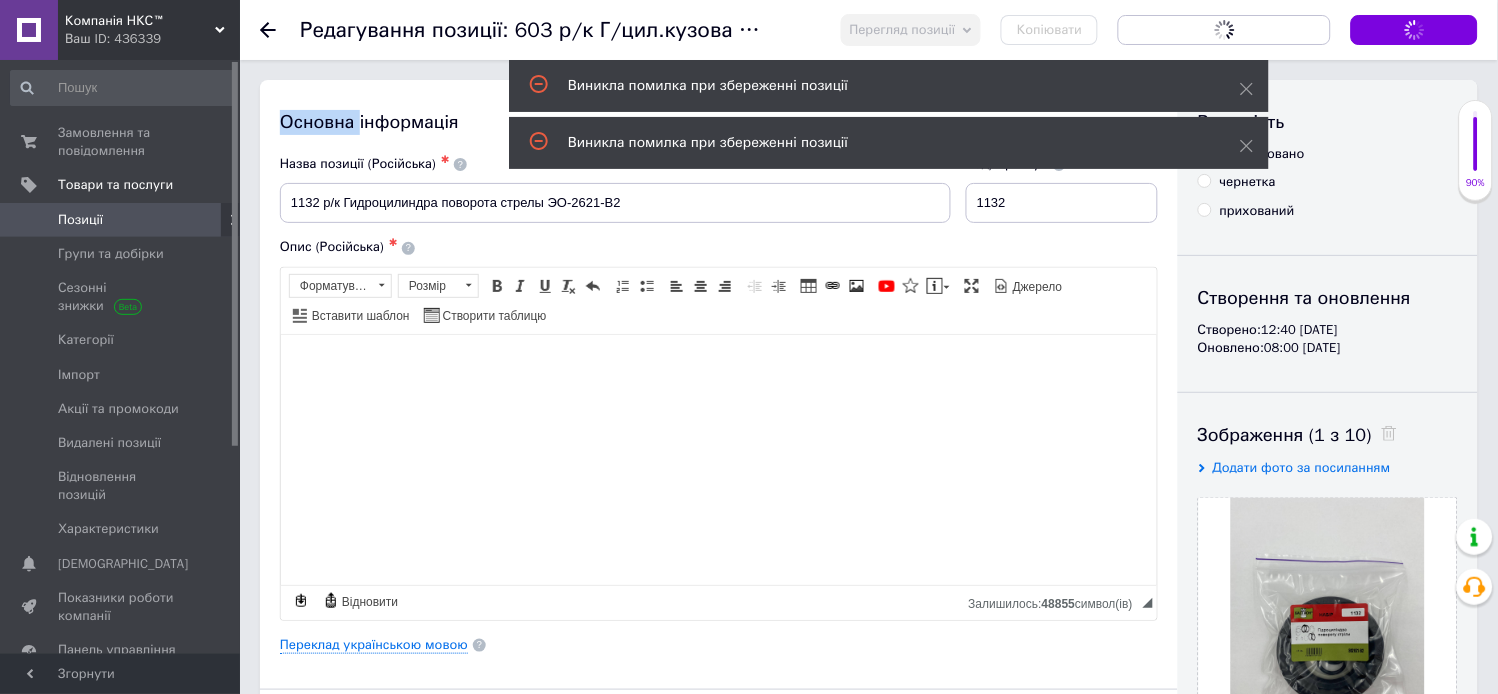drag, startPoint x: 1426, startPoint y: 31, endPoint x: 1436, endPoint y: 34, distance: 10.440307 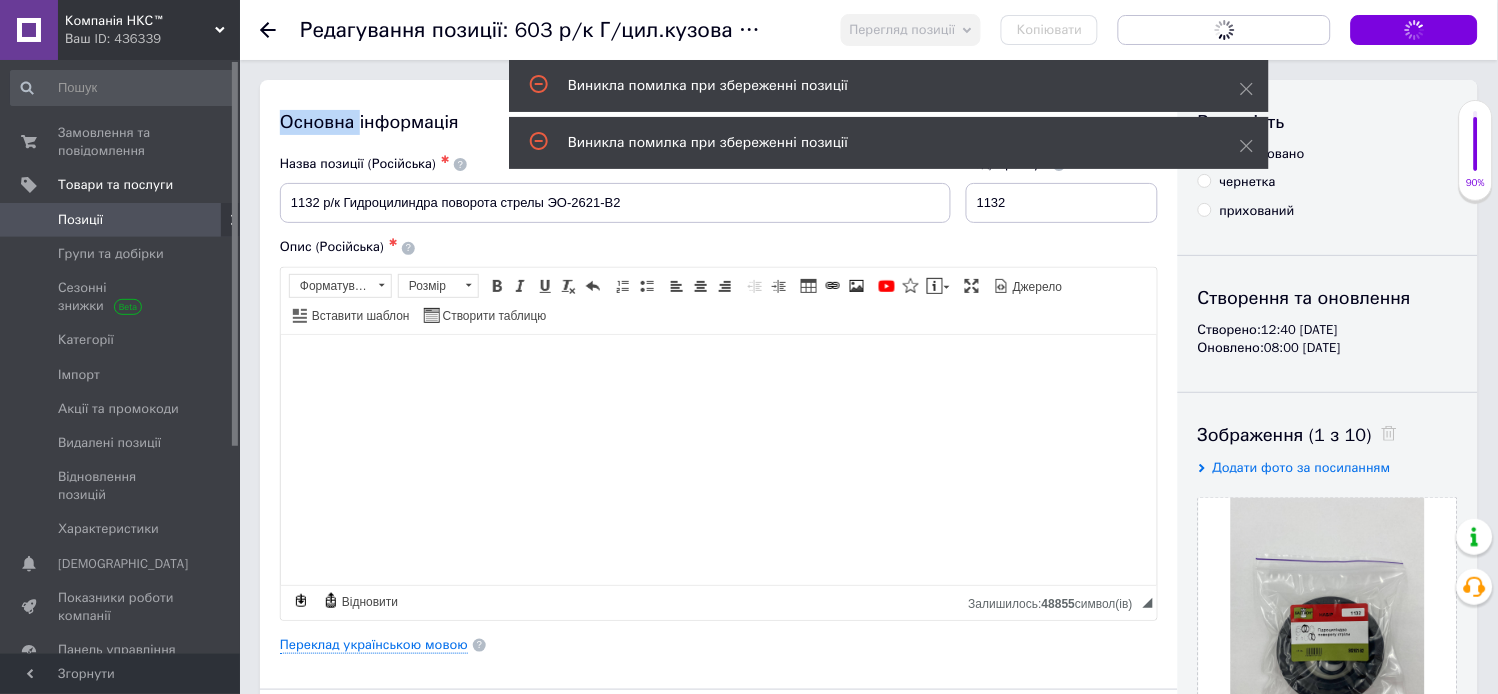 click on "Зберегти зміни" at bounding box center (1414, 29) 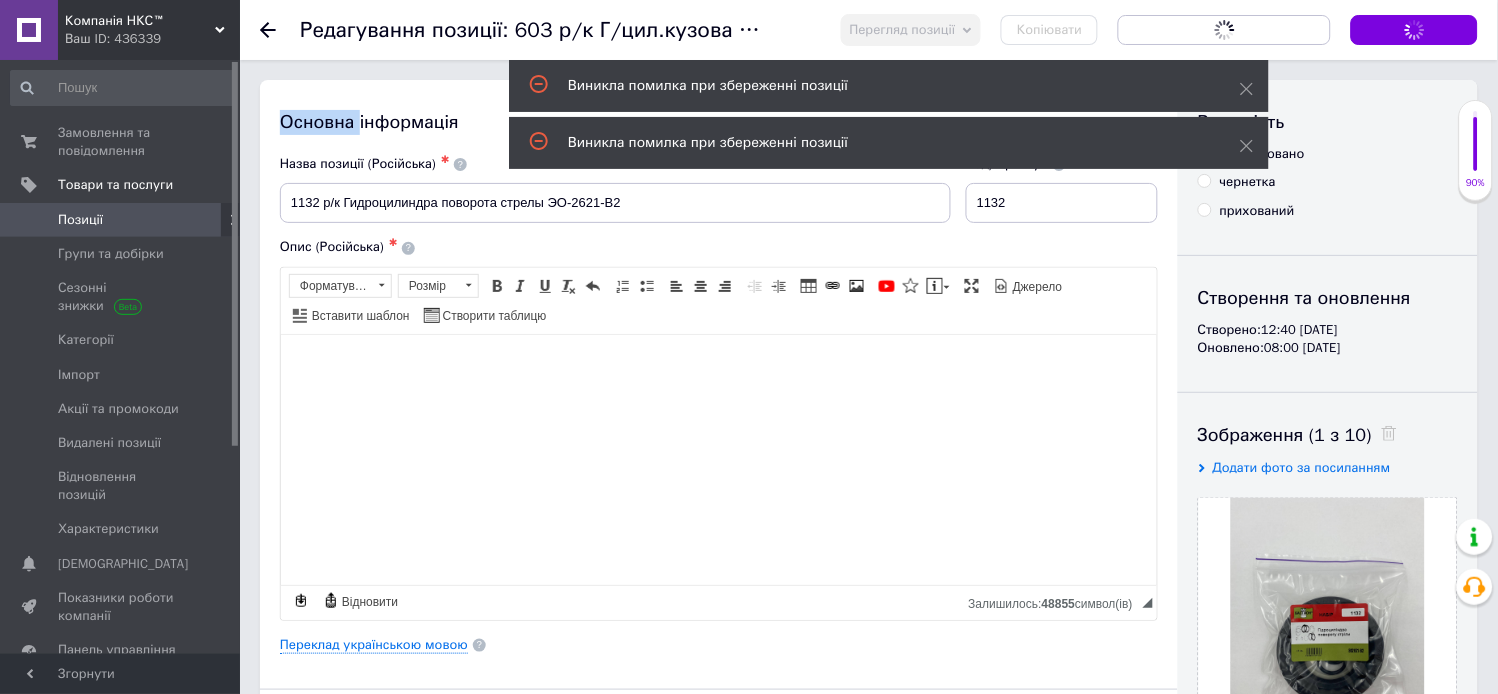 click on "Зберегти зміни" at bounding box center (1414, 30) 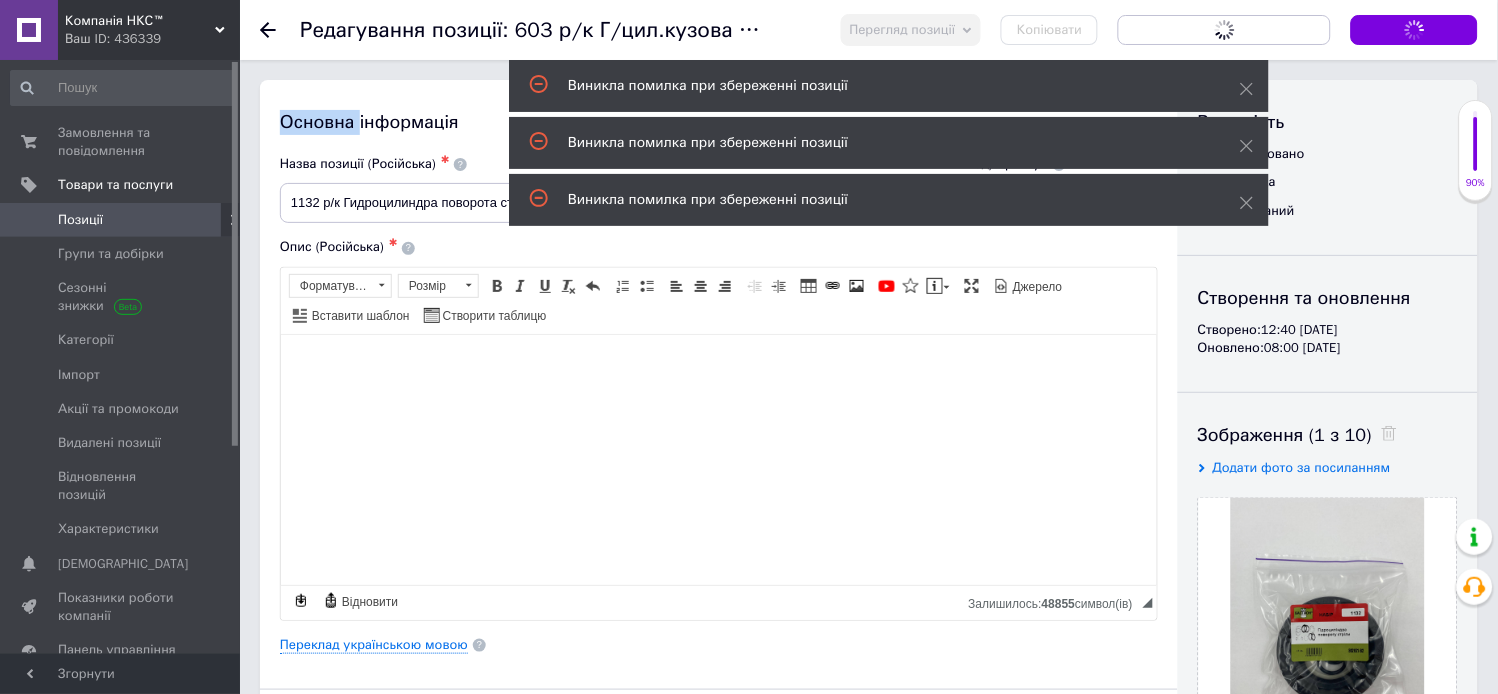 click on "Зберегти зміни" at bounding box center (1414, 30) 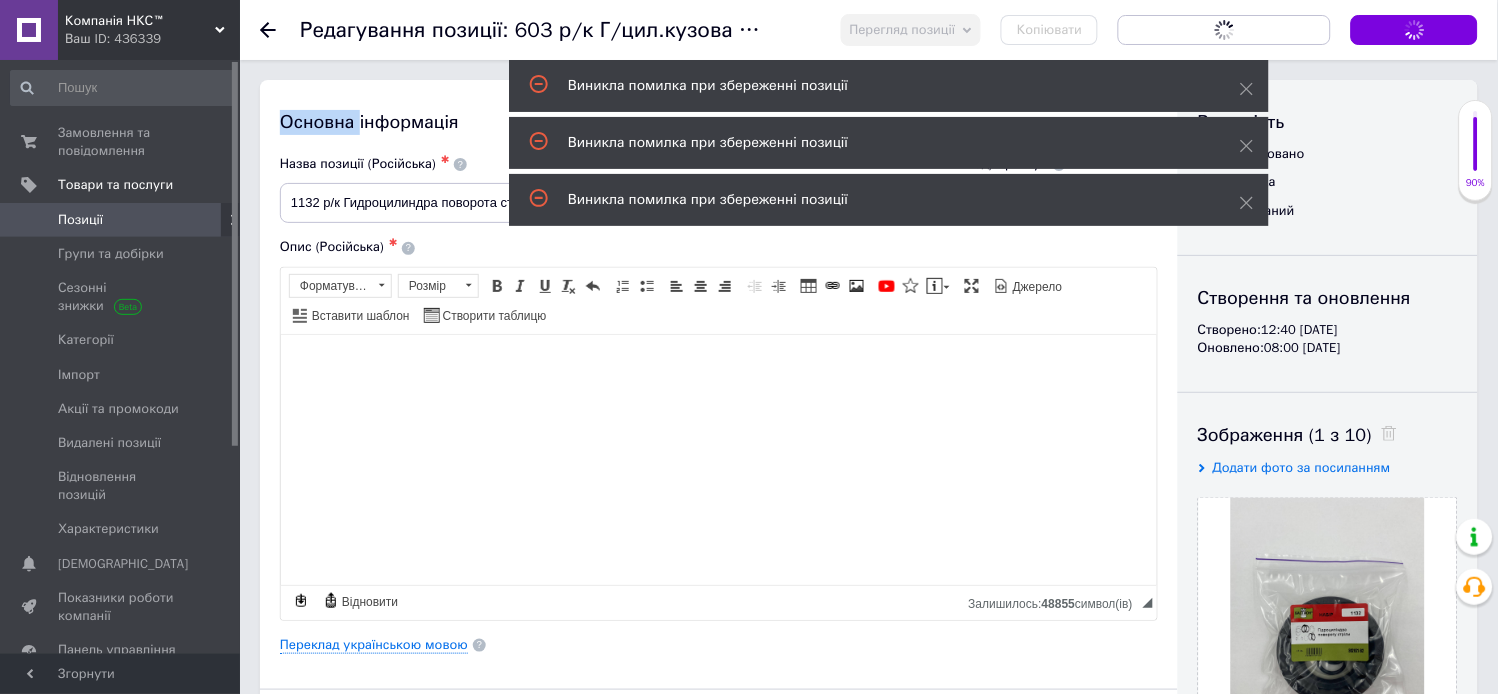 click on "Зберегти зміни" at bounding box center (1414, 30) 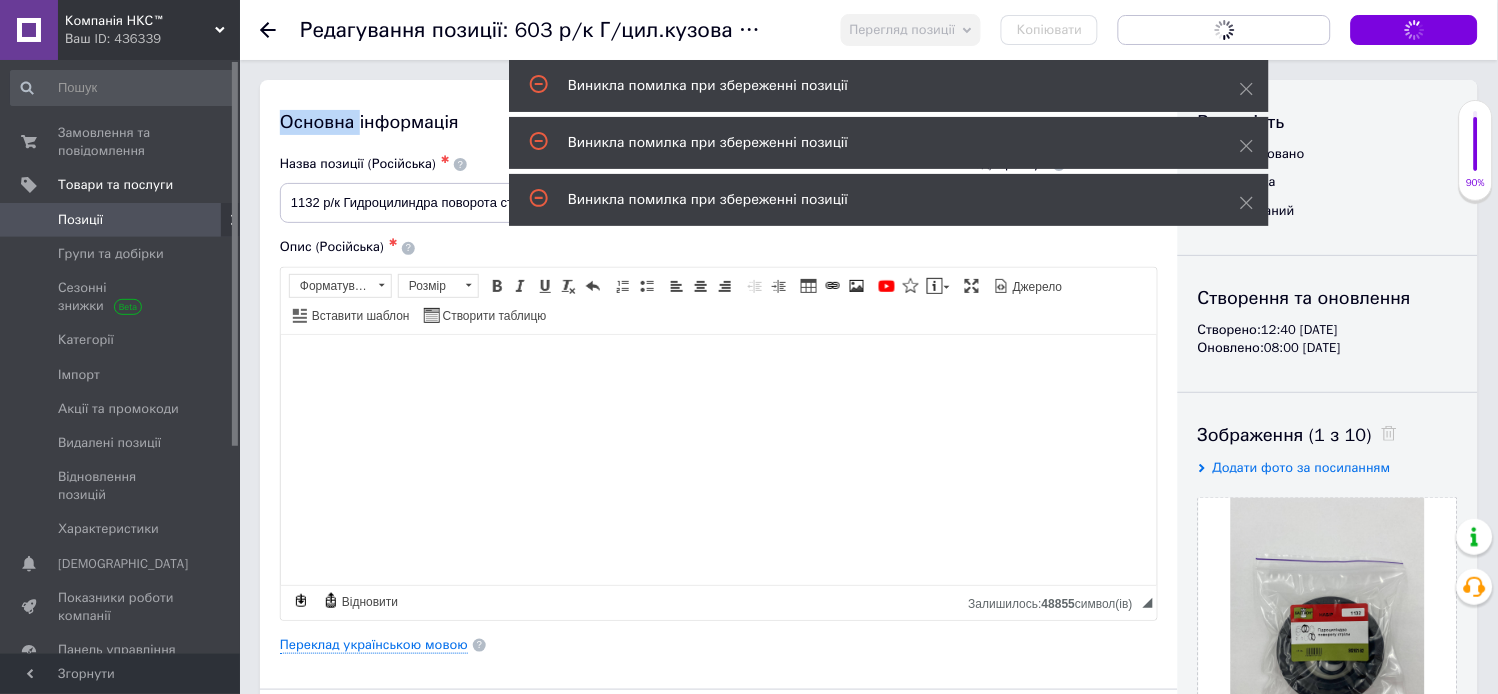 click on "Зберегти зміни" at bounding box center (1414, 30) 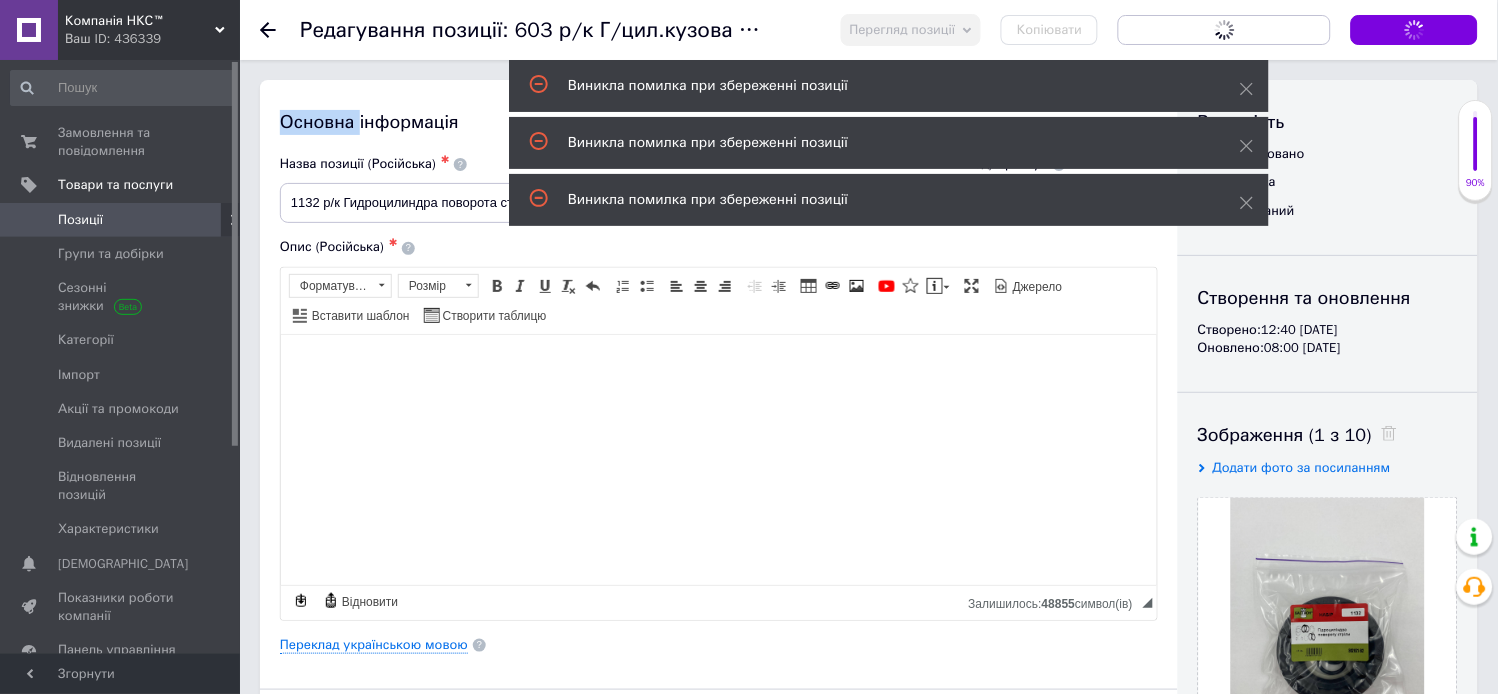 click on "Зберегти зміни" at bounding box center (1414, 30) 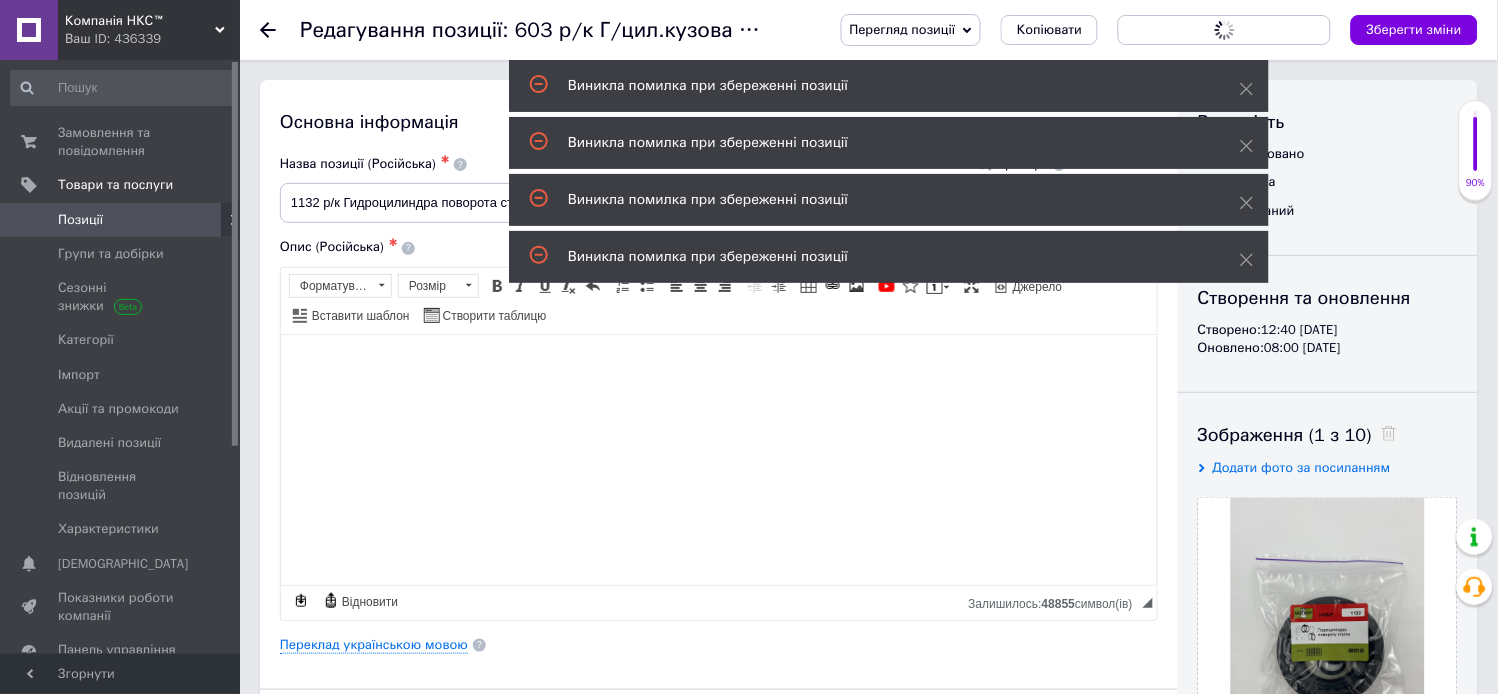 drag, startPoint x: 1416, startPoint y: 33, endPoint x: 1424, endPoint y: 24, distance: 12.0415945 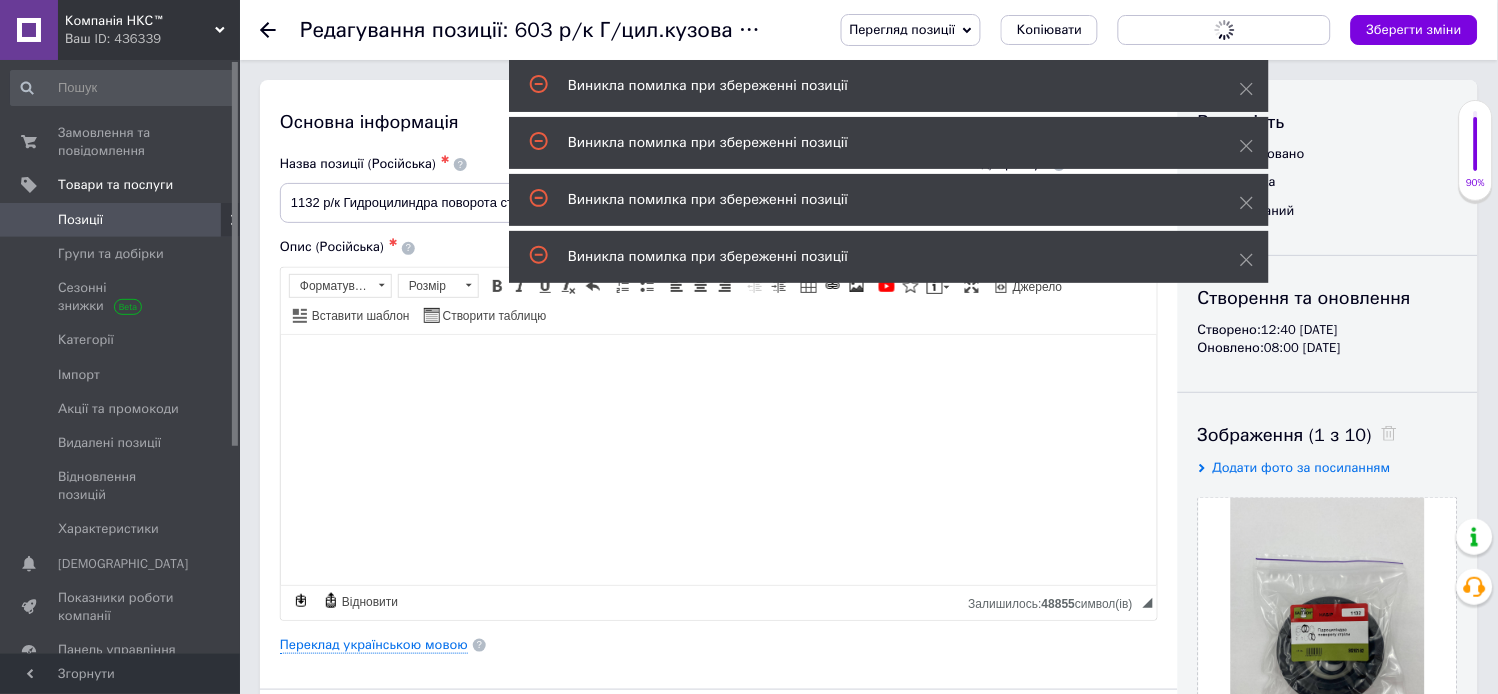 click on "Зберегти зміни" at bounding box center [1414, 29] 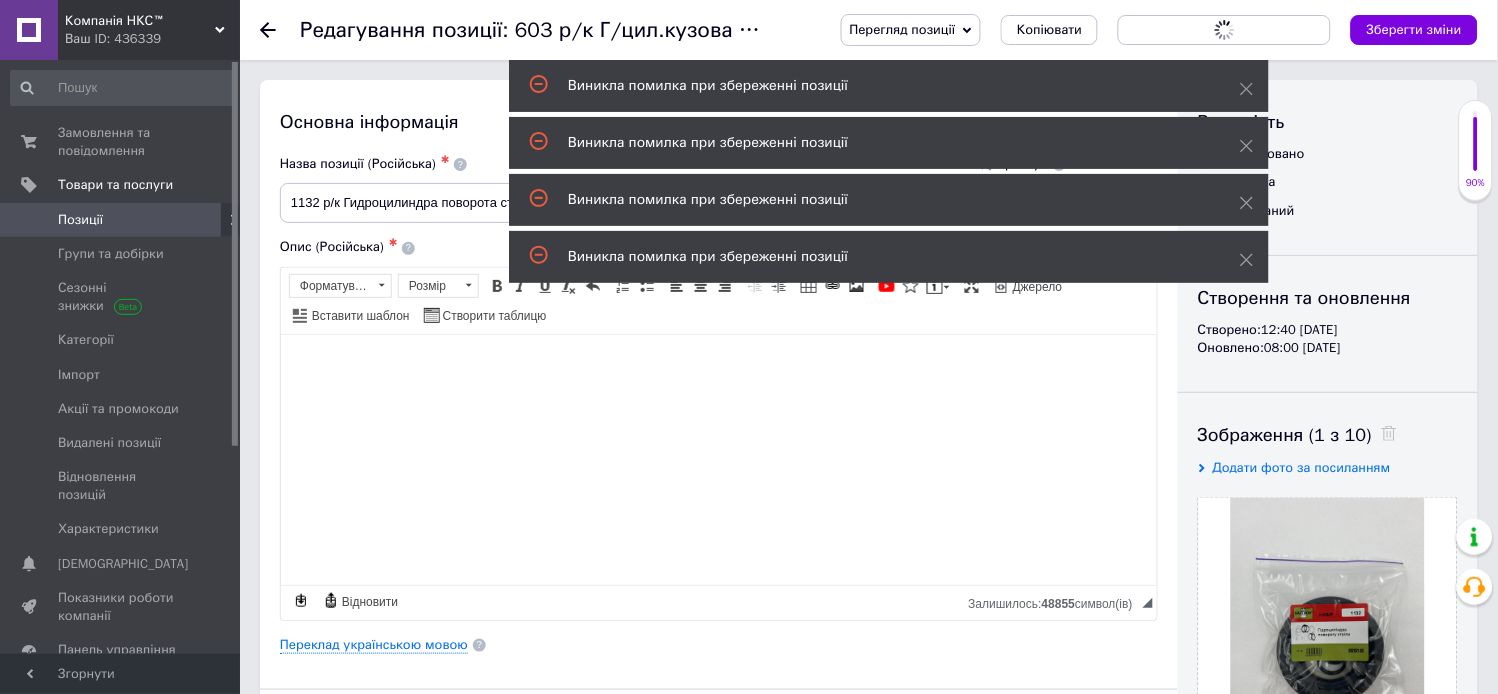 click on "Зберегти зміни" at bounding box center [1414, 30] 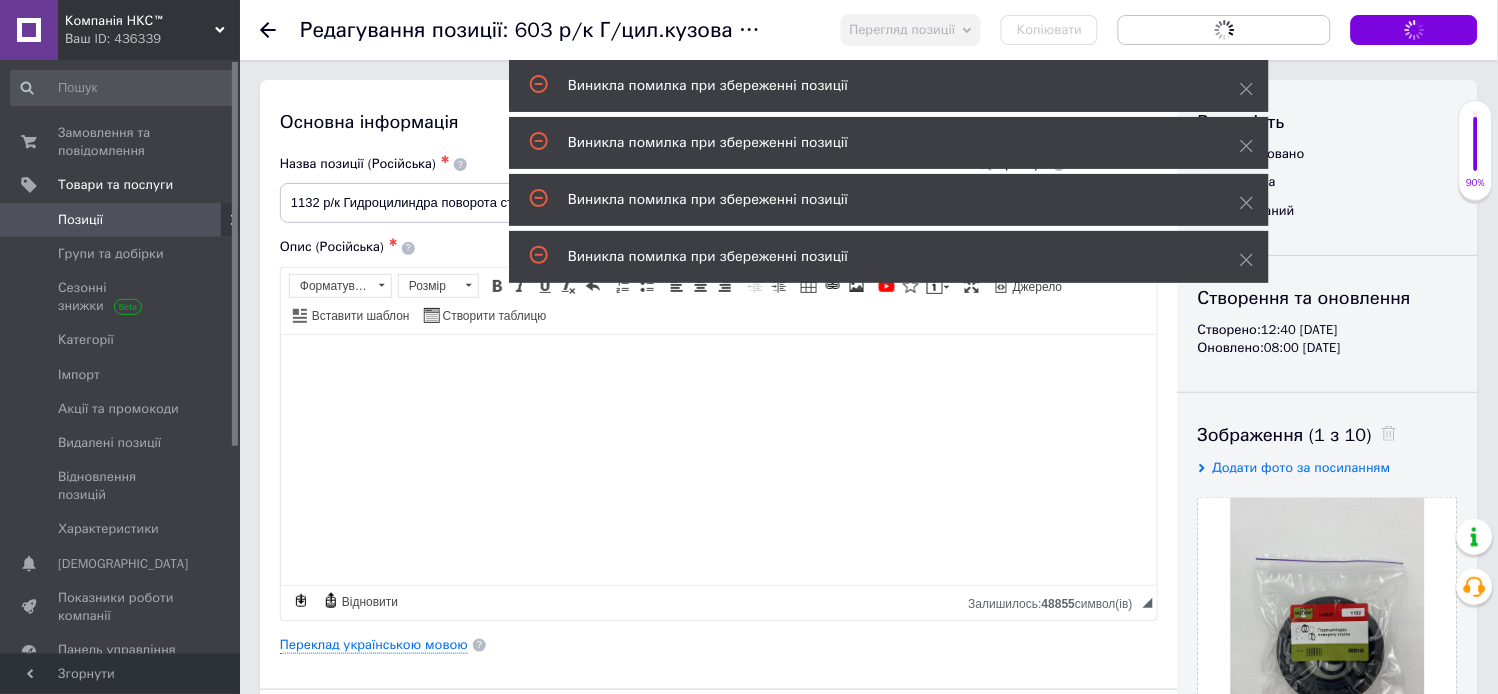 click on "Зберегти зміни" at bounding box center [1414, 30] 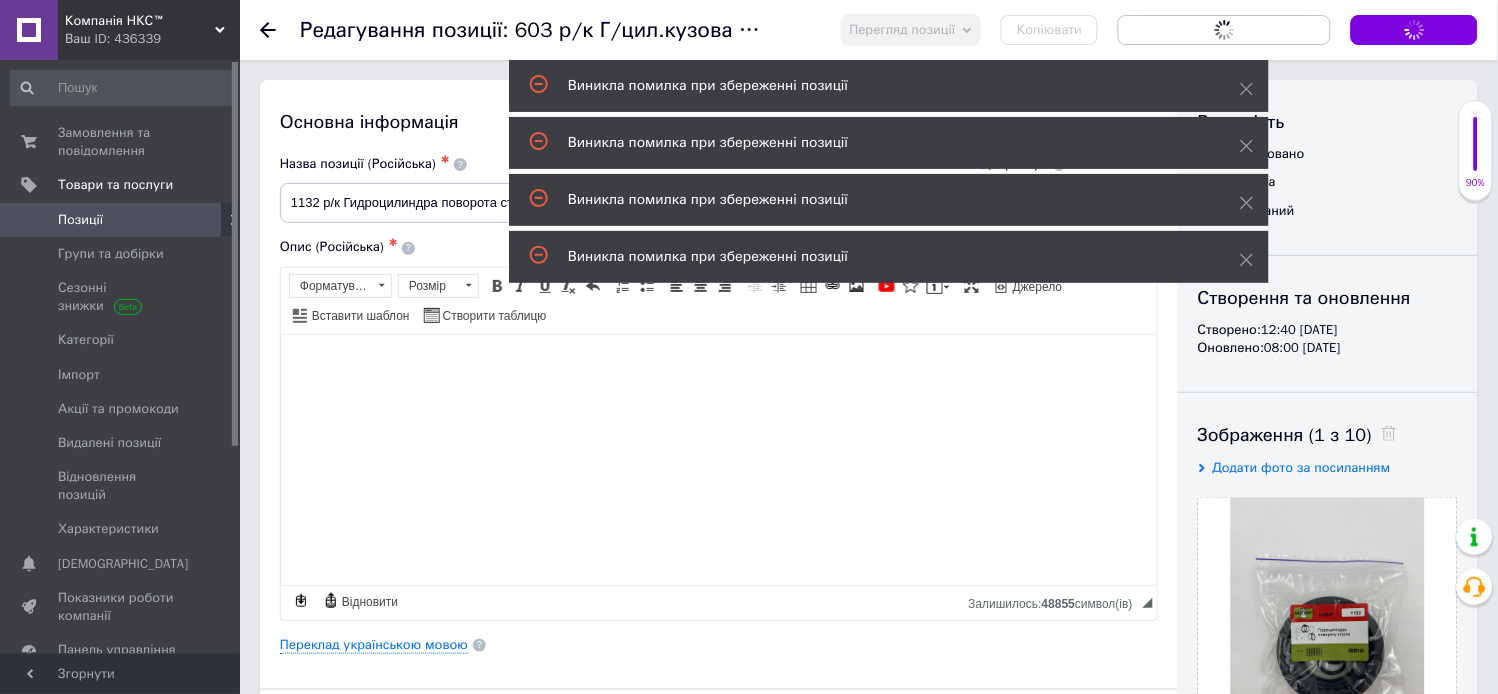 click on "Зберегти зміни" at bounding box center [1414, 29] 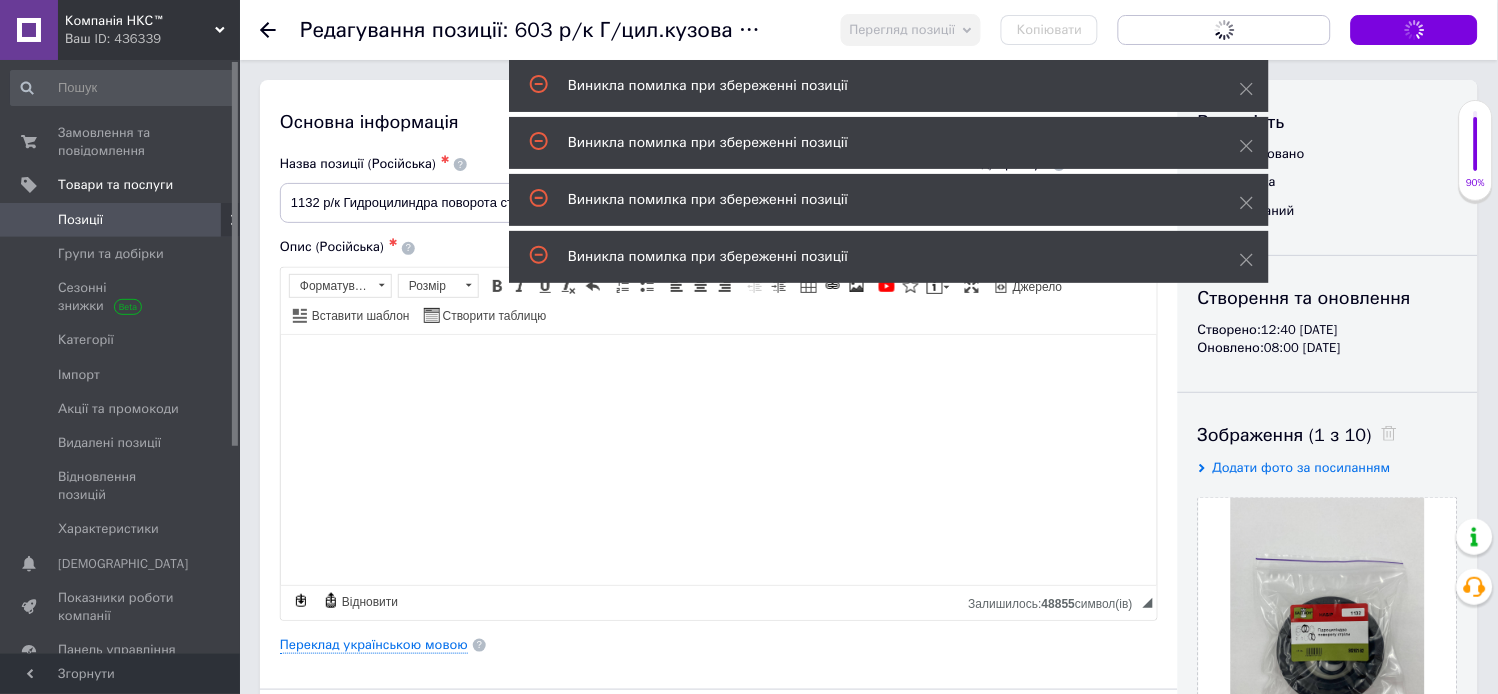 click on "Зберегти зміни" at bounding box center (1414, 30) 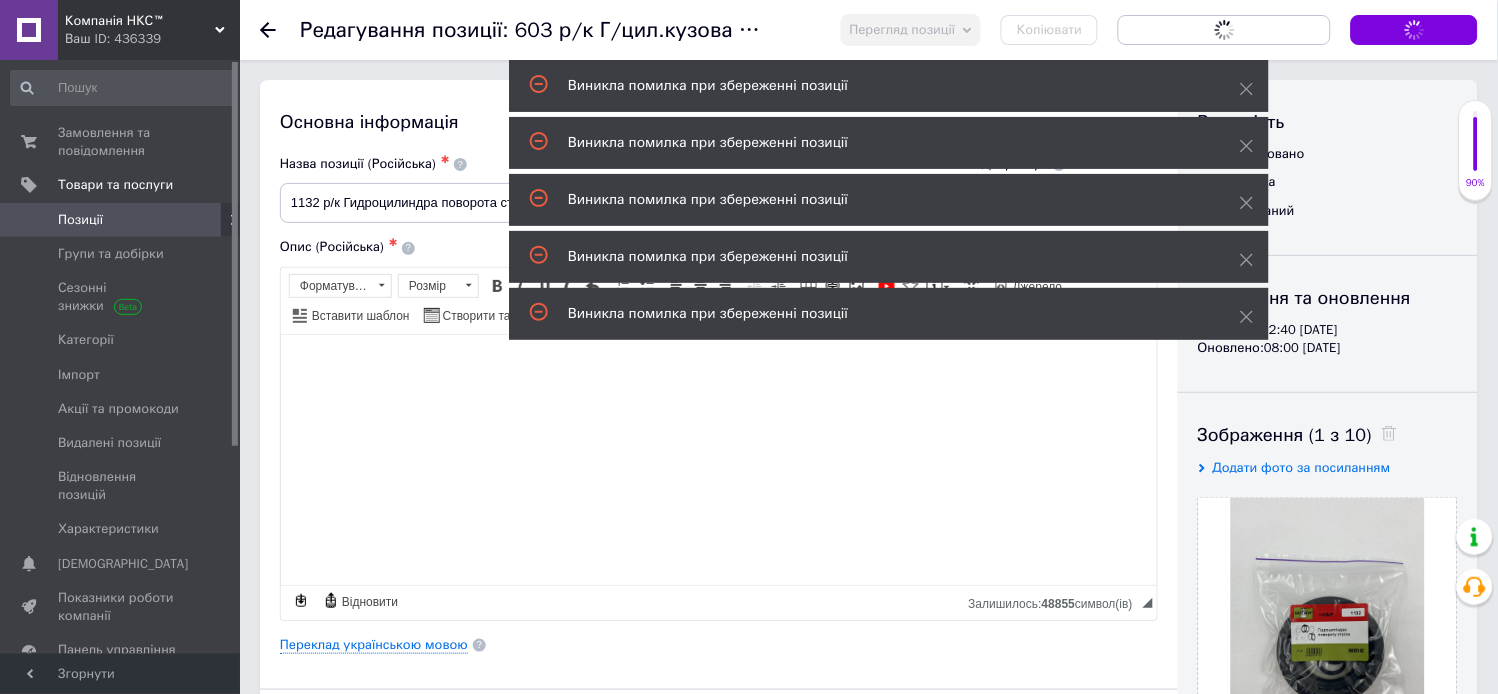 click on "Зберегти зміни" at bounding box center [1414, 30] 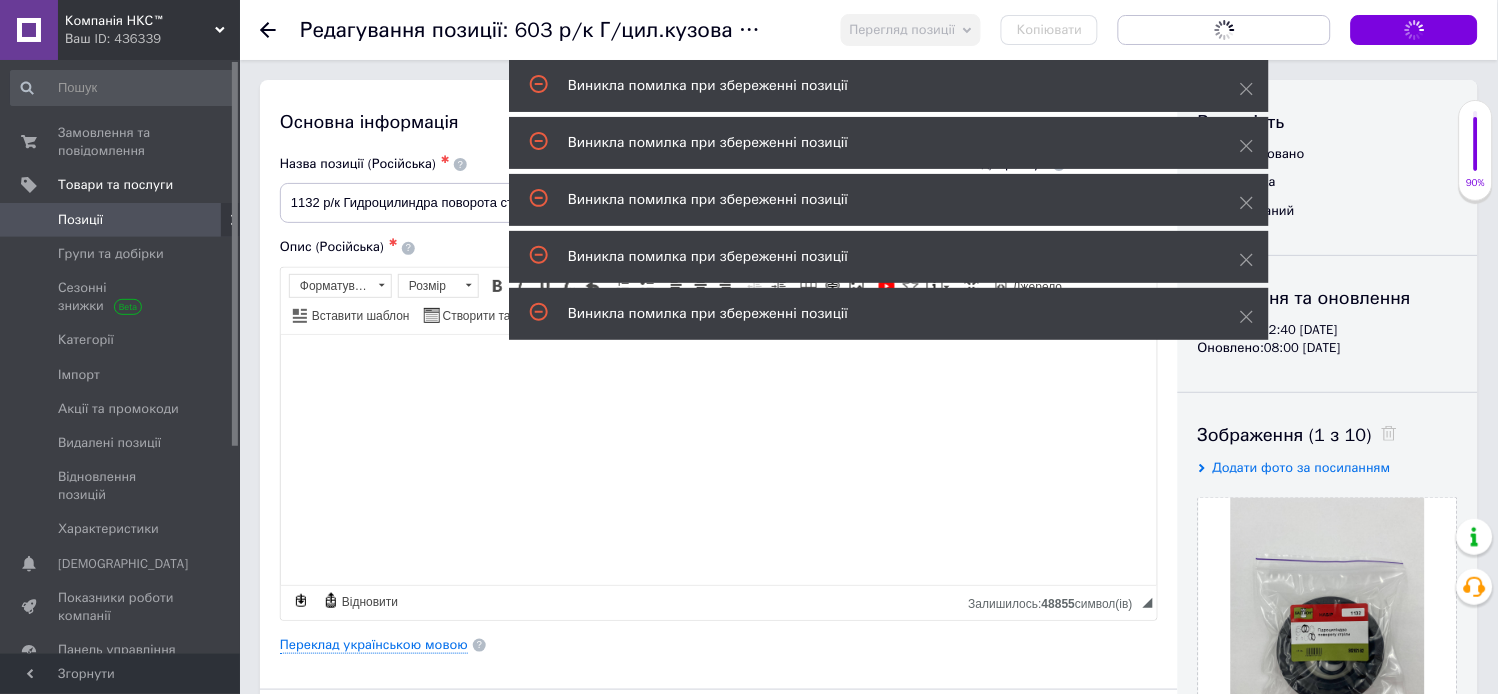 click on "Зберегти зміни" at bounding box center [1414, 30] 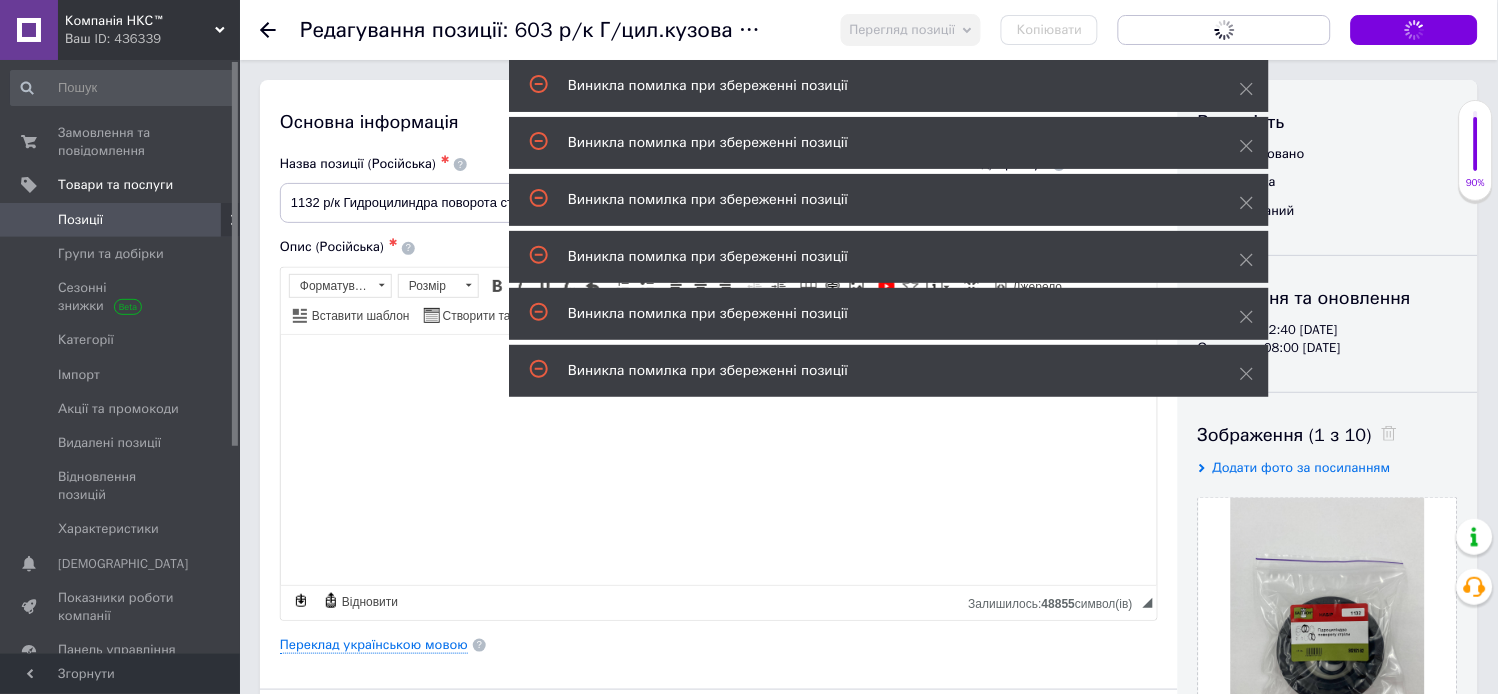 click on "Зберегти зміни" at bounding box center [1414, 30] 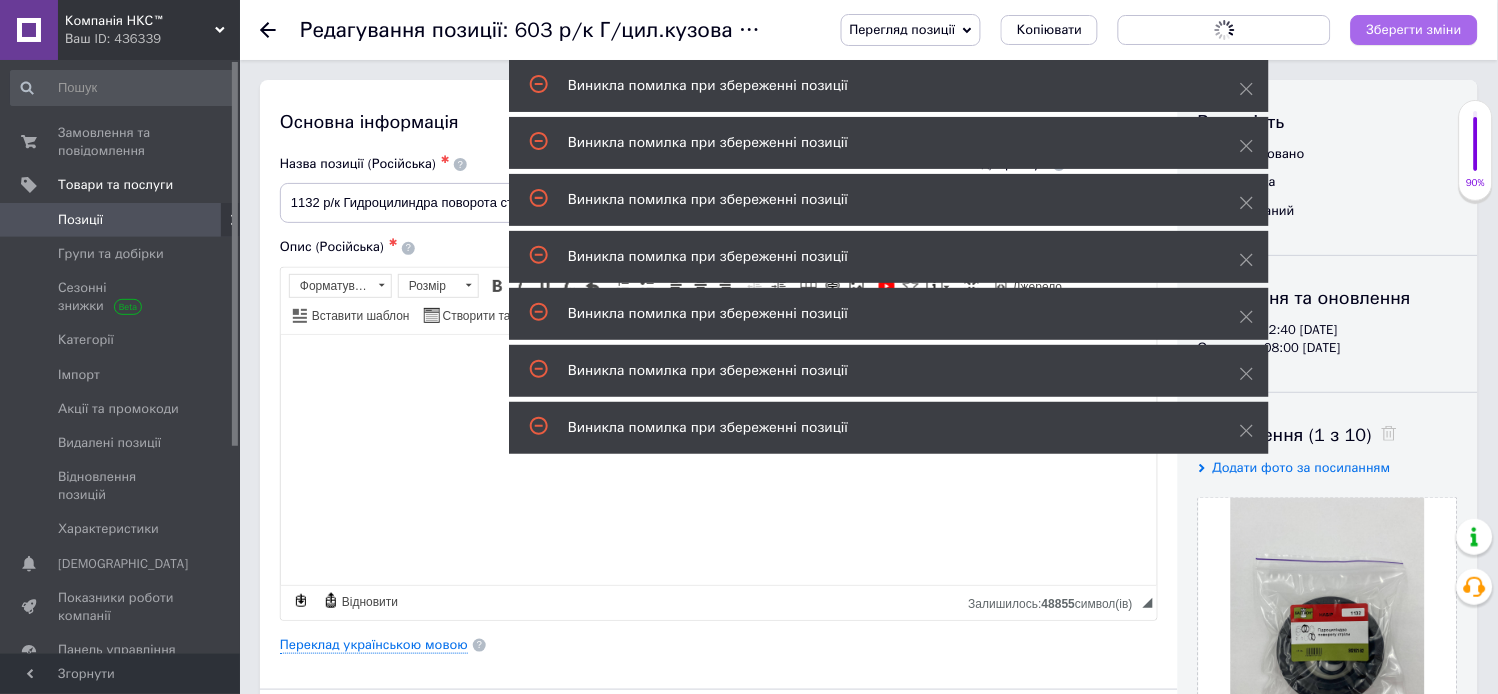 click on "Зберегти зміни" at bounding box center (1414, 30) 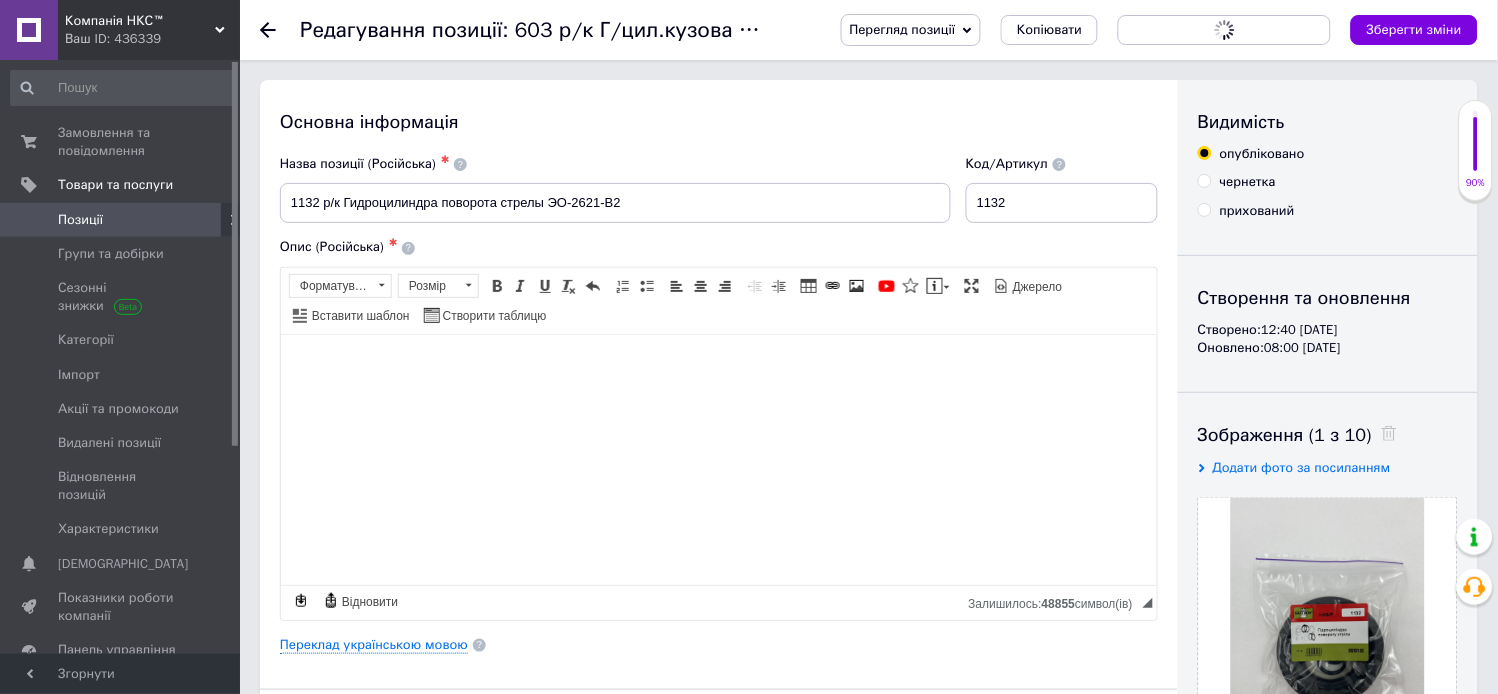 click on "Зберегти зміни" at bounding box center [1414, 29] 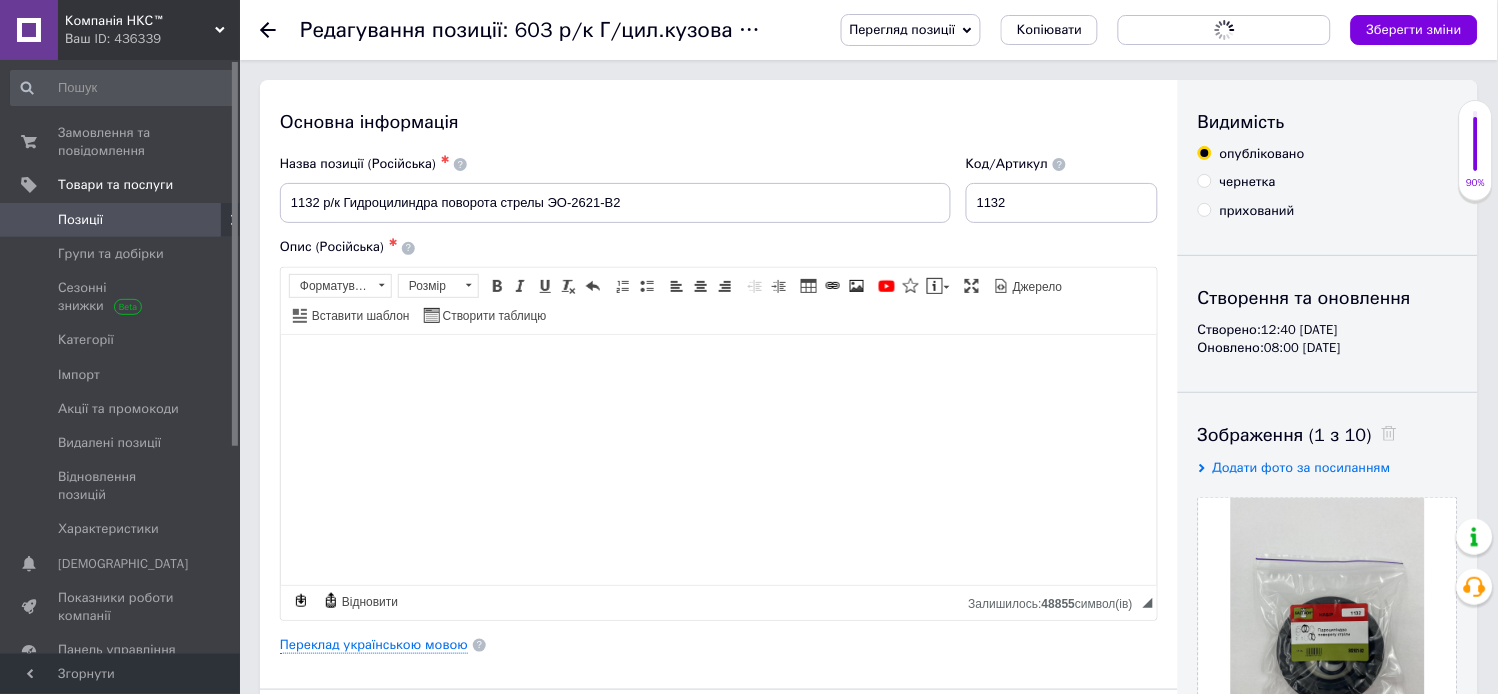 click on "Зберегти зміни" at bounding box center [1414, 30] 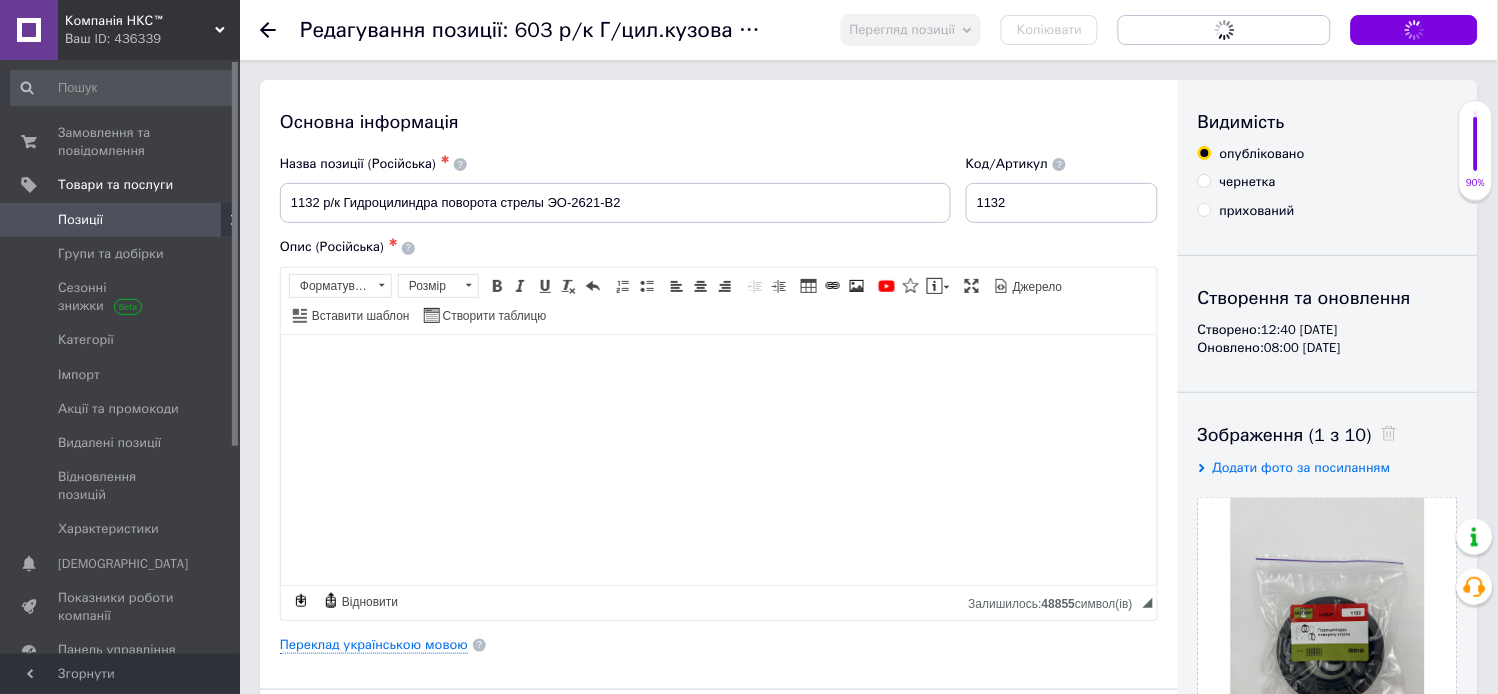click on "Зберегти зміни" at bounding box center [1414, 30] 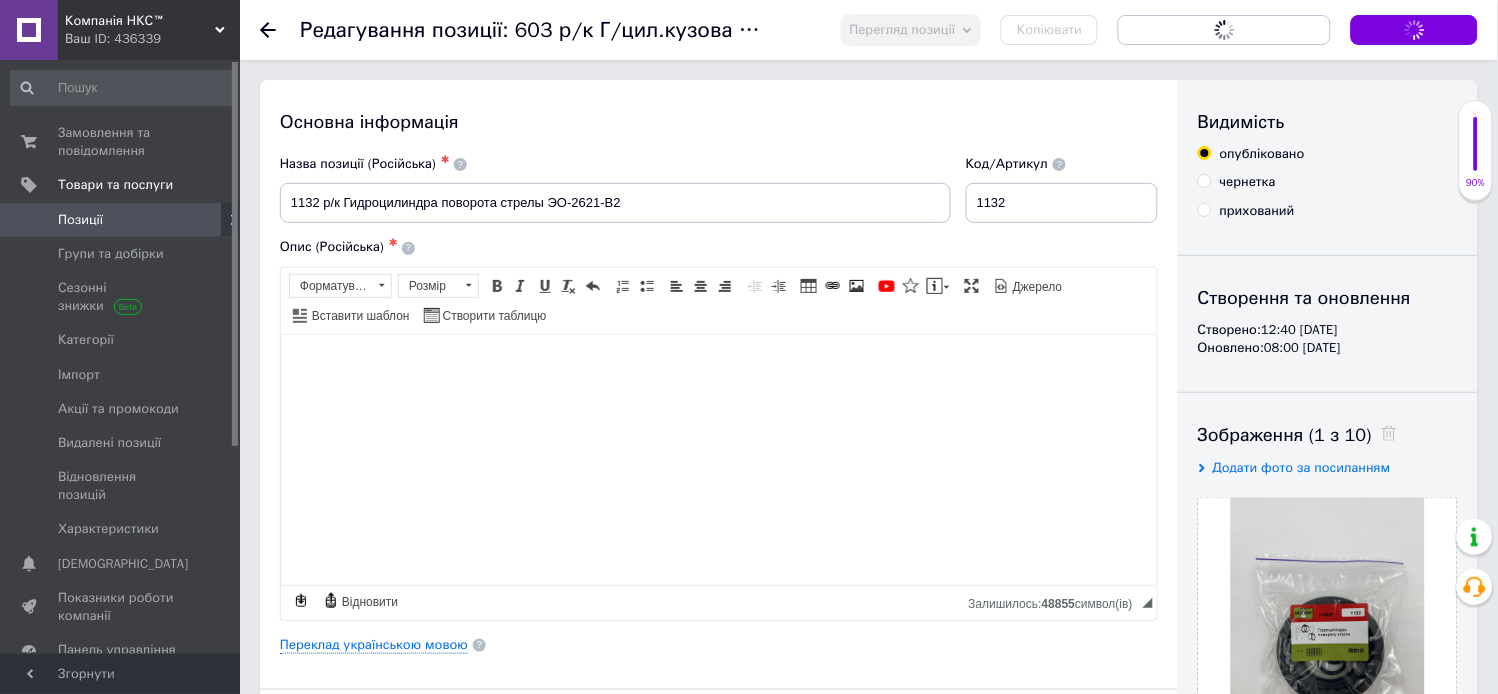 click on "Зберегти зміни" at bounding box center (1414, 30) 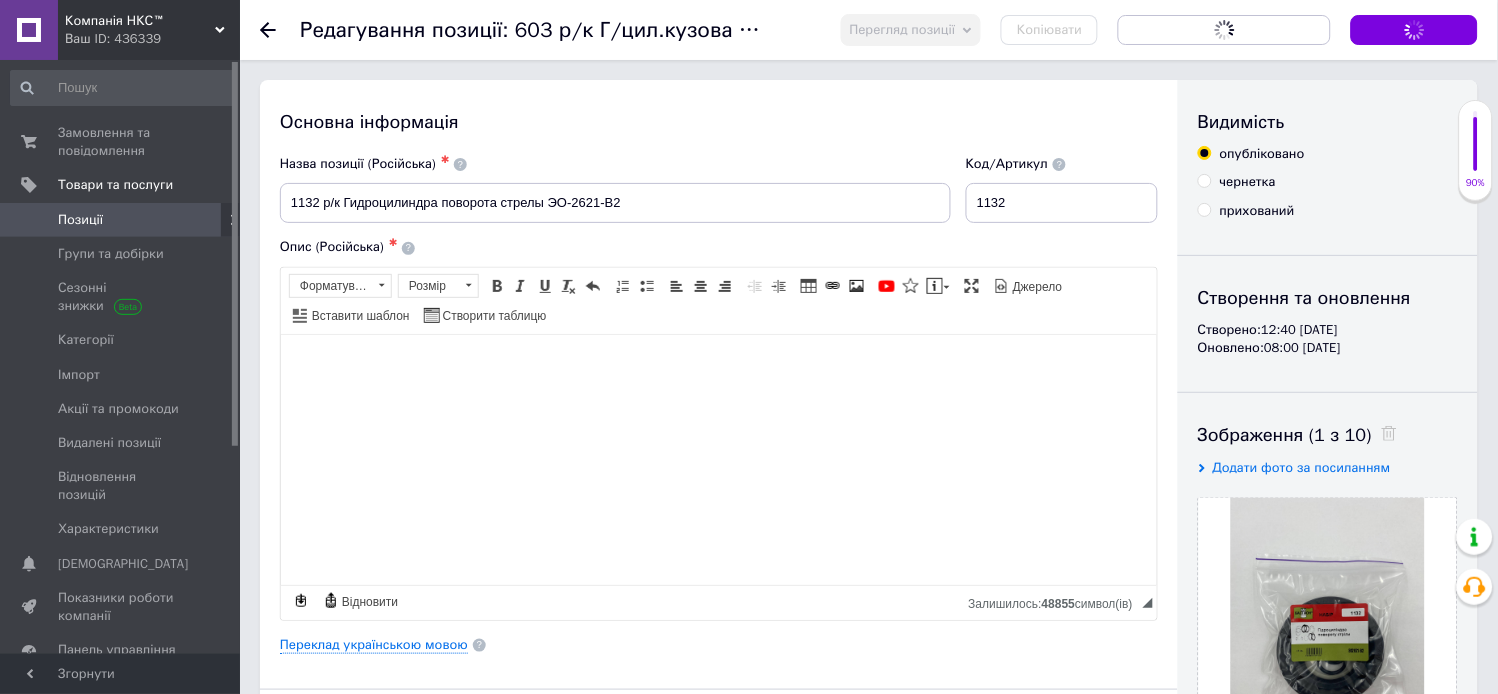 click on "Зберегти зміни" at bounding box center [1414, 29] 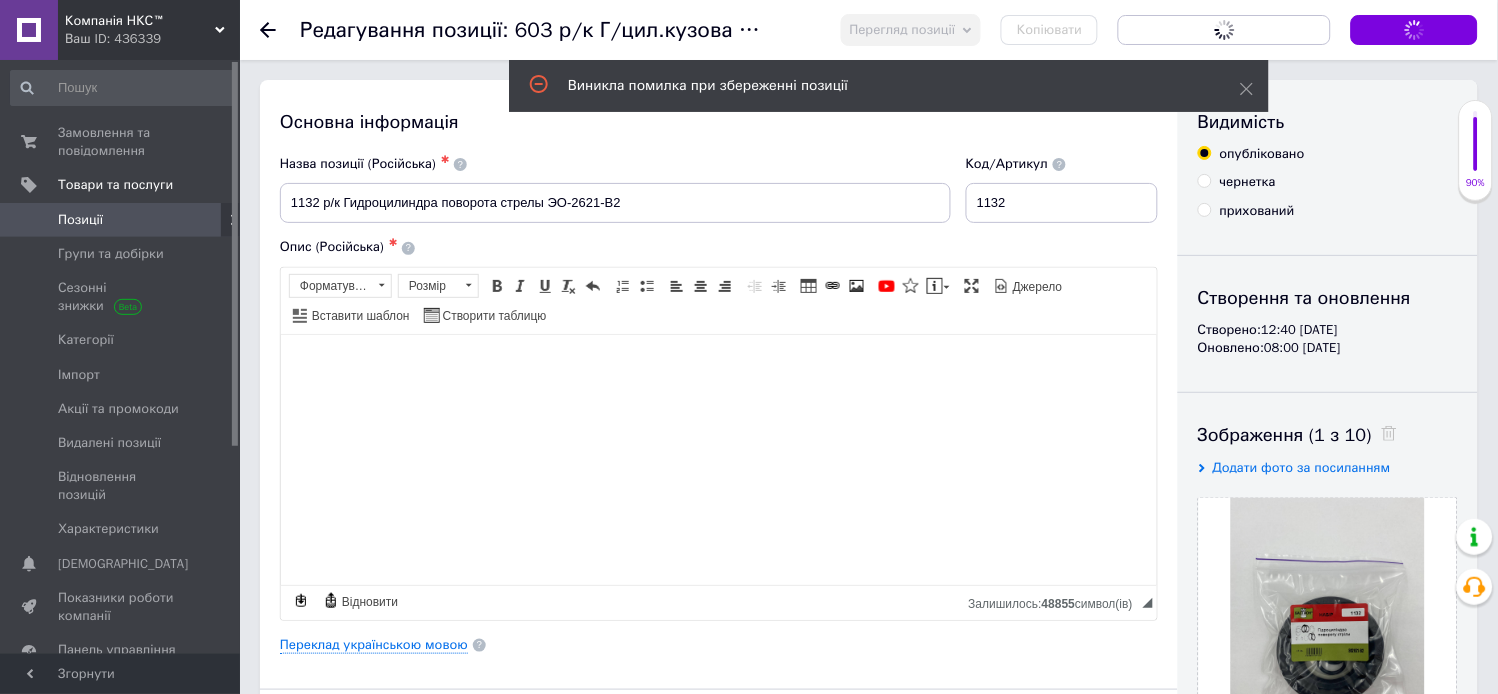 click on "Зберегти зміни" at bounding box center (1414, 30) 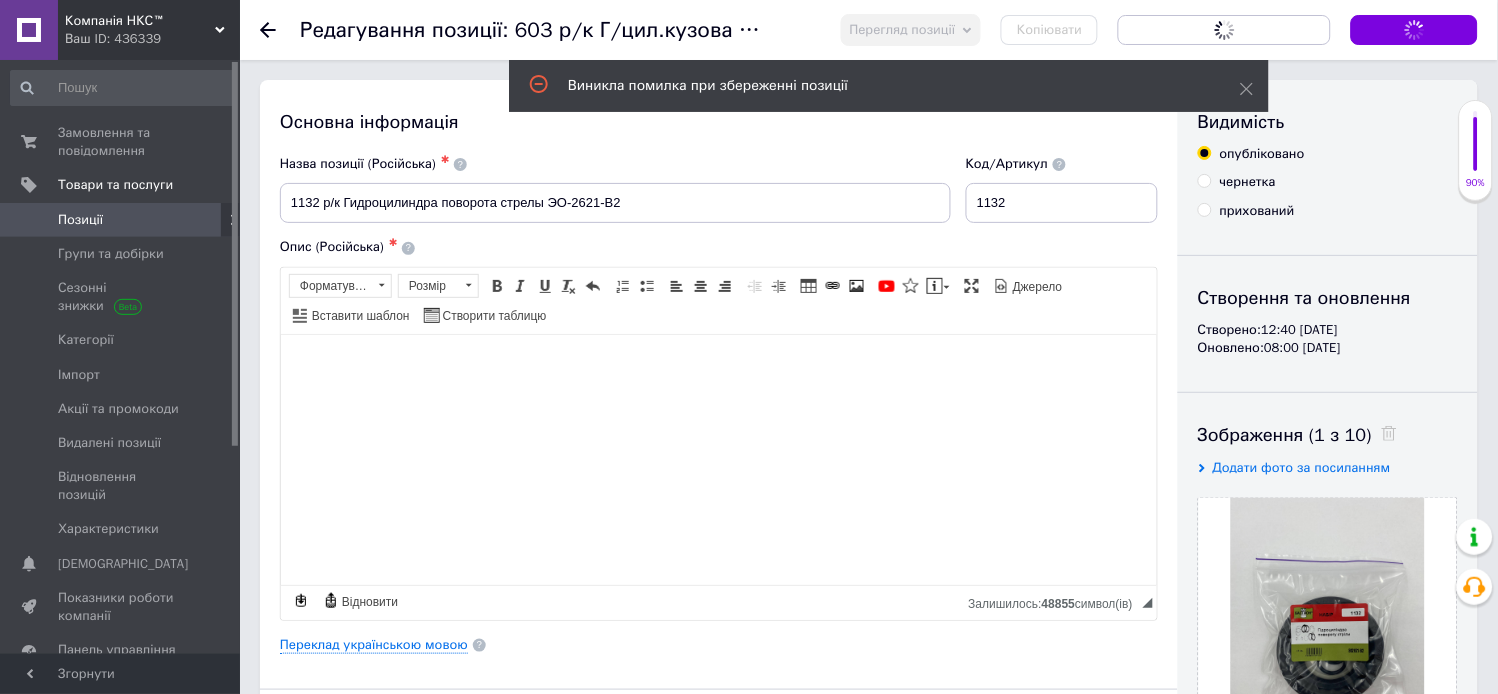 click on "Зберегти зміни" at bounding box center (1414, 30) 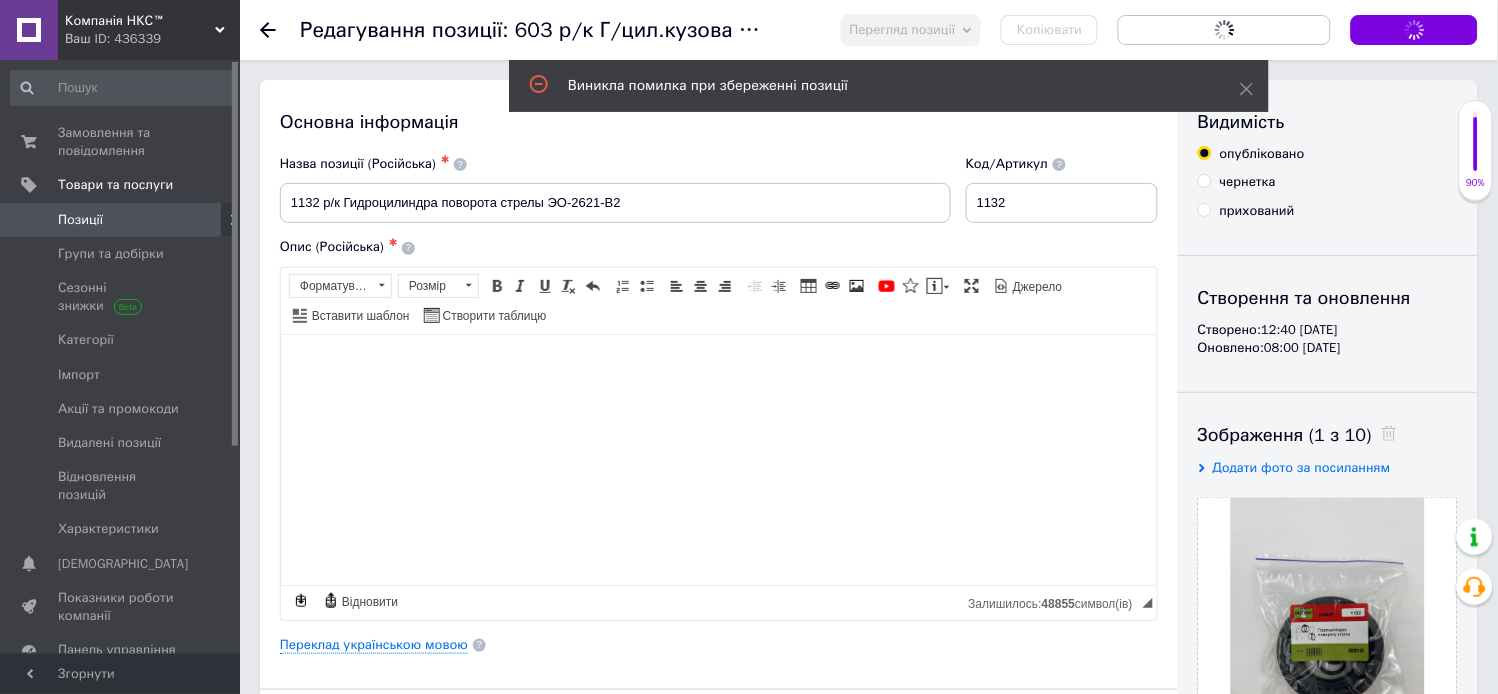 click on "Зберегти зміни" at bounding box center [1414, 29] 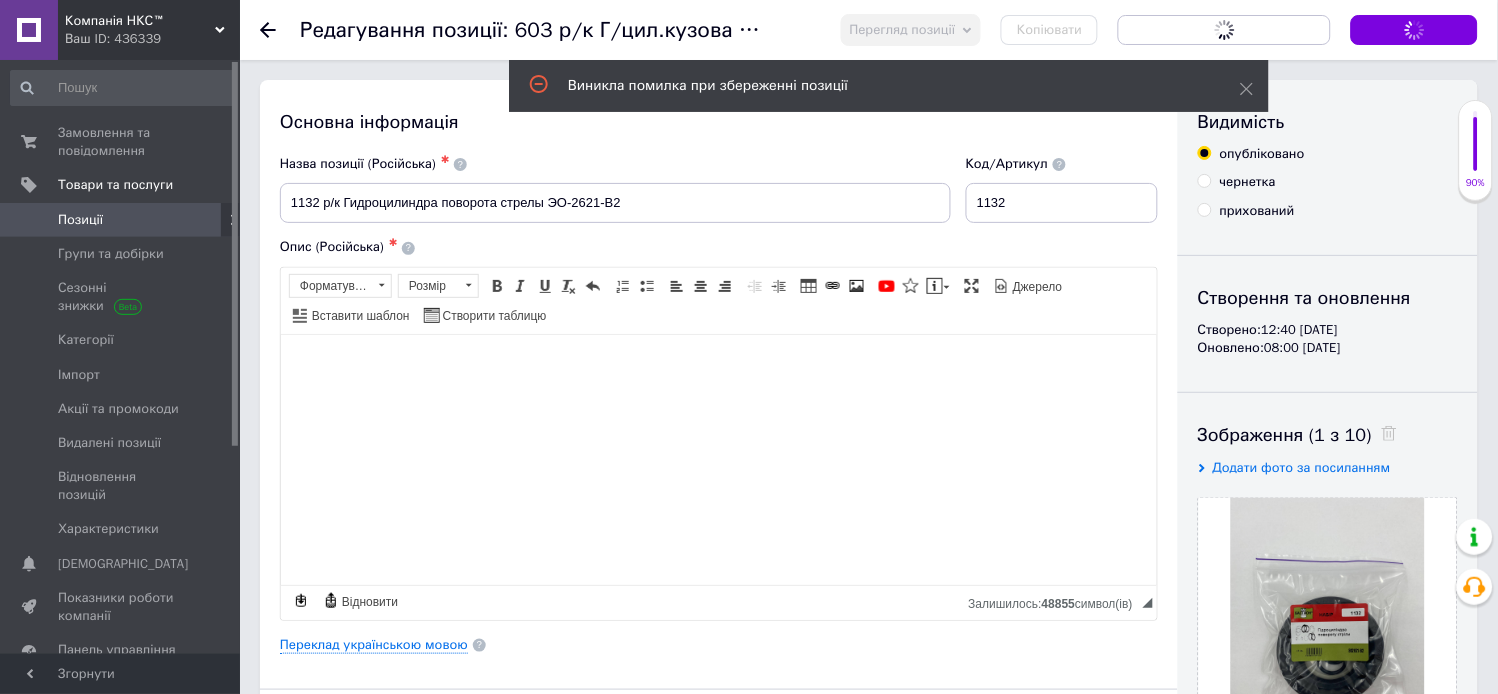 click on "Зберегти зміни" at bounding box center [1414, 30] 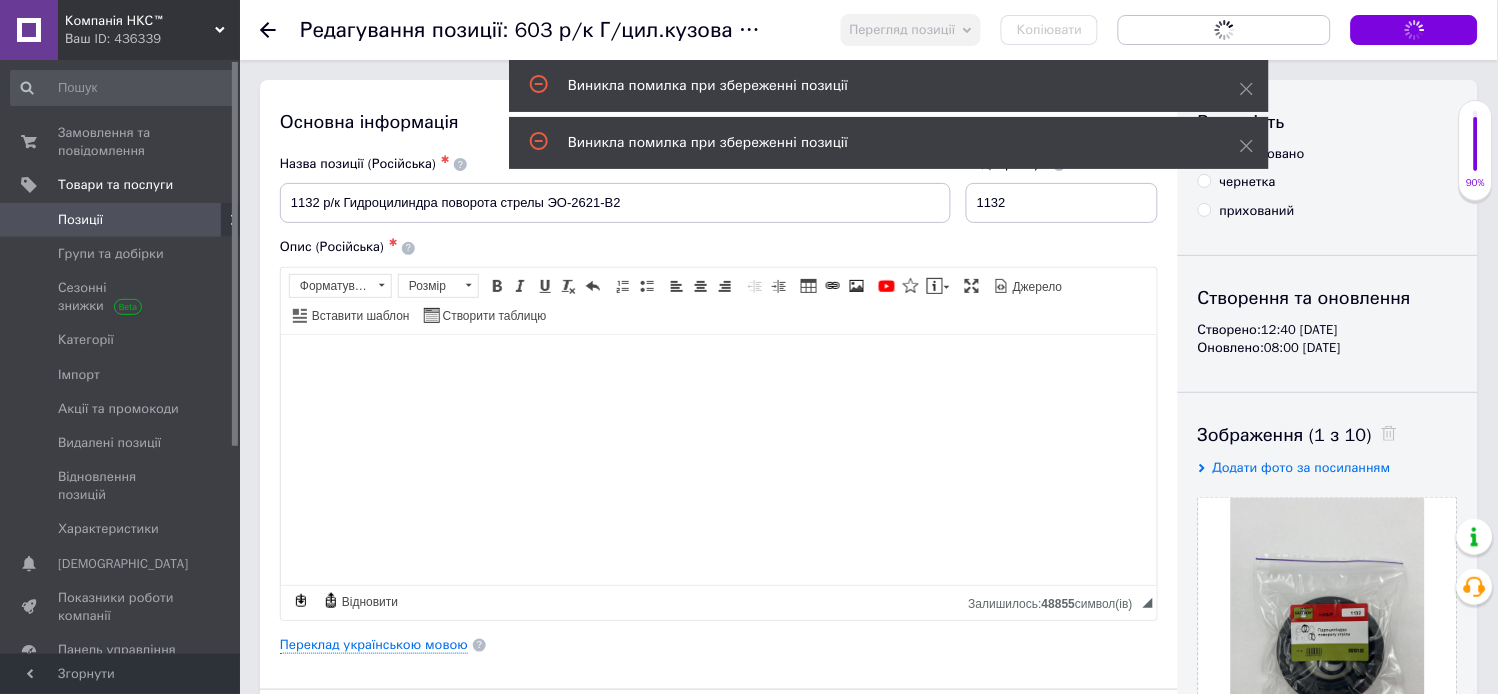 click on "Зберегти зміни" at bounding box center [1414, 30] 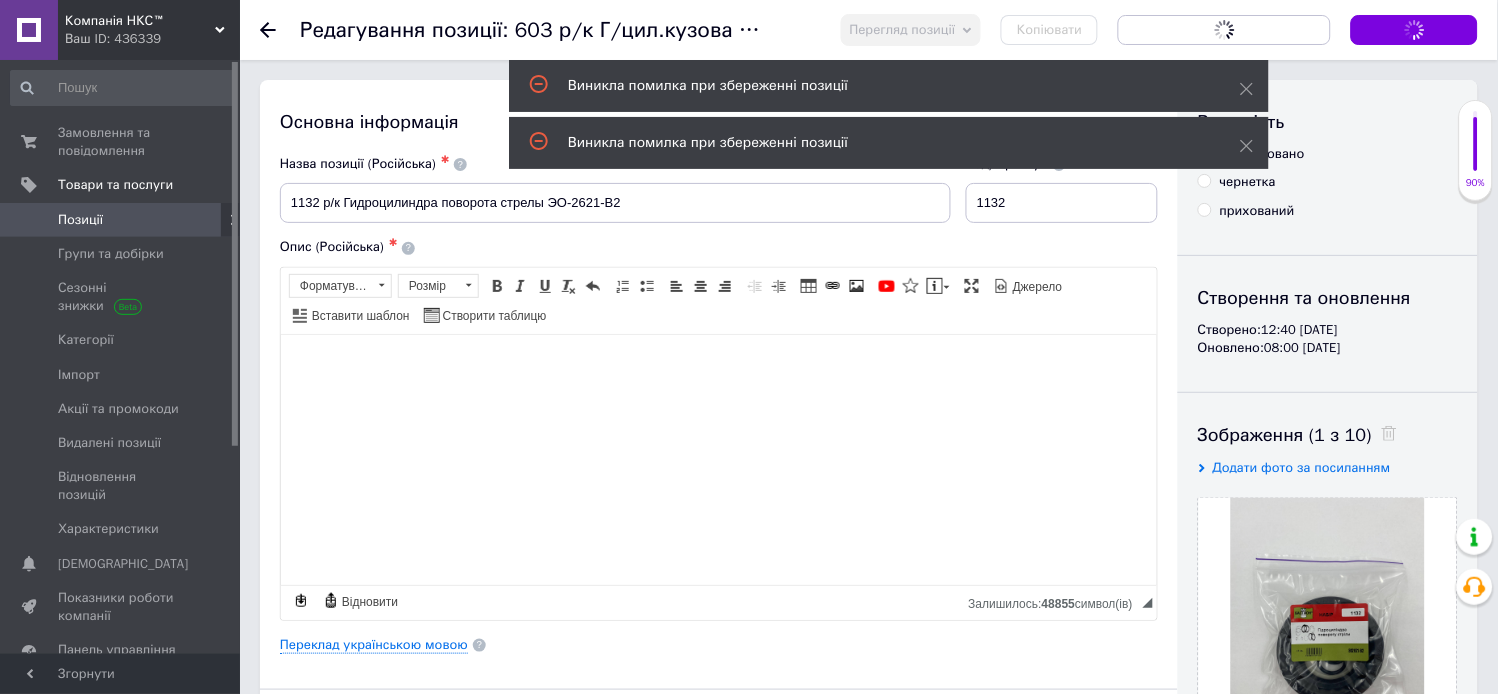 click on "Зберегти зміни" at bounding box center (1414, 30) 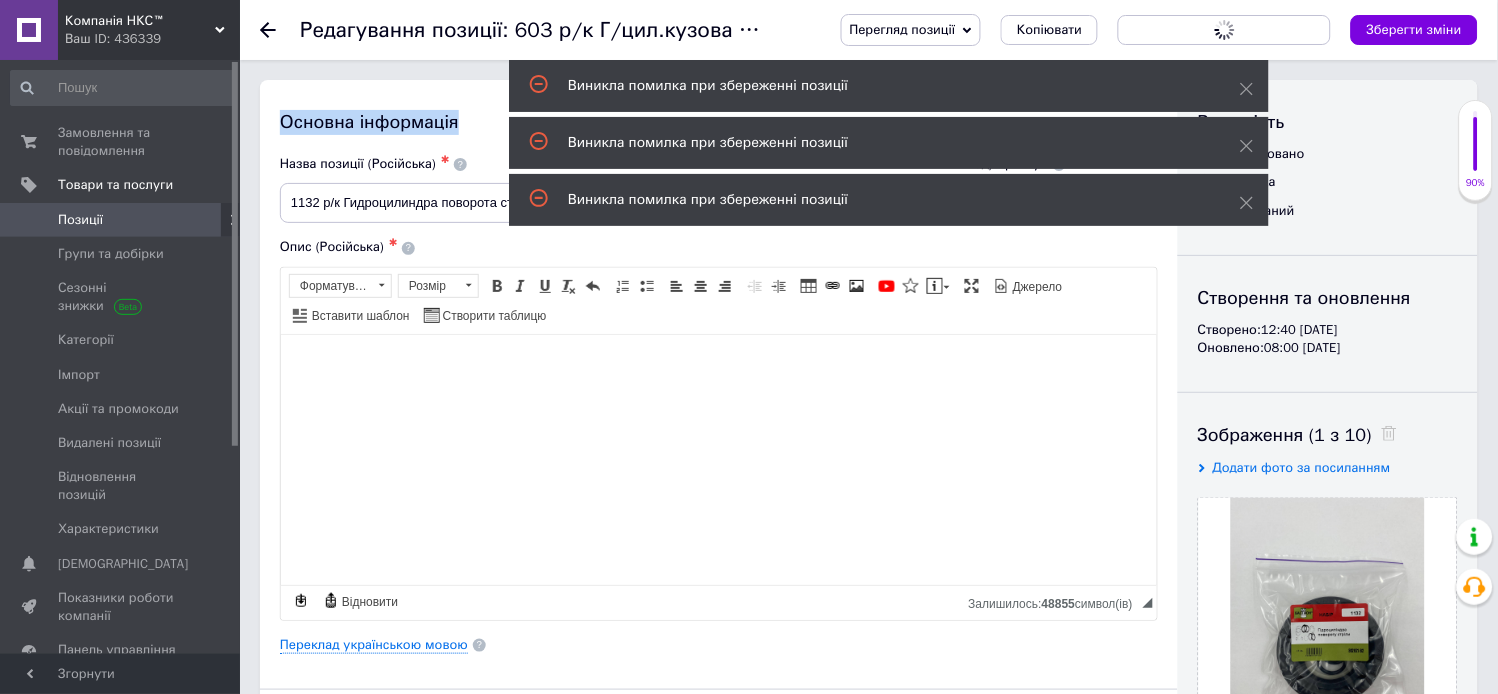 click on "Зберегти зміни" at bounding box center [1414, 29] 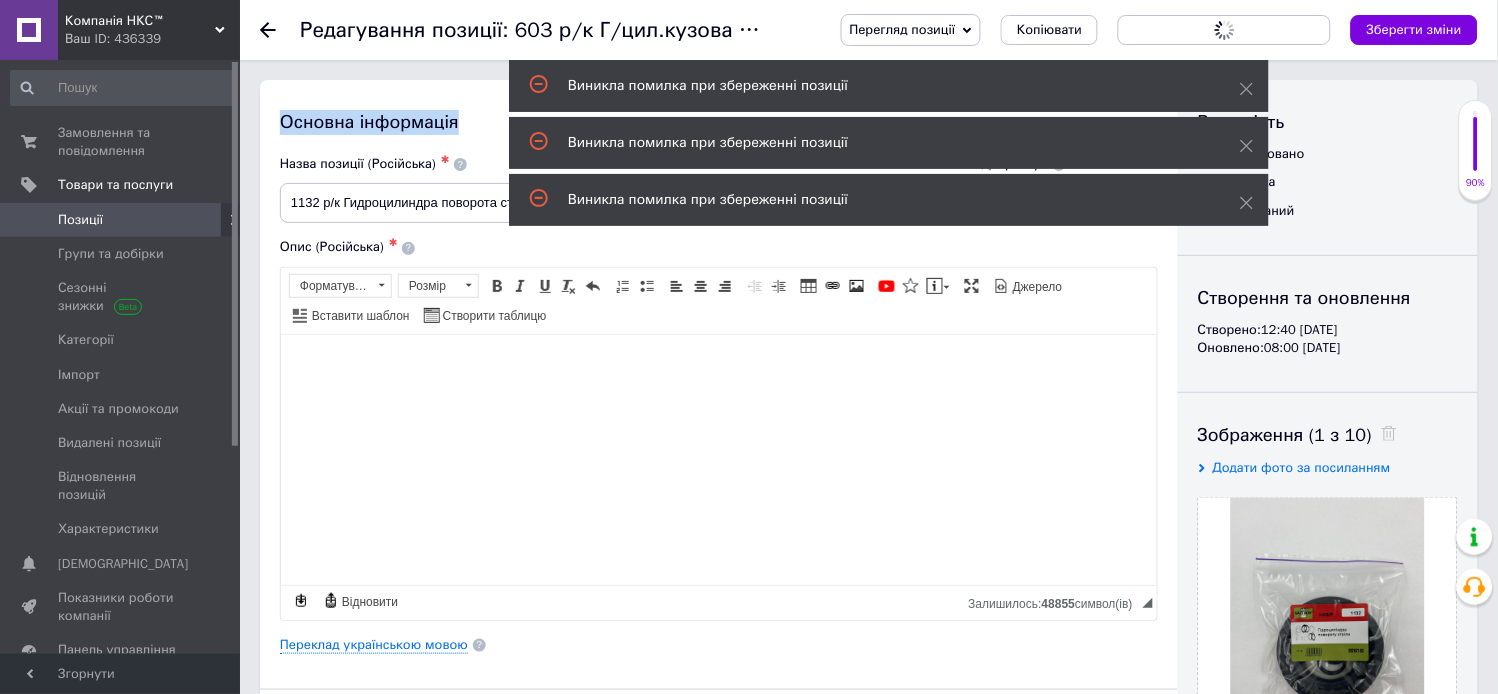 click on "Зберегти зміни" at bounding box center [1414, 30] 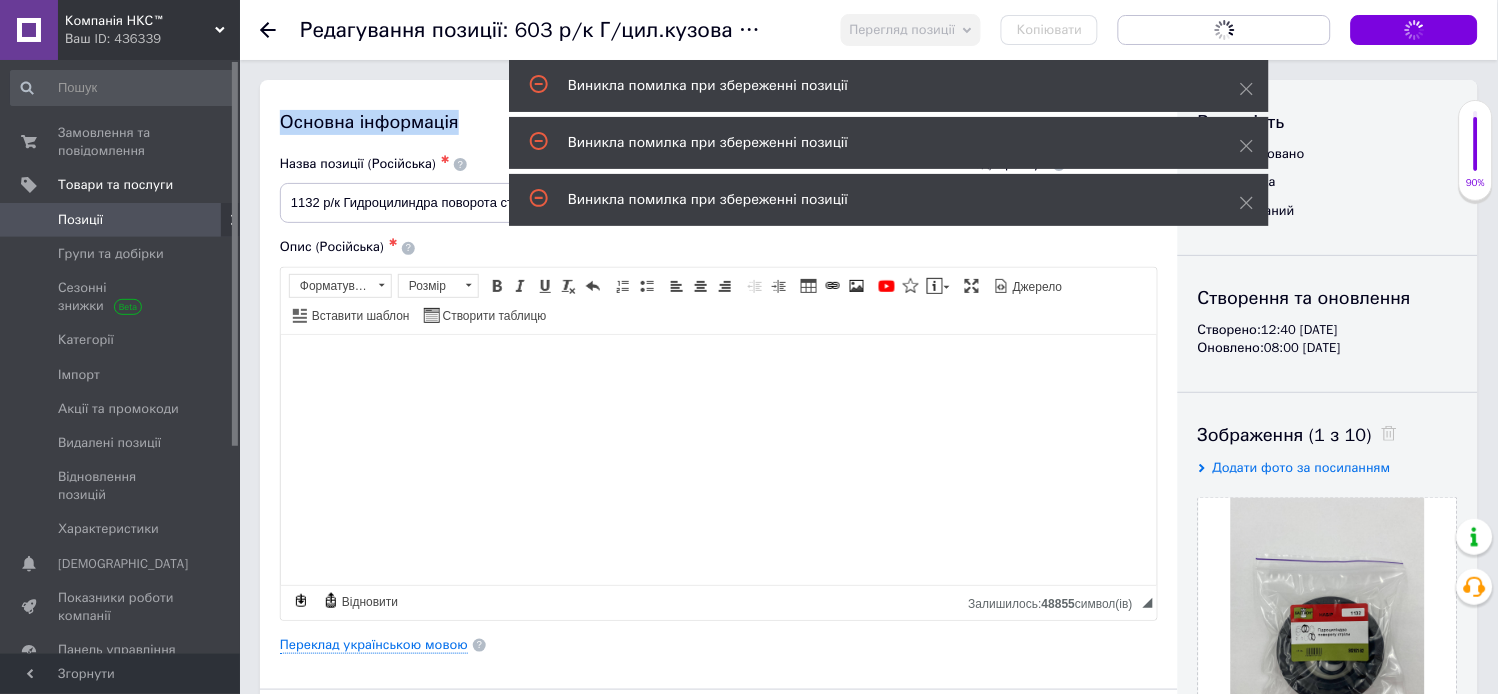 click on "Зберегти зміни" at bounding box center (1414, 30) 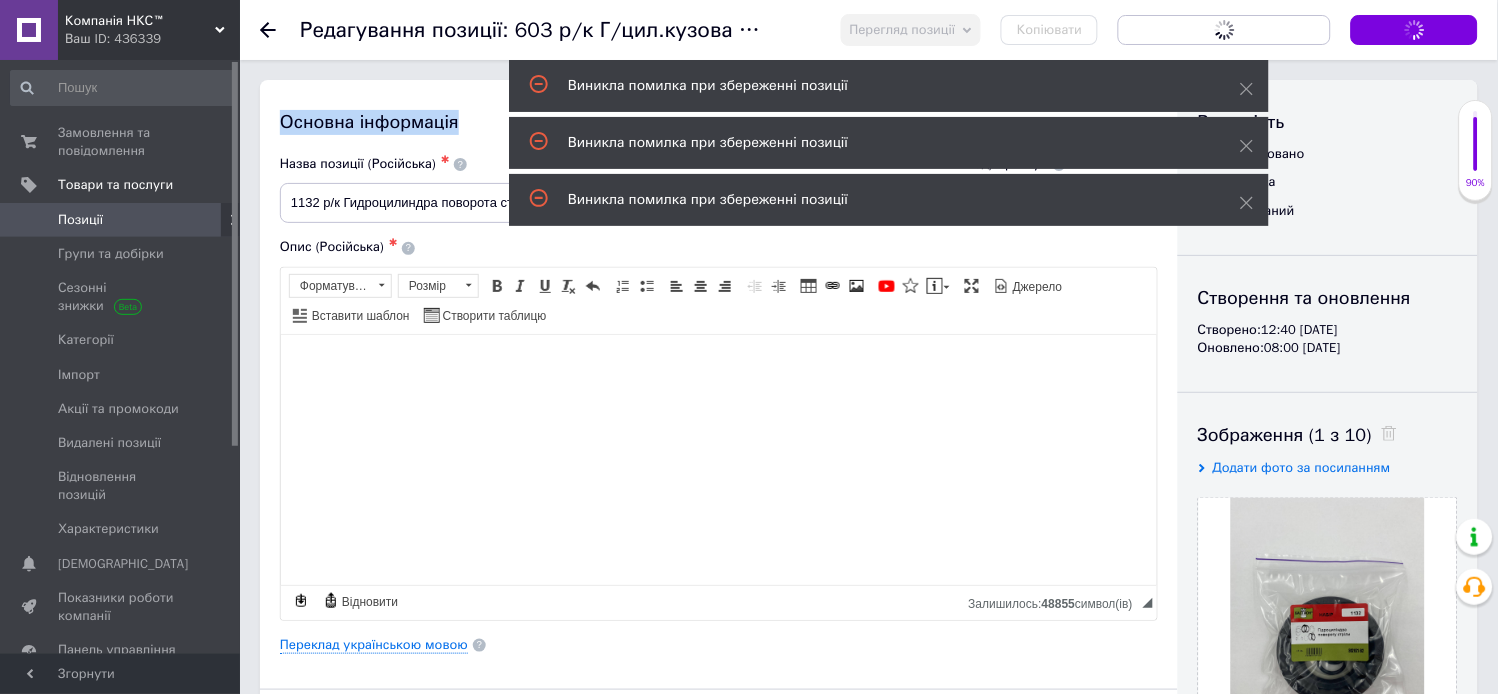 click on "Зберегти зміни" at bounding box center (1414, 29) 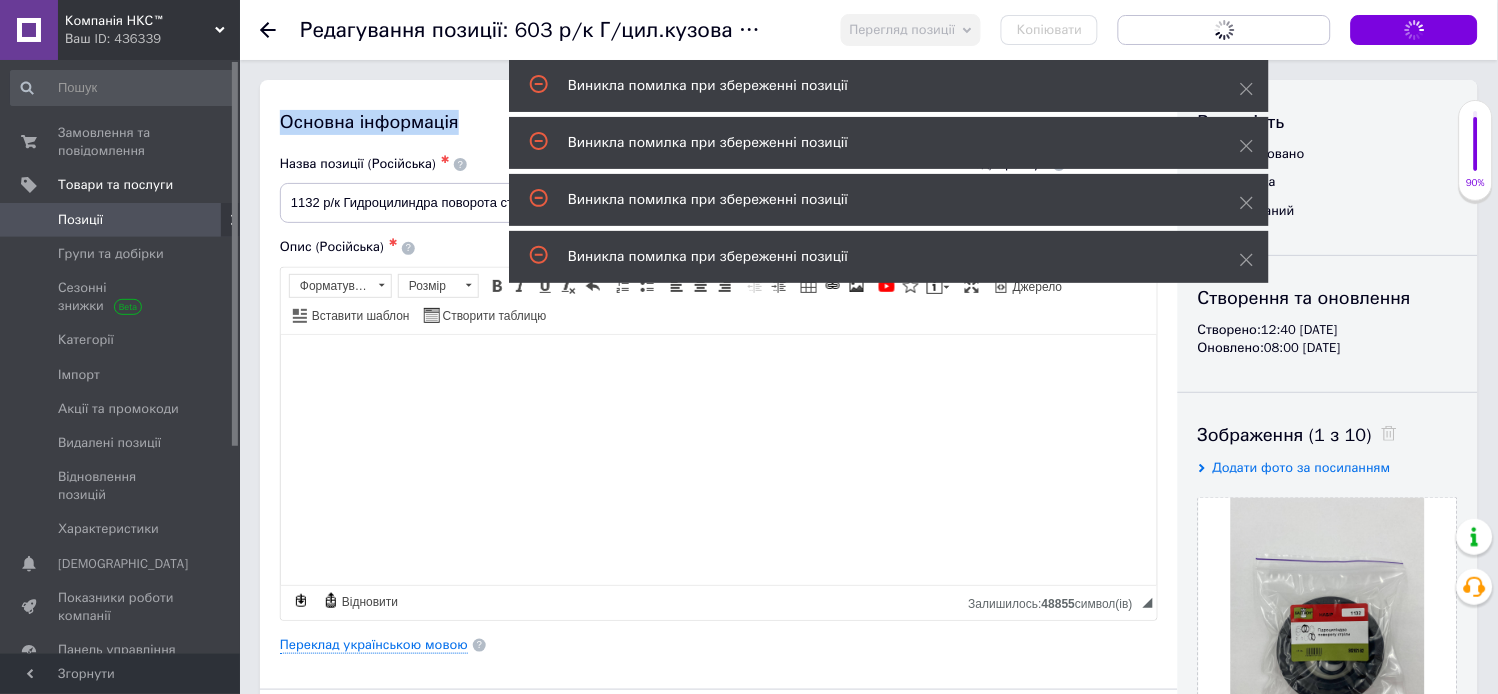 click on "Зберегти зміни" at bounding box center [1414, 30] 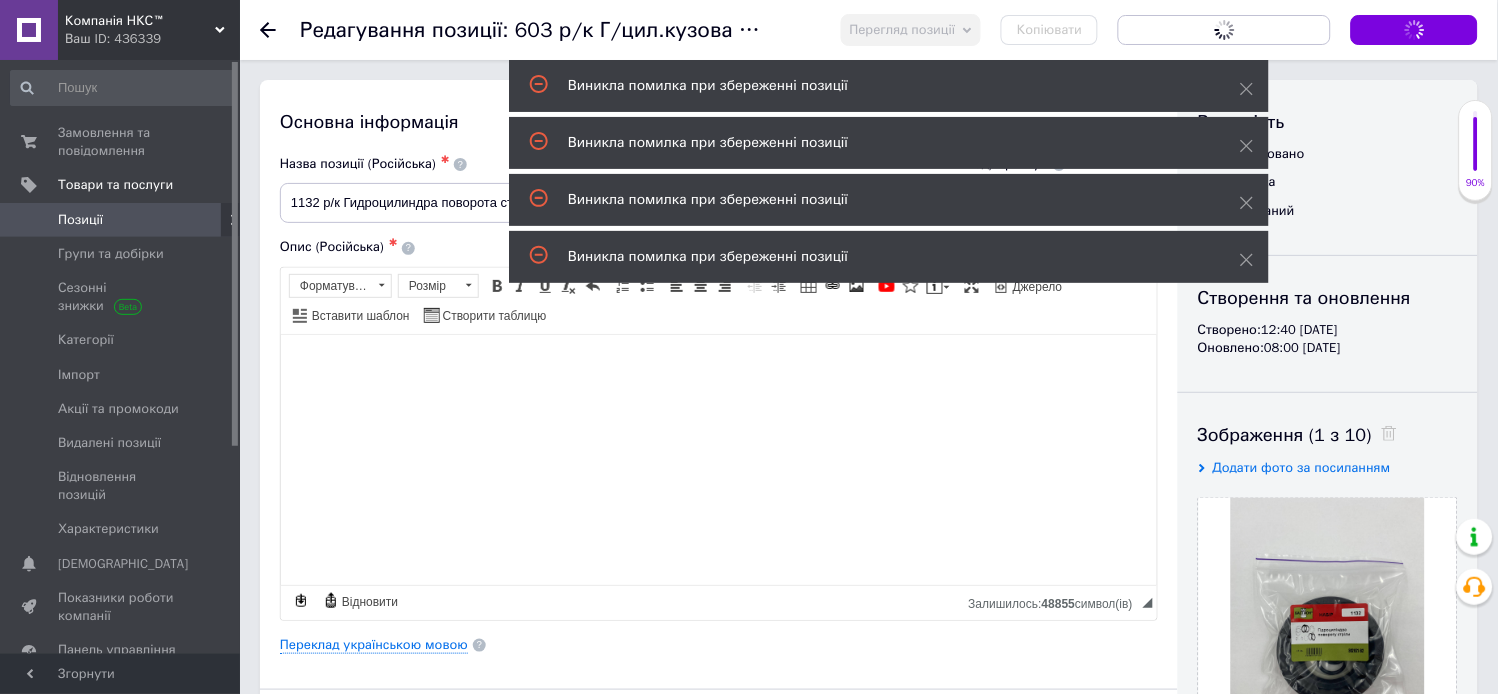 click on "Зберегти зміни" at bounding box center (1414, 30) 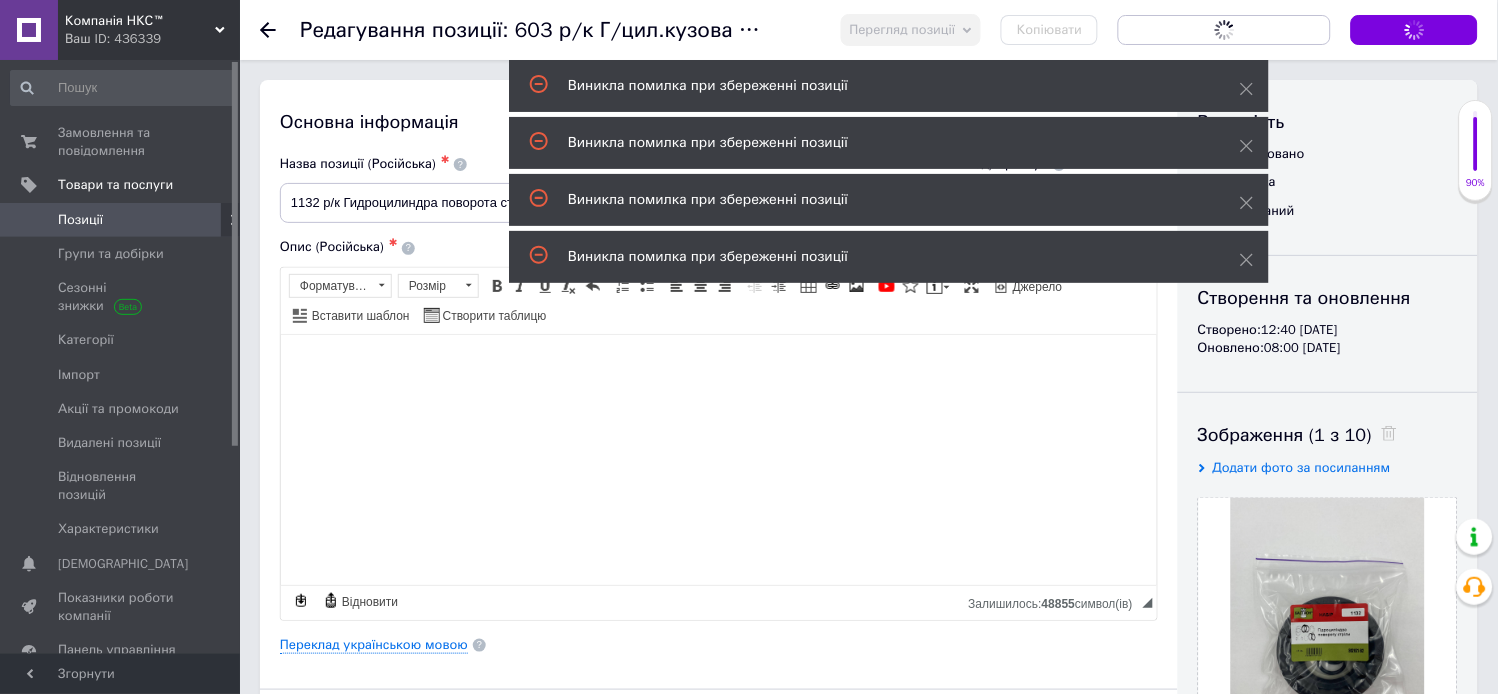 click on "Зберегти зміни" at bounding box center [1414, 29] 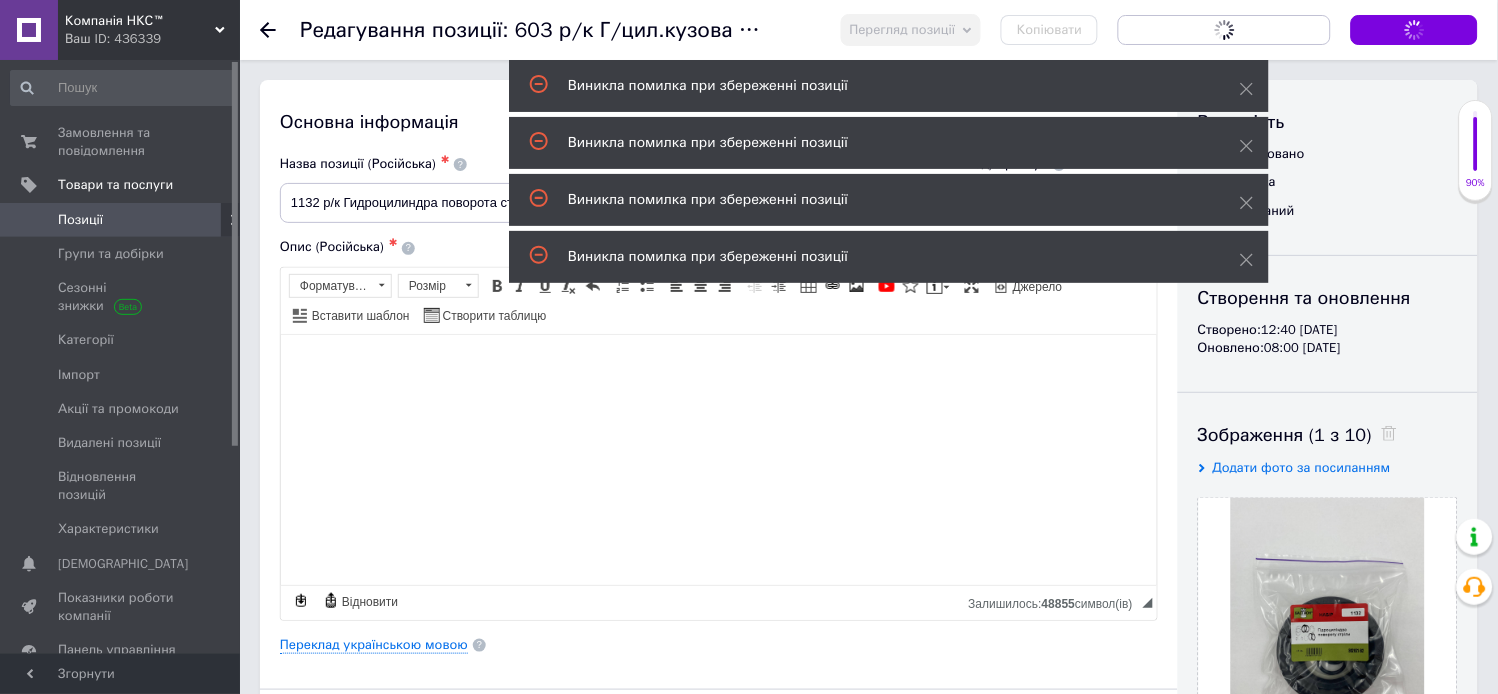 click on "Зберегти зміни" at bounding box center (1414, 30) 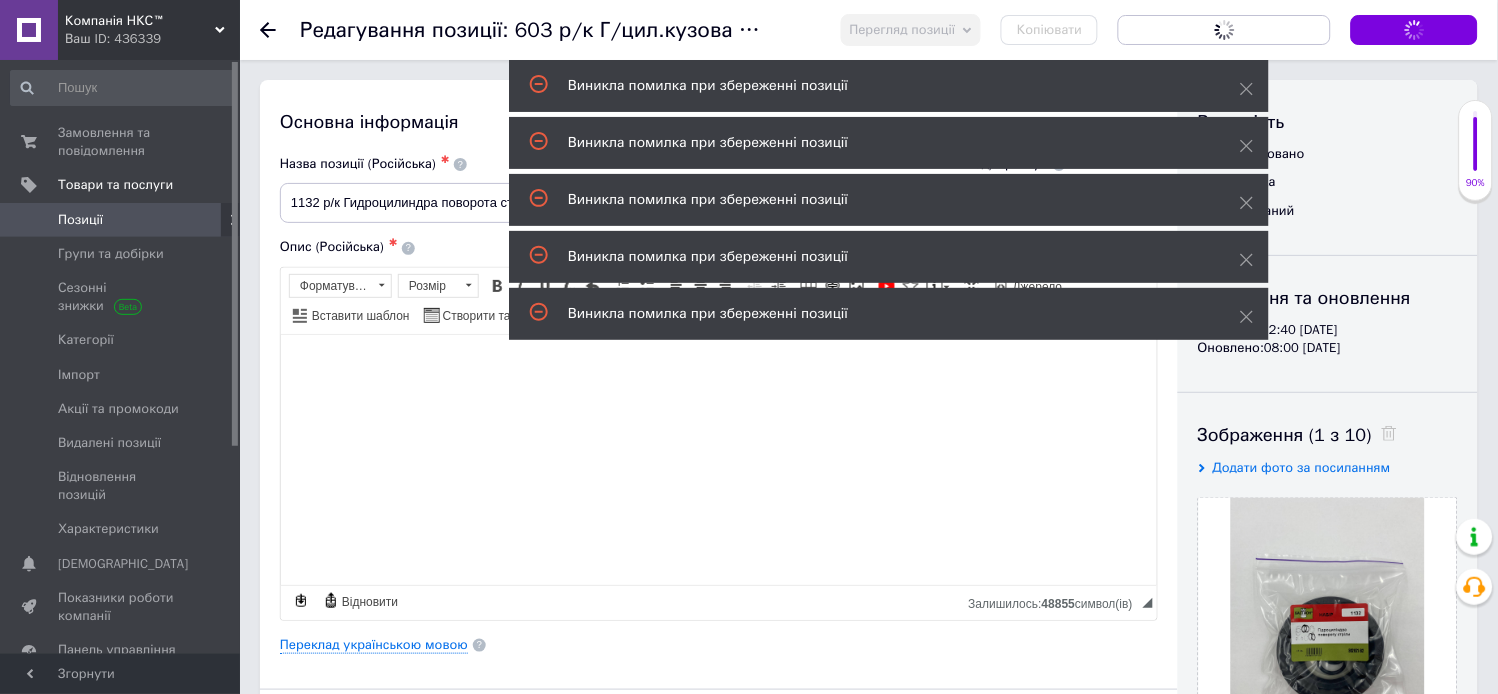 click on "Зберегти зміни" at bounding box center [1414, 30] 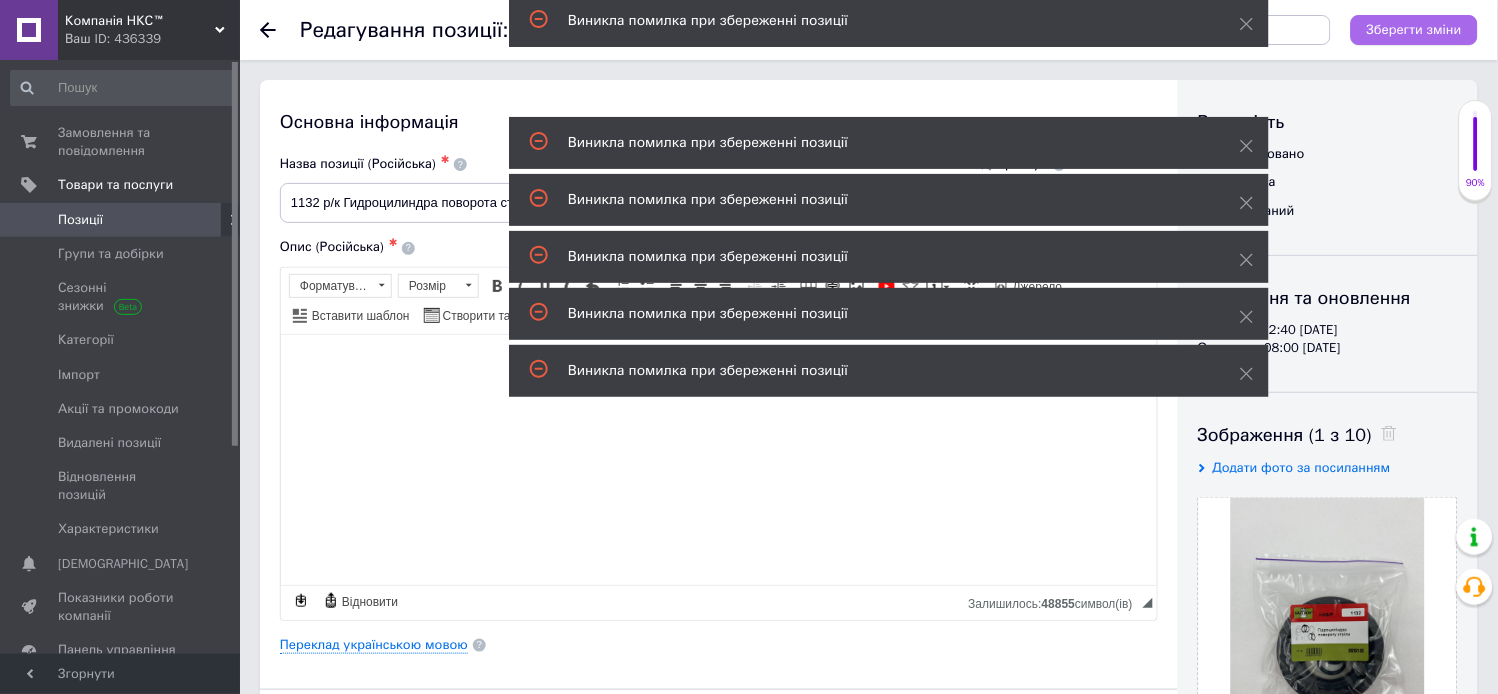 click on "Зберегти зміни" at bounding box center (1414, 30) 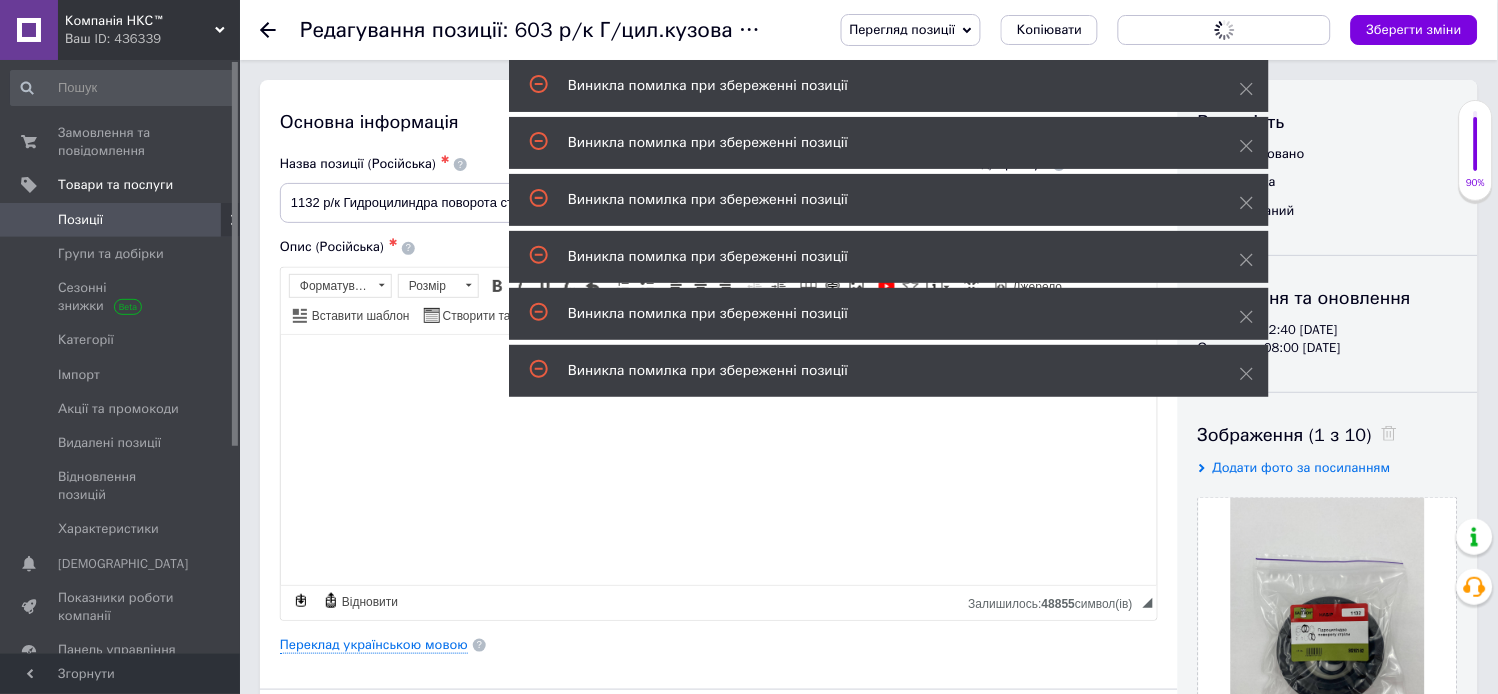 click on "Зберегти зміни" at bounding box center [1414, 29] 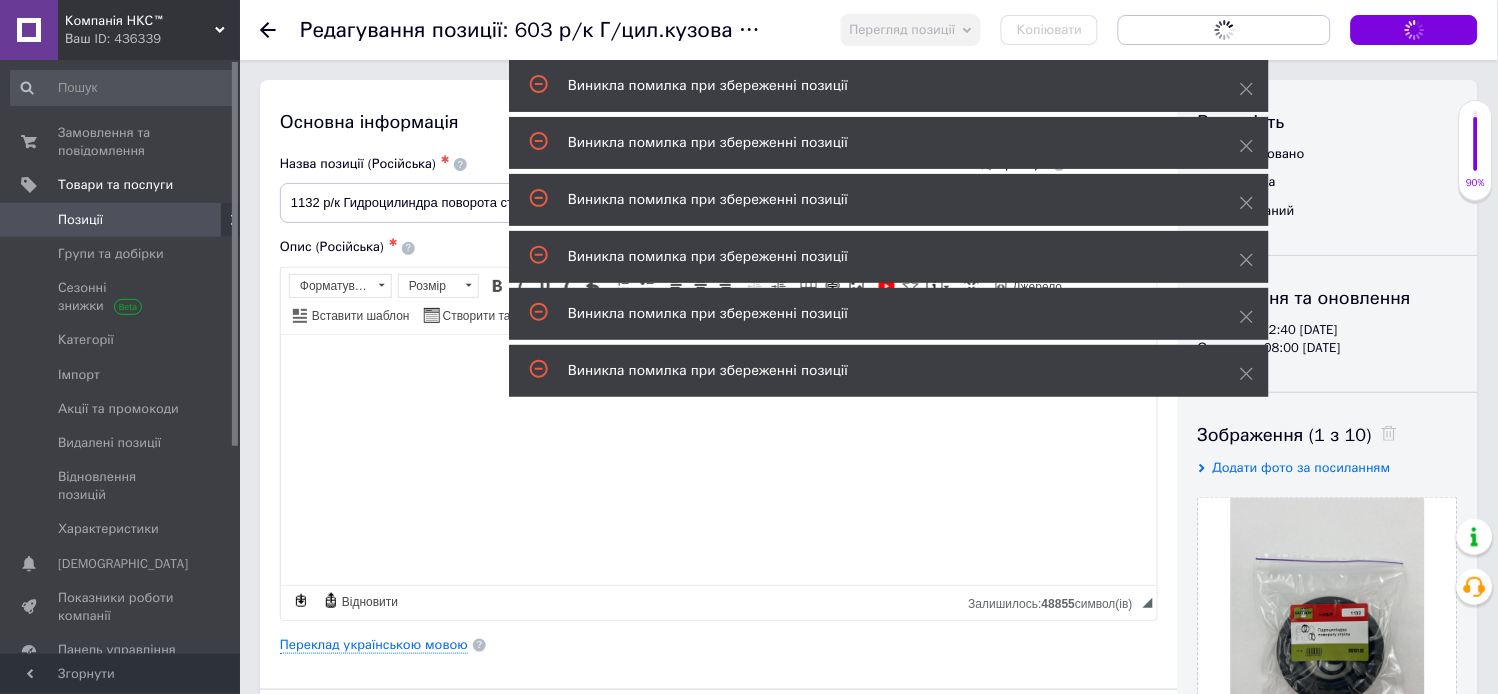 click on "Зберегти зміни" at bounding box center (1414, 30) 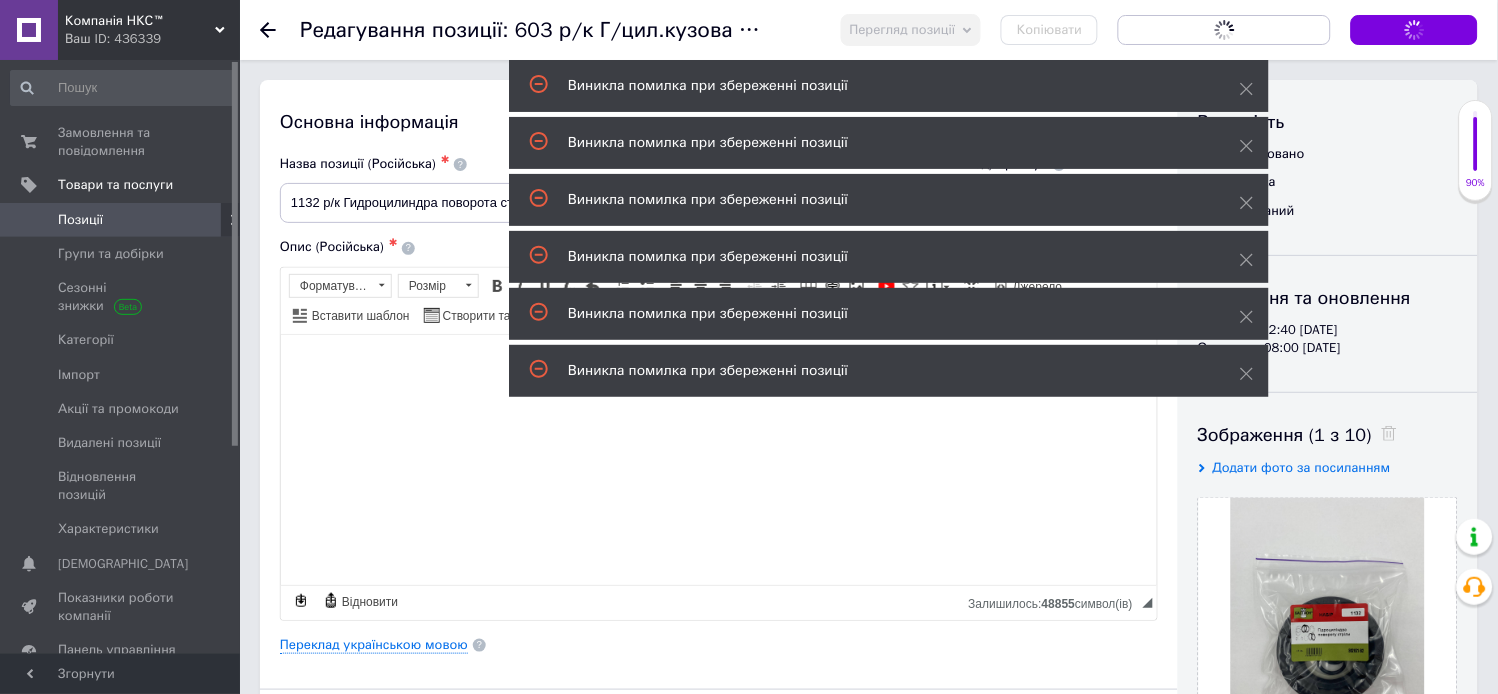 click on "Зберегти зміни" at bounding box center [1414, 30] 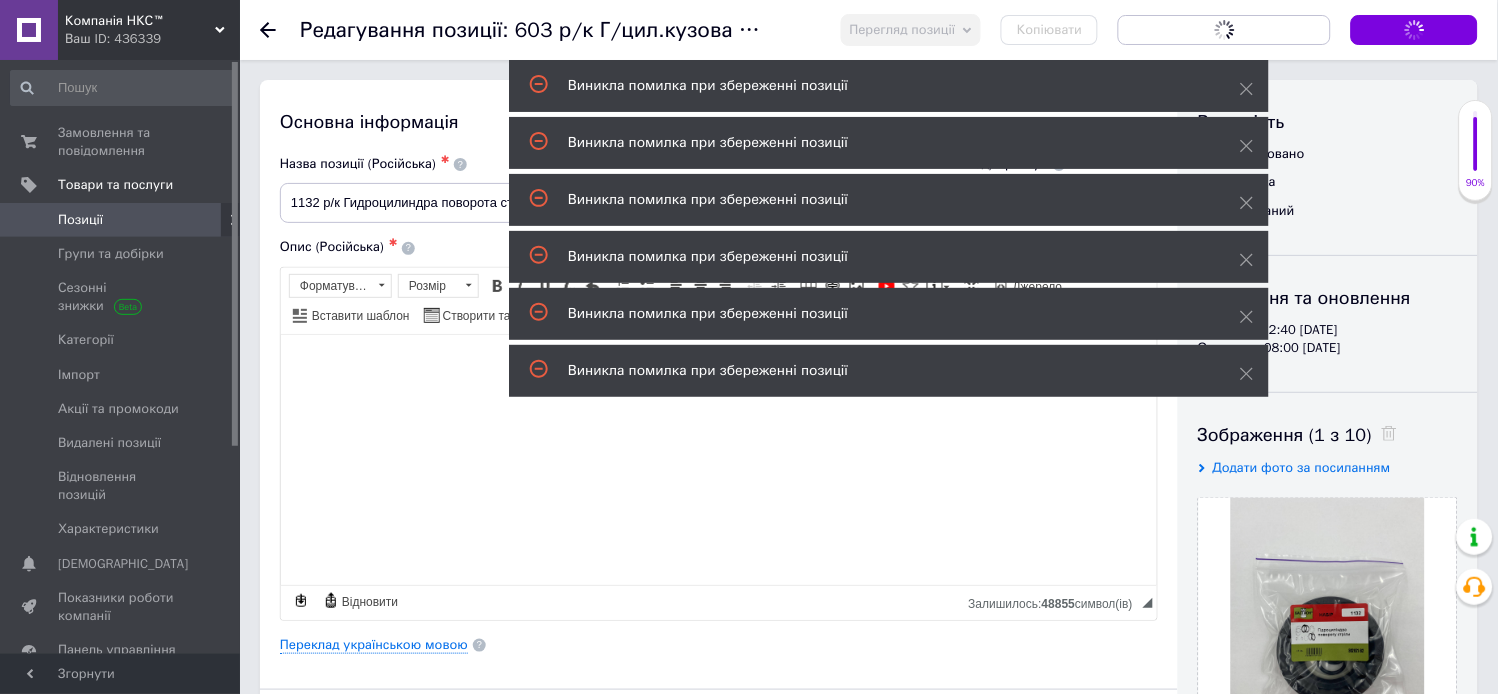 click on "Зберегти зміни" at bounding box center (1414, 29) 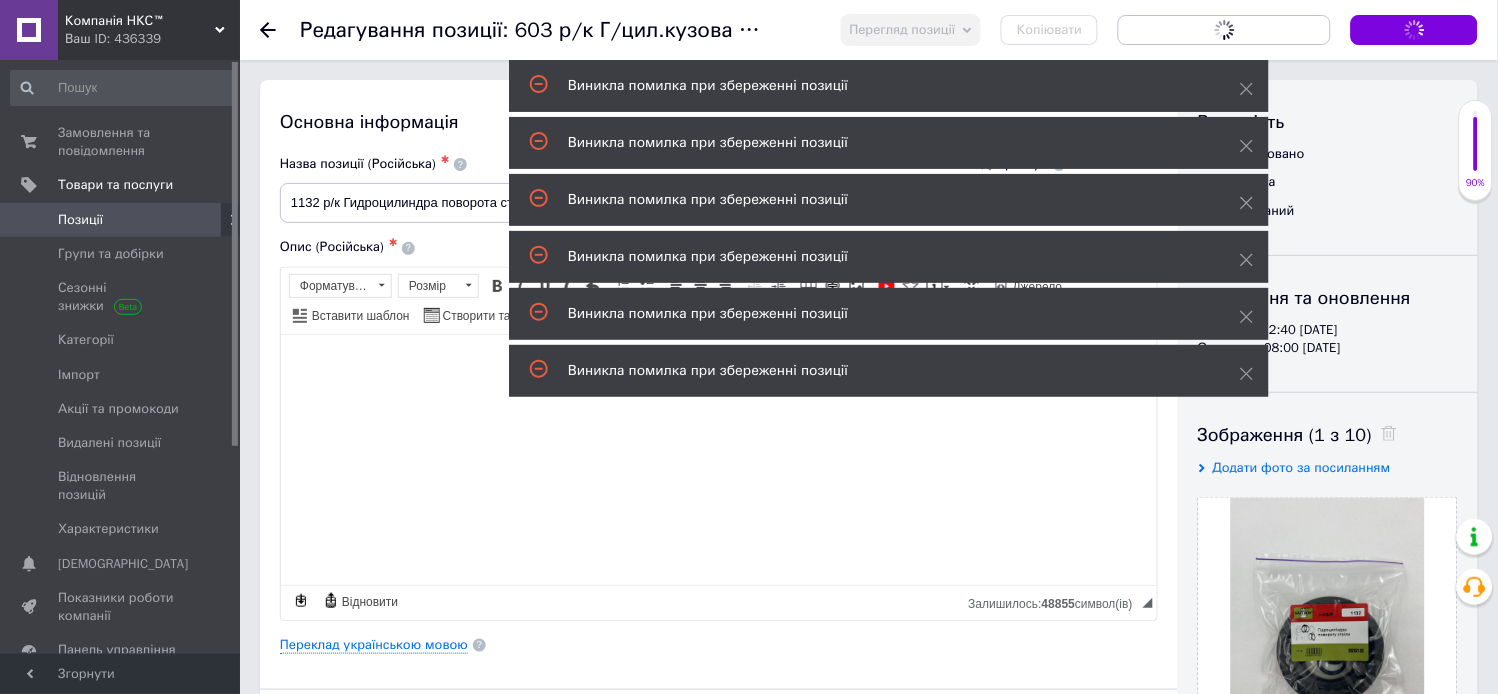 click on "Зберегти зміни" at bounding box center [1414, 30] 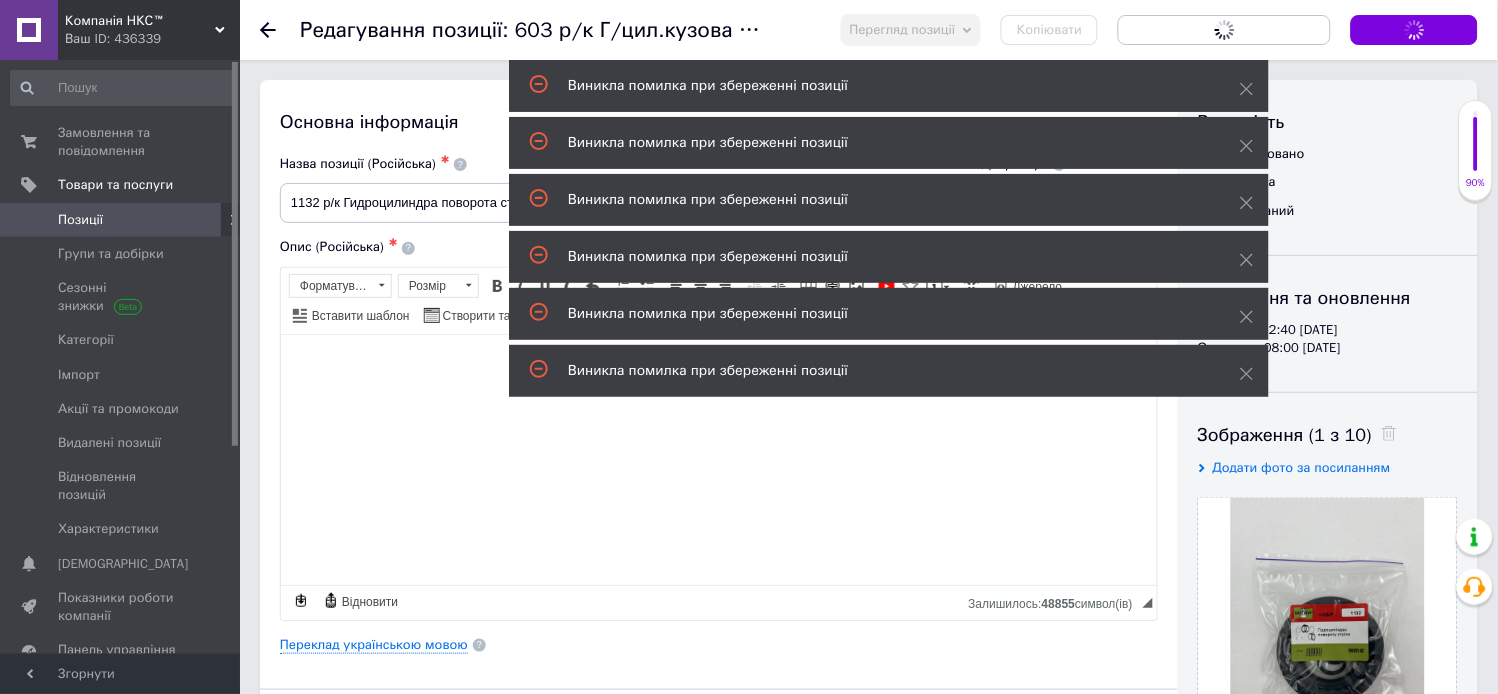 click on "Зберегти зміни" at bounding box center (1414, 30) 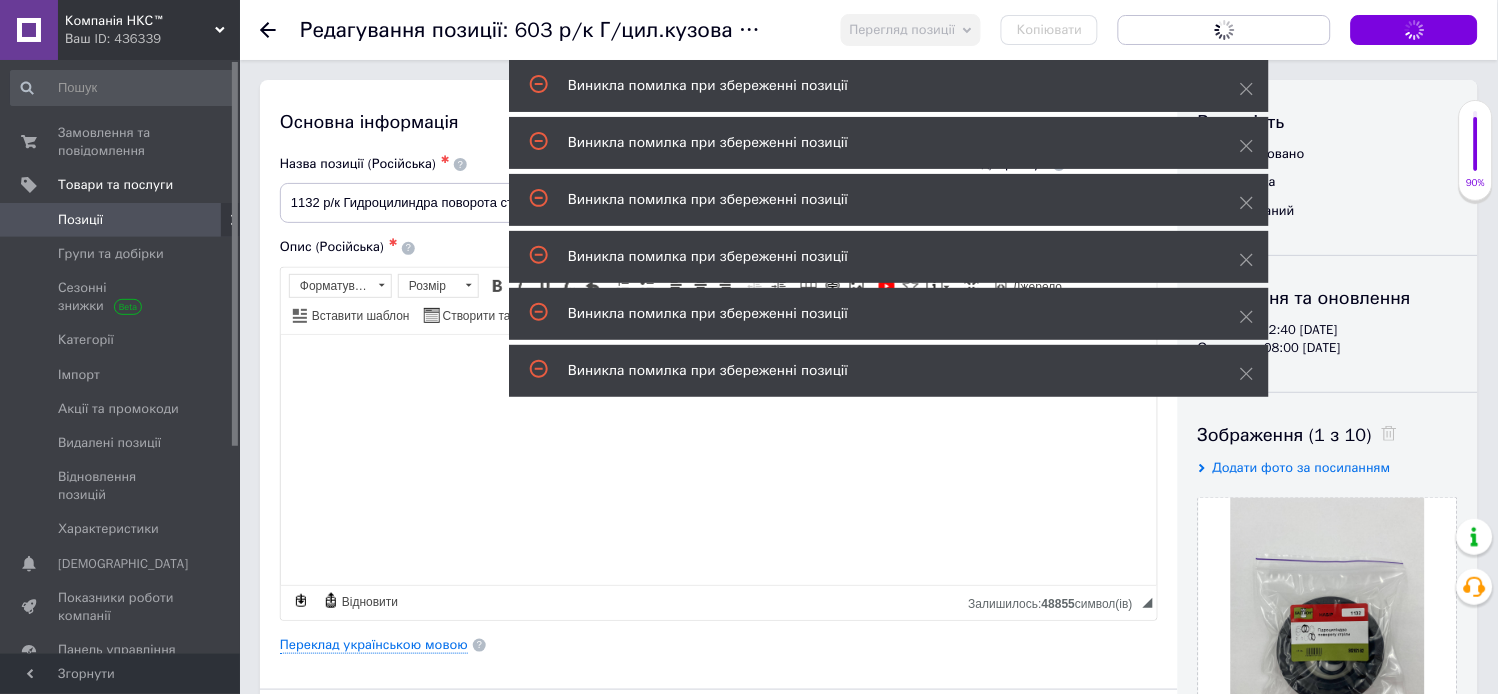click on "Зберегти зміни" at bounding box center [1414, 30] 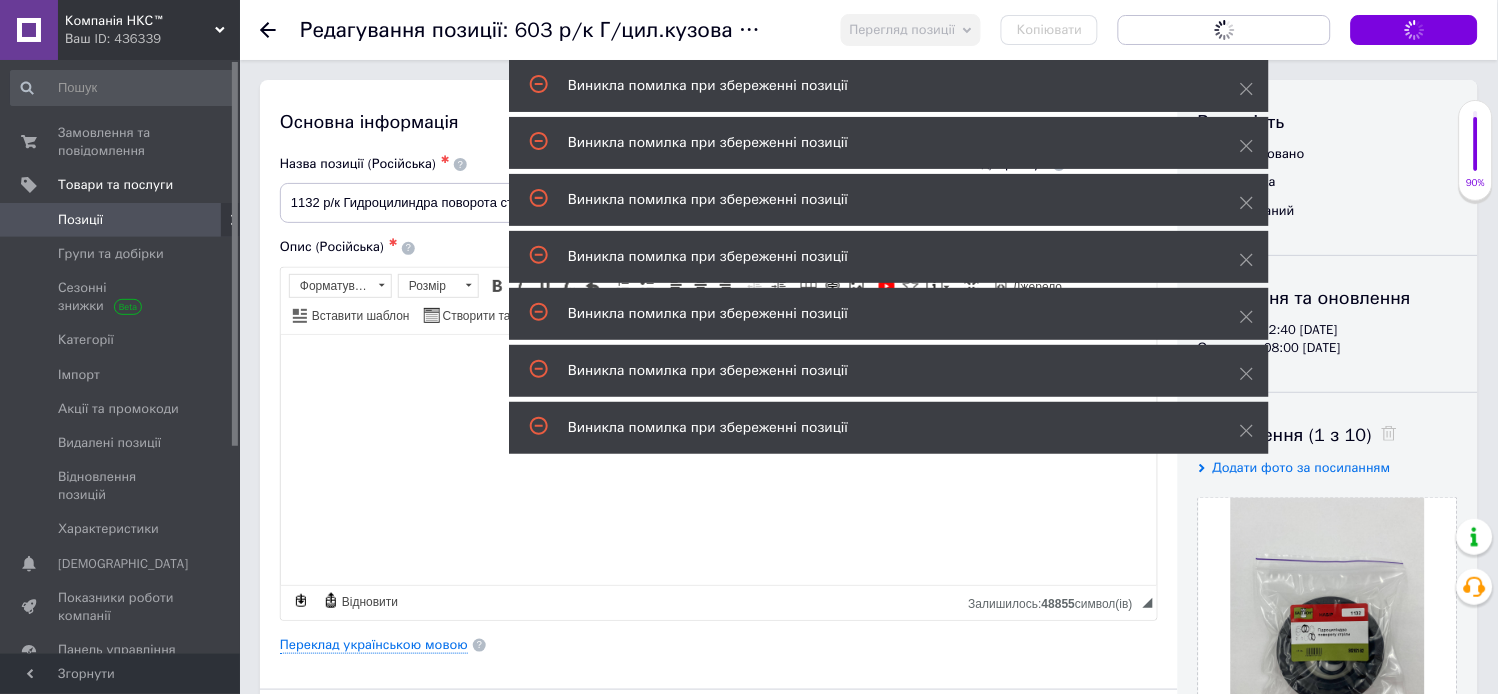 click on "Зберегти зміни" at bounding box center (1414, 30) 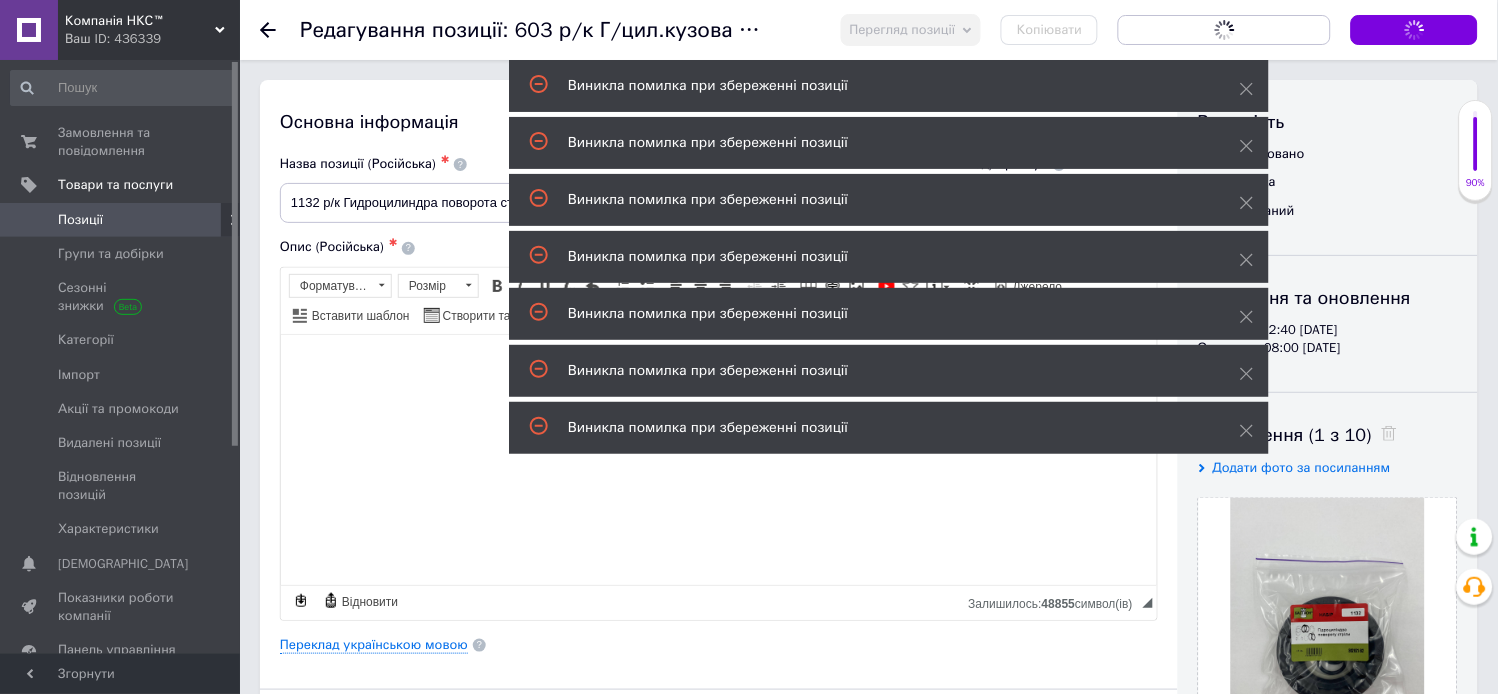 click on "Зберегти зміни" at bounding box center [1414, 30] 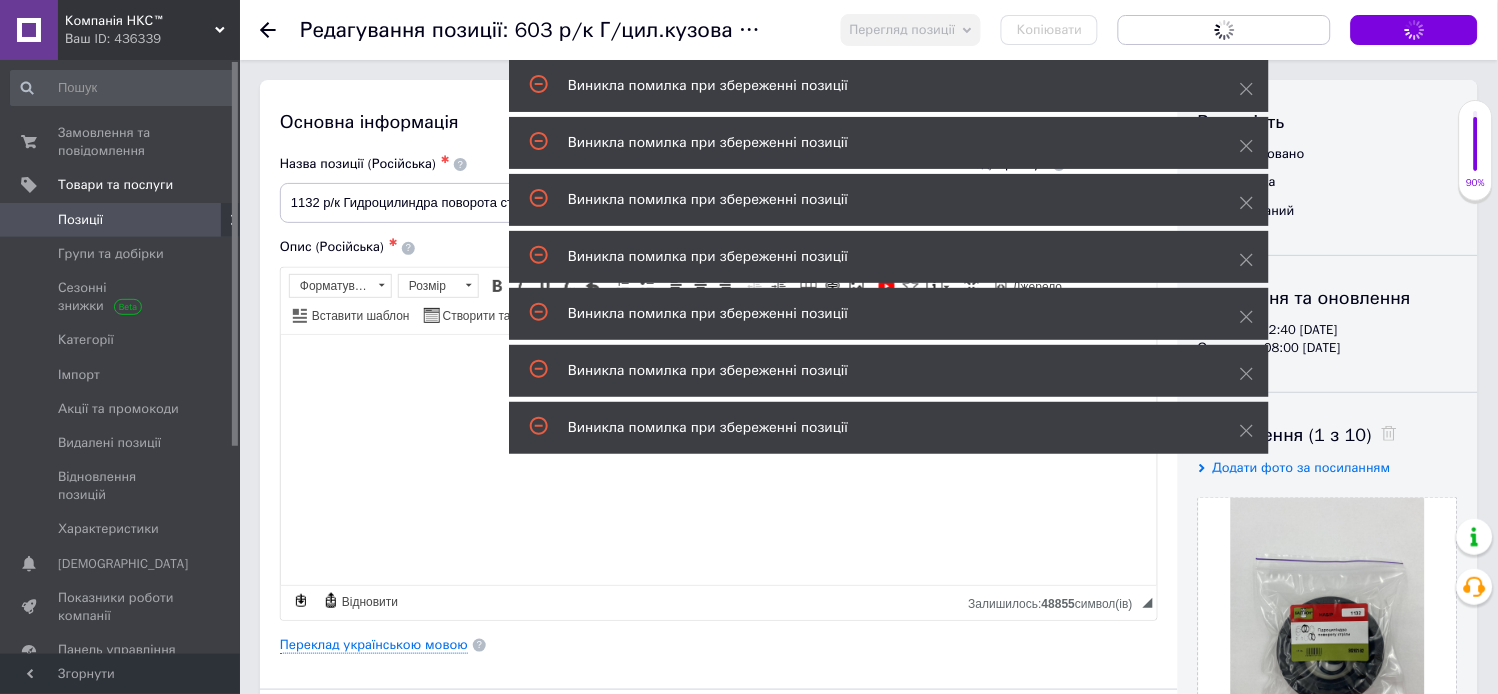 click on "Зберегти зміни" at bounding box center (1414, 29) 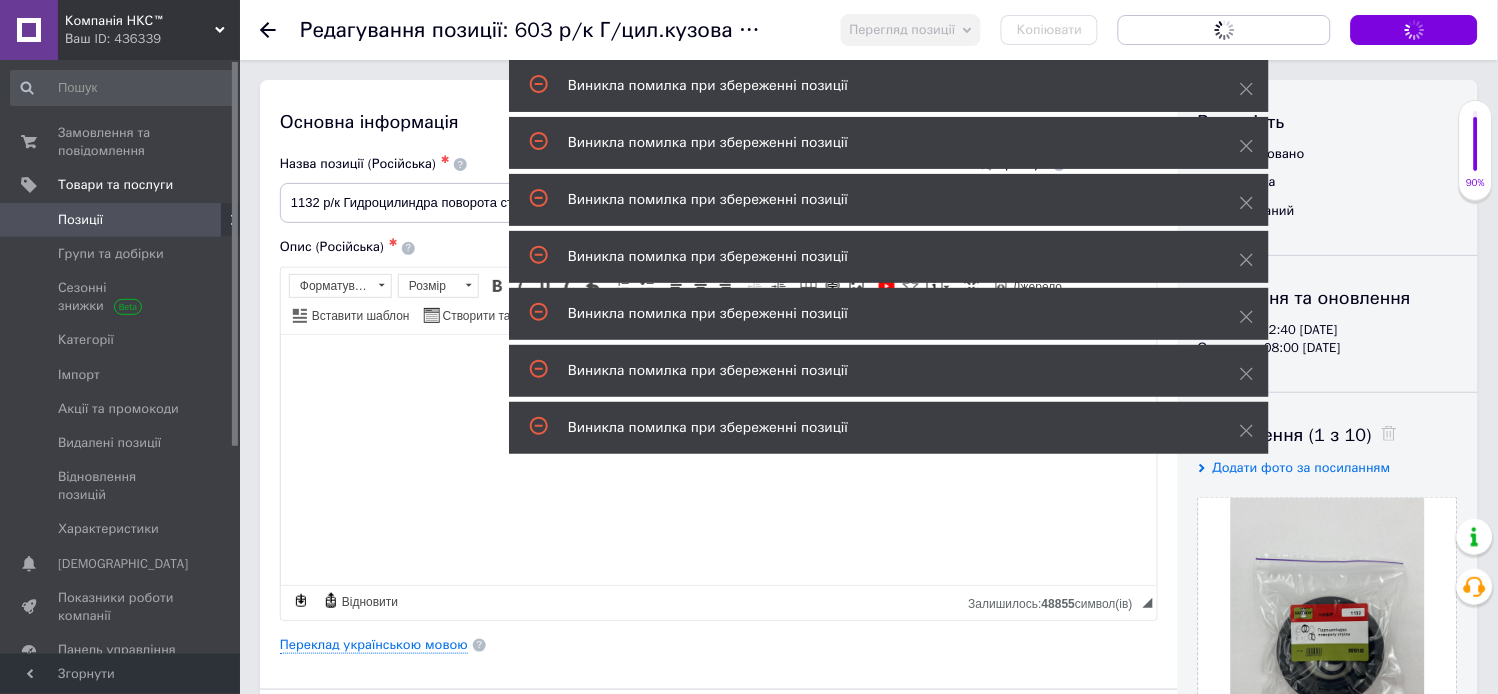 click on "Зберегти зміни" at bounding box center (1414, 30) 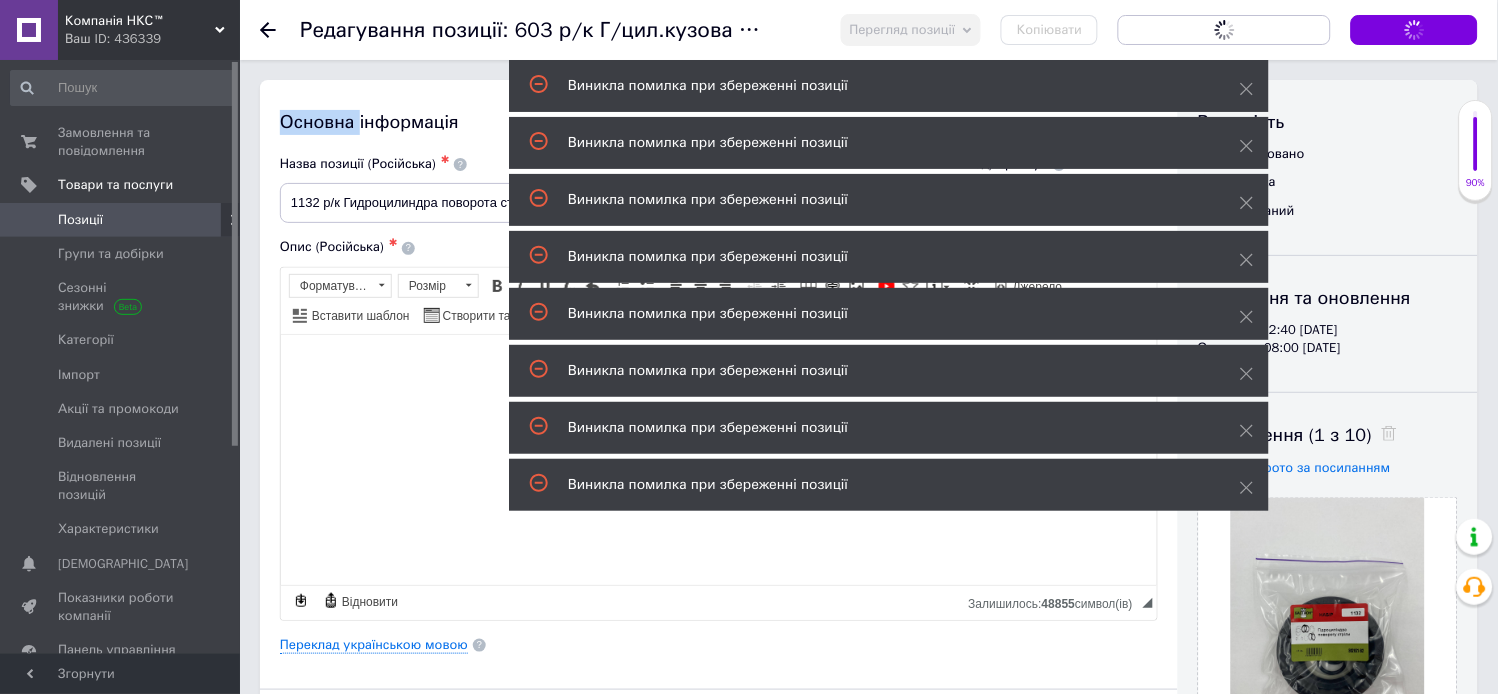 click on "Зберегти зміни" at bounding box center (1414, 30) 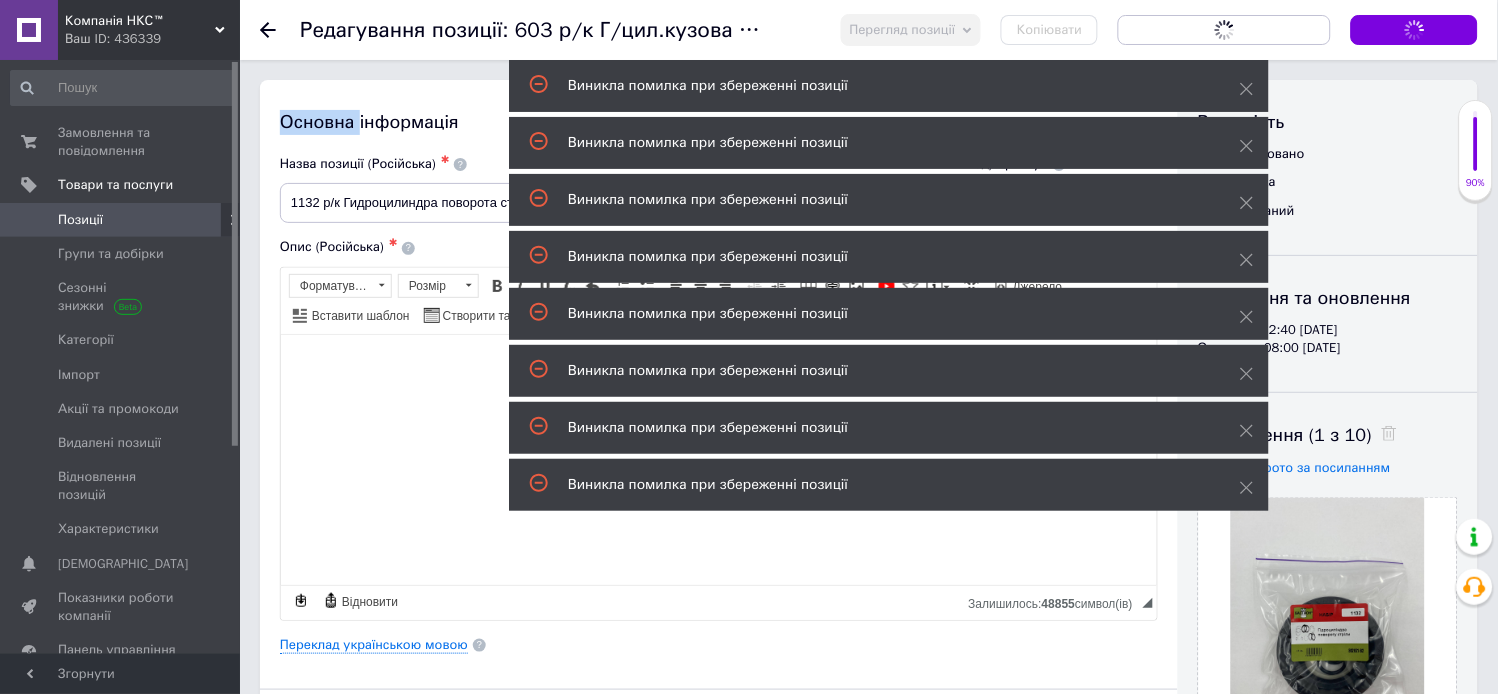 click on "Зберегти зміни" at bounding box center [1414, 30] 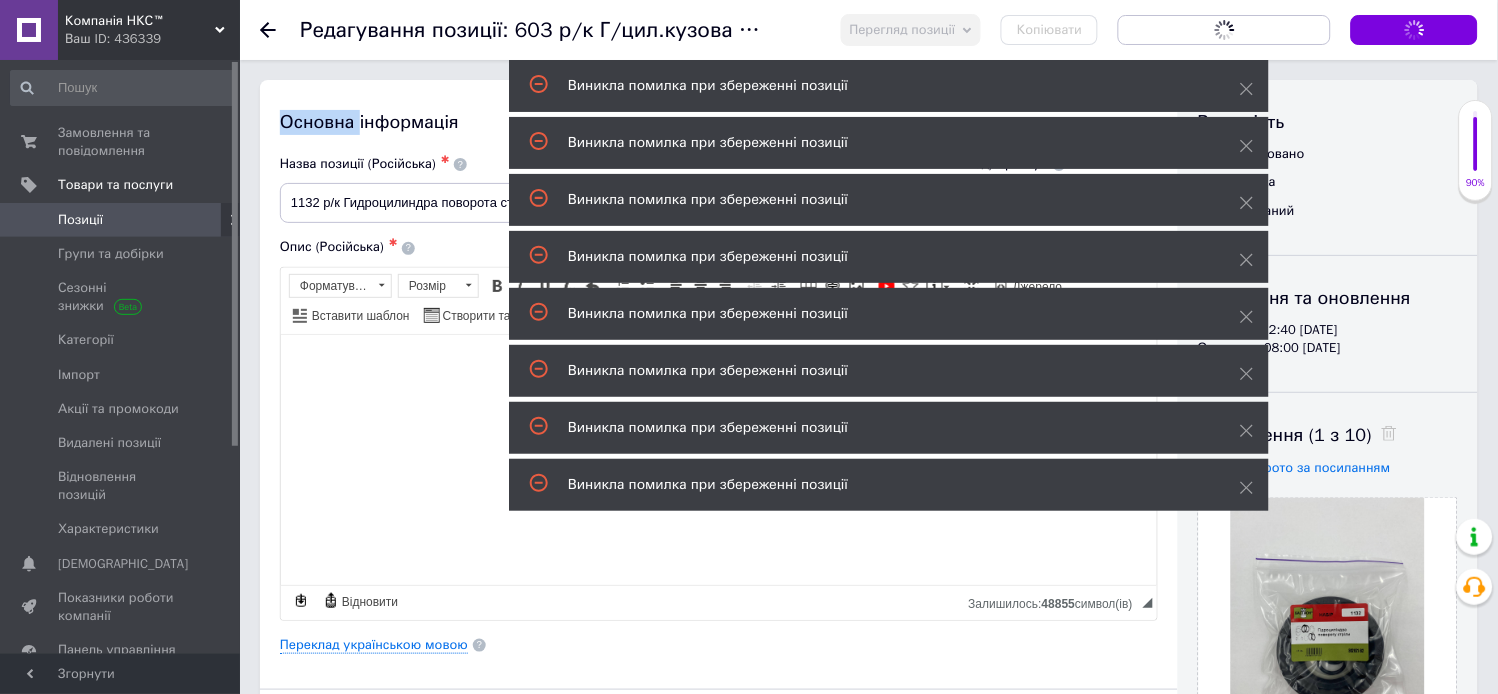 click on "Зберегти зміни" at bounding box center [1414, 29] 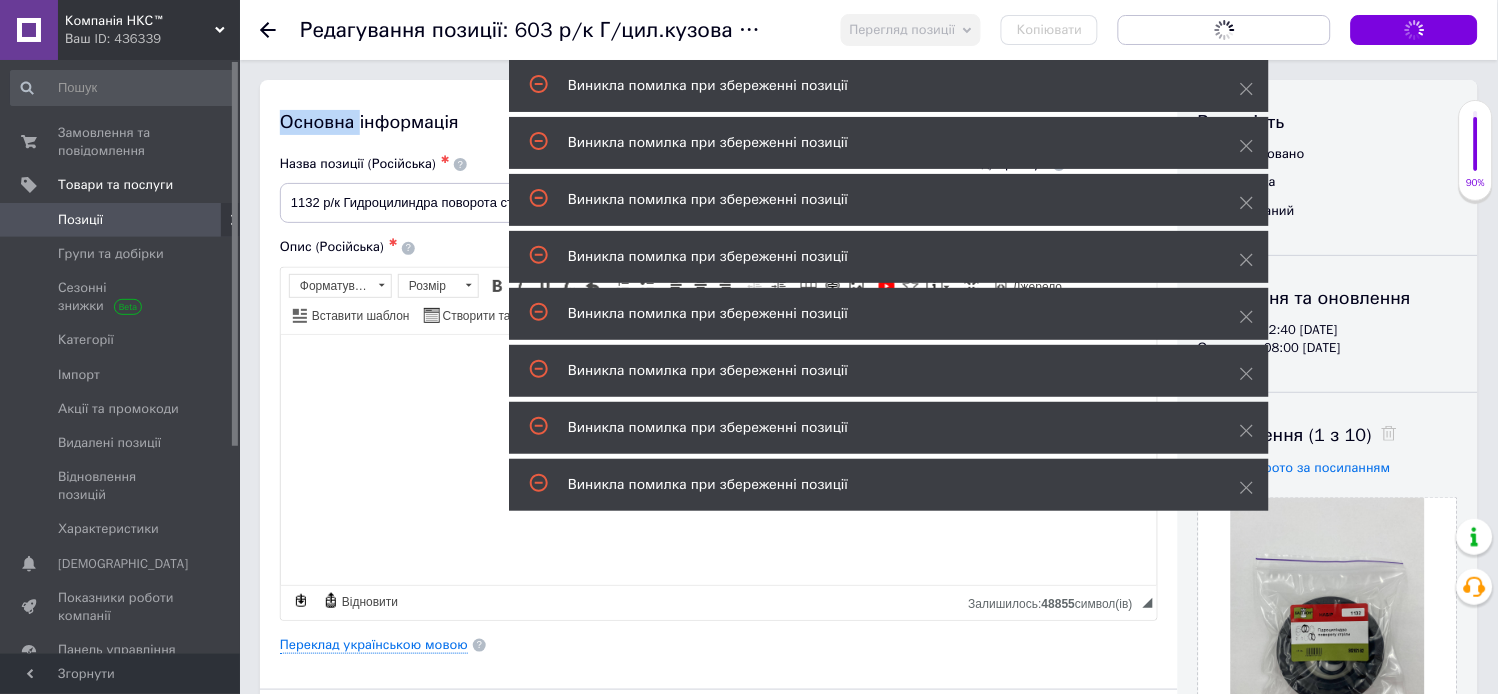 click on "Зберегти зміни" at bounding box center (1414, 30) 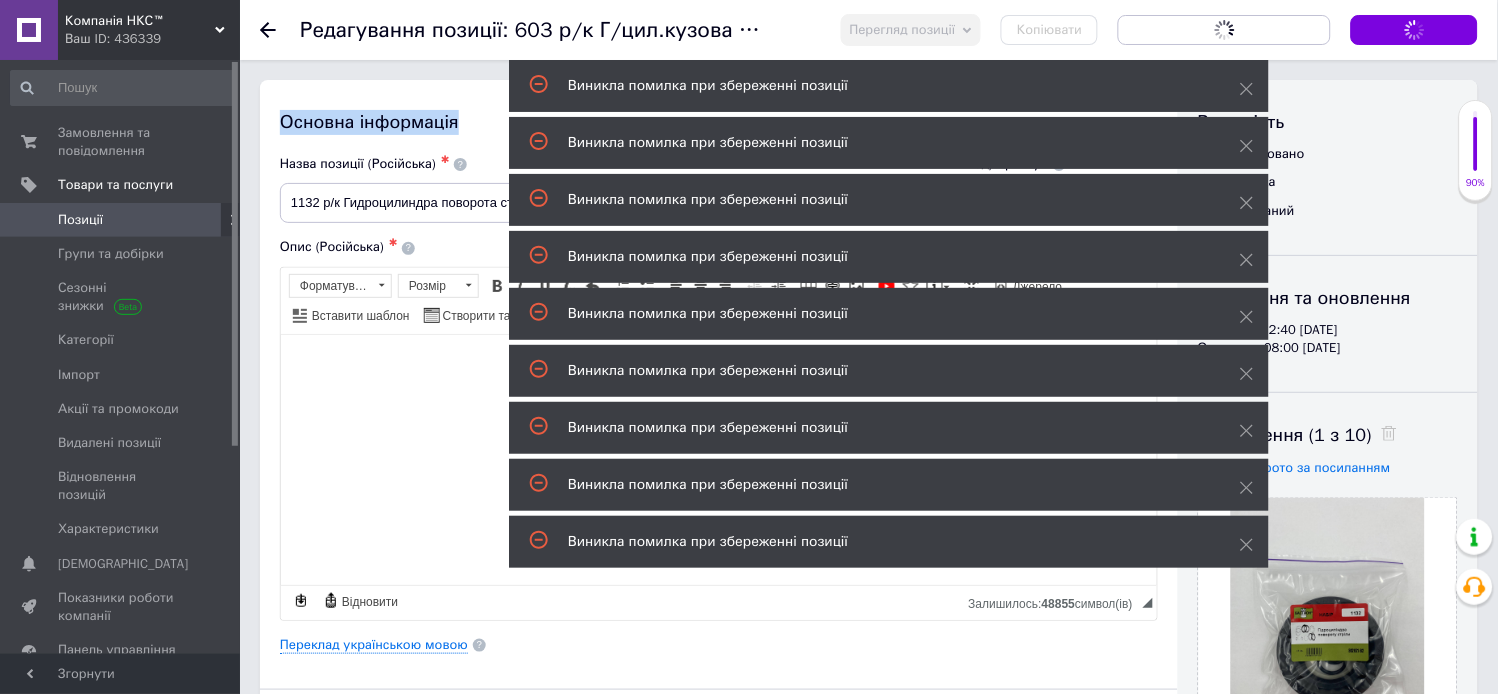 click on "Зберегти зміни" at bounding box center [1414, 30] 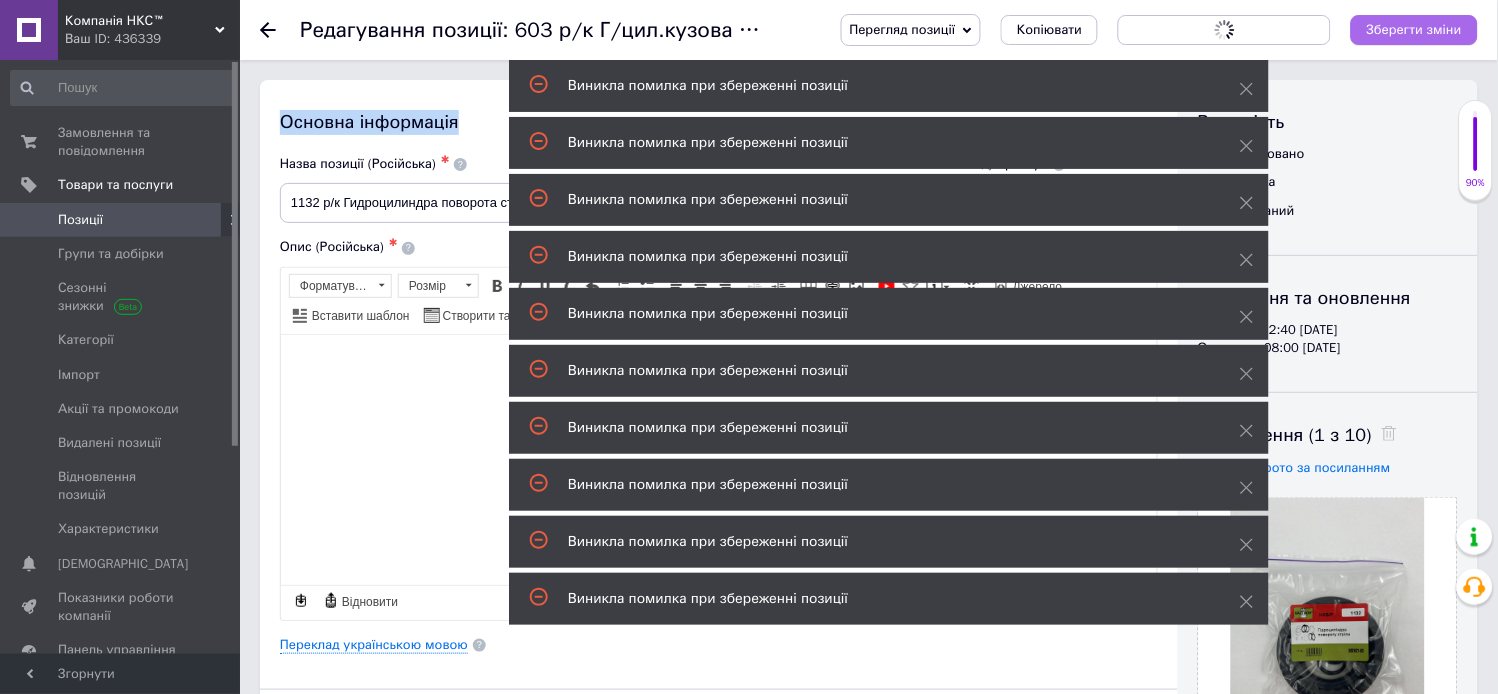 click on "Зберегти зміни" at bounding box center (1414, 29) 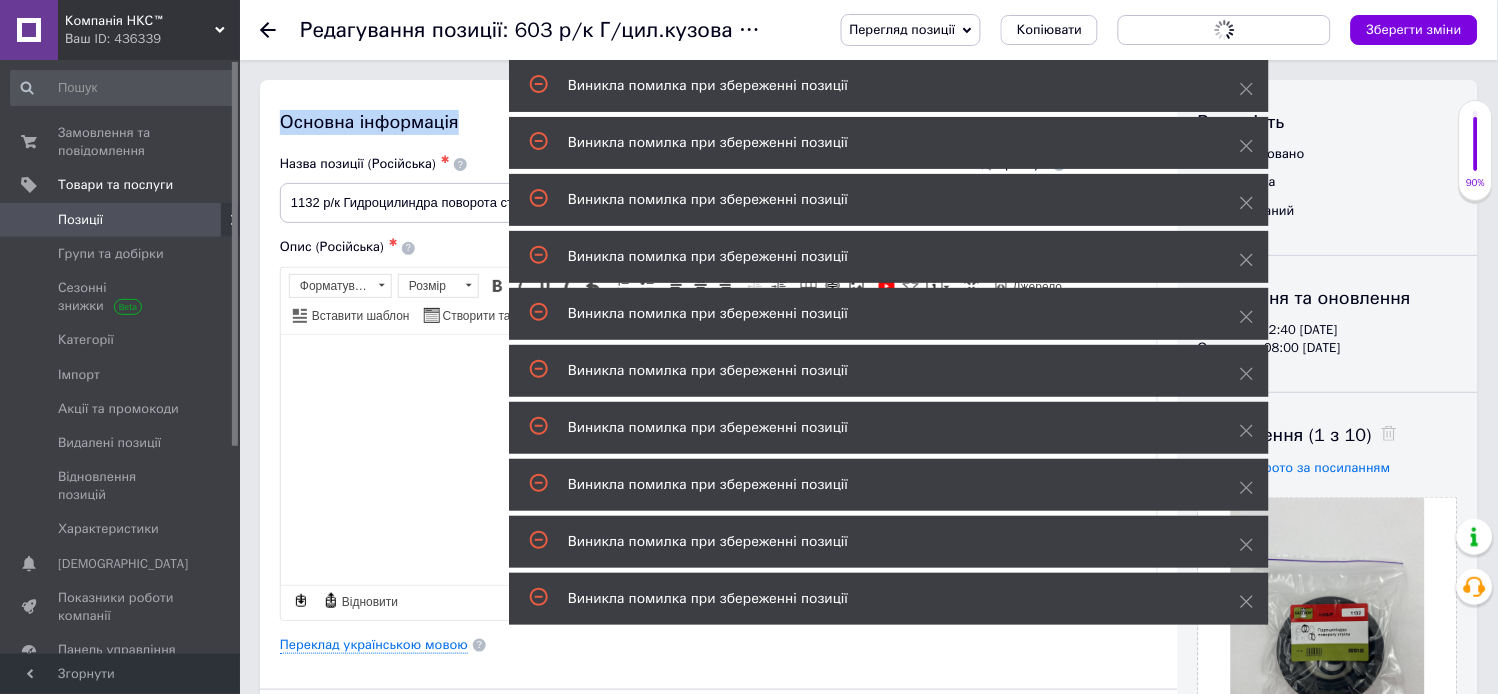 click on "Зберегти зміни" at bounding box center (1414, 30) 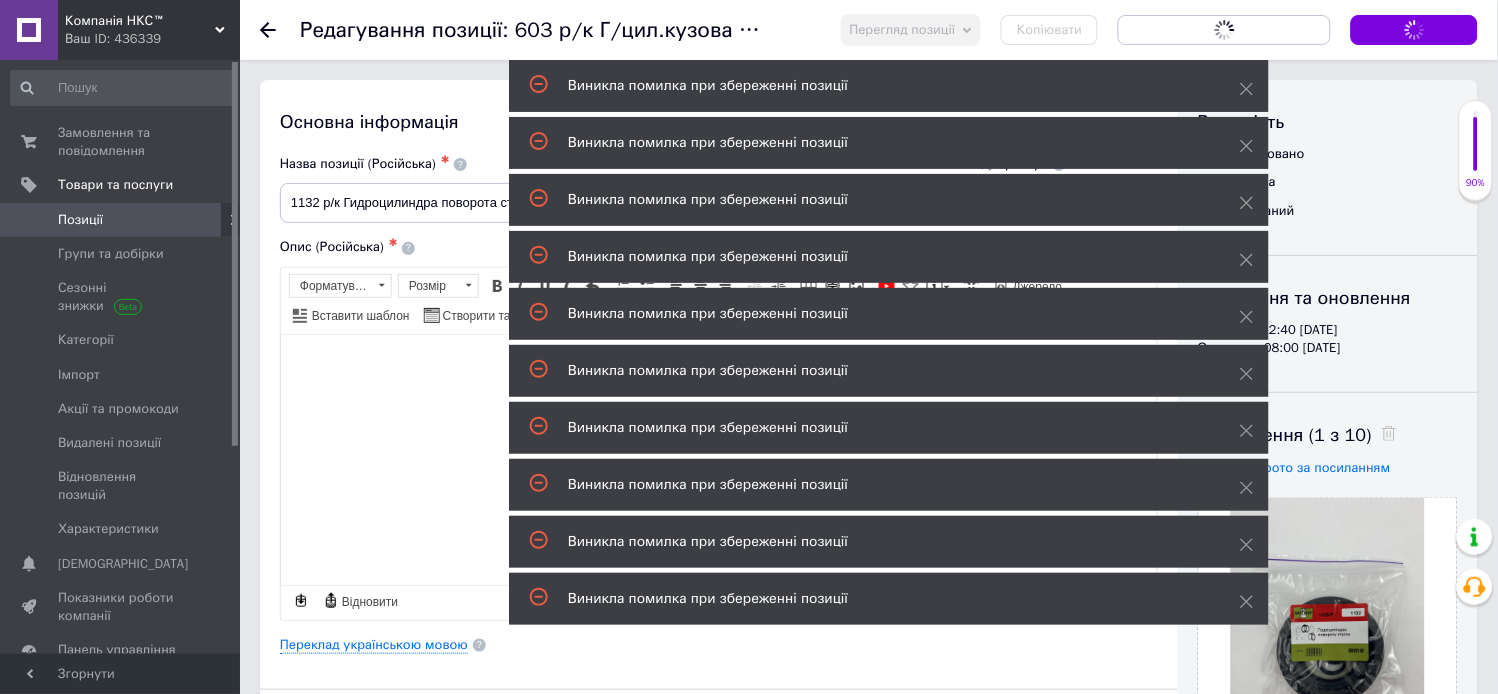 click on "Зберегти зміни" at bounding box center (1414, 30) 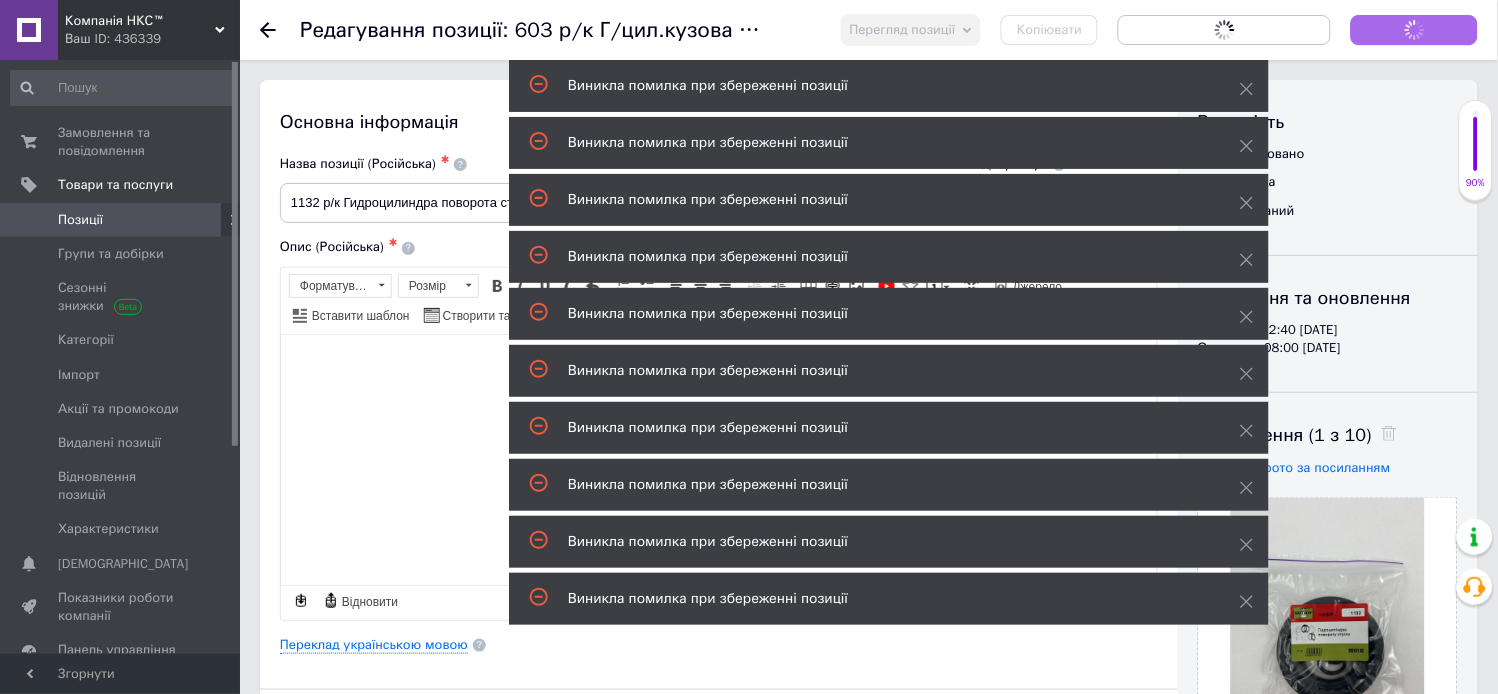 click on "Зберегти зміни" at bounding box center (1414, 30) 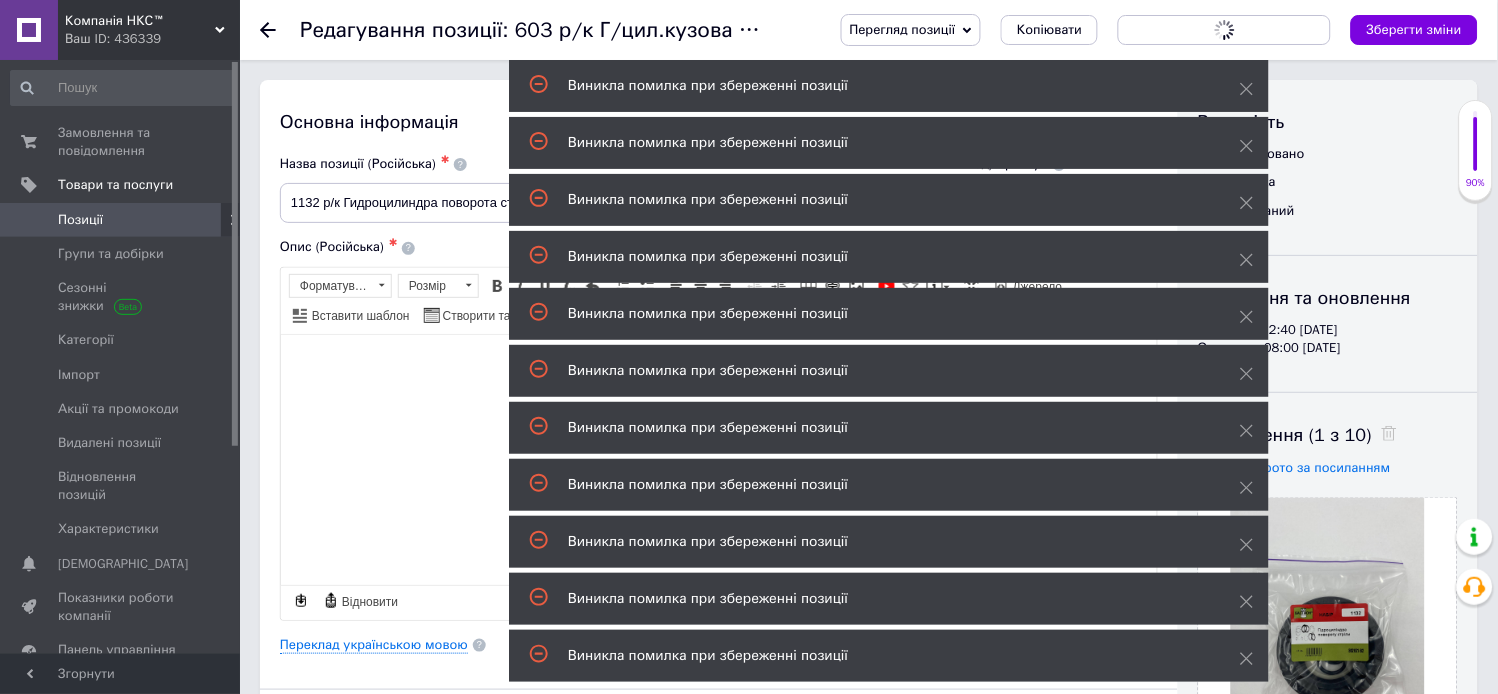 click on "Зберегти зміни" at bounding box center (1414, 29) 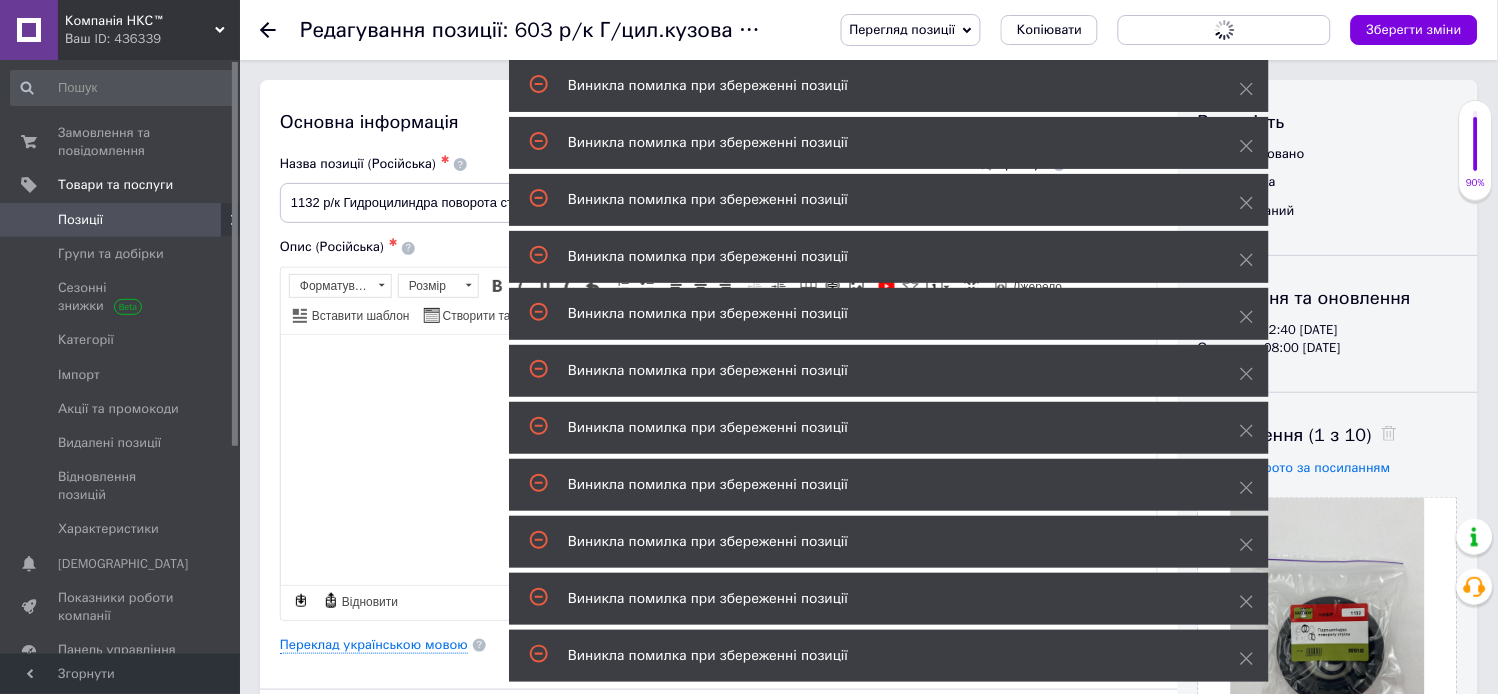 click on "Зберегти зміни" at bounding box center [1414, 30] 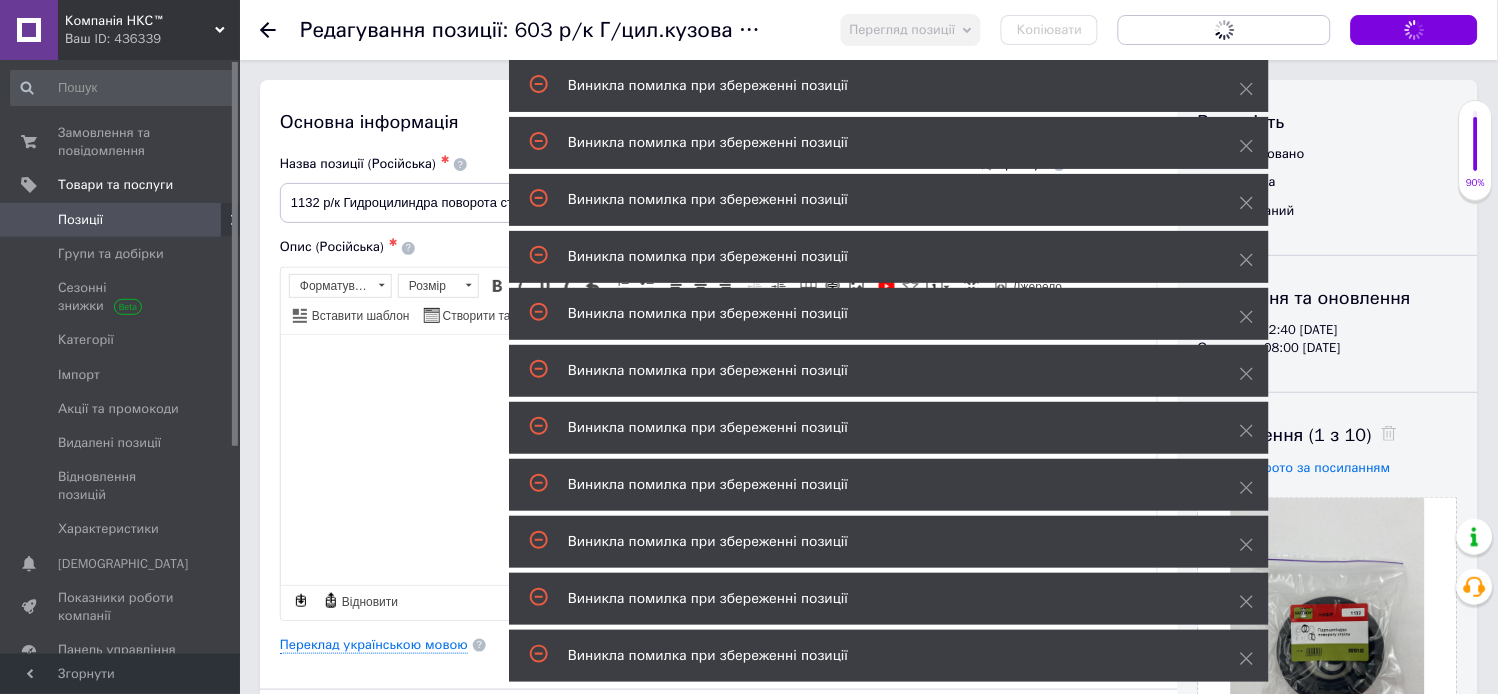 click on "Зберегти зміни" at bounding box center [1414, 30] 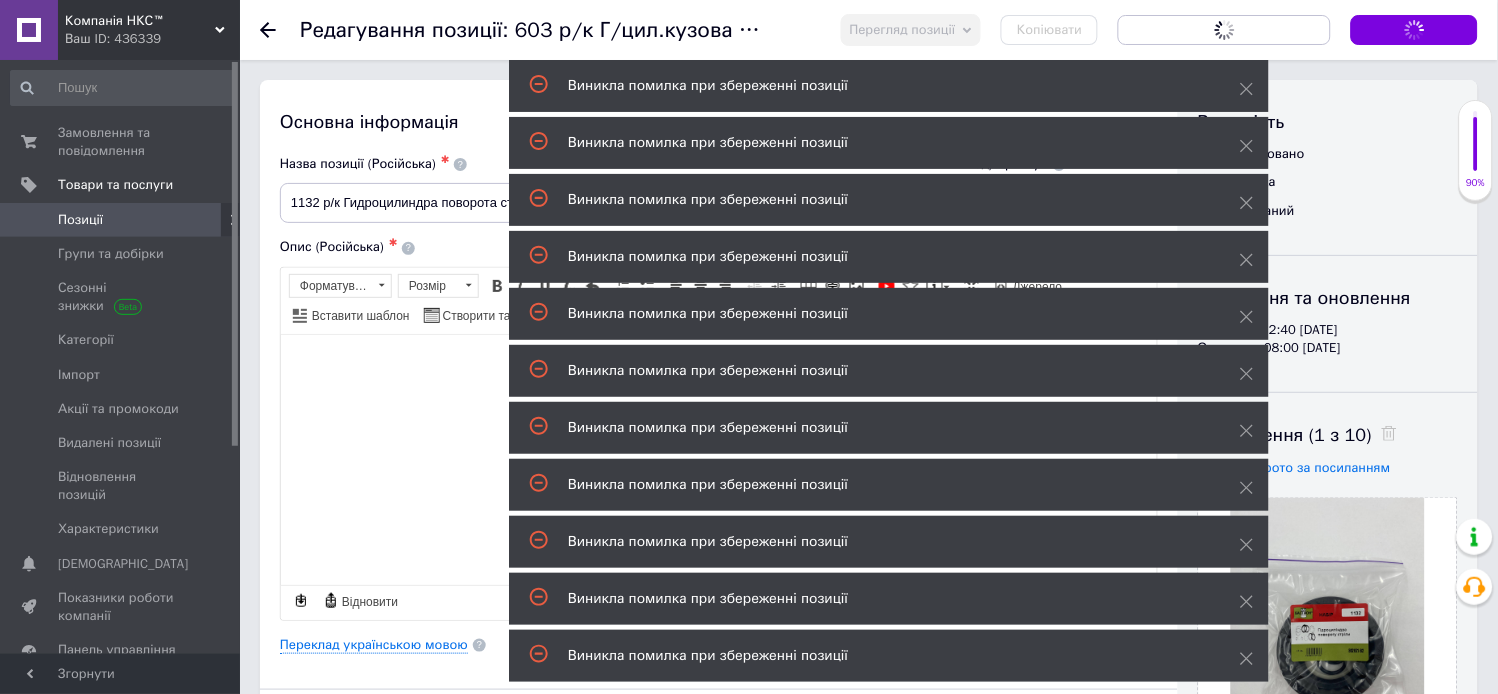click on "Зберегти зміни" at bounding box center [1414, 29] 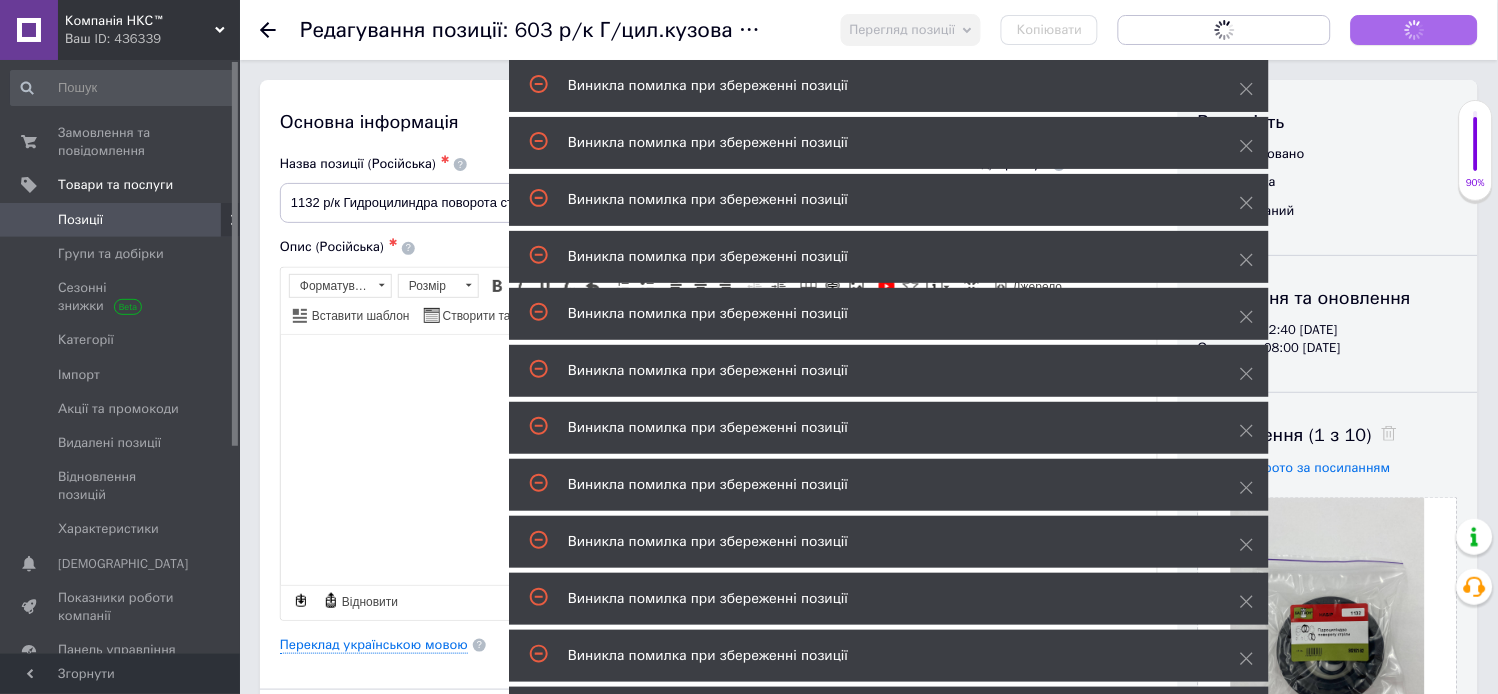 click on "Зберегти зміни" at bounding box center (1414, 30) 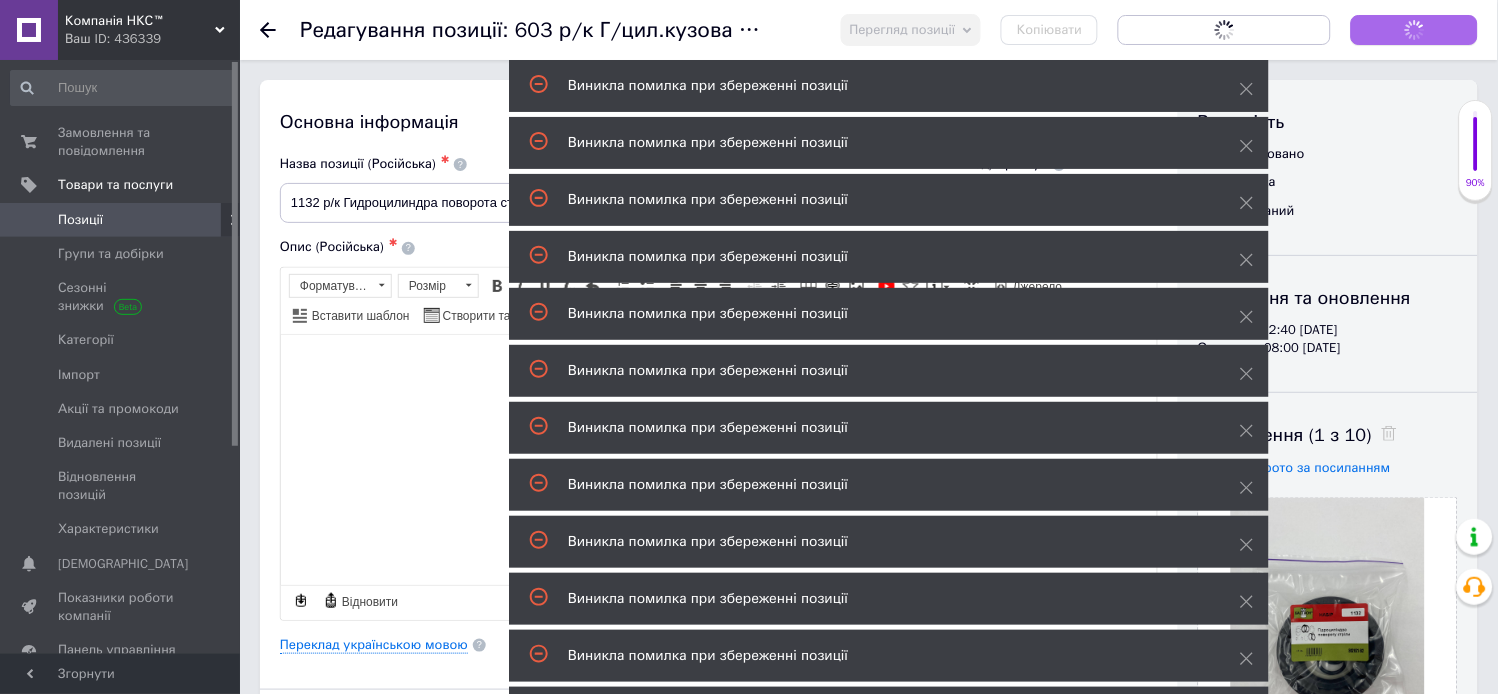 click on "Зберегти зміни" at bounding box center [1414, 30] 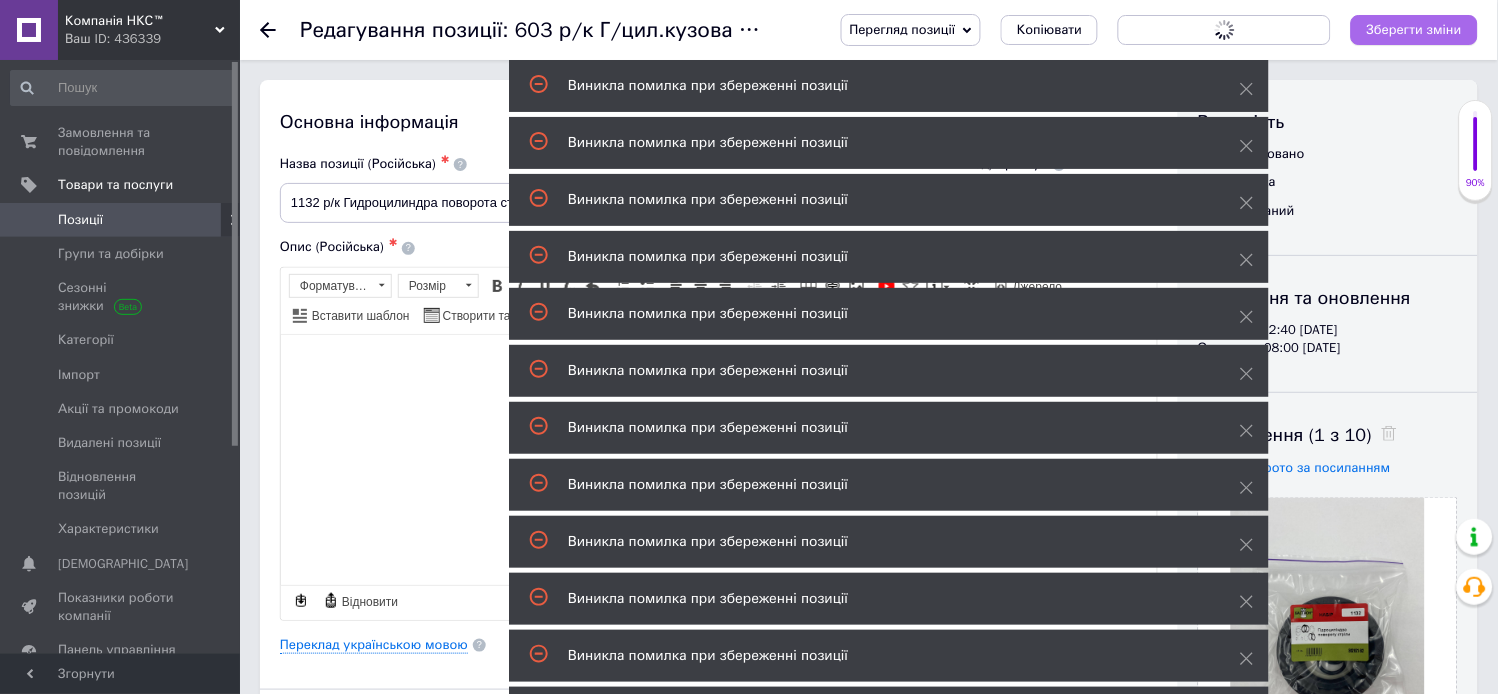 click on "Зберегти зміни" at bounding box center (1414, 29) 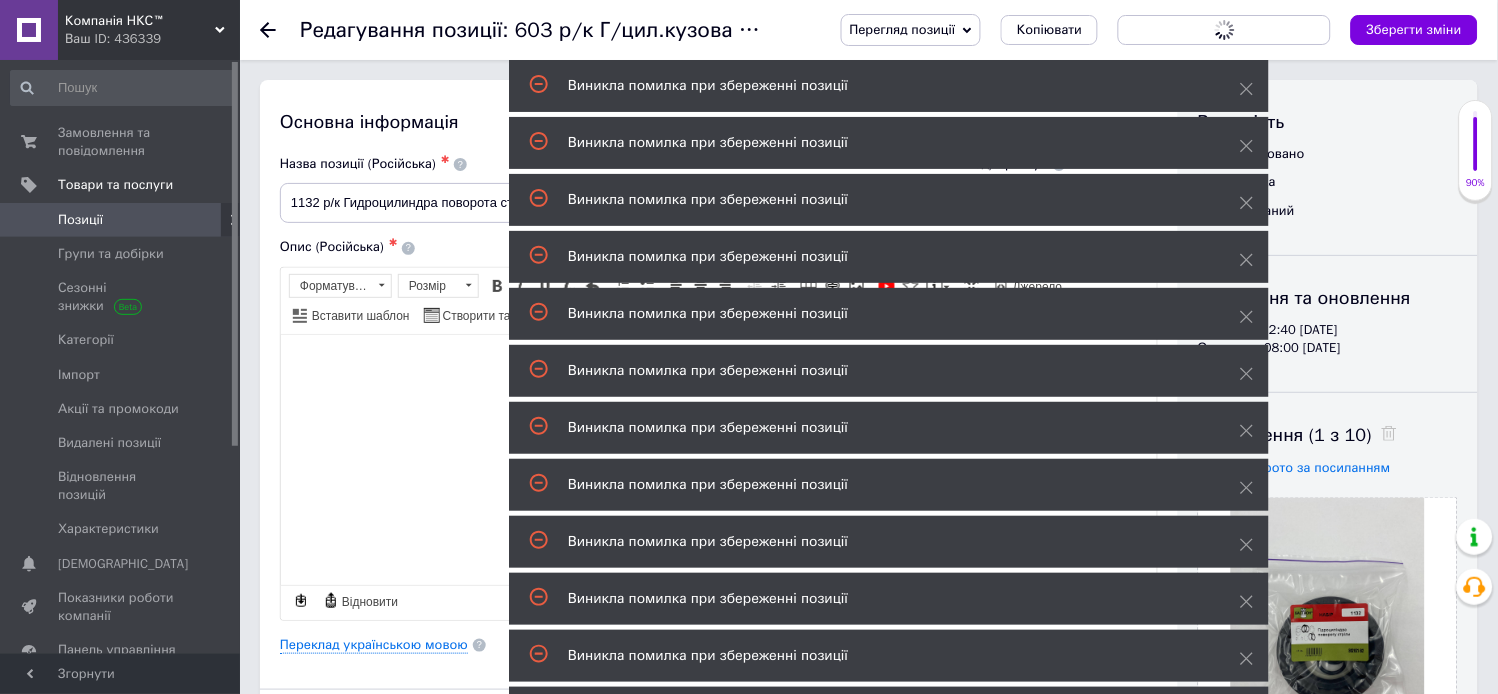 click on "Зберегти зміни" at bounding box center [1414, 30] 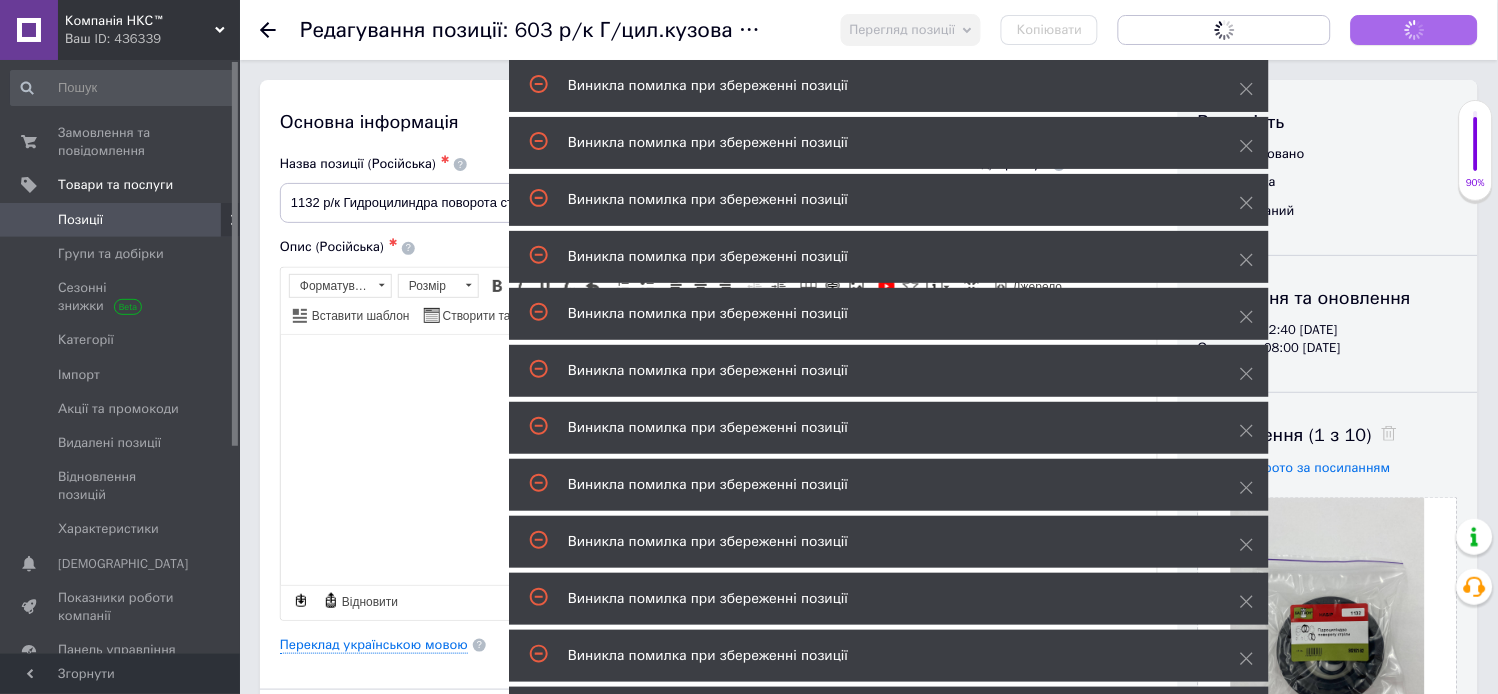 click on "Зберегти зміни" at bounding box center (1414, 30) 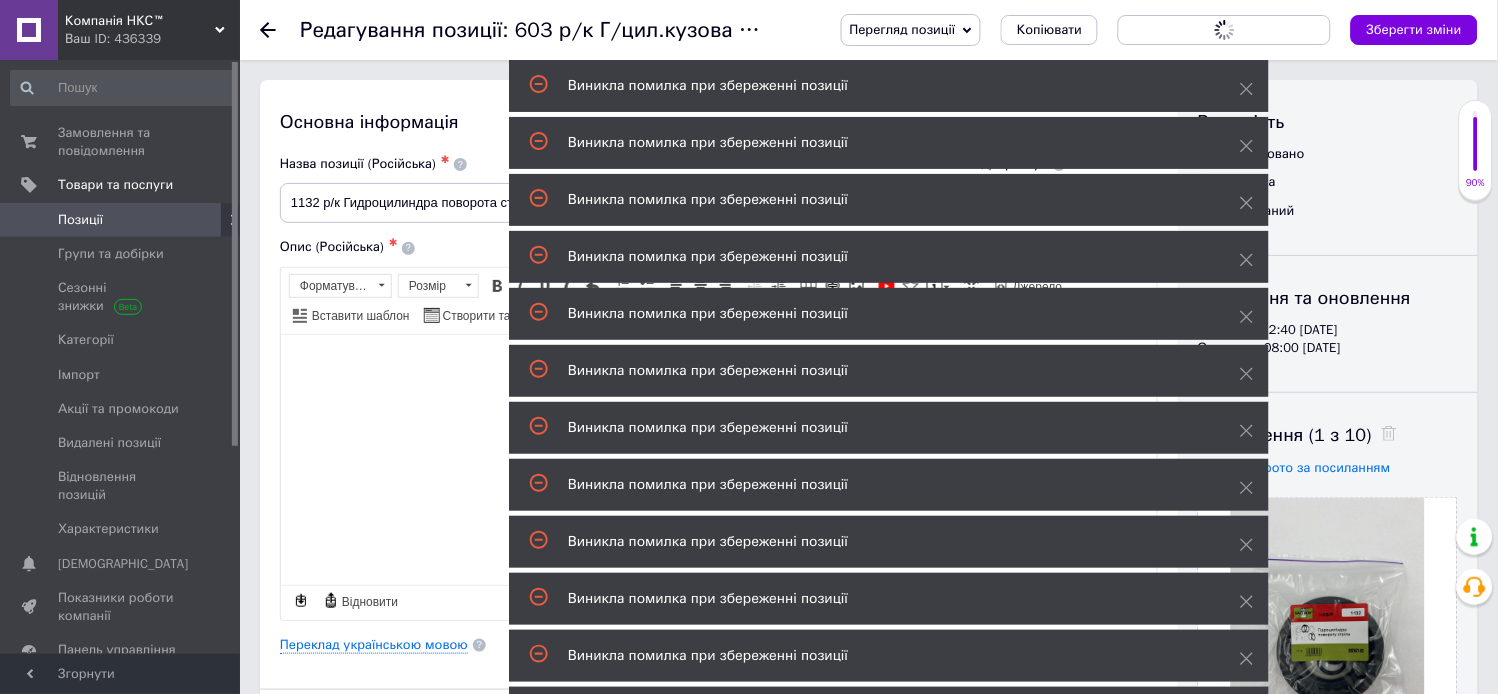 click on "Зберегти зміни" at bounding box center (1414, 29) 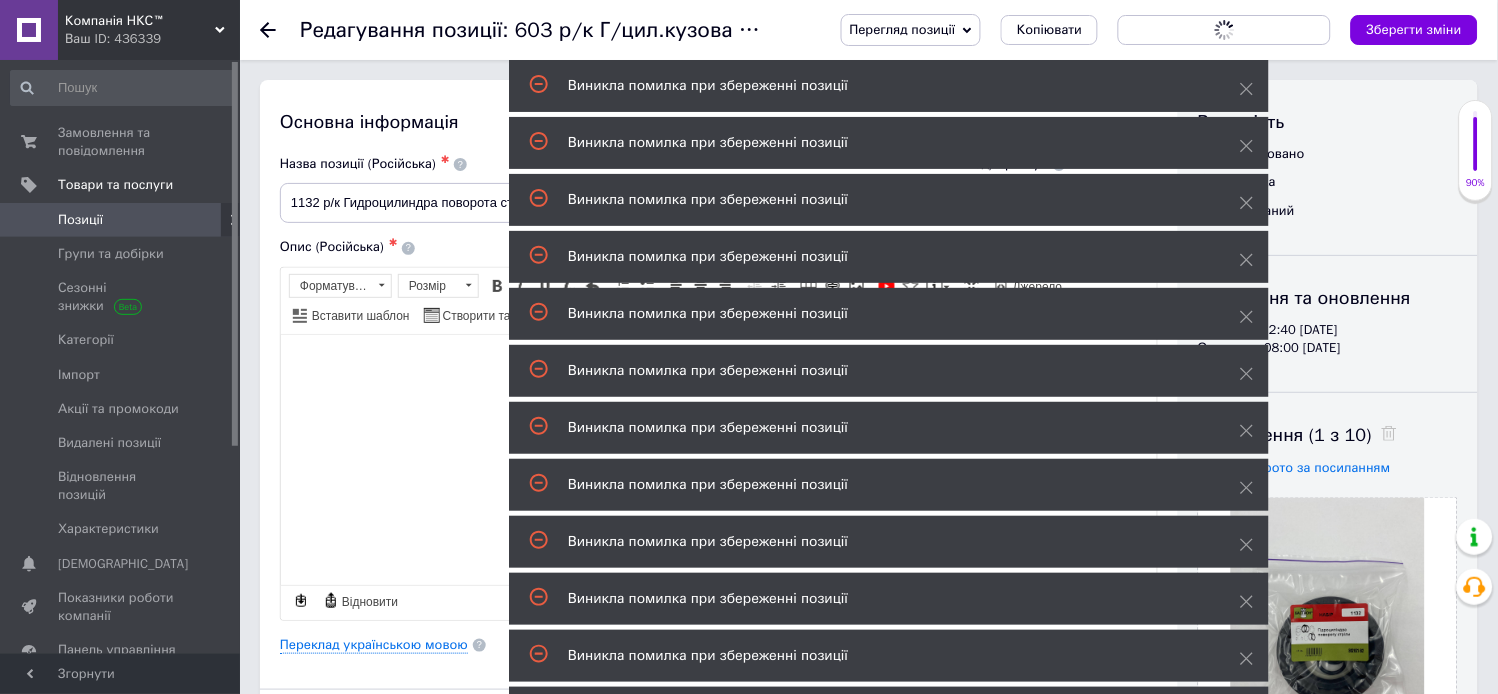 click on "Зберегти зміни" at bounding box center [1414, 30] 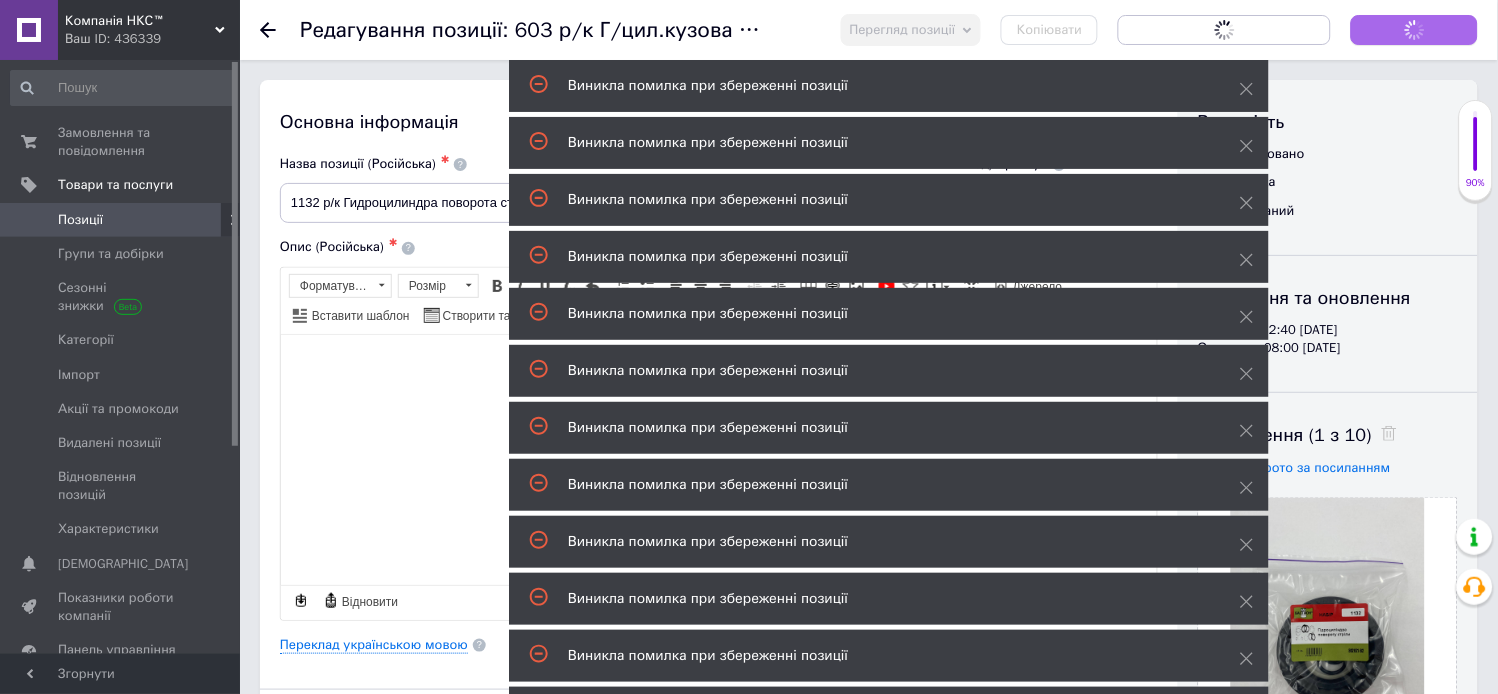 click on "Зберегти зміни" at bounding box center (1414, 30) 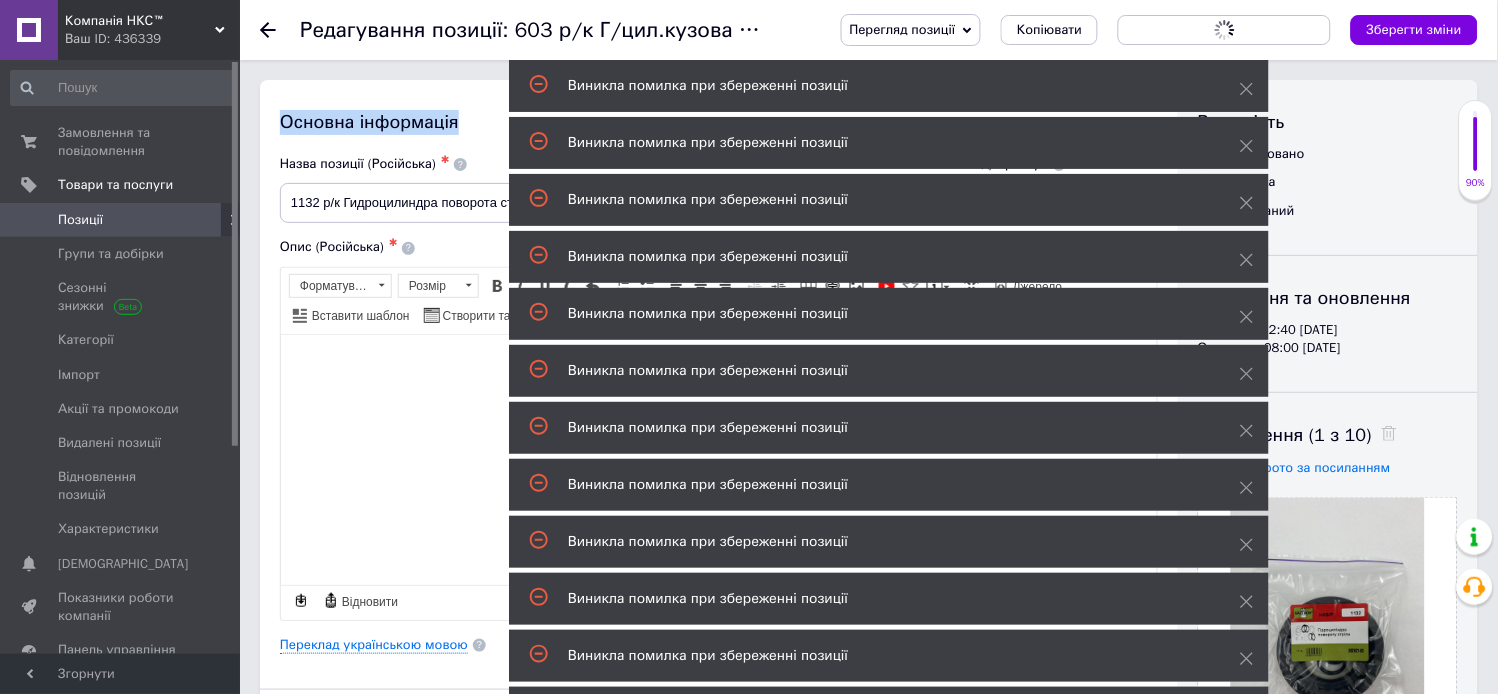 click on "Зберегти зміни" at bounding box center (1414, 30) 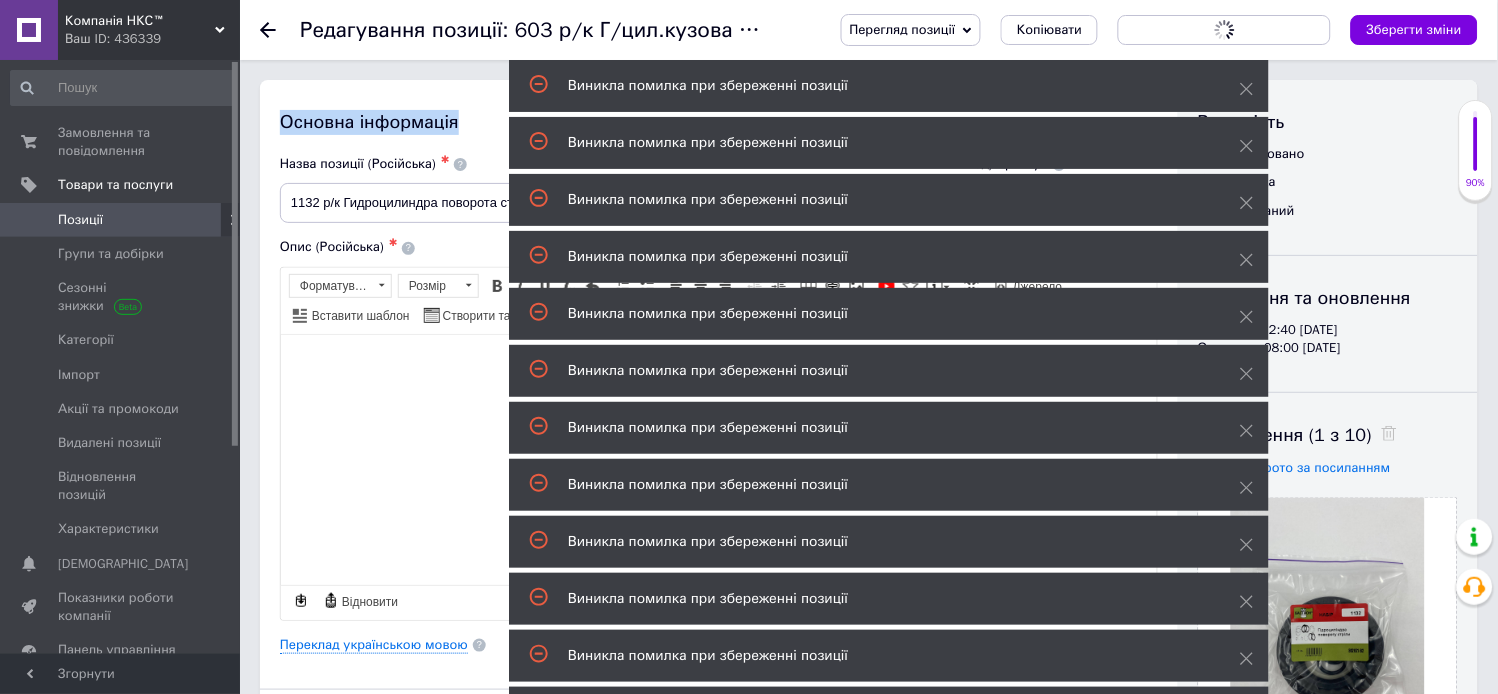 click on "Зберегти зміни" at bounding box center (1414, 30) 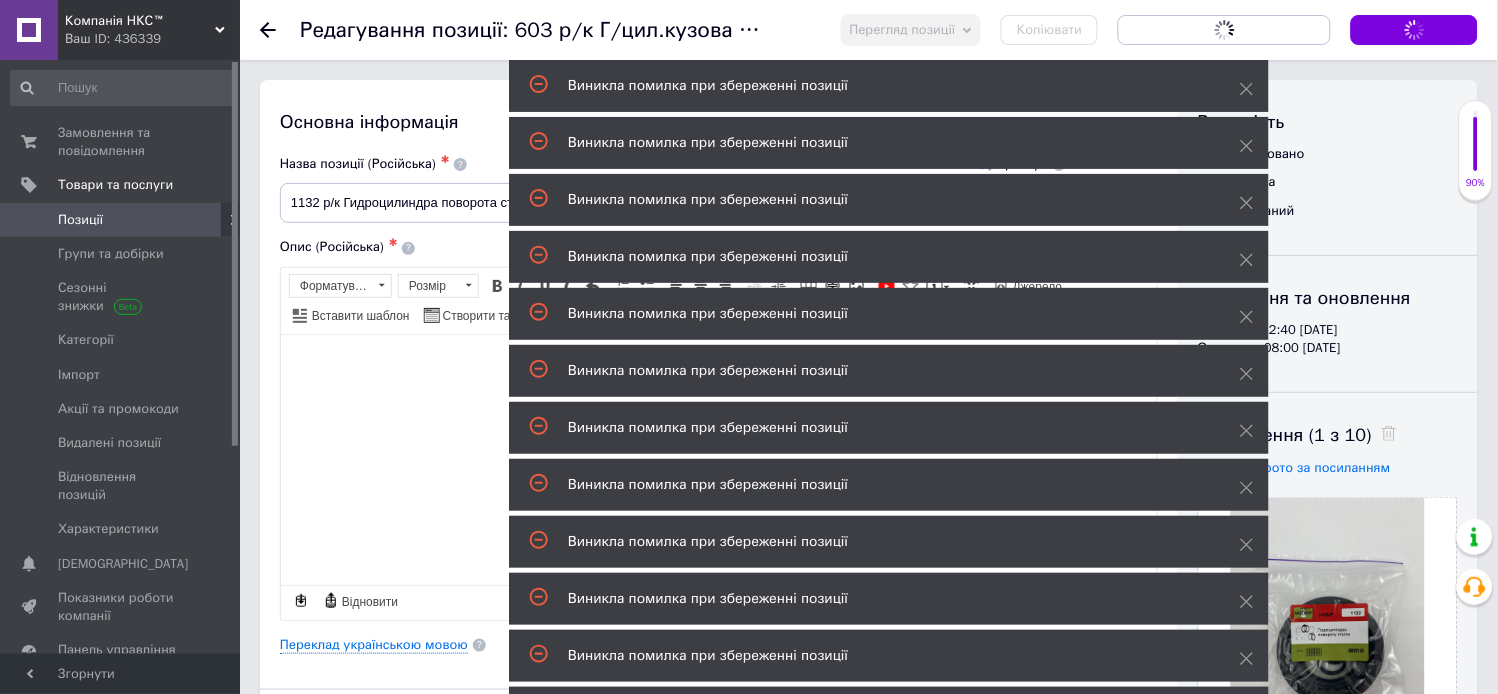 click on "Зберегти зміни" at bounding box center (1414, 30) 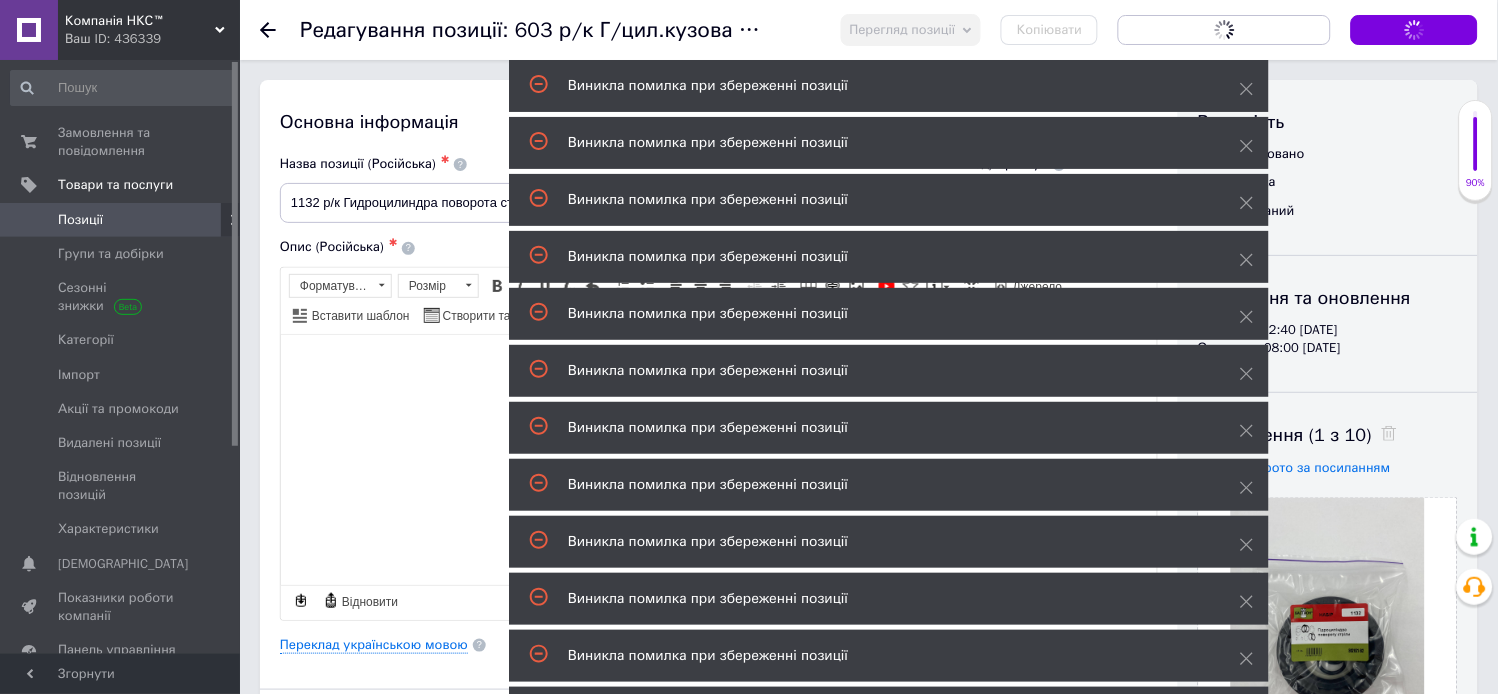 click on "Зберегти зміни" at bounding box center [1414, 30] 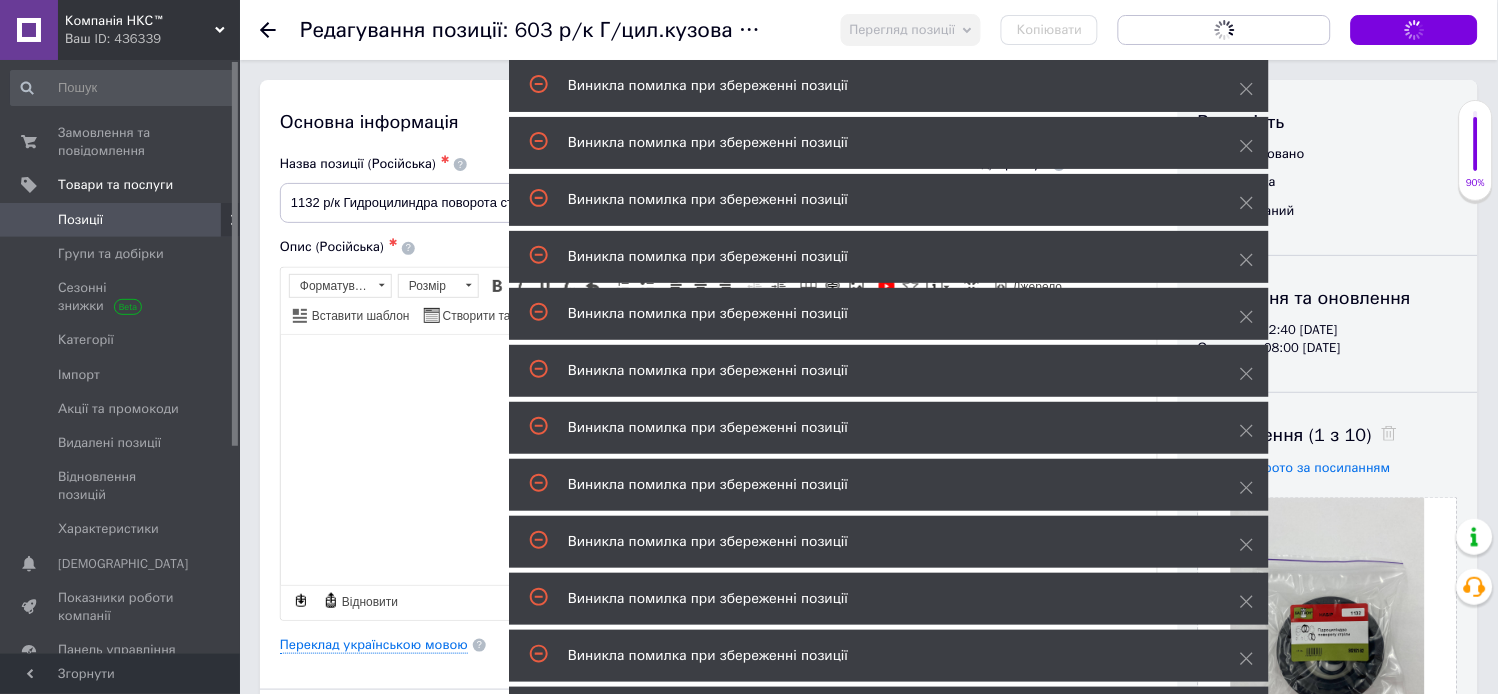 click on "Перегляд позиції Зберегти та переглянути на сайті Зберегти та переглянути на маркетплейсі Копіювати Зберегти, перейти до списку Зберегти зміни" at bounding box center (1139, 30) 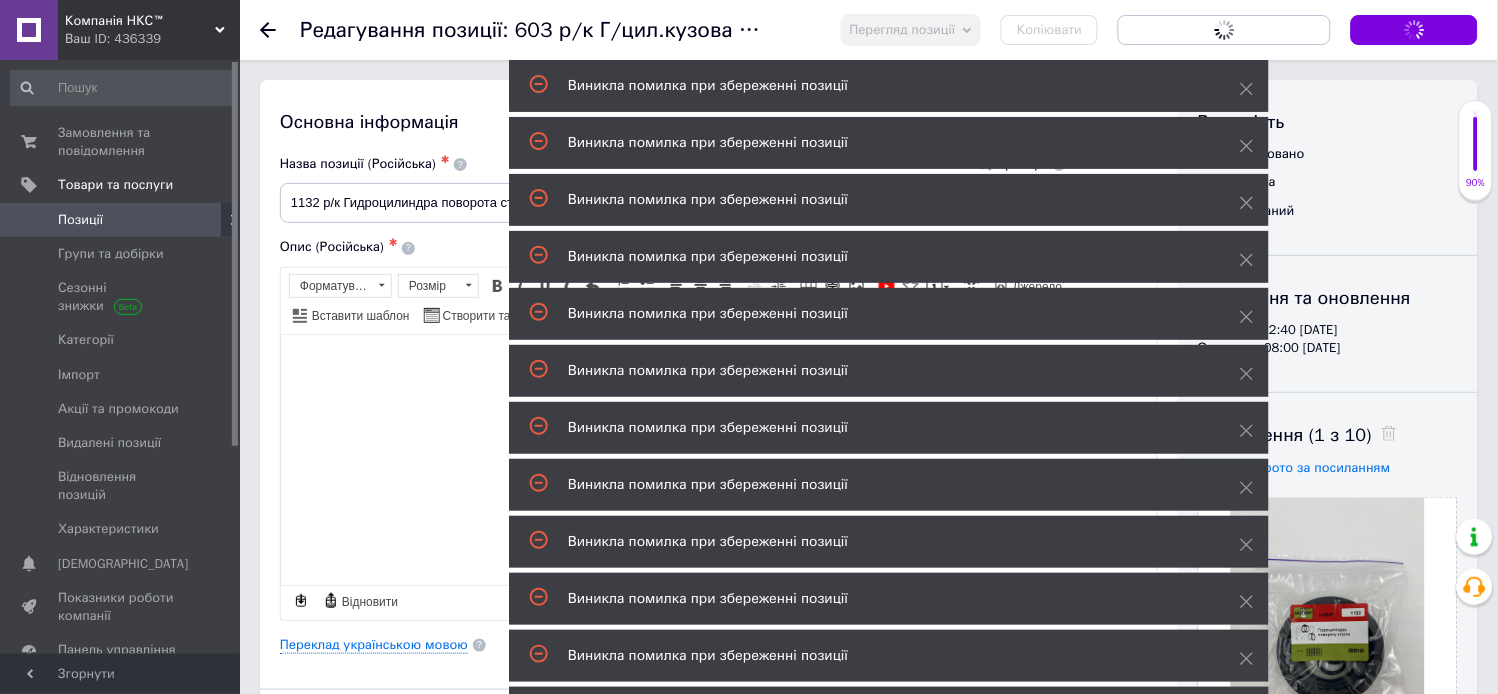 click on "Перегляд позиції Зберегти та переглянути на сайті Зберегти та переглянути на маркетплейсі Копіювати Зберегти, перейти до списку Зберегти зміни" at bounding box center [1139, 30] 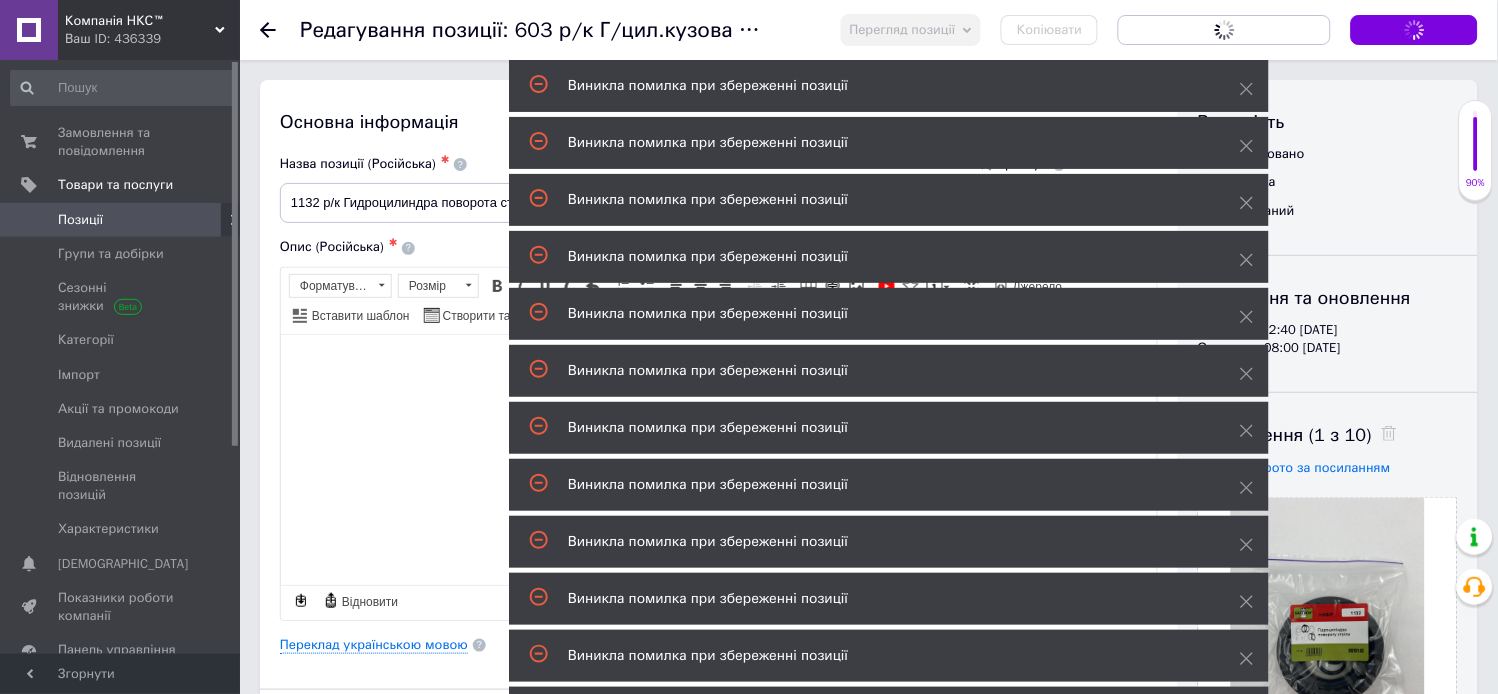 click on "Зберегти зміни" at bounding box center [1414, 30] 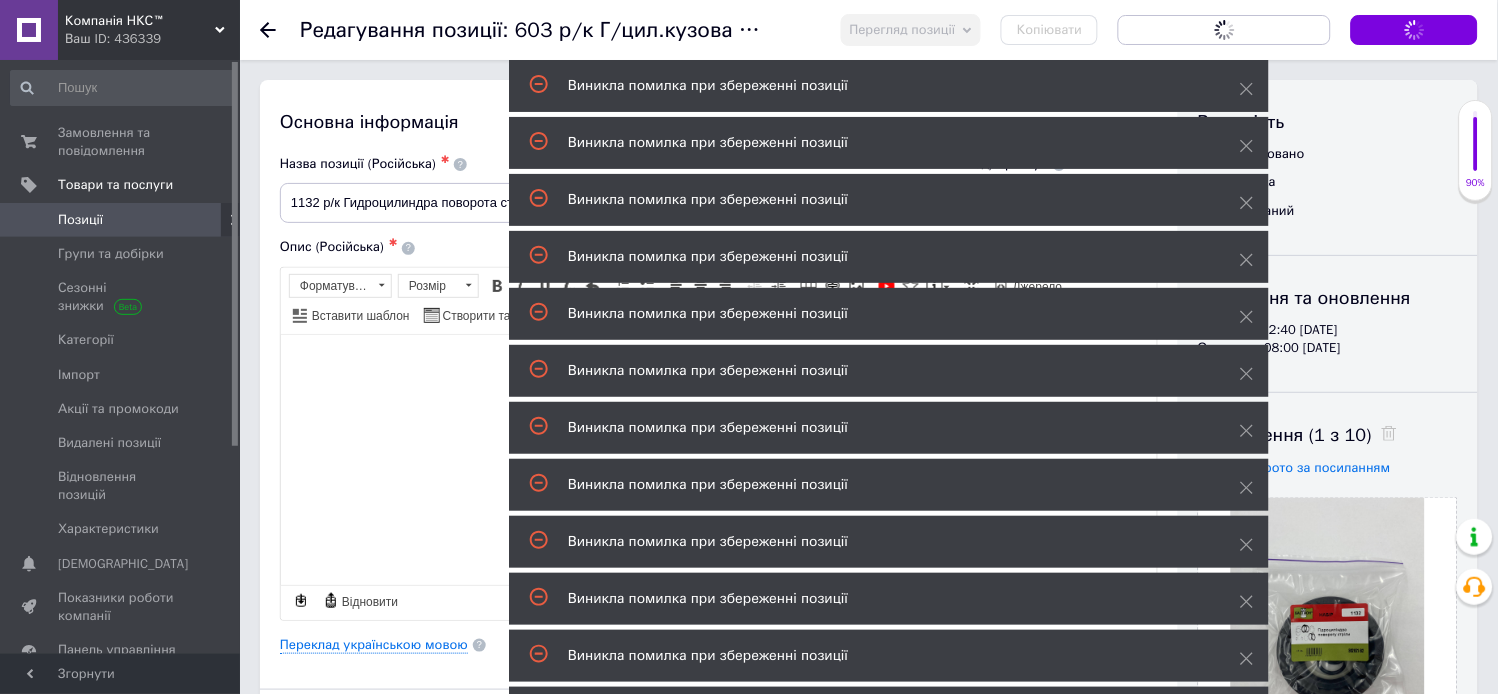 click on "Зберегти зміни" at bounding box center [1414, 30] 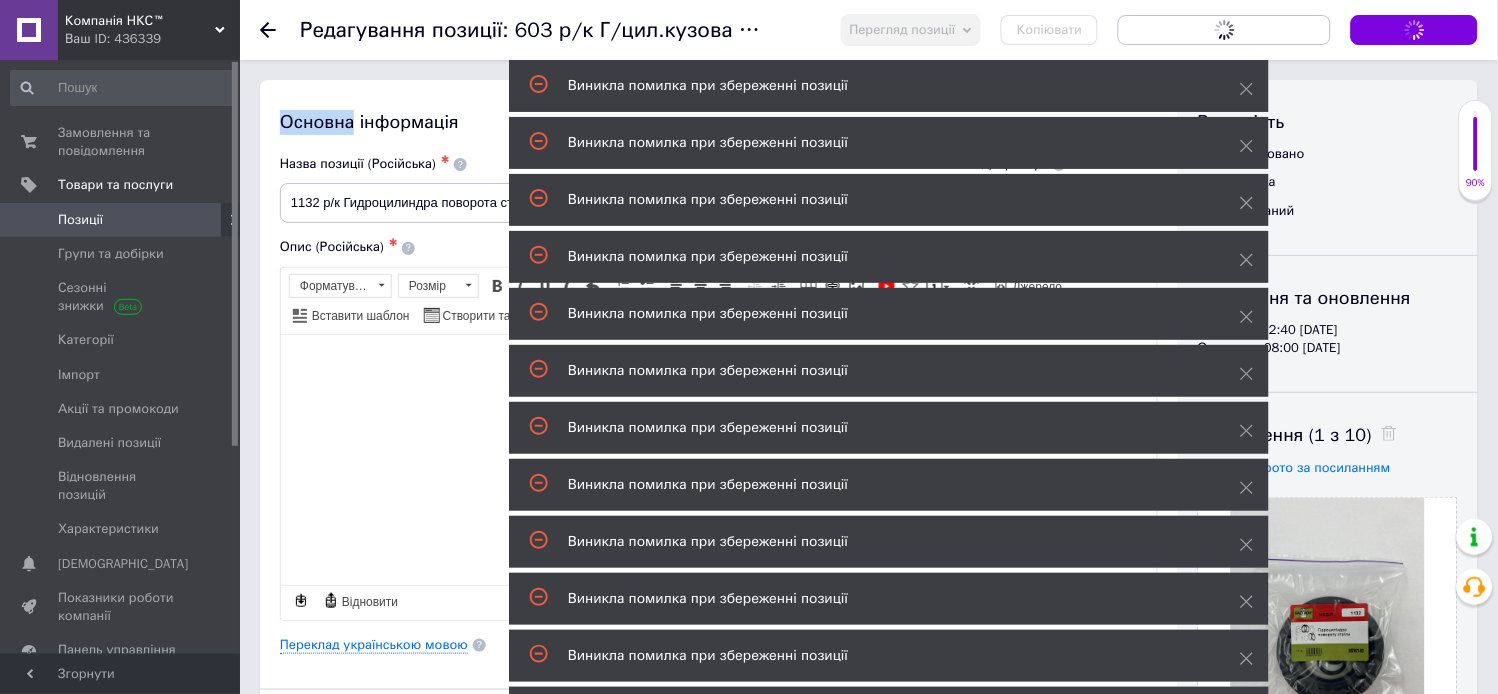 click on "Зберегти зміни" at bounding box center [1414, 30] 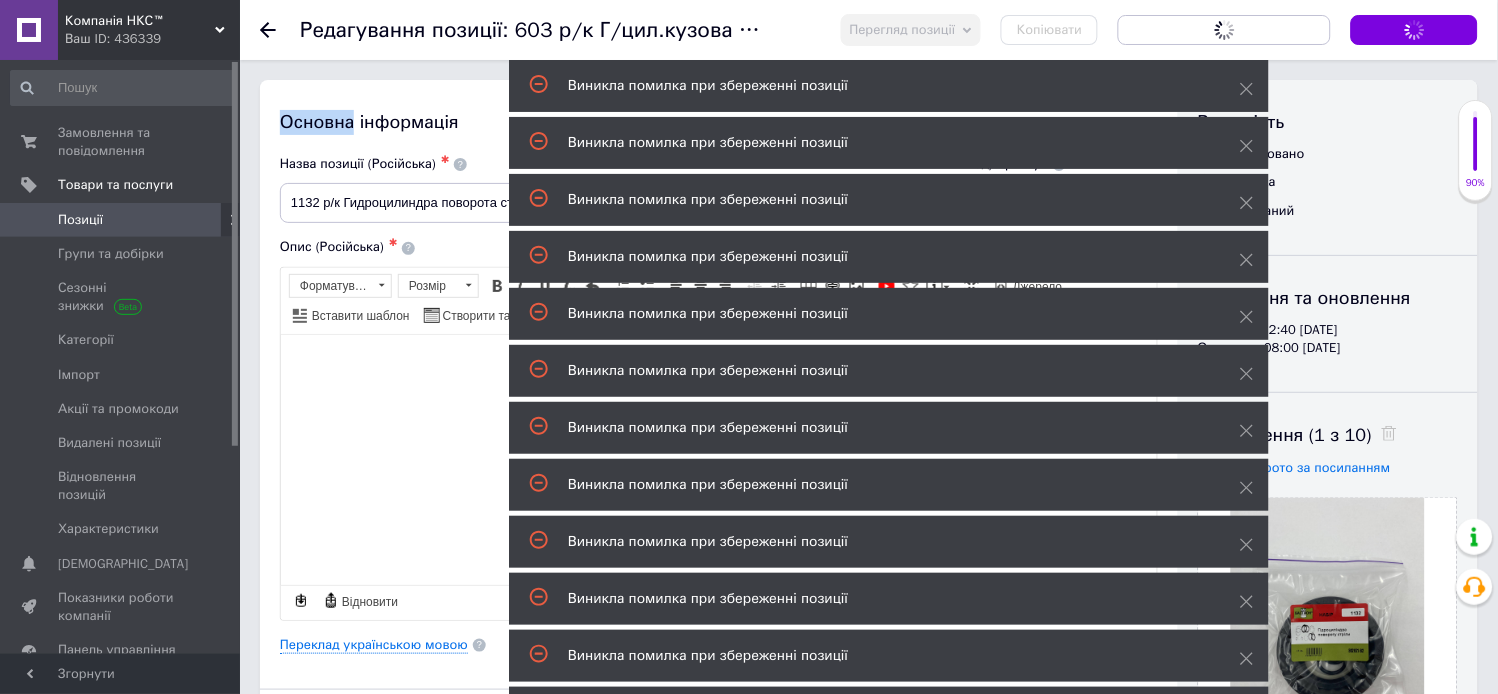 click on "Зберегти зміни" at bounding box center (1414, 30) 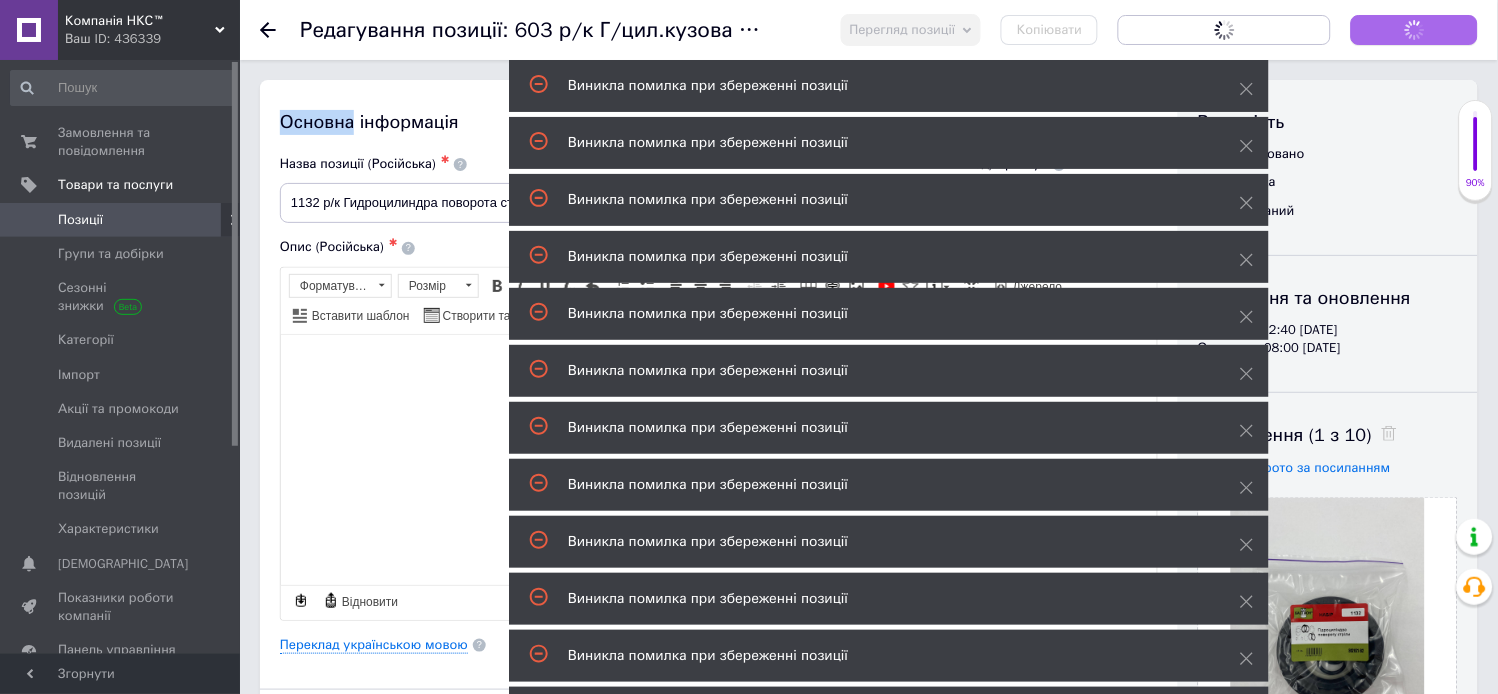click on "Зберегти зміни" at bounding box center (1414, 30) 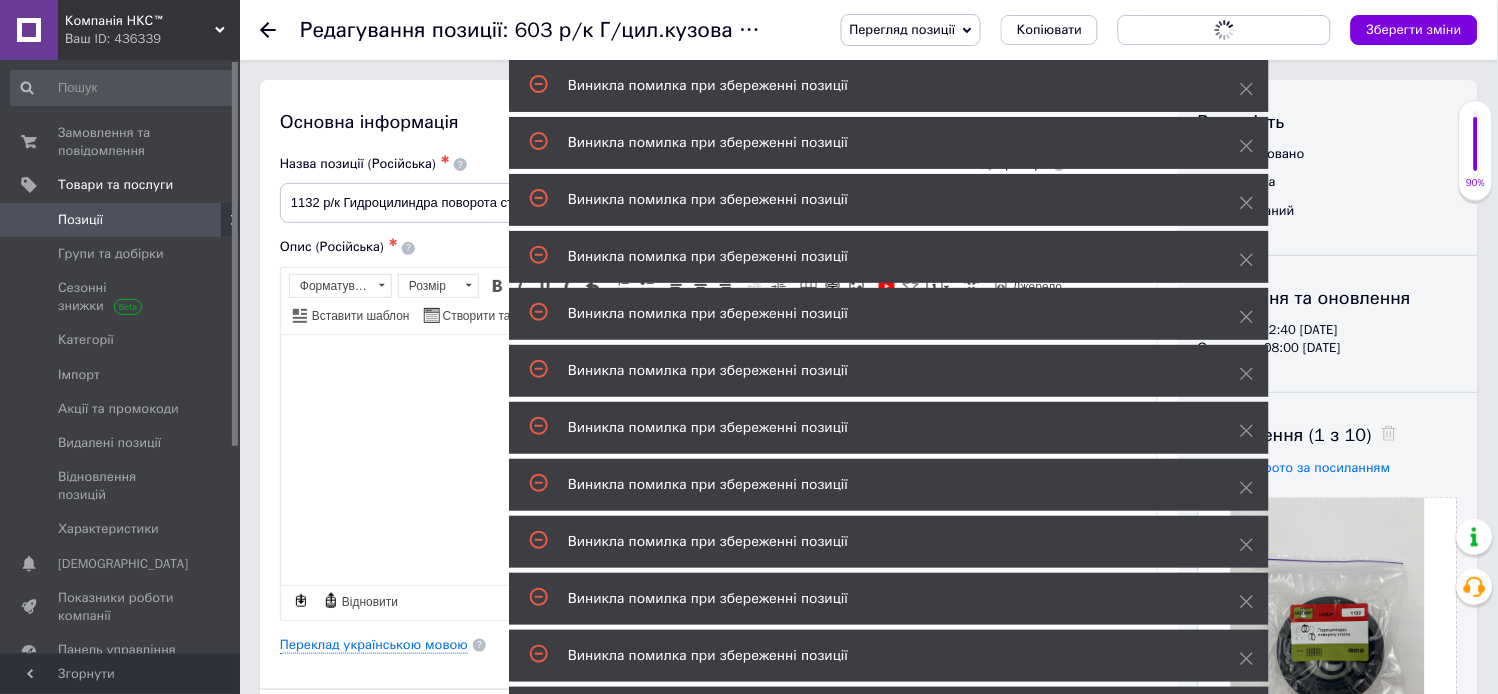 click on "Зберегти зміни" at bounding box center [1414, 29] 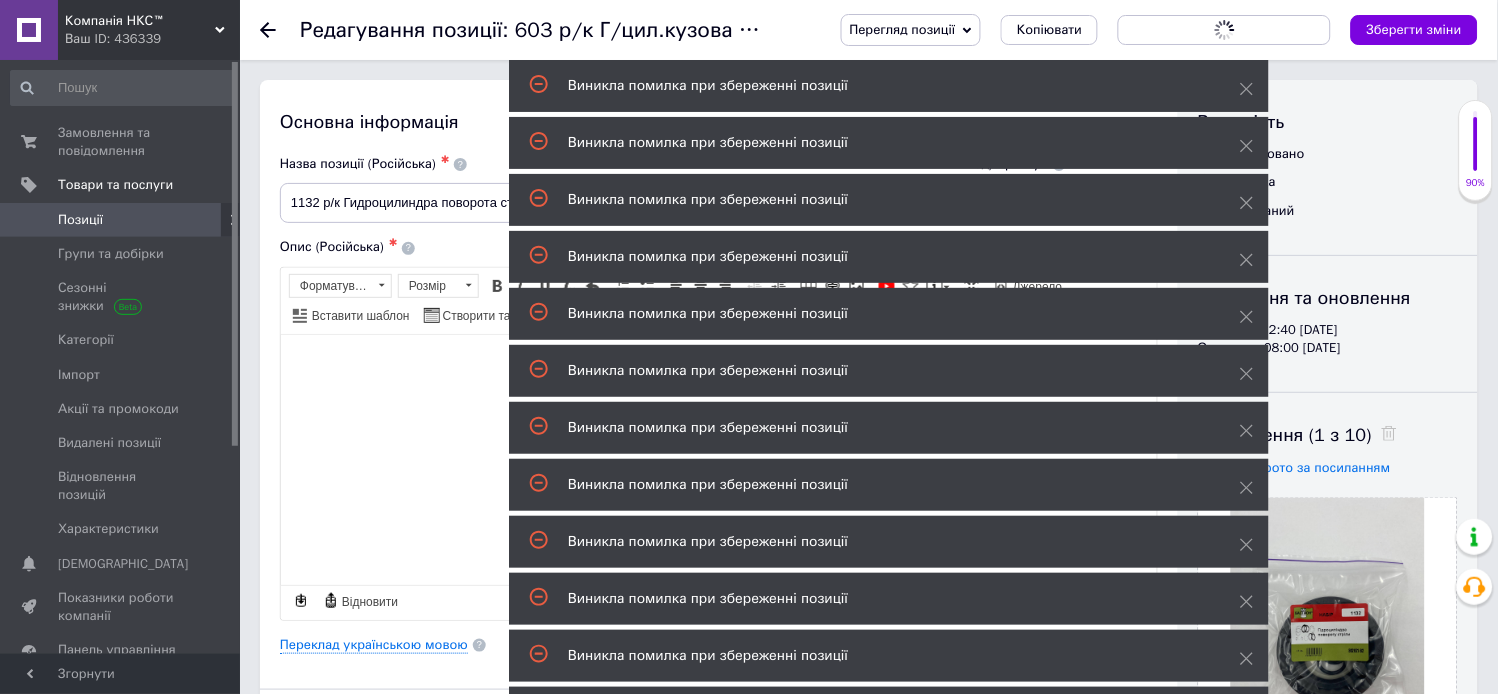 click on "Зберегти зміни" at bounding box center (1414, 30) 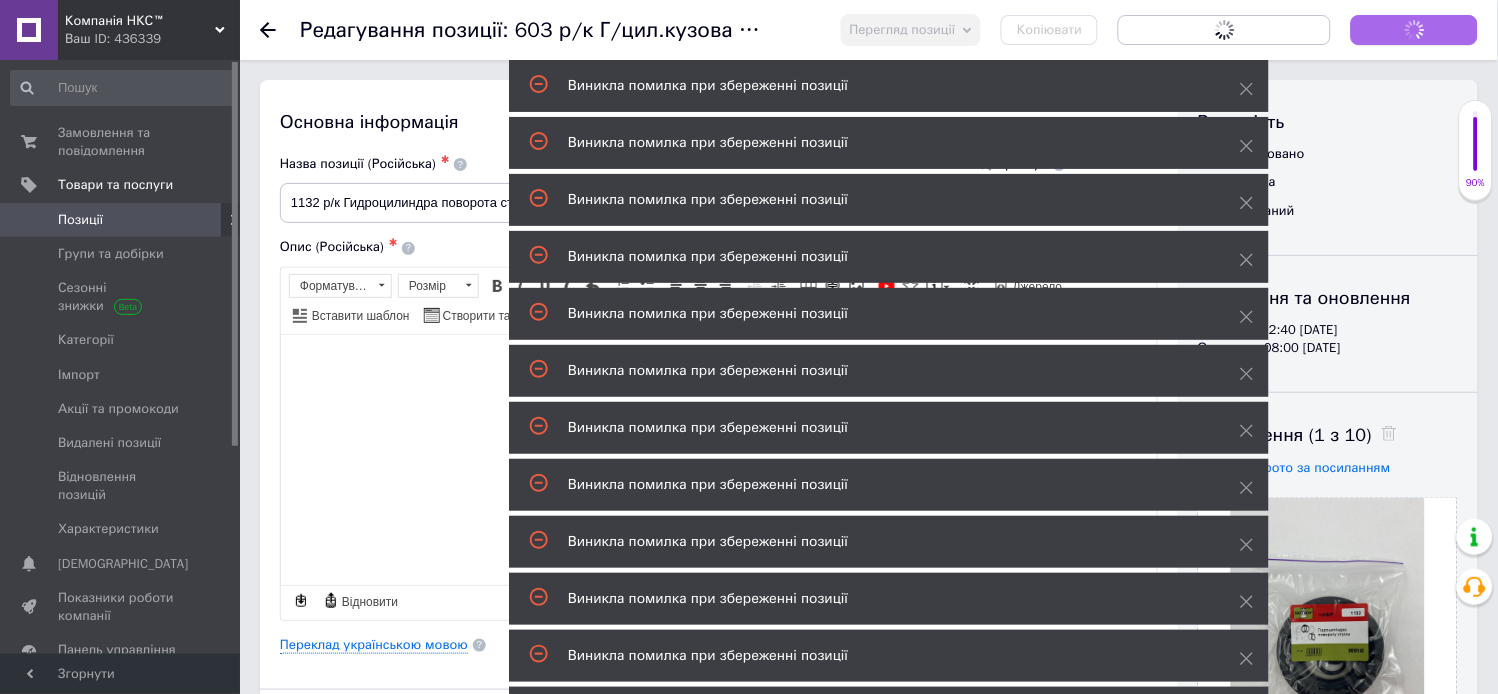 drag, startPoint x: 1405, startPoint y: 24, endPoint x: 1414, endPoint y: 35, distance: 14.21267 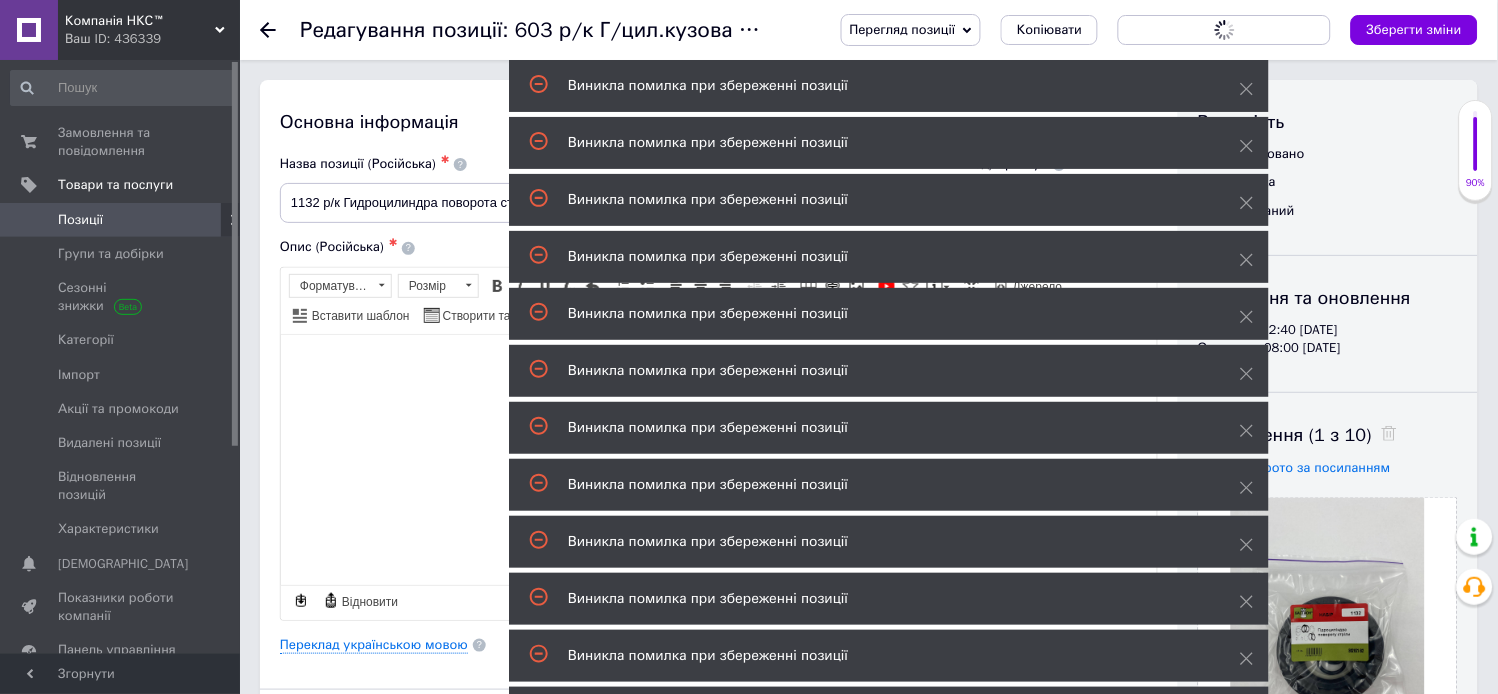 click on "Зберегти зміни" at bounding box center [1414, 29] 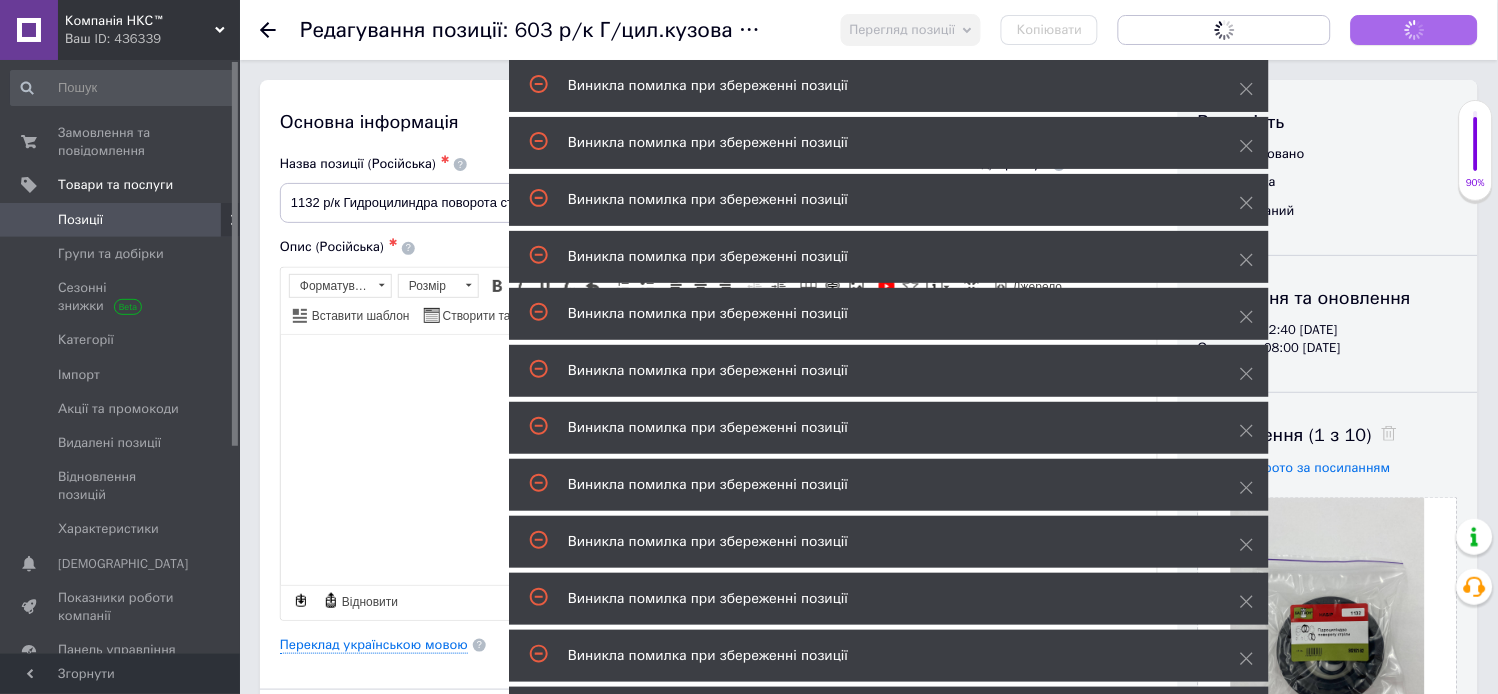 click on "Зберегти зміни" at bounding box center (1414, 30) 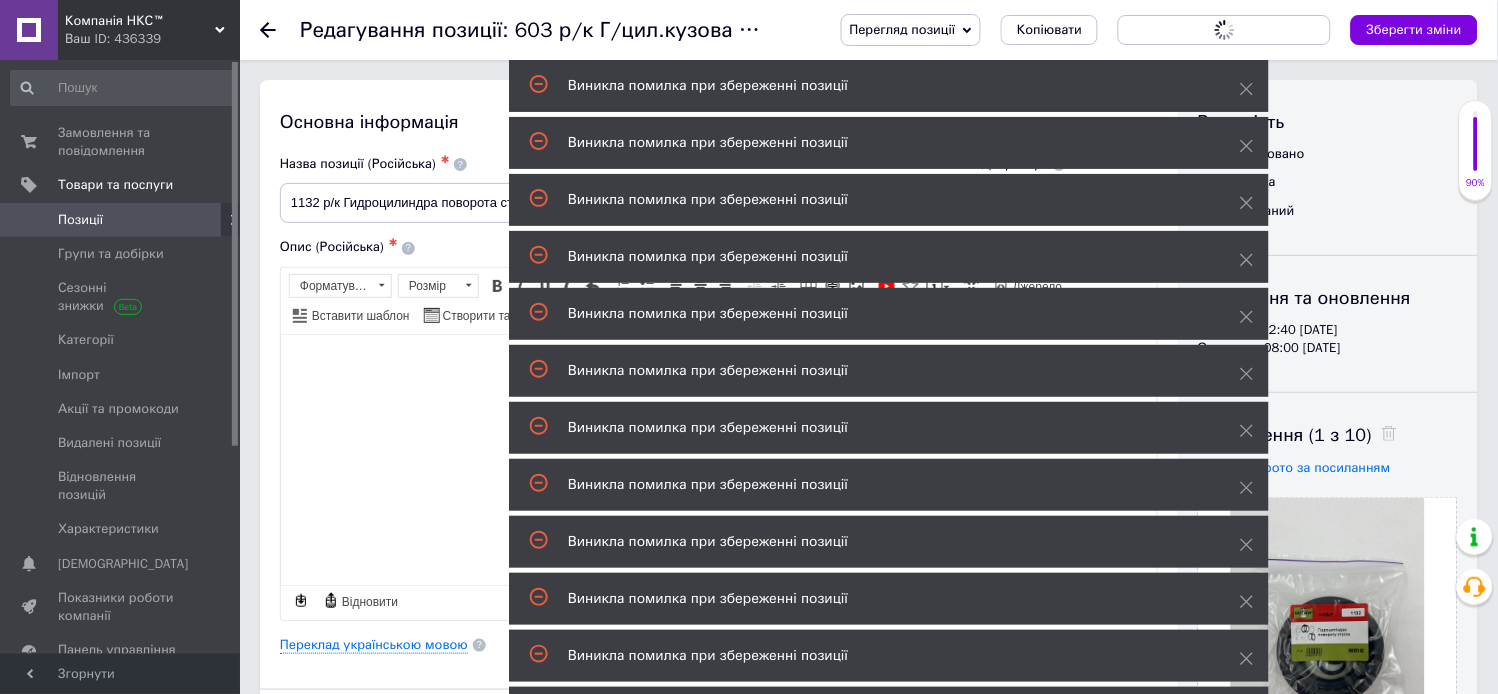click on "Зберегти зміни" at bounding box center [1414, 29] 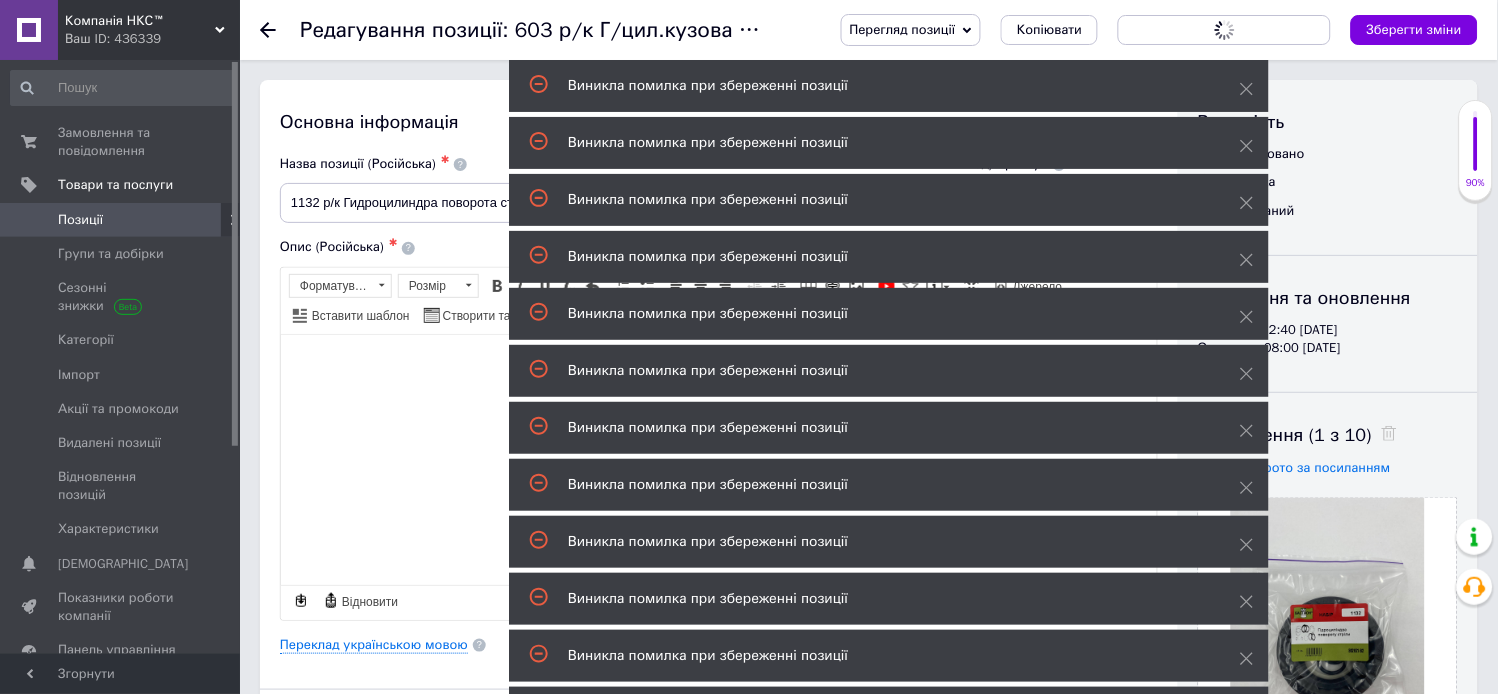 click on "Зберегти зміни" at bounding box center [1414, 30] 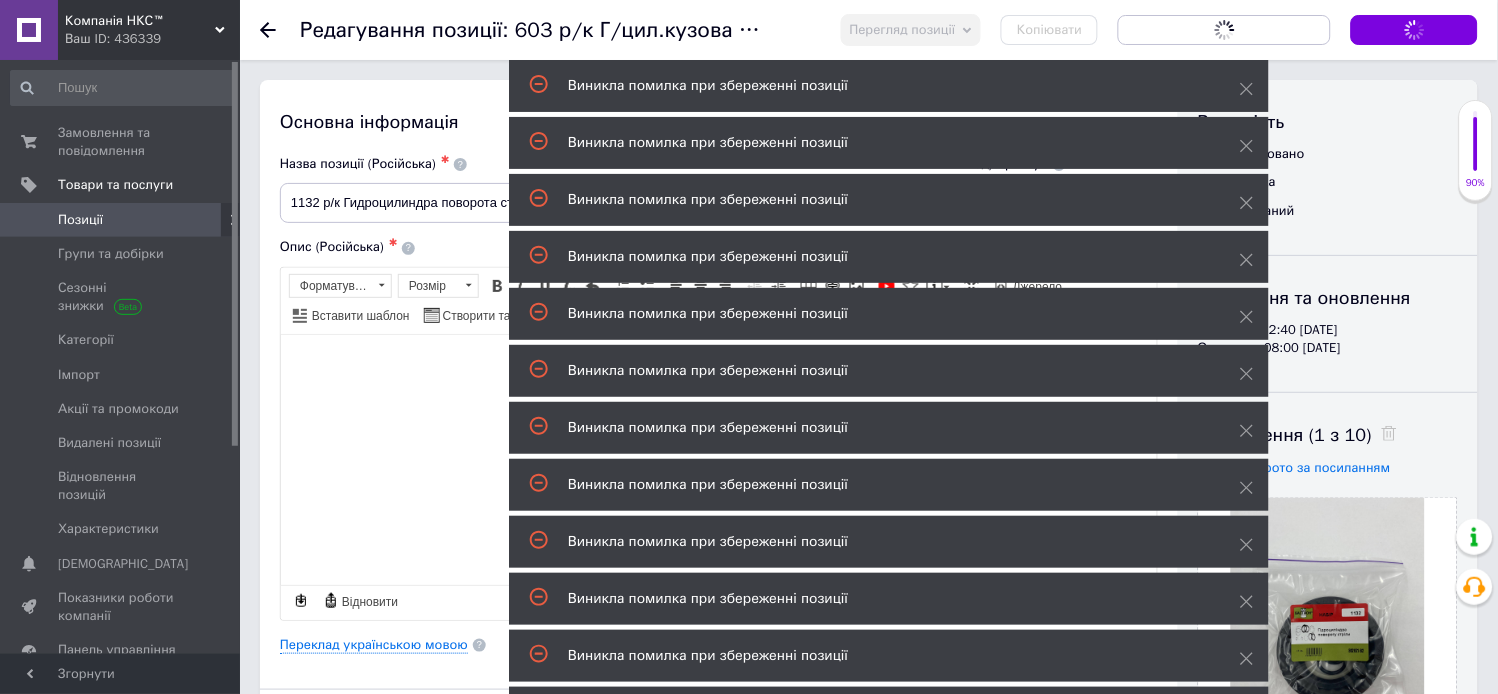 click on "Зберегти зміни" at bounding box center (1414, 30) 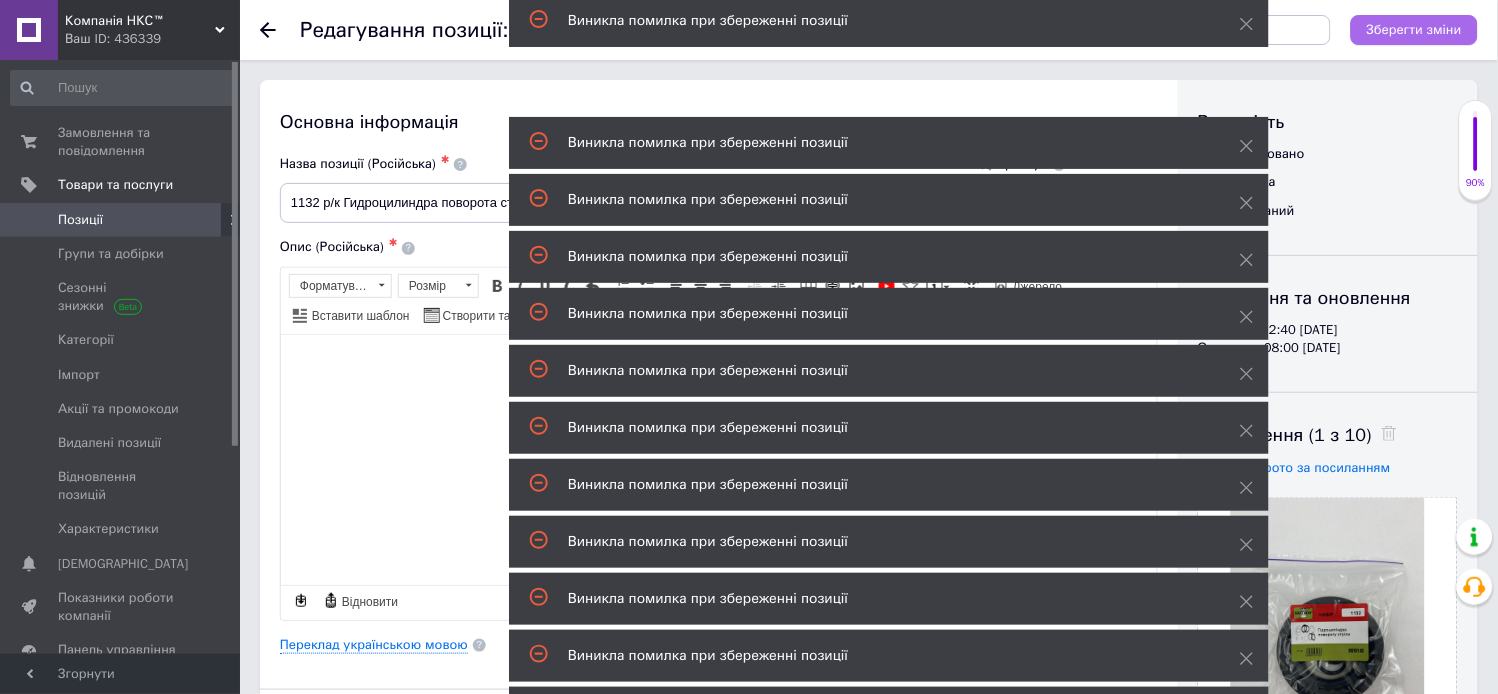 click on "Зберегти зміни" at bounding box center [1414, 30] 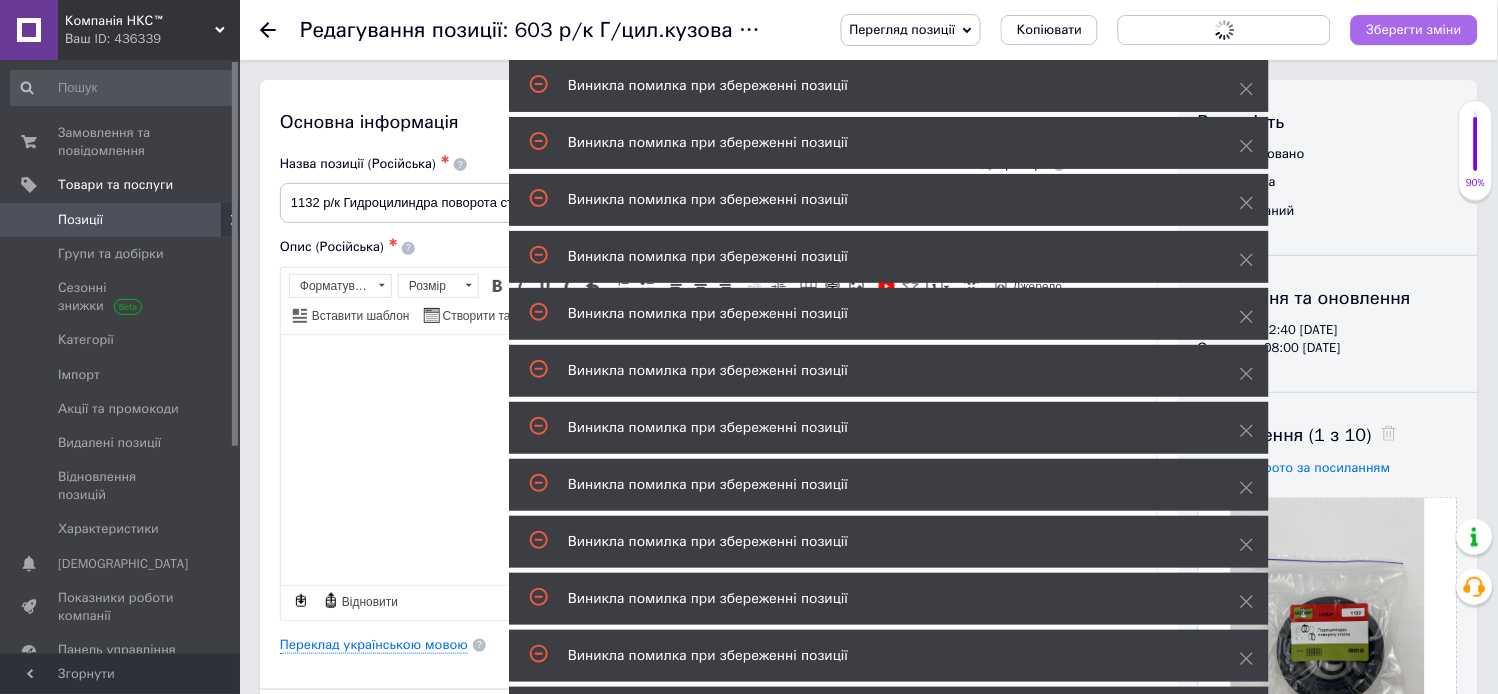 click on "Зберегти зміни" at bounding box center [1414, 30] 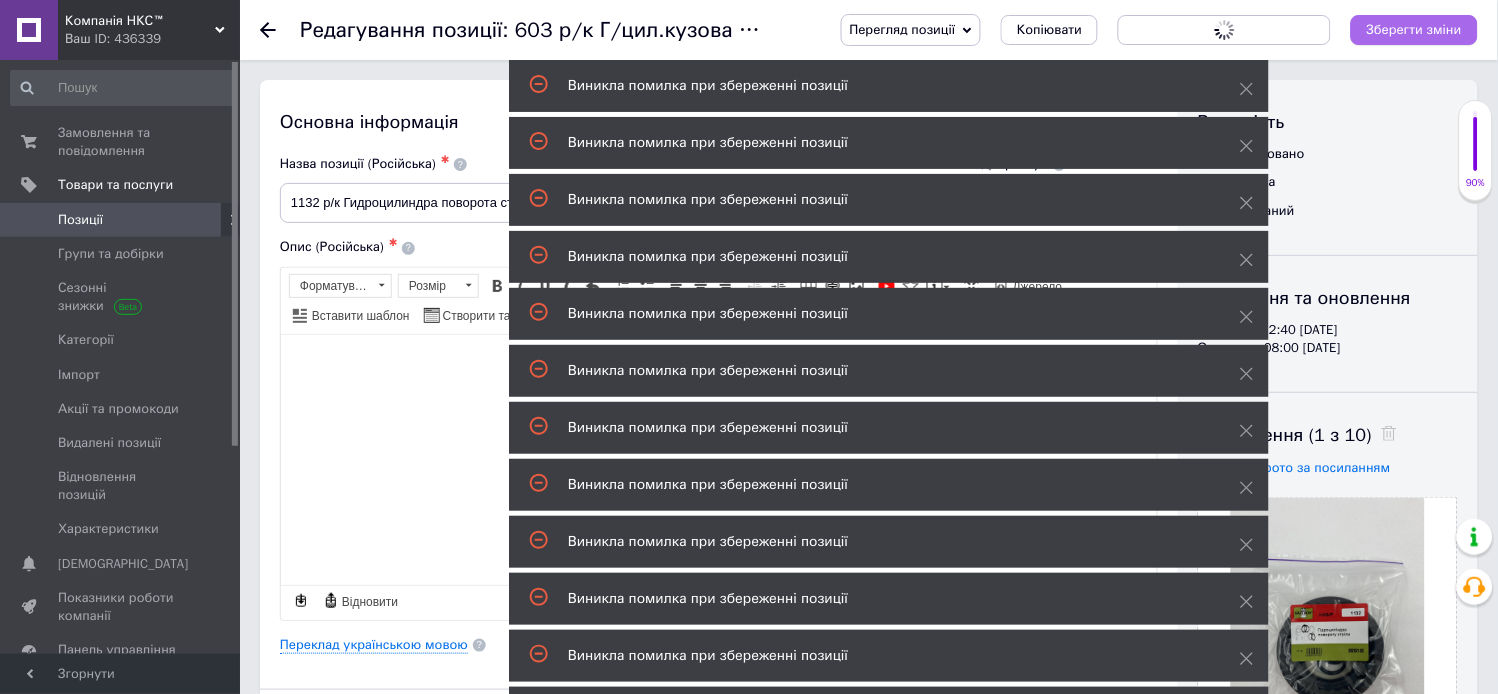 click on "Зберегти зміни" at bounding box center (1414, 30) 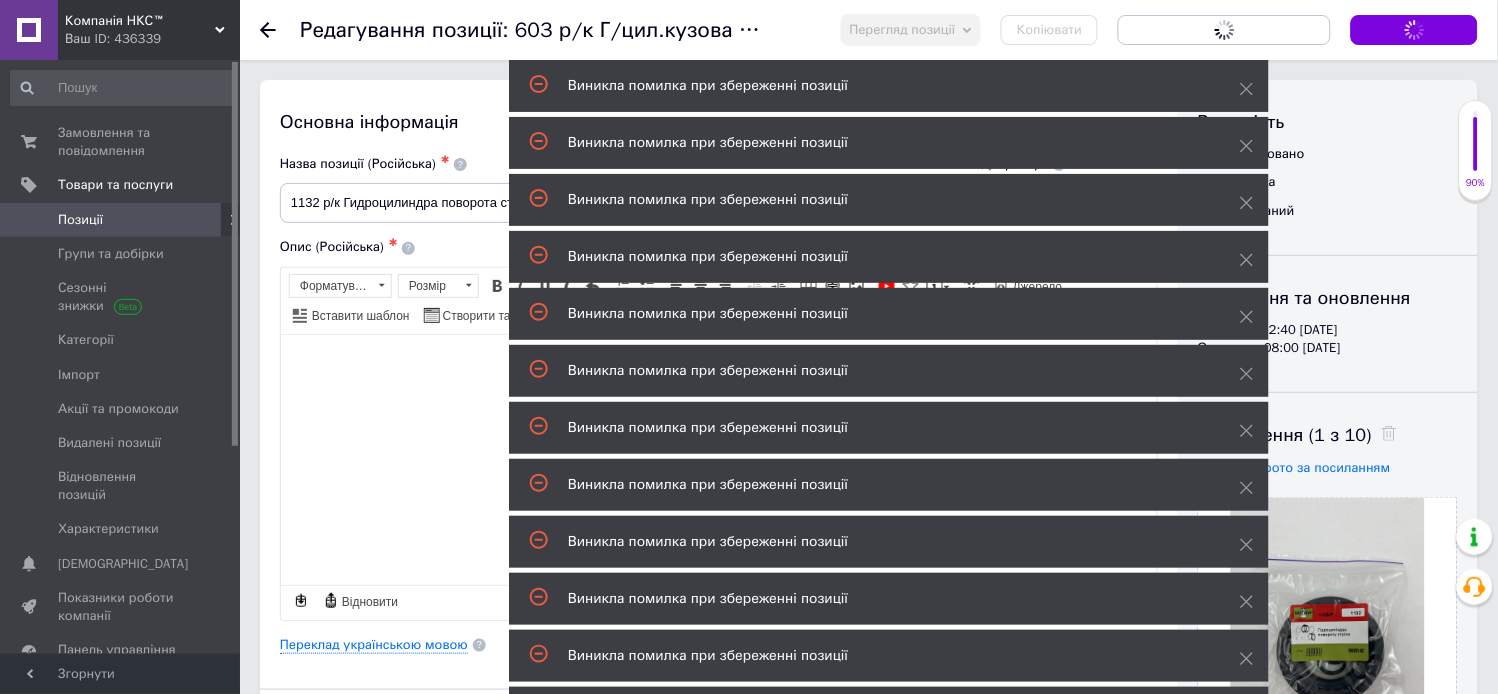 click on "Зберегти зміни" at bounding box center (1414, 30) 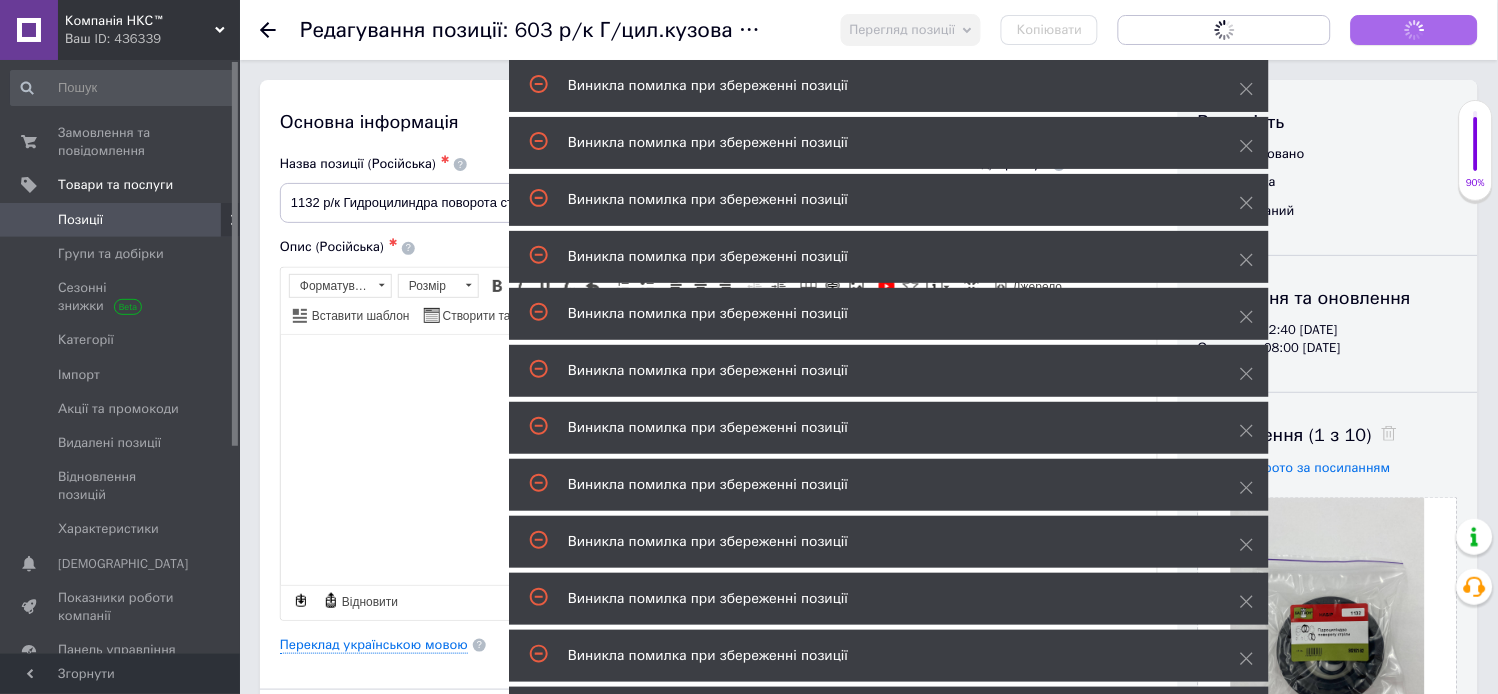 click on "Зберегти зміни" at bounding box center (1414, 30) 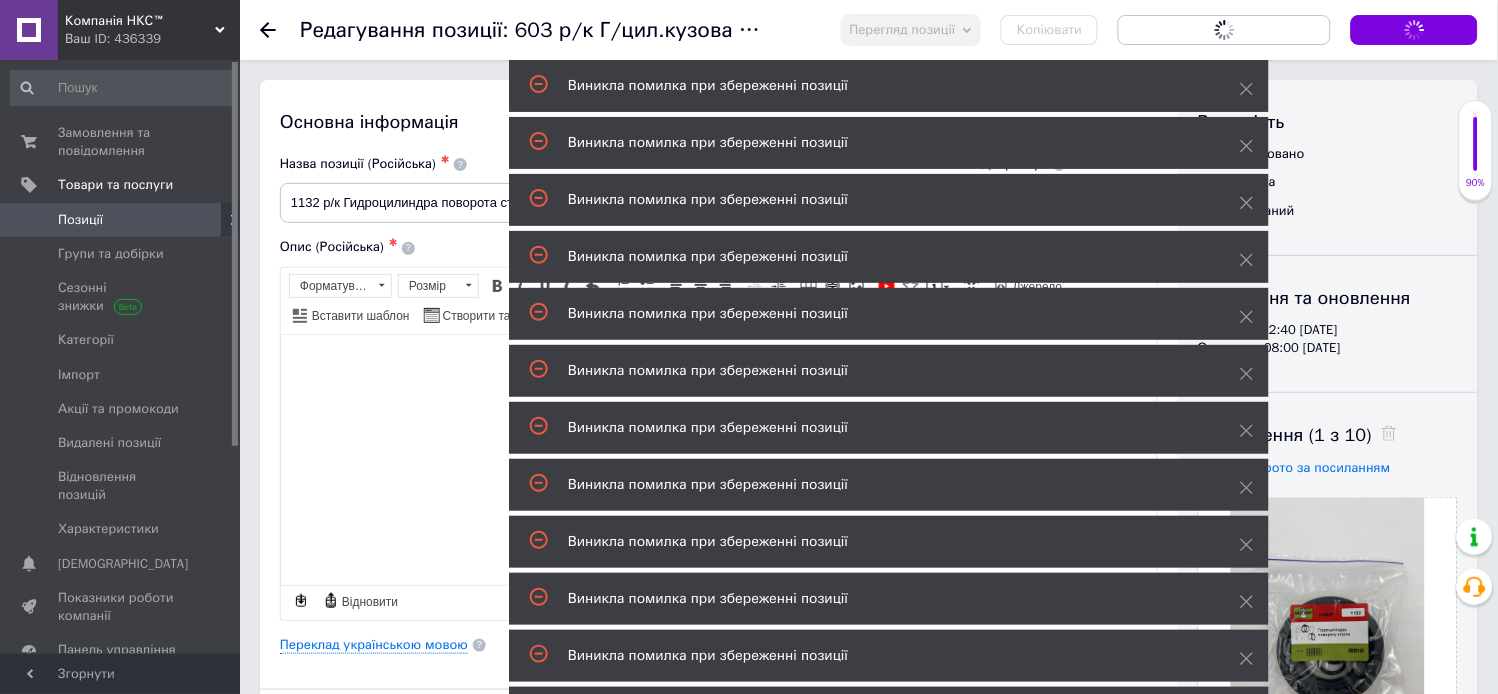 click on "Зберегти зміни" at bounding box center [1414, 29] 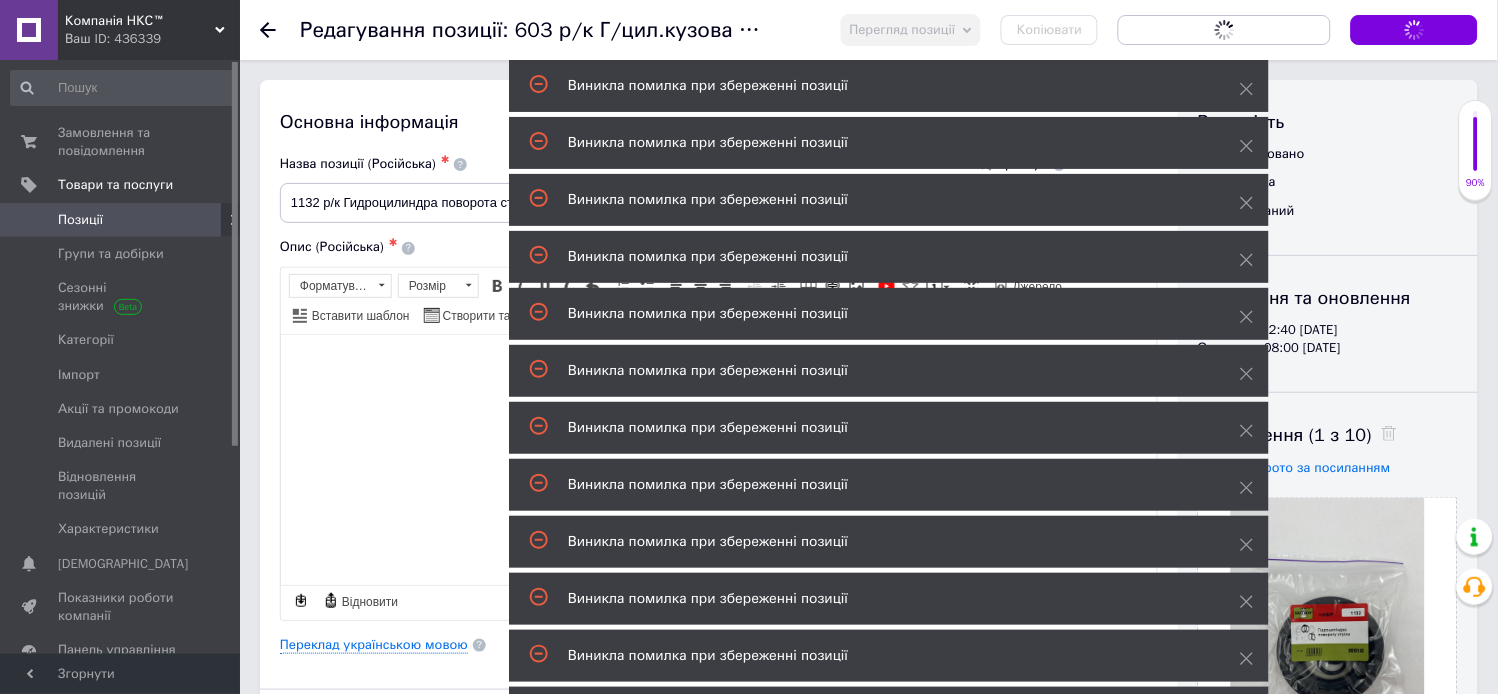drag, startPoint x: 1408, startPoint y: 25, endPoint x: 1420, endPoint y: 26, distance: 12.0415945 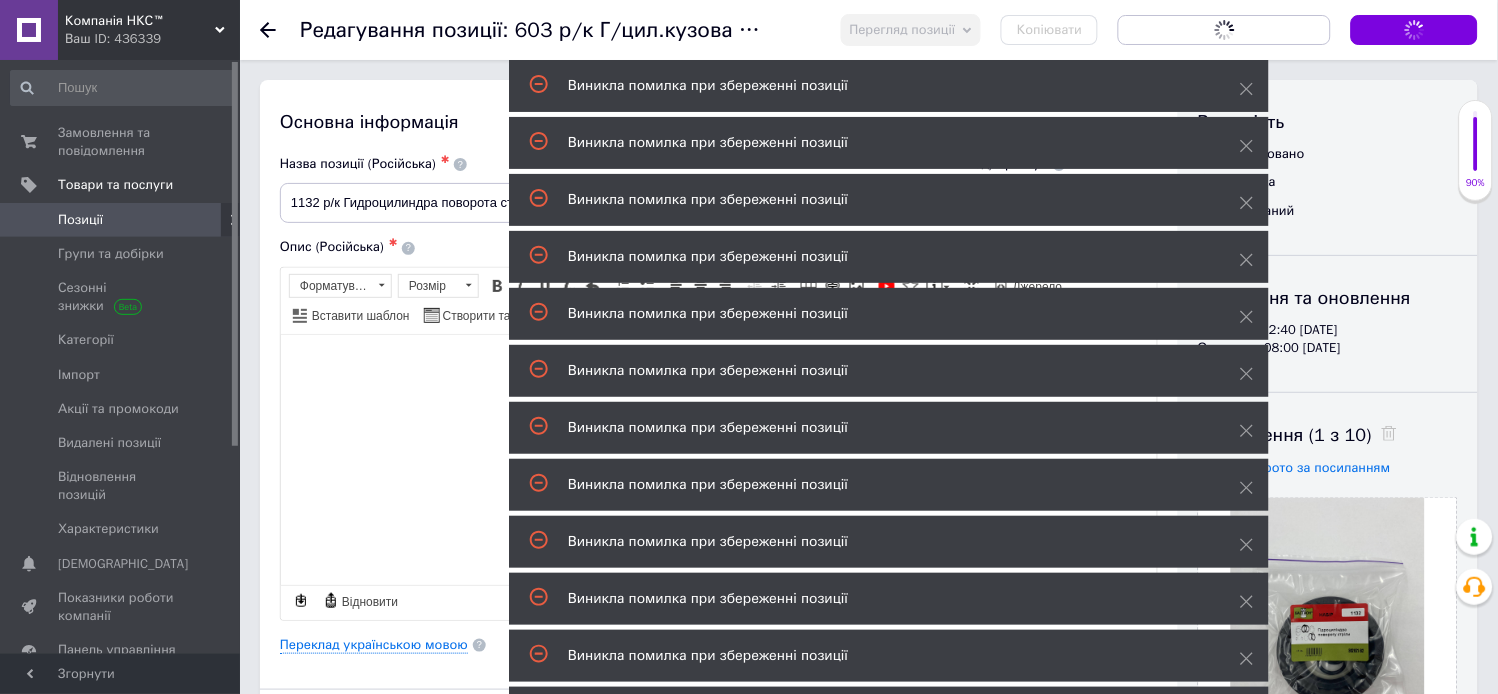 click on "Зберегти зміни" at bounding box center [1414, 30] 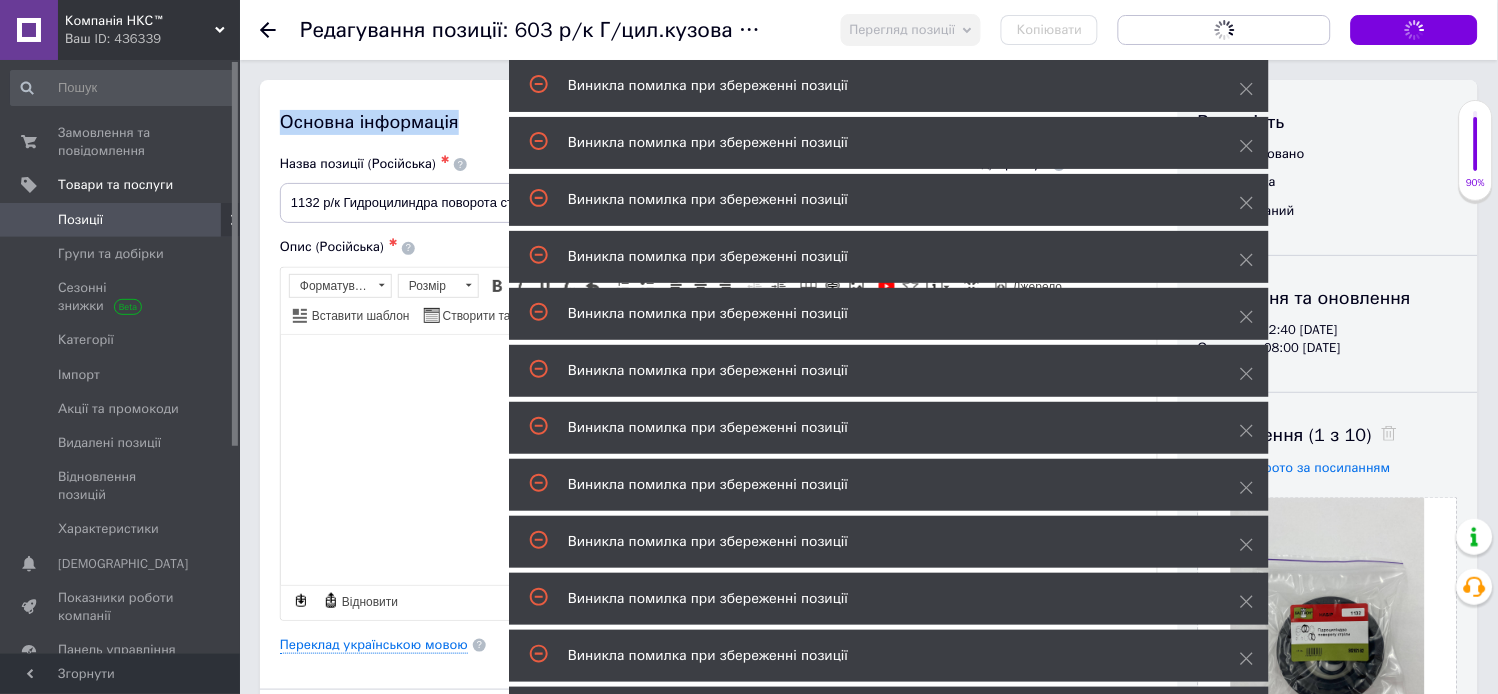 click on "Зберегти зміни" at bounding box center (1414, 30) 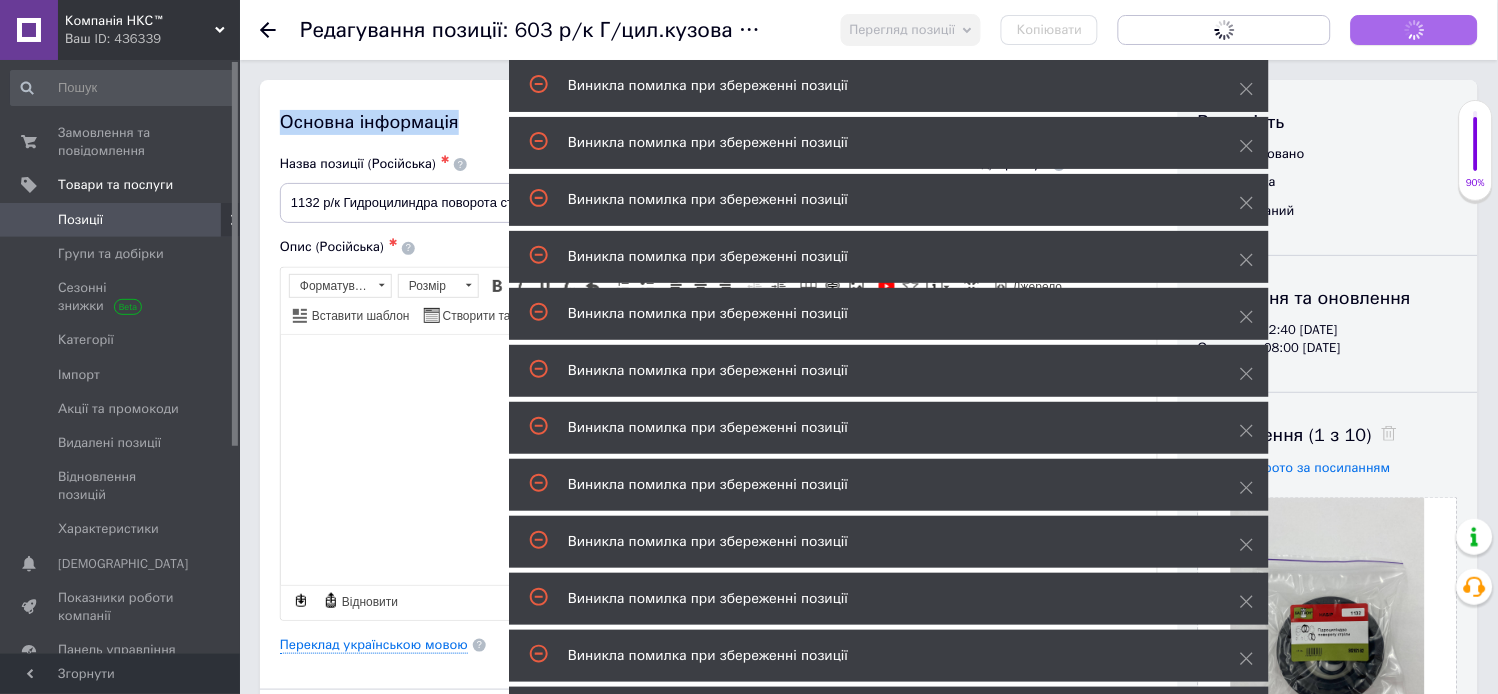 drag, startPoint x: 1413, startPoint y: 25, endPoint x: 1427, endPoint y: 30, distance: 14.866069 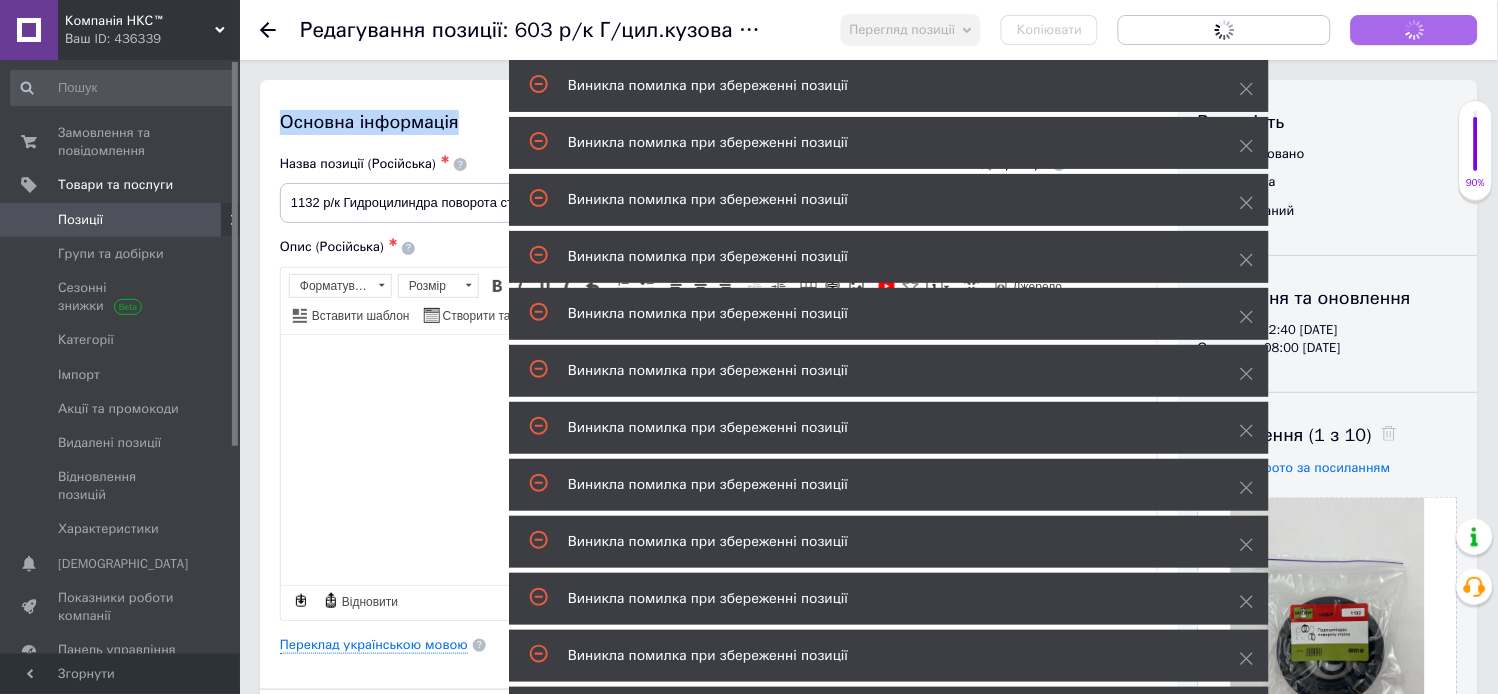 click on "Зберегти зміни" at bounding box center [1414, 30] 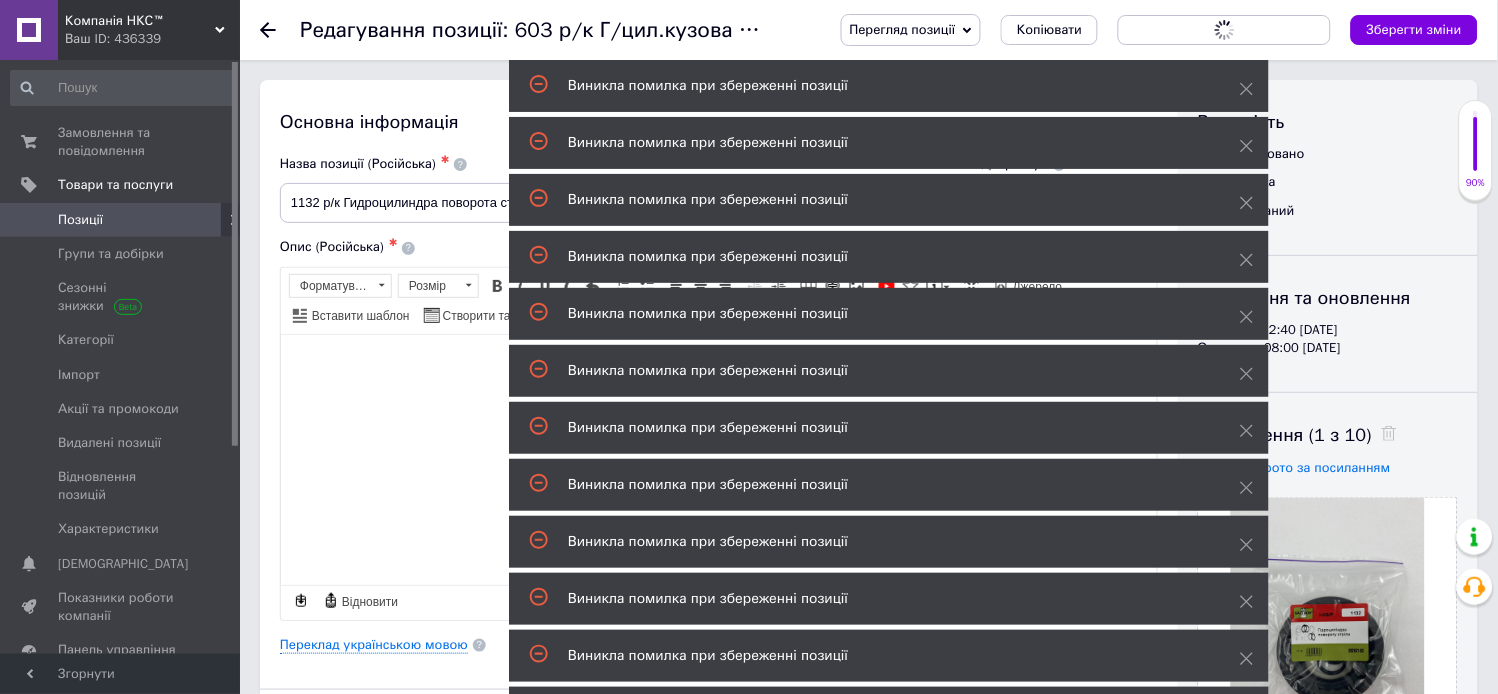click on "Зберегти зміни" at bounding box center (1414, 29) 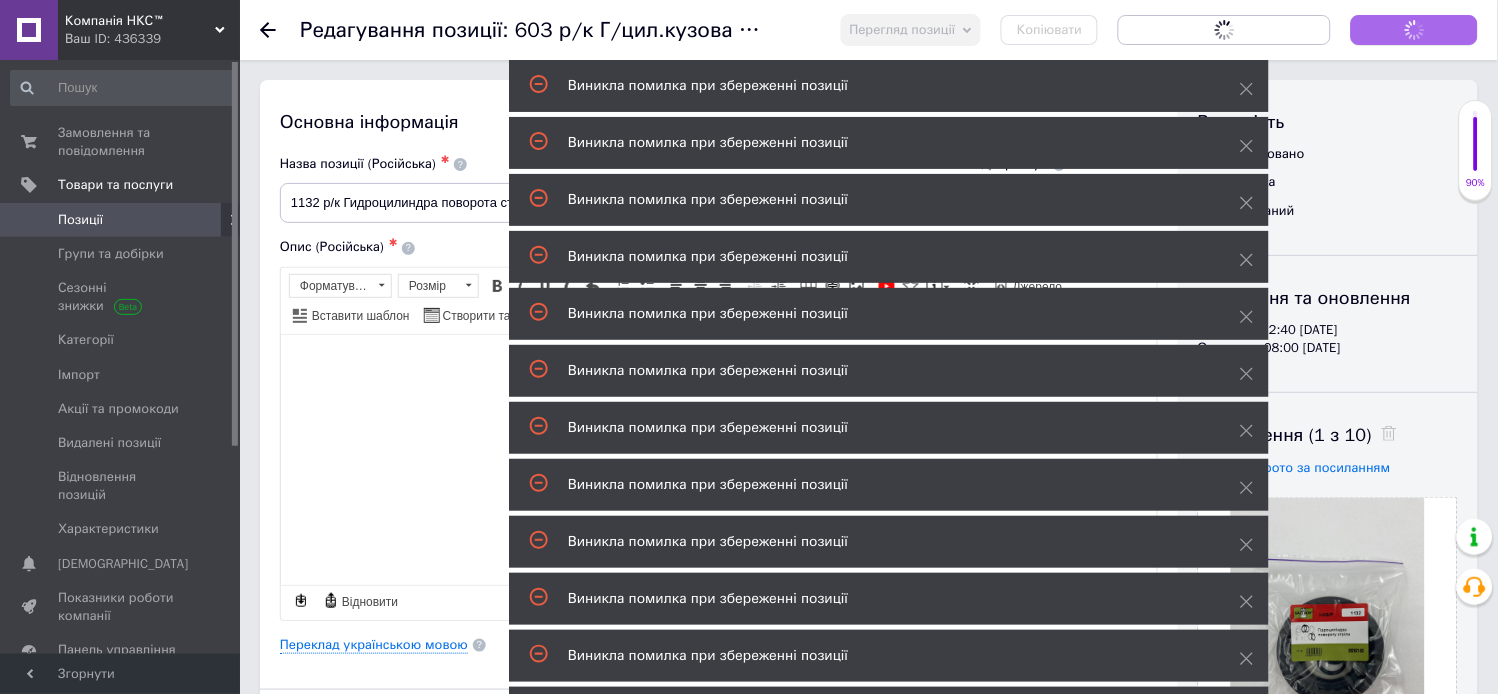 click on "Зберегти зміни" at bounding box center (1414, 30) 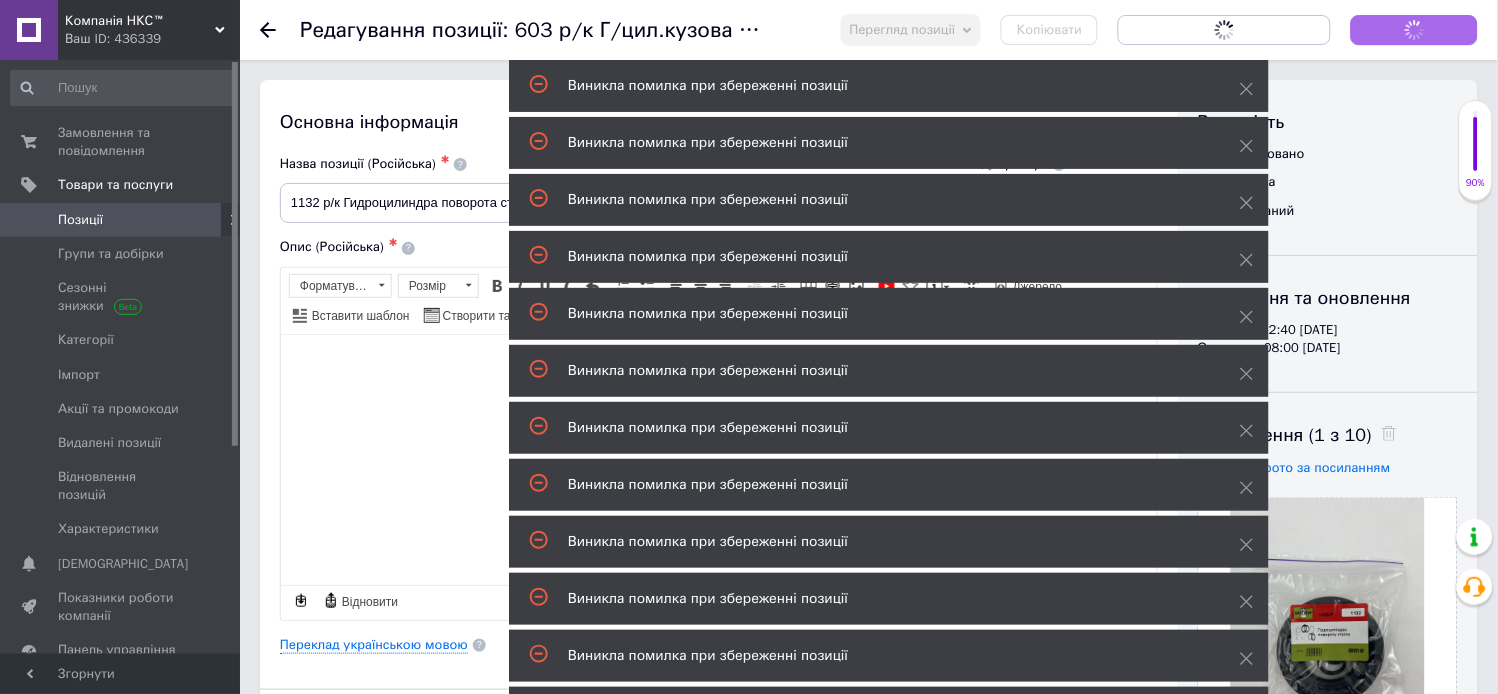click on "Зберегти зміни" at bounding box center (1414, 30) 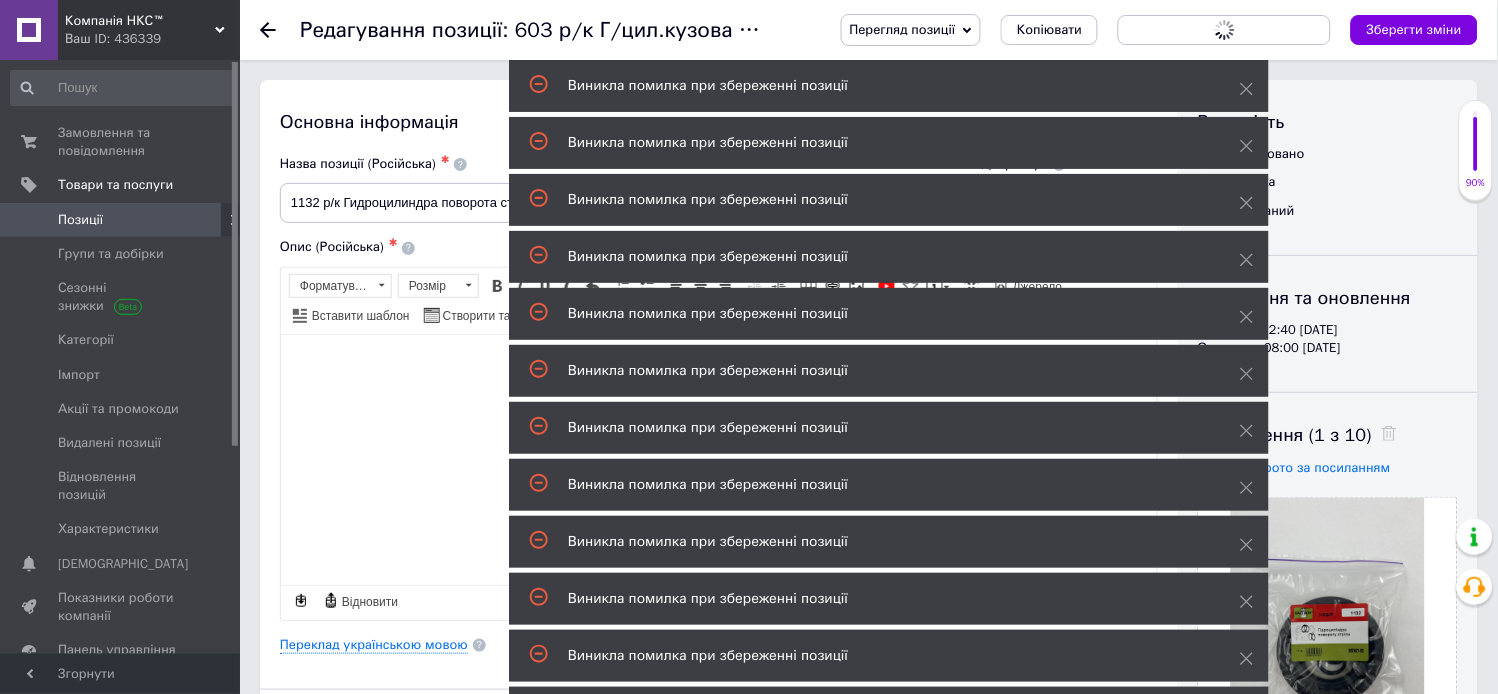 click on "Зберегти зміни" at bounding box center [1414, 29] 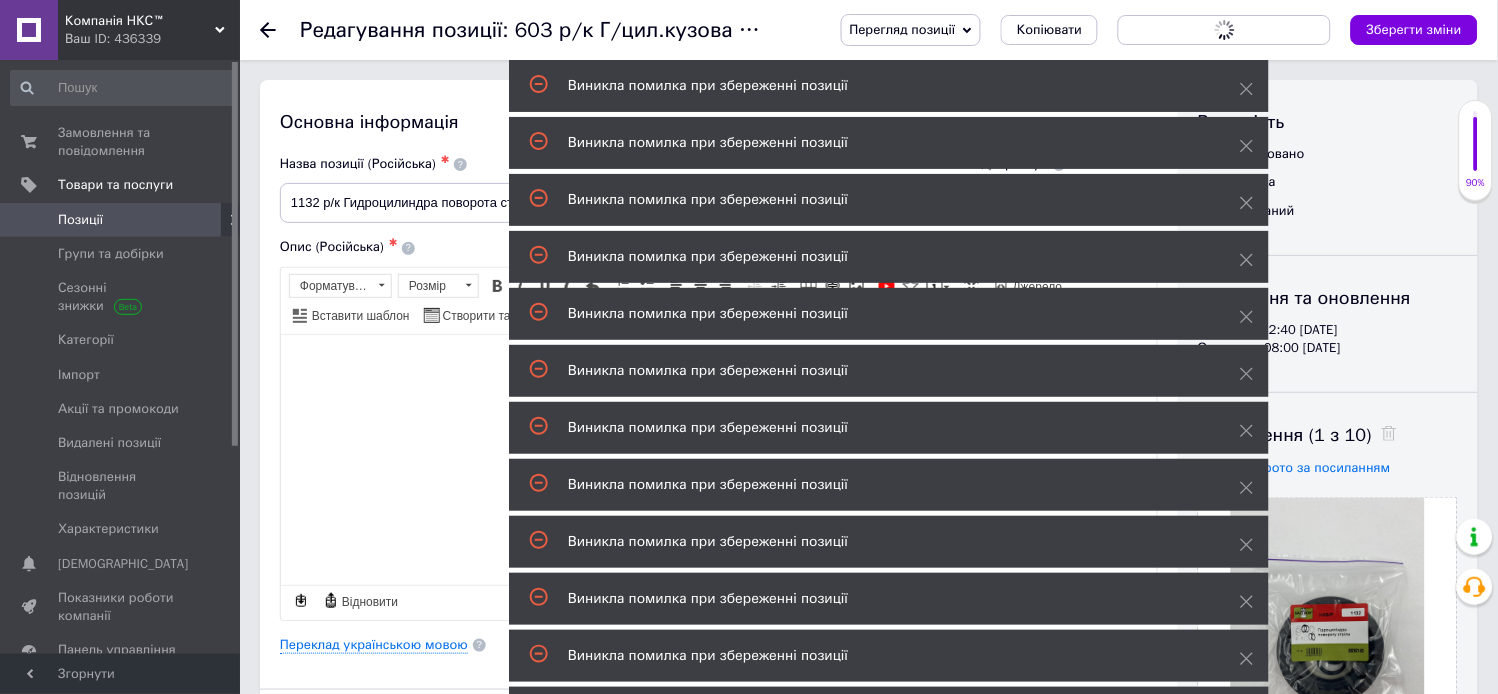 click on "Зберегти зміни" at bounding box center (1414, 30) 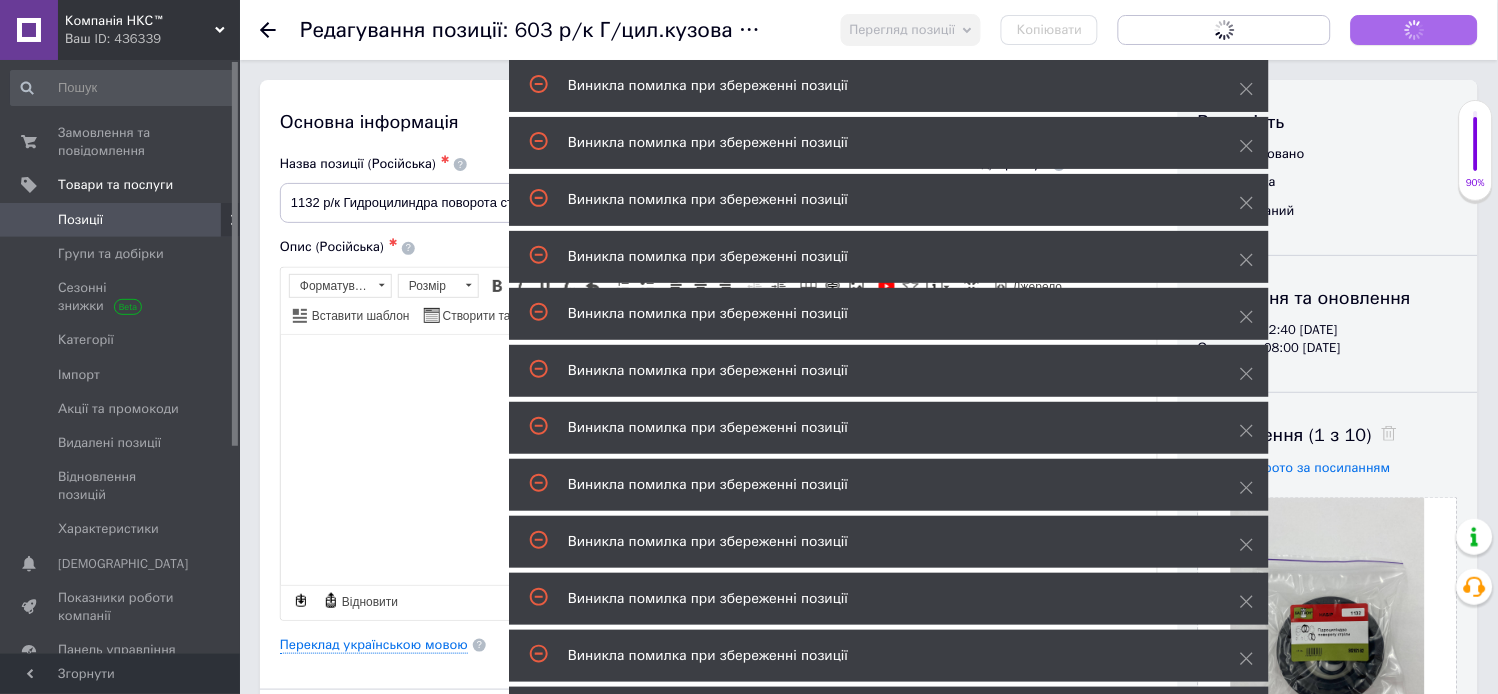 click on "Зберегти зміни" at bounding box center [1414, 30] 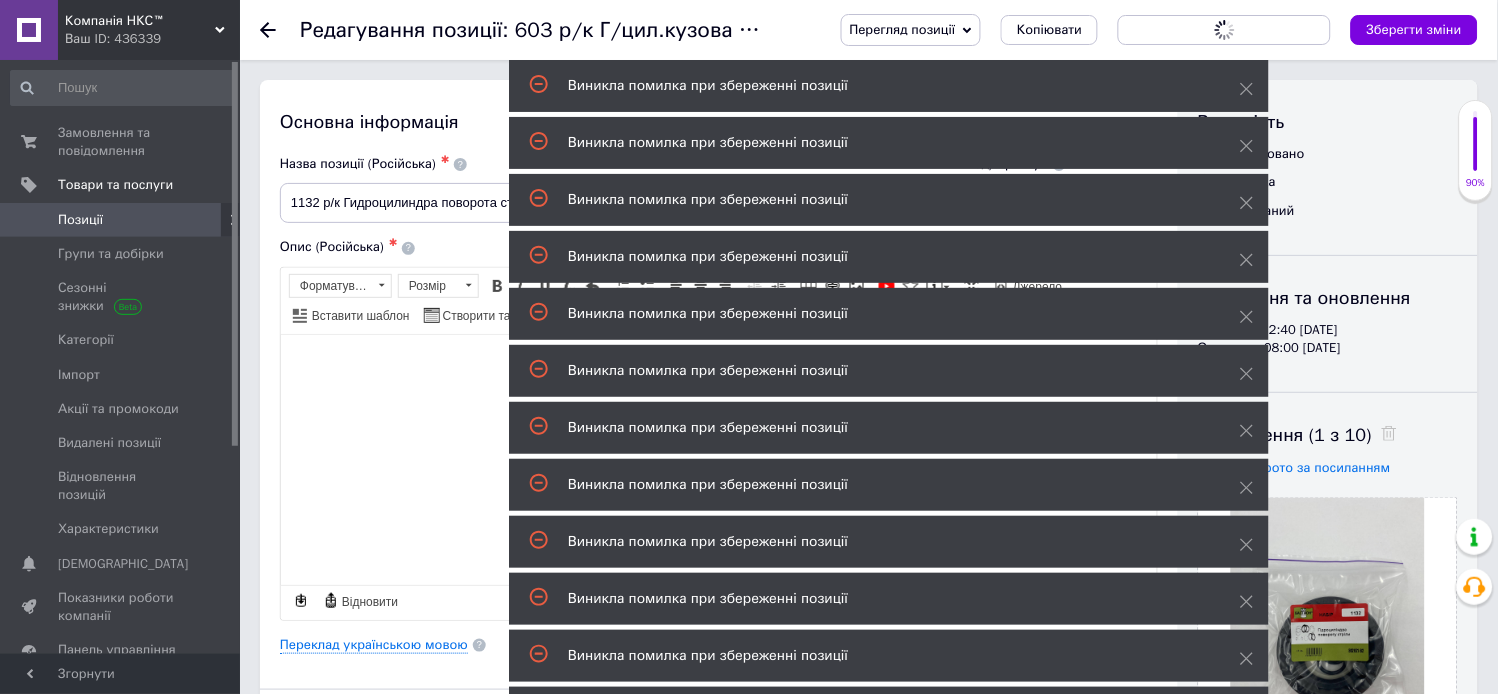 drag, startPoint x: 1422, startPoint y: 36, endPoint x: 1441, endPoint y: 41, distance: 19.646883 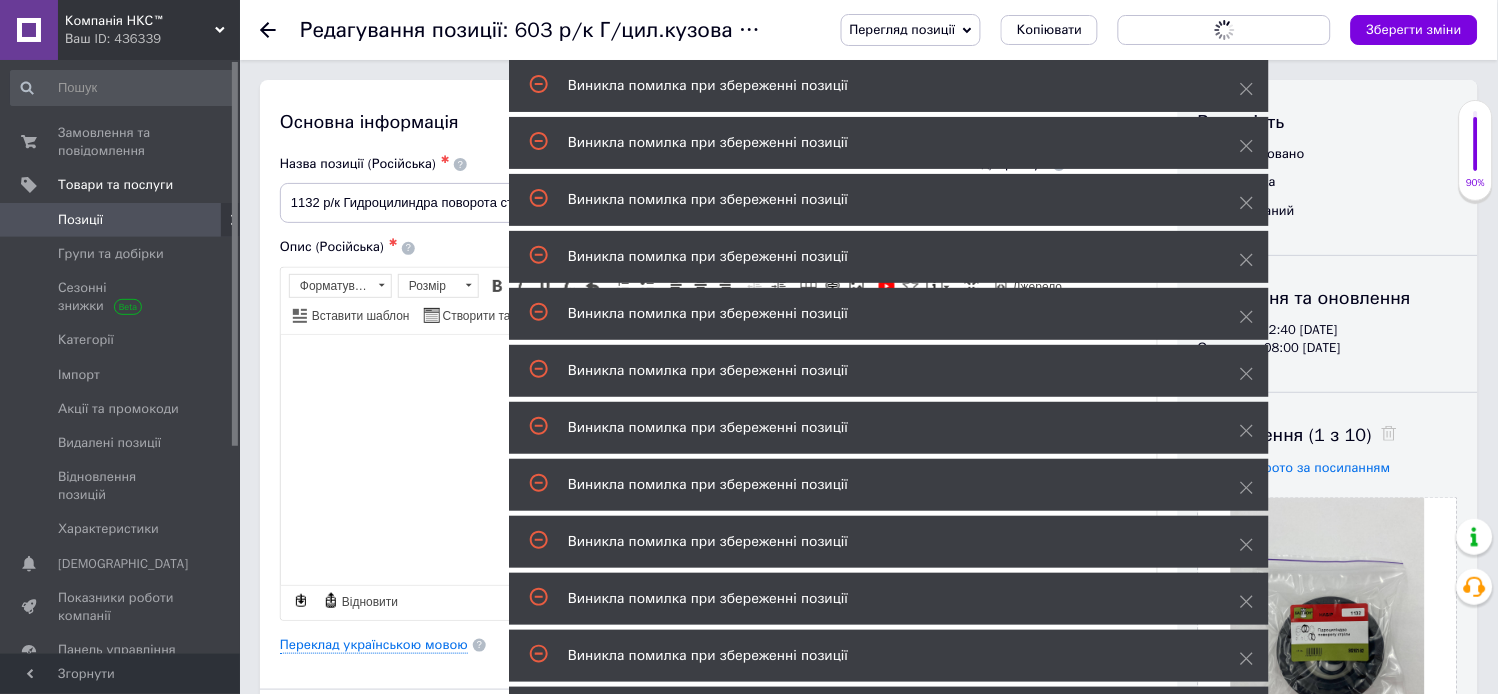 click on "Зберегти зміни" at bounding box center [1414, 29] 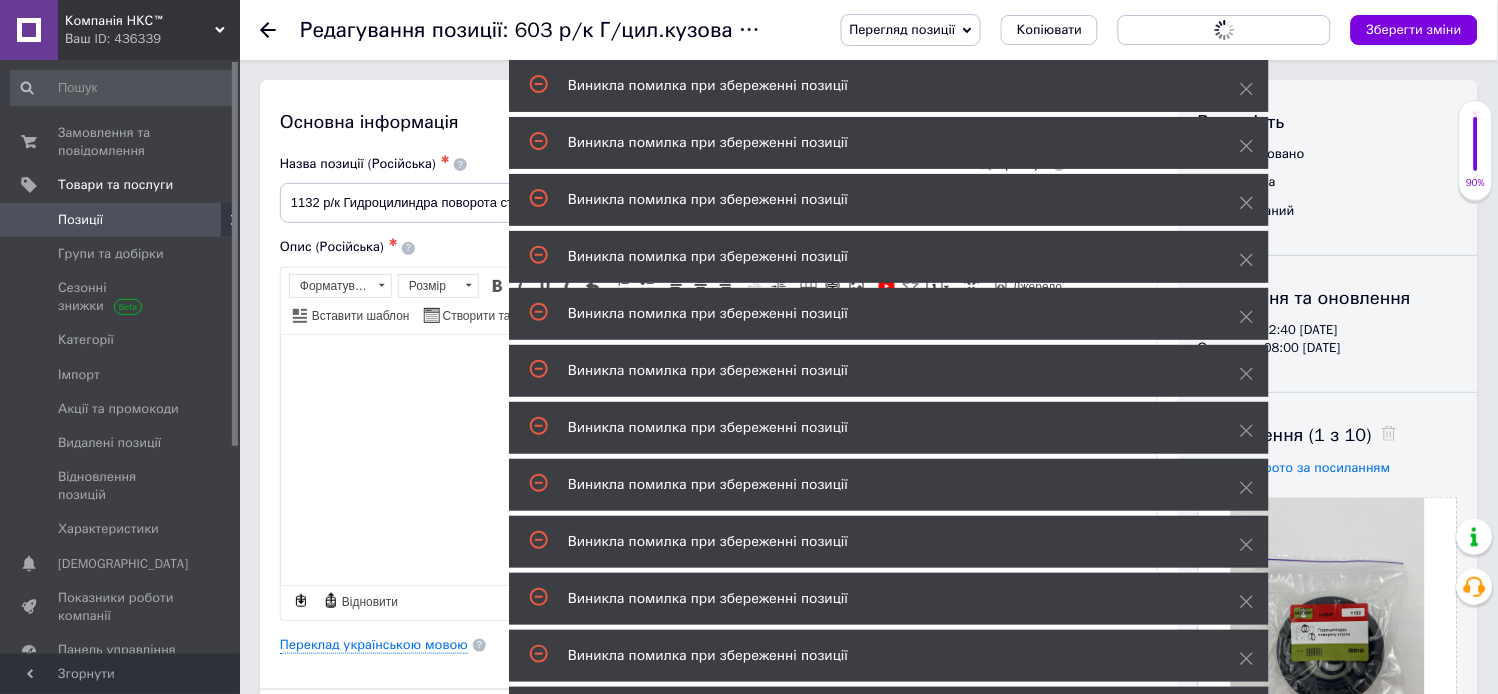 click on "Зберегти зміни" at bounding box center [1414, 30] 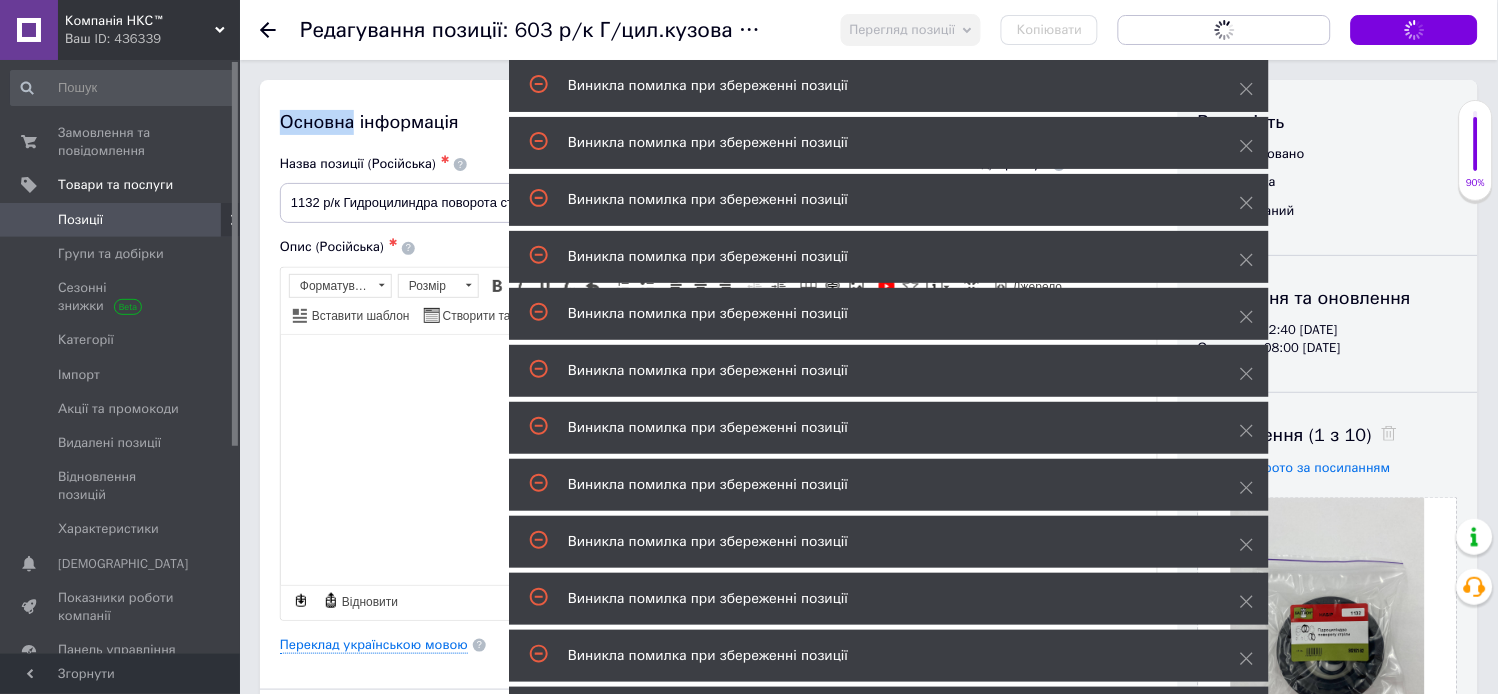drag, startPoint x: 1441, startPoint y: 41, endPoint x: 1420, endPoint y: 33, distance: 22.472204 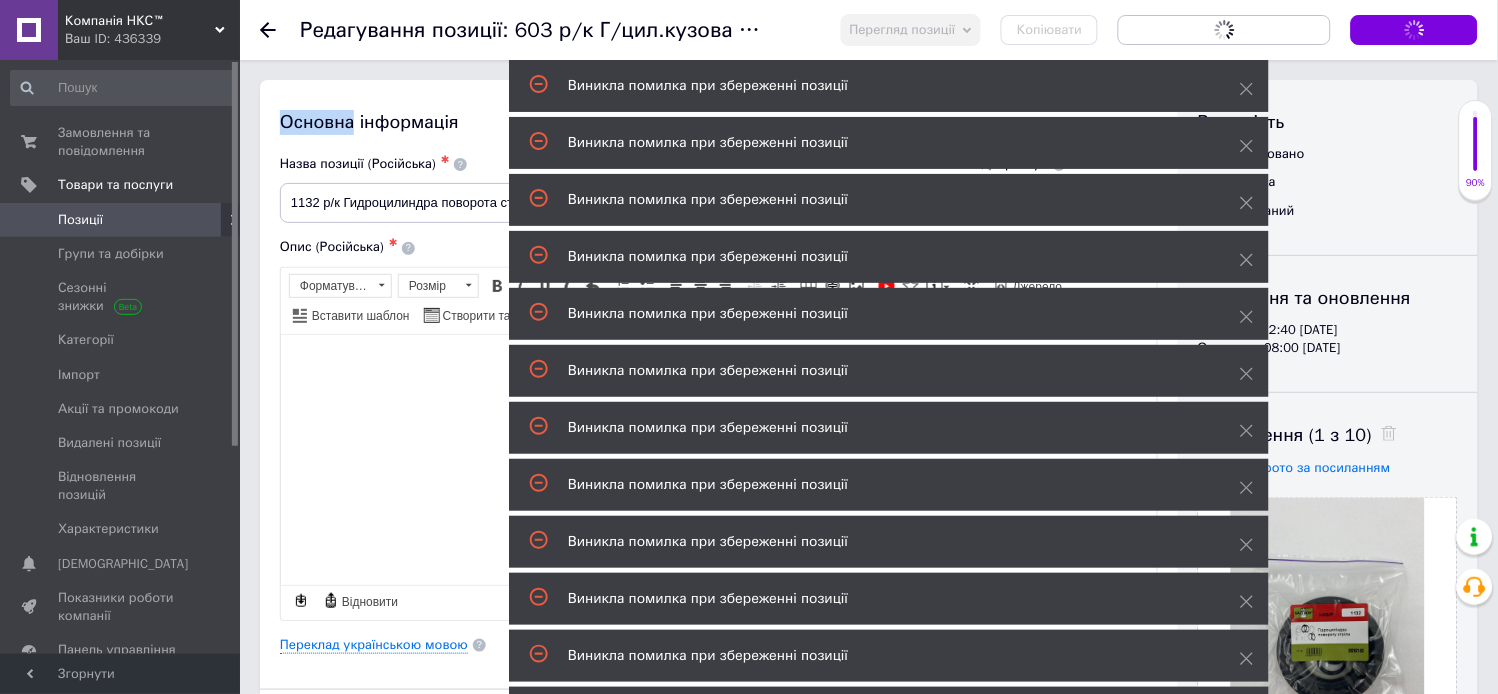 click on "Зберегти зміни" at bounding box center (1414, 30) 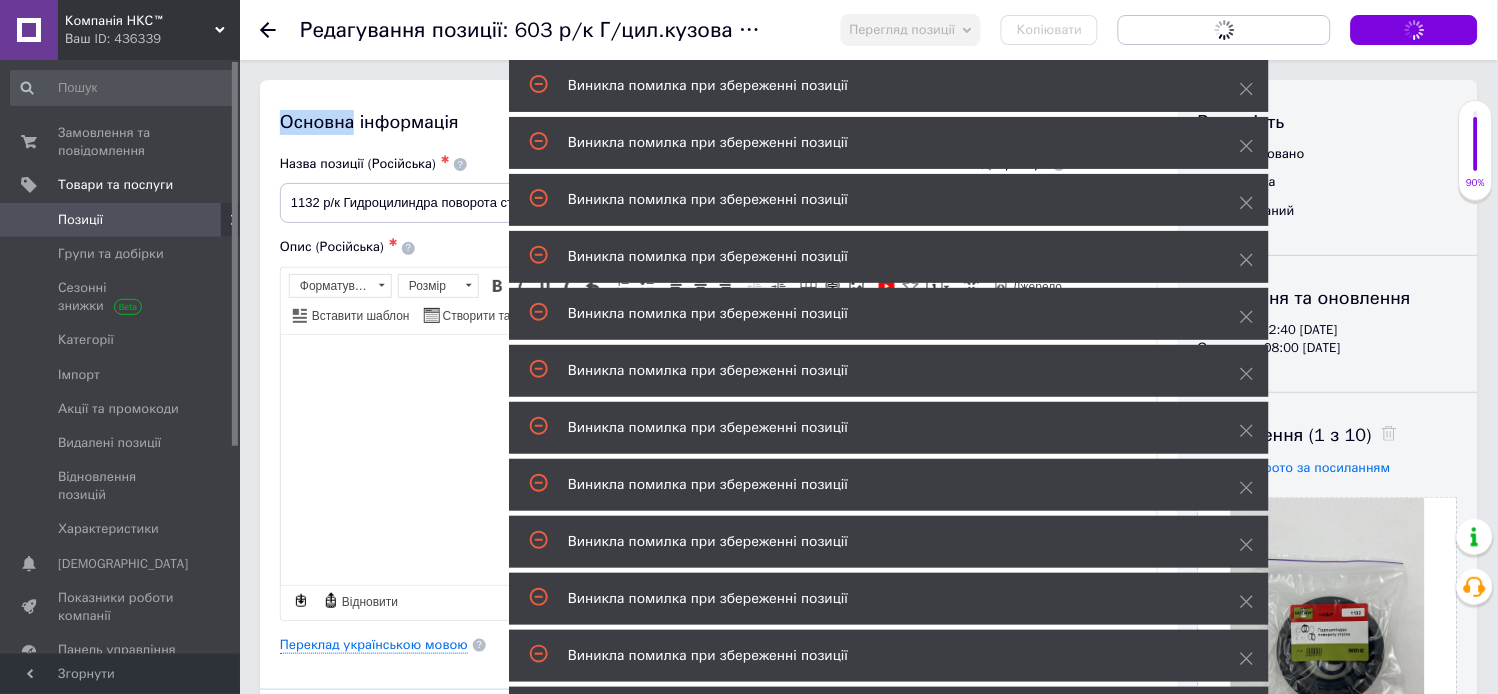 click on "Зберегти зміни" at bounding box center [1414, 29] 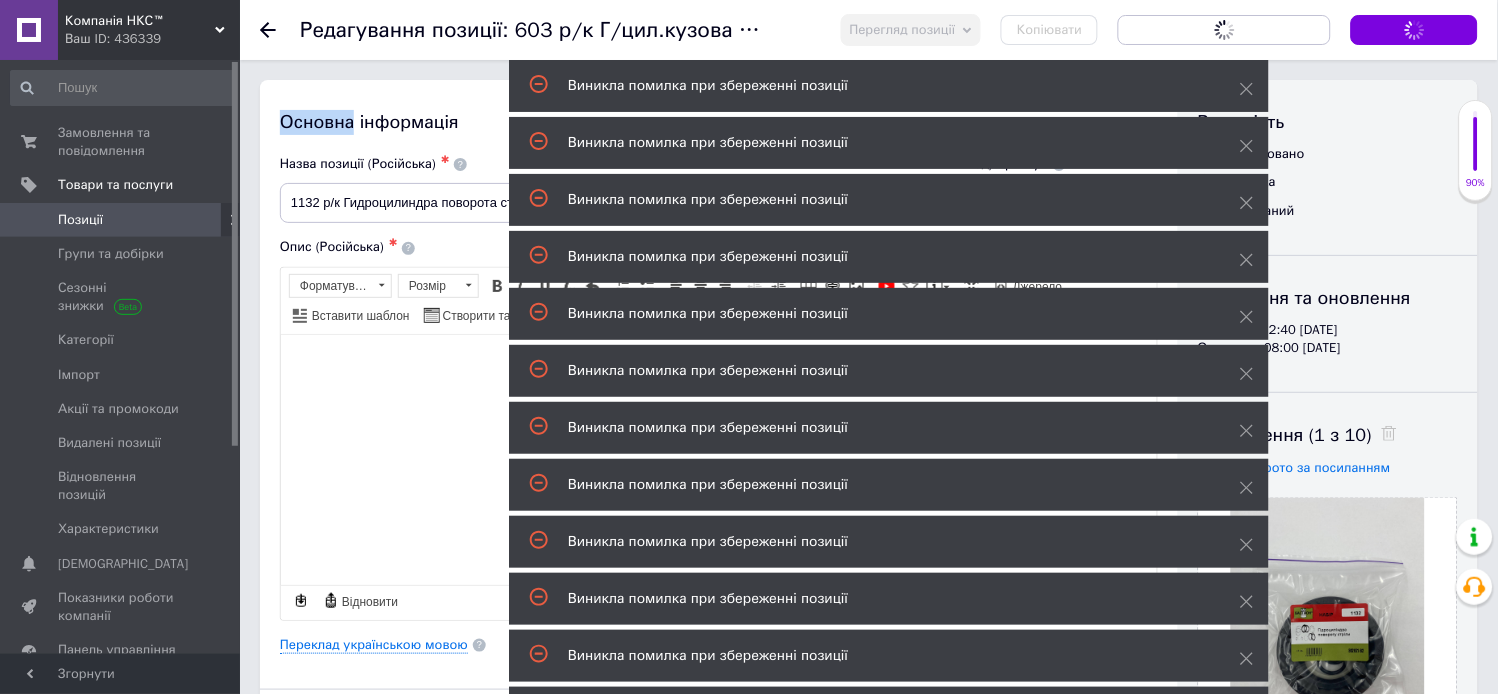 click on "Зберегти зміни" at bounding box center (1414, 30) 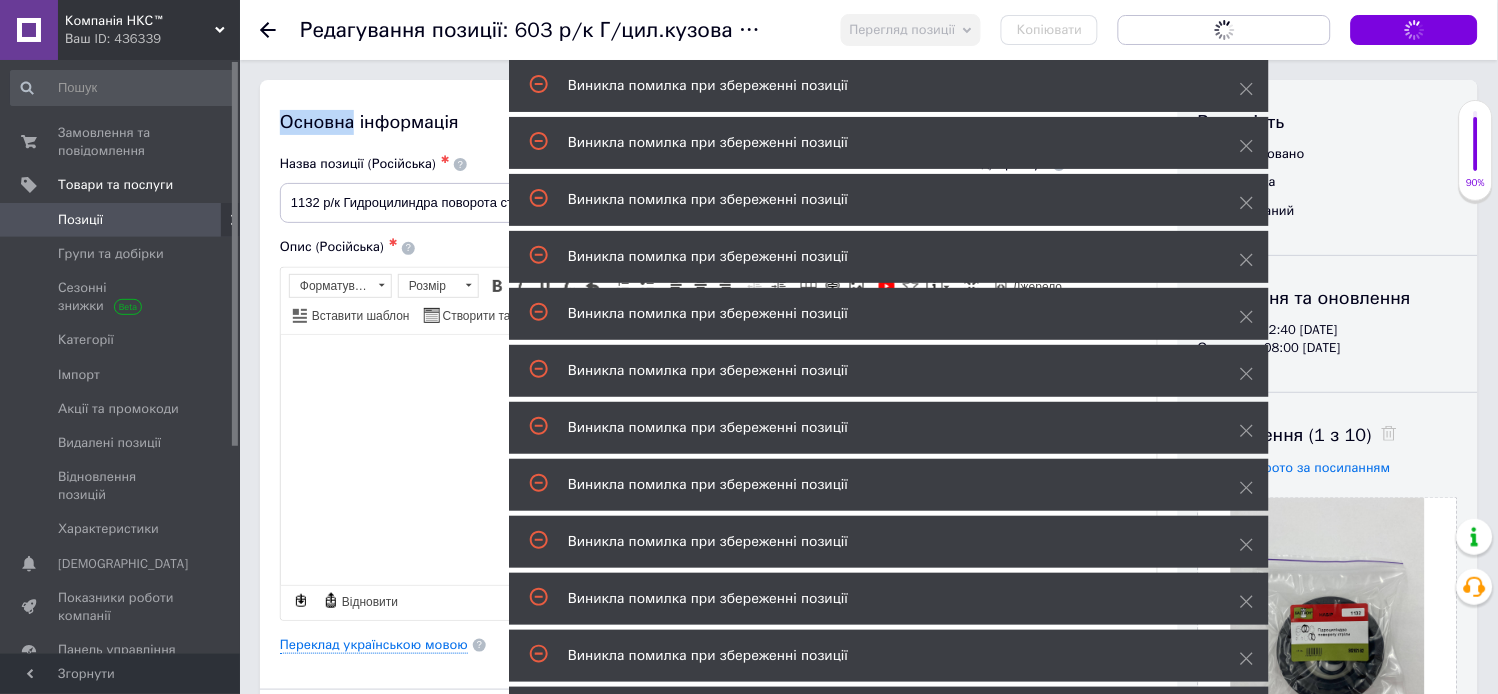 drag, startPoint x: 1420, startPoint y: 33, endPoint x: 1410, endPoint y: 34, distance: 10.049875 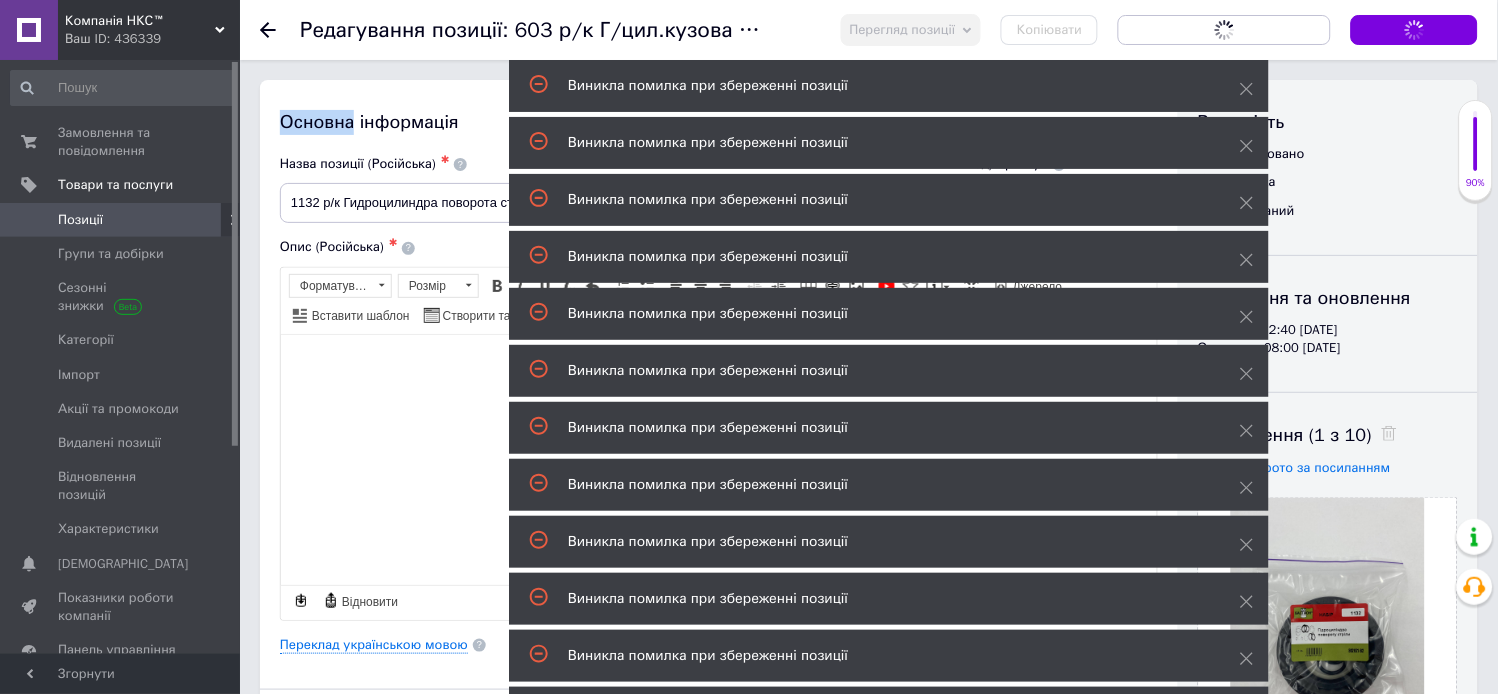click on "Зберегти зміни" at bounding box center [1414, 30] 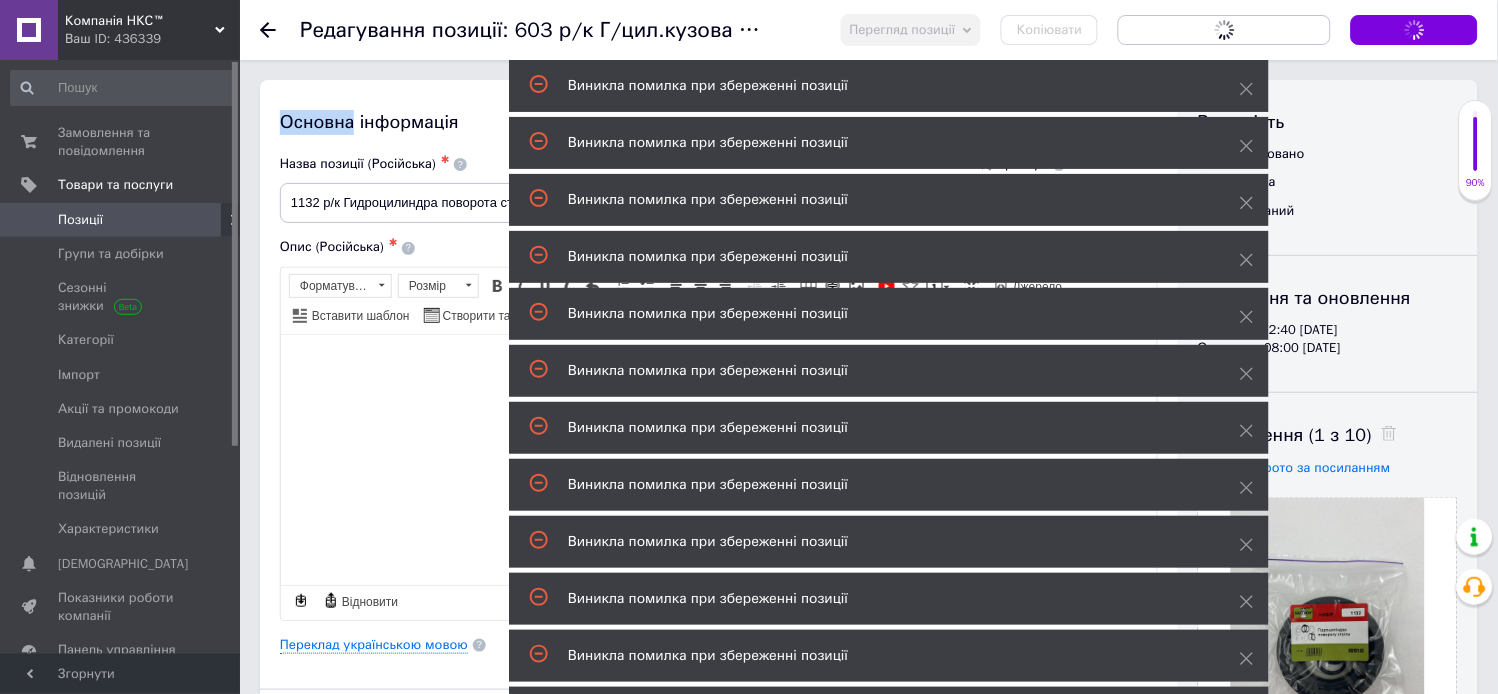 click on "Зберегти зміни" at bounding box center (1414, 29) 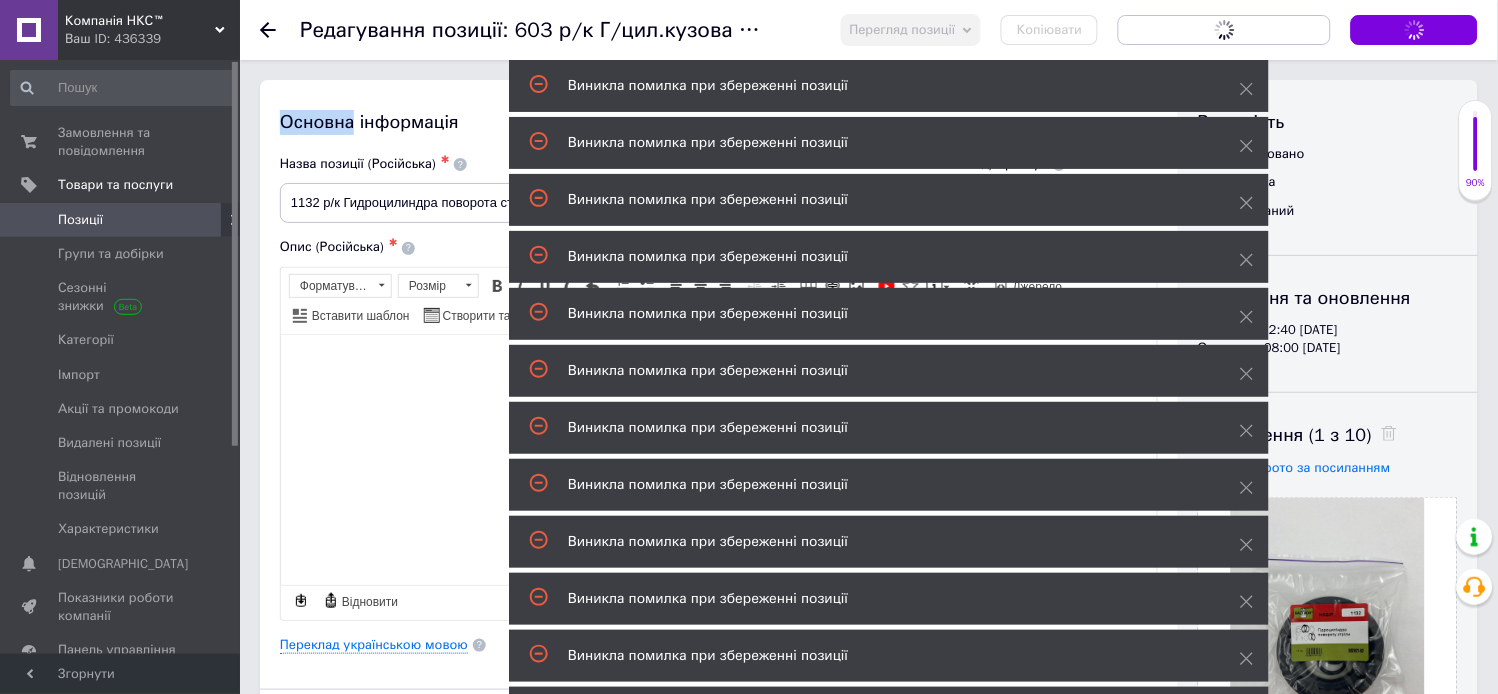 click on "Зберегти зміни" at bounding box center [1414, 30] 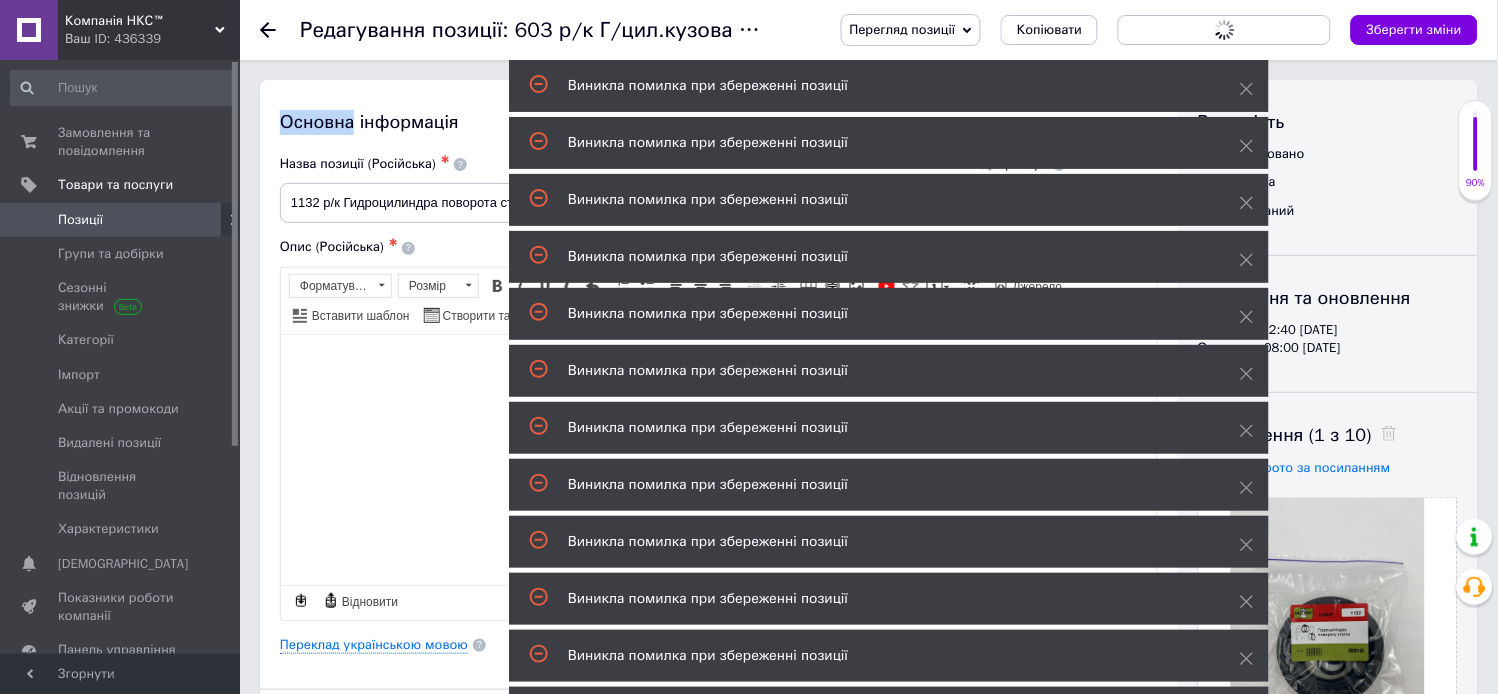 drag, startPoint x: 1384, startPoint y: 34, endPoint x: 1402, endPoint y: 44, distance: 20.59126 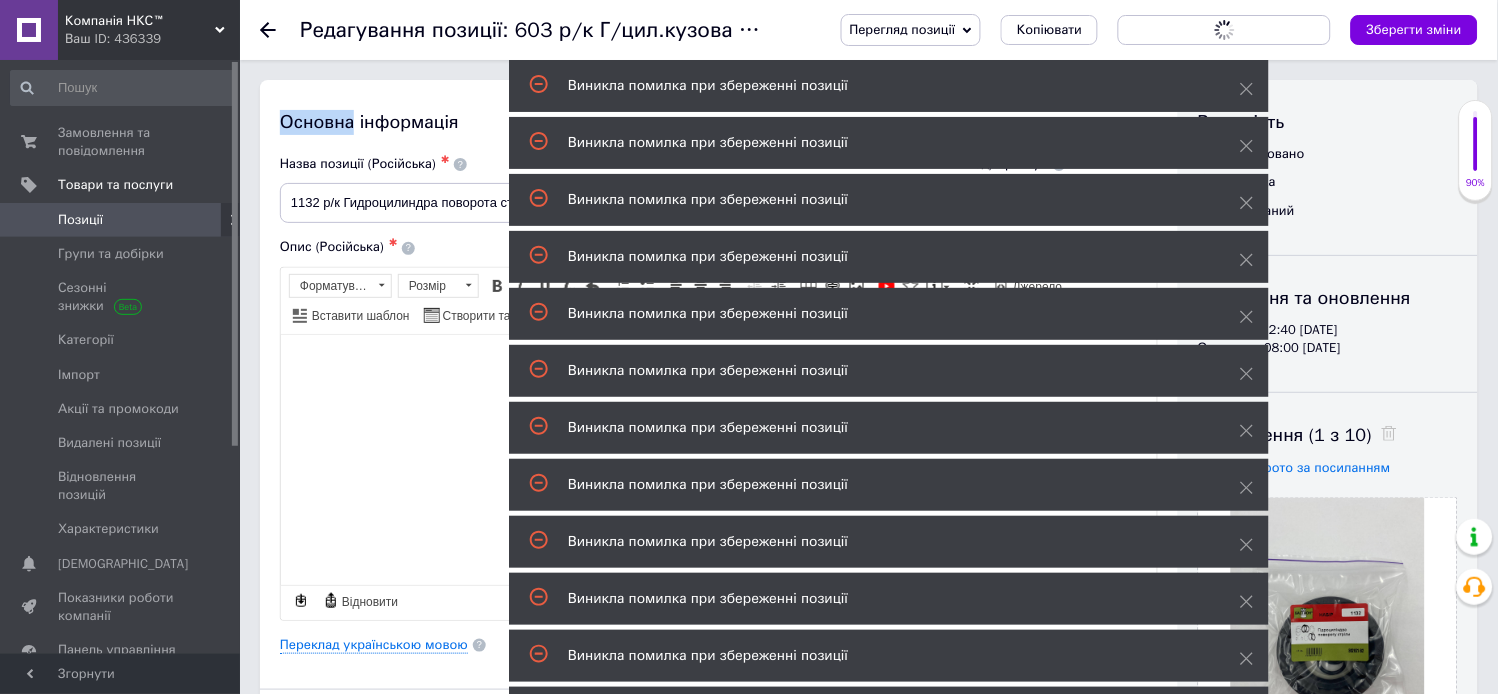 click on "Зберегти зміни" at bounding box center (1414, 29) 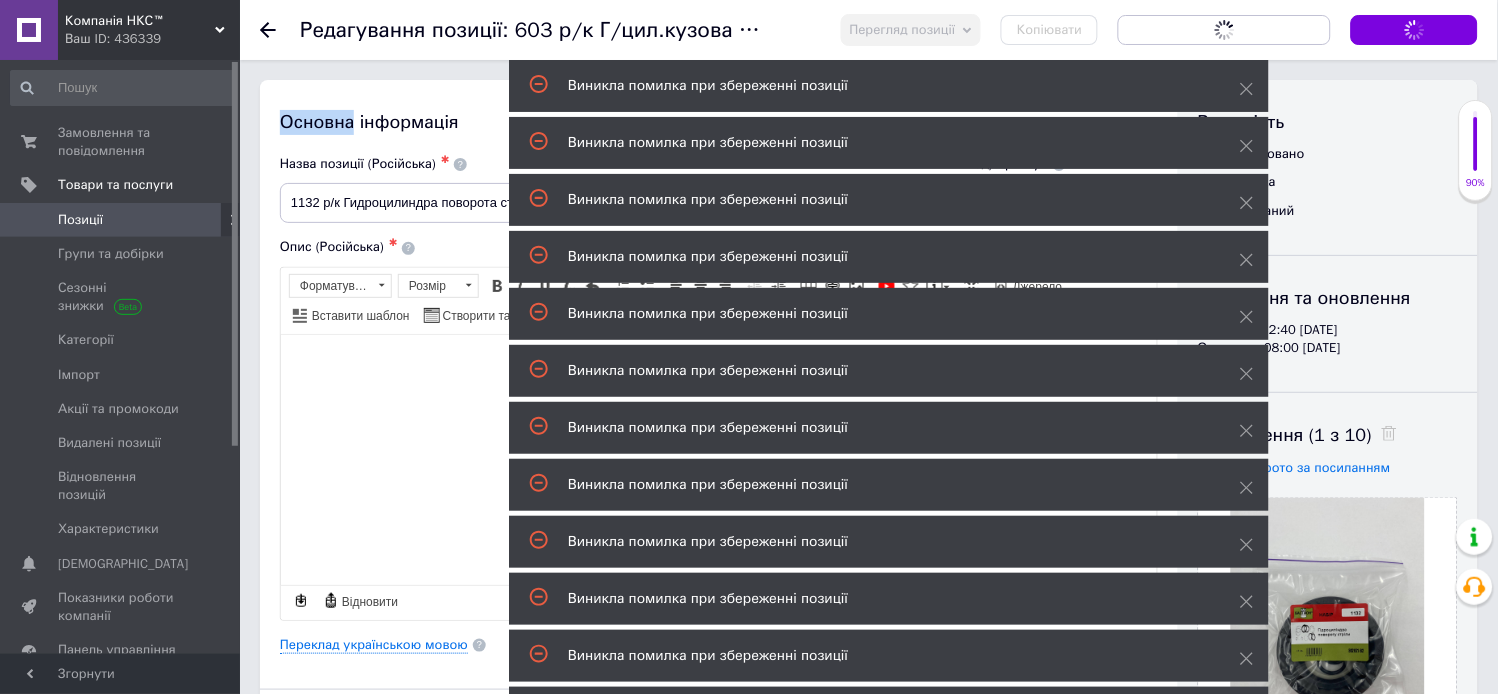 drag, startPoint x: 1402, startPoint y: 44, endPoint x: 1412, endPoint y: 22, distance: 24.166092 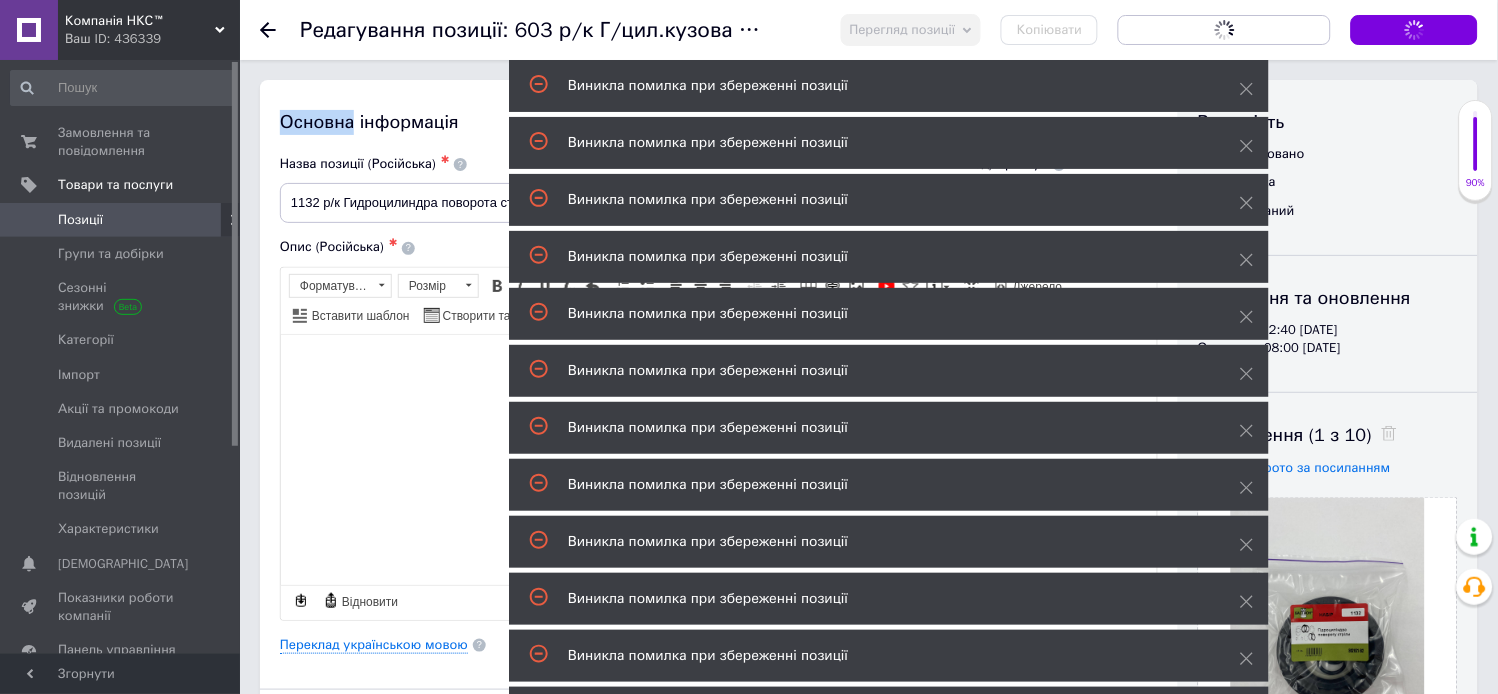 click on "Зберегти зміни" at bounding box center (1414, 30) 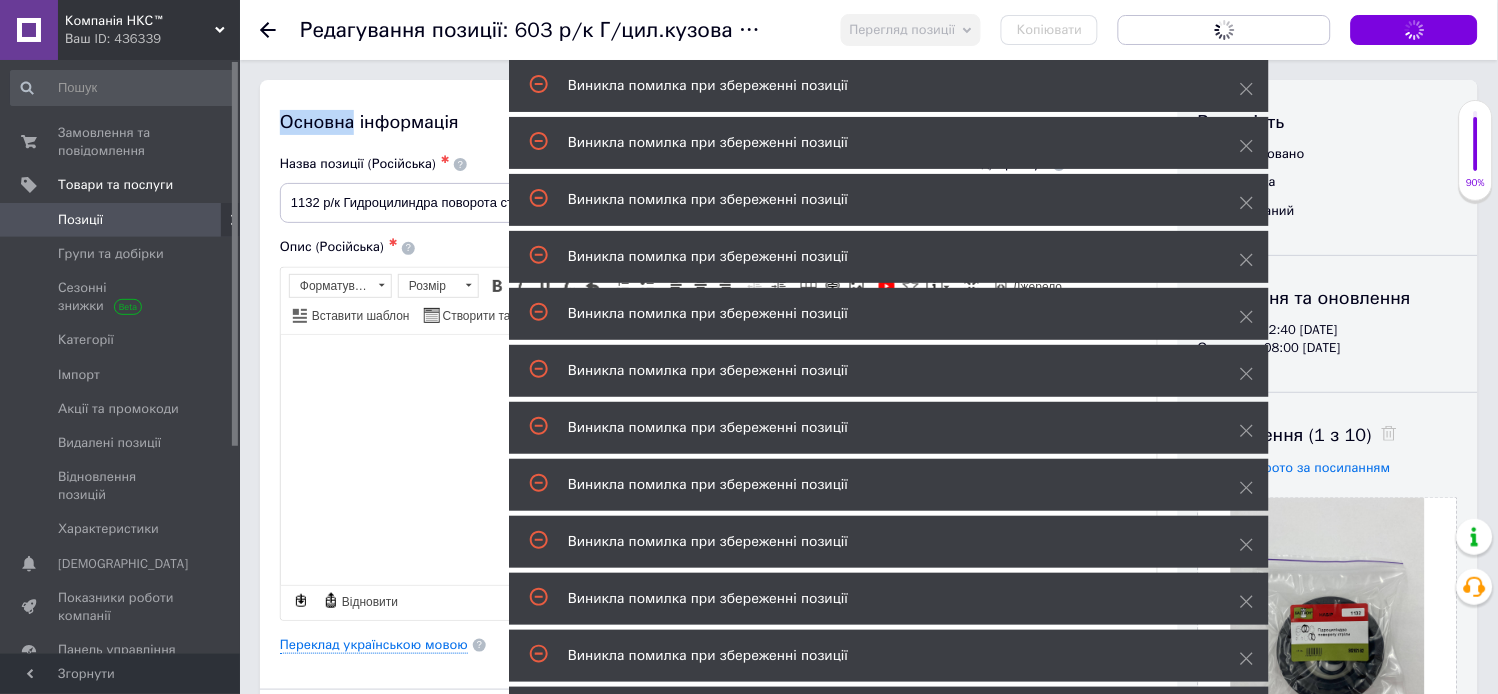 click on "Зберегти зміни" at bounding box center [1414, 30] 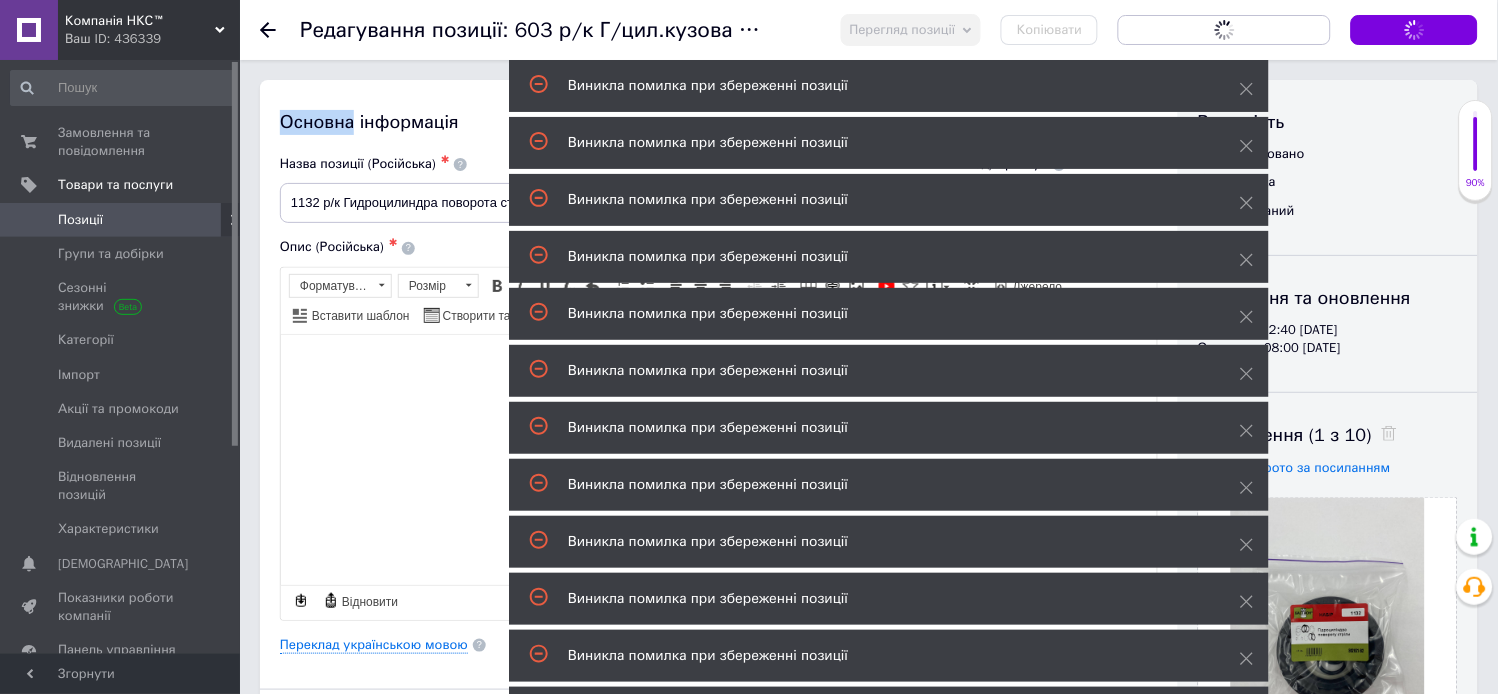 click on "Зберегти зміни" at bounding box center (1414, 29) 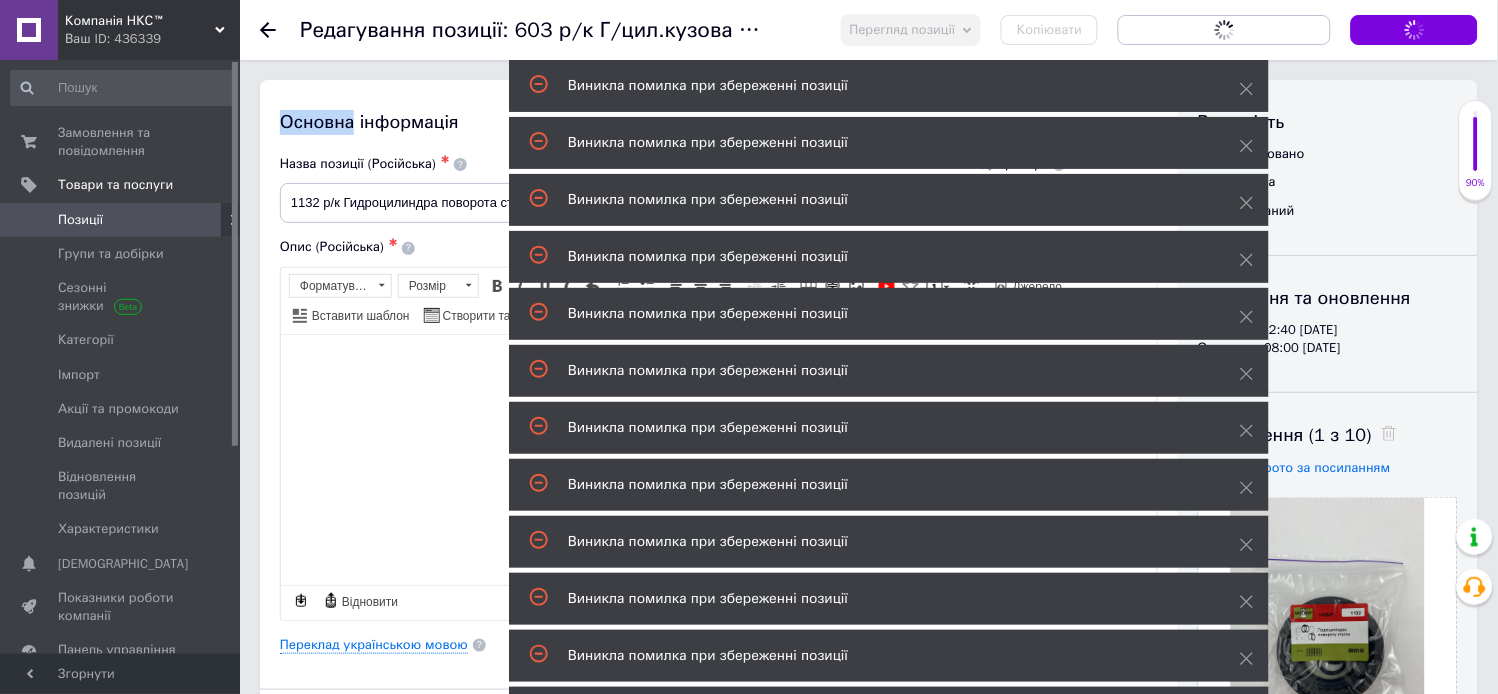 click on "Зберегти зміни" at bounding box center [1414, 30] 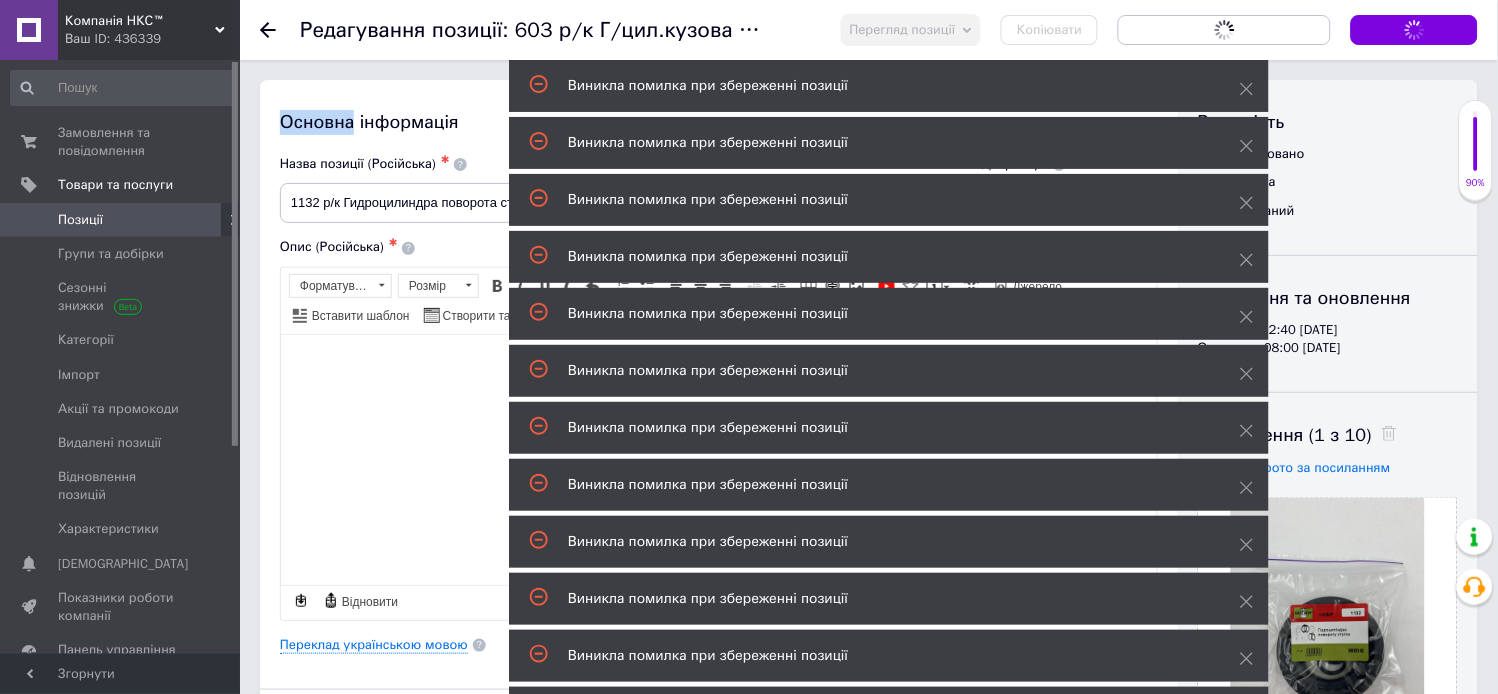 click on "Зберегти зміни" at bounding box center [1414, 30] 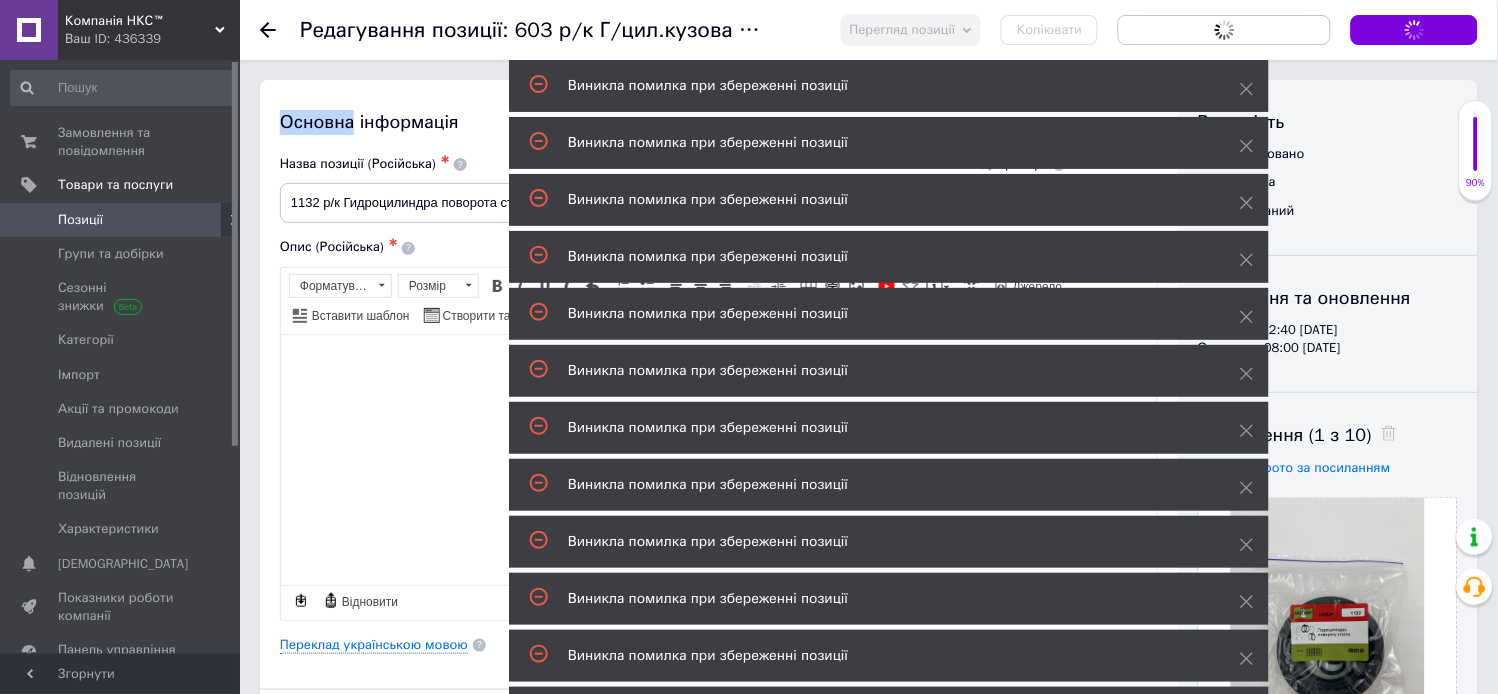 click on "Зберегти зміни" at bounding box center [1414, 30] 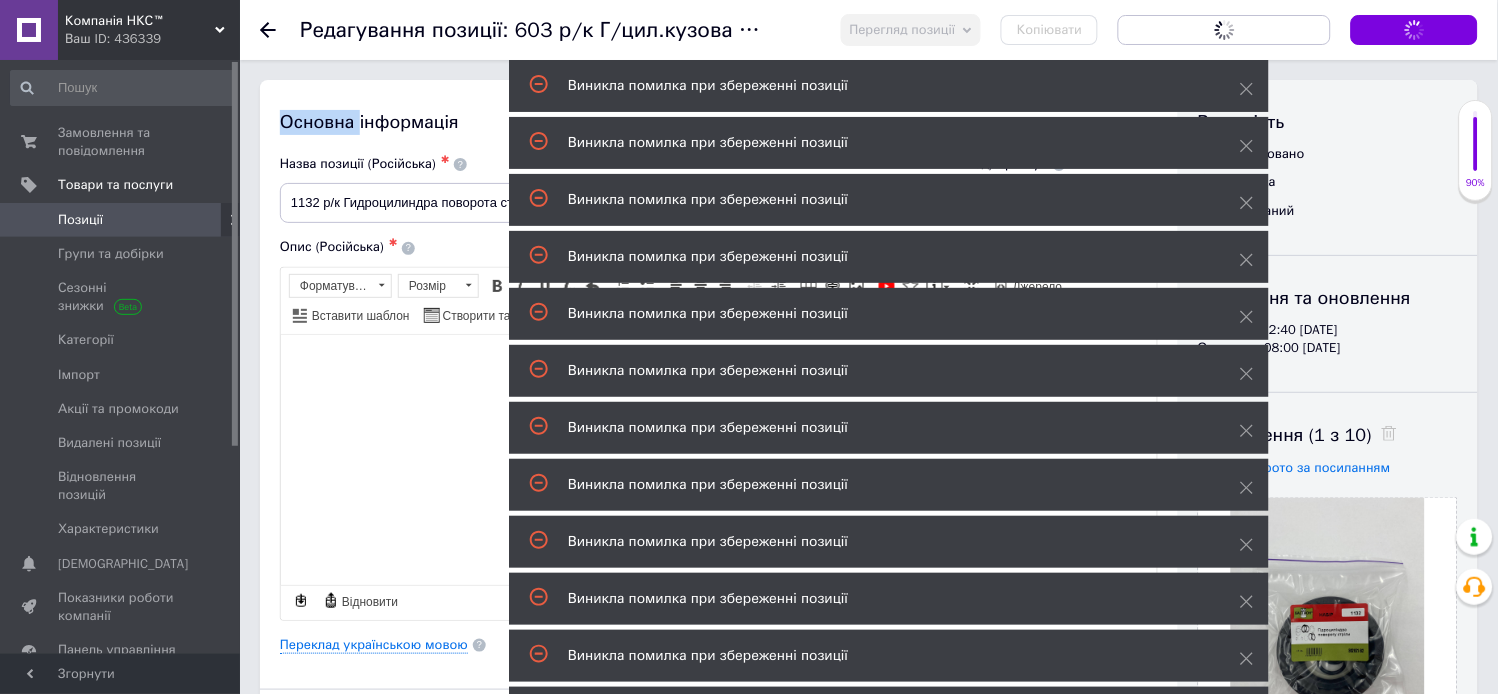 click on "Зберегти зміни" at bounding box center [1414, 30] 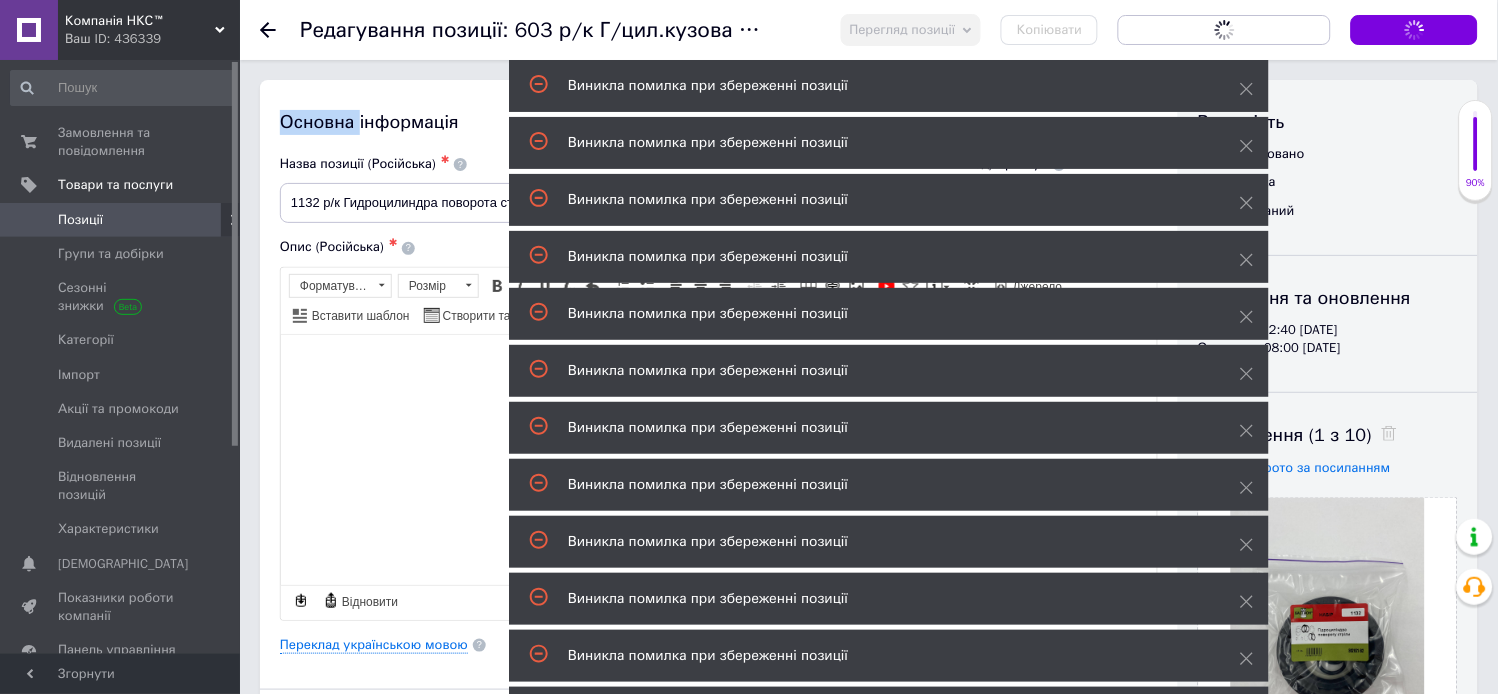 click on "Зберегти зміни" at bounding box center [1414, 29] 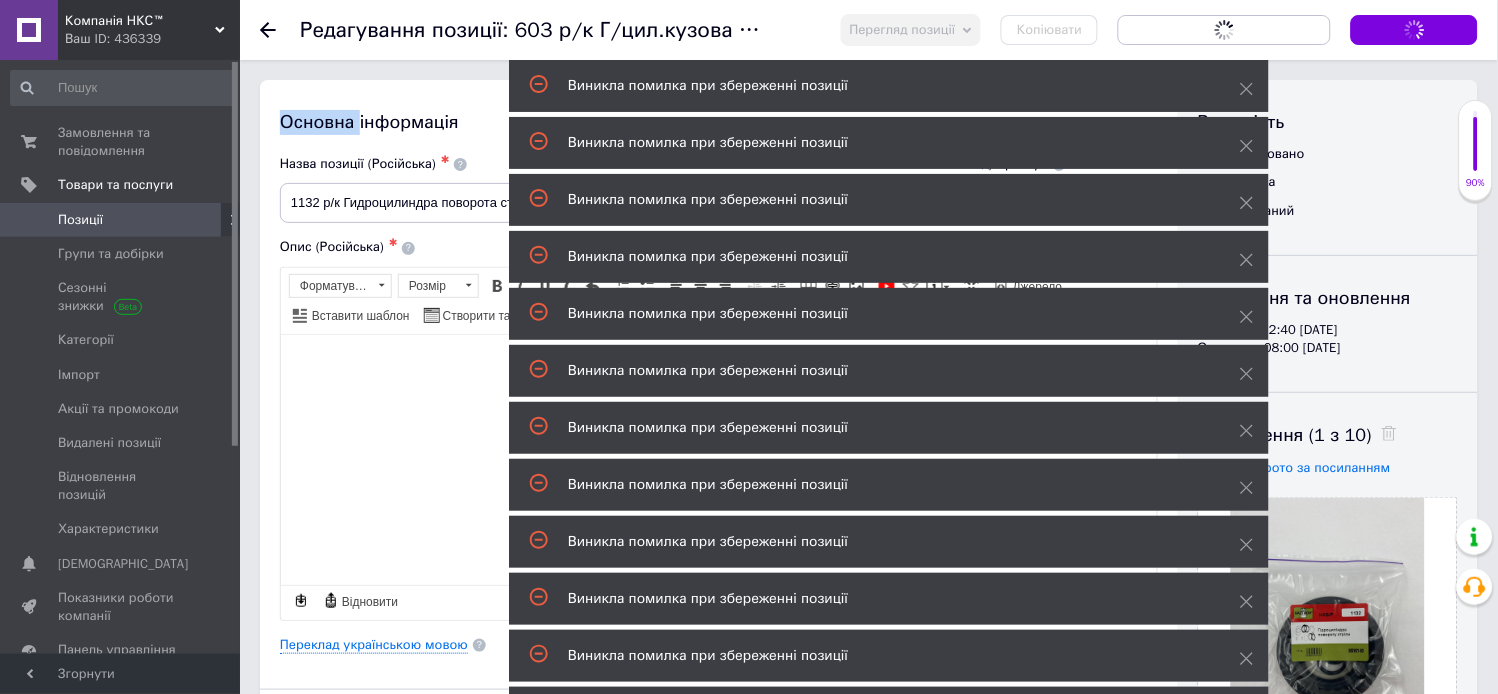 click on "Зберегти зміни" at bounding box center [1414, 30] 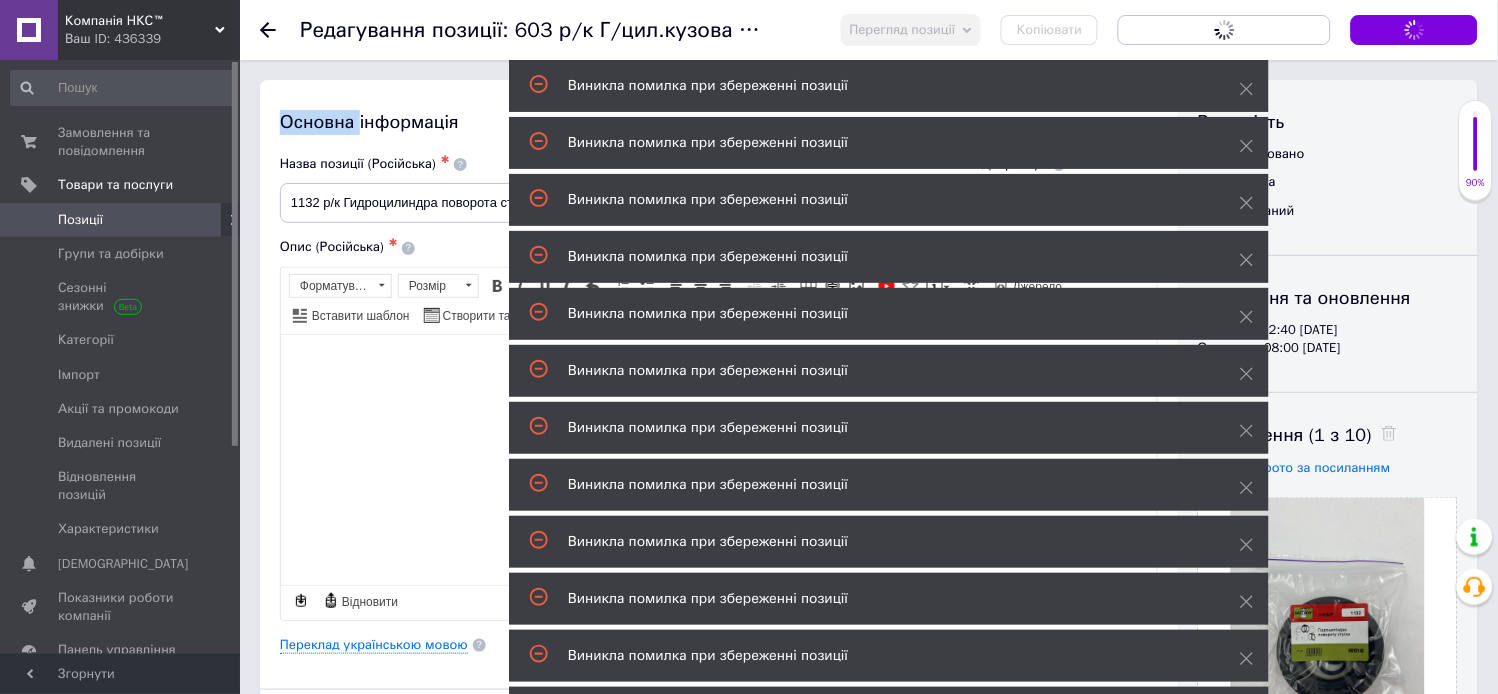 click on "Зберегти зміни" at bounding box center [1414, 30] 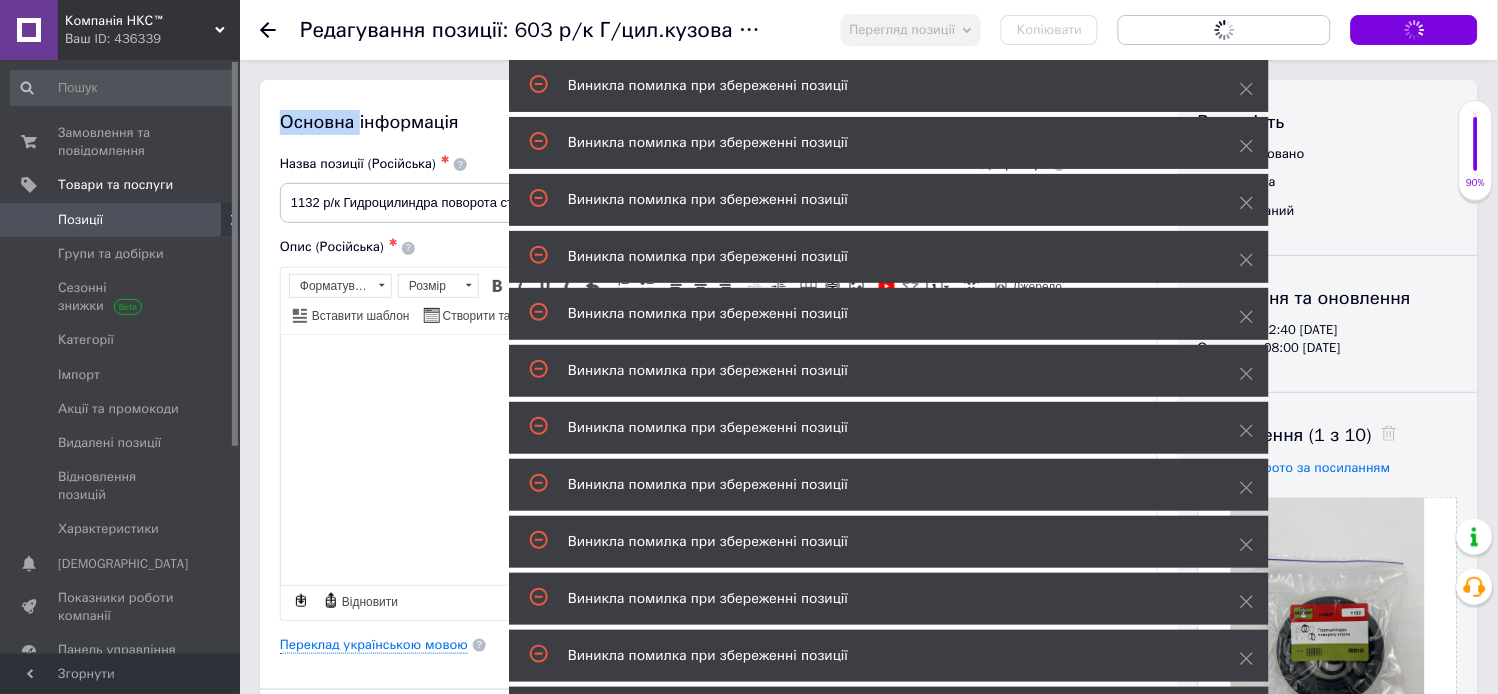 click on "Зберегти зміни" at bounding box center (1414, 30) 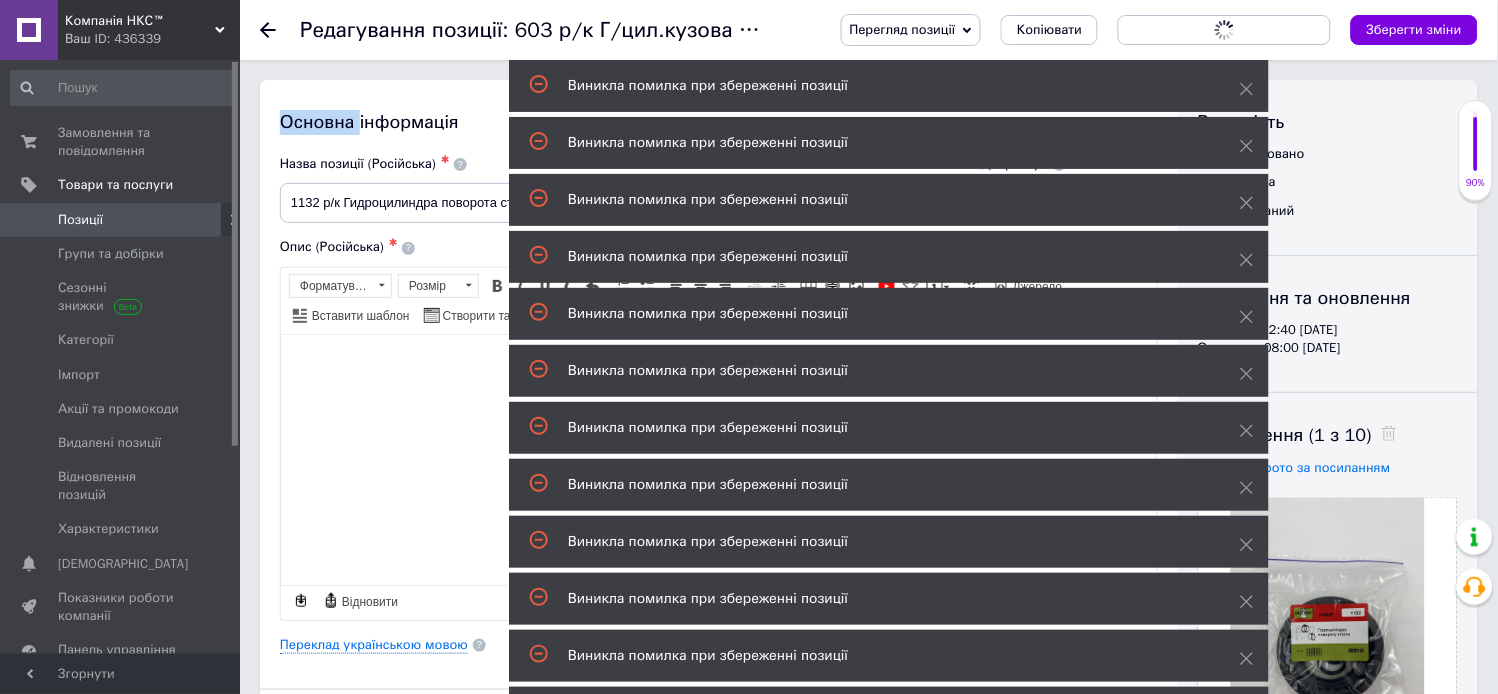 click on "Перегляд позиції Зберегти та переглянути на сайті Зберегти та переглянути на маркетплейсі Копіювати Зберегти, перейти до списку Зберегти зміни" at bounding box center (1139, 30) 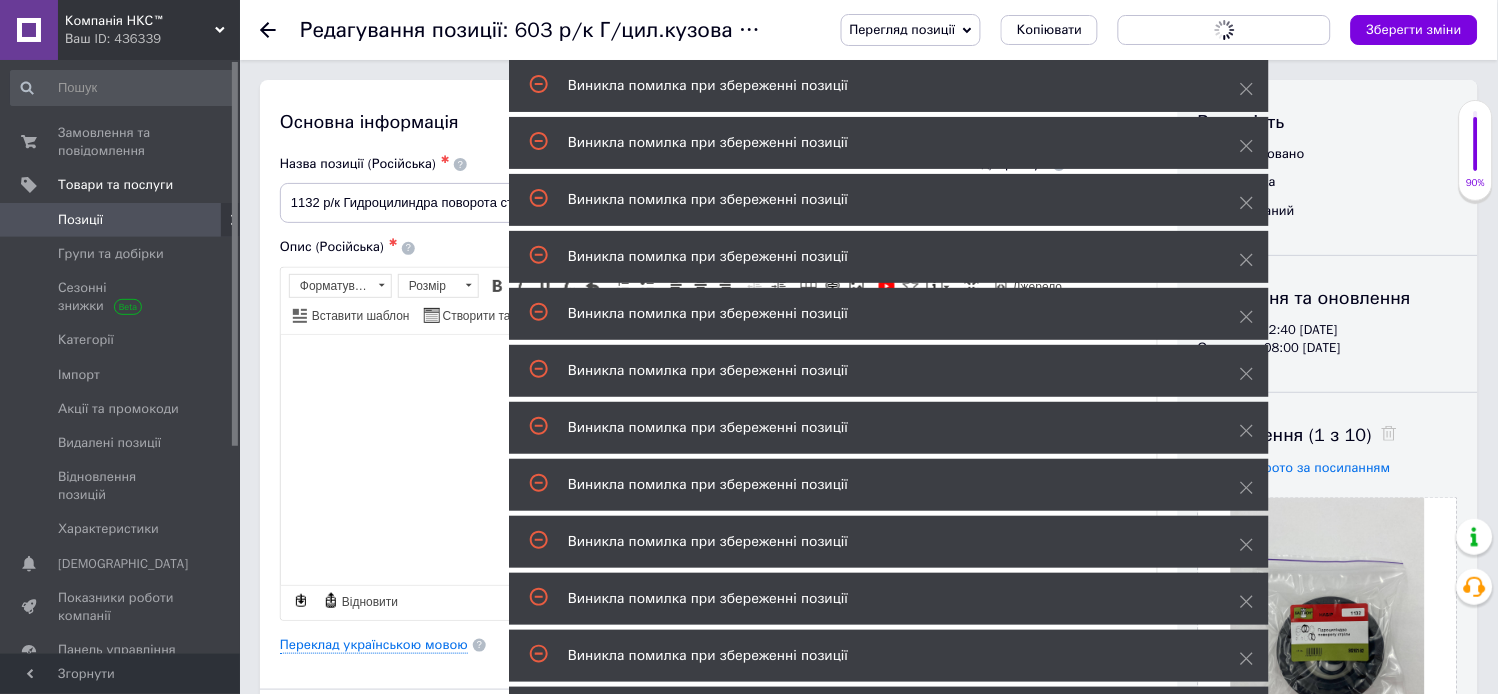 click on "Перегляд позиції Зберегти та переглянути на сайті Зберегти та переглянути на маркетплейсі Копіювати Зберегти, перейти до списку Зберегти зміни" at bounding box center (1139, 30) 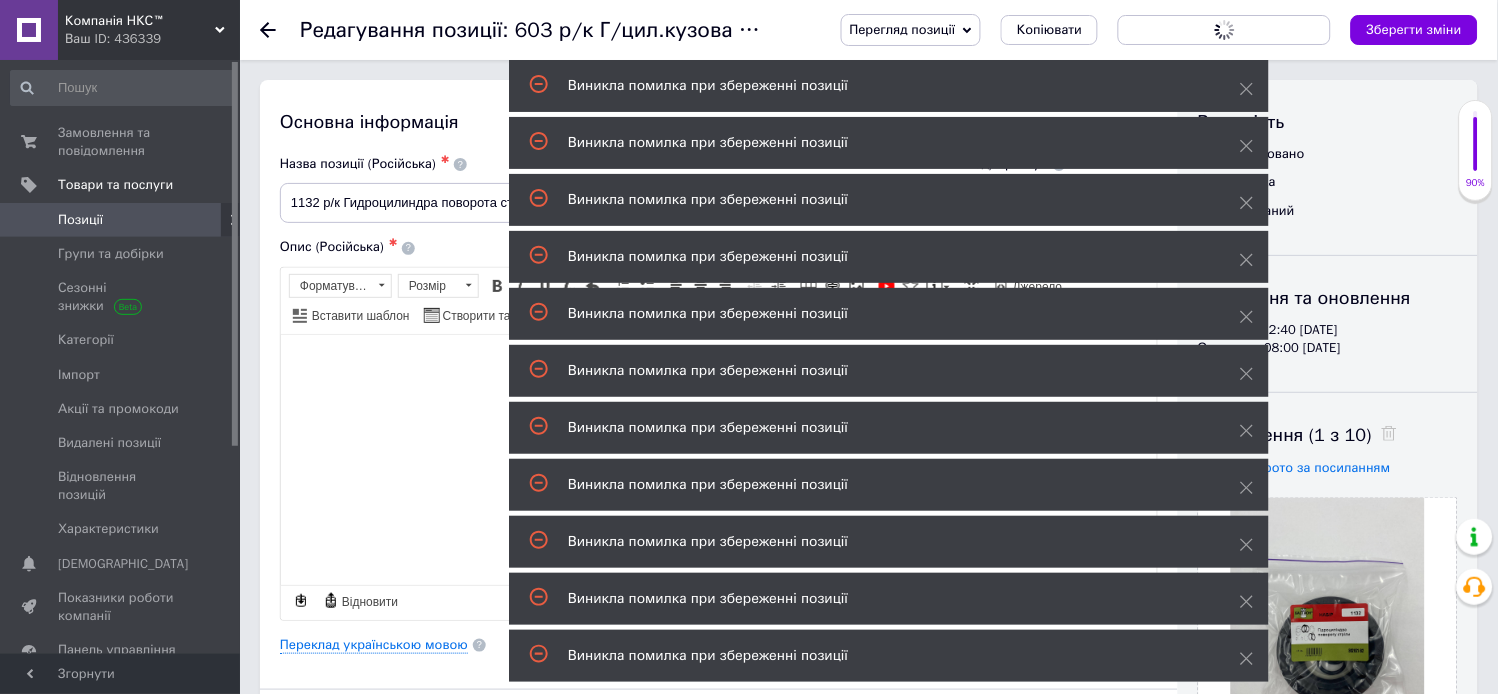click on "Перегляд позиції Зберегти та переглянути на сайті Зберегти та переглянути на маркетплейсі Копіювати Зберегти, перейти до списку Зберегти зміни" at bounding box center [1139, 30] 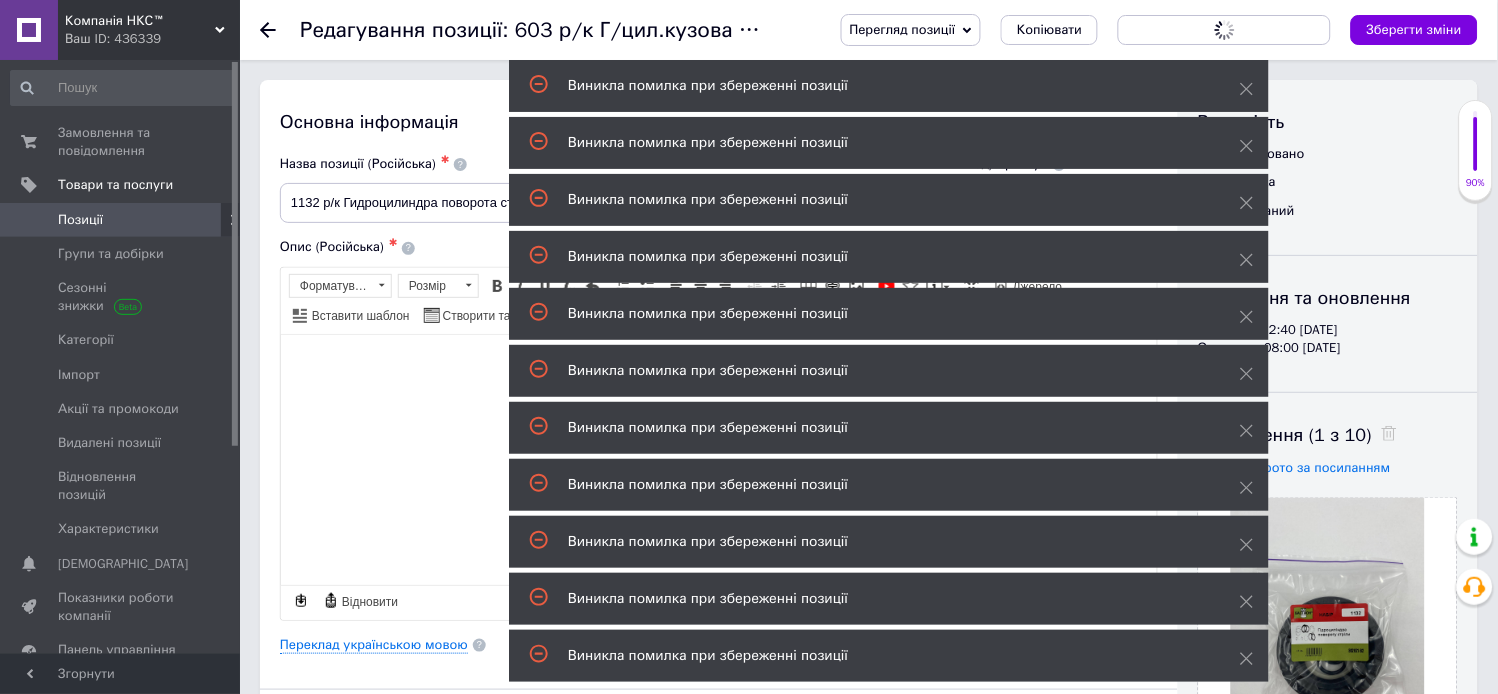 drag, startPoint x: 1427, startPoint y: 46, endPoint x: 1438, endPoint y: 52, distance: 12.529964 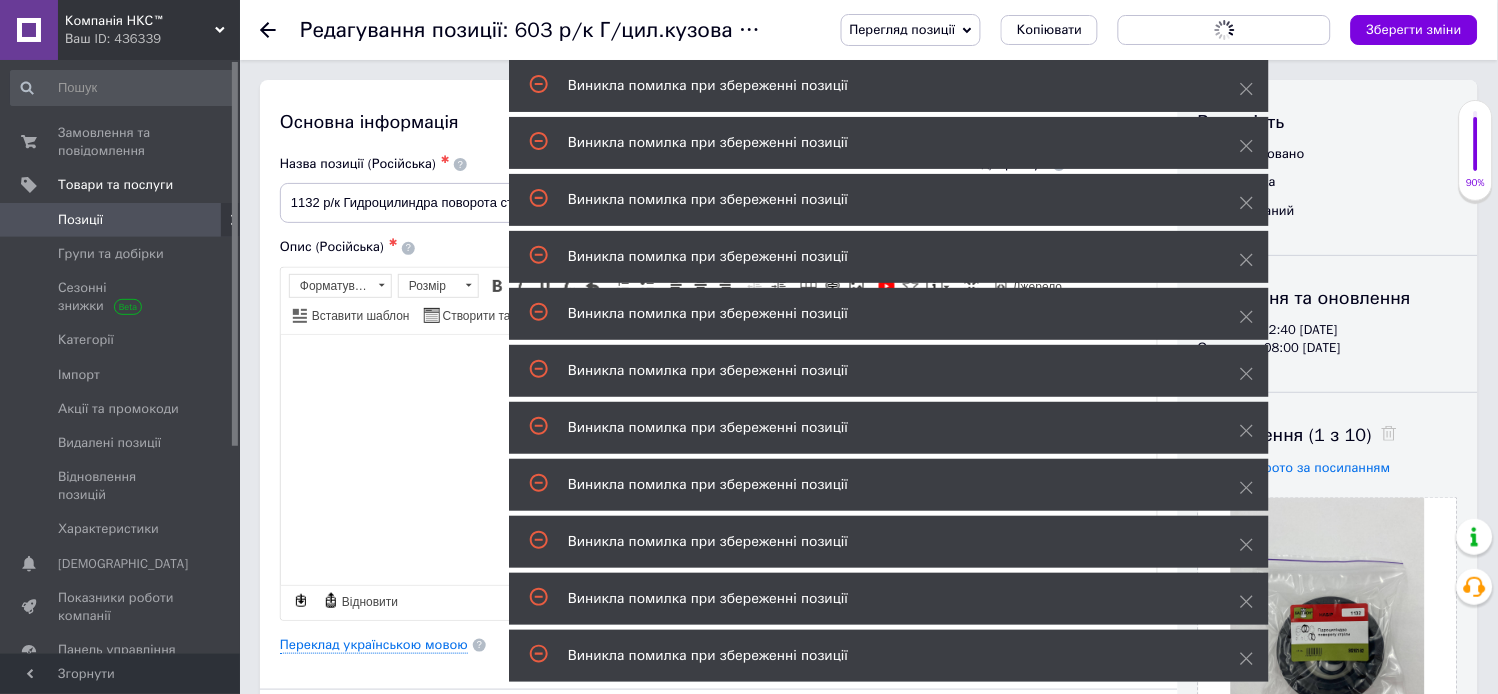 click on "Перегляд позиції Зберегти та переглянути на сайті Зберегти та переглянути на маркетплейсі Копіювати Зберегти, перейти до списку Зберегти зміни" at bounding box center (1139, 30) 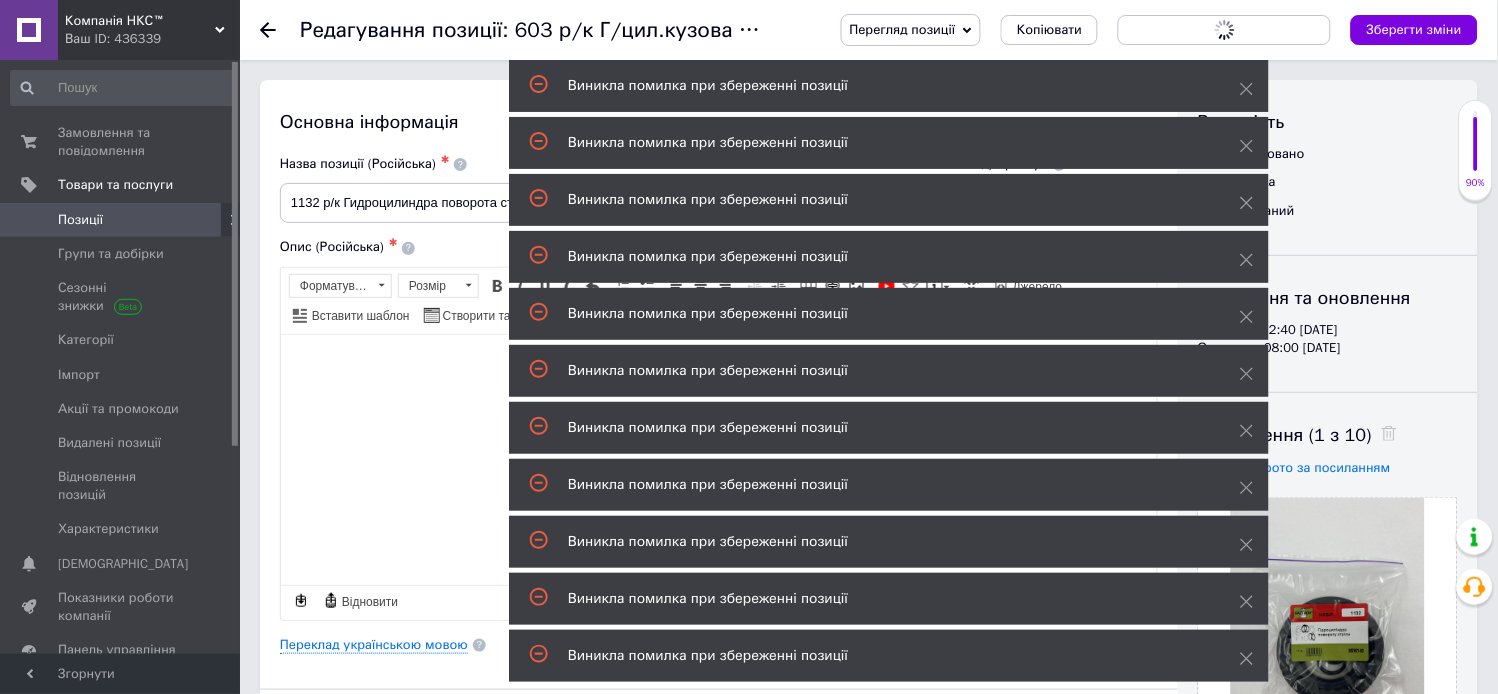 click on "Перегляд позиції Зберегти та переглянути на сайті Зберегти та переглянути на маркетплейсі Копіювати Зберегти, перейти до списку Зберегти зміни" at bounding box center (1139, 30) 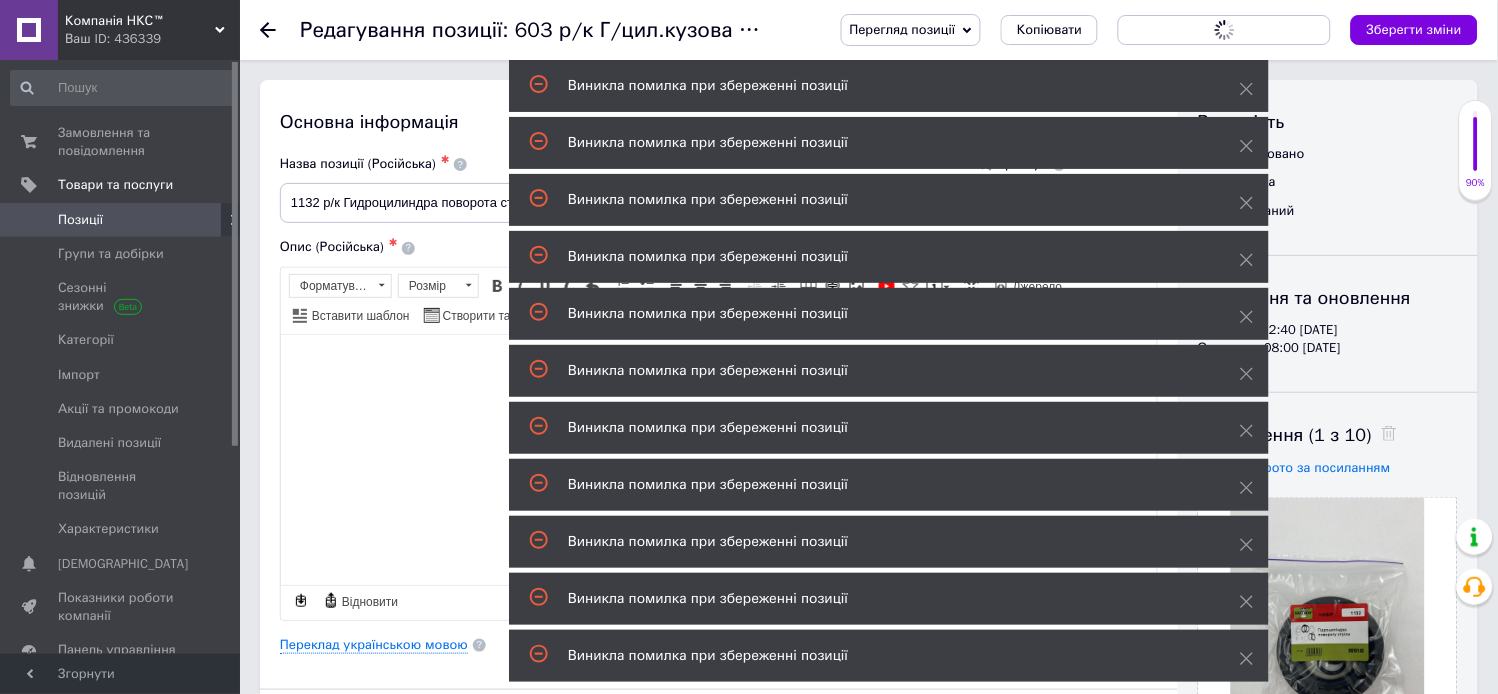 click on "Перегляд позиції Зберегти та переглянути на сайті Зберегти та переглянути на маркетплейсі Копіювати Зберегти, перейти до списку Зберегти зміни" at bounding box center [1139, 30] 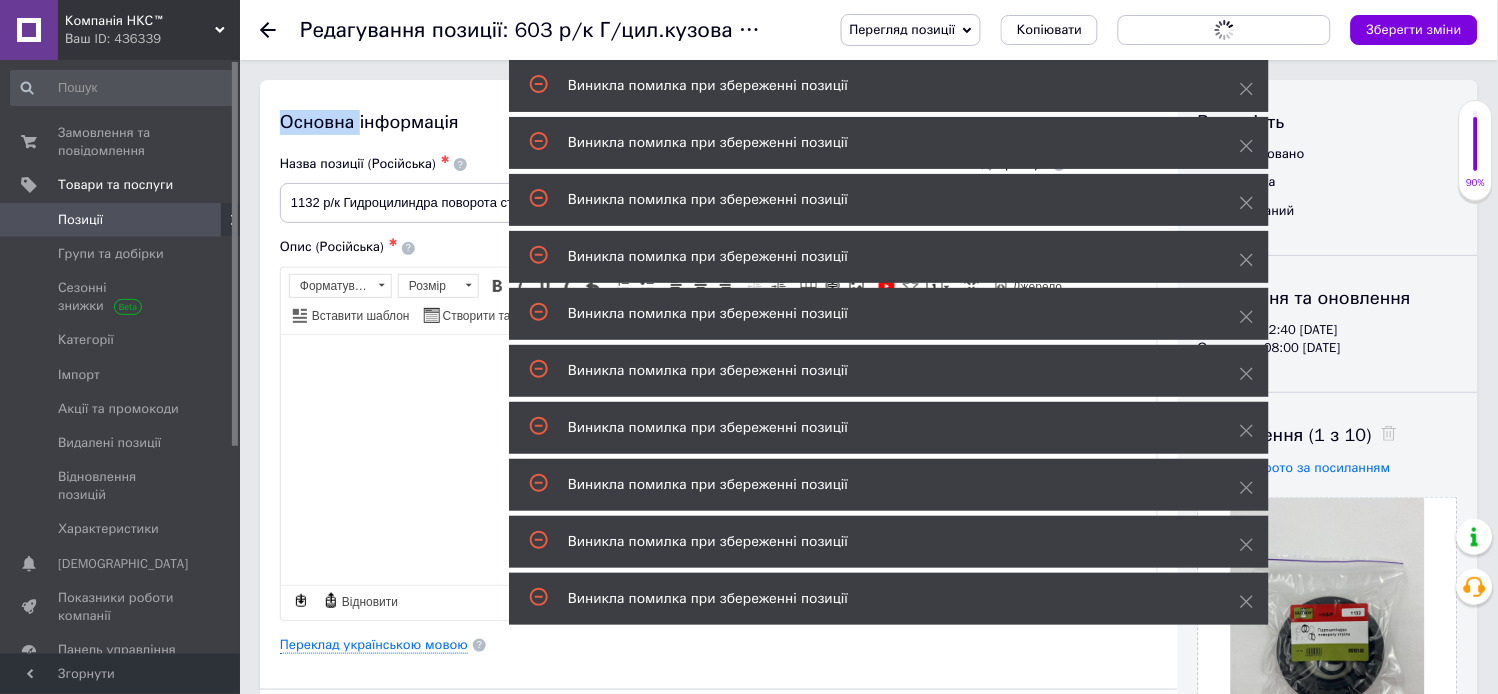 click on "Перегляд позиції Зберегти та переглянути на сайті Зберегти та переглянути на маркетплейсі Копіювати Зберегти, перейти до списку Зберегти зміни" at bounding box center (1139, 30) 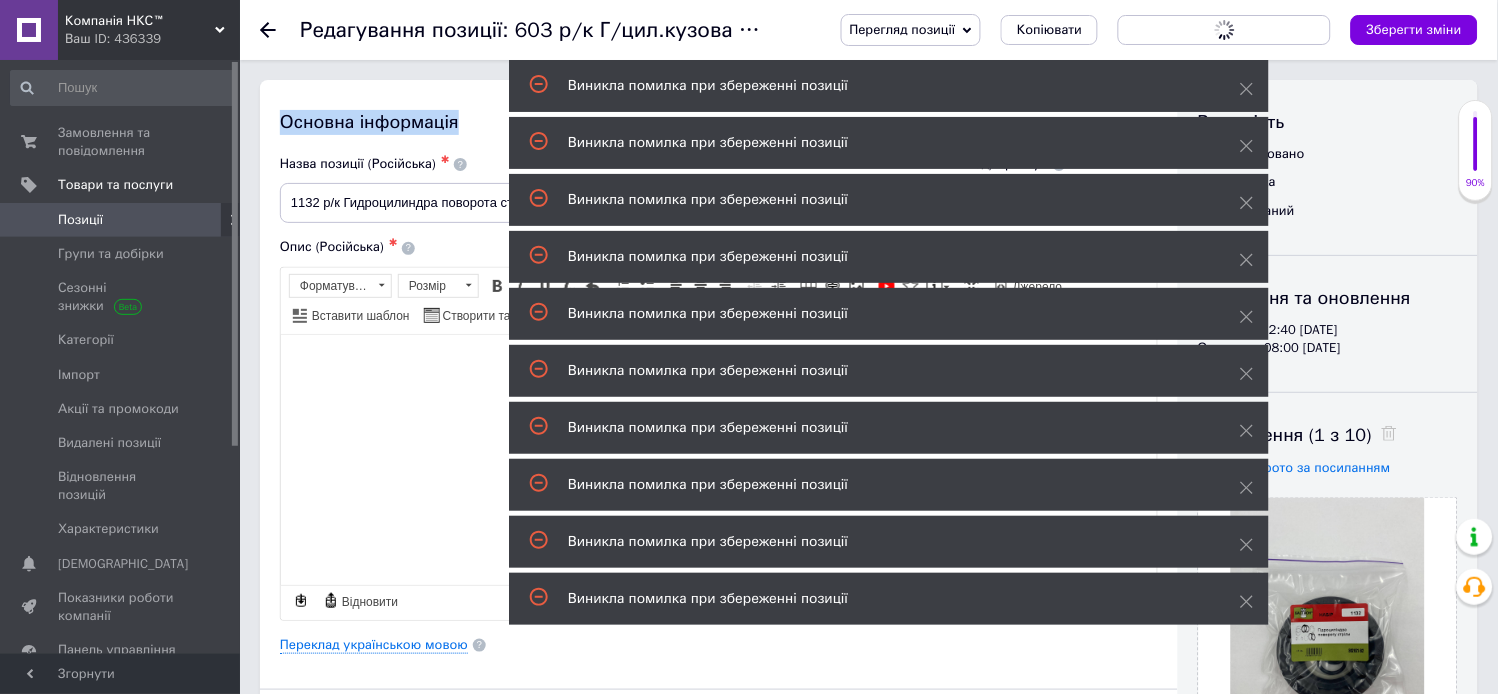 click on "Перегляд позиції Зберегти та переглянути на сайті Зберегти та переглянути на маркетплейсі Копіювати Зберегти, перейти до списку Зберегти зміни" at bounding box center [1139, 30] 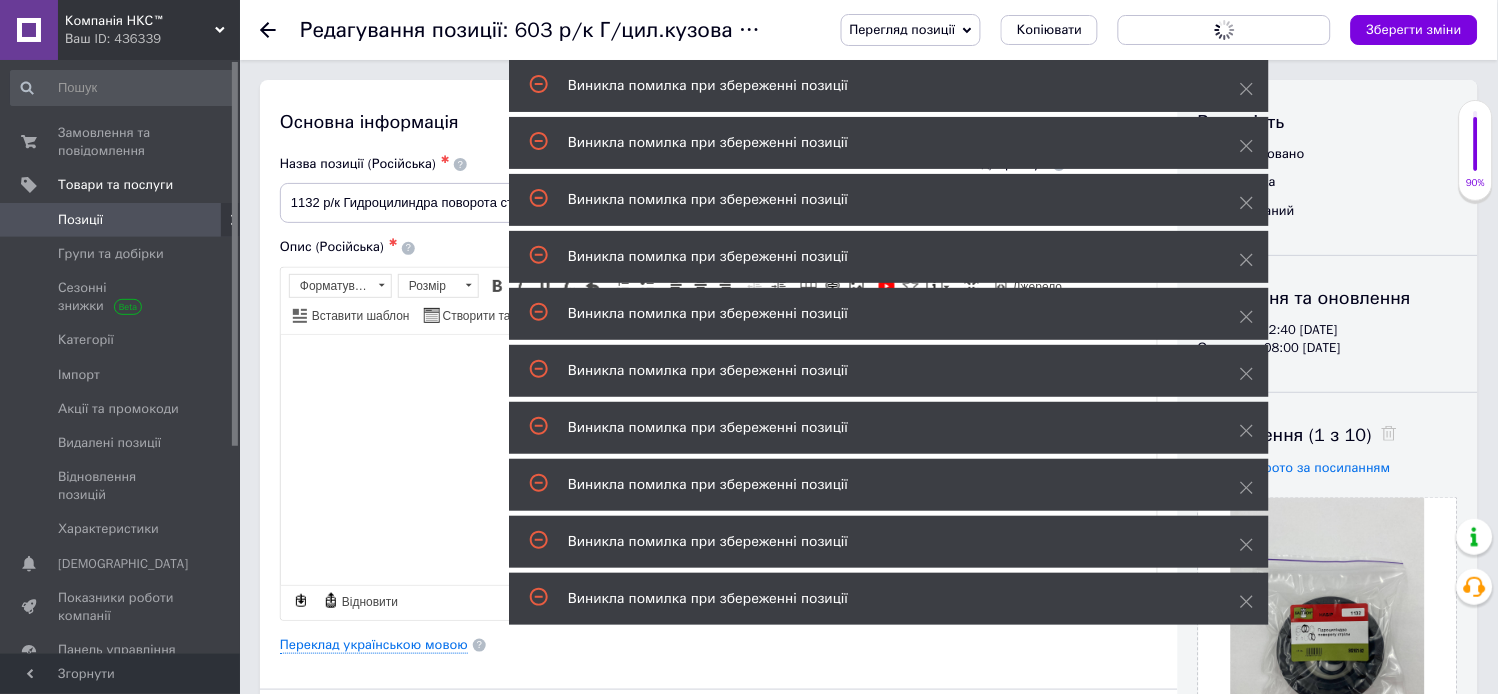 click on "Перегляд позиції Зберегти та переглянути на сайті Зберегти та переглянути на маркетплейсі Копіювати Зберегти, перейти до списку Зберегти зміни" at bounding box center (1139, 30) 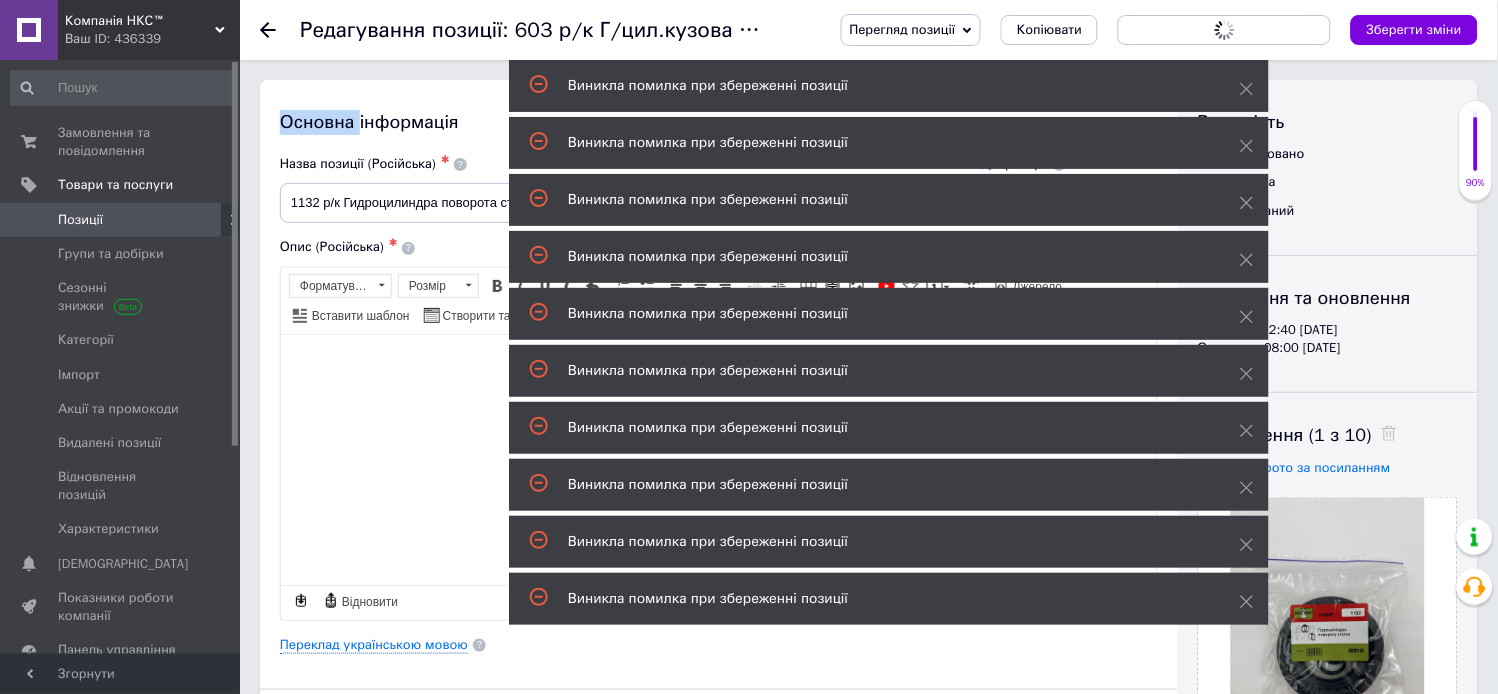 click on "Перегляд позиції Зберегти та переглянути на сайті Зберегти та переглянути на маркетплейсі Копіювати Зберегти, перейти до списку Зберегти зміни" at bounding box center [1149, 30] 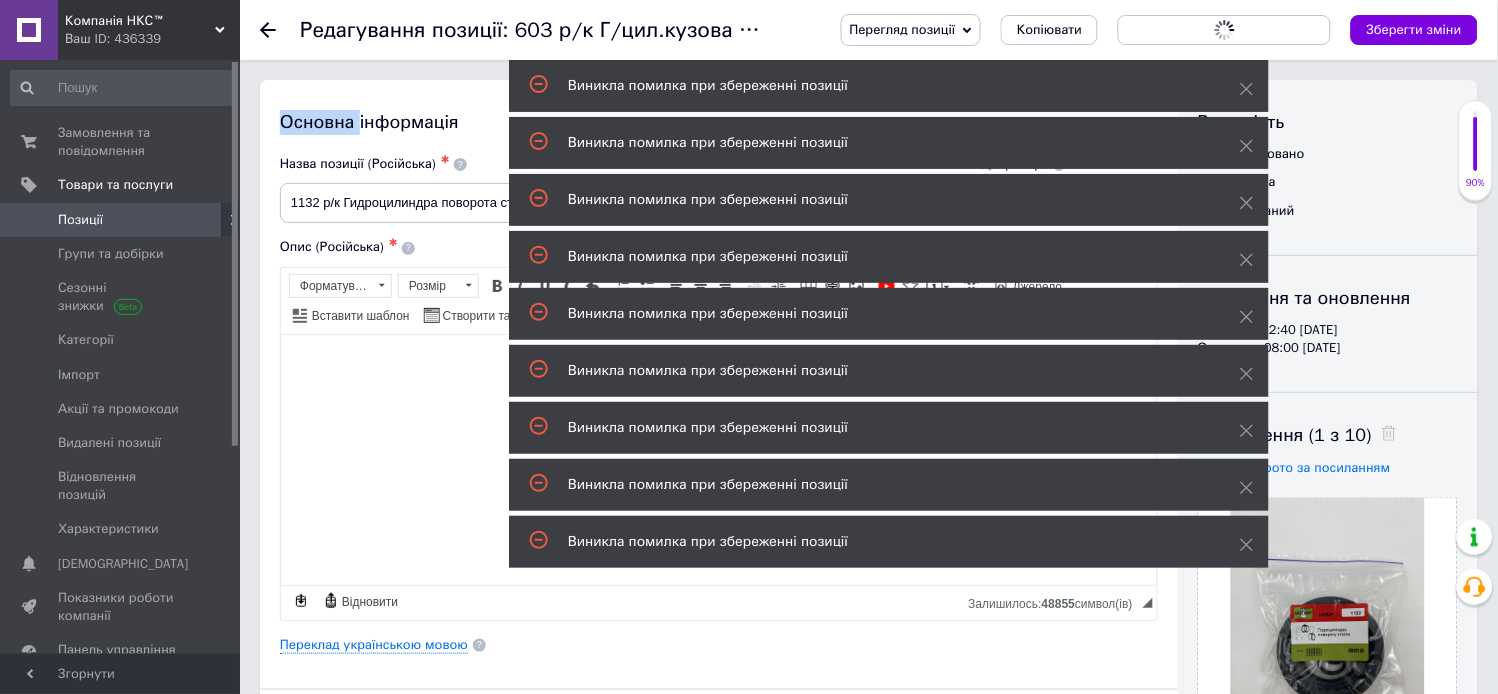 drag, startPoint x: 1428, startPoint y: 25, endPoint x: 1427, endPoint y: 37, distance: 12.0415945 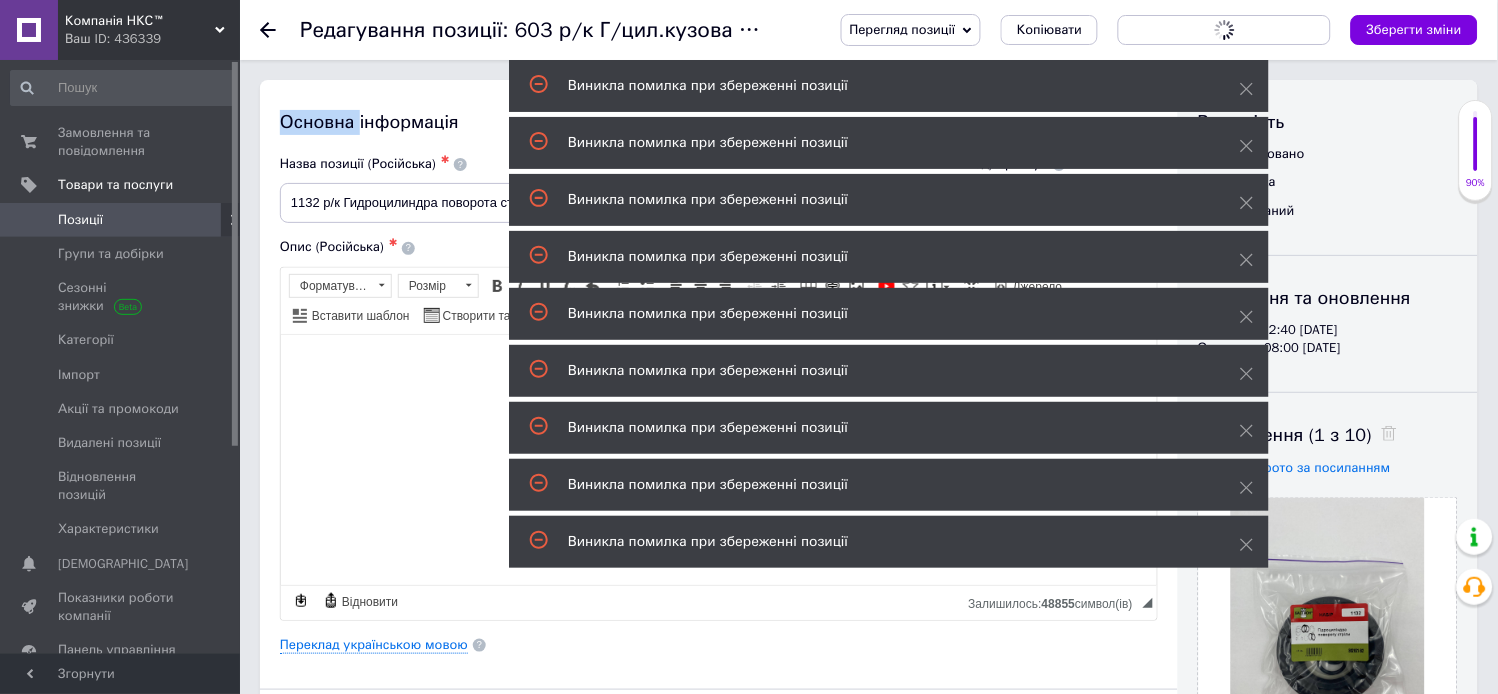 click on "Зберегти зміни" at bounding box center (1414, 29) 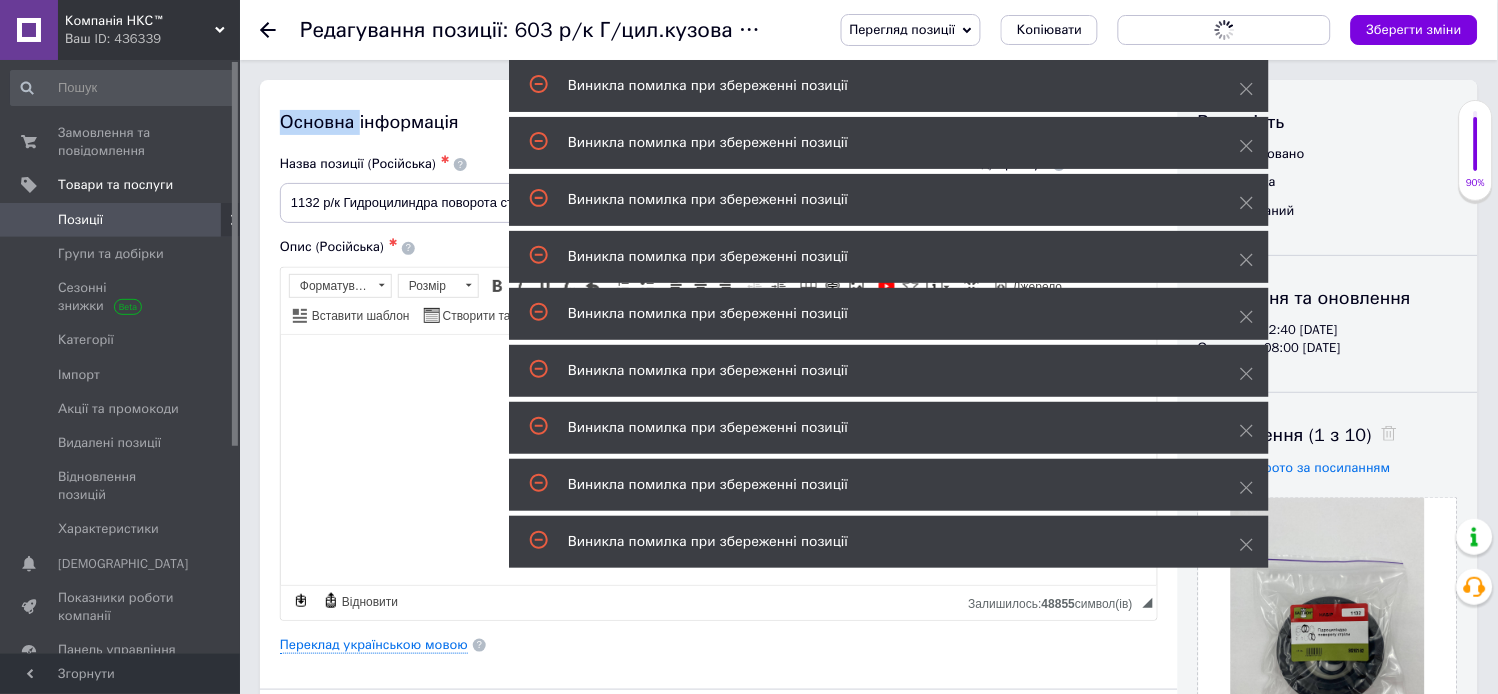 click on "Зберегти зміни" at bounding box center (1414, 30) 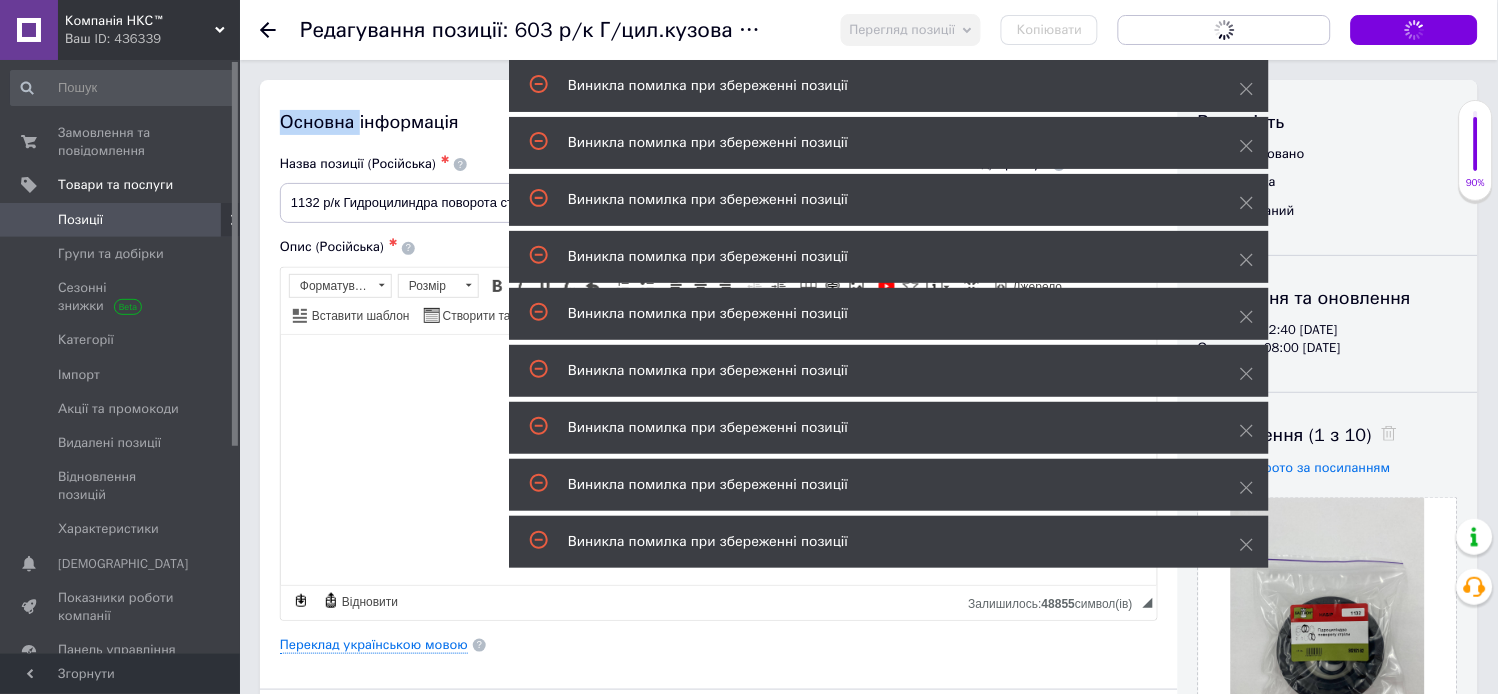 click on "Зберегти зміни" at bounding box center (1414, 30) 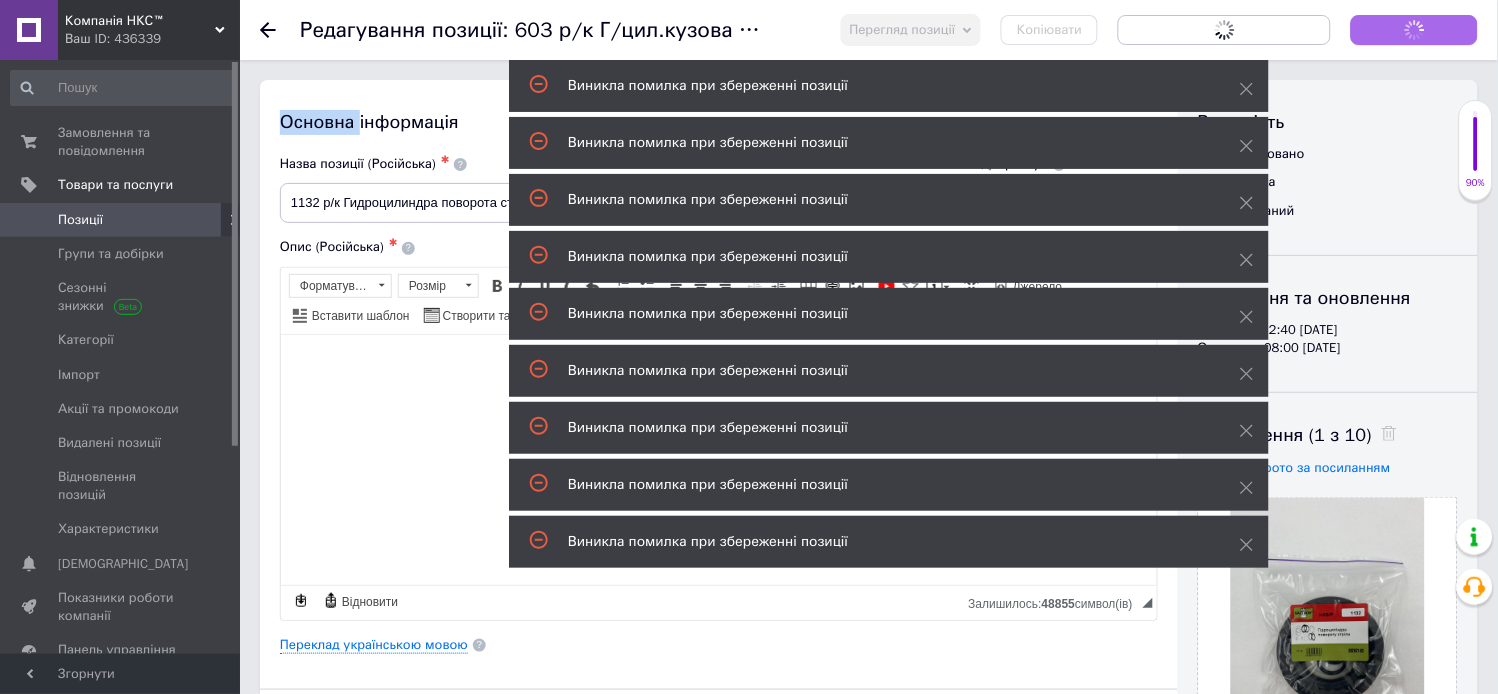 click on "Зберегти зміни" at bounding box center [1414, 30] 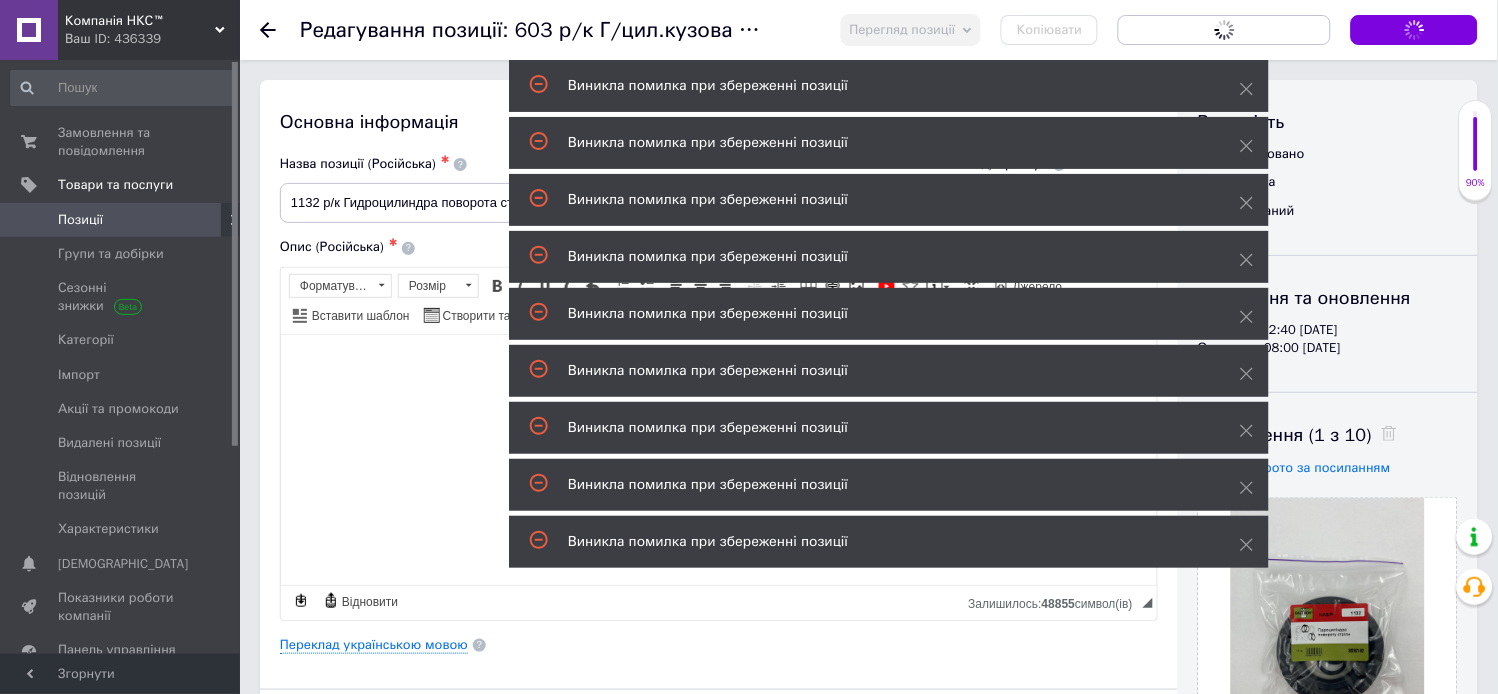 click on "Зберегти зміни" at bounding box center (1414, 29) 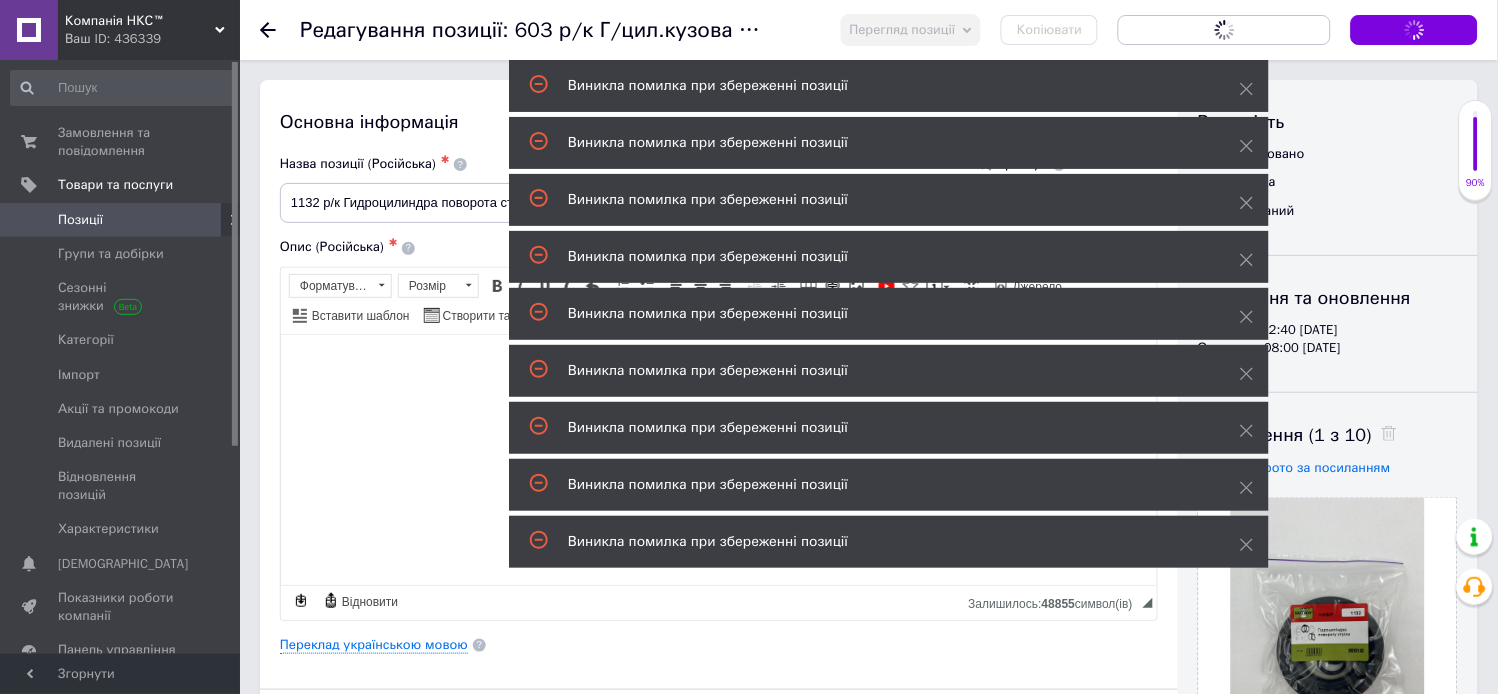 click on "Зберегти зміни" at bounding box center (1414, 30) 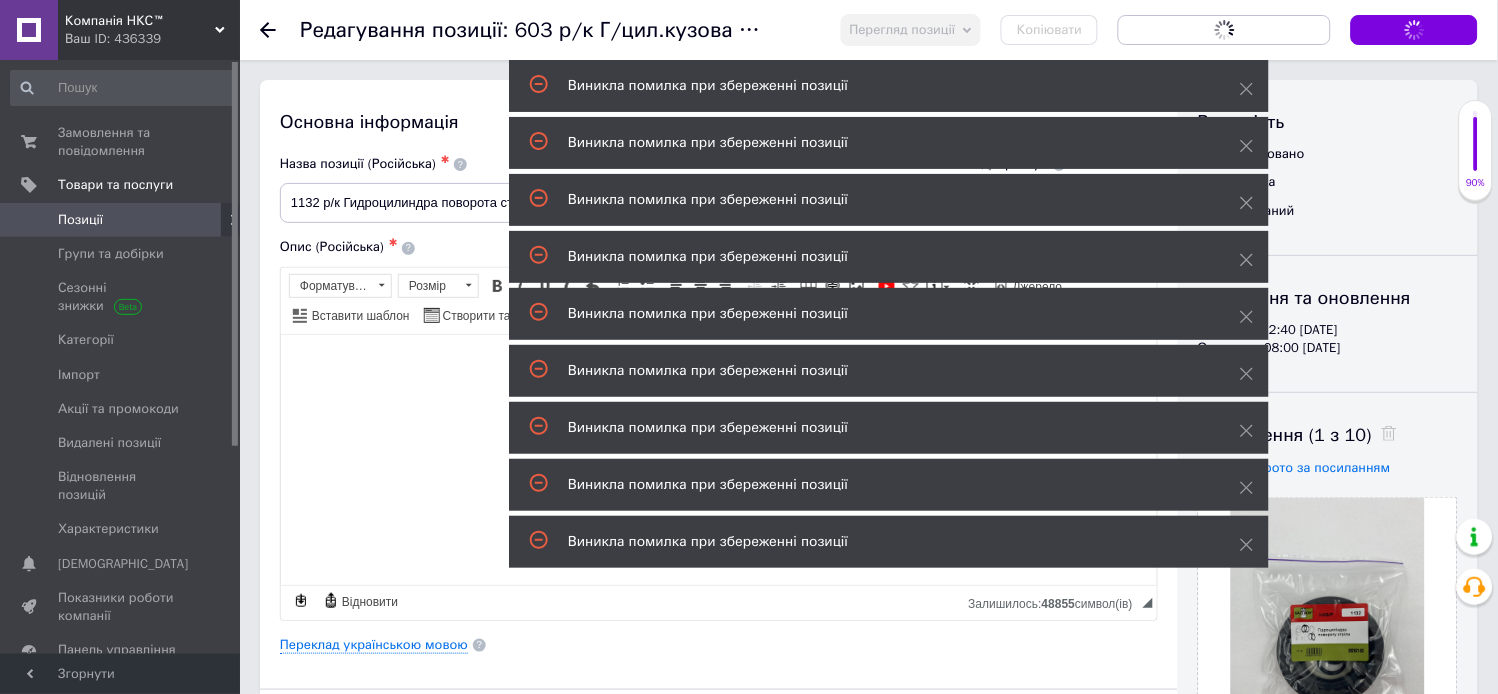 click on "Зберегти зміни" at bounding box center [1414, 30] 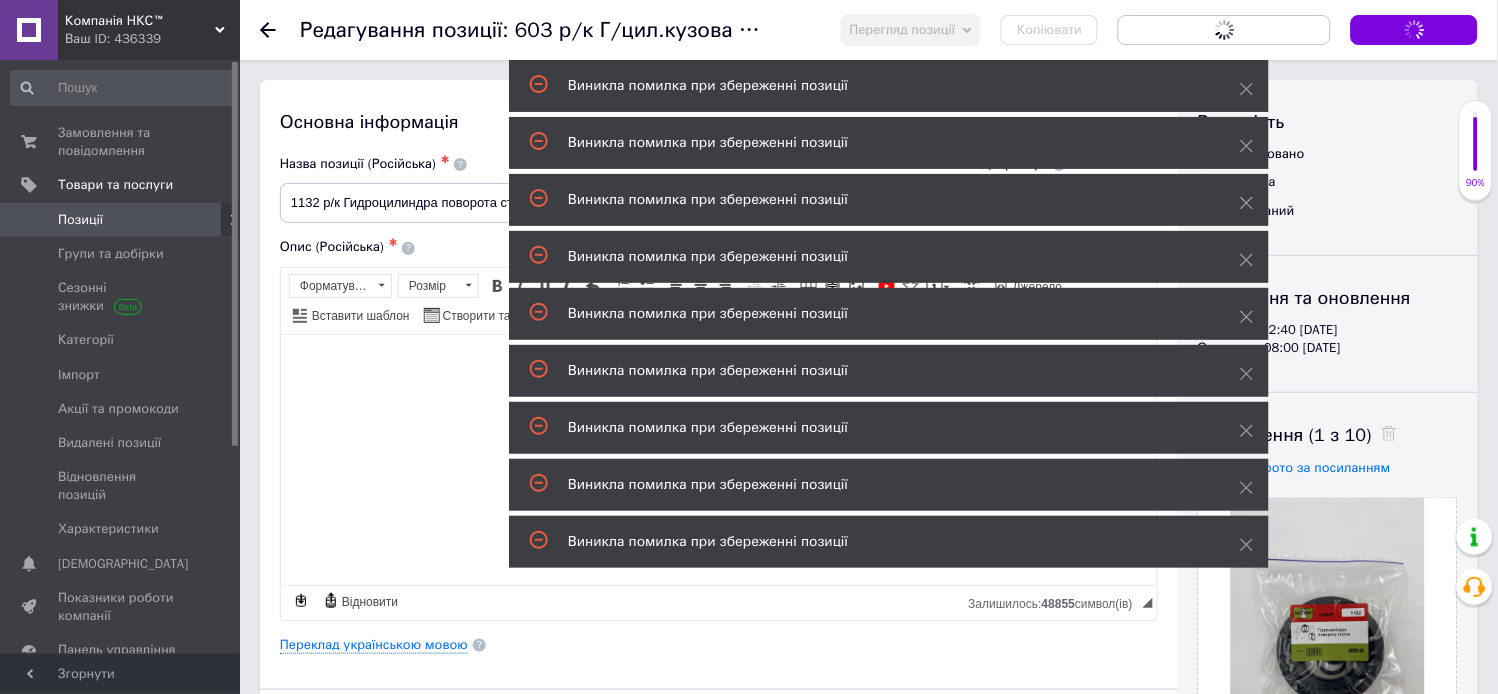 click on "Зберегти зміни" at bounding box center [1414, 30] 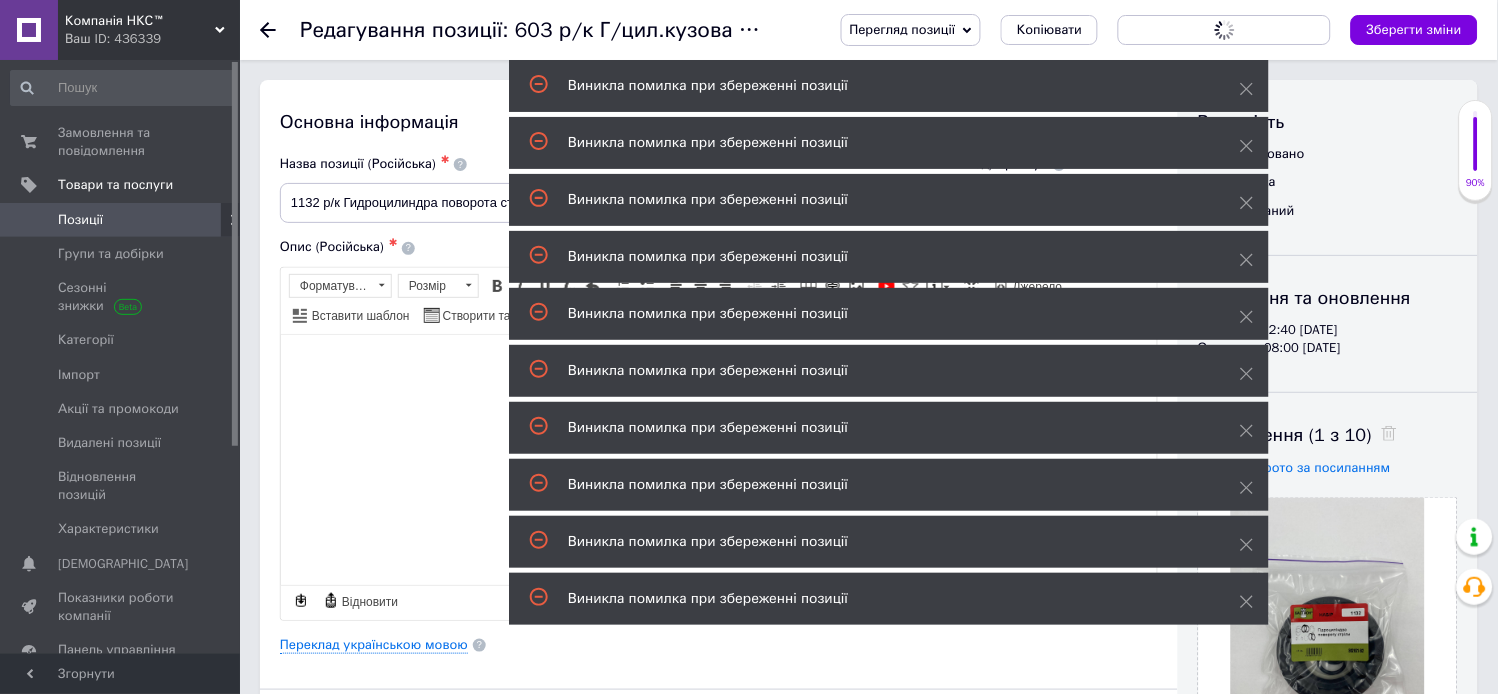 click on "Зберегти зміни" at bounding box center (1414, 30) 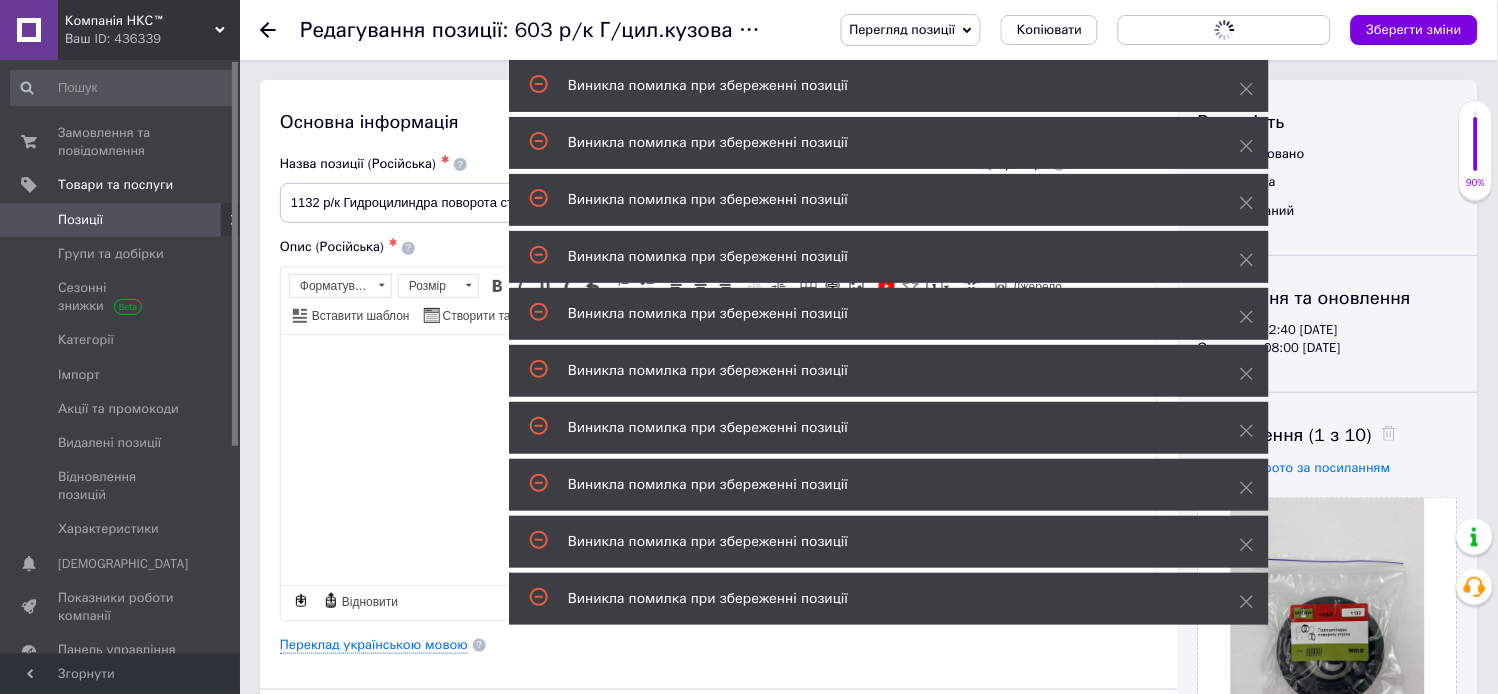 click on "Зберегти зміни" at bounding box center [1414, 30] 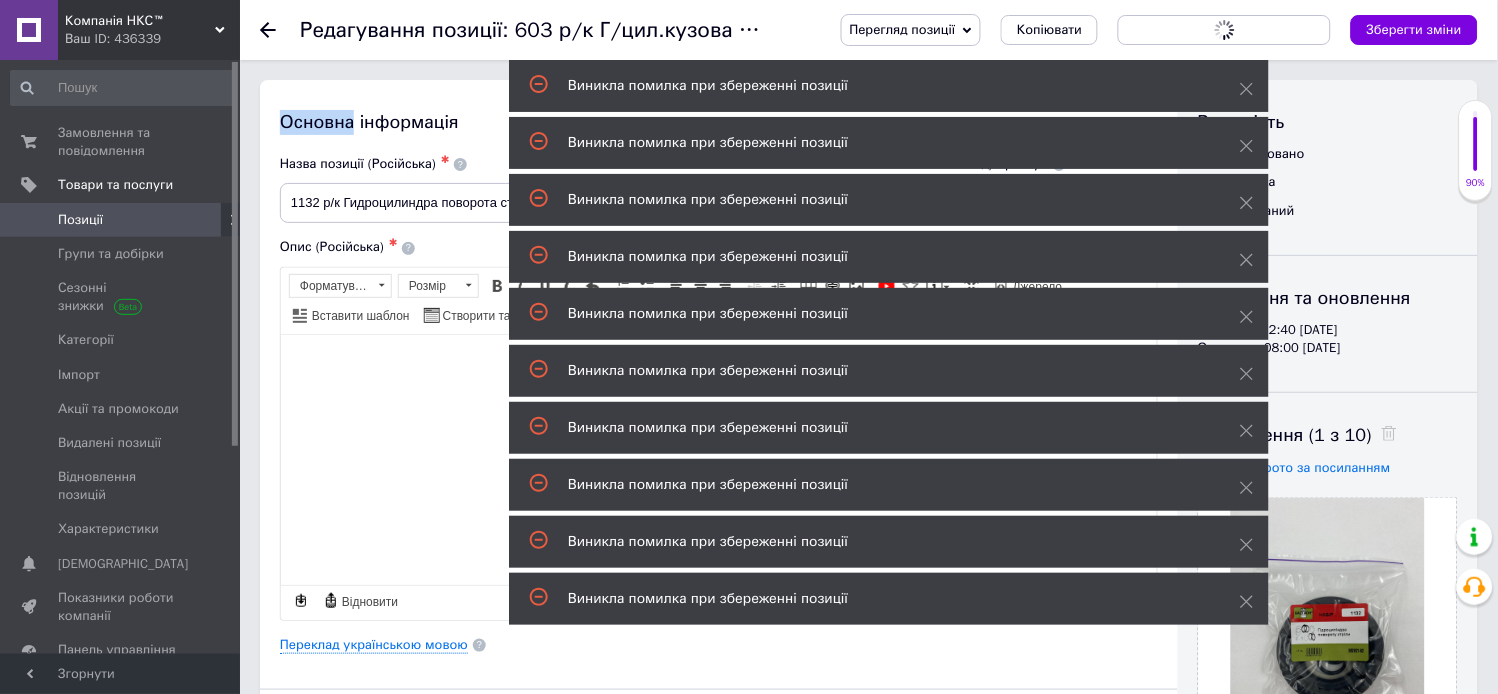 click on "Зберегти зміни" at bounding box center [1414, 30] 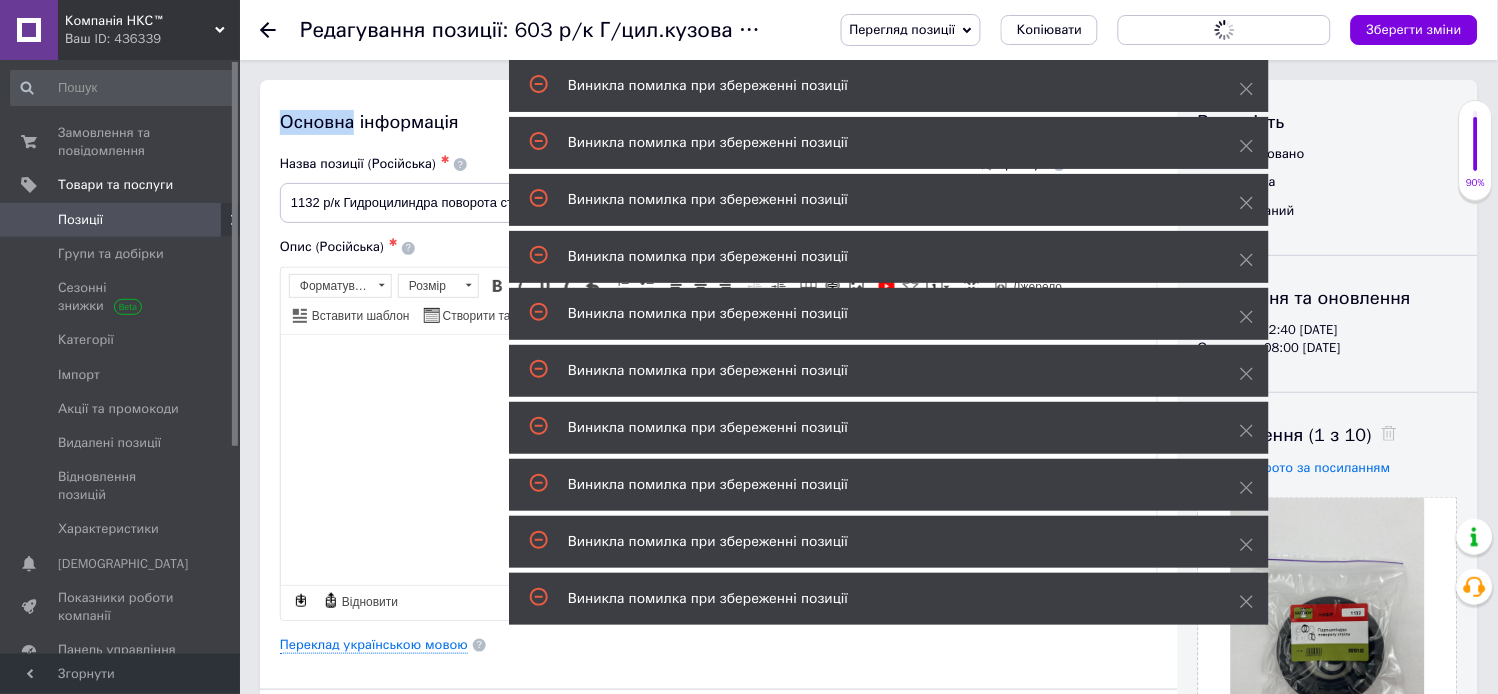 click on "Зберегти зміни" at bounding box center [1414, 29] 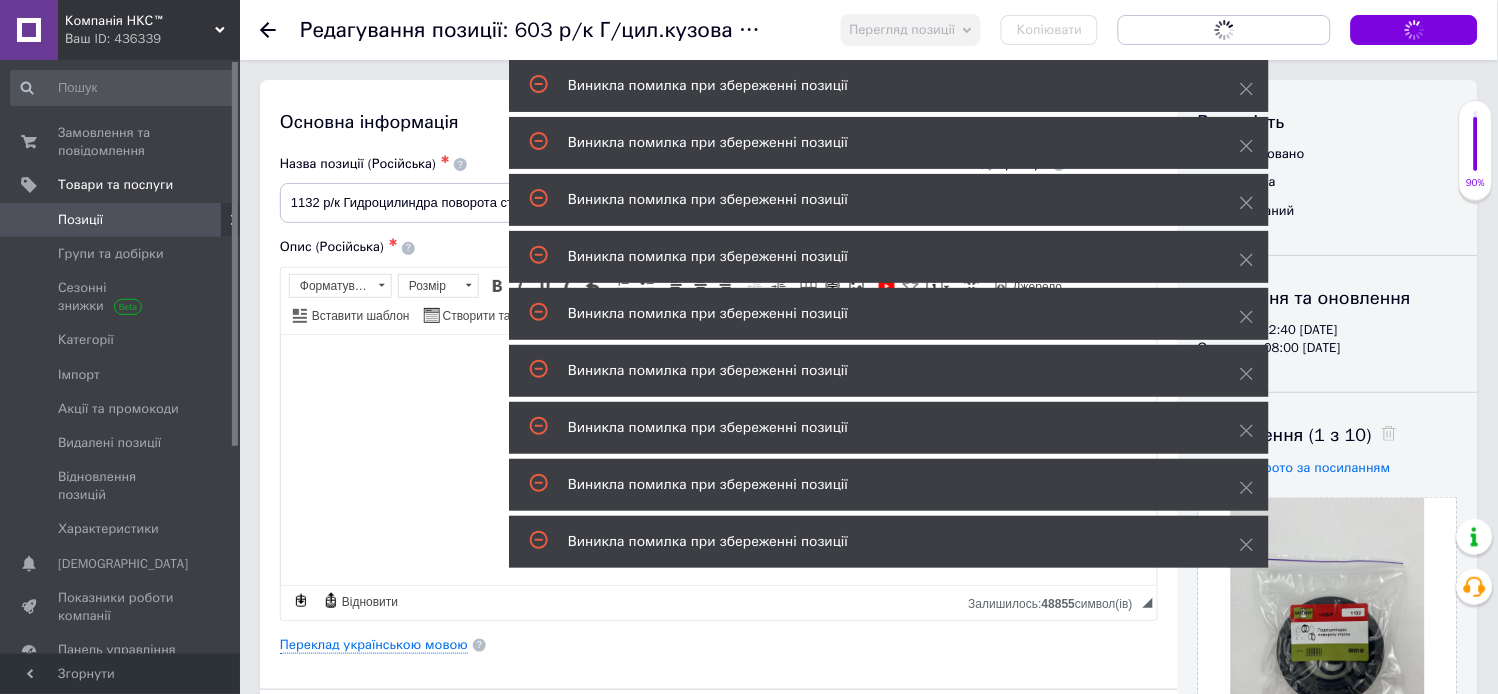 click on "Зберегти зміни" at bounding box center [1414, 30] 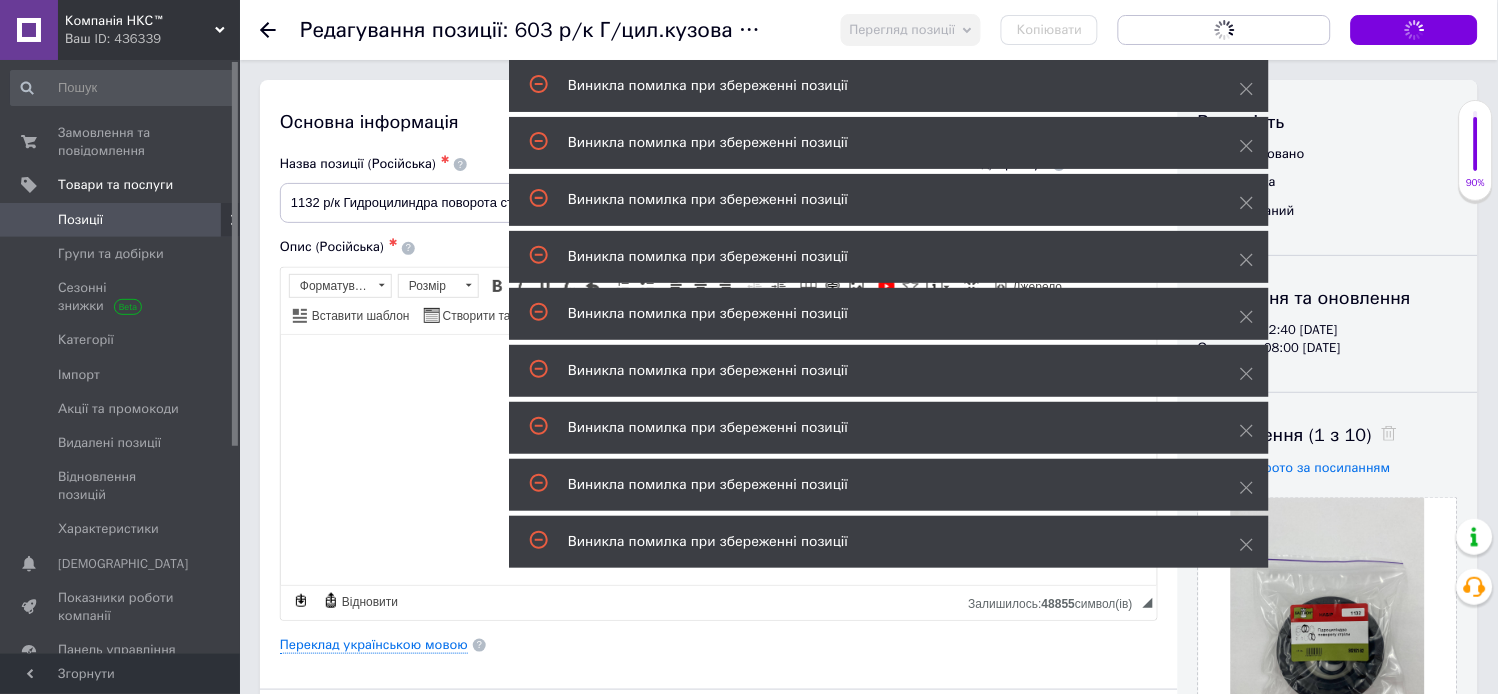drag, startPoint x: 1435, startPoint y: 26, endPoint x: 1428, endPoint y: 12, distance: 15.652476 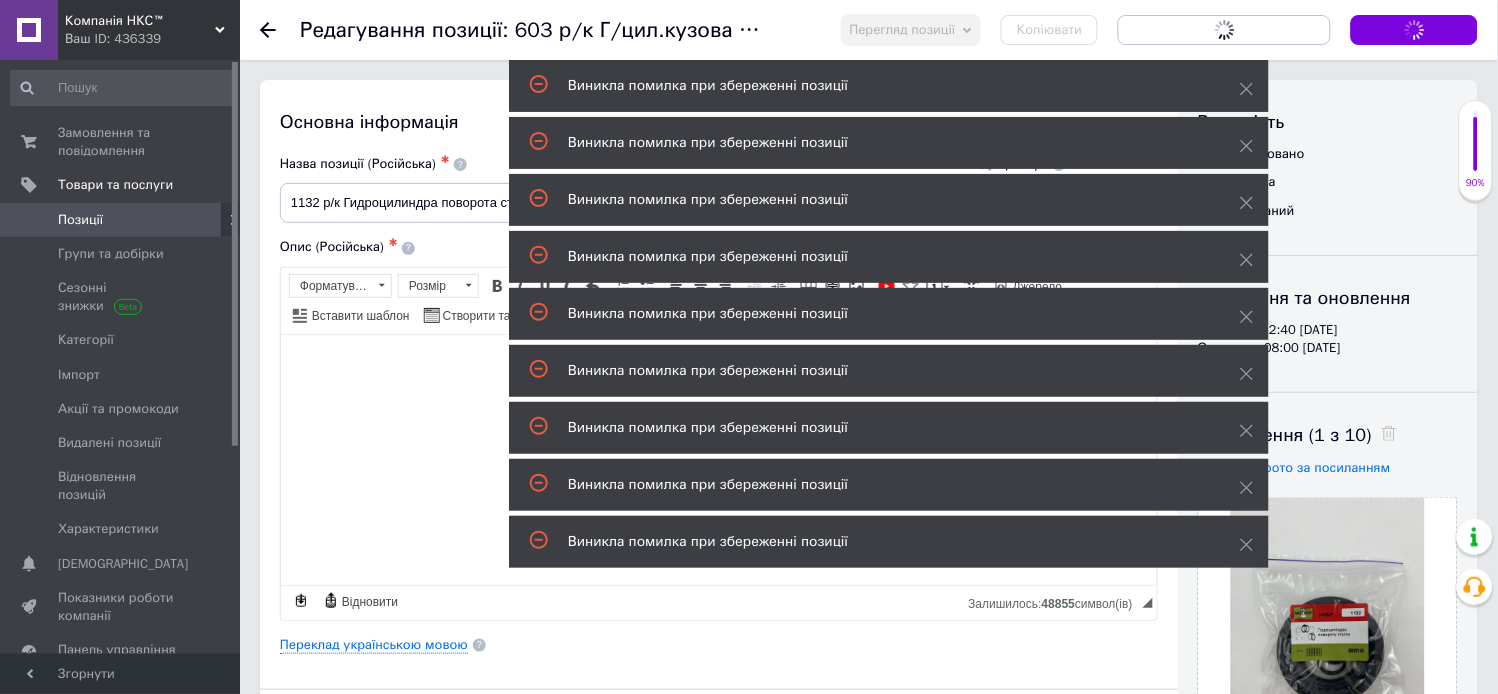 click on "Зберегти зміни" at bounding box center [1414, 30] 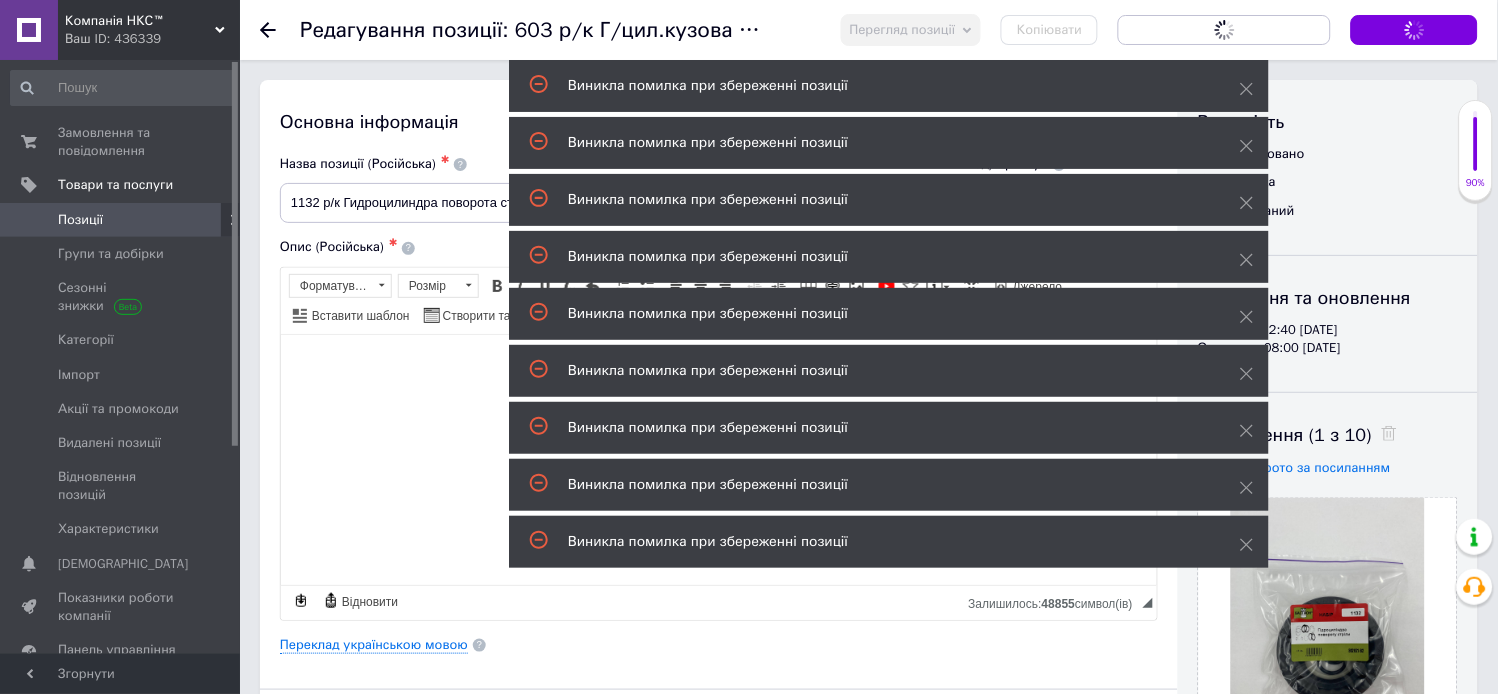 click on "Зберегти зміни" at bounding box center (1414, 30) 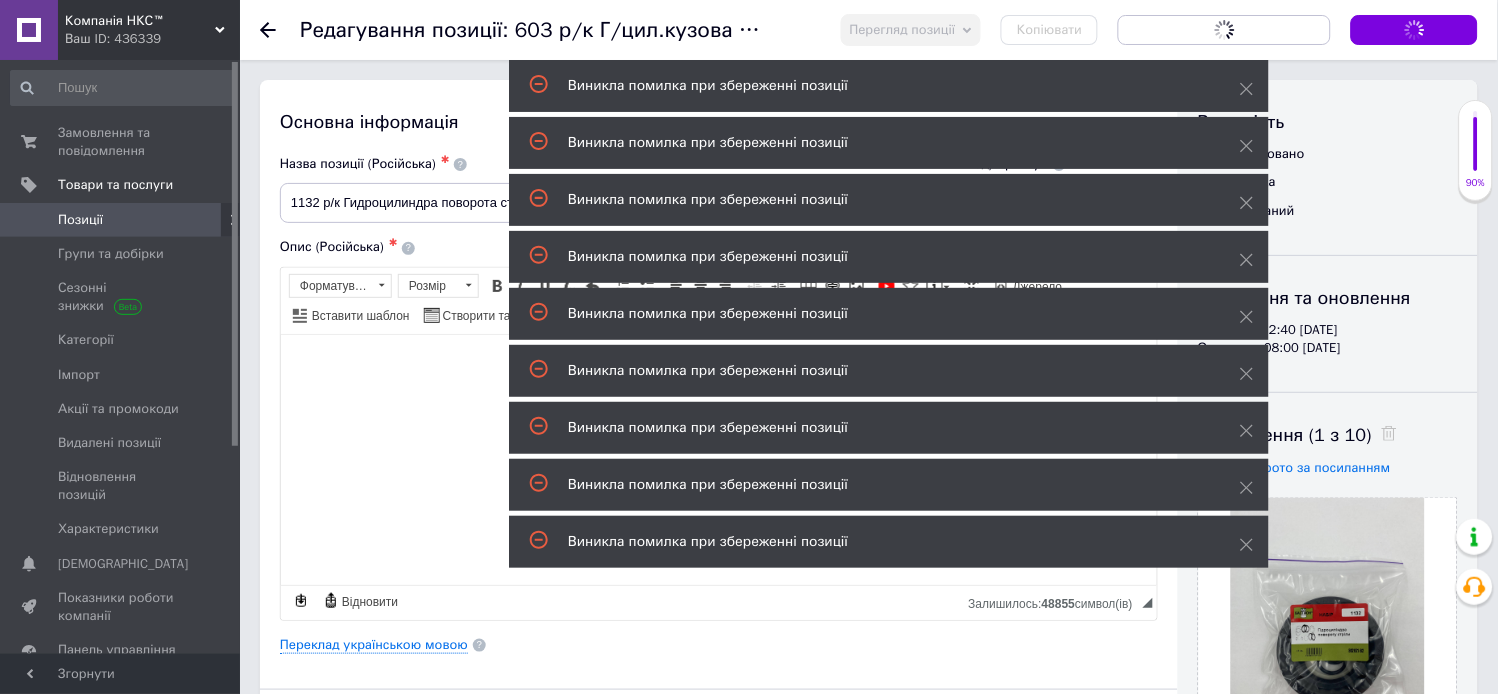 click on "Перегляд позиції Зберегти та переглянути на сайті Зберегти та переглянути на маркетплейсі Копіювати Зберегти, перейти до списку Зберегти зміни" at bounding box center (1139, 30) 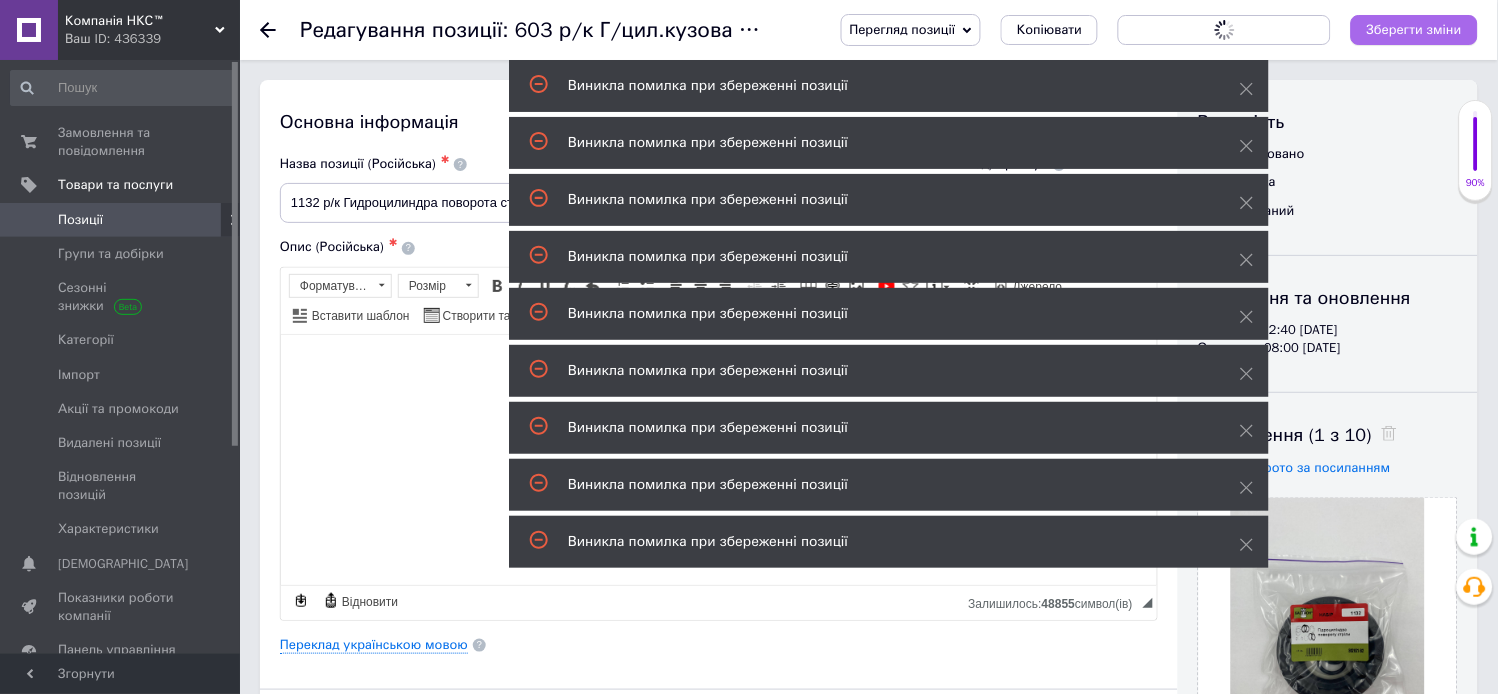 drag, startPoint x: 1428, startPoint y: 12, endPoint x: 1436, endPoint y: 27, distance: 17 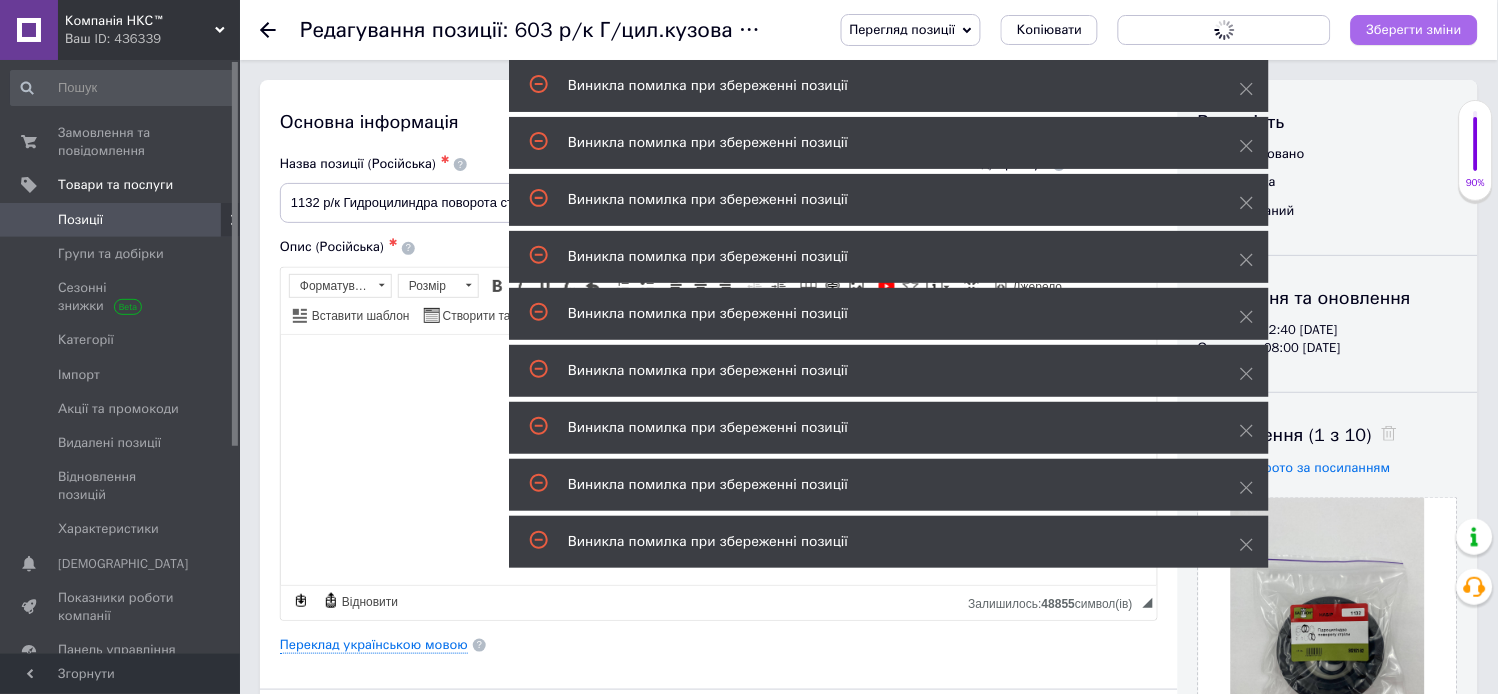 click on "Перегляд позиції Зберегти та переглянути на сайті Зберегти та переглянути на маркетплейсі Копіювати Зберегти, перейти до списку Зберегти зміни" at bounding box center (1139, 30) 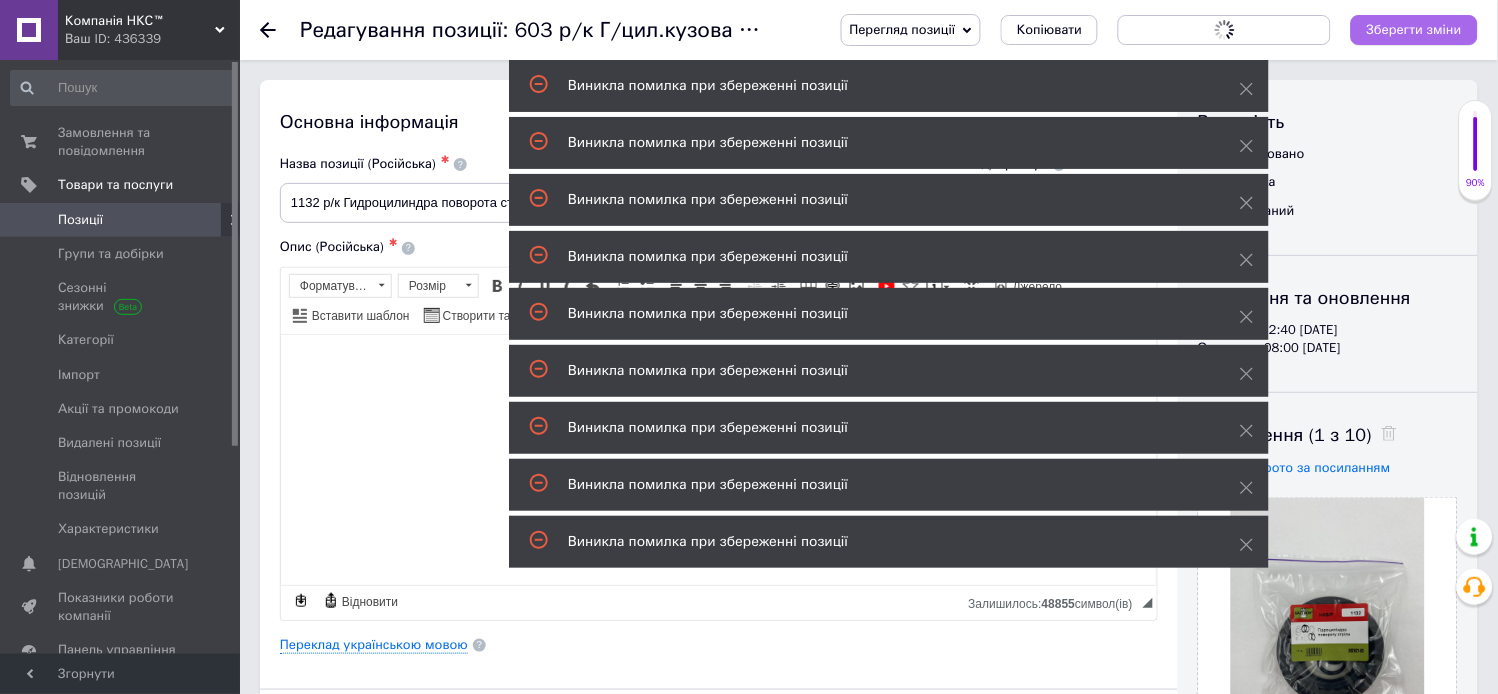 click on "Зберегти зміни" at bounding box center (1414, 29) 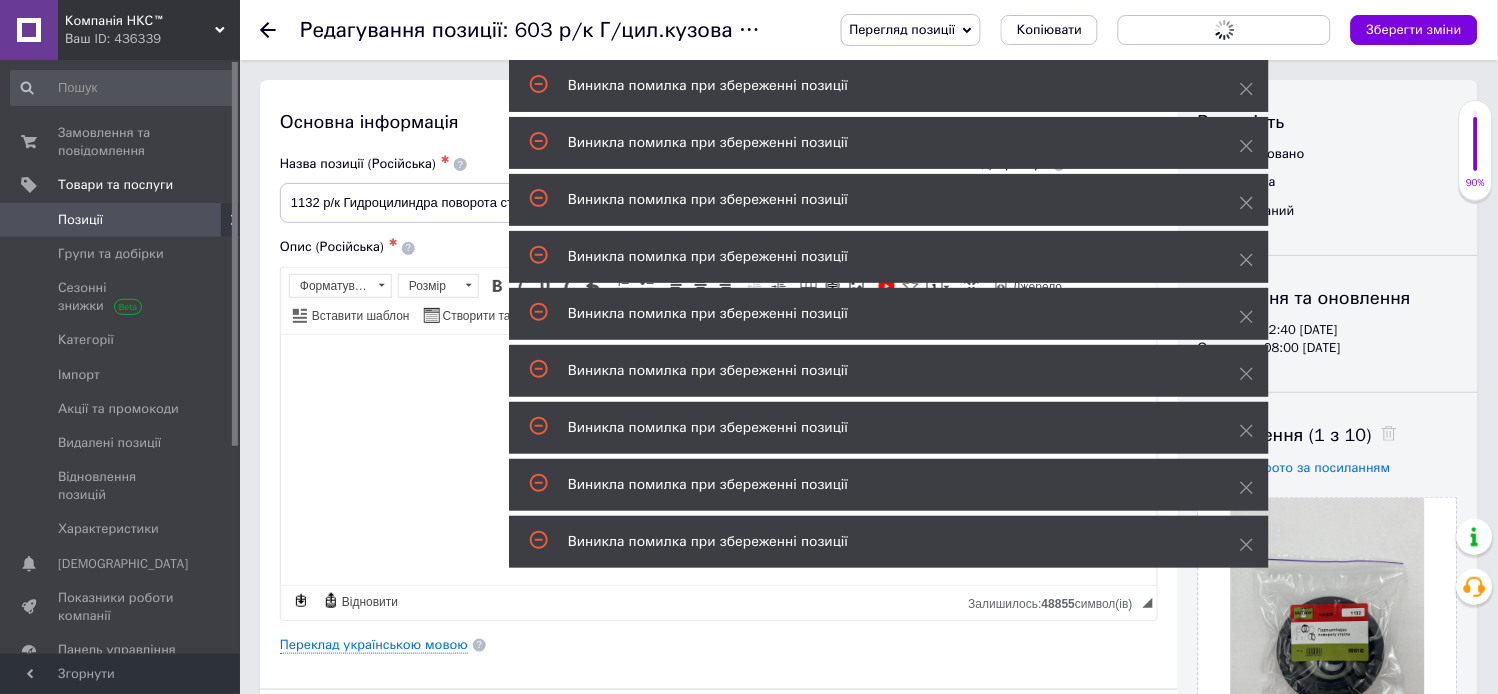 click on "Зберегти зміни" at bounding box center [1414, 30] 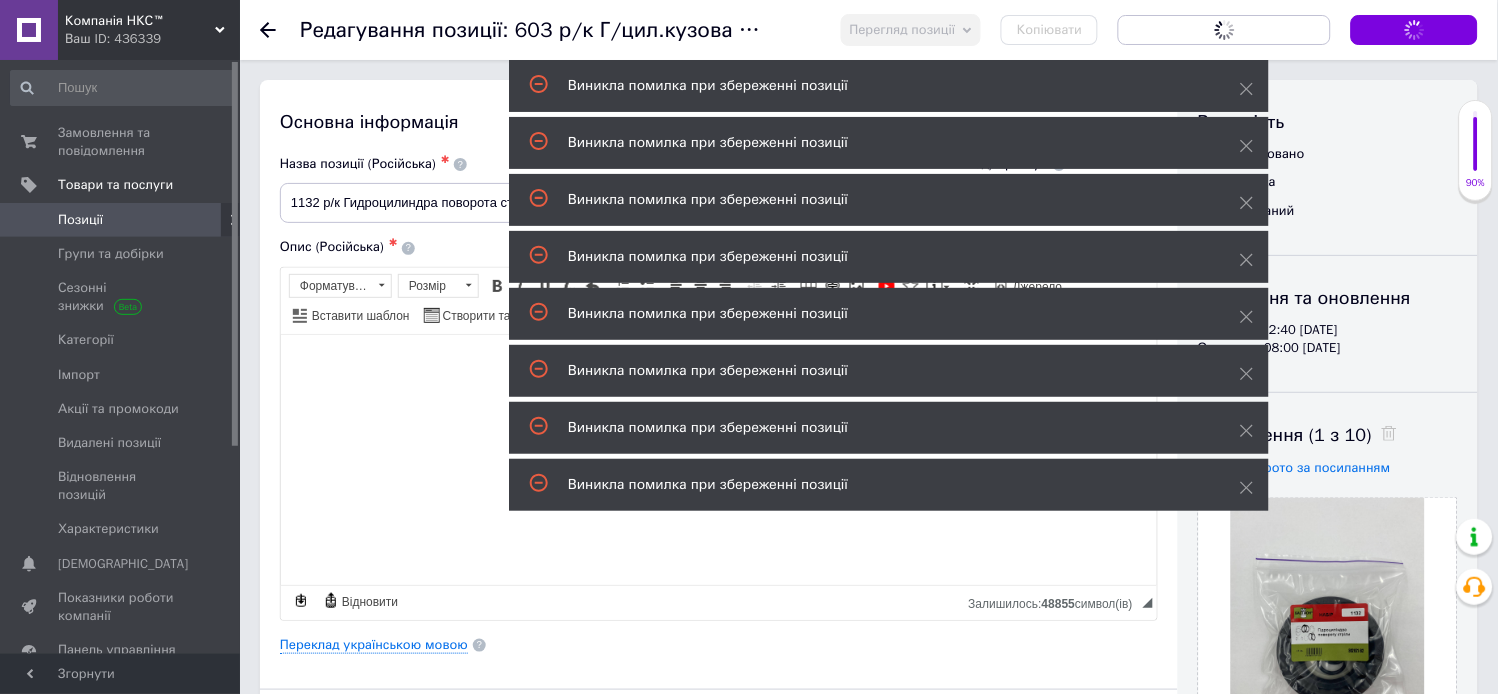 click on "Зберегти зміни" at bounding box center (1414, 30) 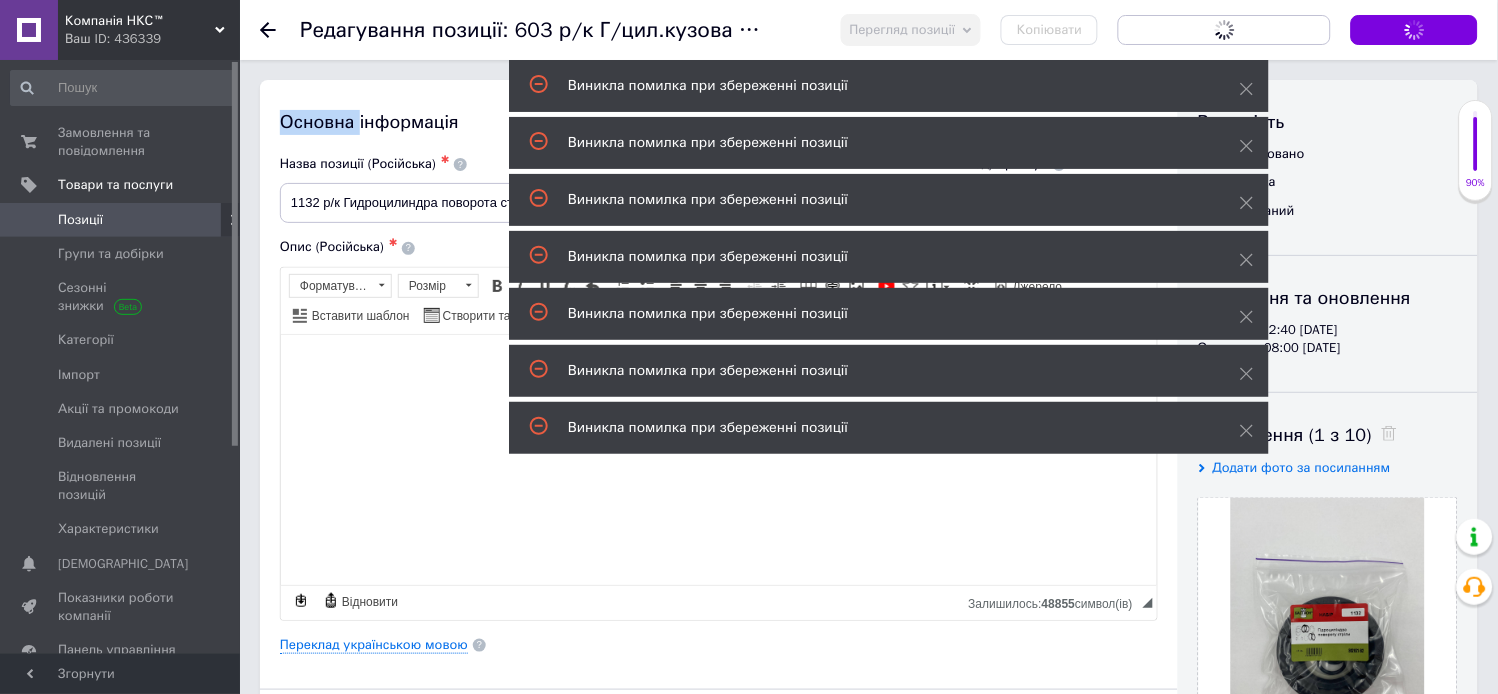 click on "Зберегти зміни" at bounding box center [1414, 30] 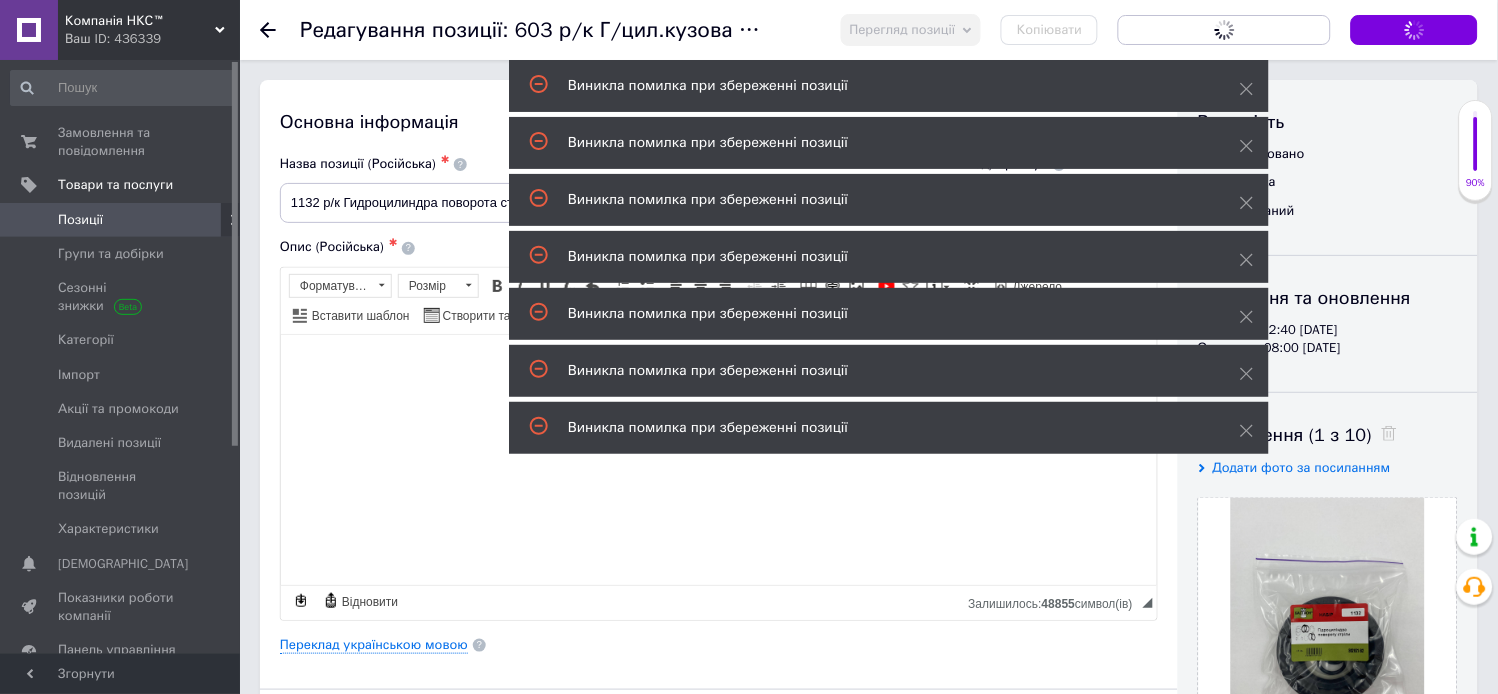click on "Зберегти зміни" at bounding box center (1414, 30) 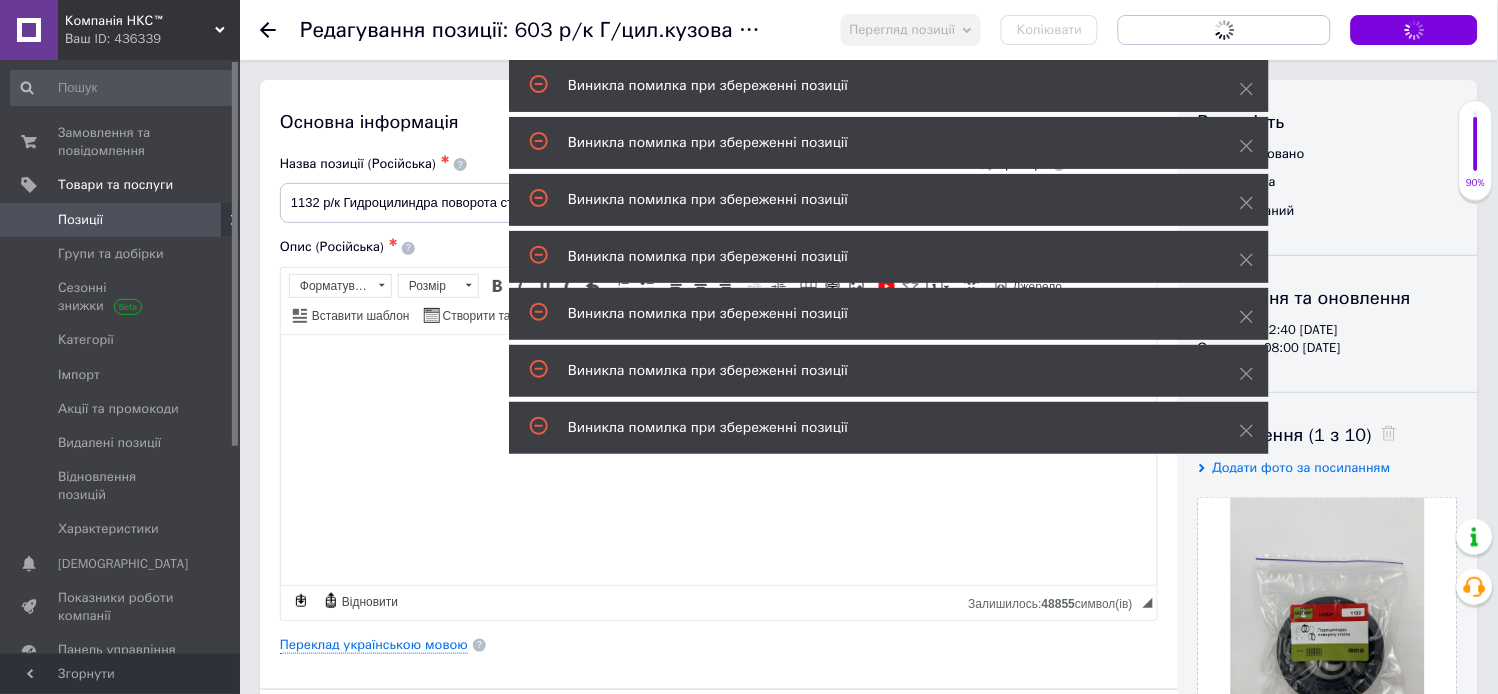 click on "Зберегти зміни" at bounding box center [1414, 30] 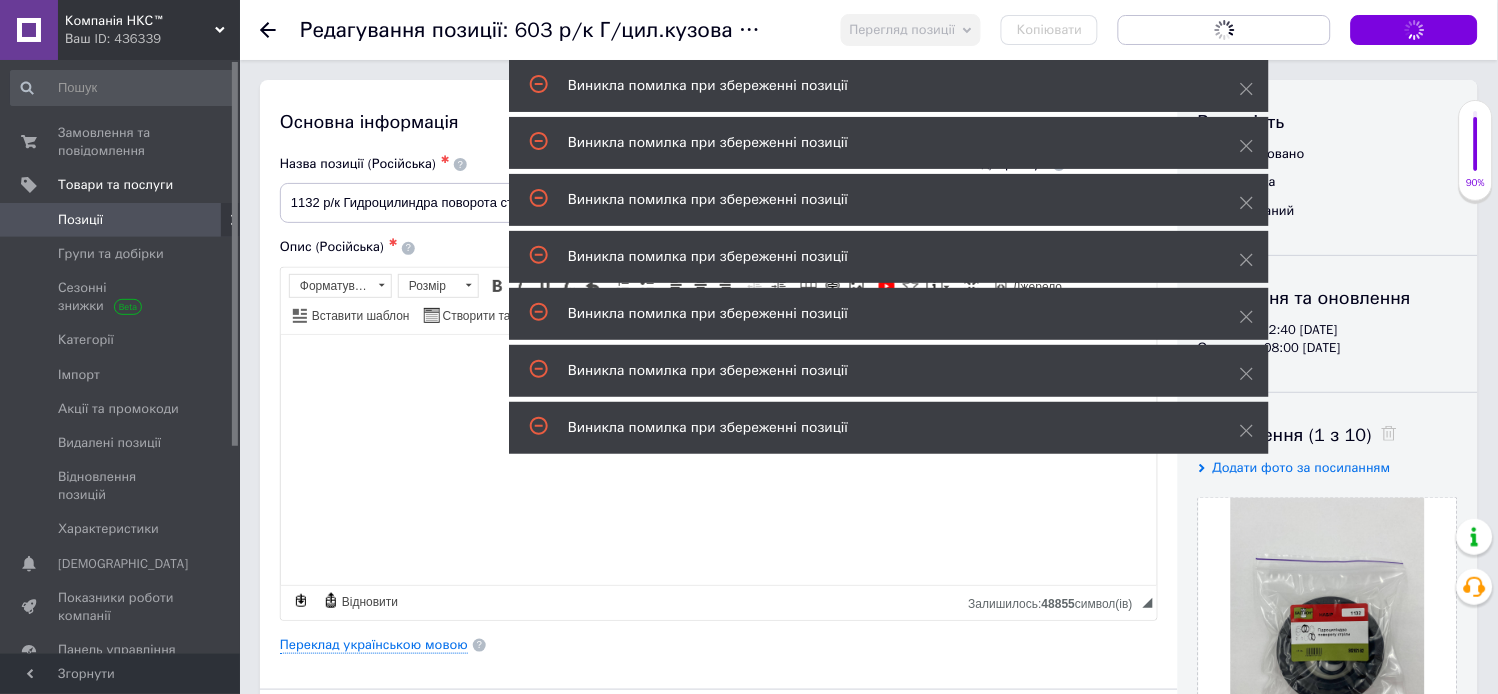 click on "Зберегти зміни" at bounding box center (1414, 30) 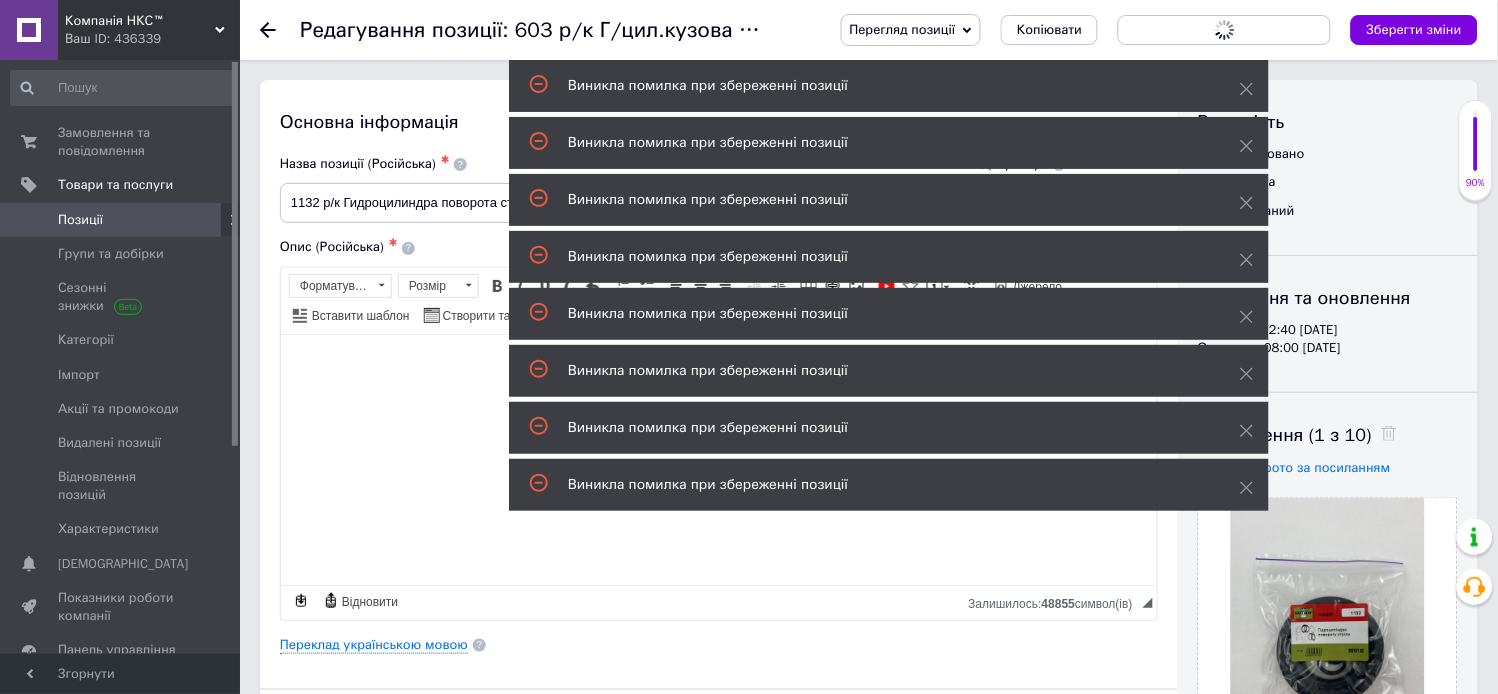 click on "Перегляд позиції Зберегти та переглянути на сайті Зберегти та переглянути на маркетплейсі Копіювати Зберегти, перейти до списку Зберегти зміни" at bounding box center (1139, 30) 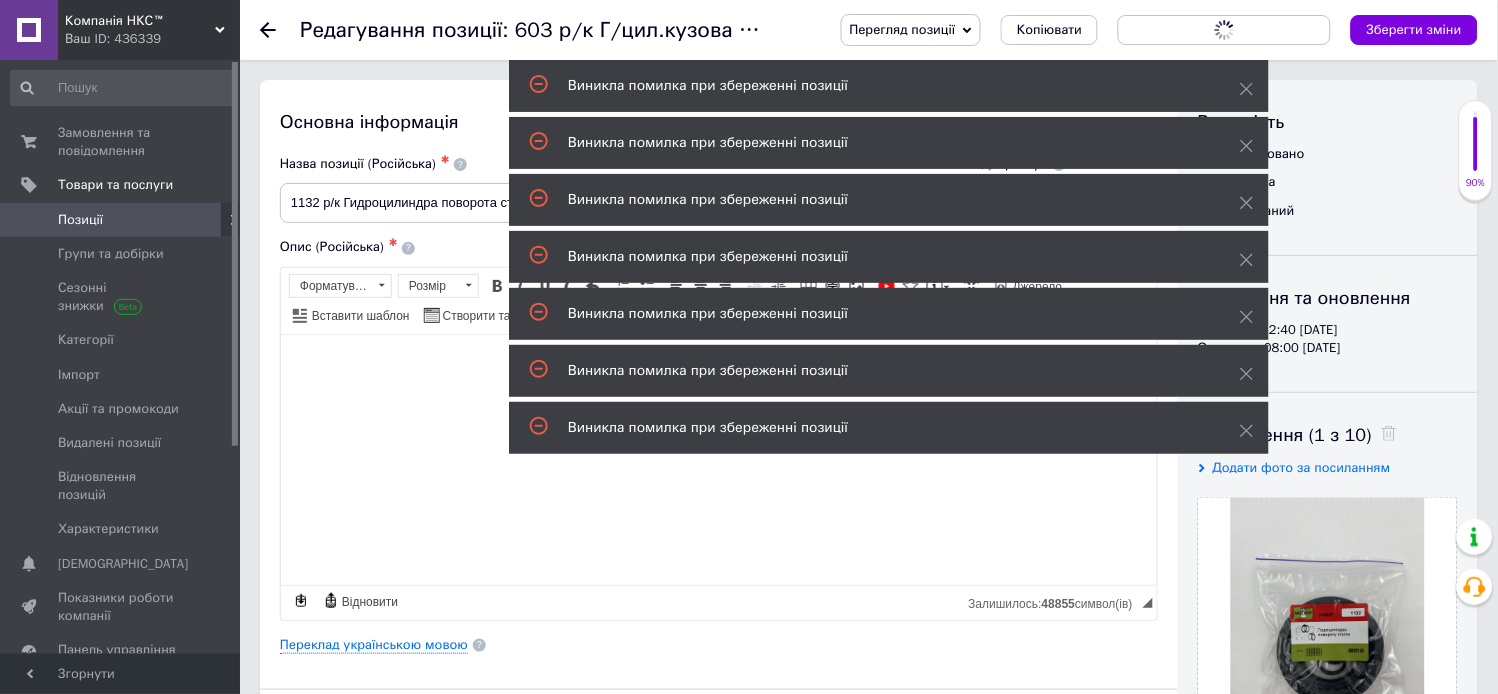click on "Перегляд позиції Зберегти та переглянути на сайті Зберегти та переглянути на маркетплейсі Копіювати Зберегти, перейти до списку Зберегти зміни" at bounding box center (1139, 30) 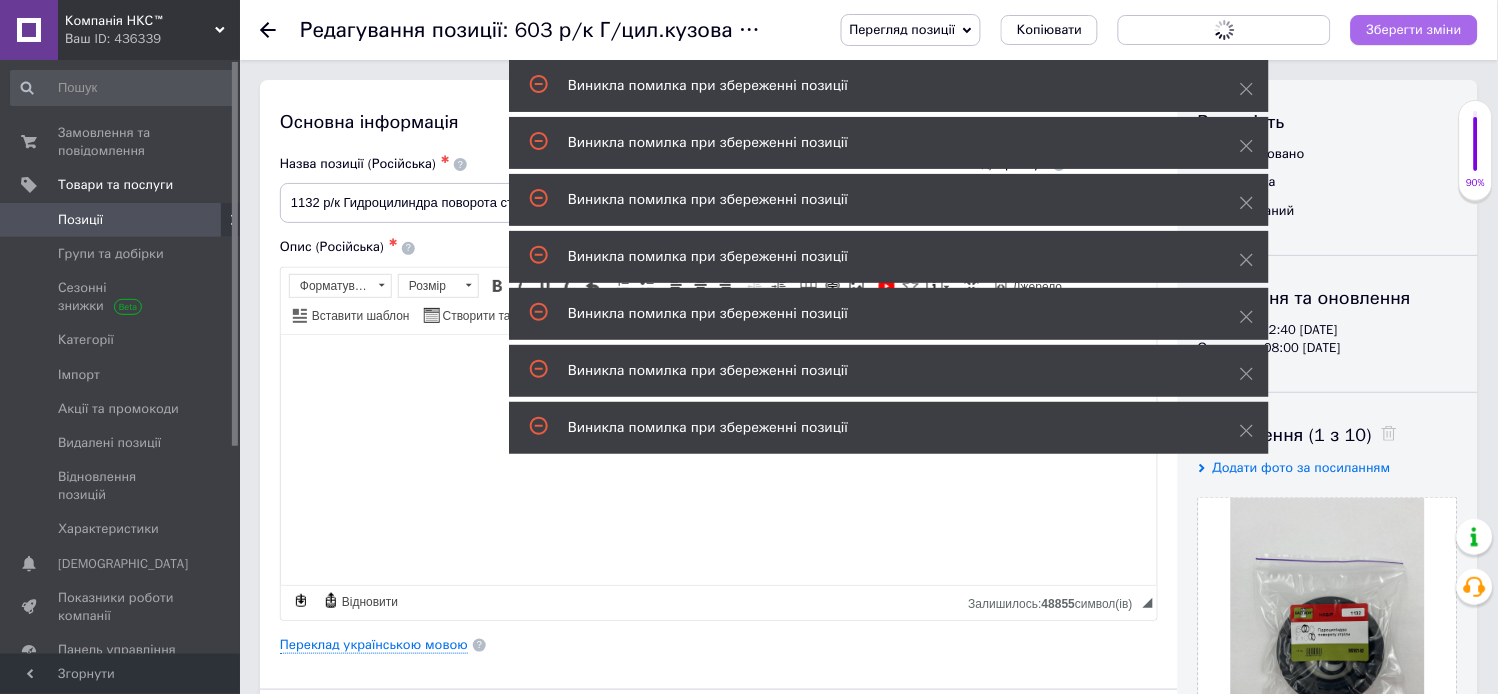 click on "Перегляд позиції Зберегти та переглянути на сайті Зберегти та переглянути на маркетплейсі Копіювати Зберегти, перейти до списку Зберегти зміни" at bounding box center (1139, 30) 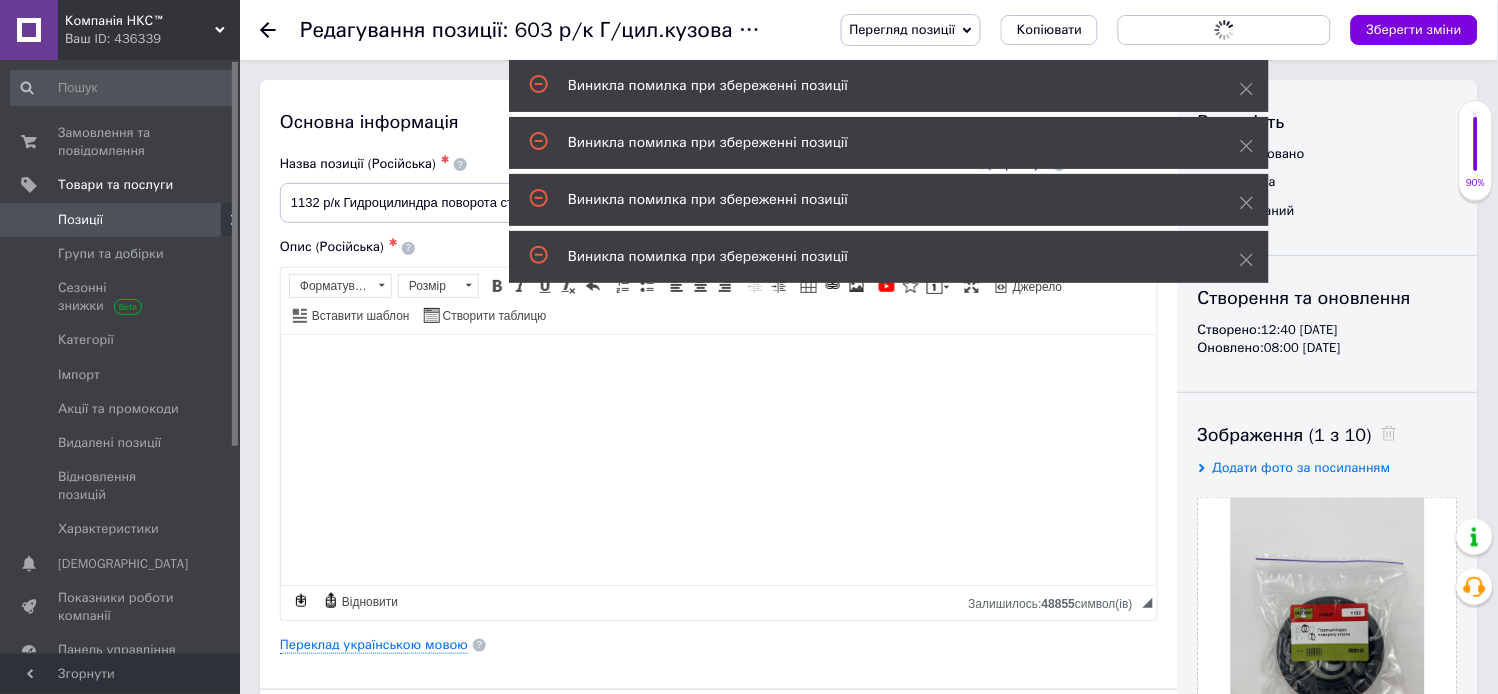 drag, startPoint x: 137, startPoint y: 516, endPoint x: 307, endPoint y: 552, distance: 173.76996 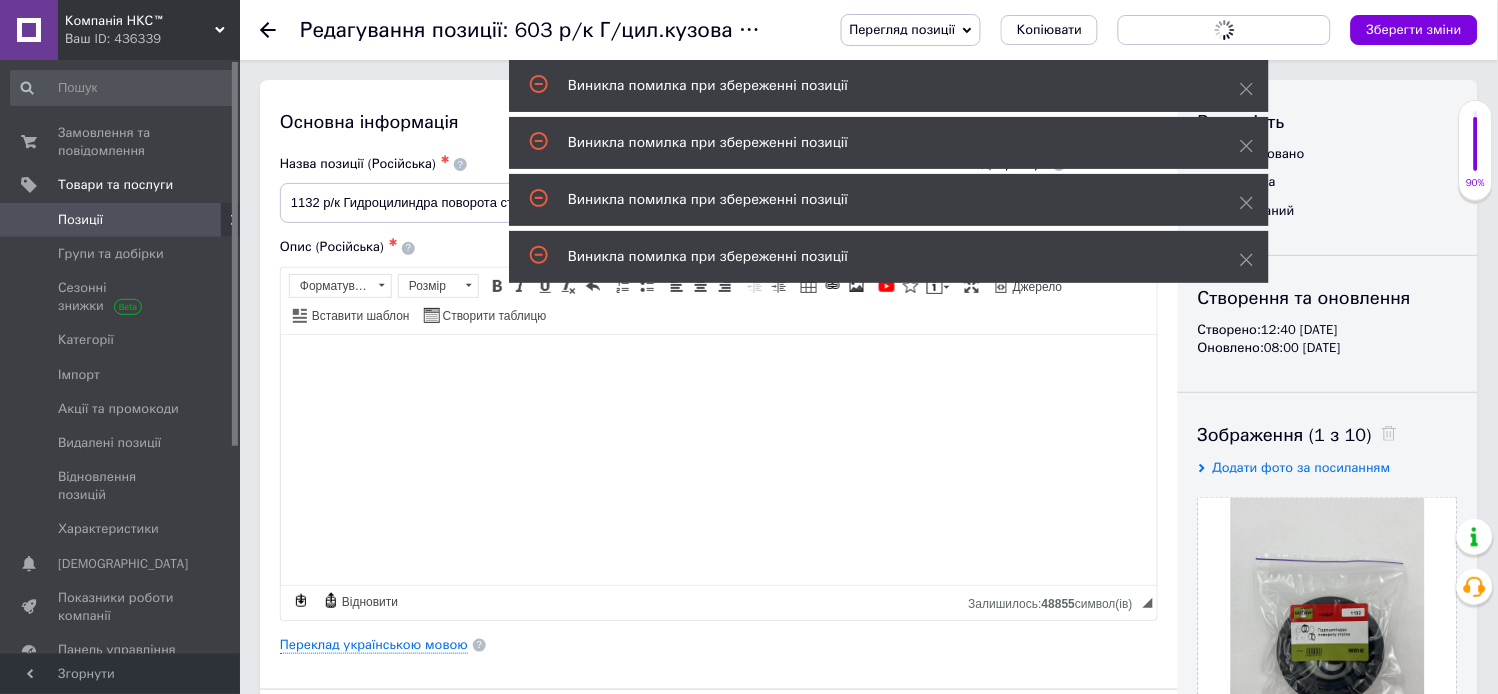 click on "Характеристики" at bounding box center [108, 529] 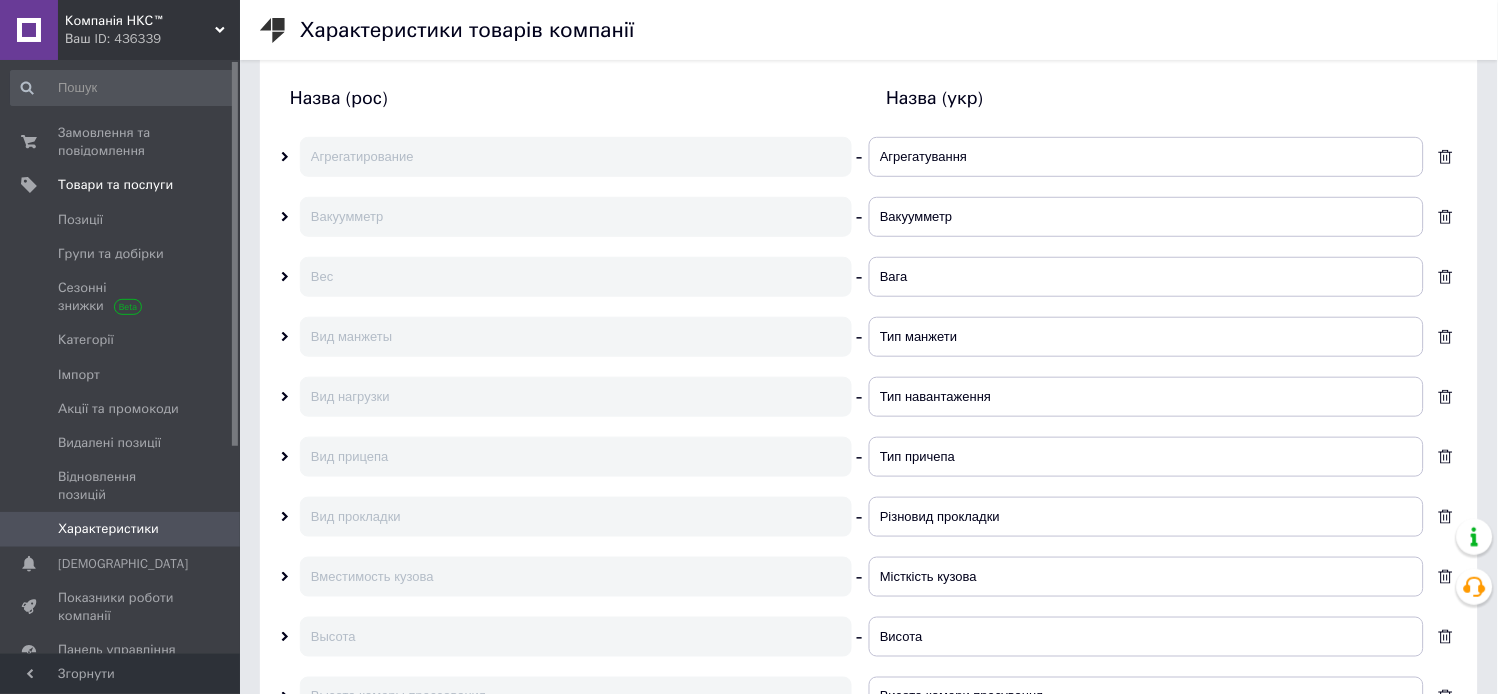scroll, scrollTop: 0, scrollLeft: 0, axis: both 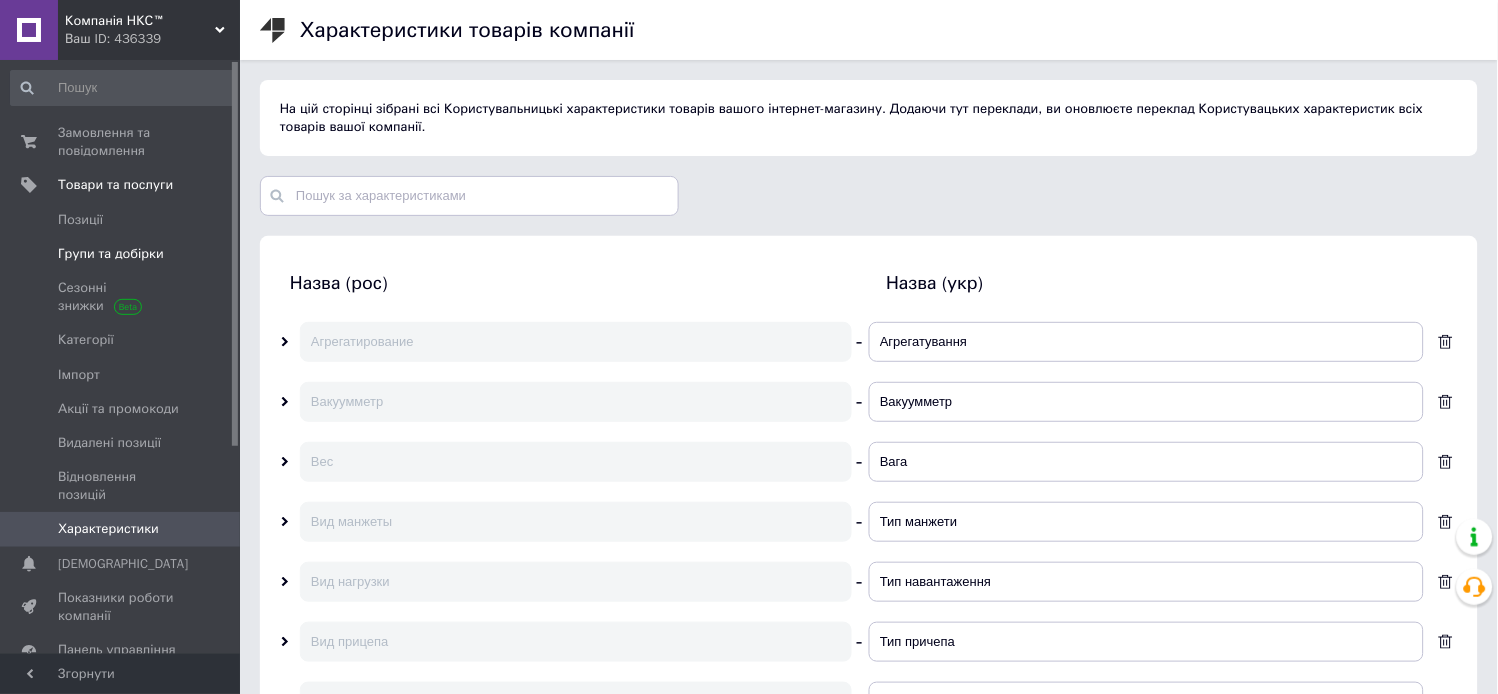 drag, startPoint x: 74, startPoint y: 216, endPoint x: 212, endPoint y: 260, distance: 144.84474 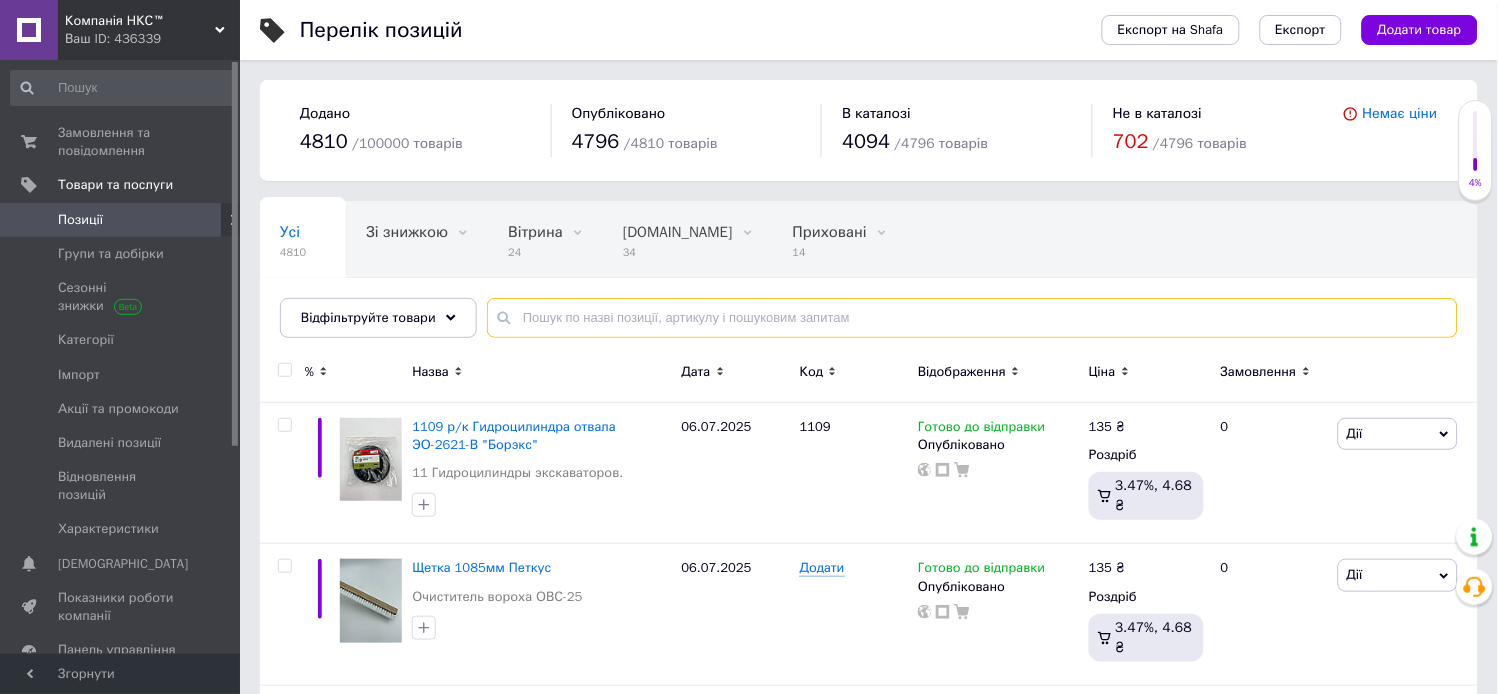 drag, startPoint x: 517, startPoint y: 314, endPoint x: 570, endPoint y: 357, distance: 68.24954 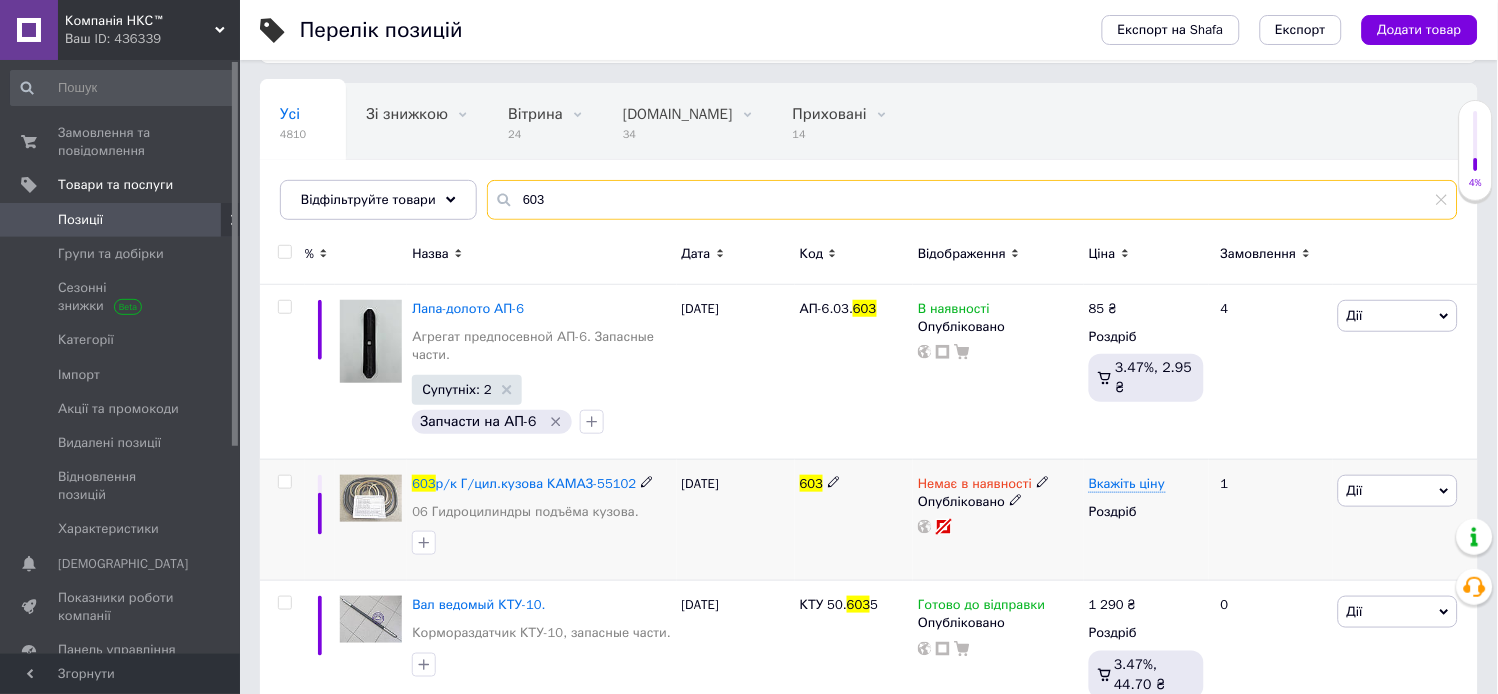 scroll, scrollTop: 222, scrollLeft: 0, axis: vertical 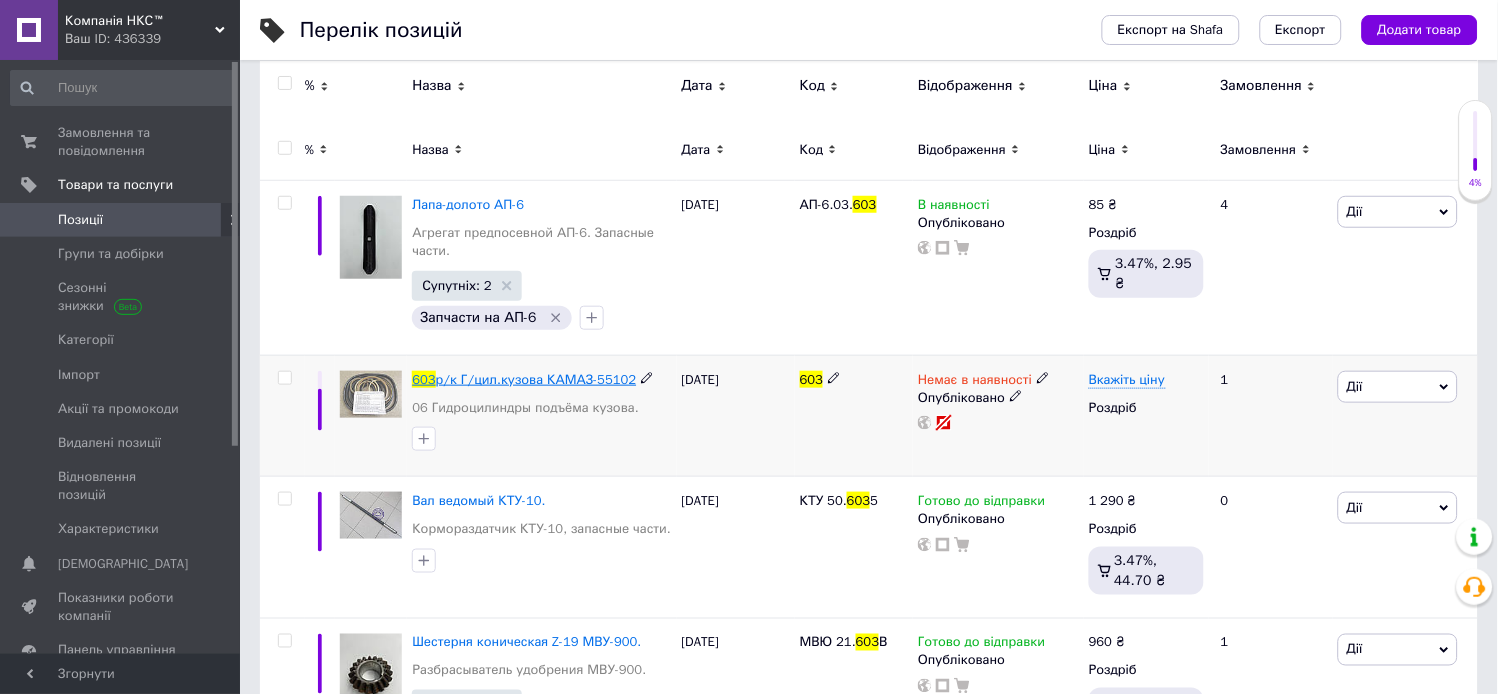 type on "603" 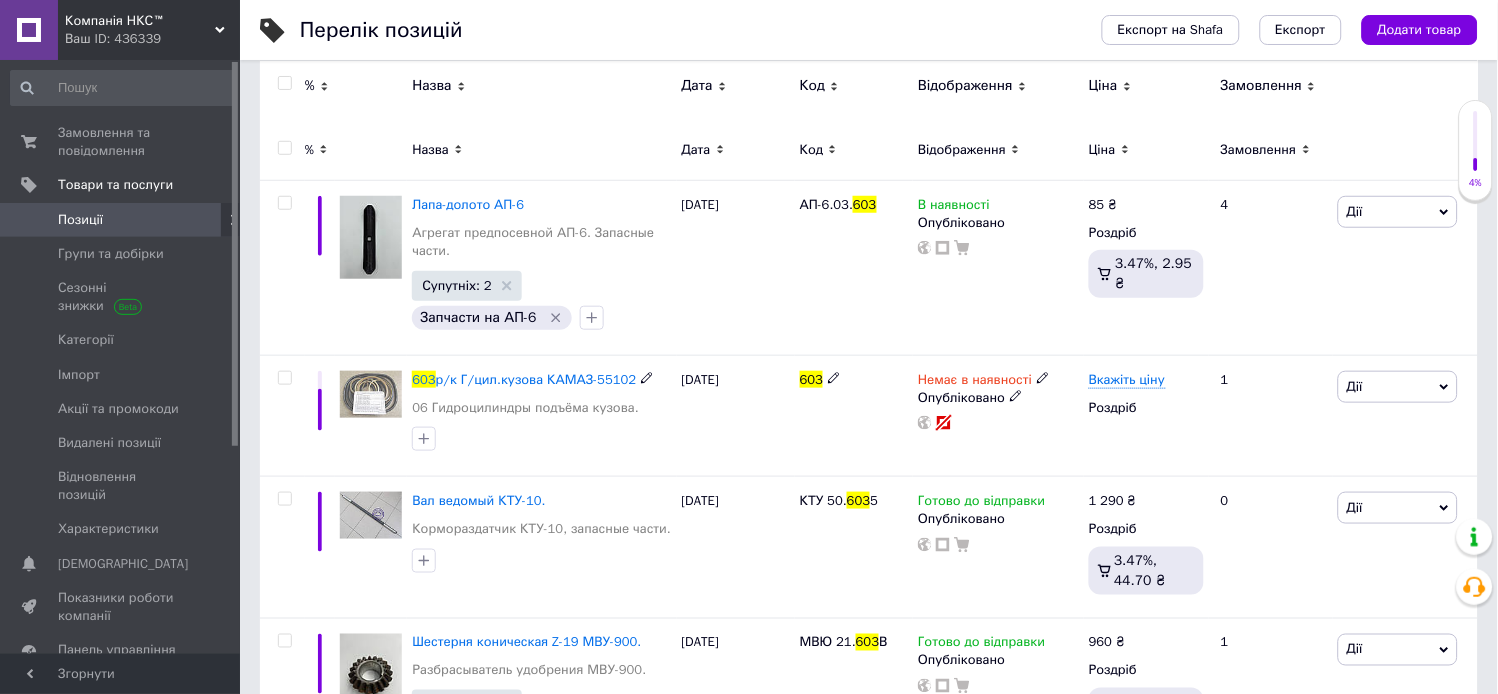 drag, startPoint x: 512, startPoint y: 380, endPoint x: 733, endPoint y: 421, distance: 224.771 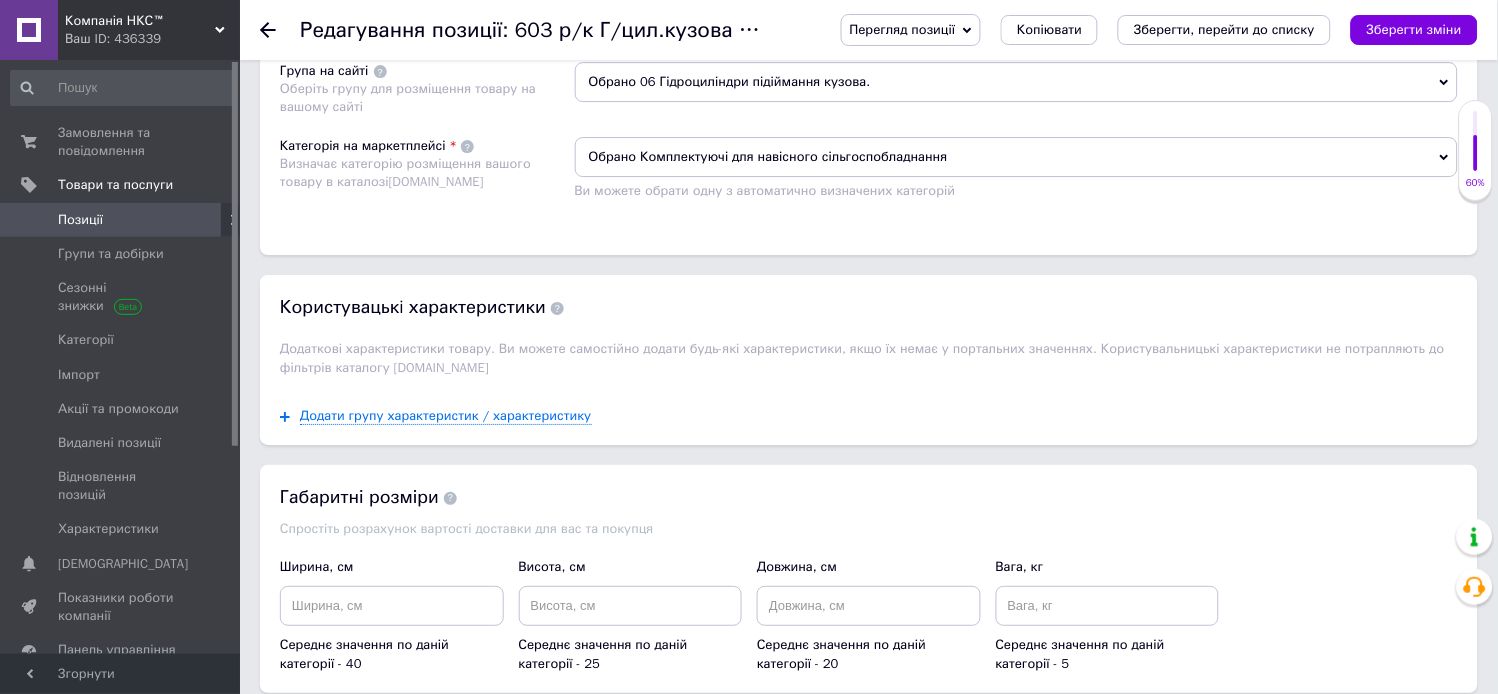 scroll, scrollTop: 1888, scrollLeft: 0, axis: vertical 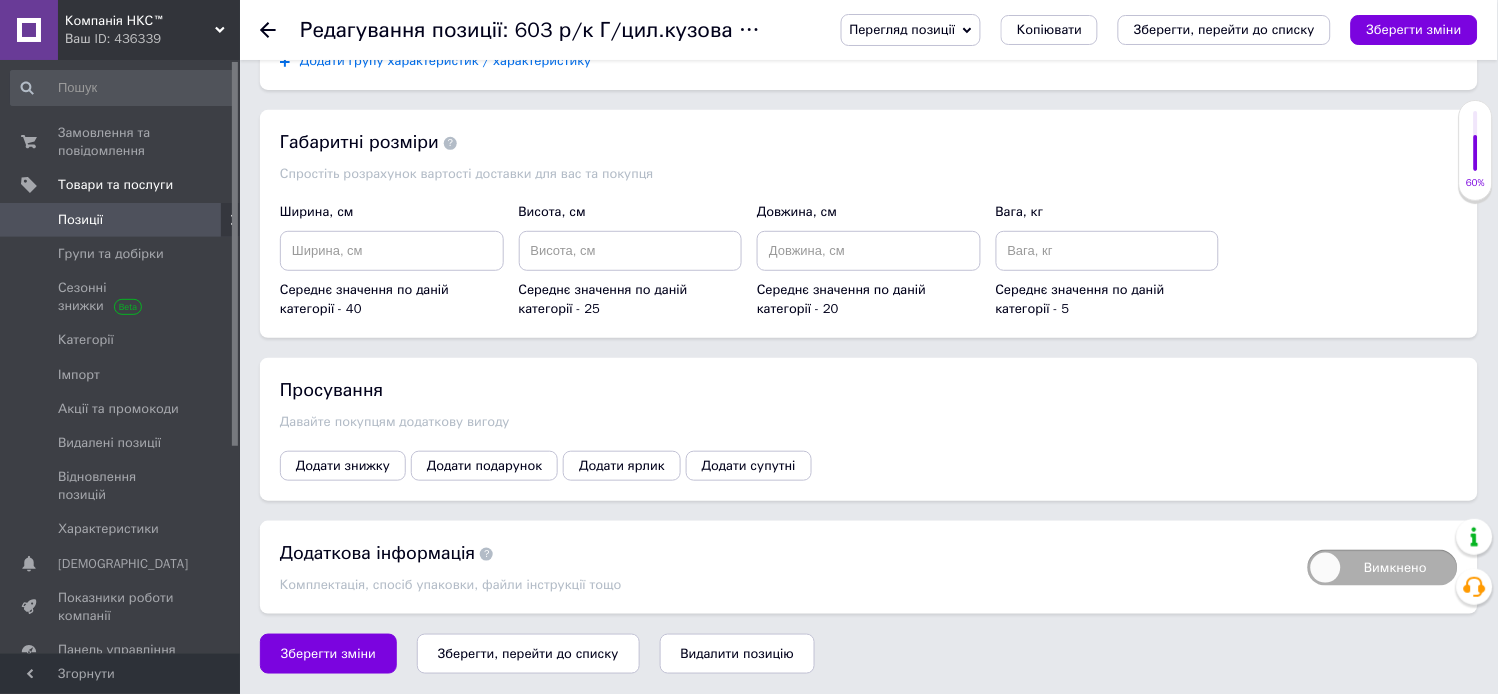 click on "Додати групу характеристик / характеристику" at bounding box center [446, 61] 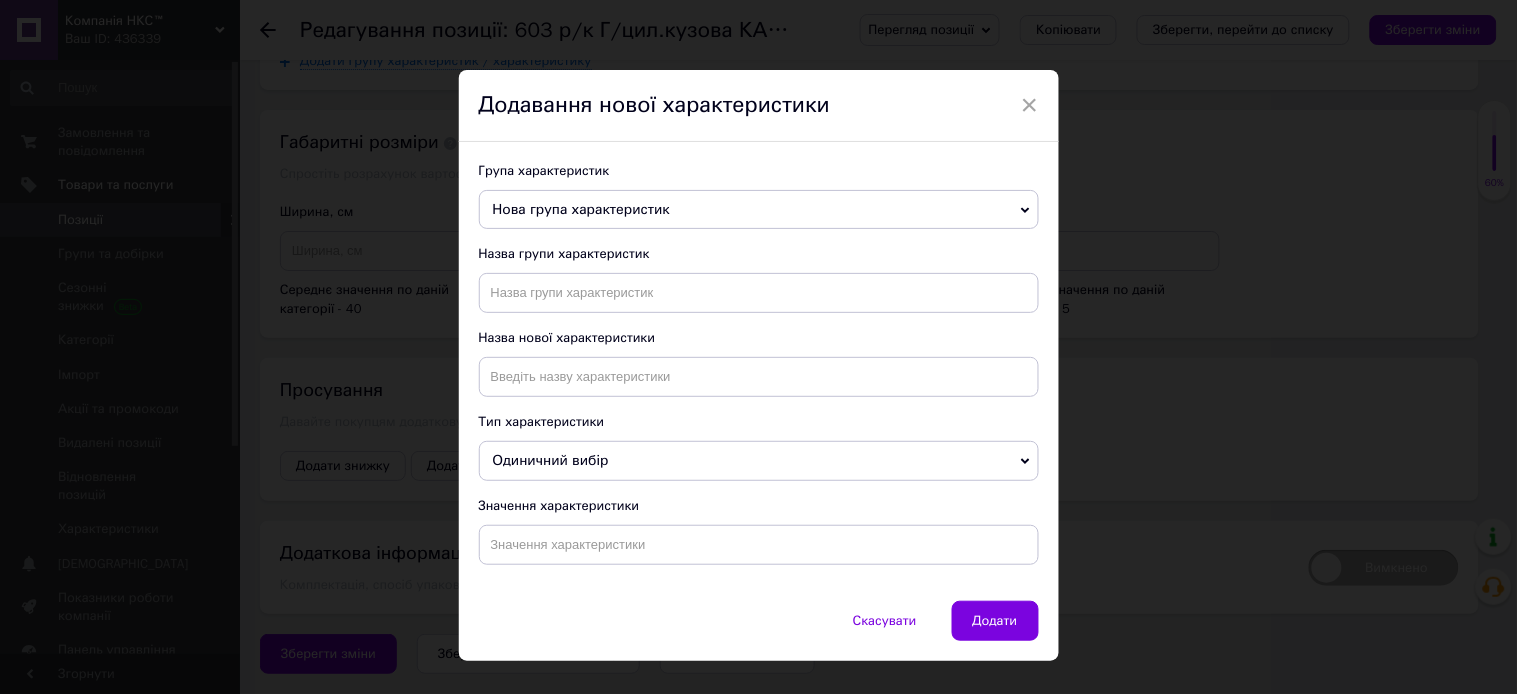 click 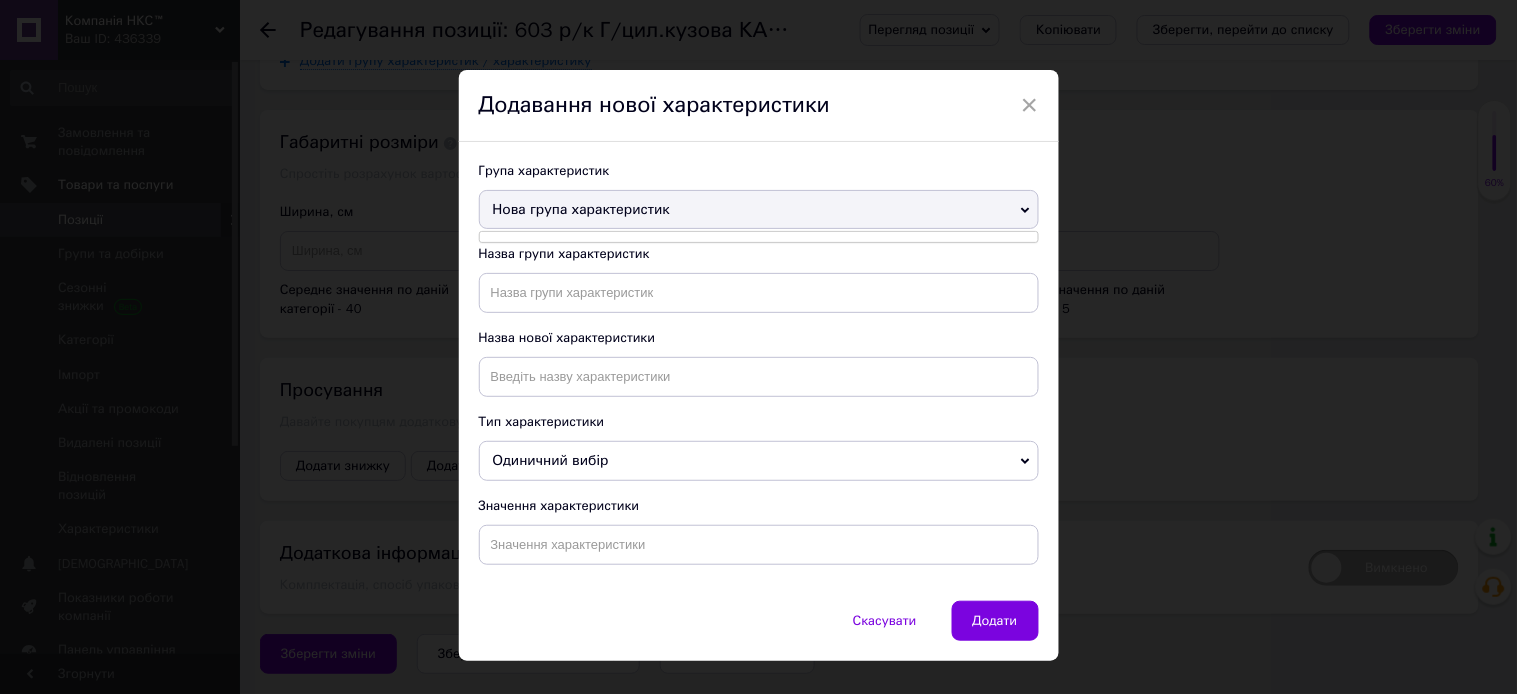 click on "Нова група характеристик" at bounding box center (759, 210) 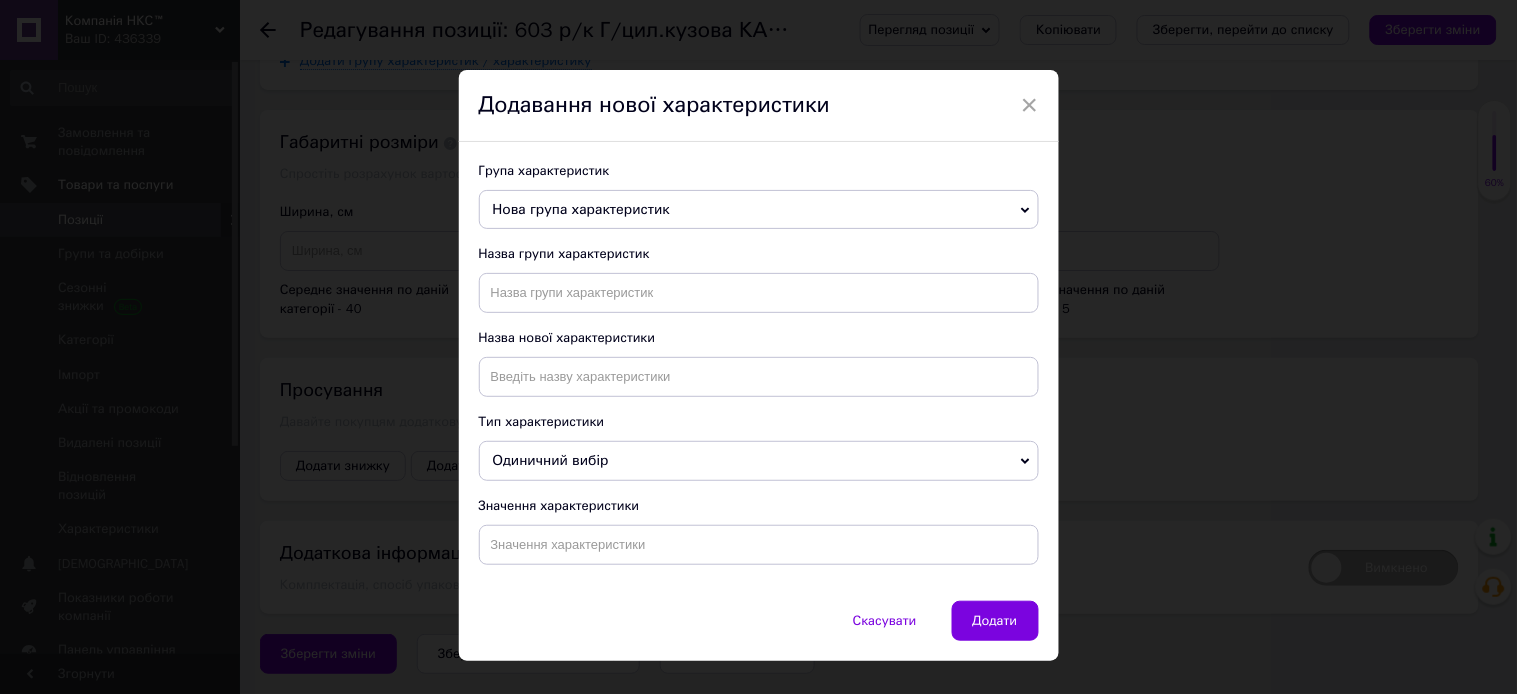 click 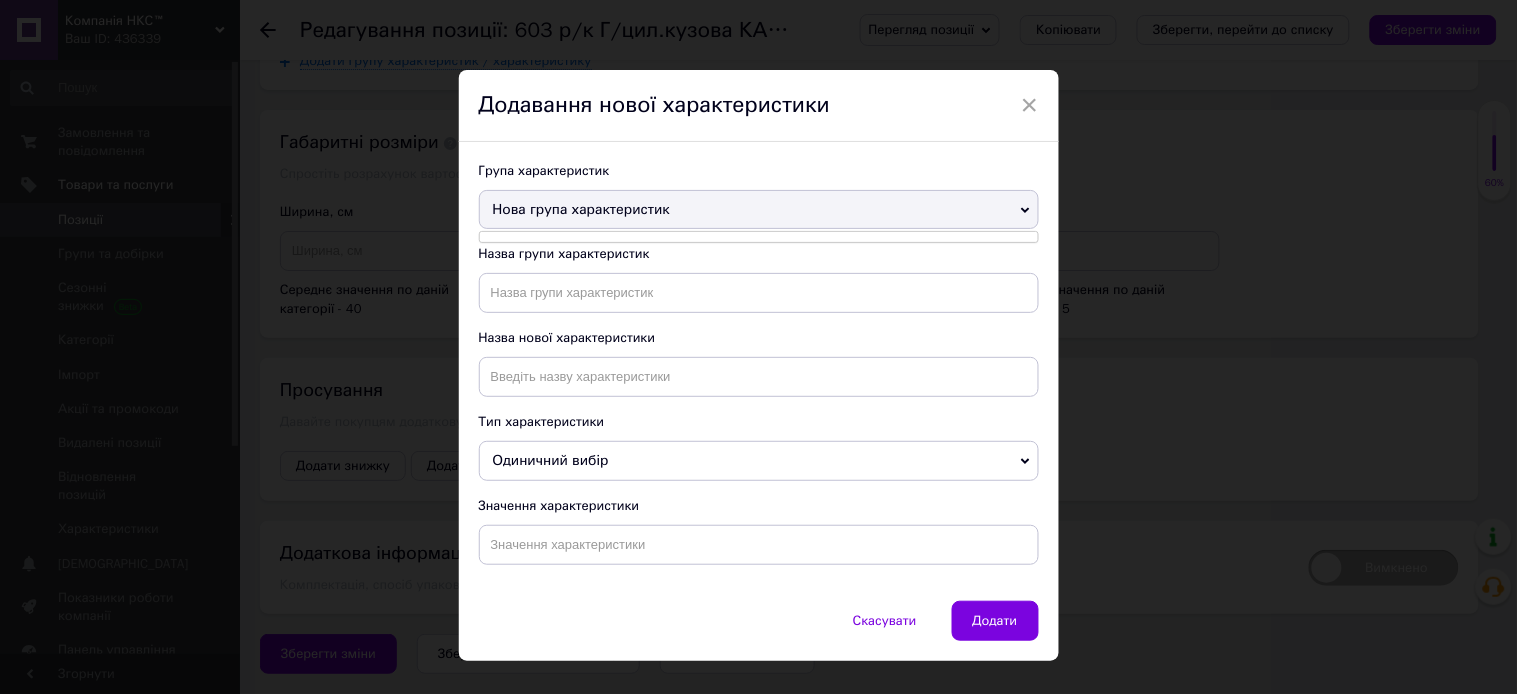 drag, startPoint x: 1021, startPoint y: 205, endPoint x: 1004, endPoint y: 132, distance: 74.953316 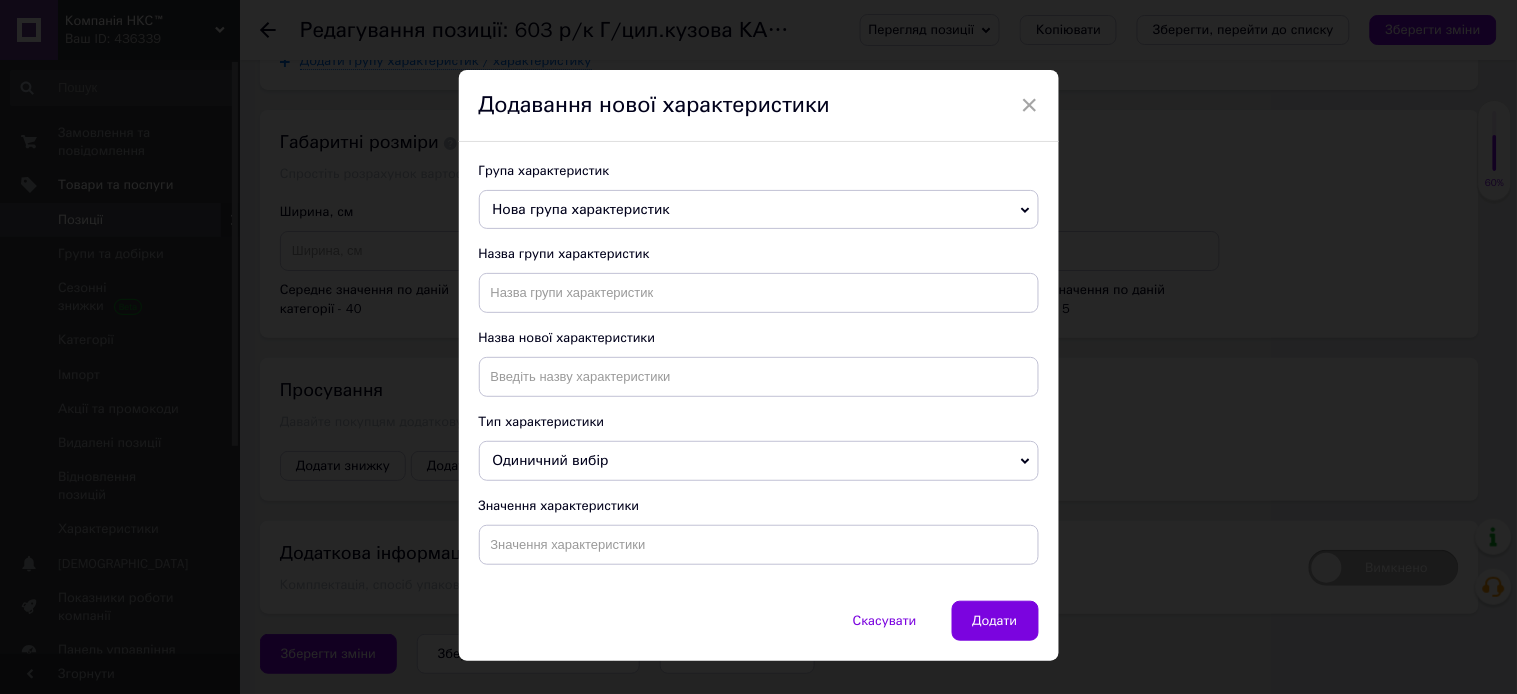 drag, startPoint x: 1022, startPoint y: 95, endPoint x: 1395, endPoint y: 382, distance: 470.63574 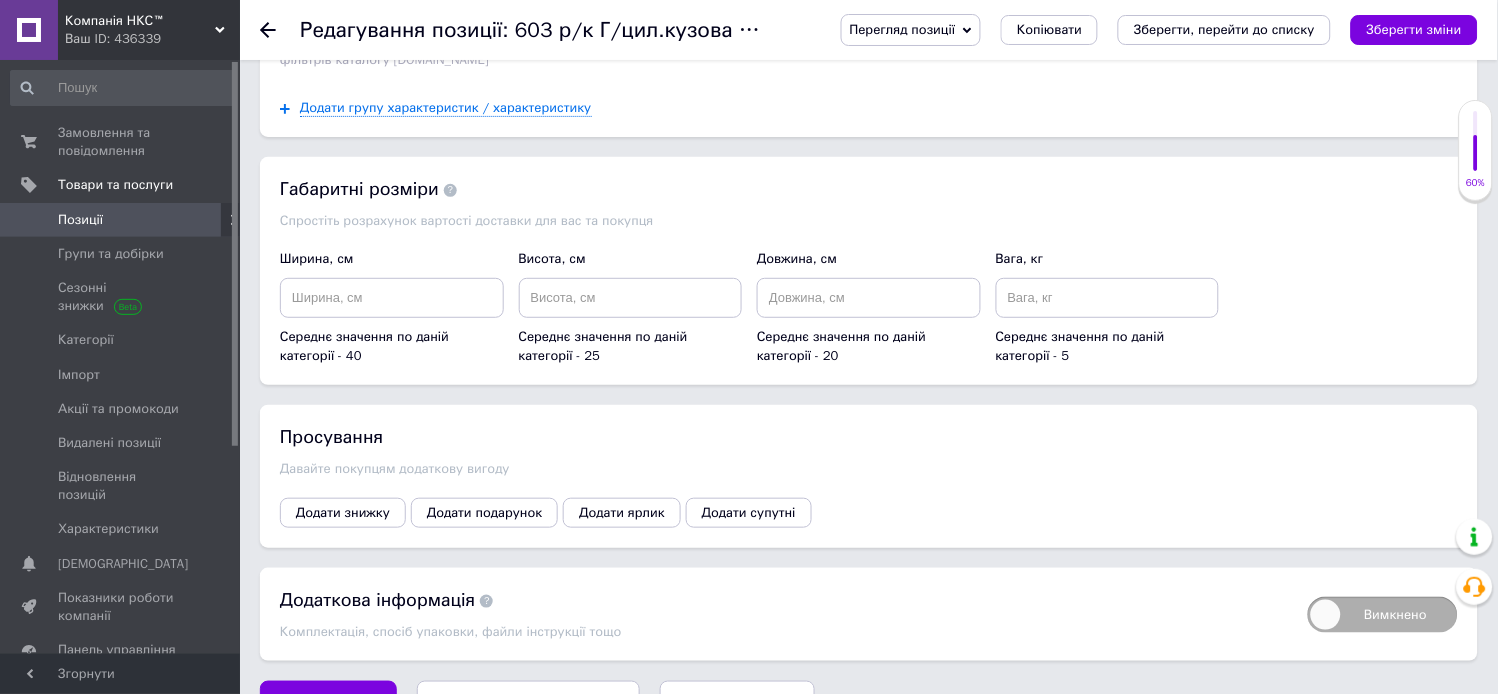 scroll, scrollTop: 1777, scrollLeft: 0, axis: vertical 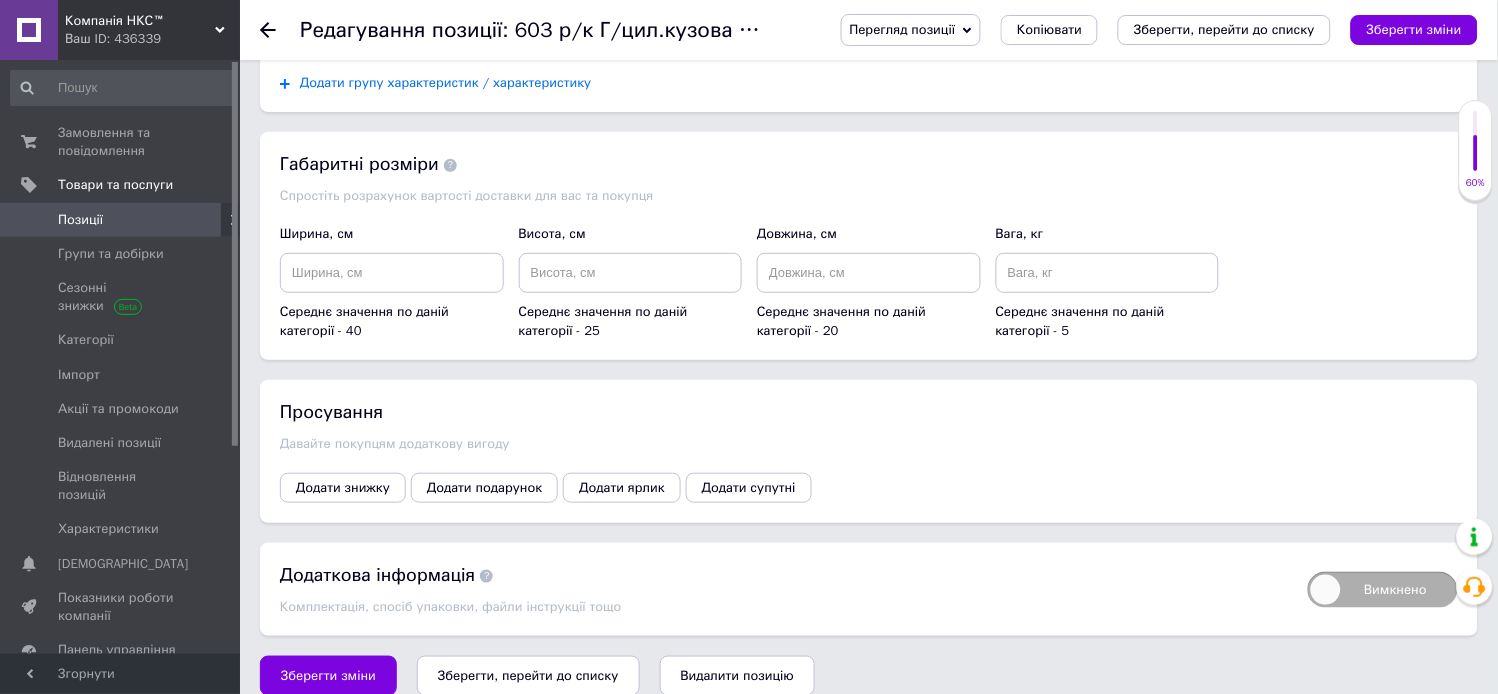 click on "Додати групу характеристик / характеристику" at bounding box center [446, 83] 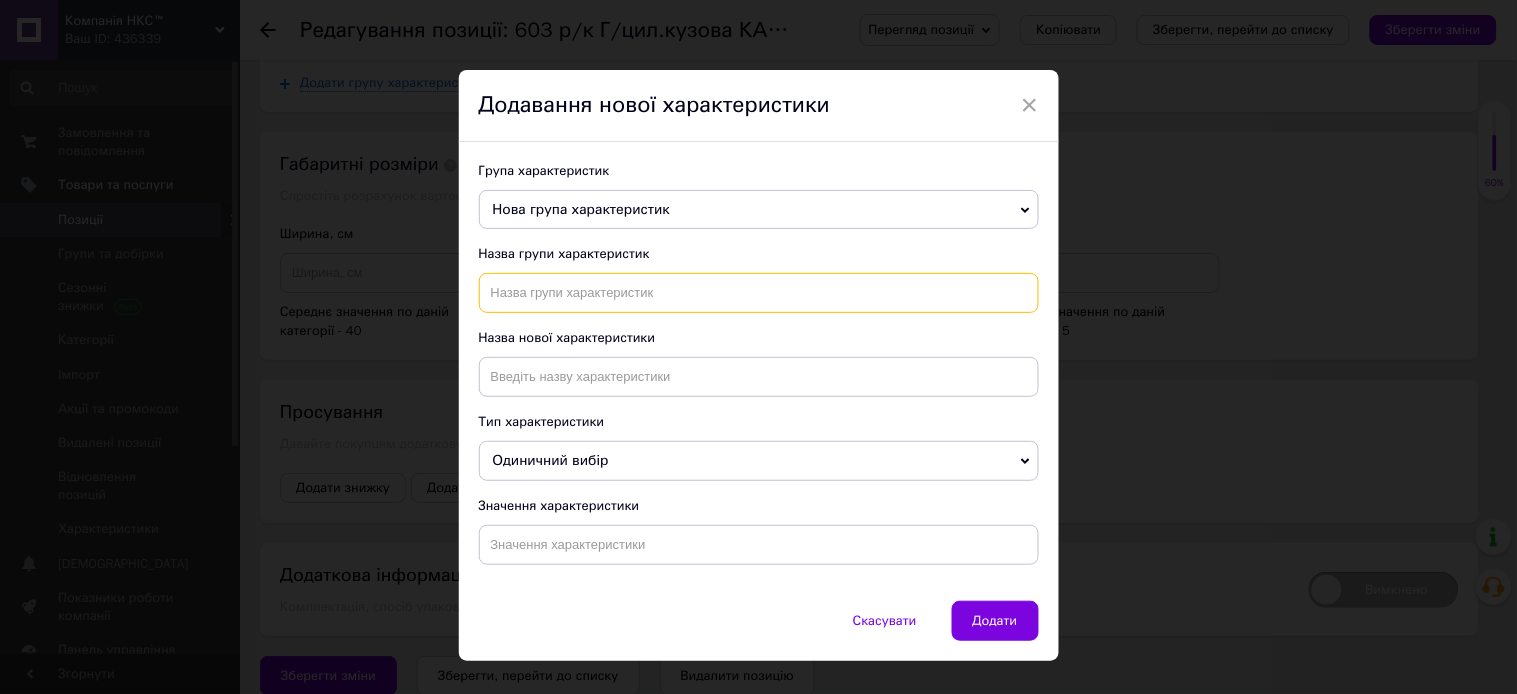 click at bounding box center [759, 293] 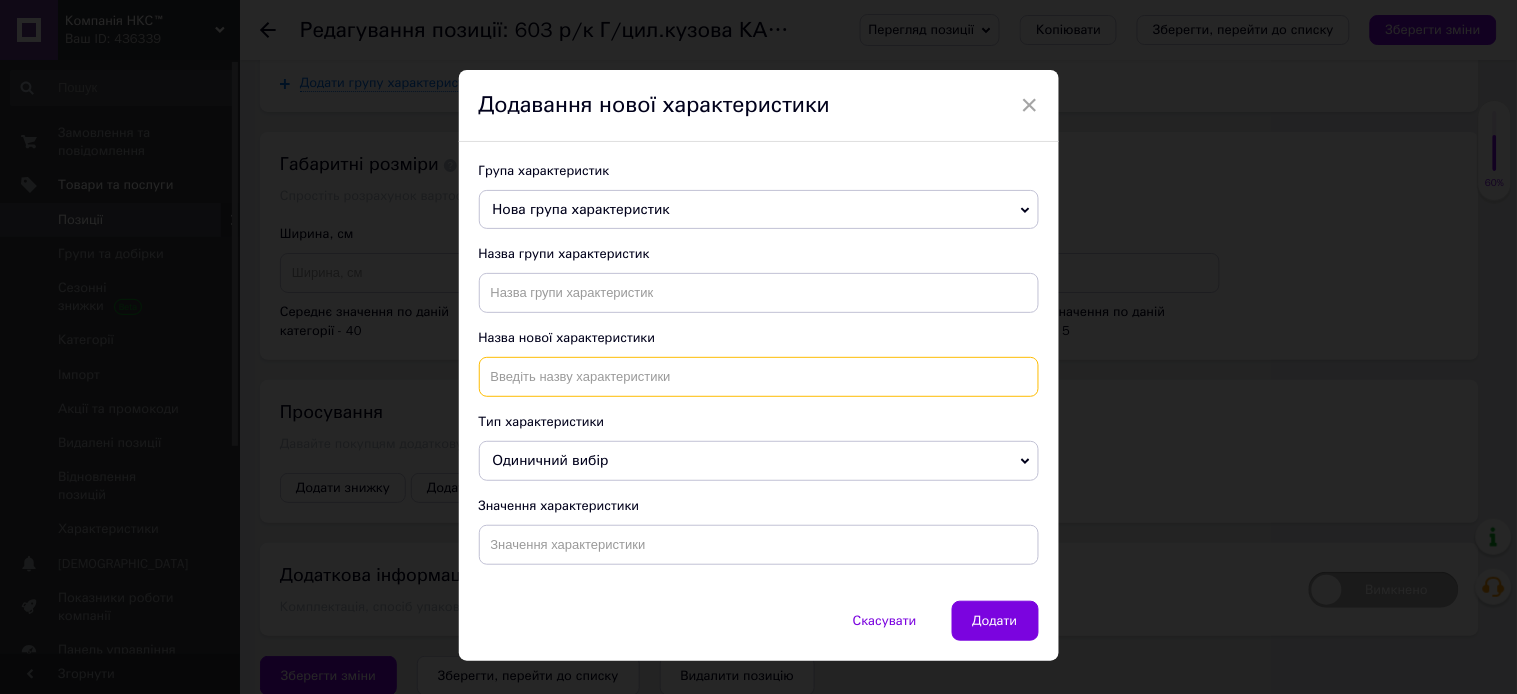 click at bounding box center (759, 377) 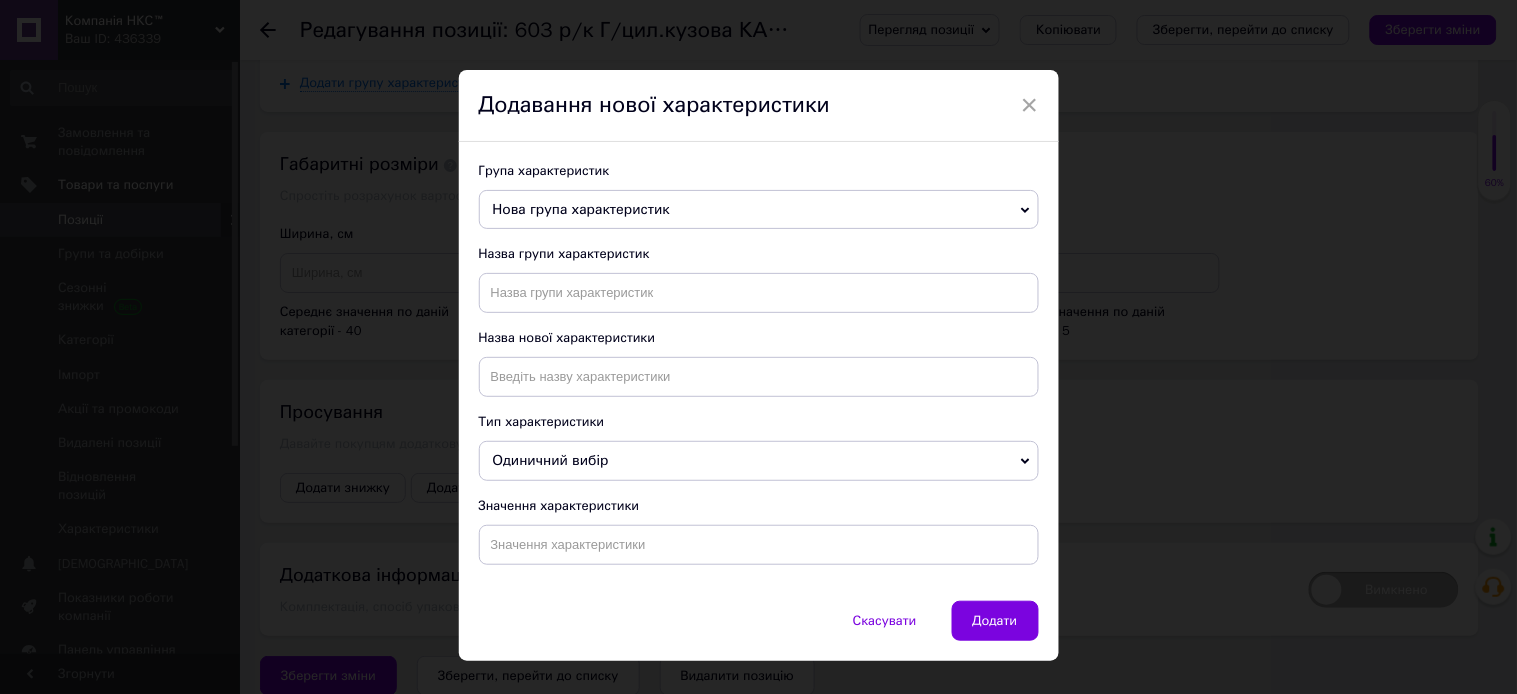 click on "Одиничний вибір" at bounding box center [551, 460] 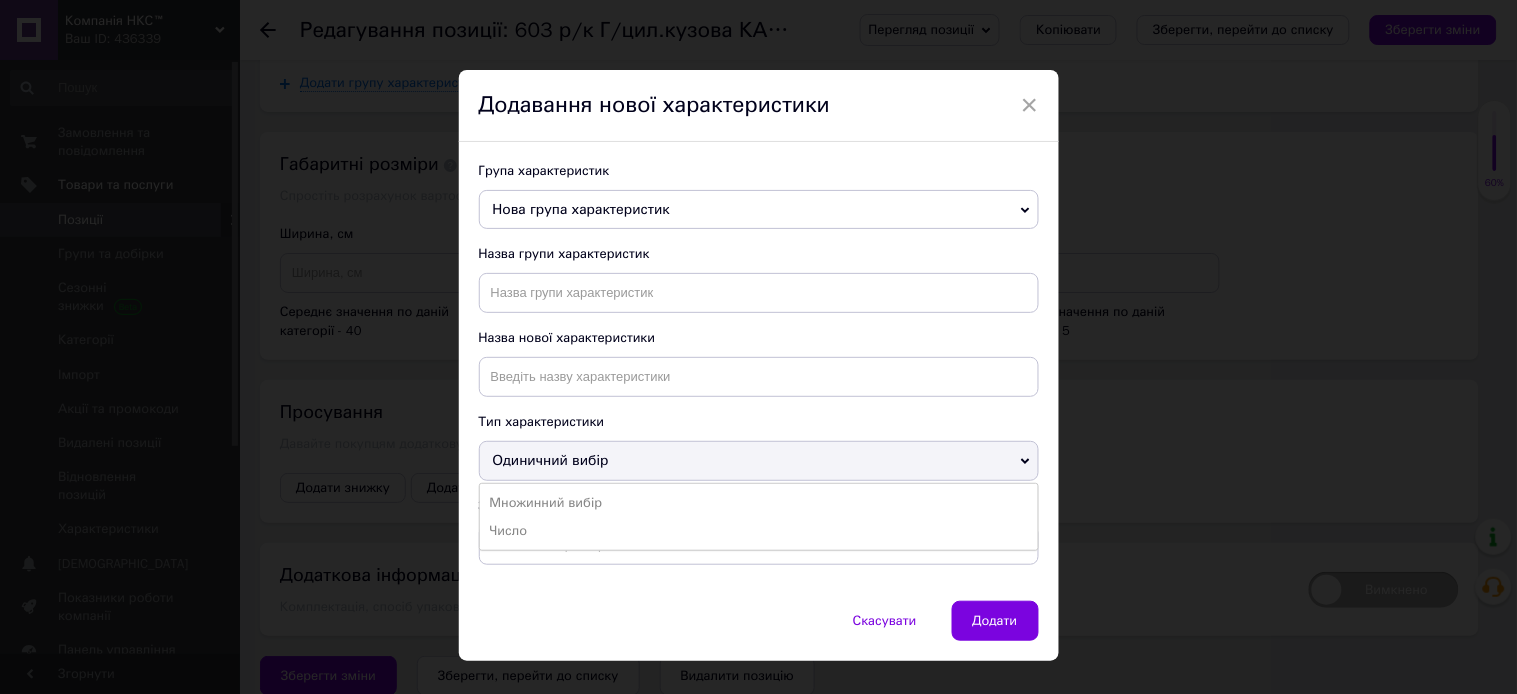 click on "Одиничний вибір" at bounding box center (759, 461) 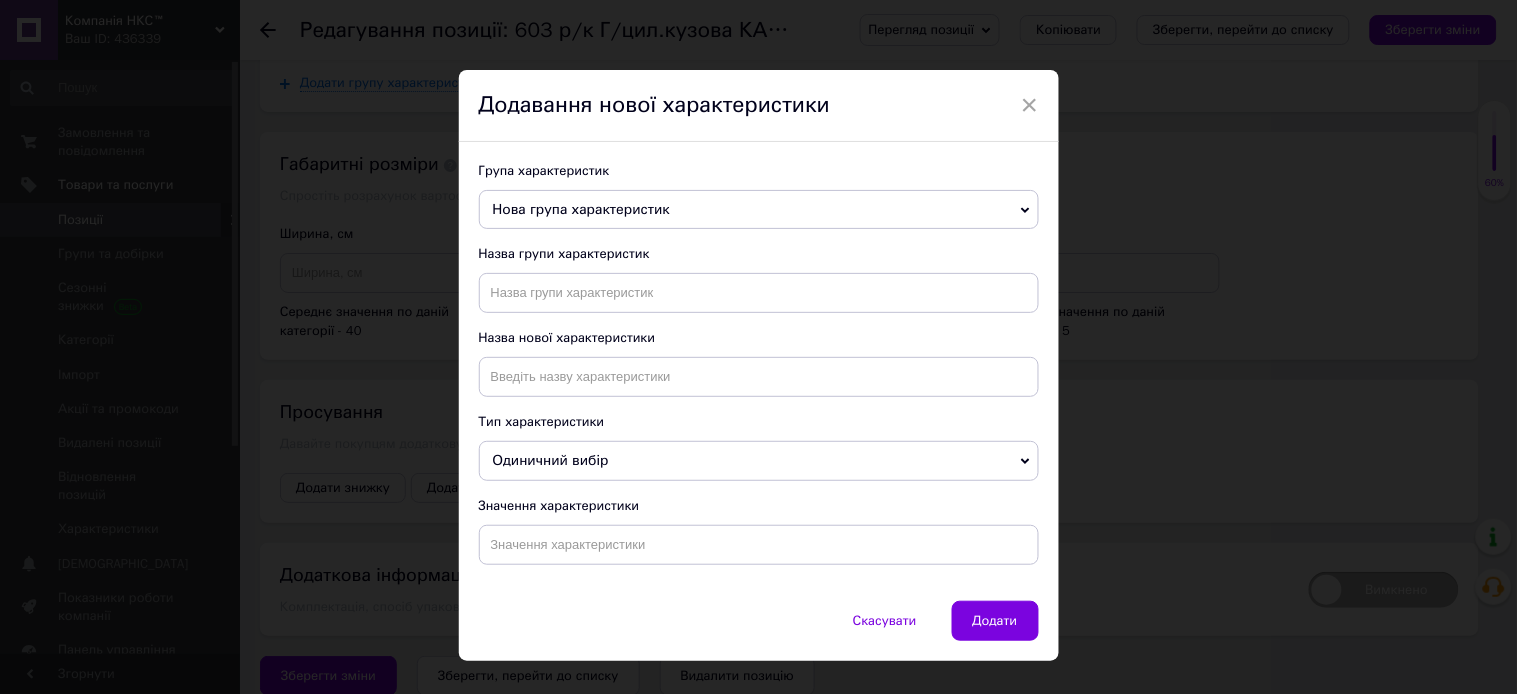 drag, startPoint x: 1025, startPoint y: 93, endPoint x: 1198, endPoint y: 272, distance: 248.93774 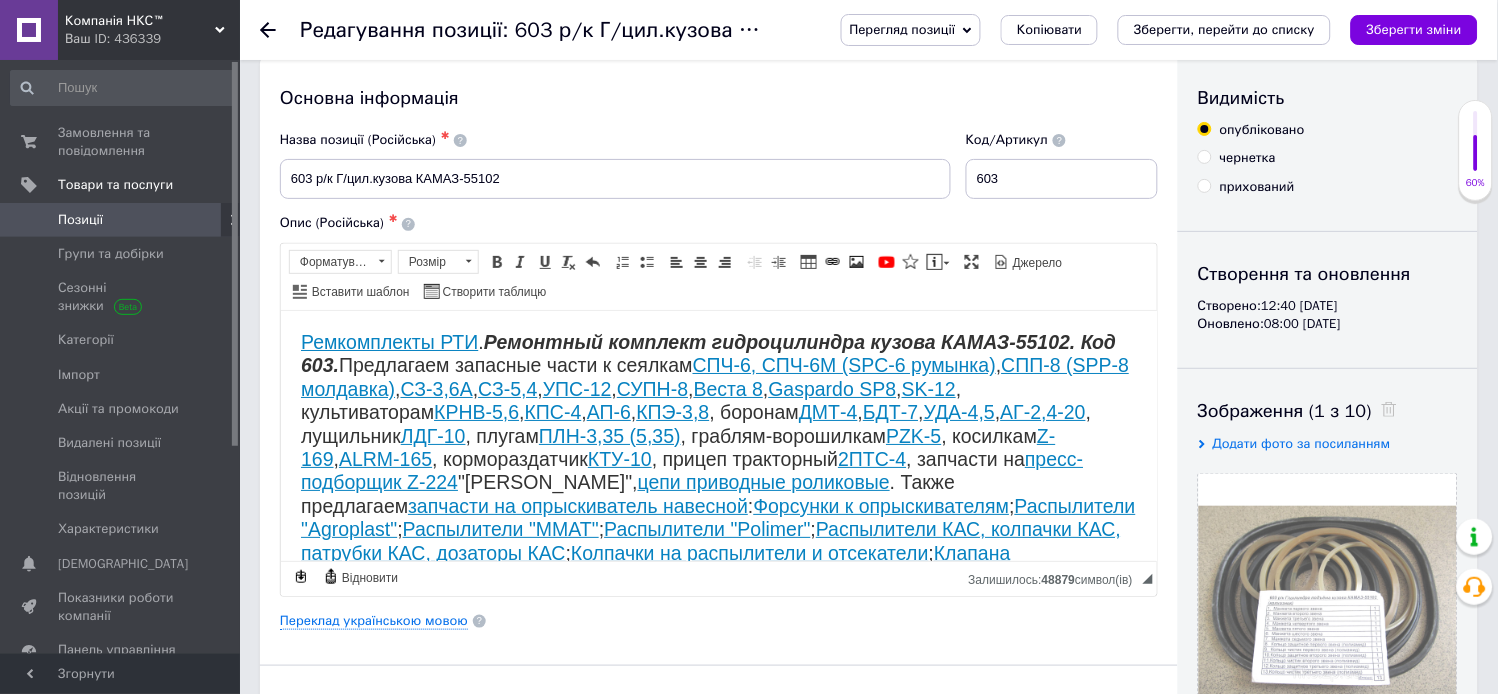 scroll, scrollTop: 0, scrollLeft: 0, axis: both 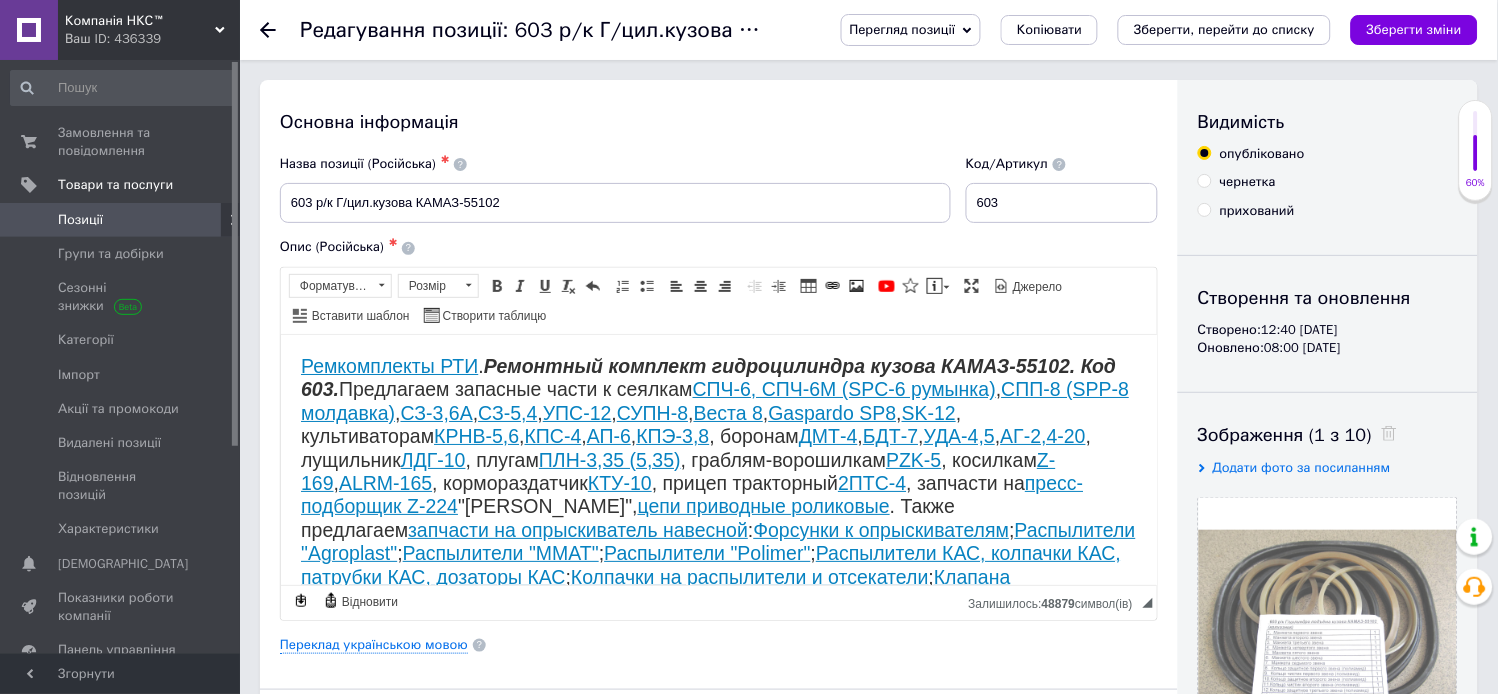 click on "Зберегти зміни" at bounding box center (1414, 29) 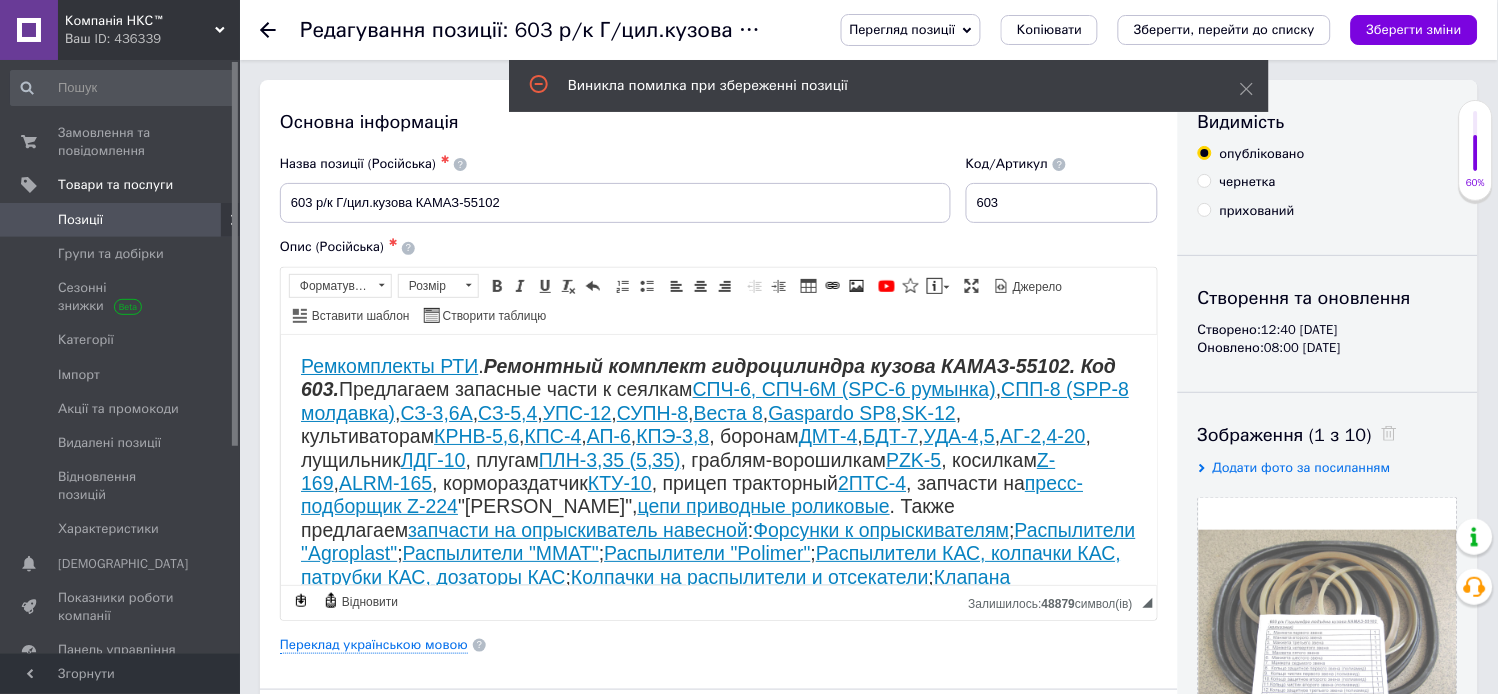 click 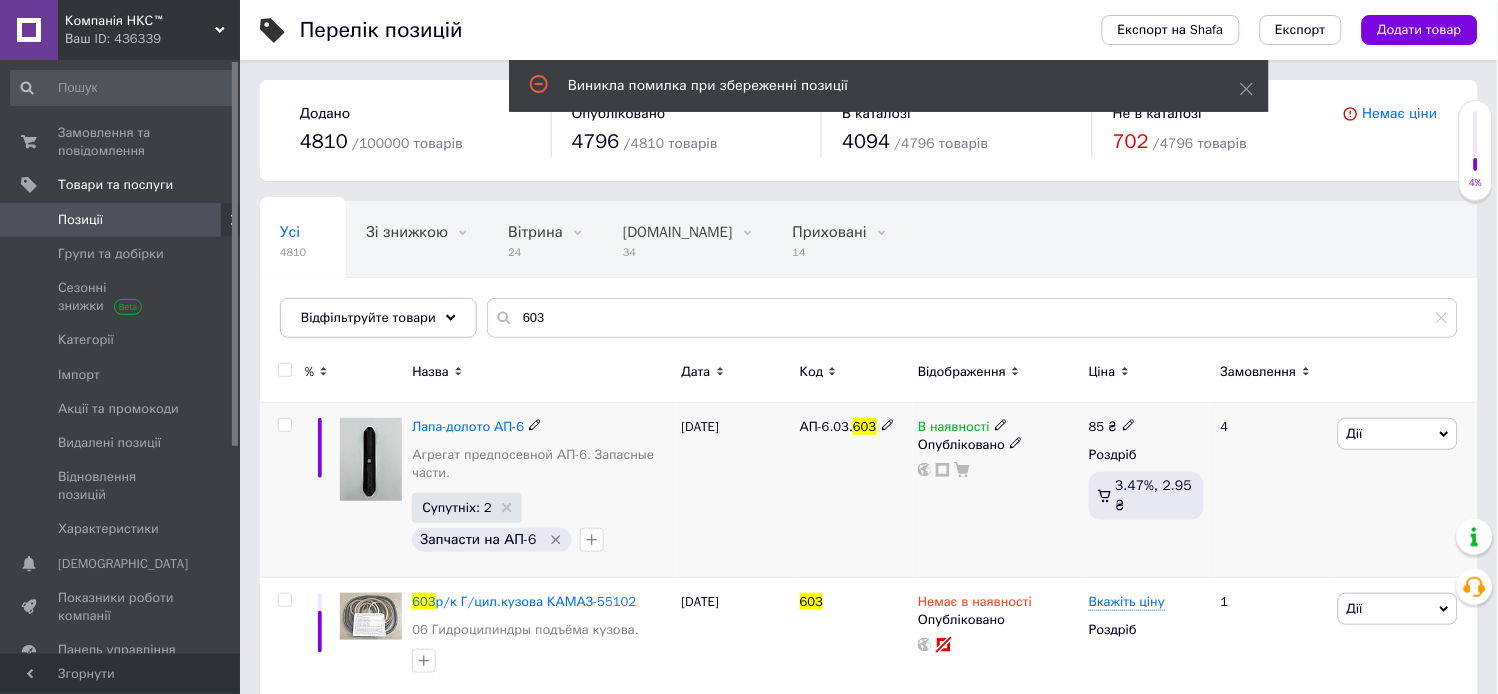 scroll, scrollTop: 222, scrollLeft: 0, axis: vertical 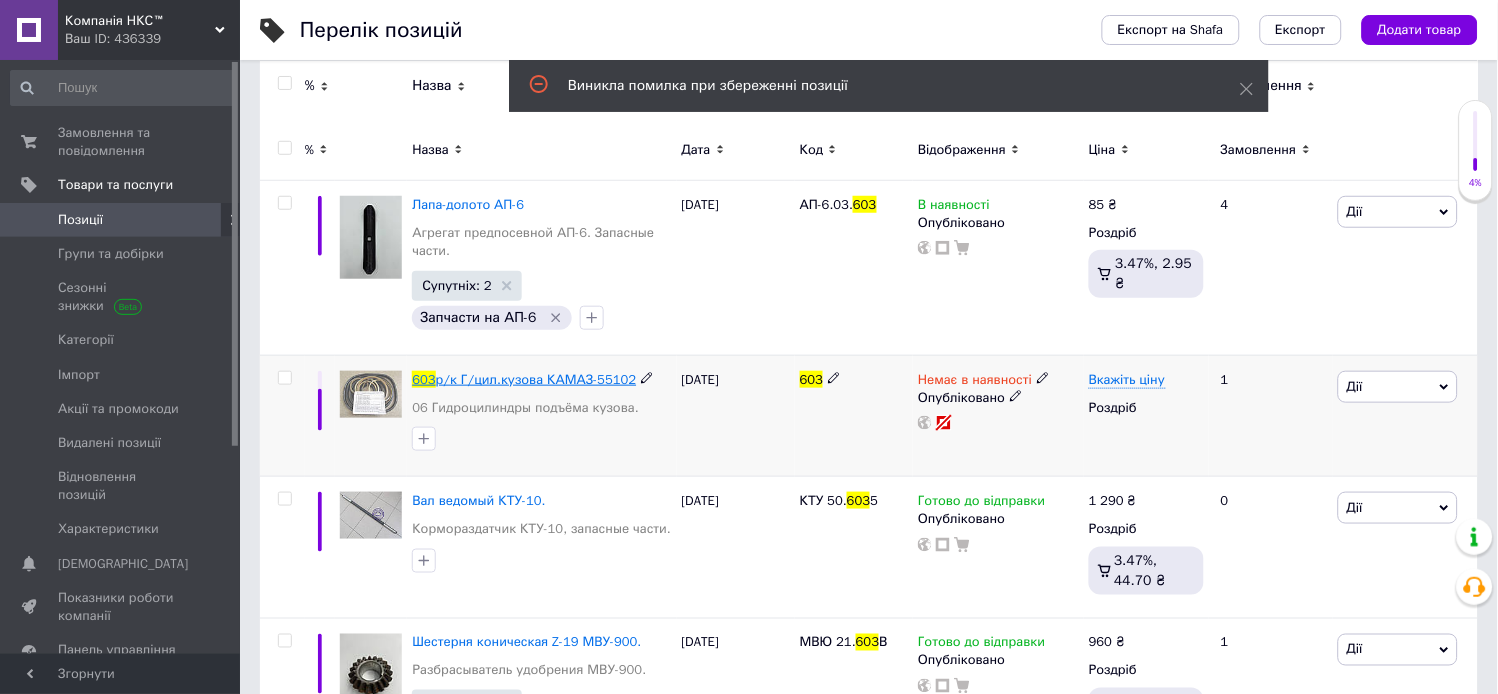 click on "р/к Г/цил.кузова КАМАЗ-55102" at bounding box center (536, 379) 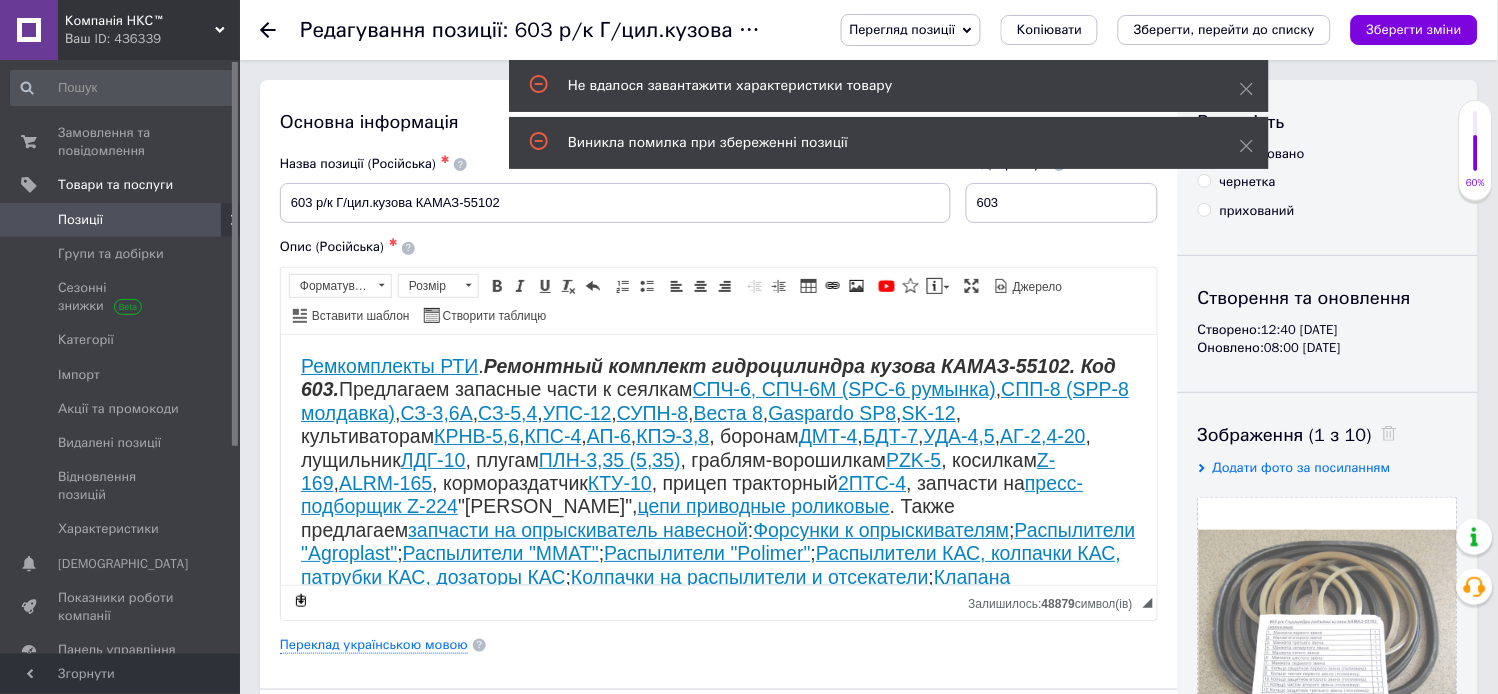 scroll, scrollTop: 0, scrollLeft: 0, axis: both 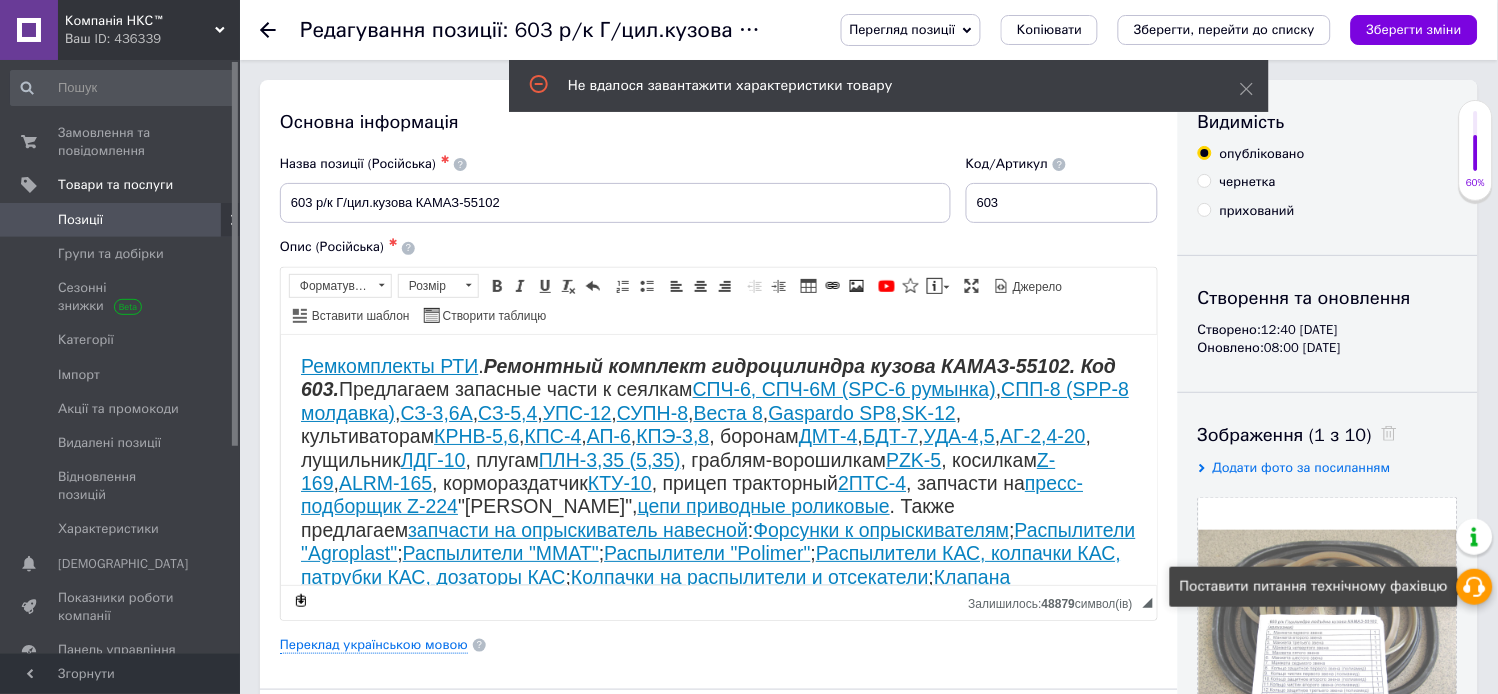 click 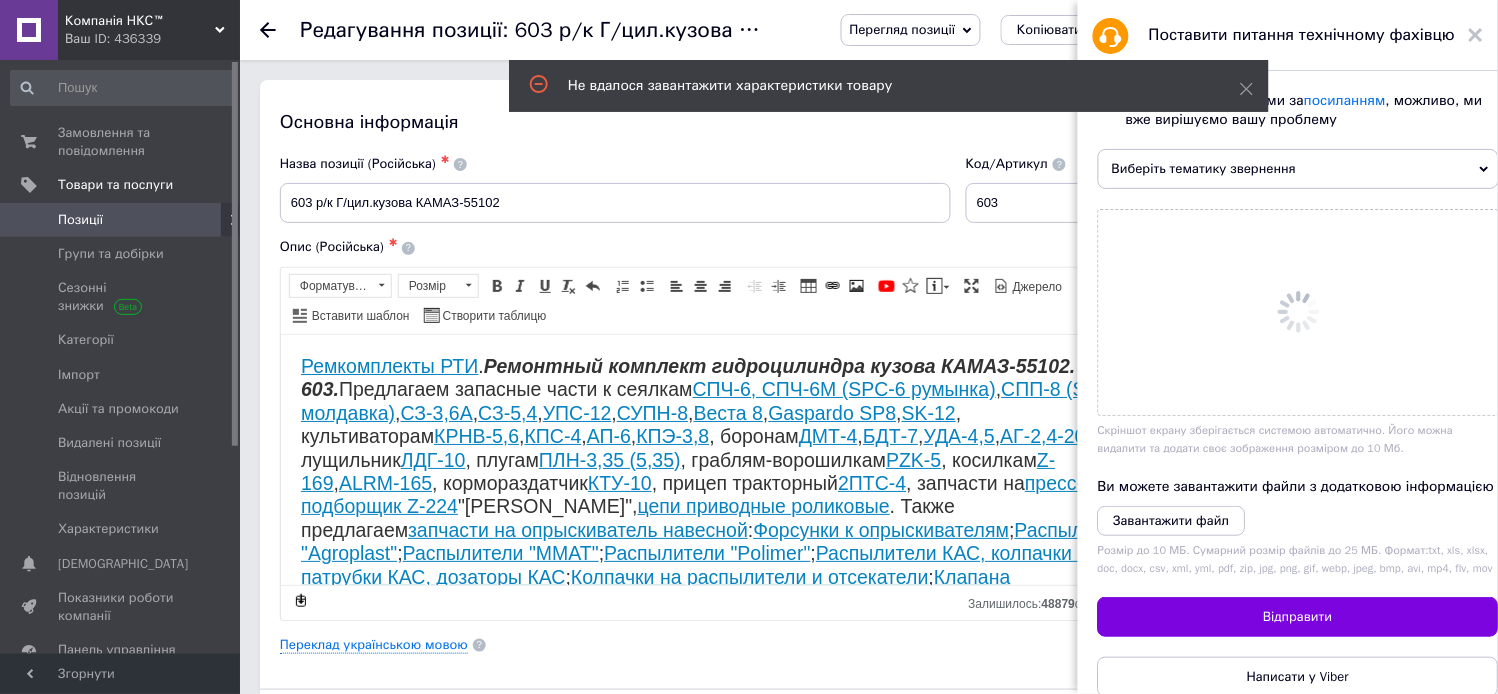 click on "Виберіть тематику звернення" at bounding box center (1298, 169) 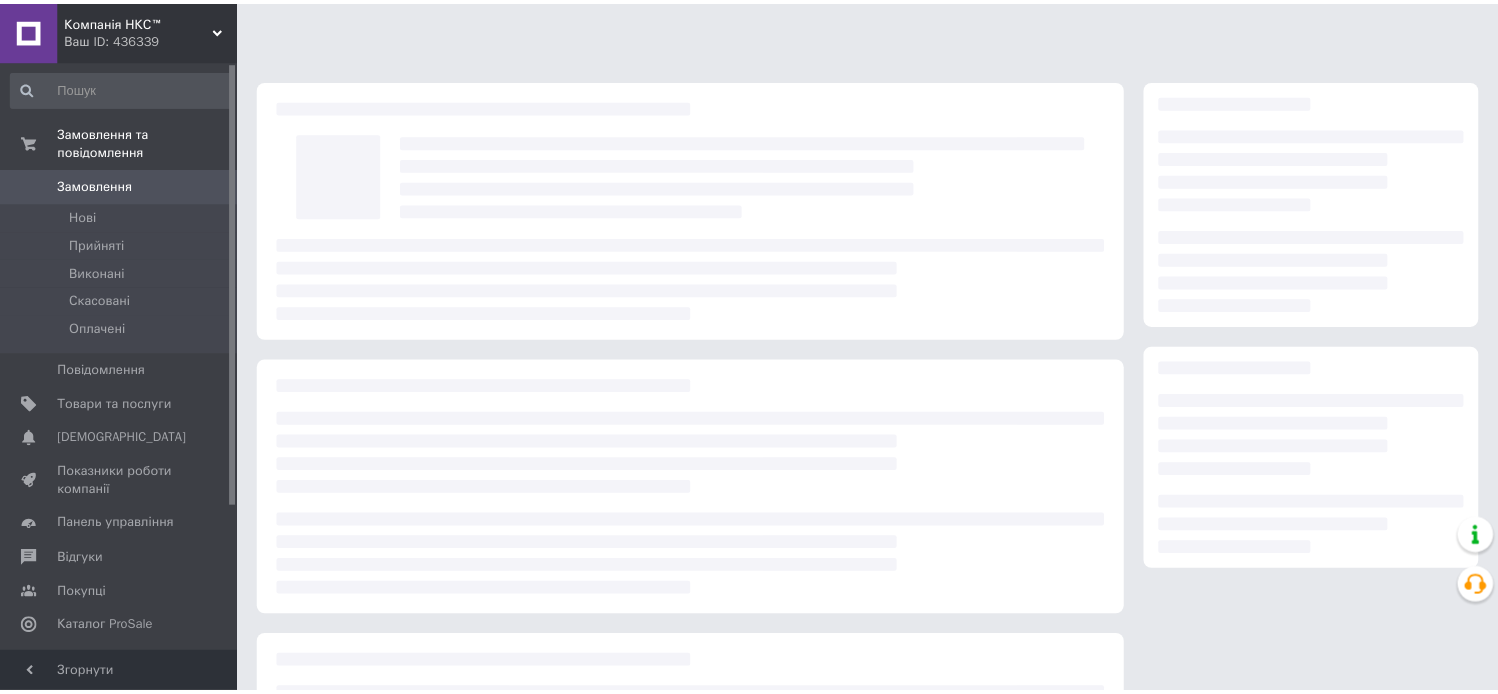 scroll, scrollTop: 0, scrollLeft: 0, axis: both 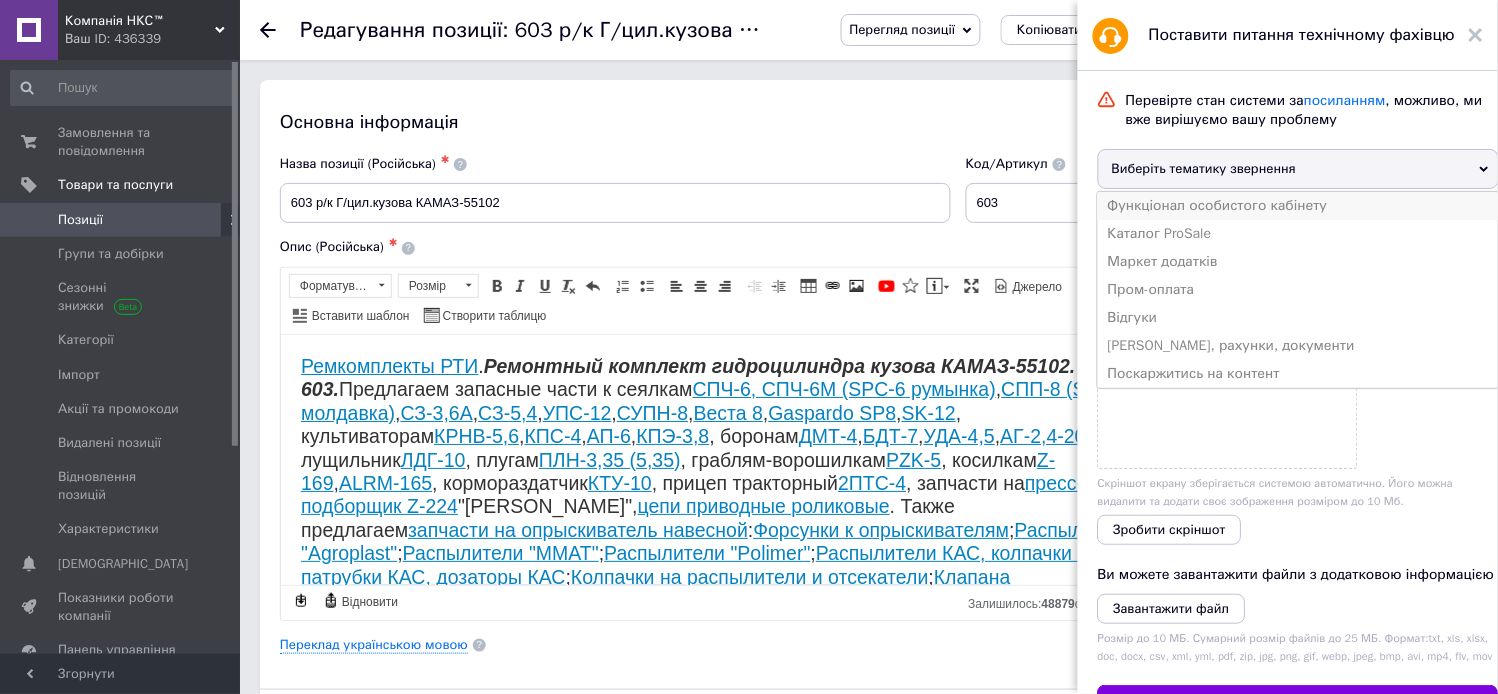 click on "Функціонал особистого кабінету" at bounding box center (1298, 206) 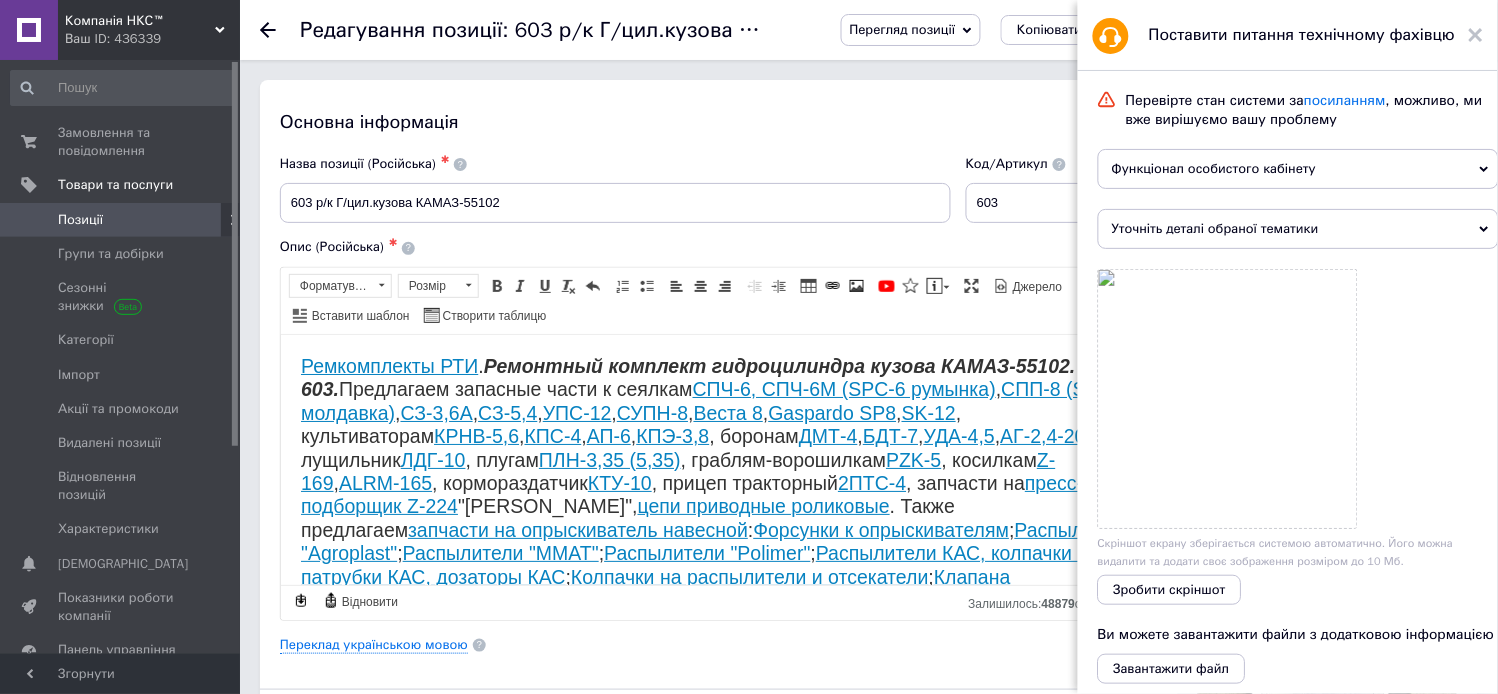 click 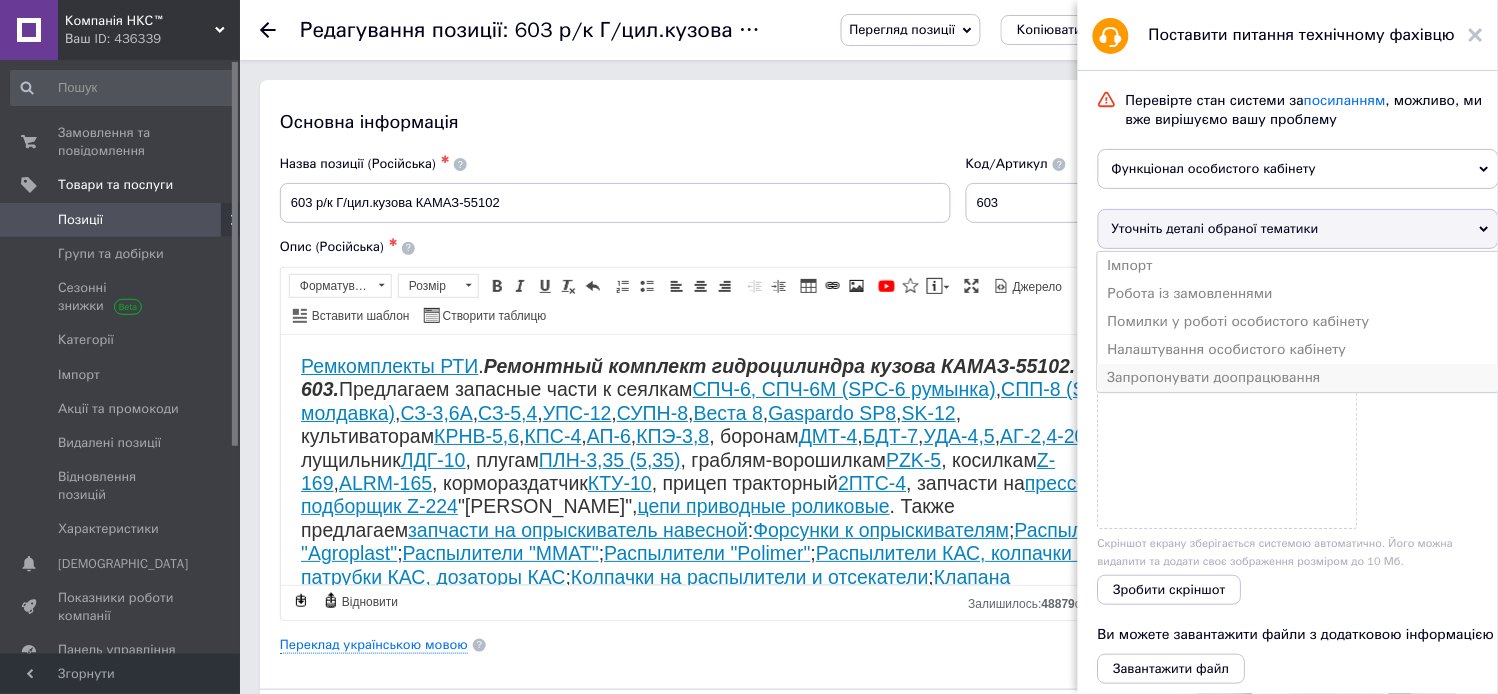 click on "Запропонувати доопрацювання" at bounding box center (1298, 378) 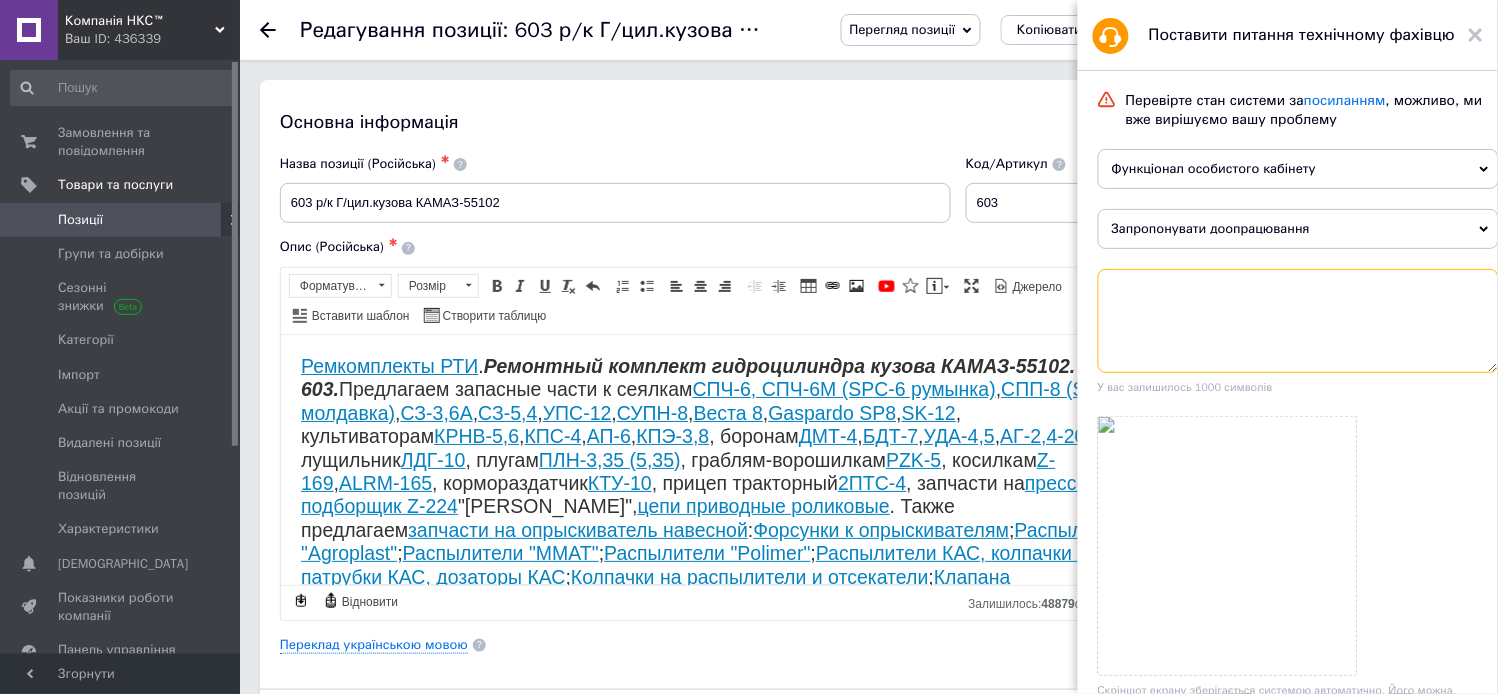 drag, startPoint x: 1120, startPoint y: 280, endPoint x: 1278, endPoint y: 371, distance: 182.3321 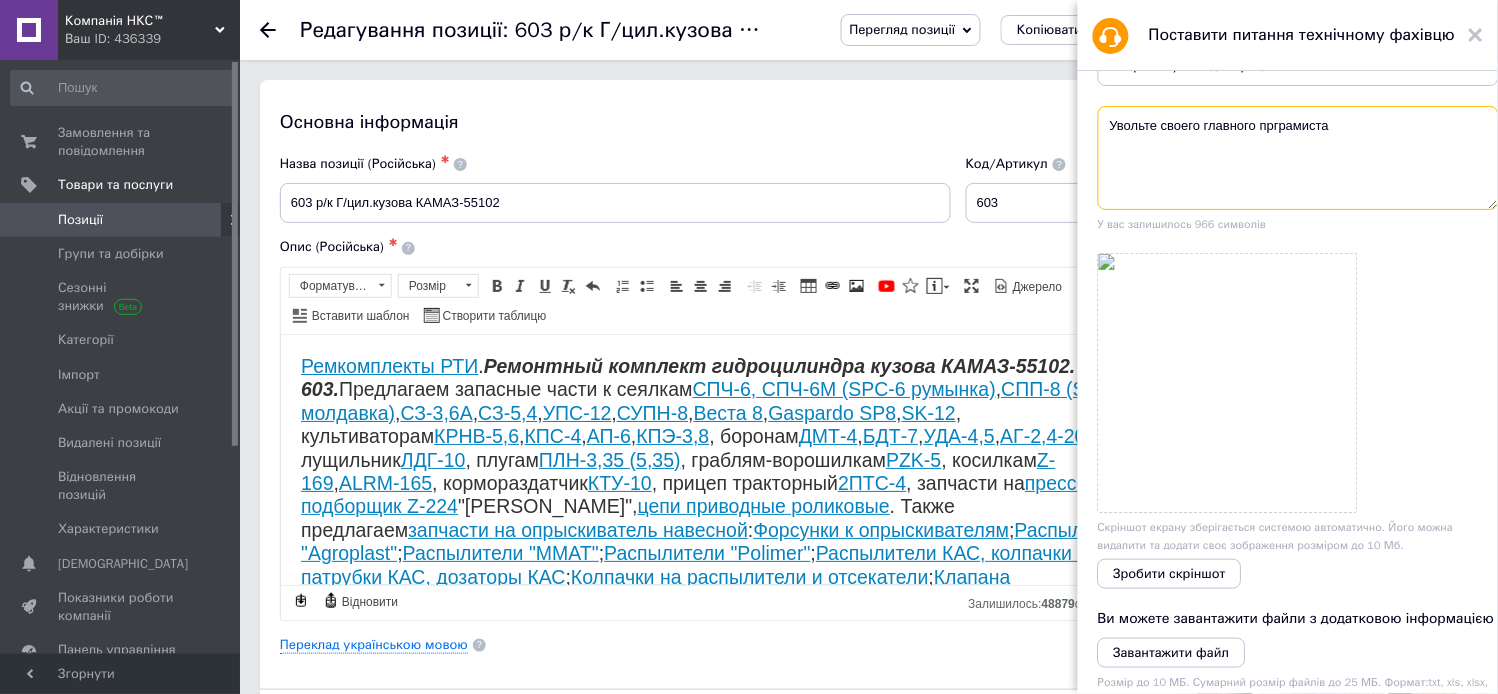 scroll, scrollTop: 333, scrollLeft: 0, axis: vertical 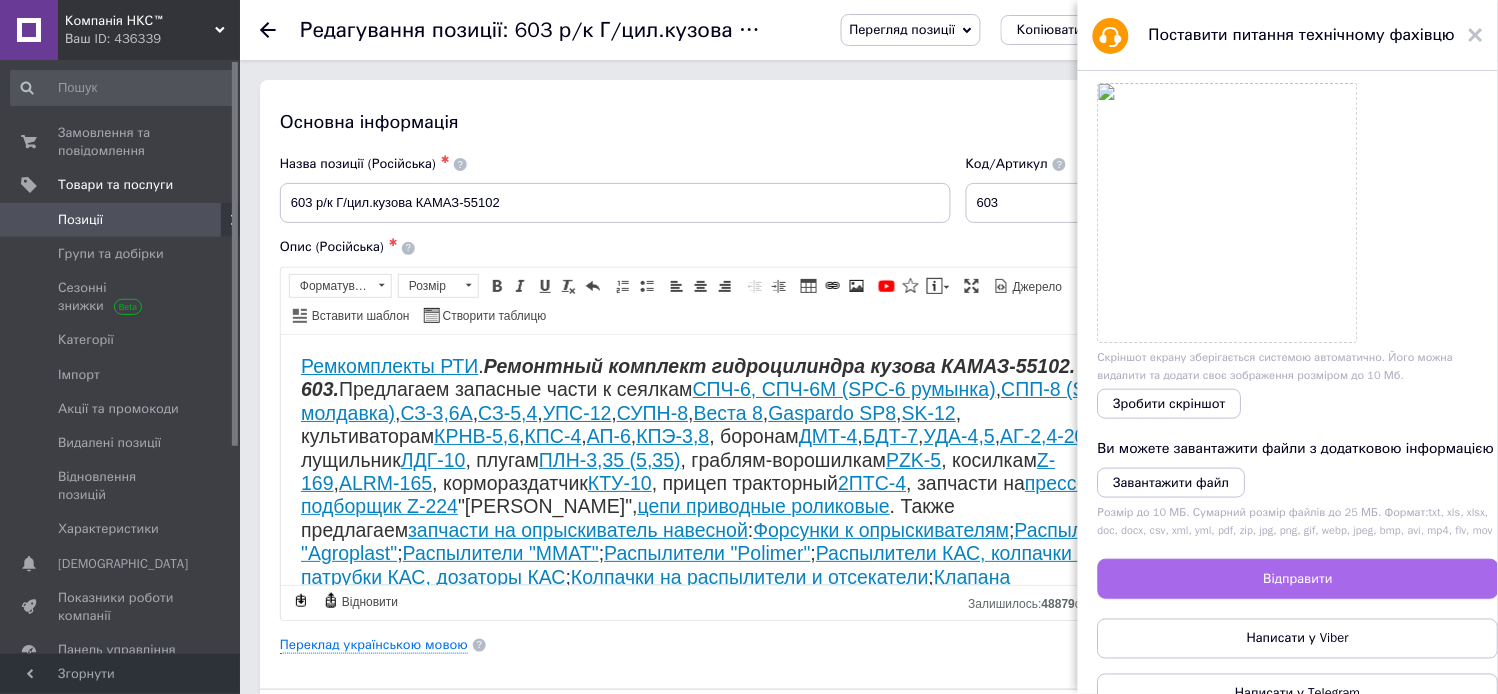 type on "Увольте своего главного прграмиста" 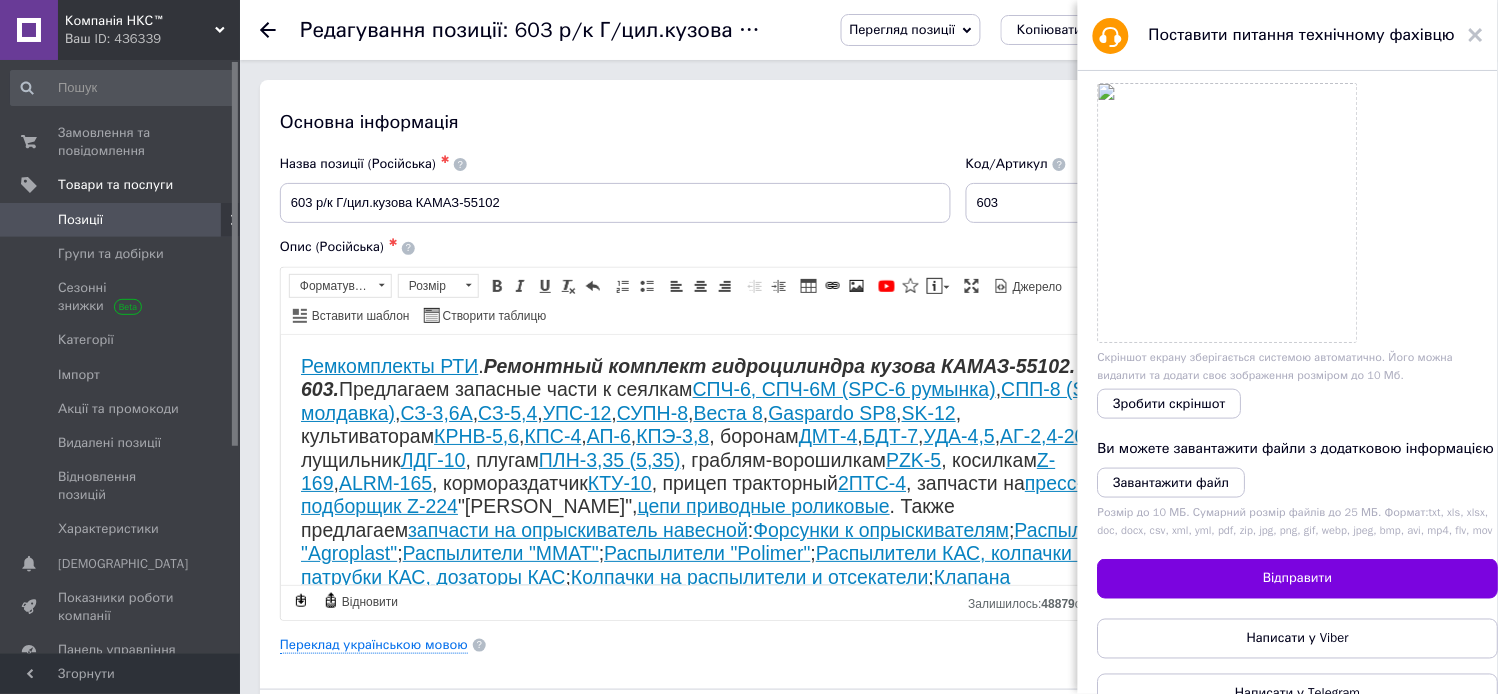 click on "Відправити" at bounding box center (1298, 579) 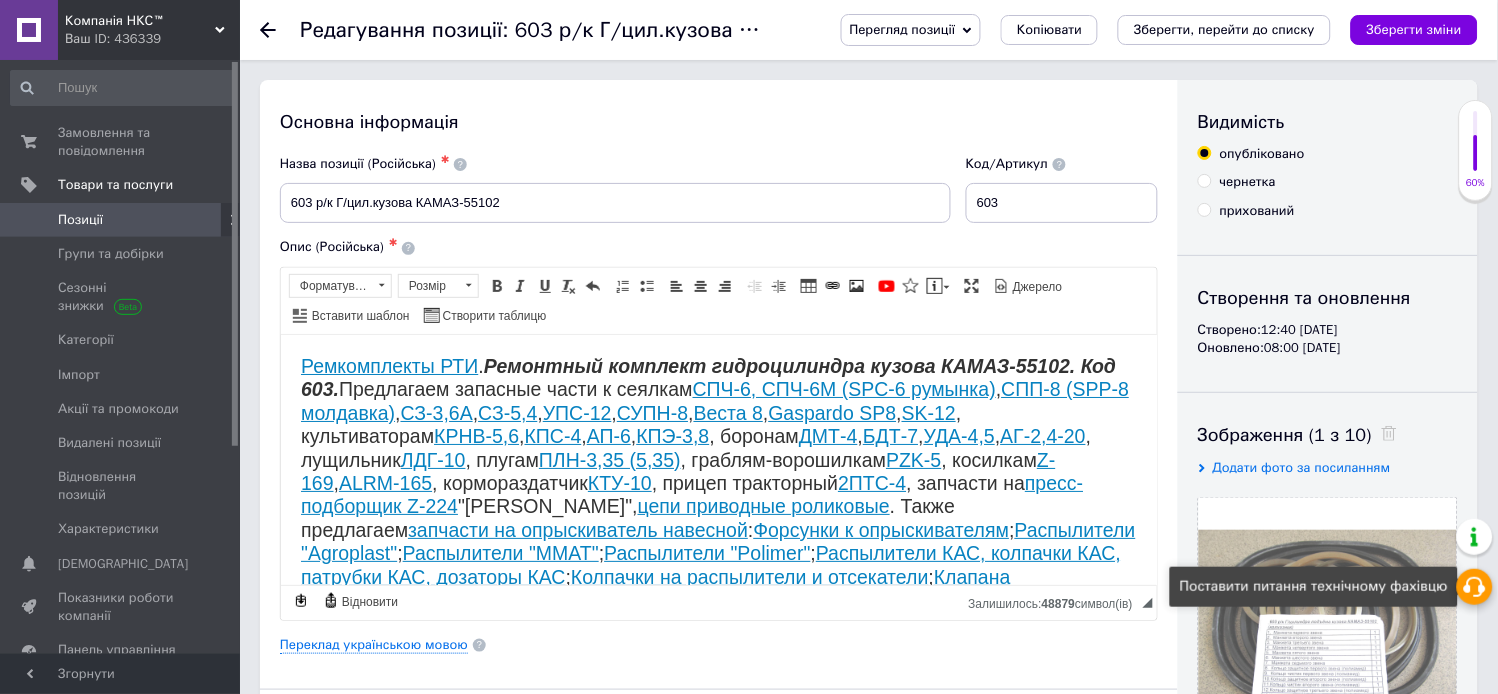 drag, startPoint x: 1478, startPoint y: 584, endPoint x: 727, endPoint y: 227, distance: 831.5347 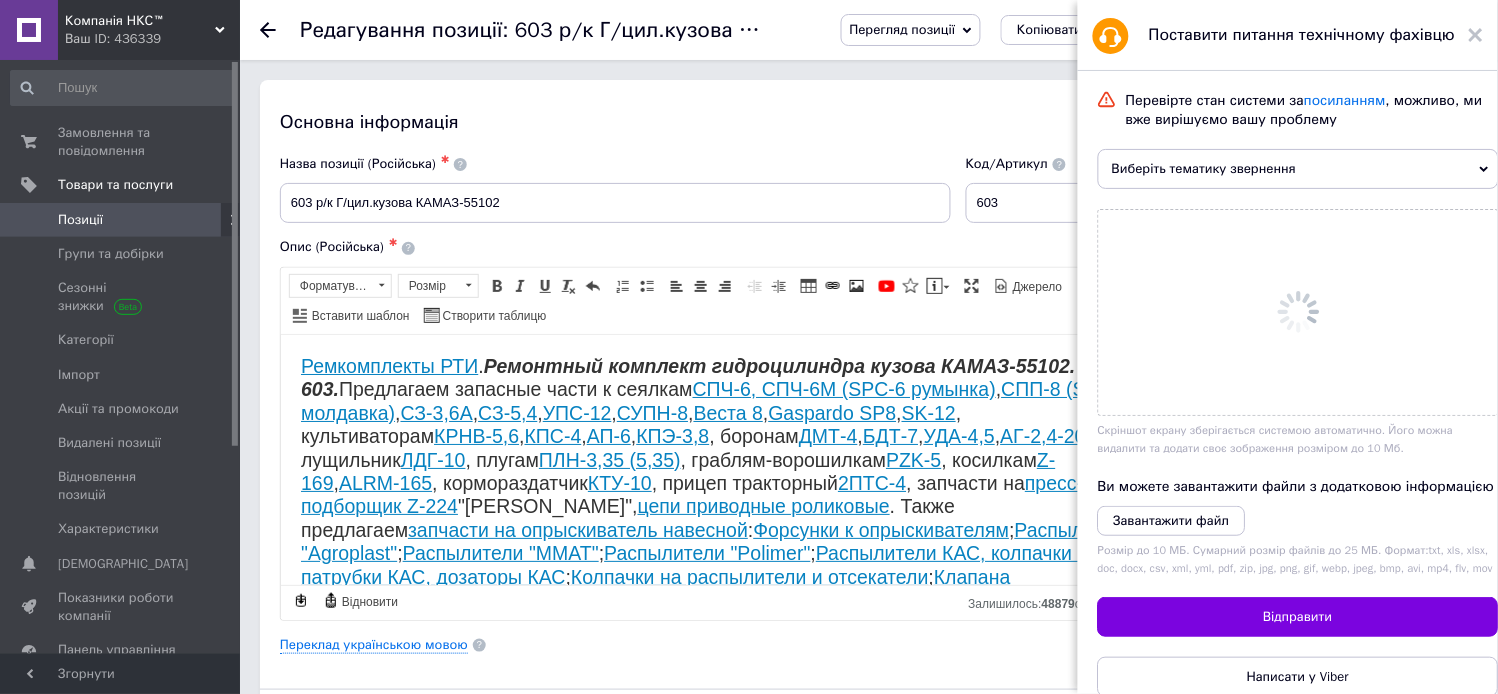 scroll, scrollTop: 141, scrollLeft: 0, axis: vertical 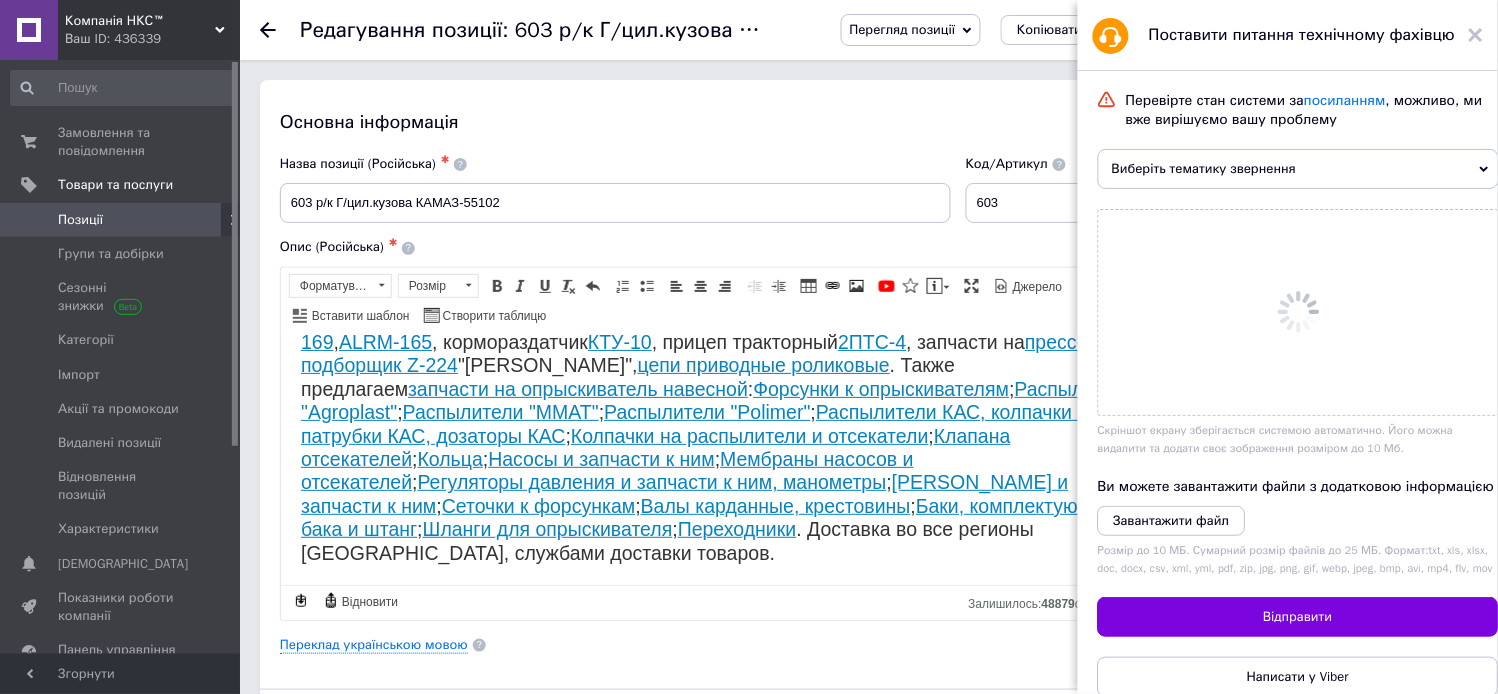 drag, startPoint x: 1466, startPoint y: 167, endPoint x: 1467, endPoint y: 177, distance: 10.049875 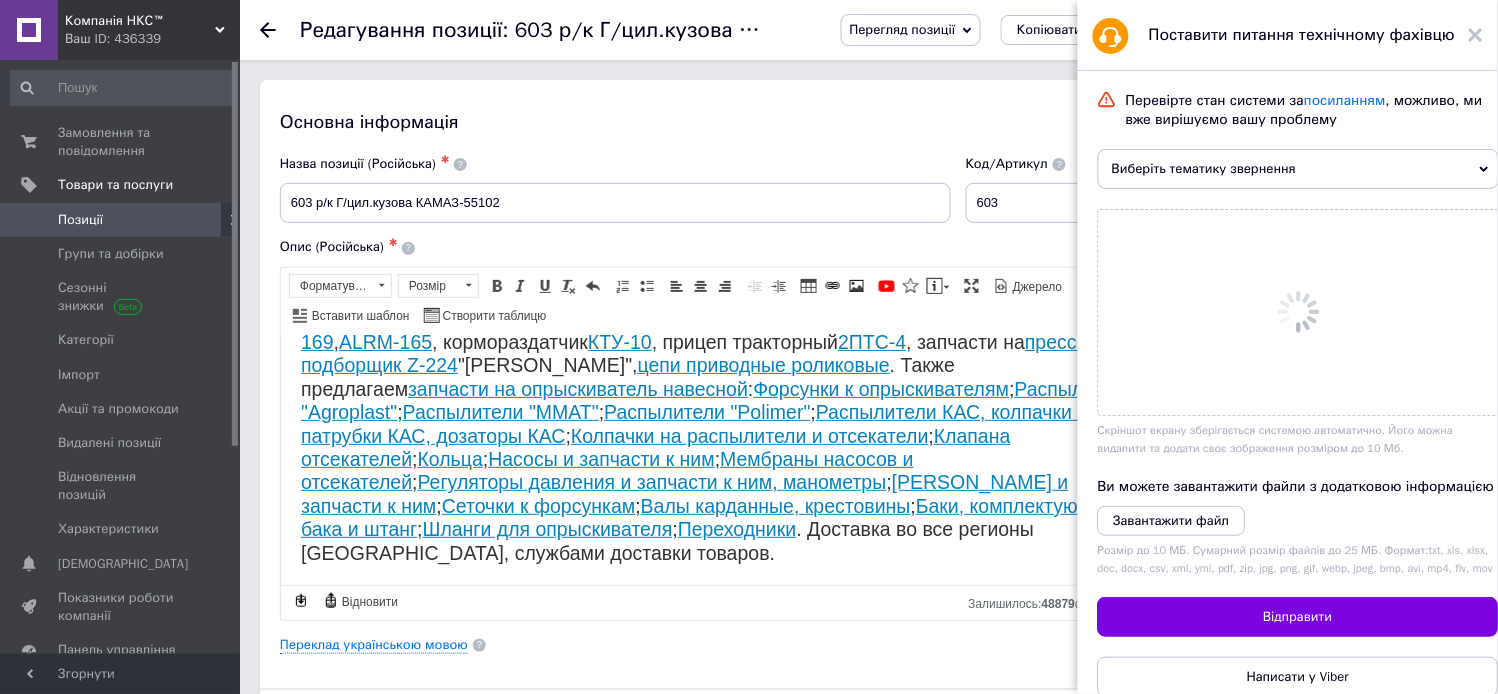 click on "Виберіть тематику звернення" at bounding box center (1298, 169) 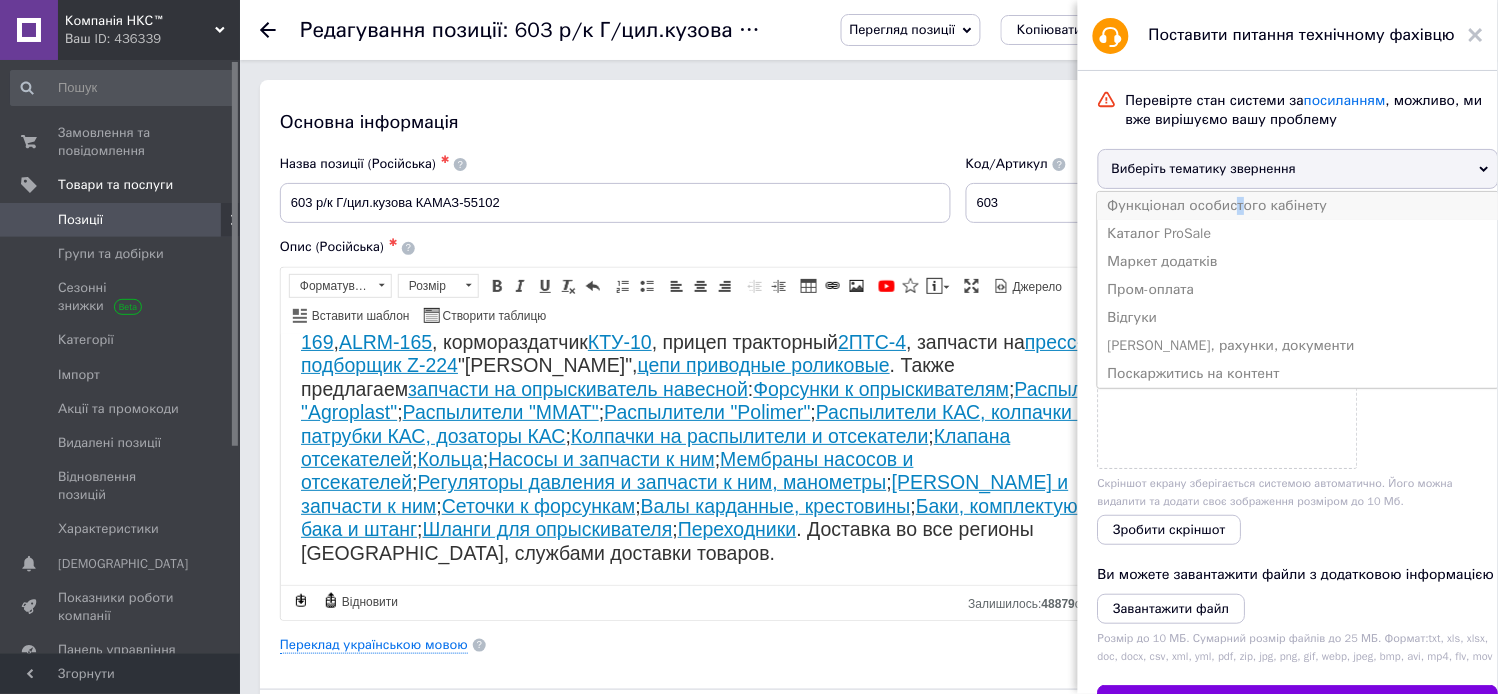 click on "Функціонал особистого кабінету" at bounding box center (1298, 206) 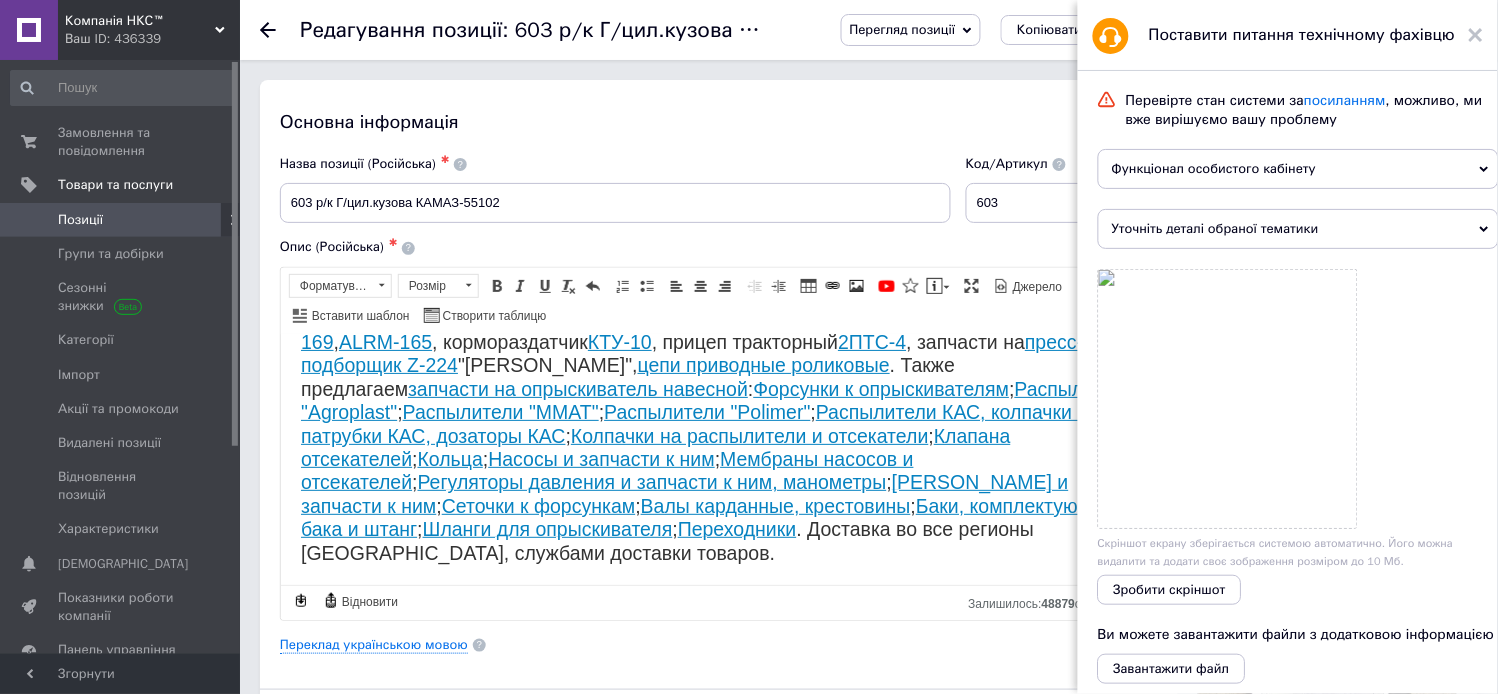 click on "Уточніть деталі обраної тематики" at bounding box center (1298, 229) 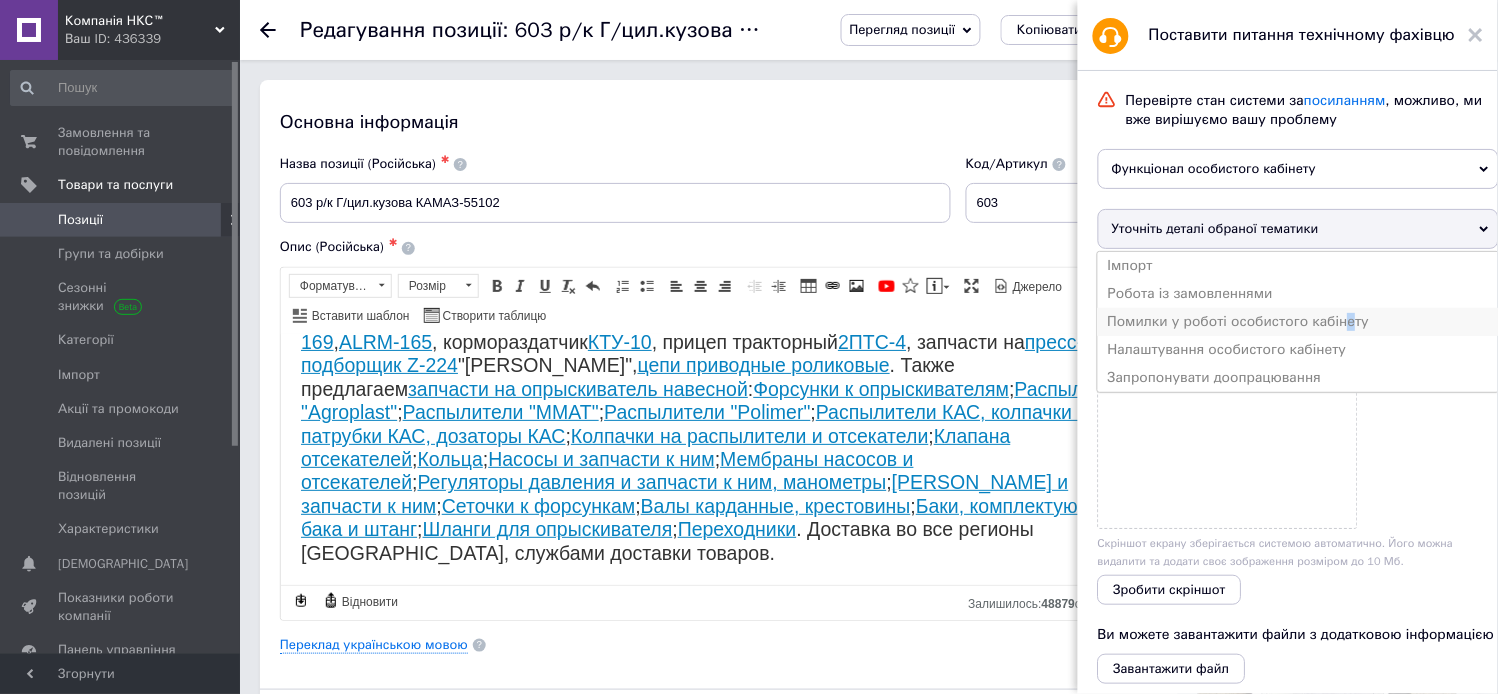 click on "Помилки у роботі особистого кабінету" at bounding box center (1298, 322) 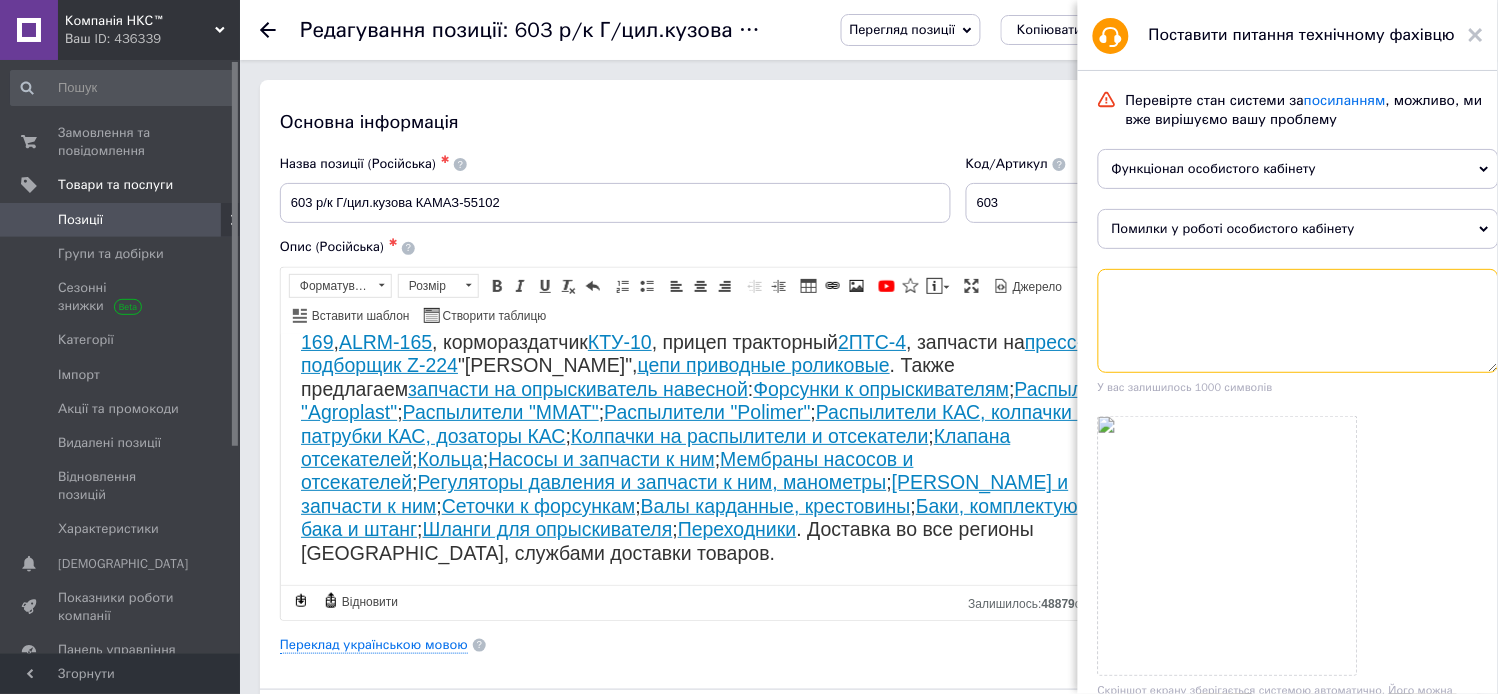 drag, startPoint x: 1144, startPoint y: 286, endPoint x: 1153, endPoint y: 302, distance: 18.35756 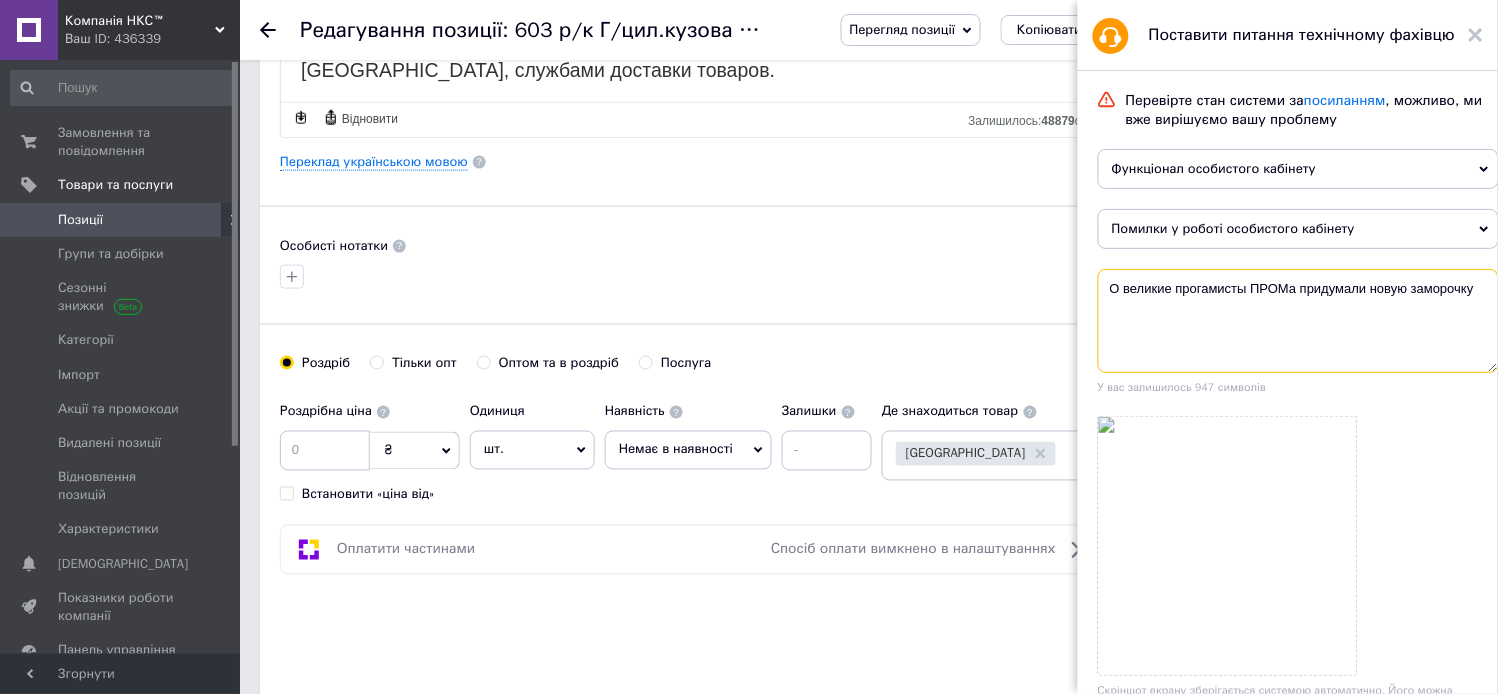scroll, scrollTop: 666, scrollLeft: 0, axis: vertical 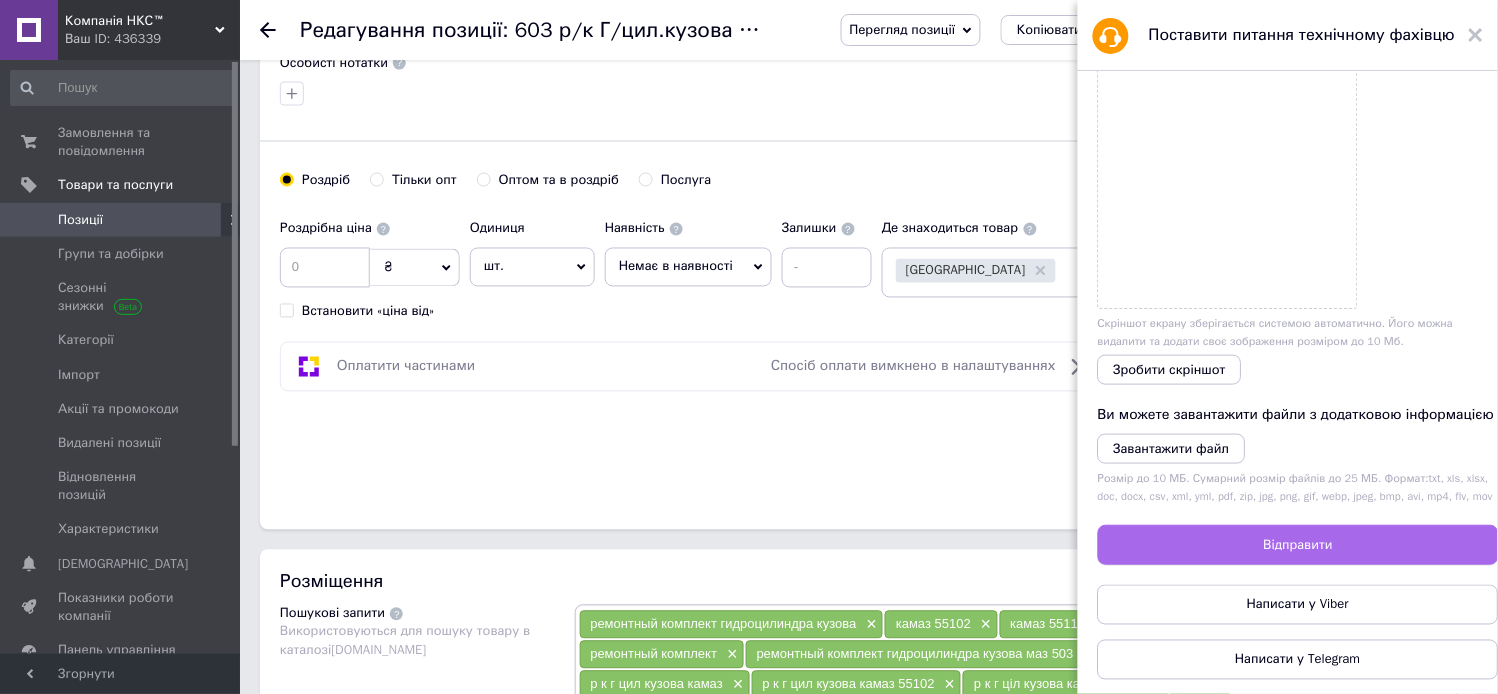 type on "О великие прогамисты ПРОМа придумали новую заморочку" 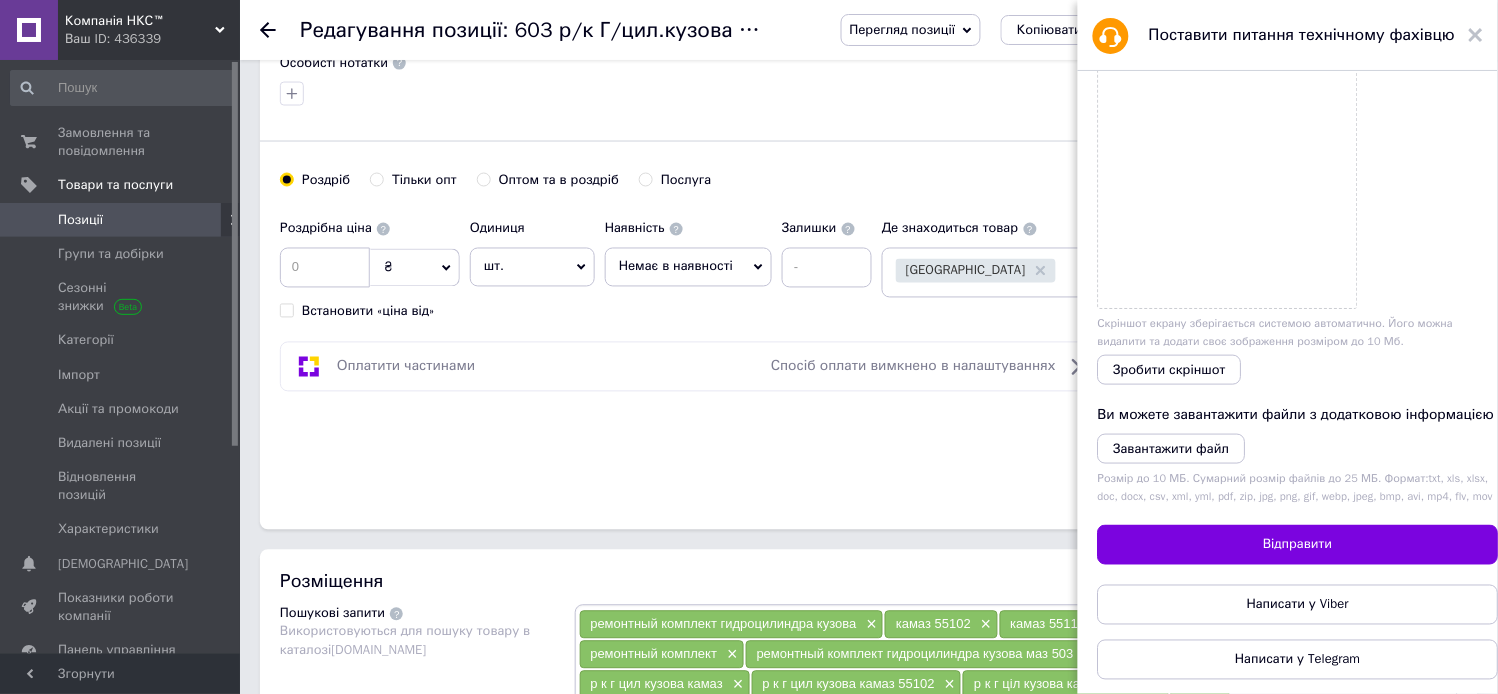 click on "Відправити" at bounding box center (1298, 545) 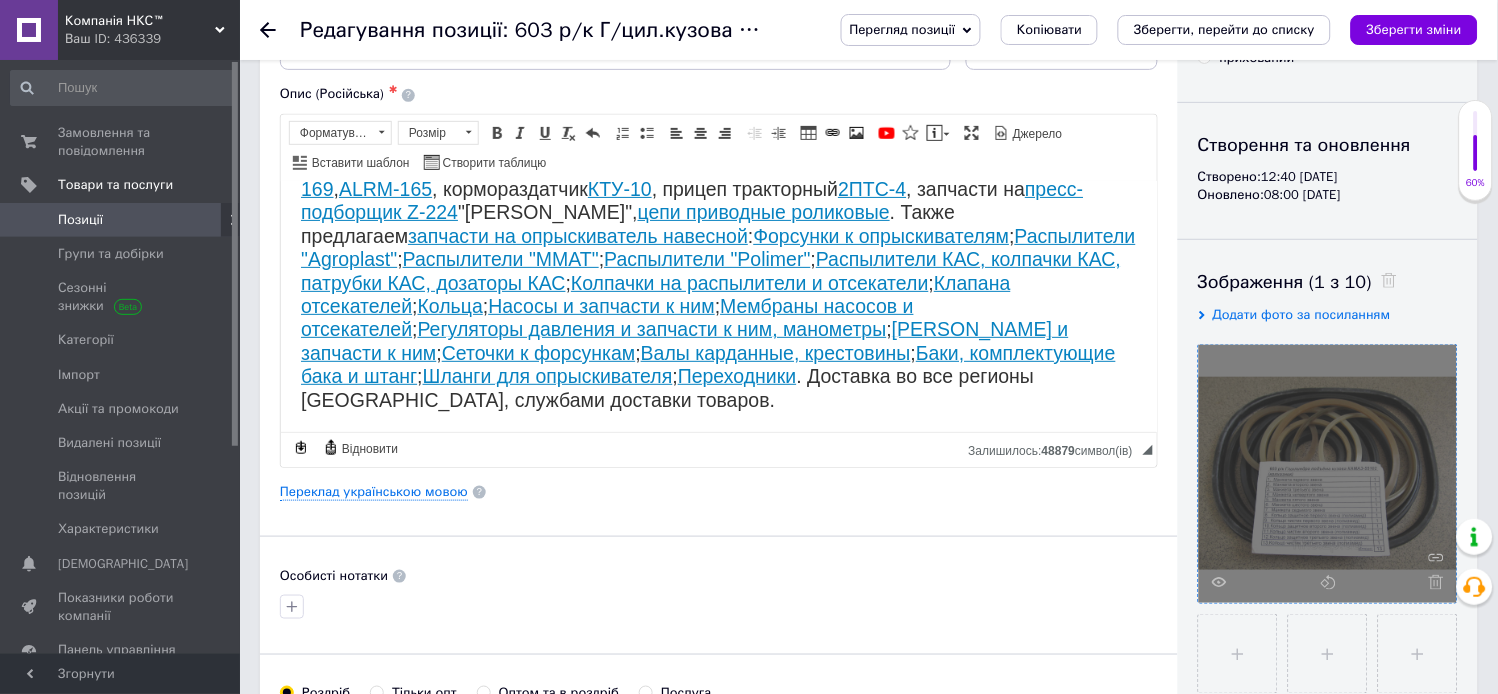 scroll, scrollTop: 0, scrollLeft: 0, axis: both 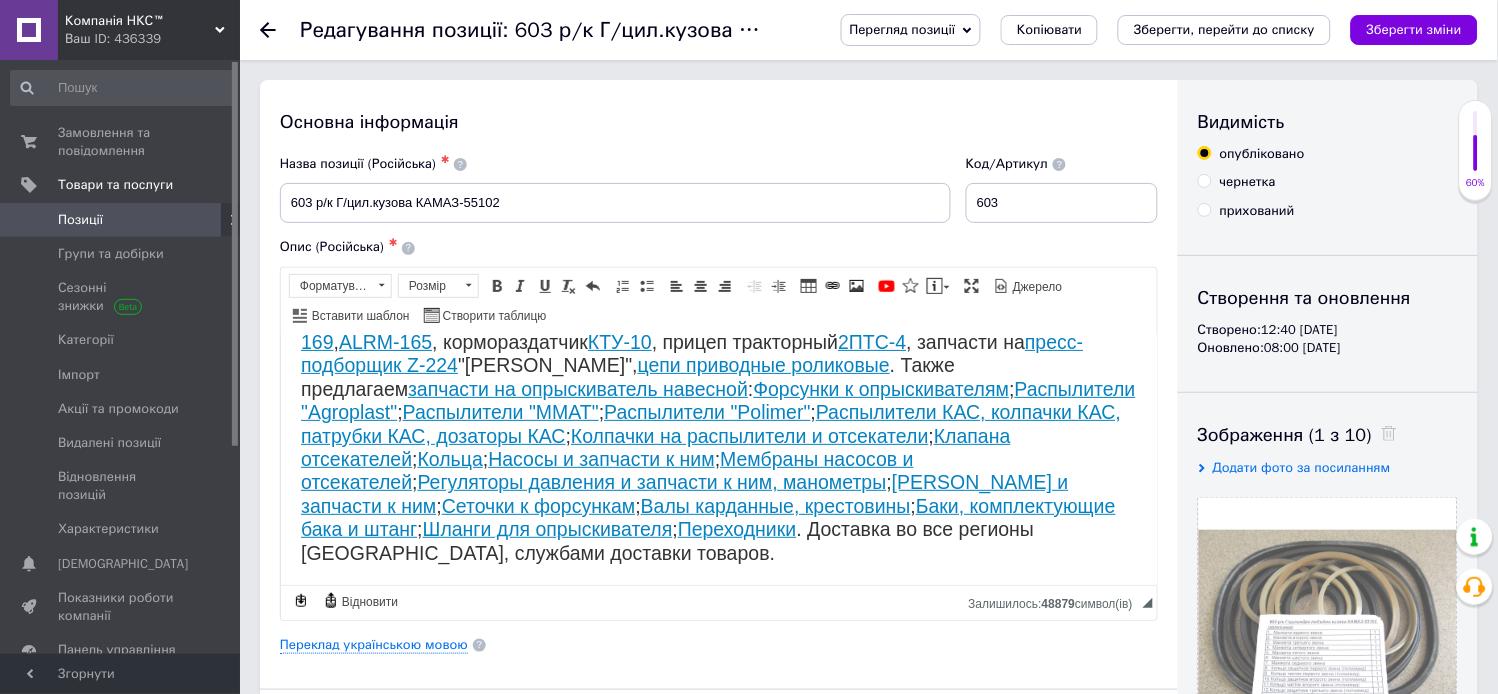 click on "Зберегти зміни" at bounding box center [1414, 29] 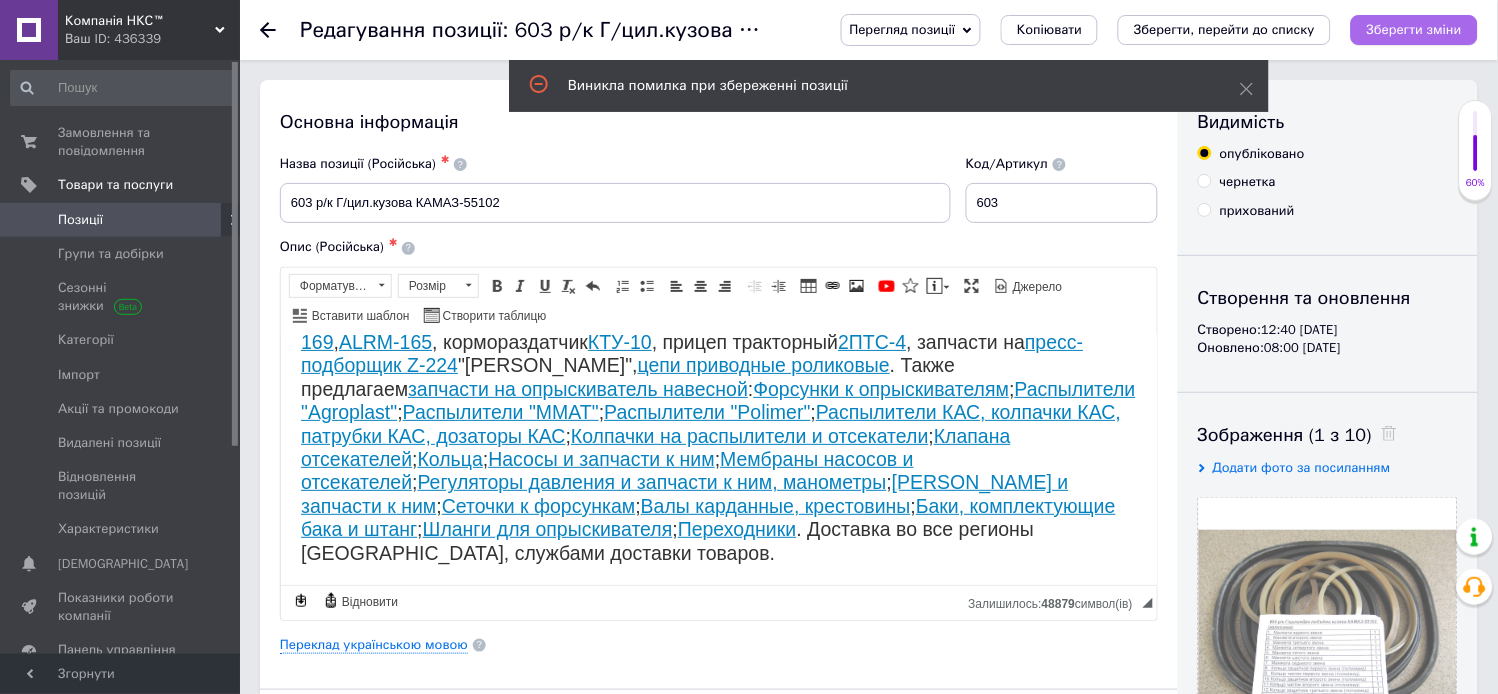 click on "Зберегти зміни" at bounding box center (1414, 29) 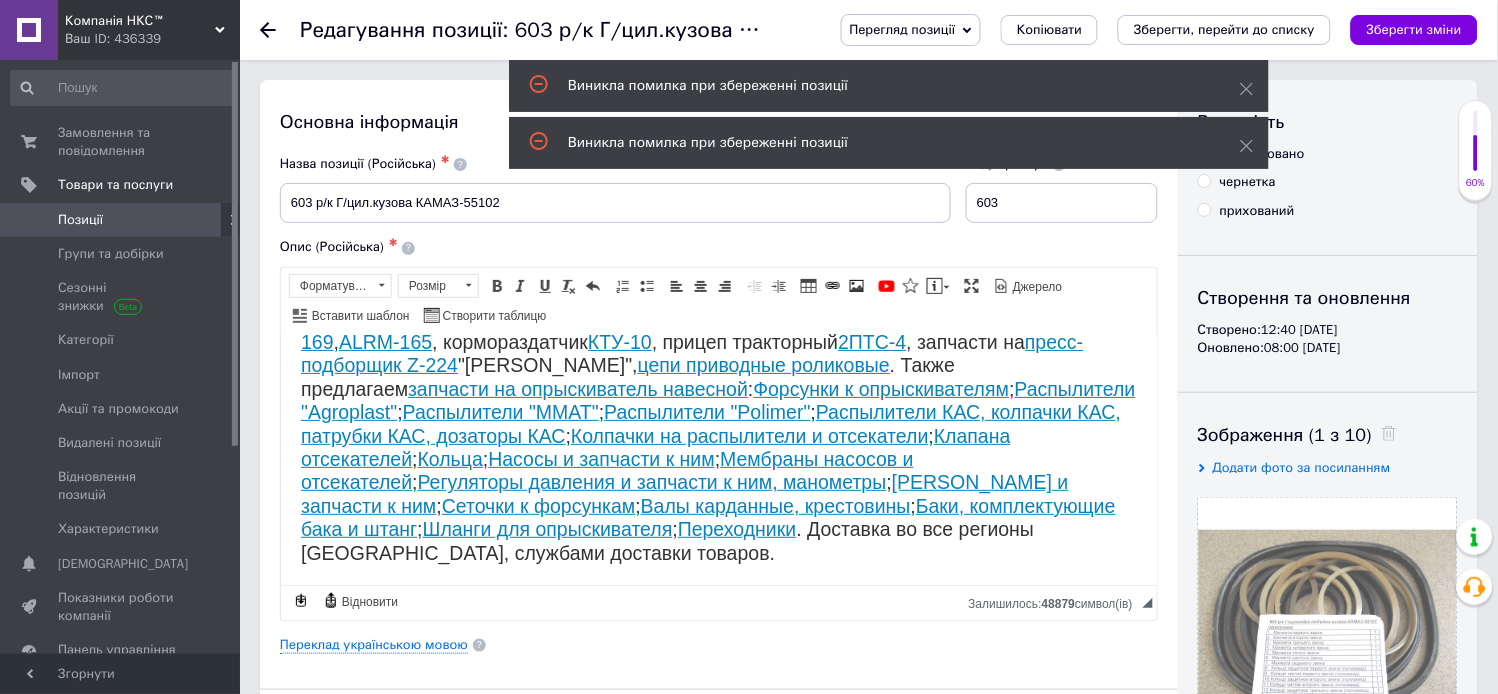 click on "Зберегти зміни" at bounding box center (1414, 29) 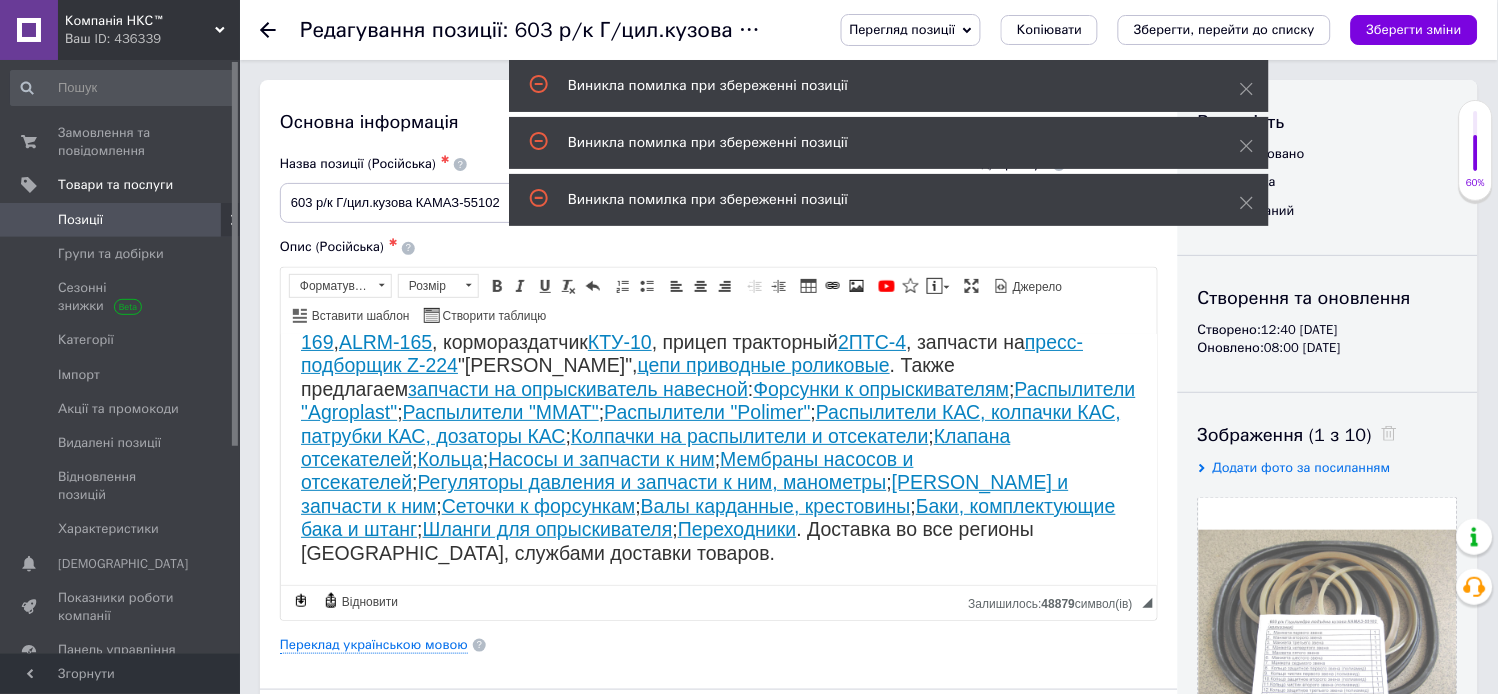 click on "Зберегти зміни" at bounding box center [1414, 29] 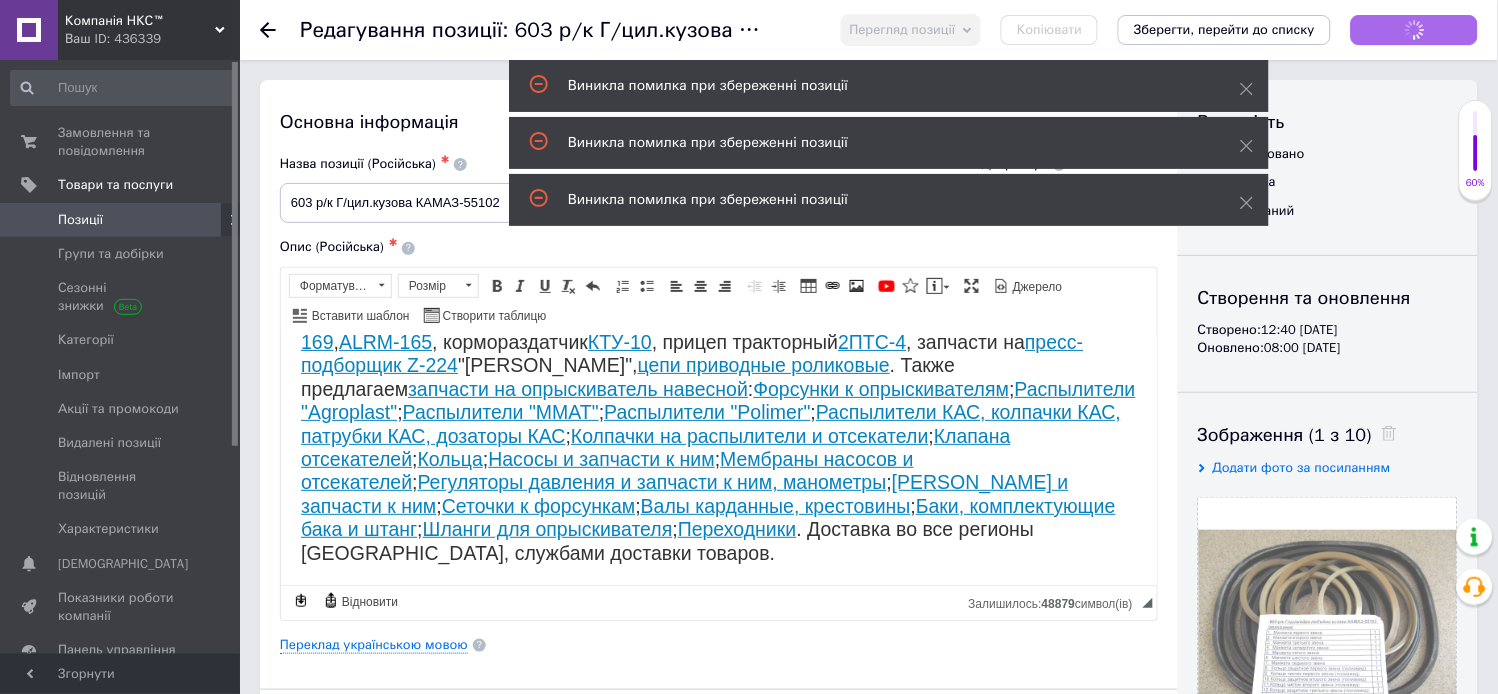 click on "Зберегти зміни" at bounding box center [1414, 30] 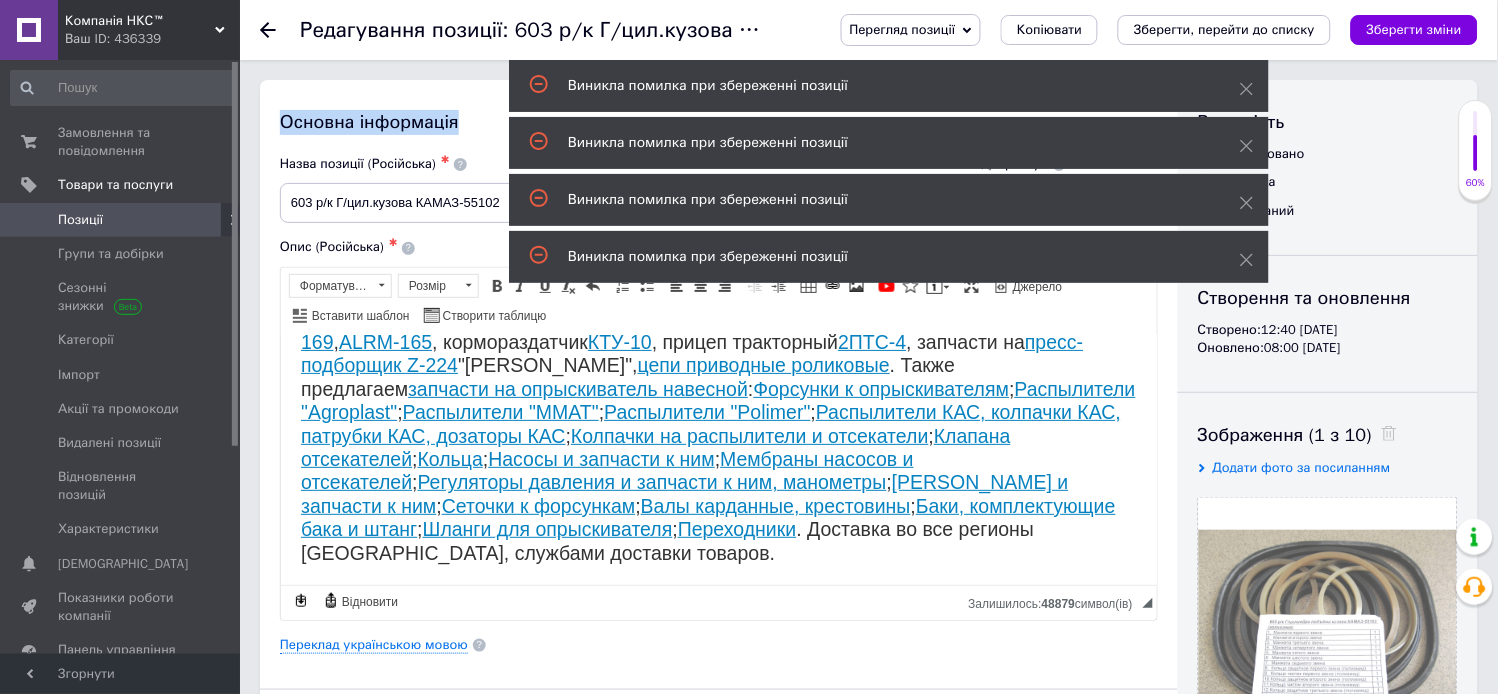 click on "Зберегти зміни" at bounding box center (1414, 29) 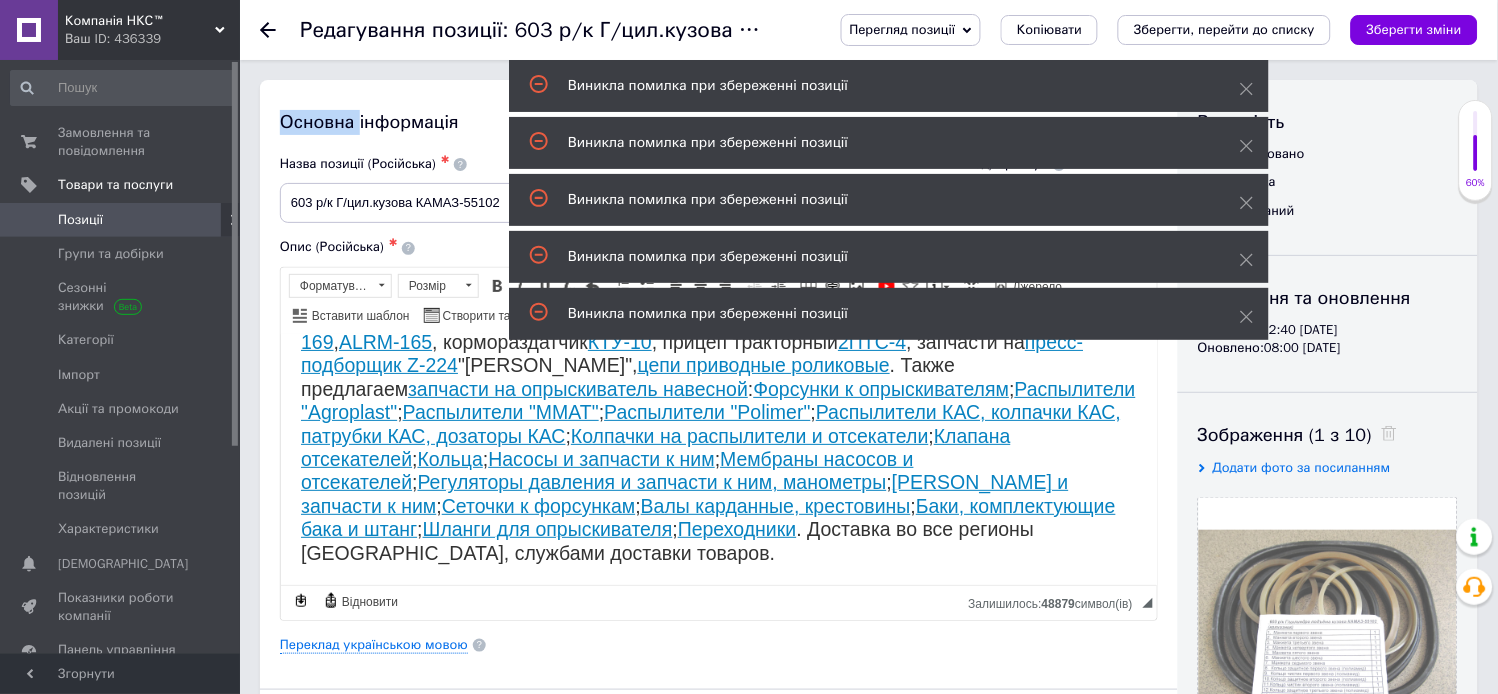 drag, startPoint x: 1434, startPoint y: 27, endPoint x: 946, endPoint y: 111, distance: 495.17673 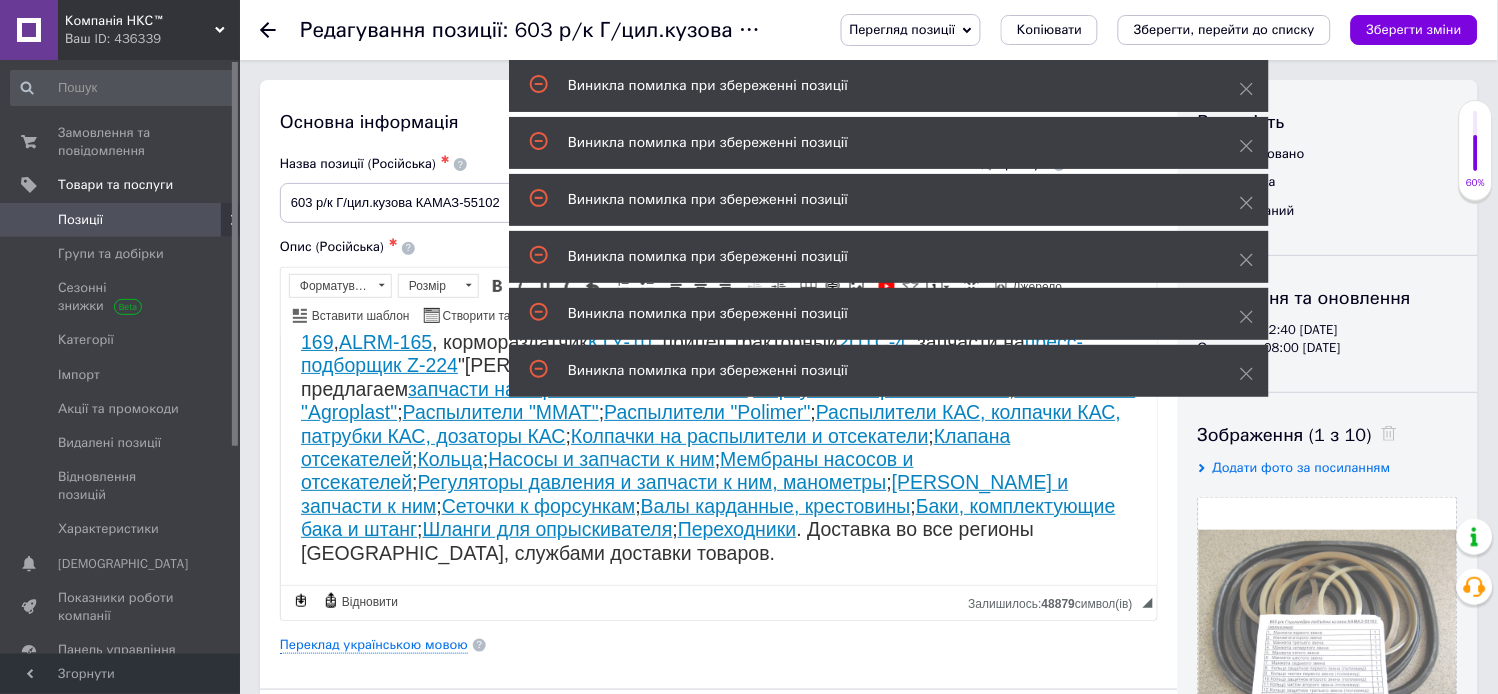 click 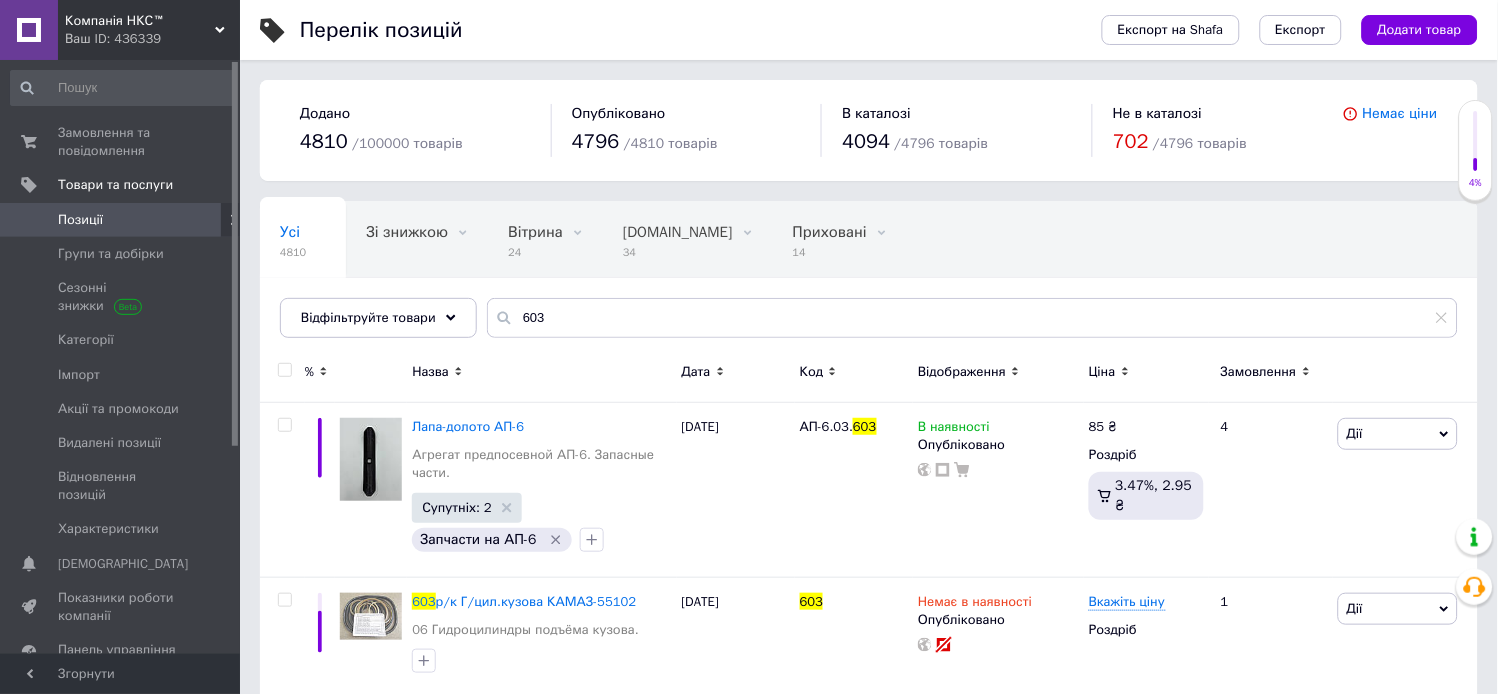 scroll, scrollTop: 333, scrollLeft: 0, axis: vertical 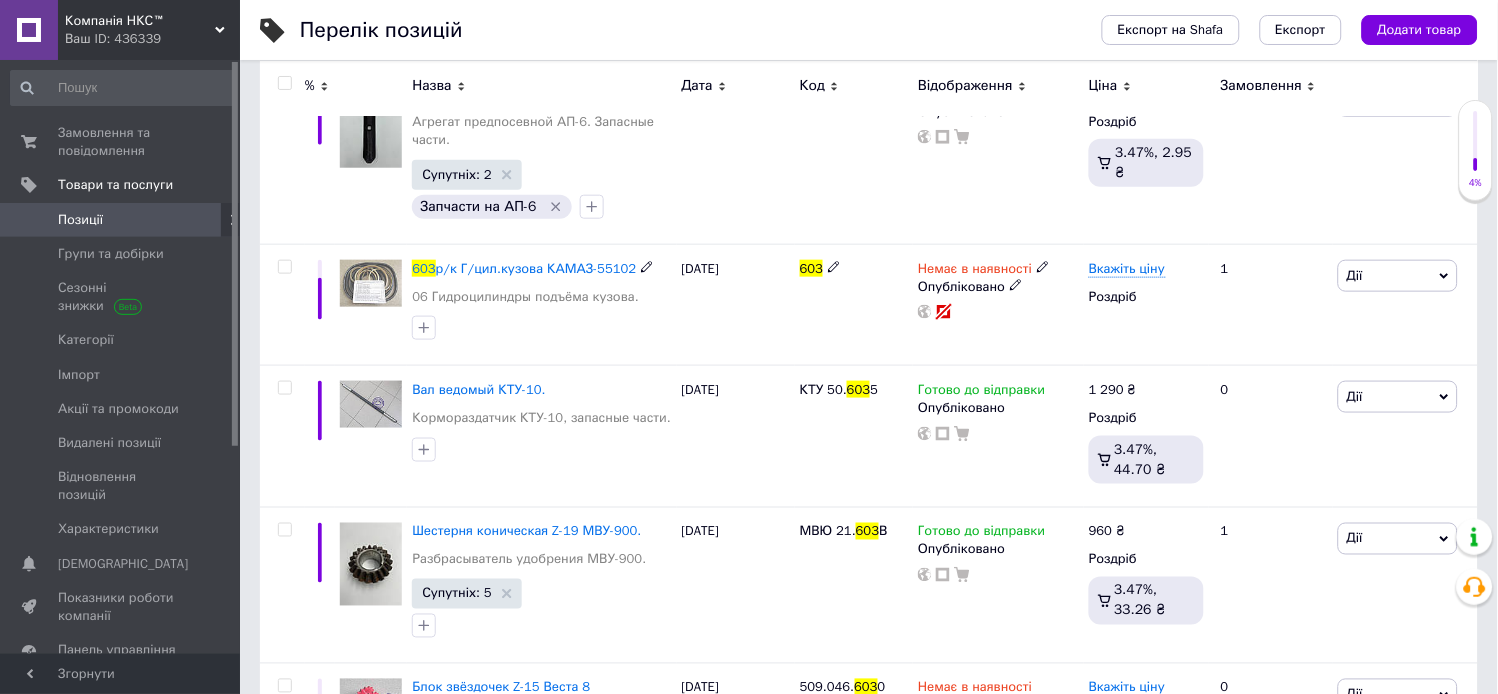 drag, startPoint x: 515, startPoint y: 270, endPoint x: 607, endPoint y: 316, distance: 102.85912 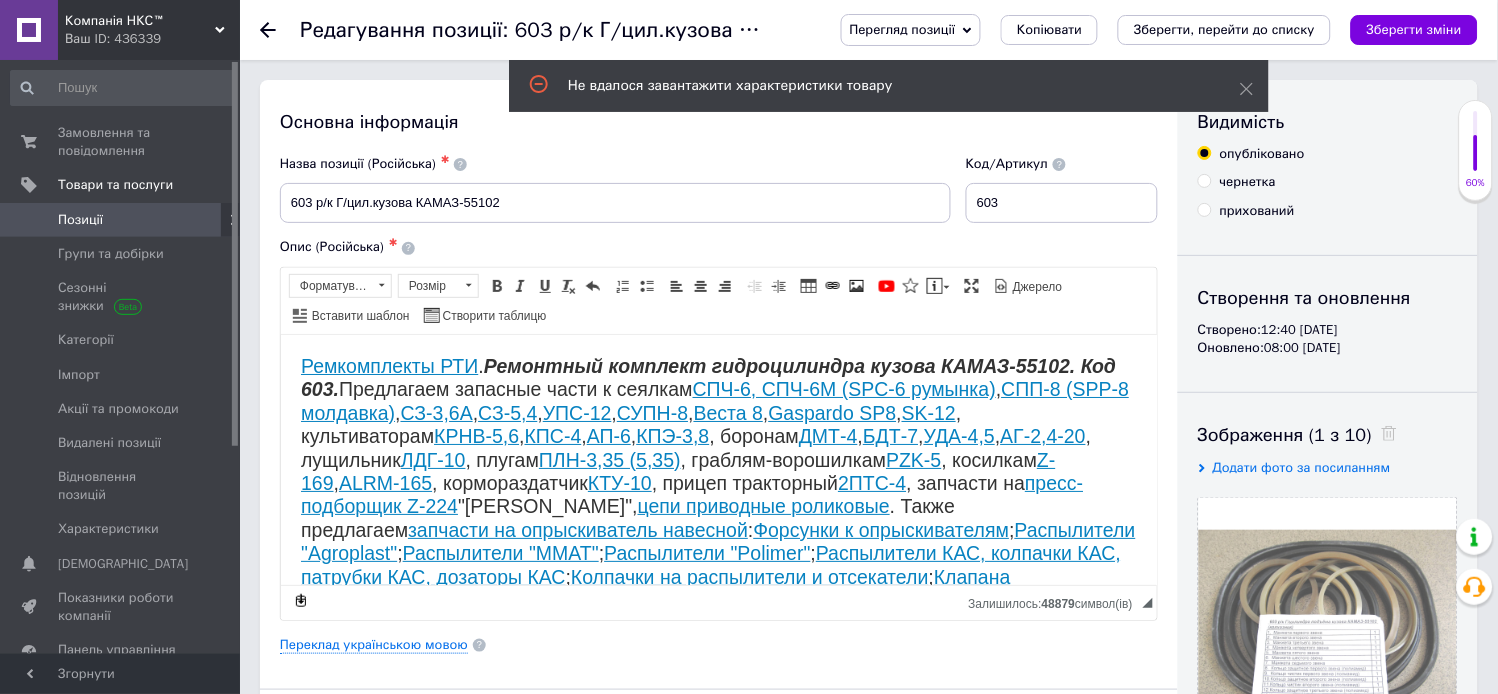 scroll, scrollTop: 0, scrollLeft: 0, axis: both 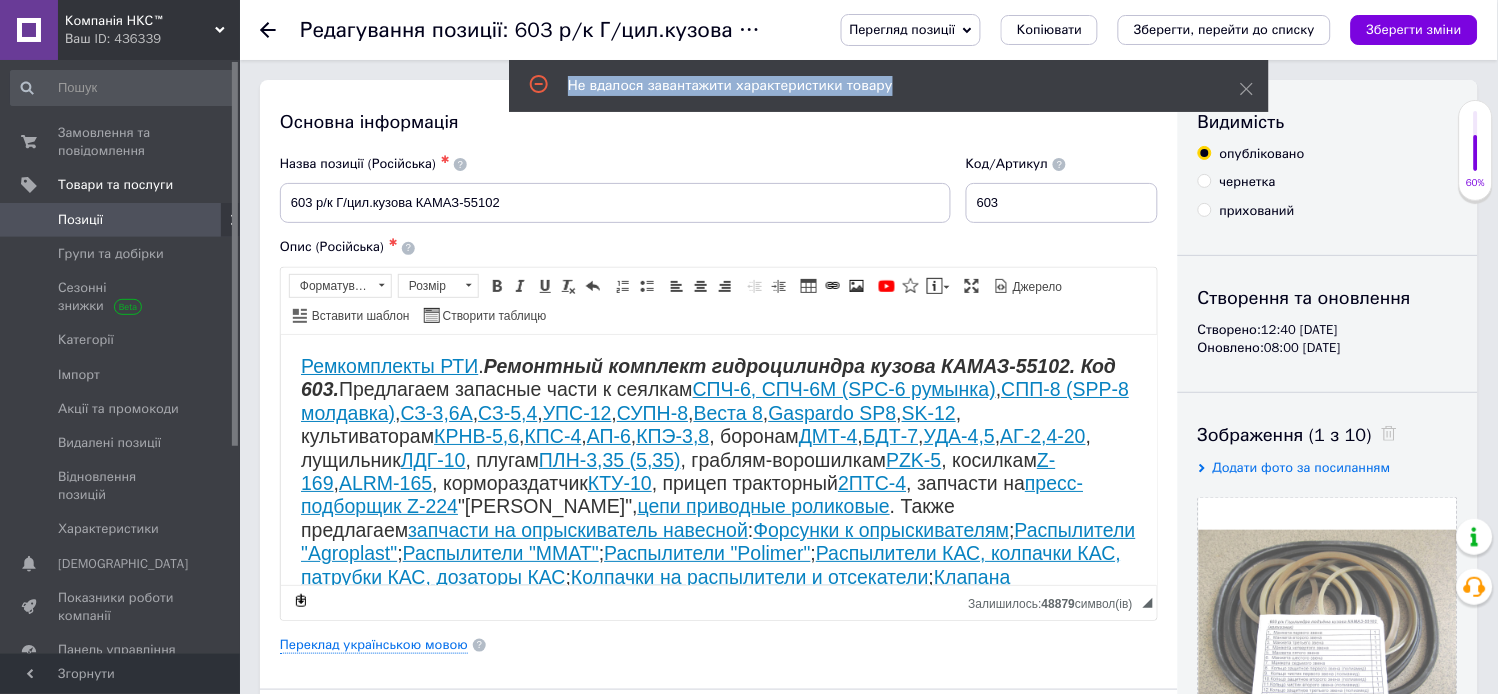 drag, startPoint x: 570, startPoint y: 85, endPoint x: 901, endPoint y: 86, distance: 331.0015 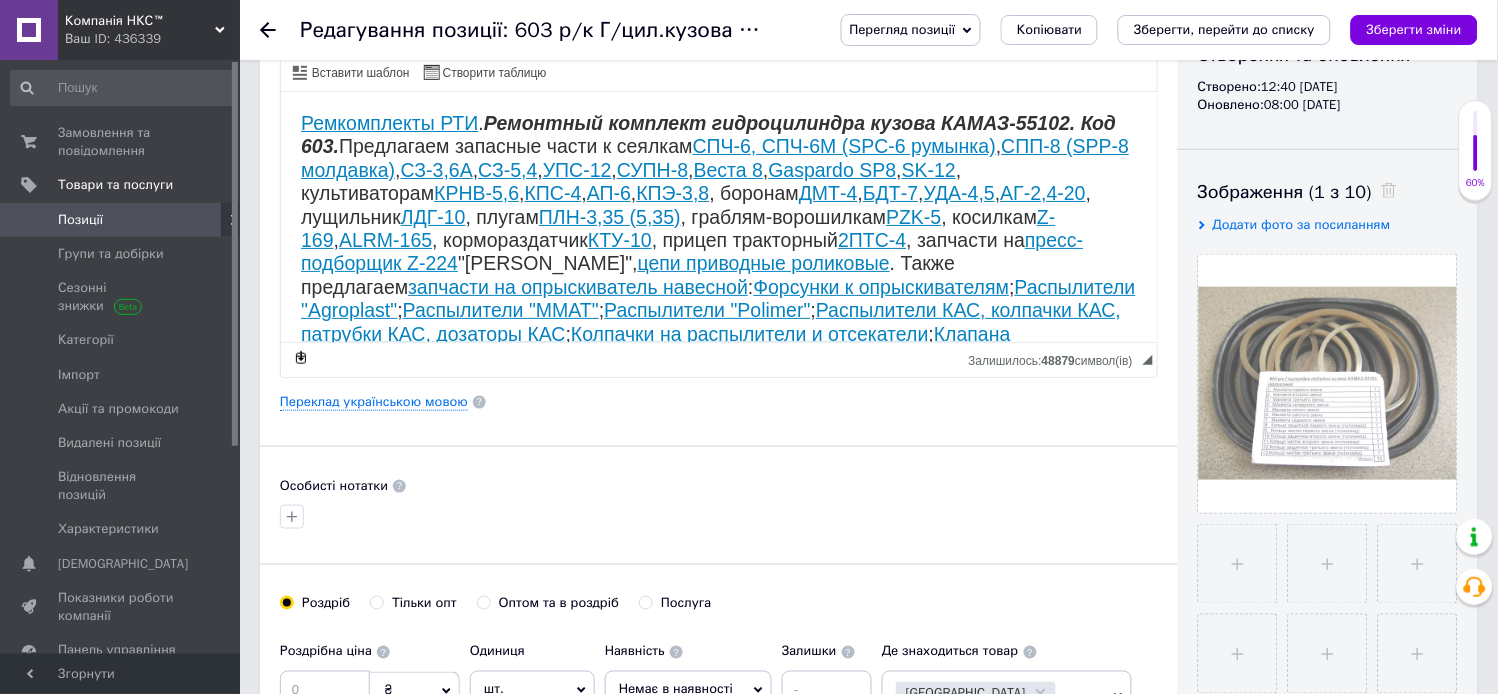 scroll, scrollTop: 333, scrollLeft: 0, axis: vertical 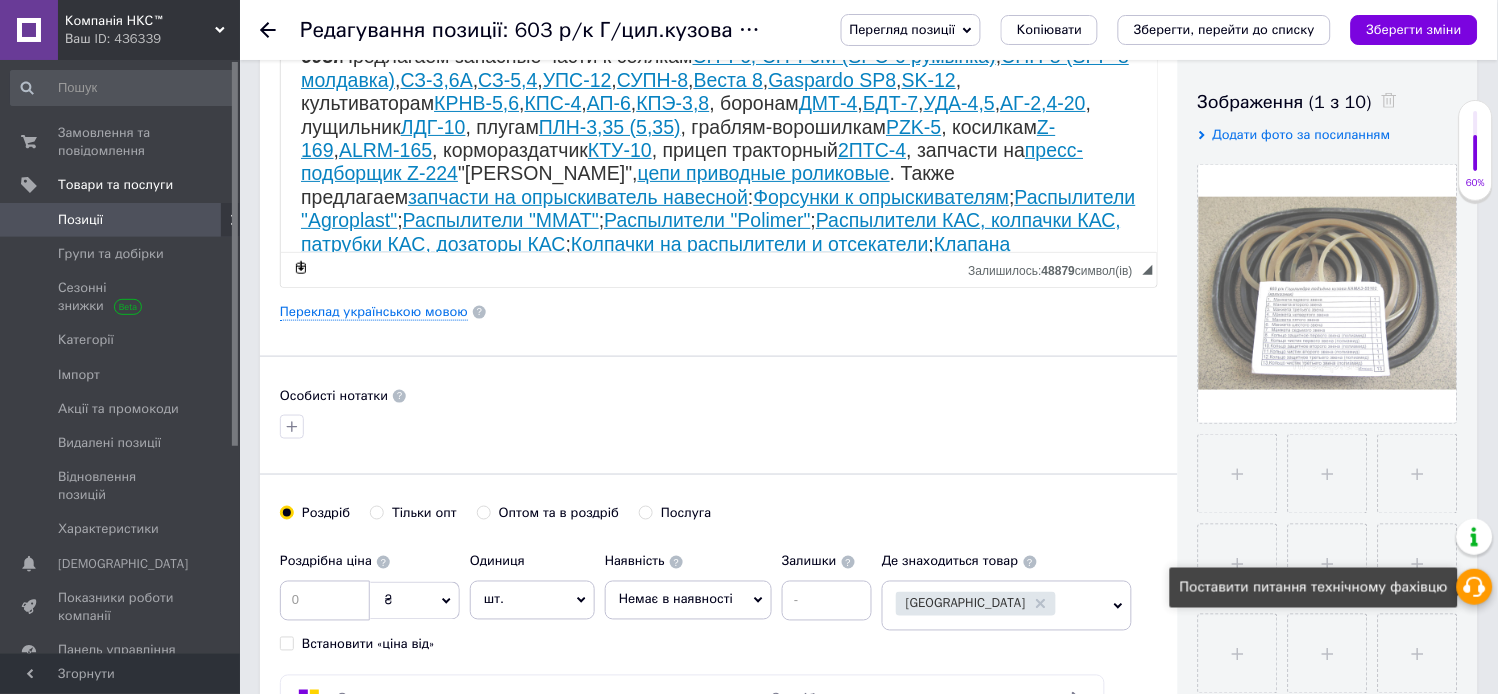 click 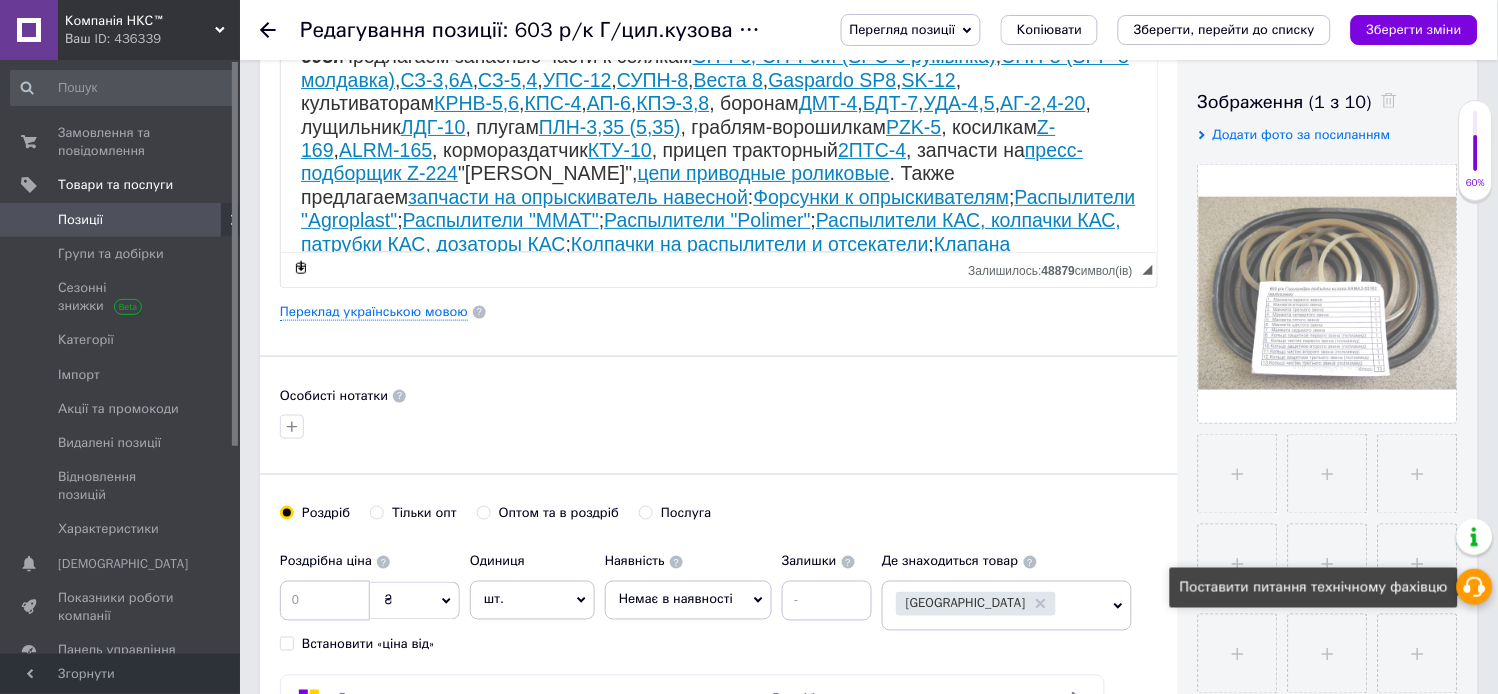 click 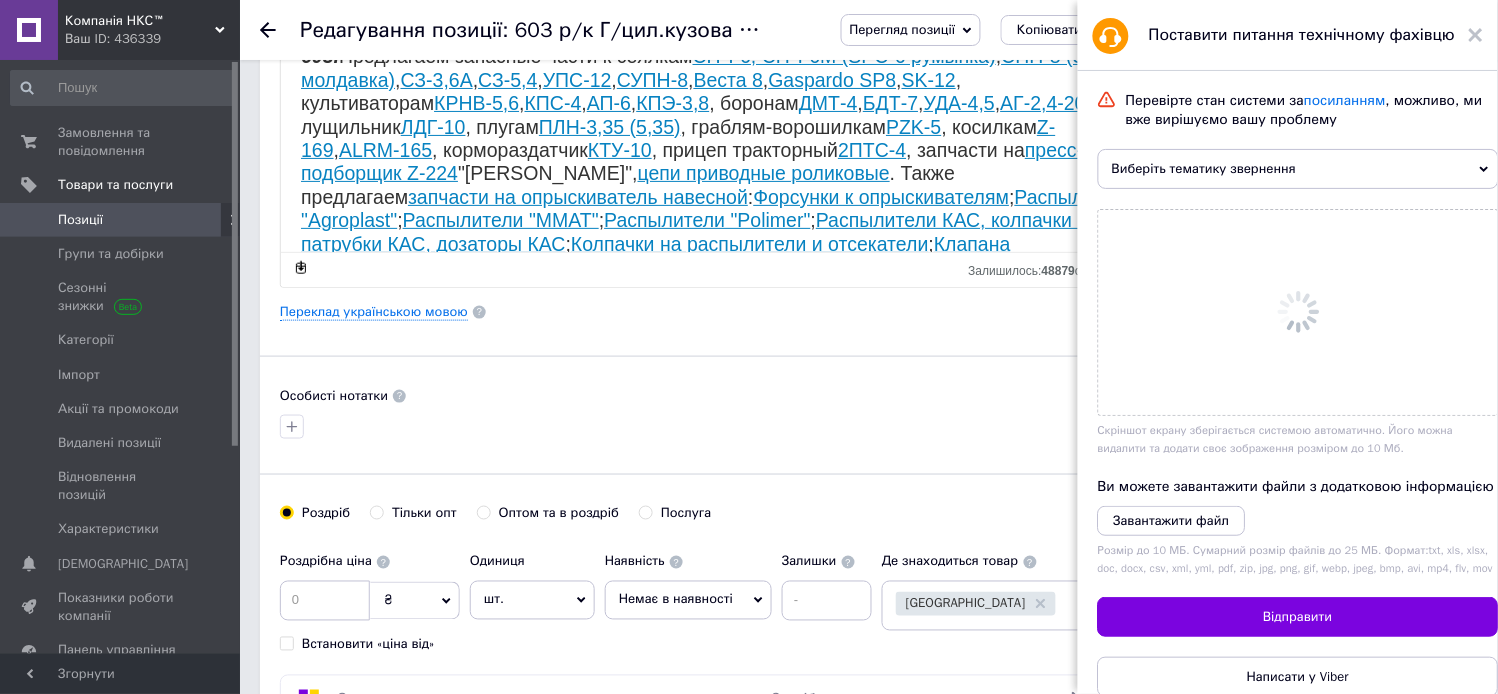 click on "Розмір до 10 МБ. Сумарний розмір файлів до 25 МБ. Формат: txt, xls, xlsx, doc, docx, csv, xml, yml, pdf, zip, jpg, png, gif, webp, jpeg, bmp, avi, mp4, flv, mov" at bounding box center (1298, 559) 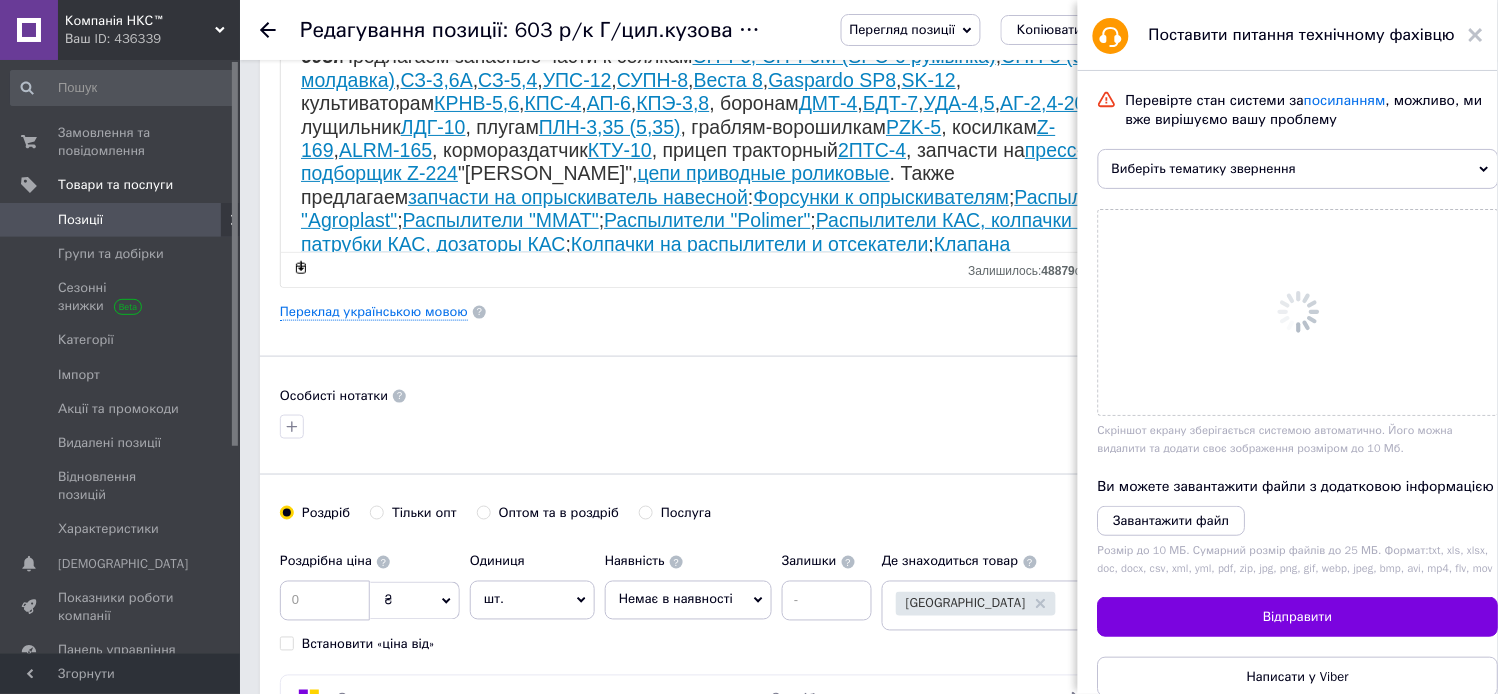 click on "Виберіть тематику звернення" at bounding box center (1298, 169) 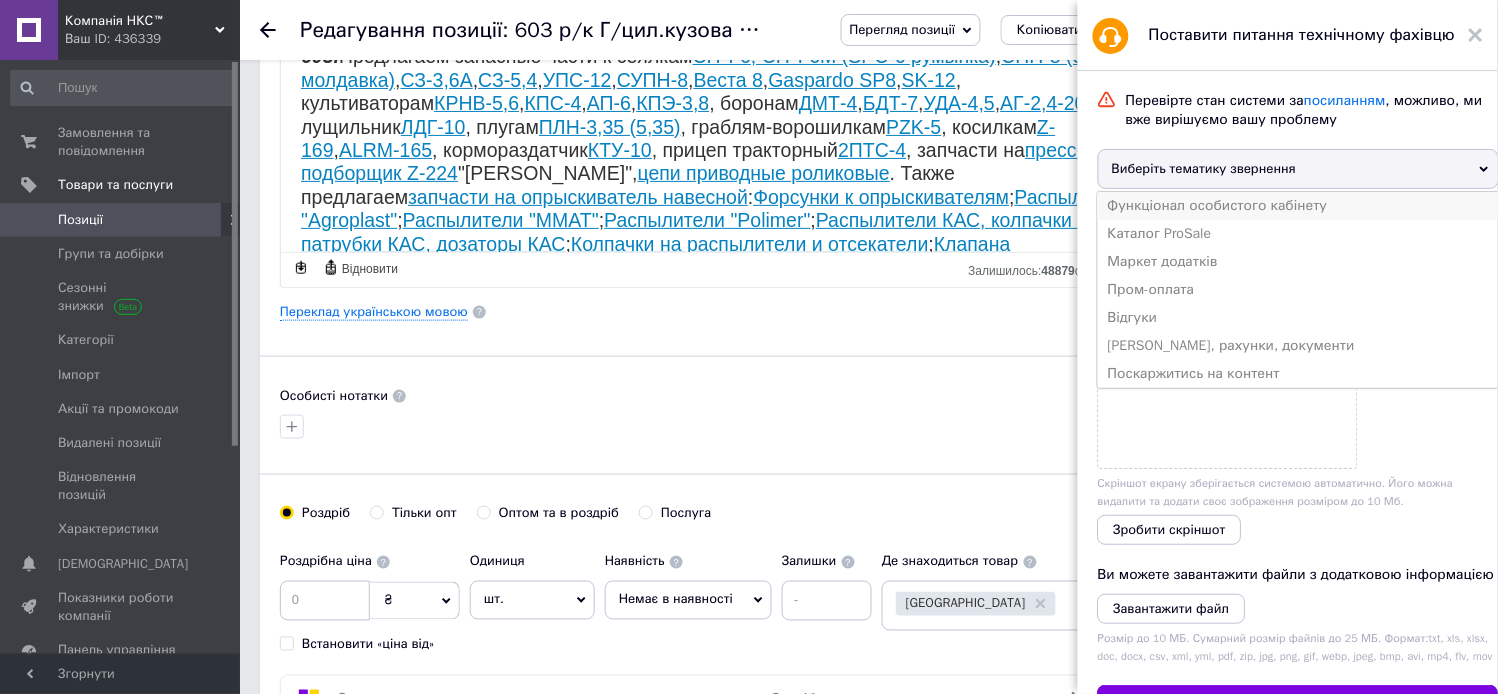 click on "Функціонал особистого кабінету" at bounding box center (1298, 206) 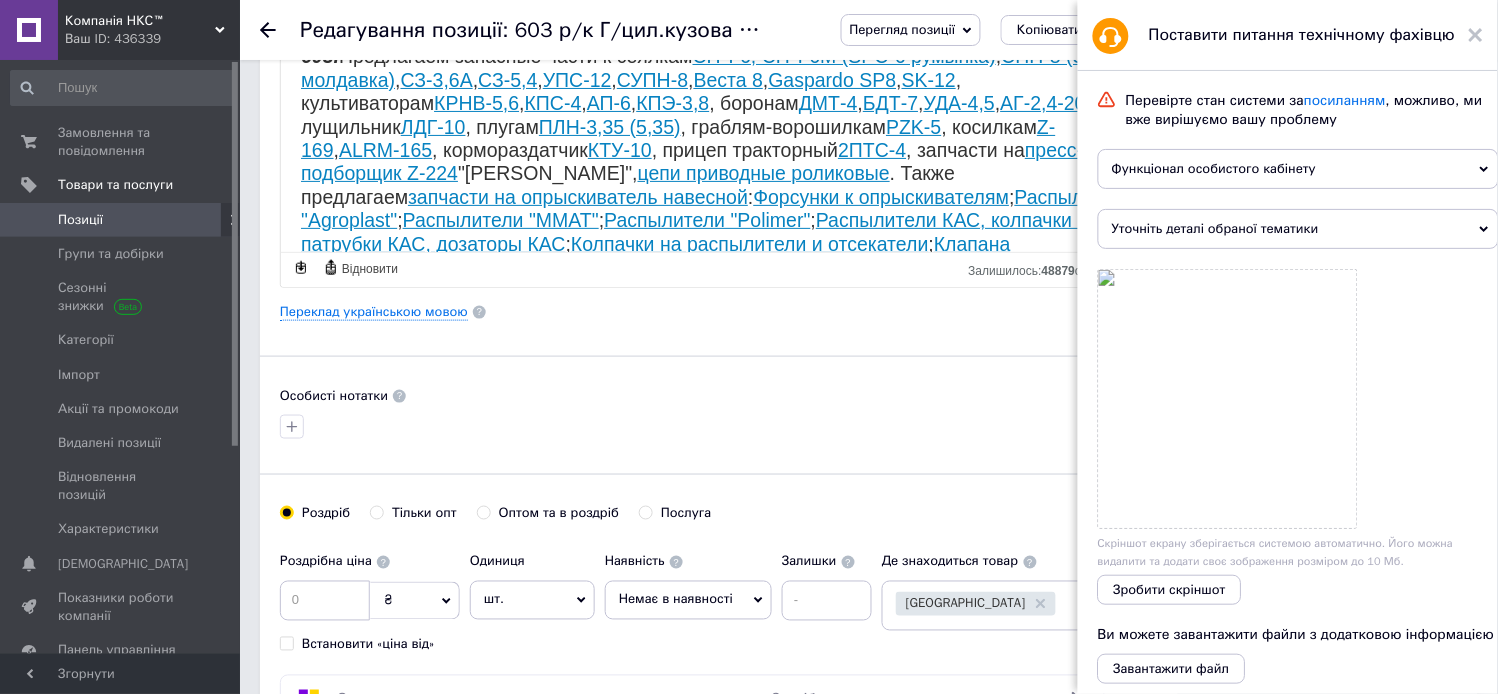 click on "Уточніть деталі обраної тематики" at bounding box center [1298, 229] 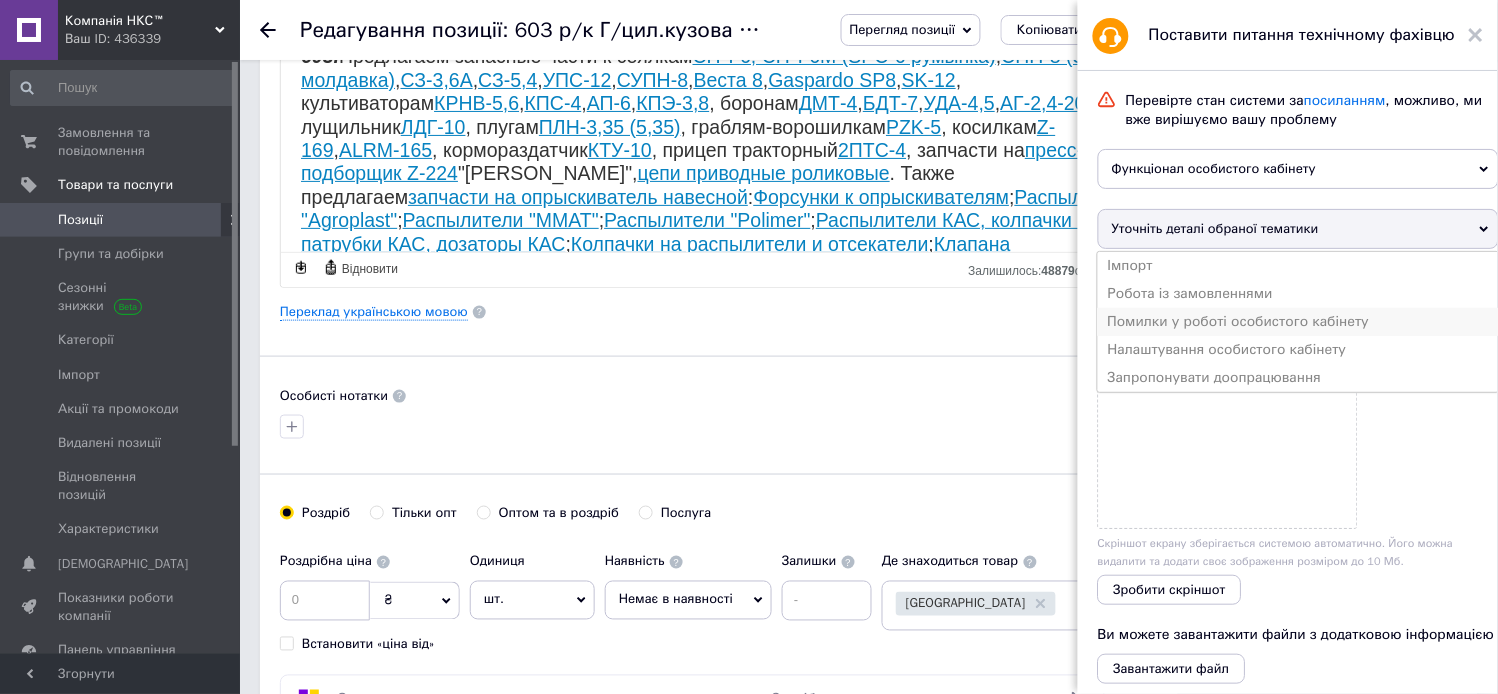 click on "Помилки у роботі особистого кабінету" at bounding box center (1298, 322) 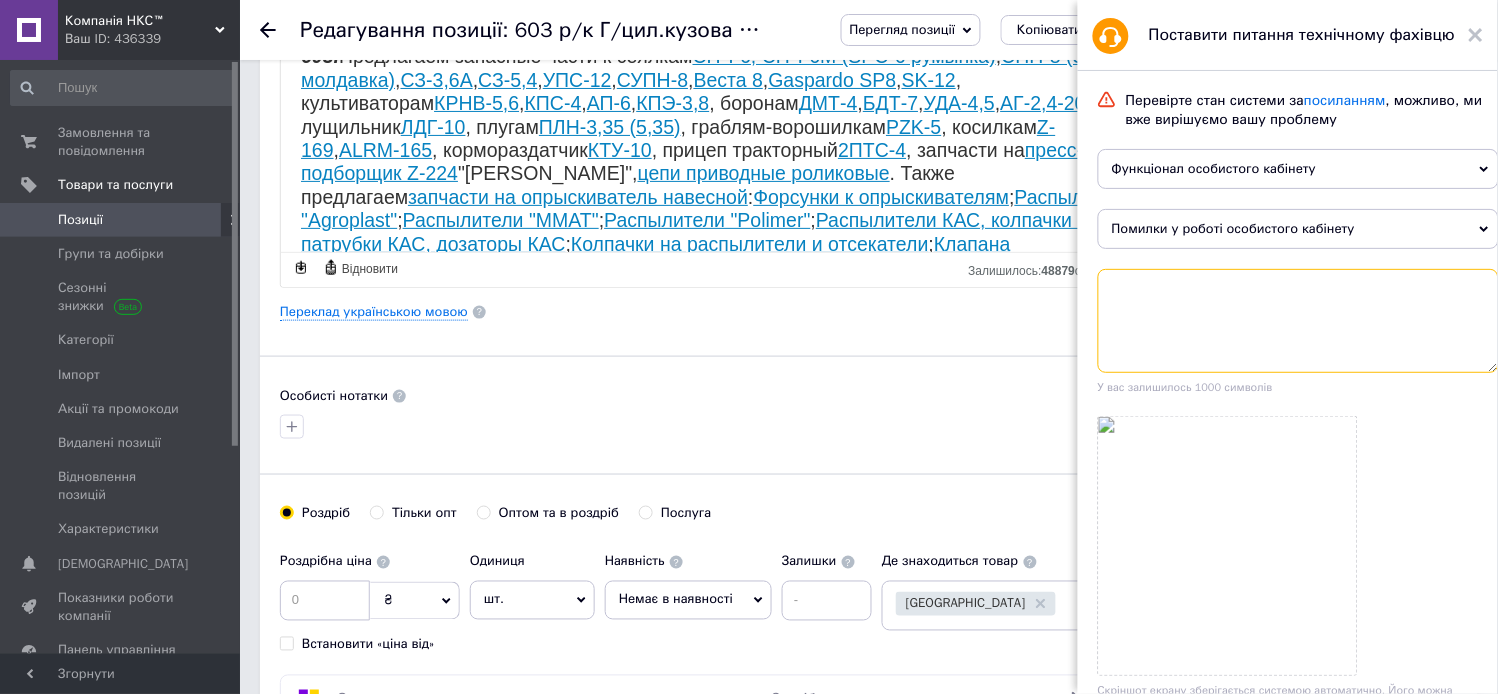 click at bounding box center (1298, 321) 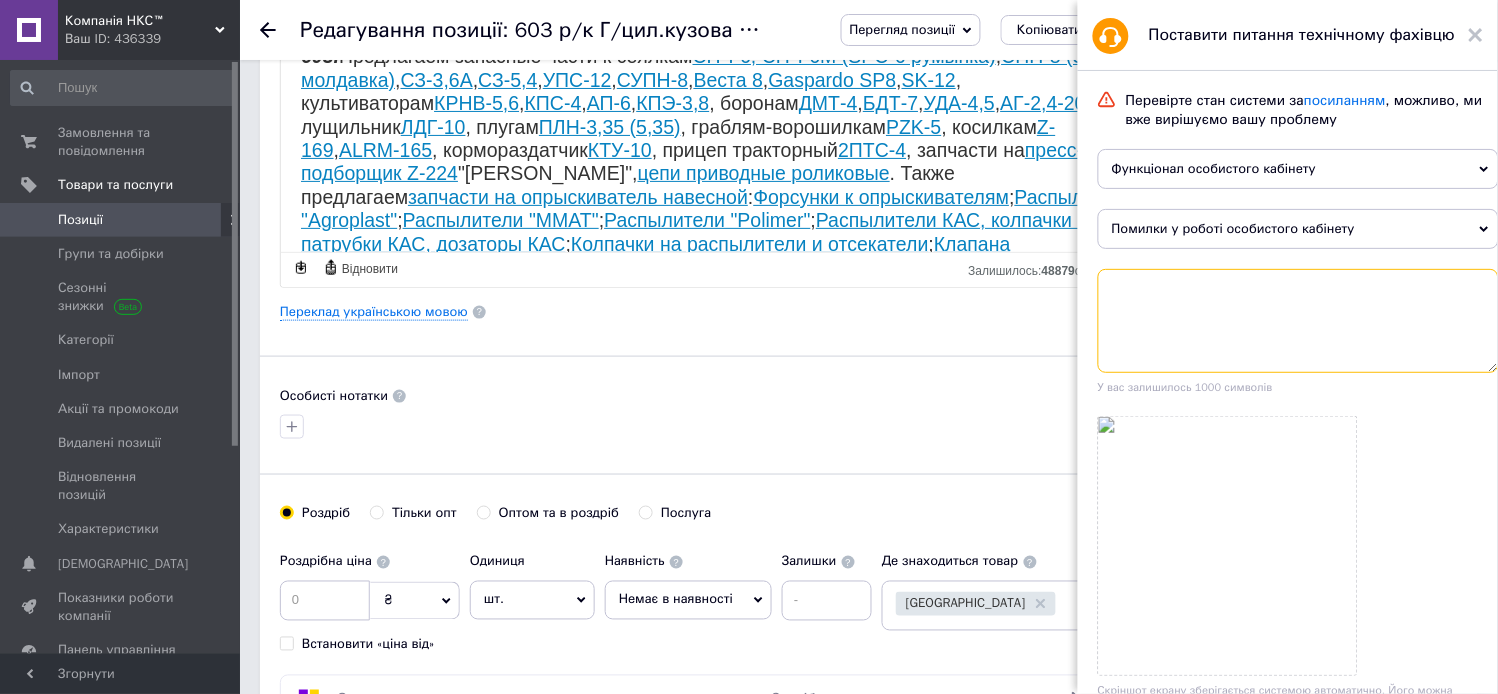 paste on "О великие прогамисты ПРОМа придумали новую заморочку" 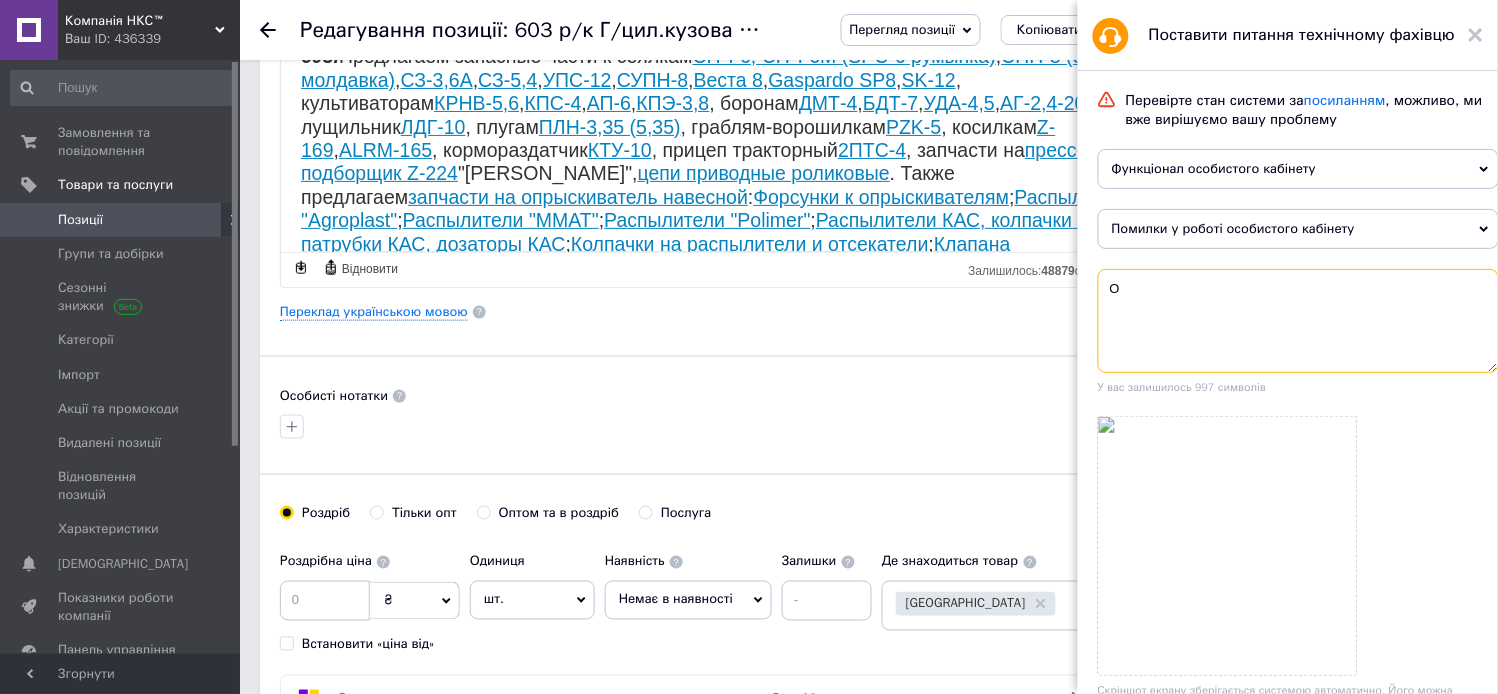 type on "О" 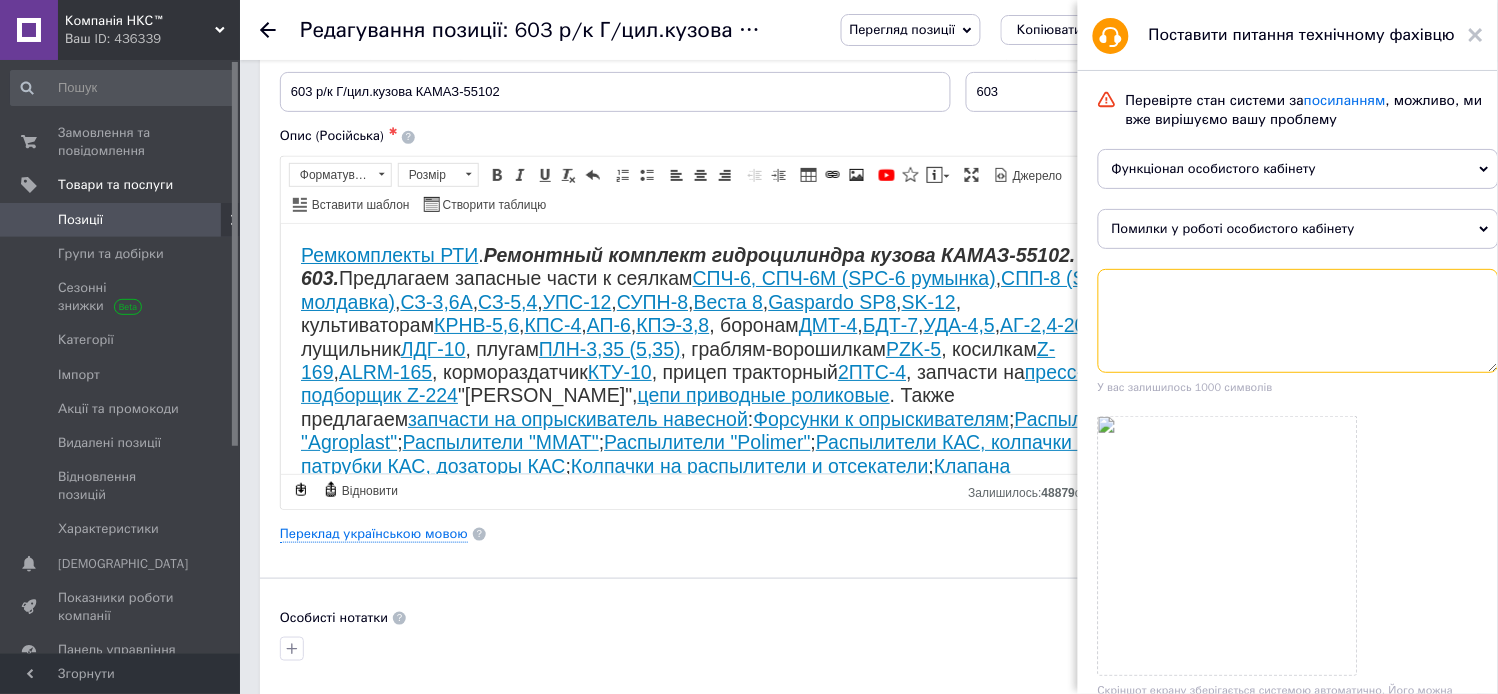 scroll, scrollTop: 0, scrollLeft: 0, axis: both 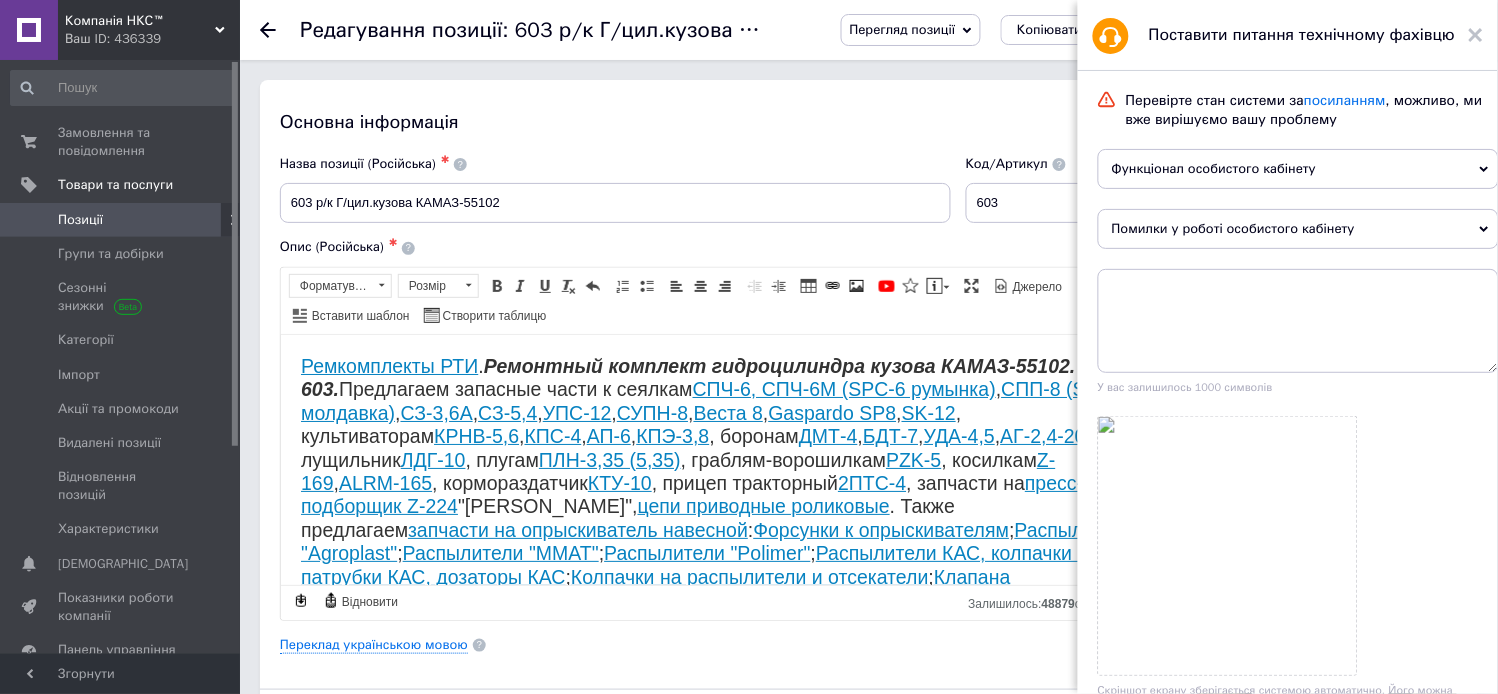 click 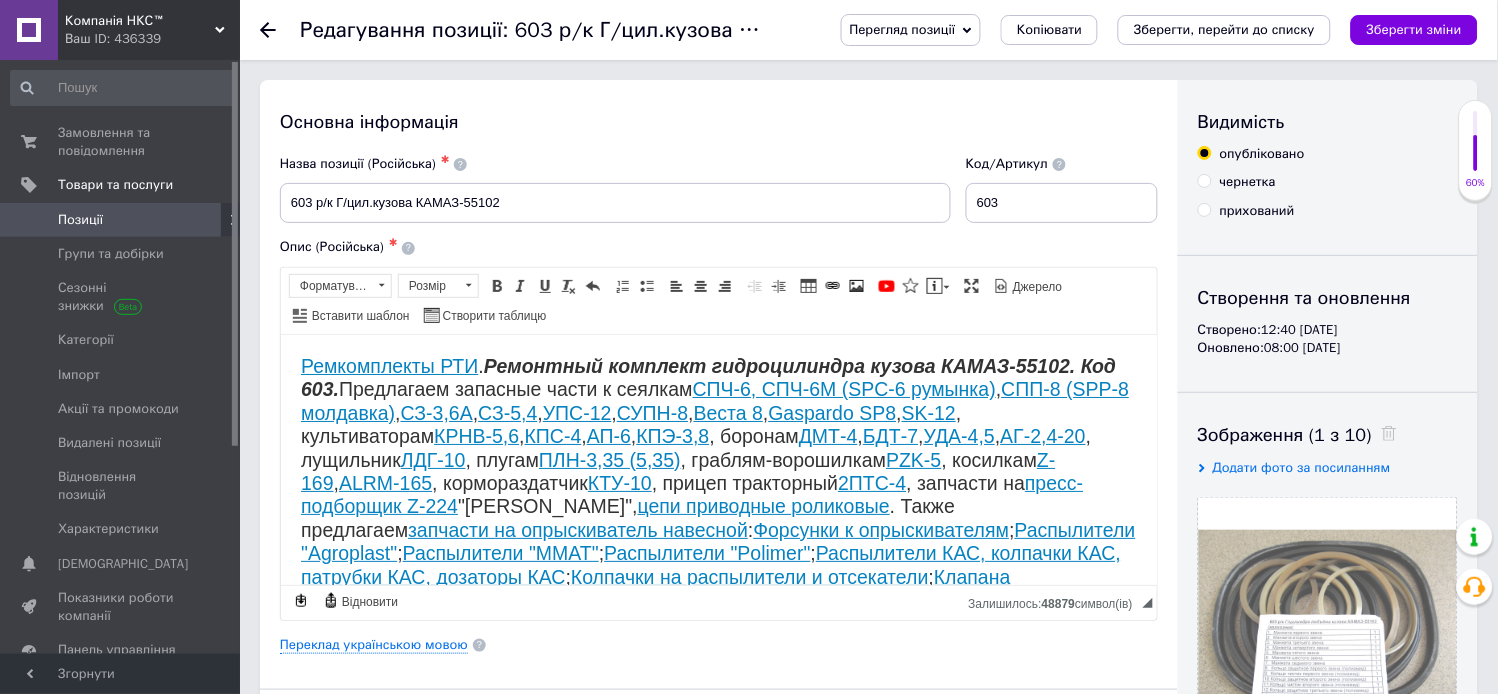 click on "Редагування позиції: 603 р/к Г/цил.кузова КАМАЗ-55102 Перегляд позиції Зберегти та переглянути на сайті Зберегти та переглянути на маркетплейсі Копіювати Зберегти, перейти до списку Зберегти зміни" at bounding box center (869, 30) 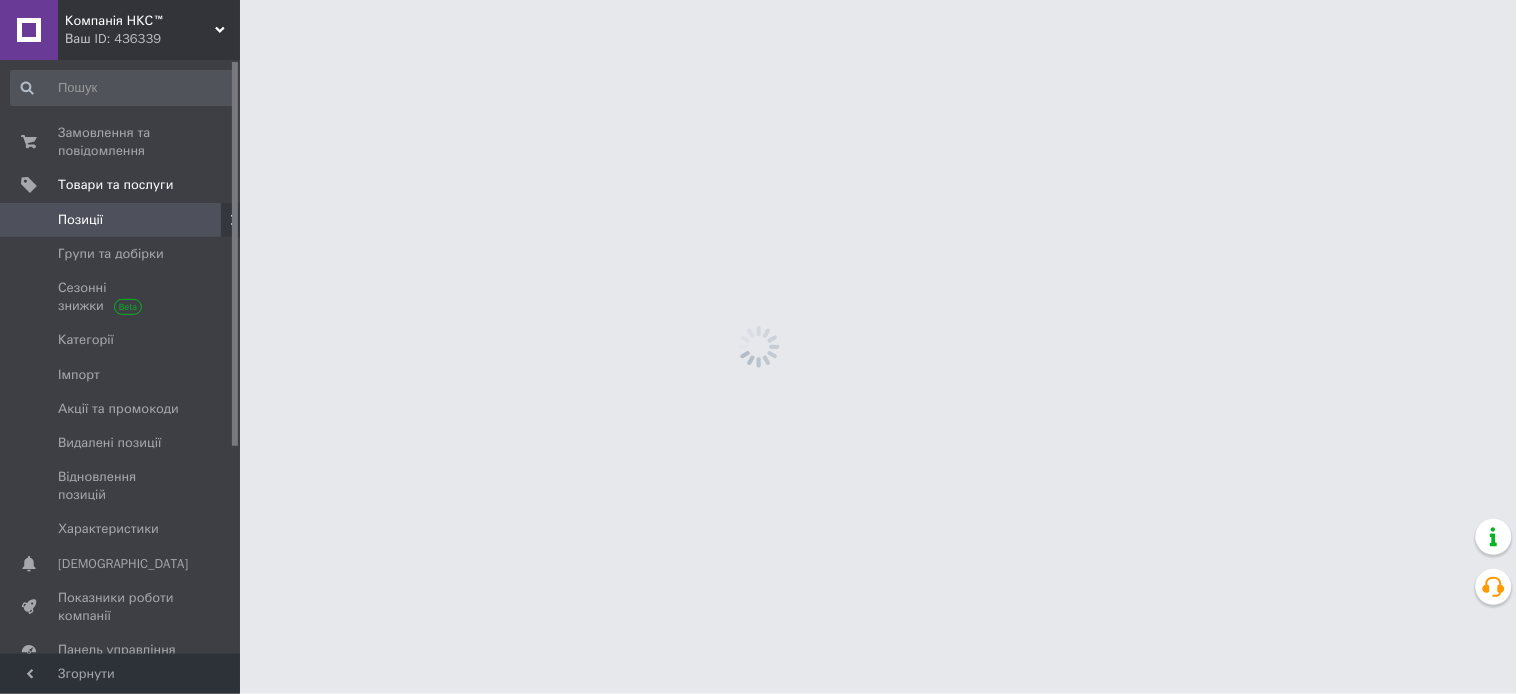 click on "Компанія НКС™ Ваш ID: 436339 Сайт Компанія НКС™ Кабінет покупця Перевірити стан системи Сторінка на порталі Довідка Вийти Замовлення та повідомлення 0 0 Товари та послуги Позиції Групи та добірки Сезонні знижки Категорії Імпорт Акції та промокоди Видалені позиції Відновлення позицій Характеристики Сповіщення 0 0 Показники роботи компанії Панель управління Відгуки Покупці Каталог ProSale Аналітика Управління сайтом Гаманець компанії [PERSON_NAME] Тарифи та рахунки Prom топ Згорнути" at bounding box center (758, 0) 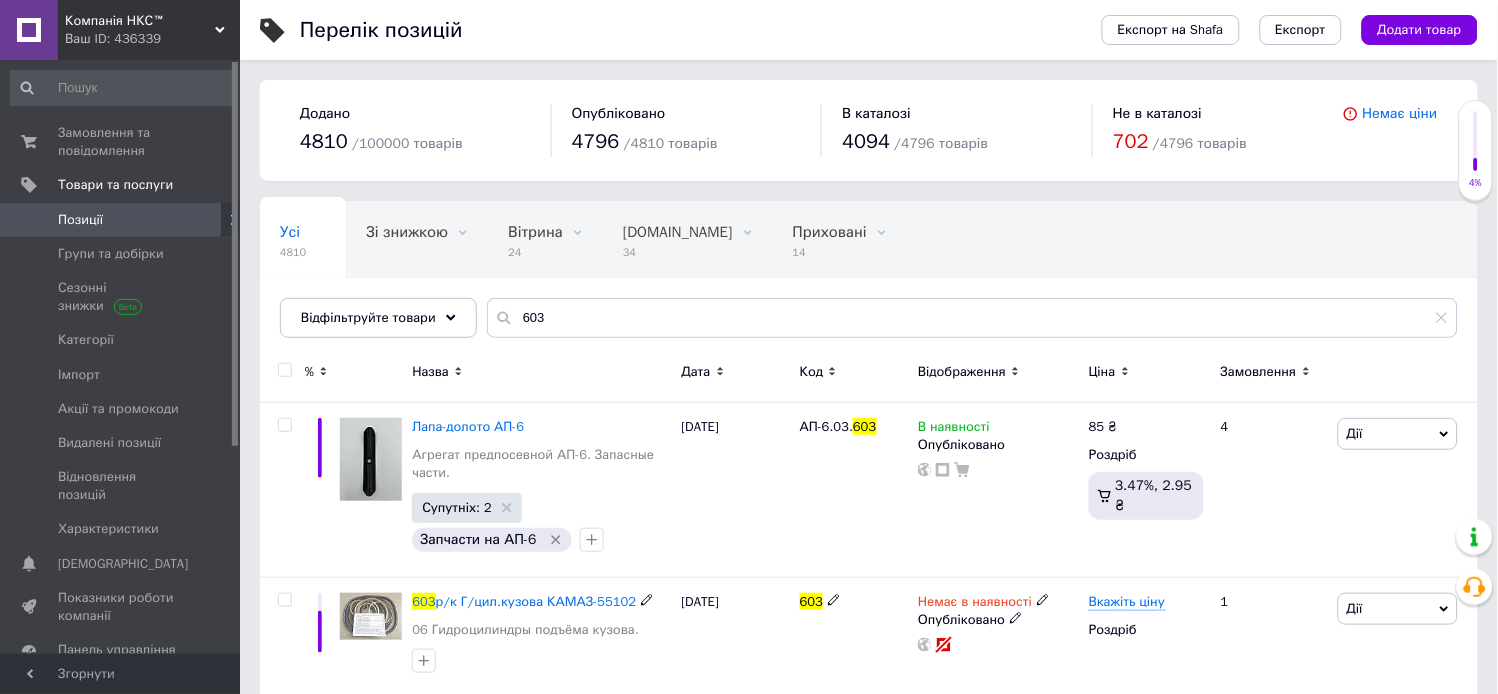 drag, startPoint x: 551, startPoint y: 600, endPoint x: 806, endPoint y: 580, distance: 255.78311 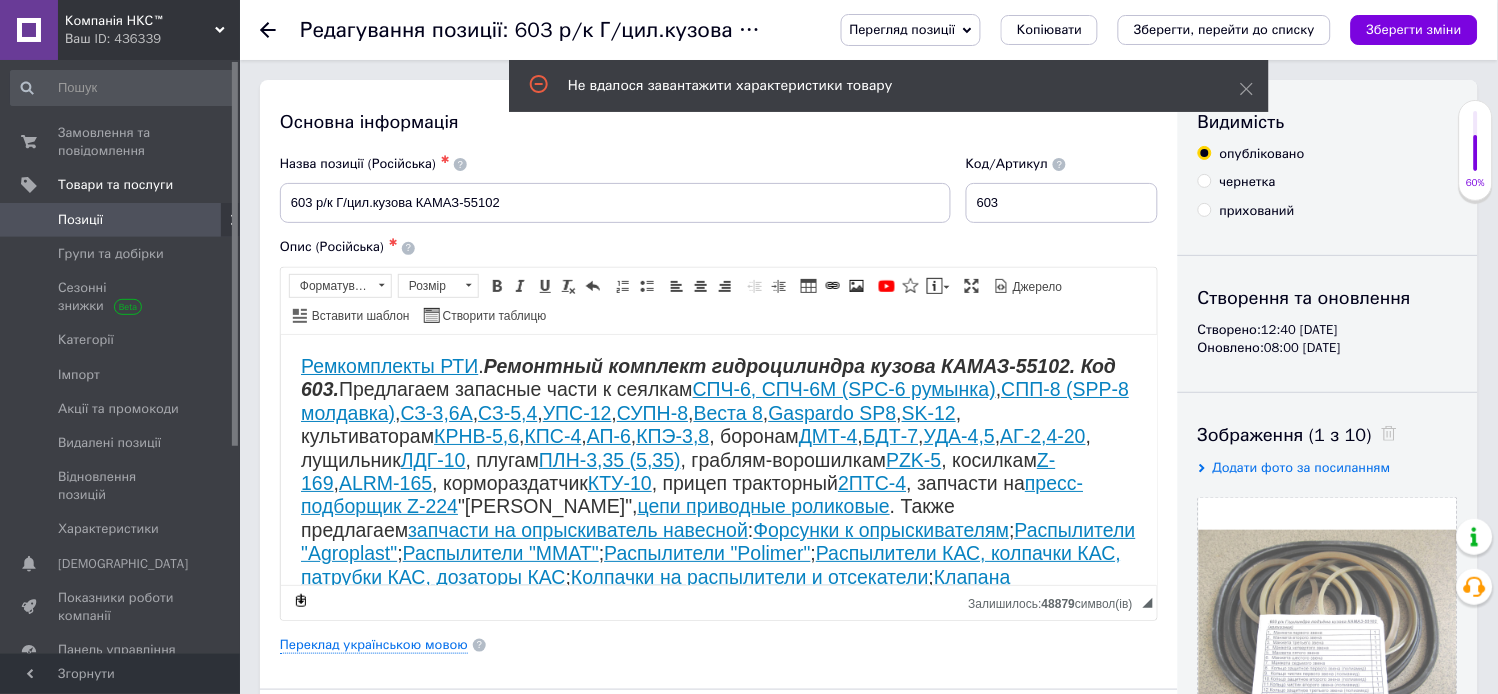 scroll, scrollTop: 0, scrollLeft: 0, axis: both 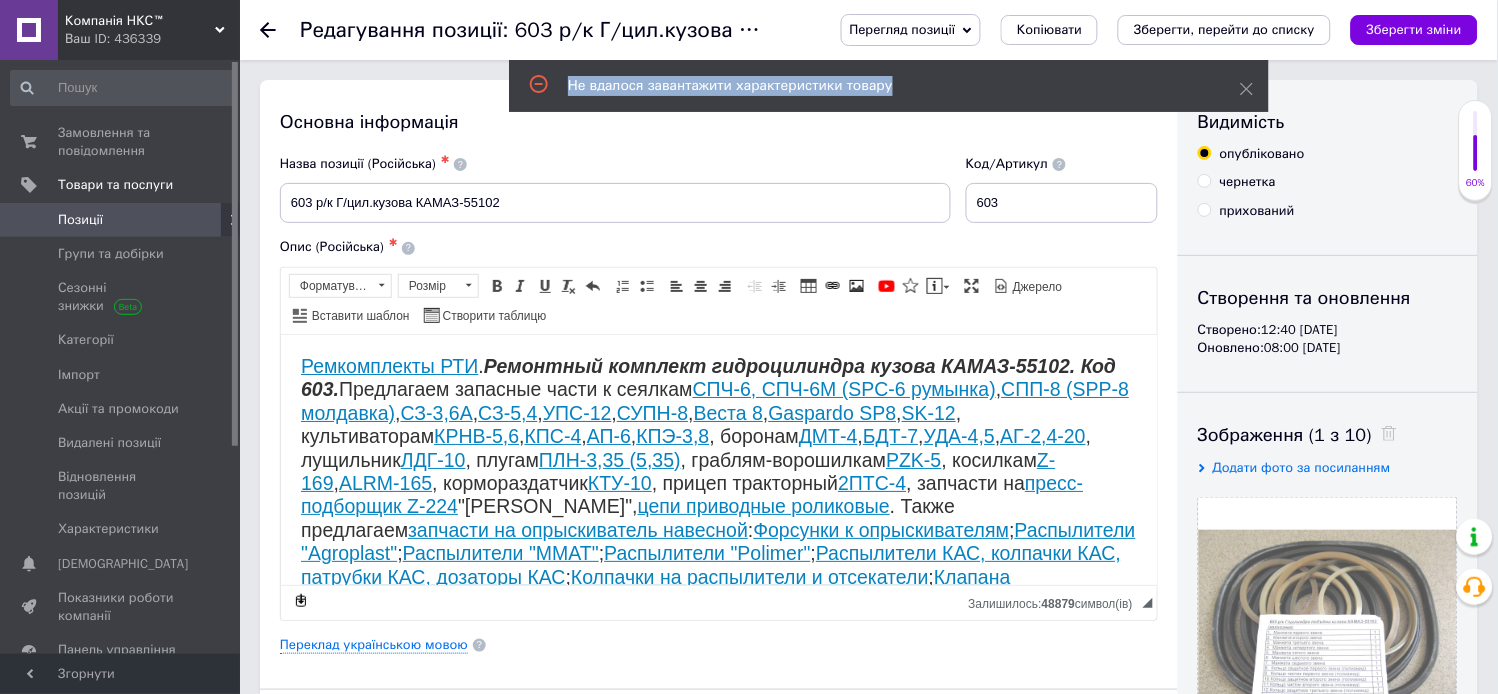drag, startPoint x: 838, startPoint y: 84, endPoint x: 564, endPoint y: 95, distance: 274.2207 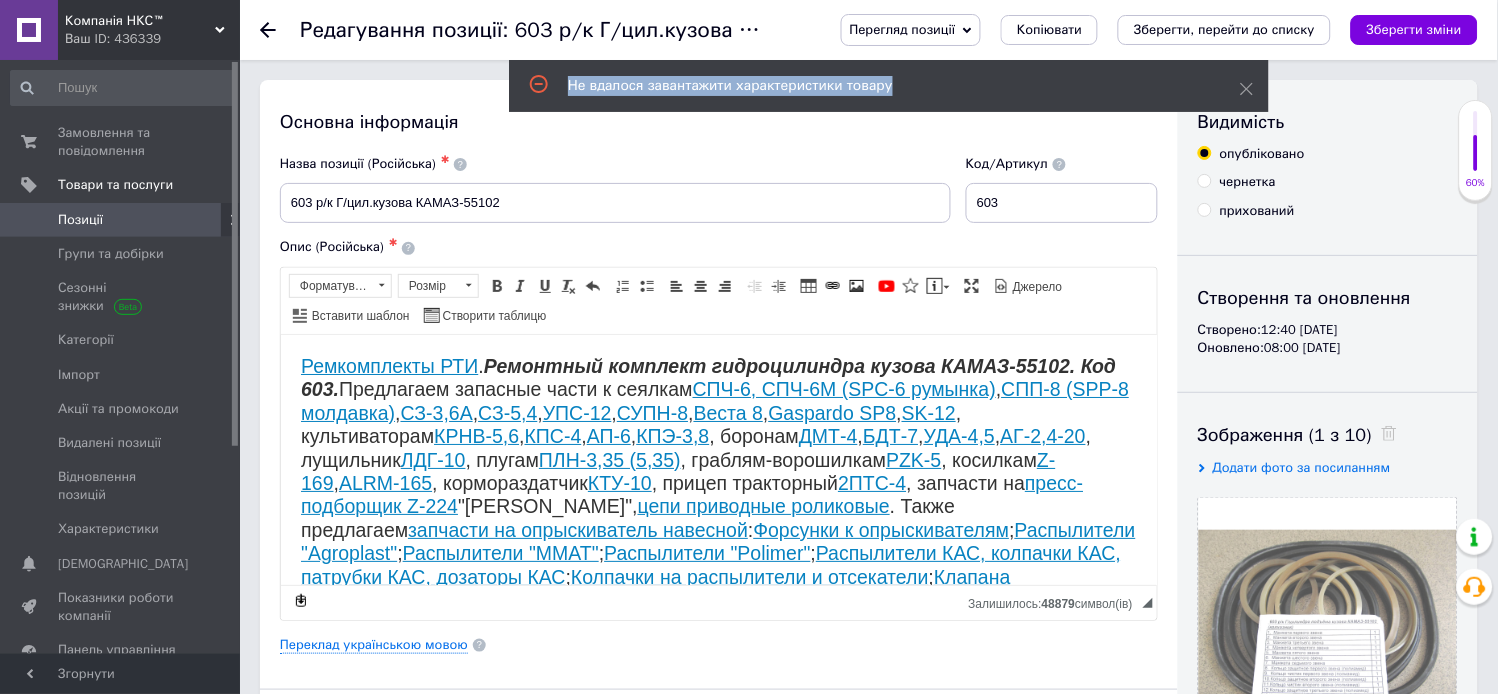 copy on "Не вдалося завантажити характеристики товару" 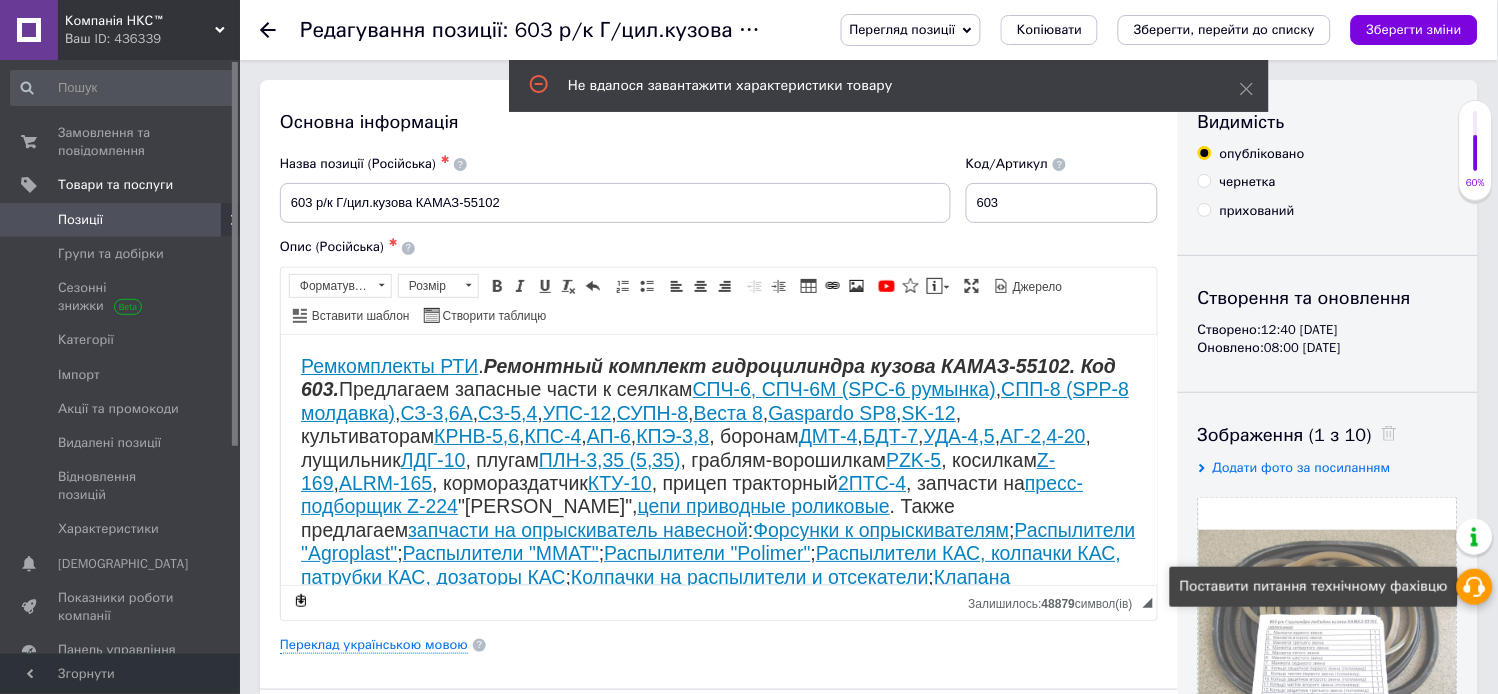click 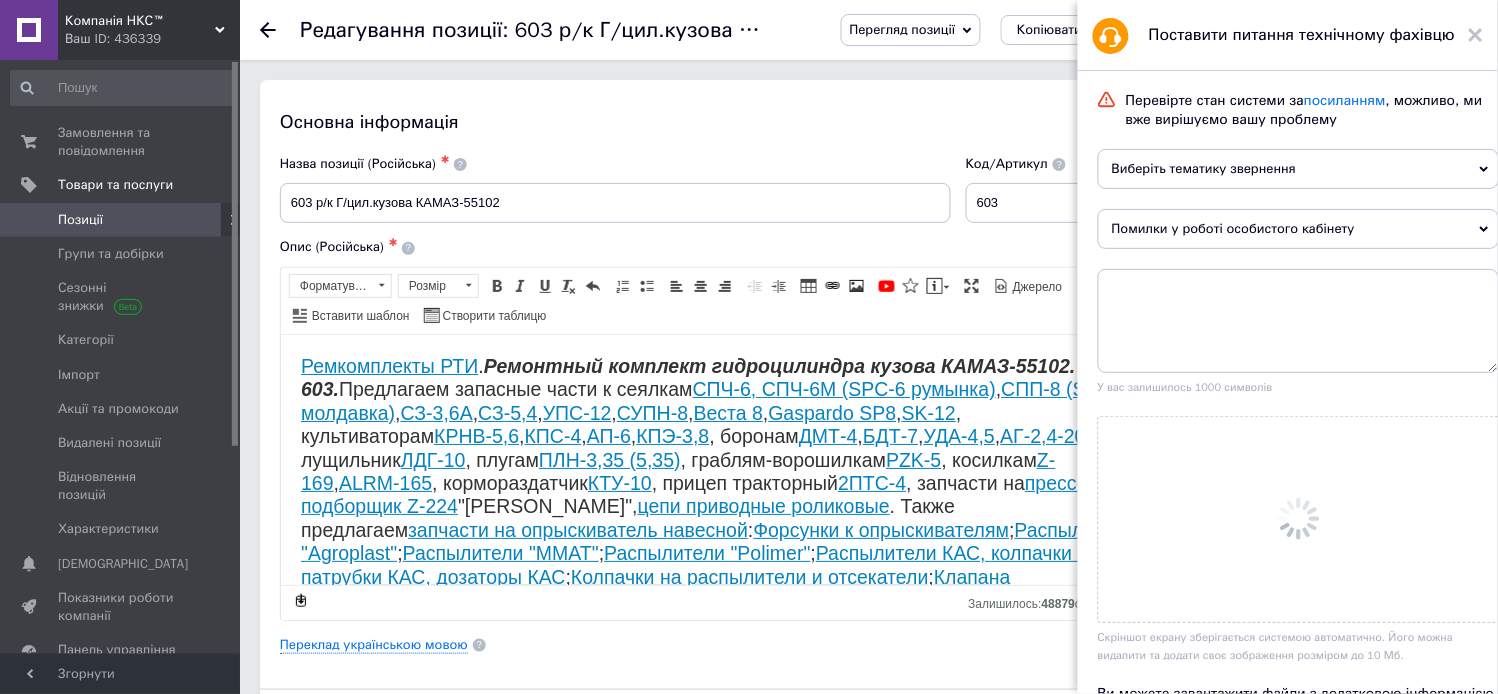 click on "Виберіть тематику звернення" at bounding box center (1298, 169) 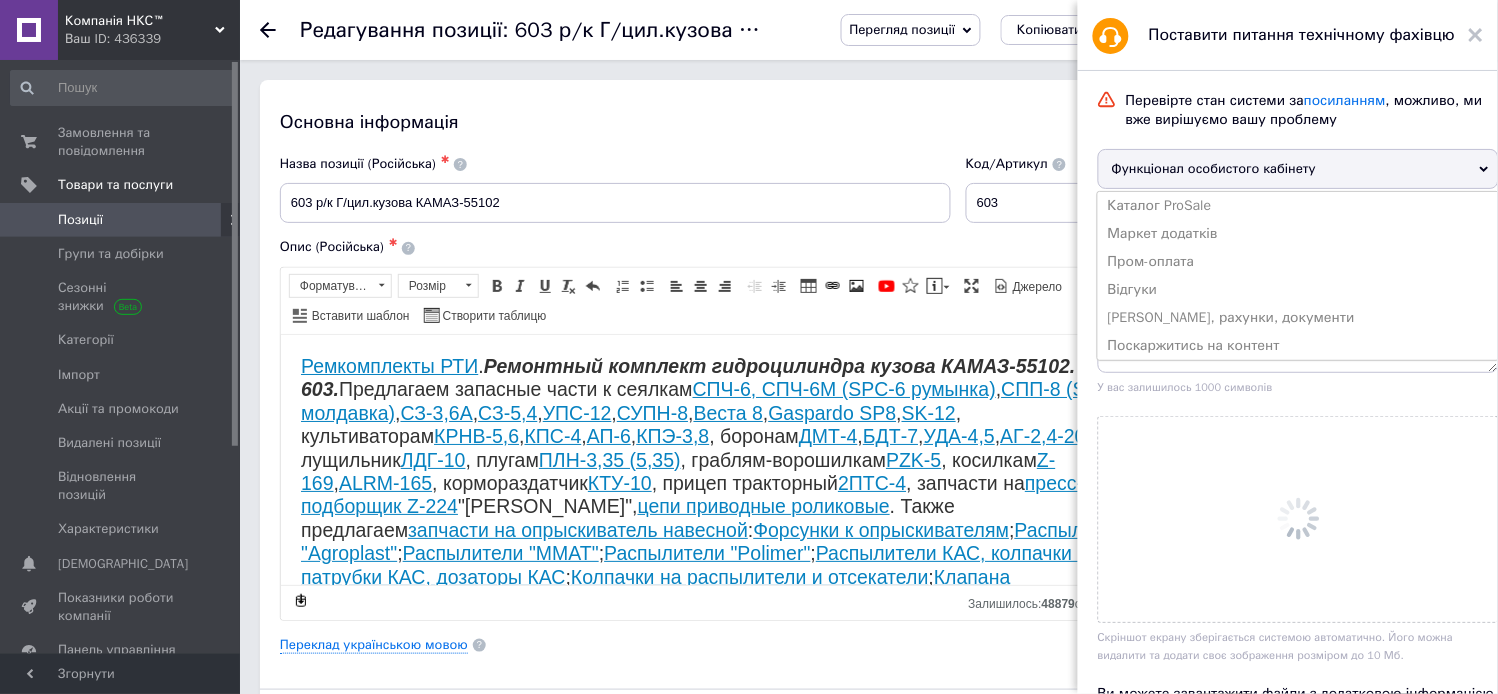 click at bounding box center [1298, 519] 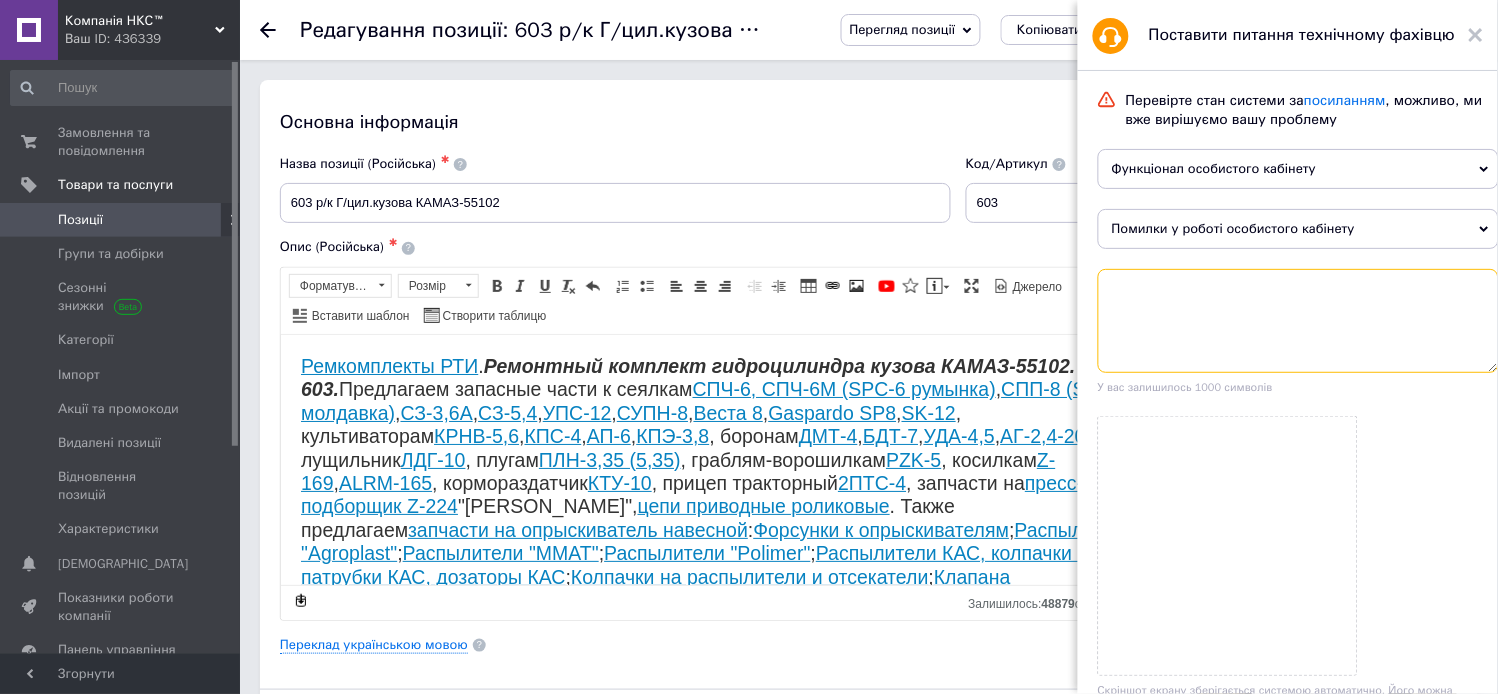 click at bounding box center [1298, 321] 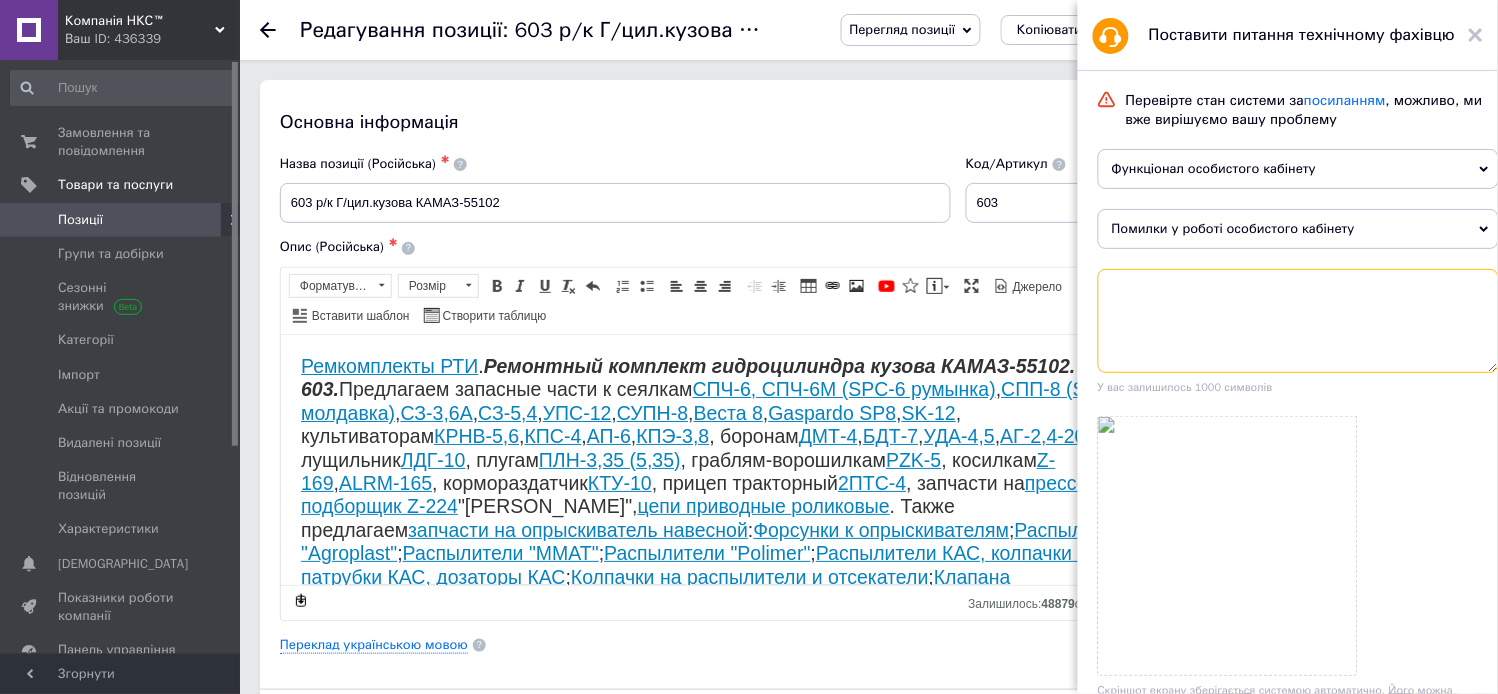 paste on "Не вдалося завантажити характеристики товару" 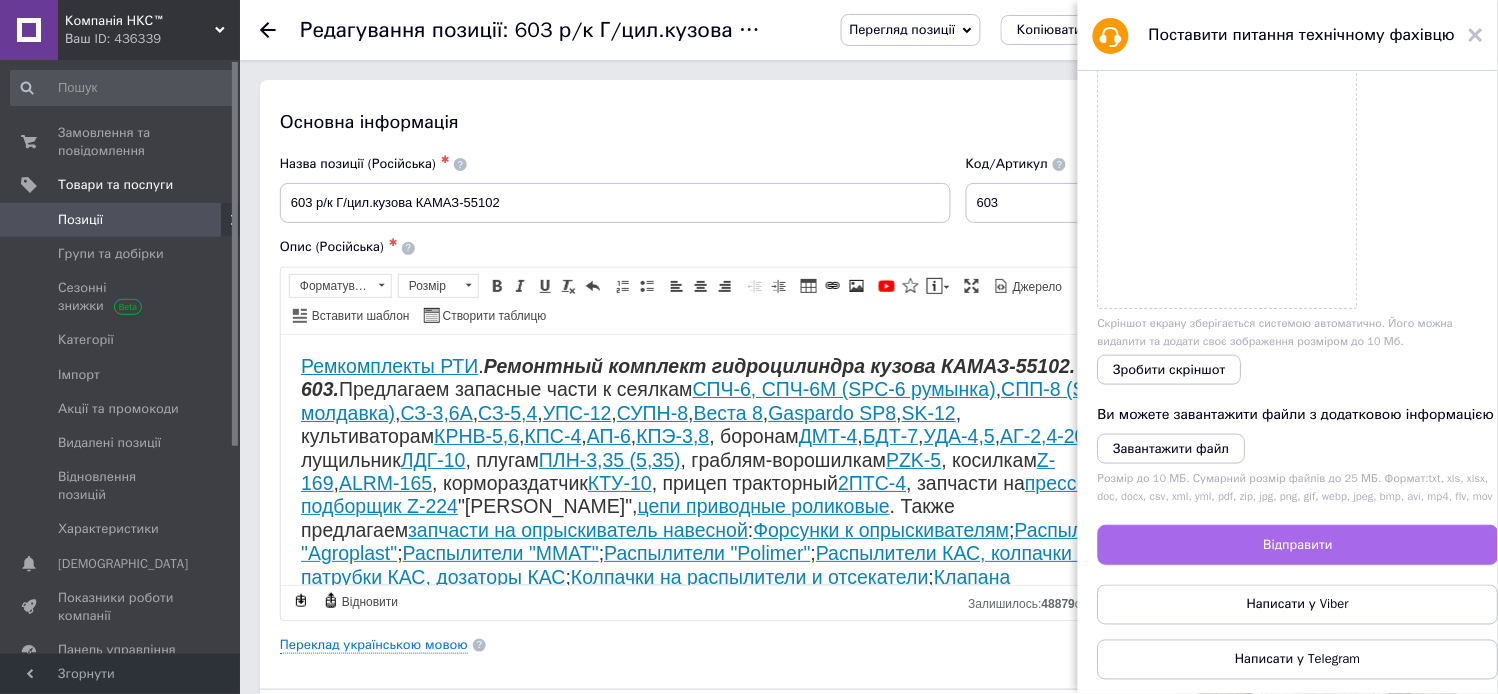 scroll, scrollTop: 396, scrollLeft: 0, axis: vertical 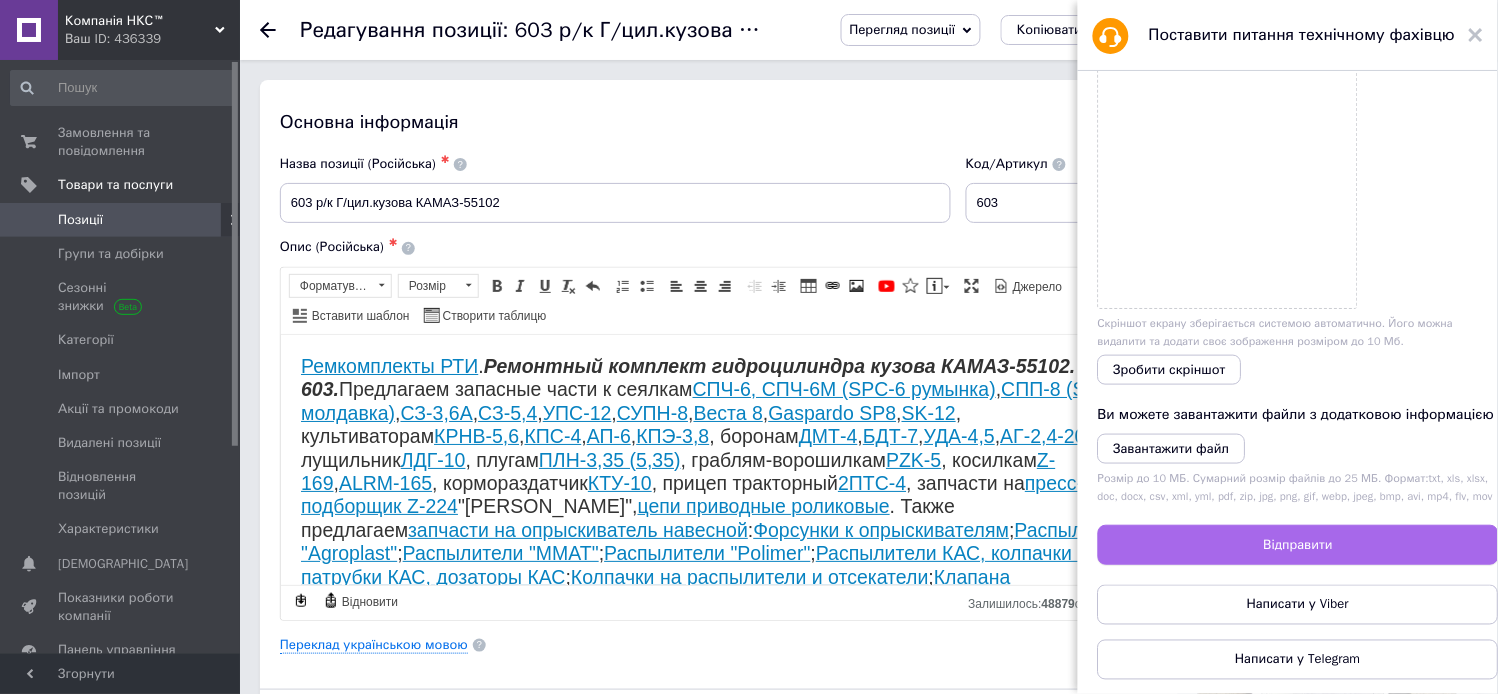 type on "Не вдалося завантажити характеристики товару" 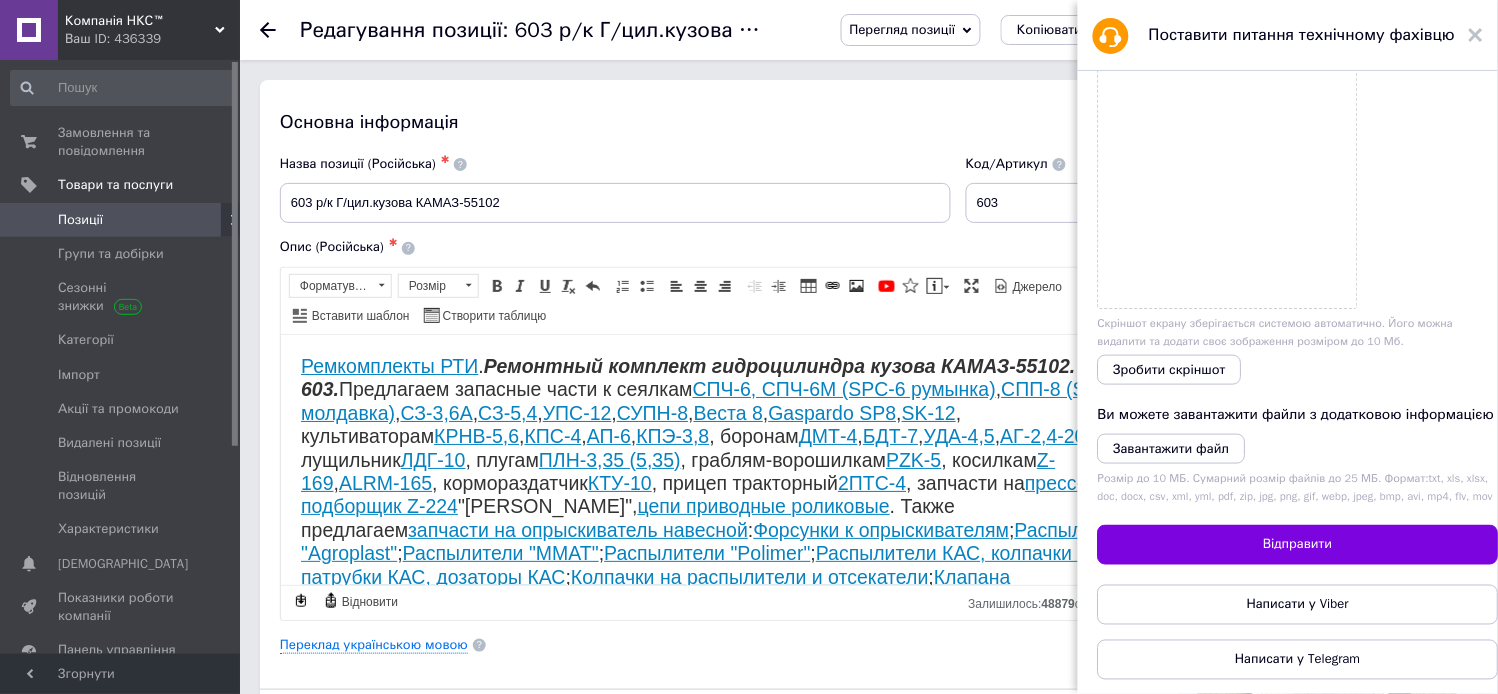 drag, startPoint x: 1290, startPoint y: 542, endPoint x: 1303, endPoint y: 541, distance: 13.038404 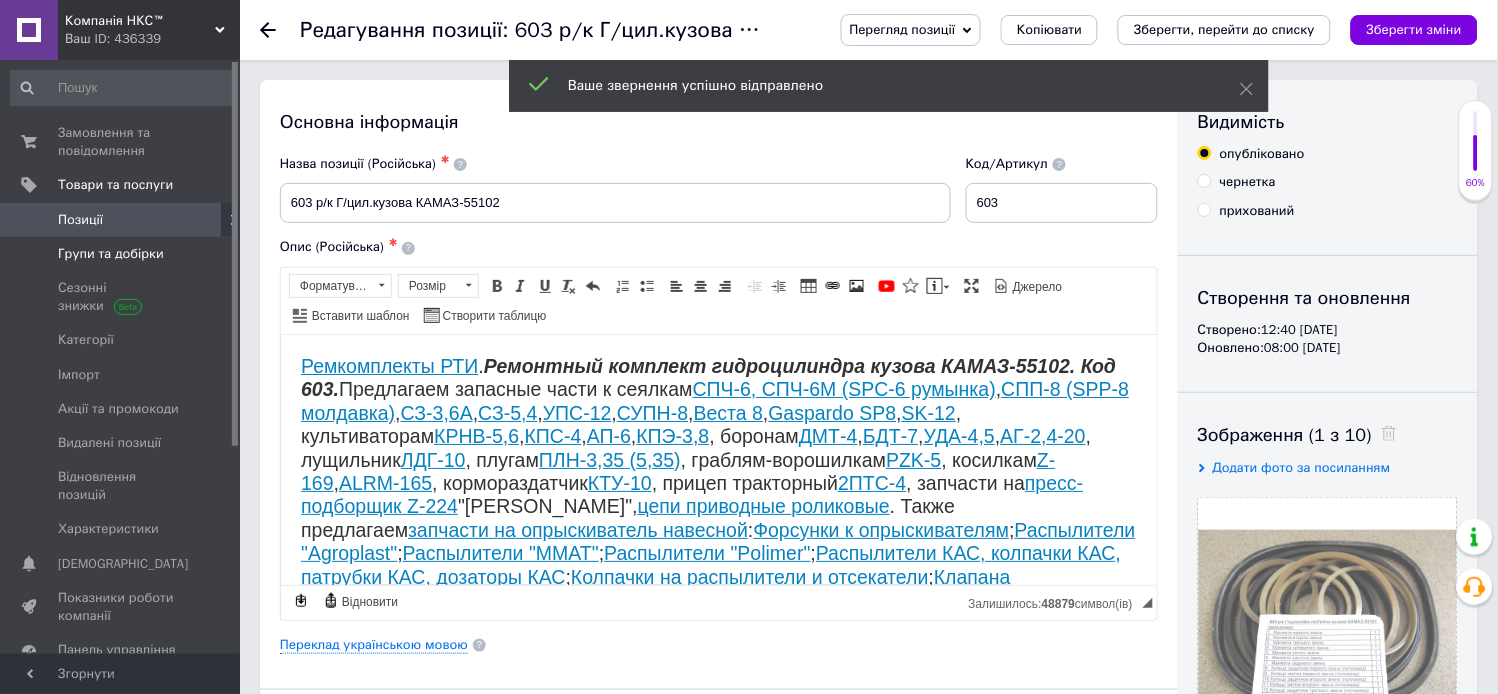 drag, startPoint x: 83, startPoint y: 216, endPoint x: 194, endPoint y: 252, distance: 116.6919 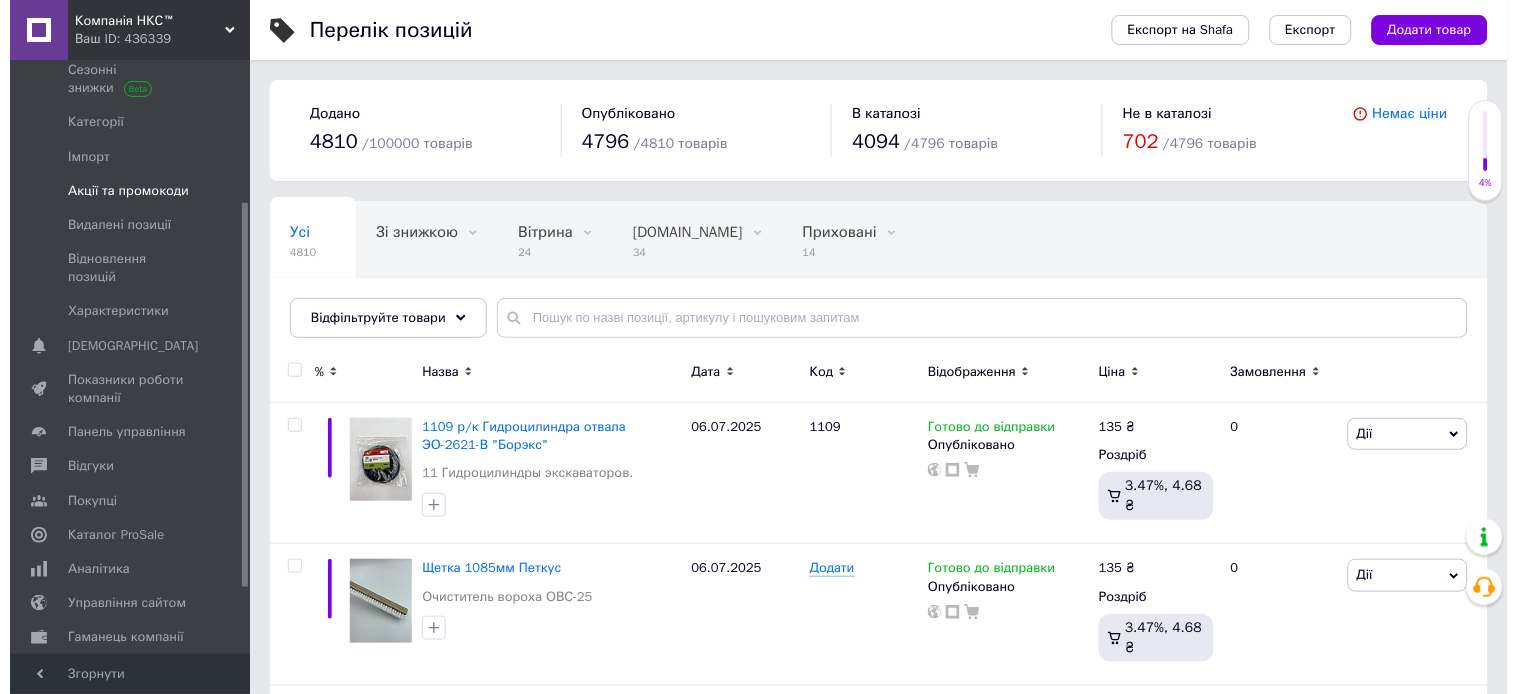 scroll, scrollTop: 222, scrollLeft: 0, axis: vertical 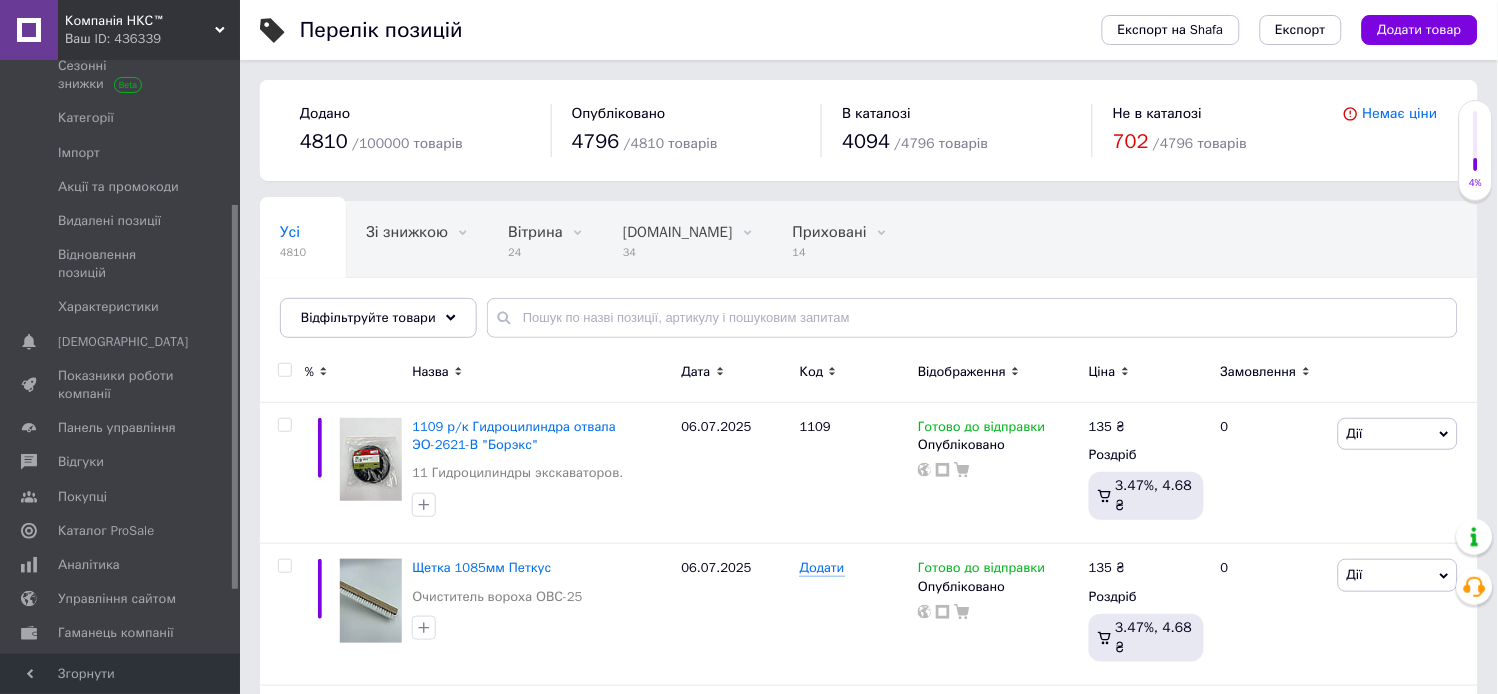drag, startPoint x: 103, startPoint y: 318, endPoint x: 324, endPoint y: 368, distance: 226.58553 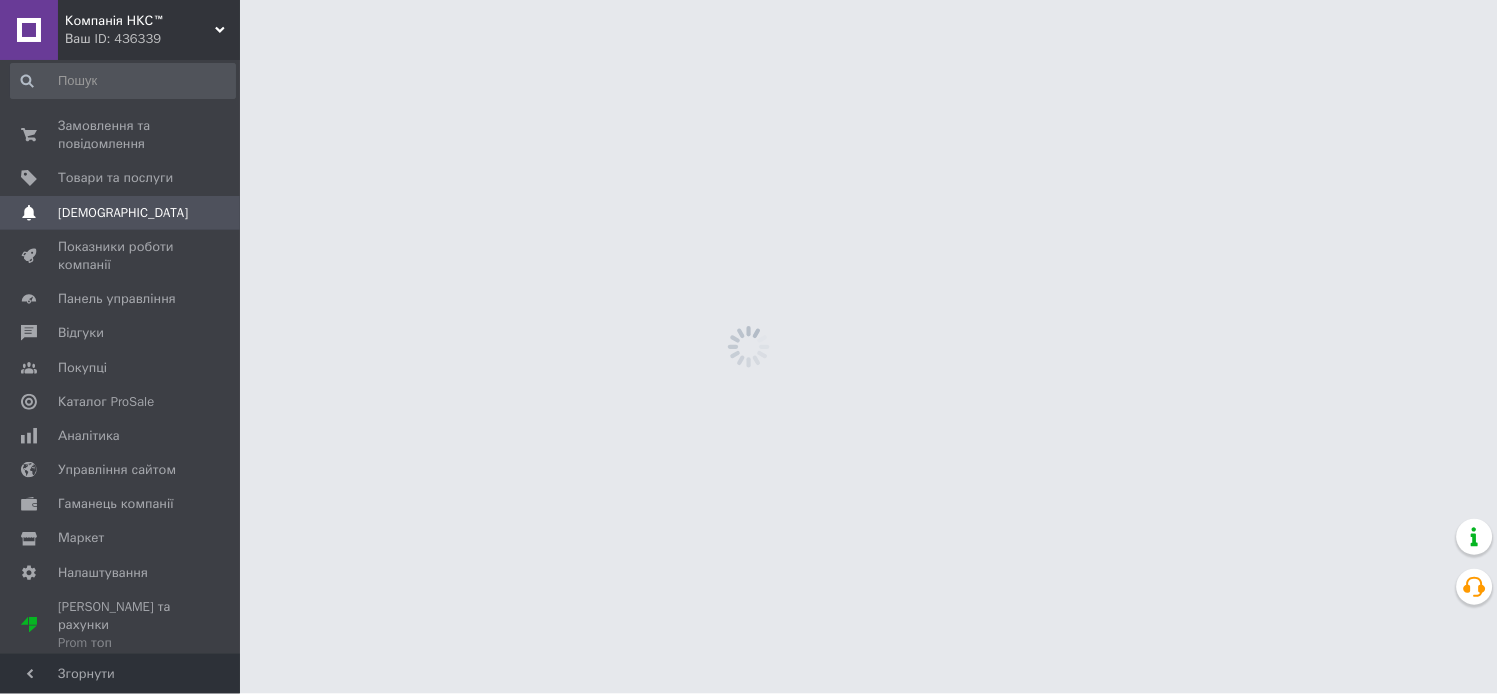 scroll, scrollTop: 0, scrollLeft: 0, axis: both 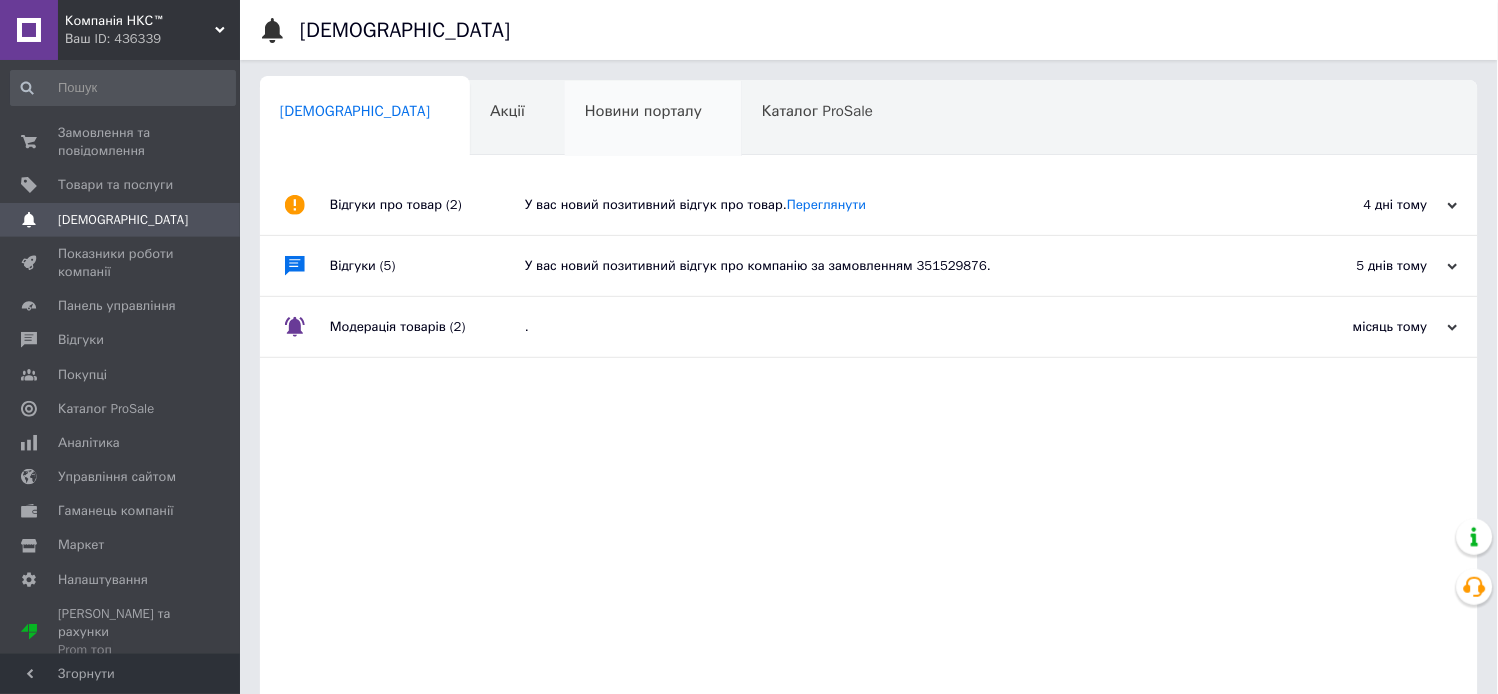 click on "Новини порталу" at bounding box center (643, 111) 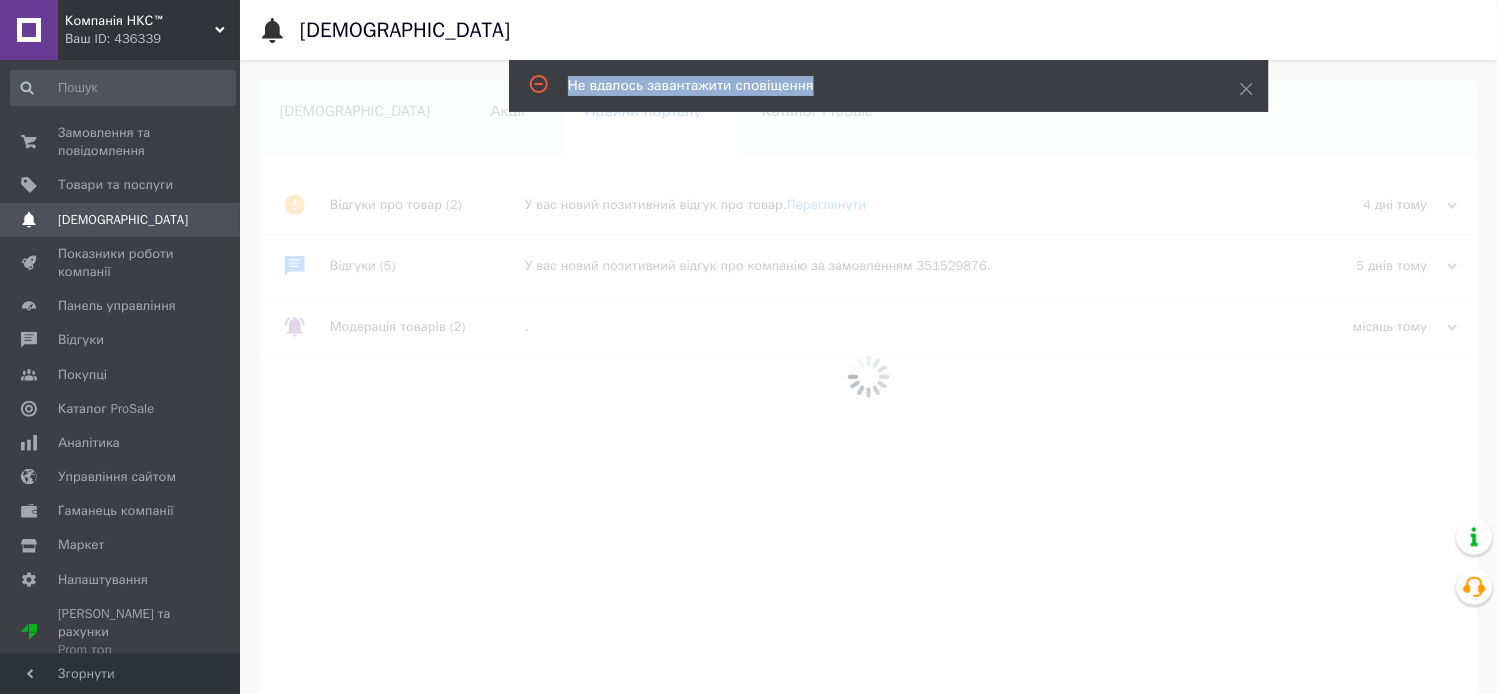 drag, startPoint x: 647, startPoint y: 82, endPoint x: 831, endPoint y: 93, distance: 184.3285 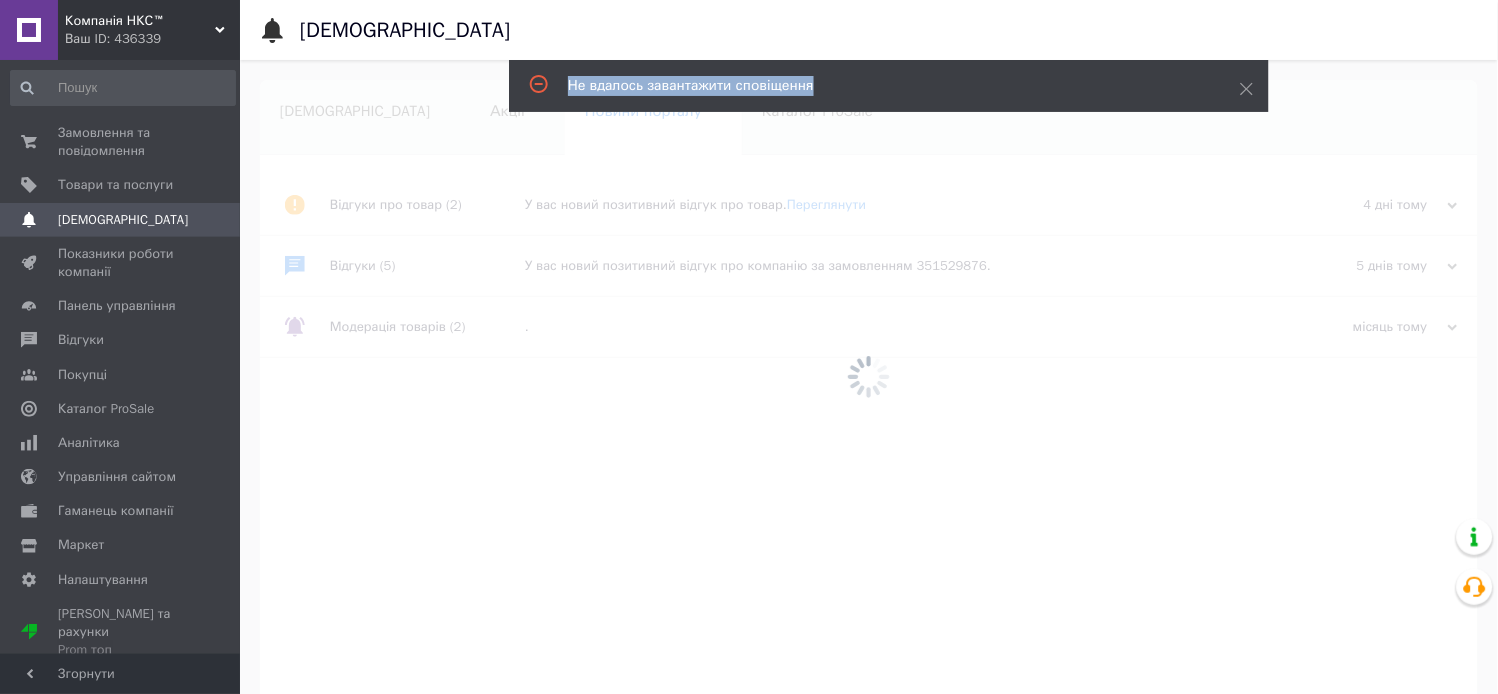 click on "Не вдалось завантажити сповіщення" at bounding box center (879, 86) 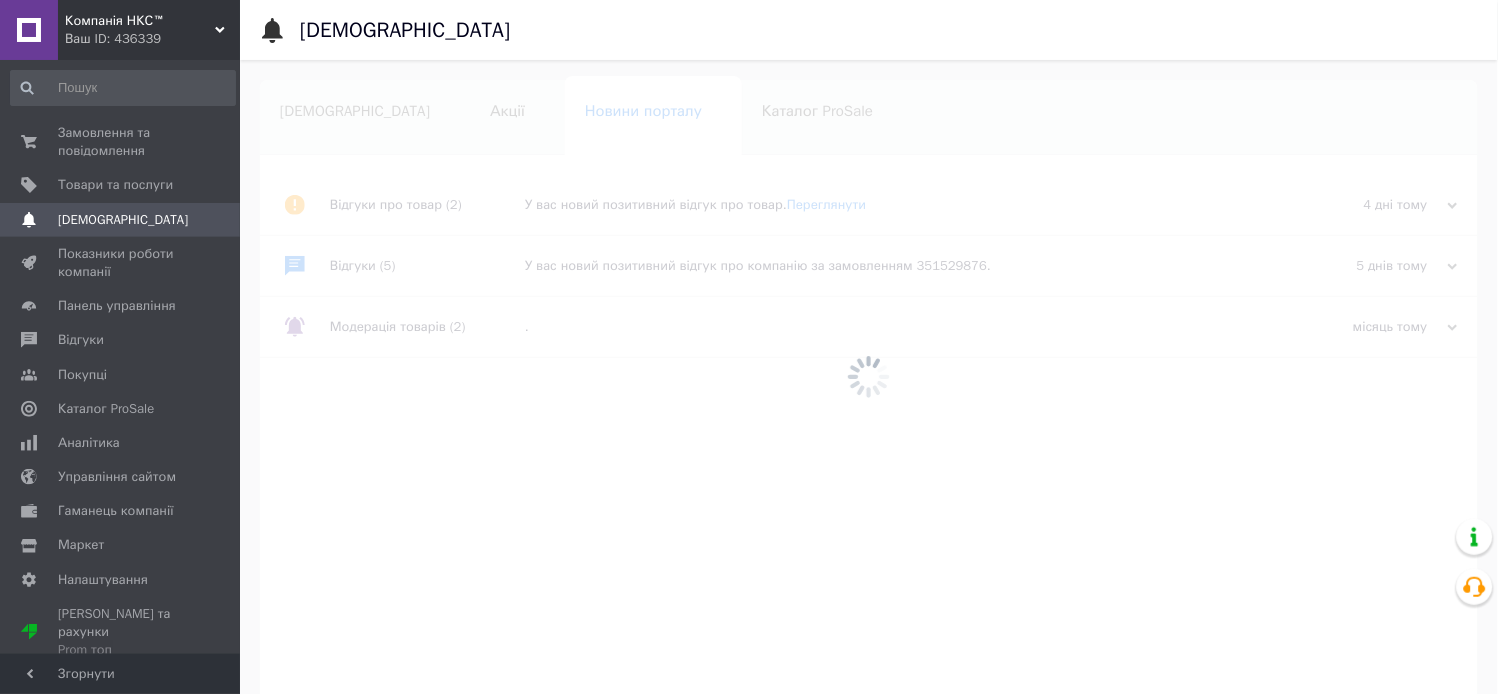drag, startPoint x: 116, startPoint y: 411, endPoint x: 445, endPoint y: 431, distance: 329.60733 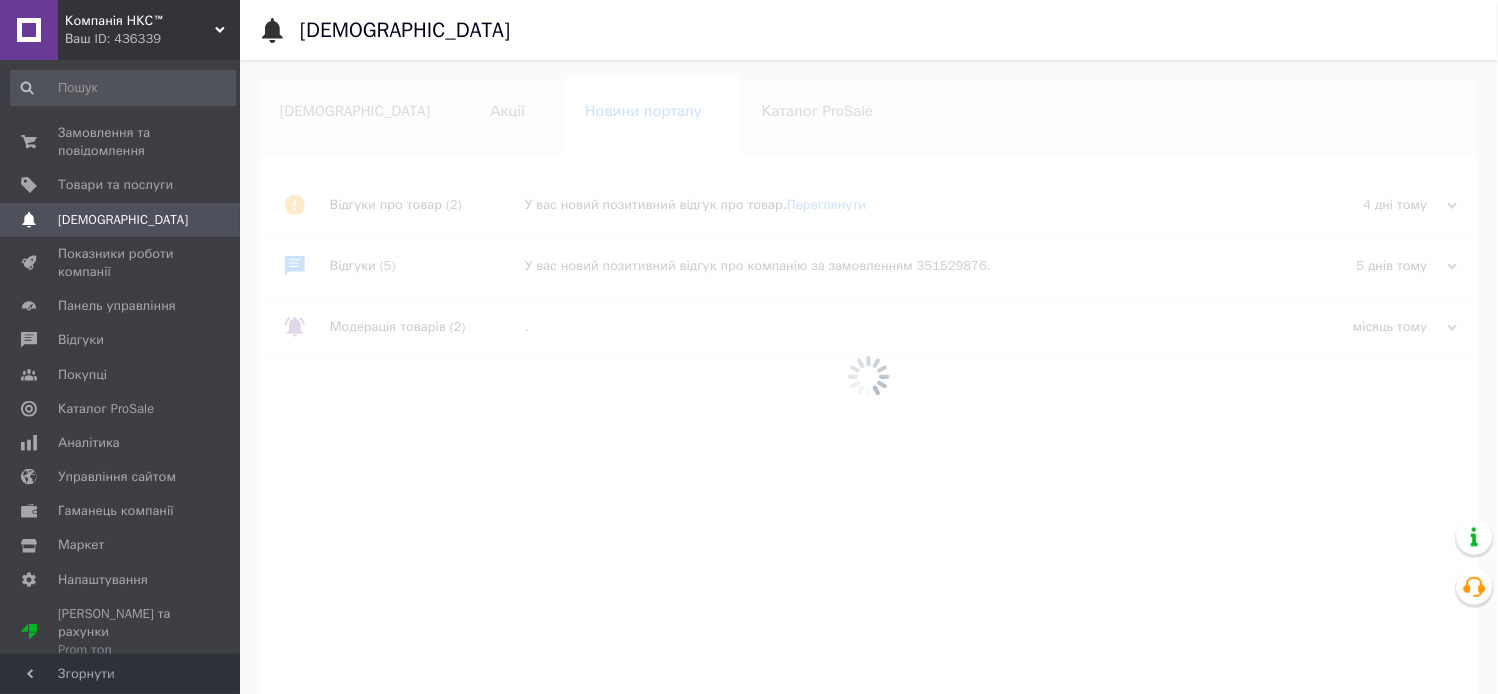click on "Каталог ProSale" at bounding box center (106, 409) 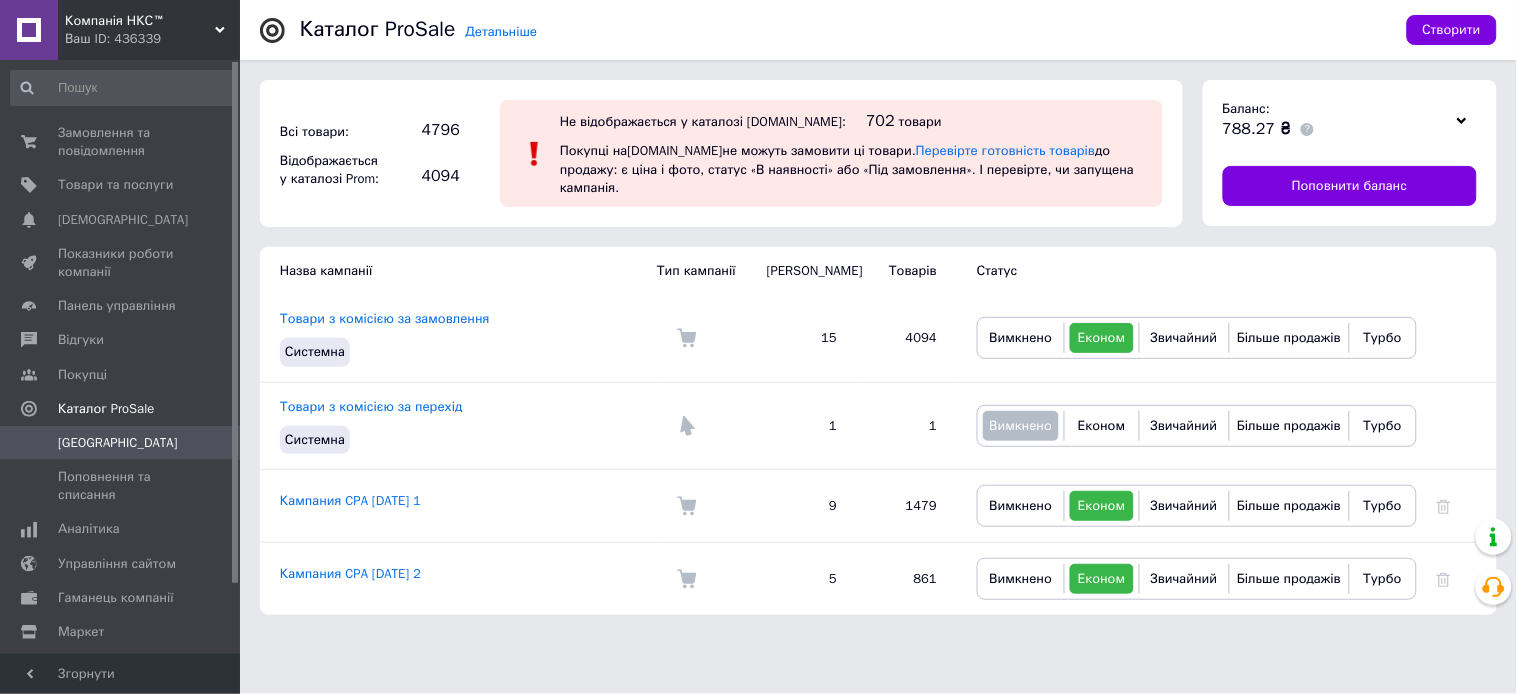 drag, startPoint x: 88, startPoint y: 136, endPoint x: 317, endPoint y: 224, distance: 245.32631 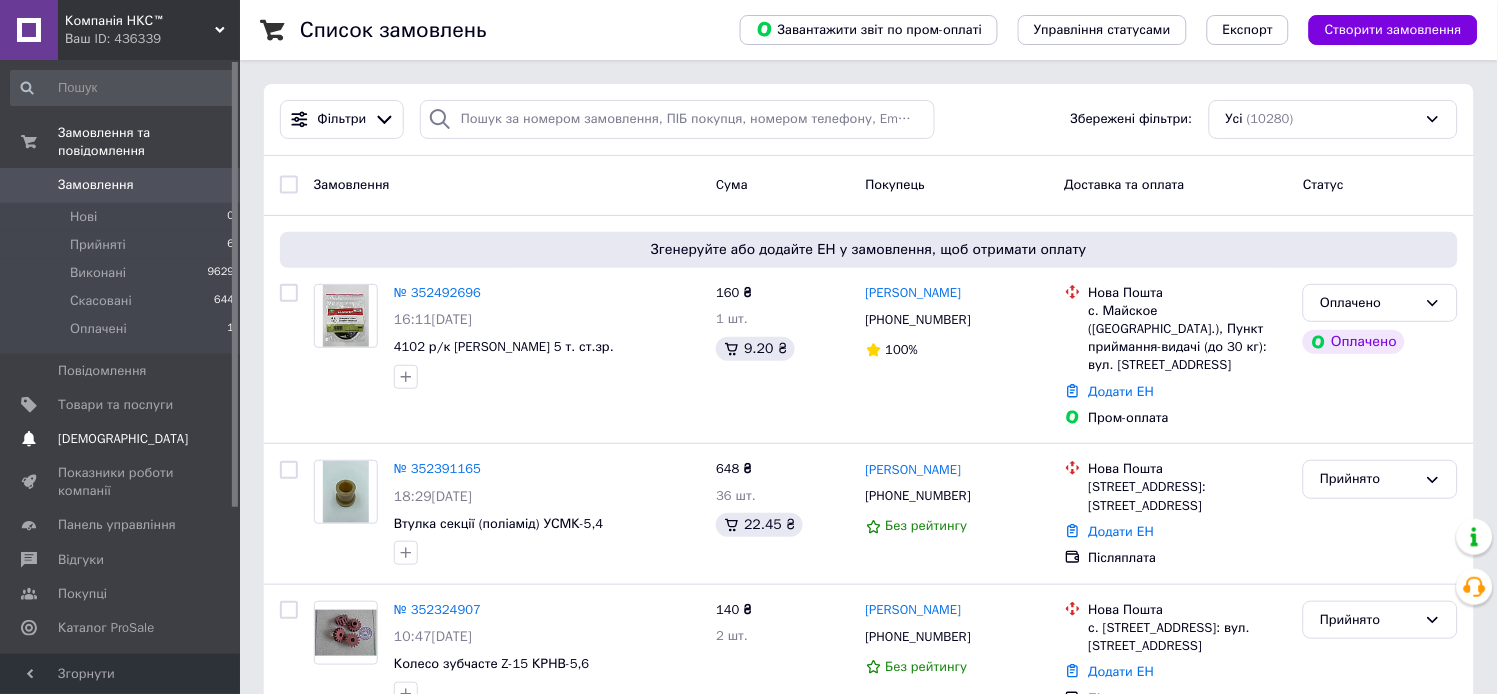 click on "[DEMOGRAPHIC_DATA]" at bounding box center [123, 439] 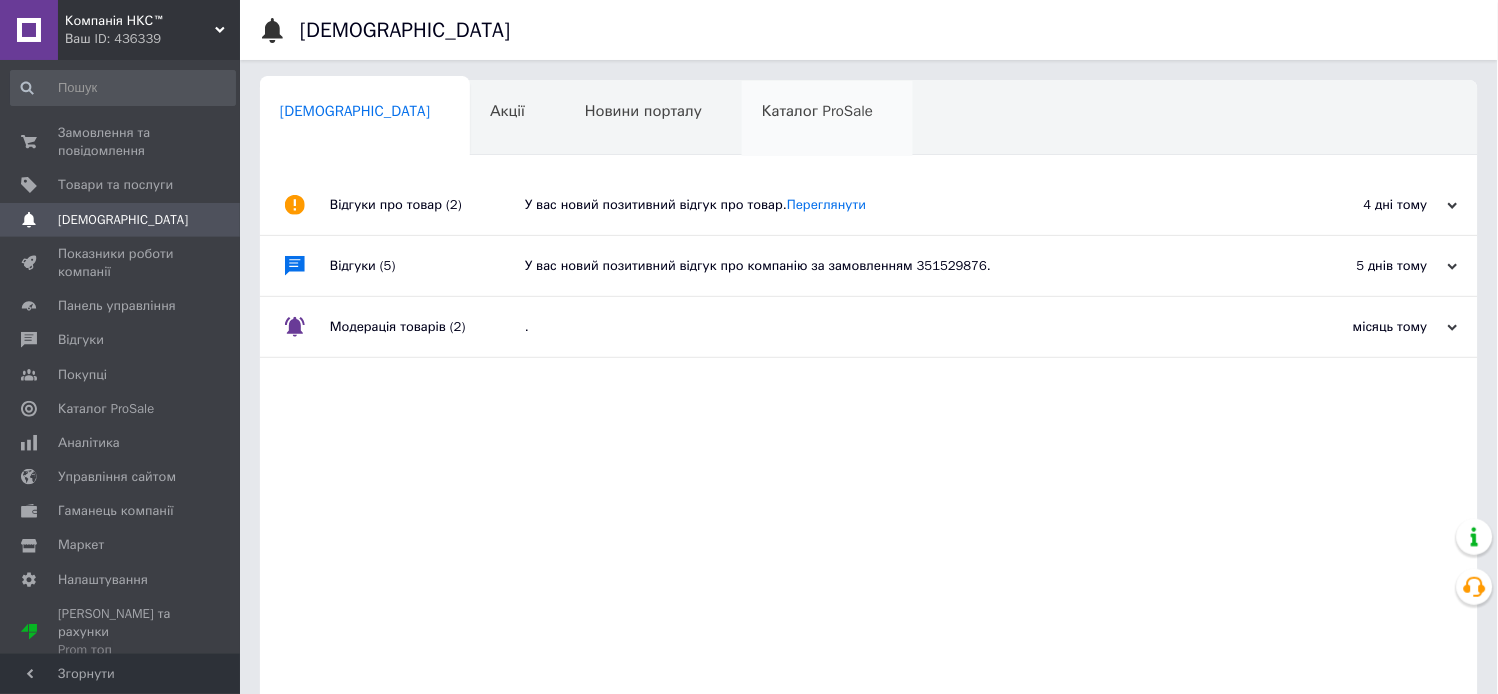 click on "Каталог ProSale" at bounding box center [817, 111] 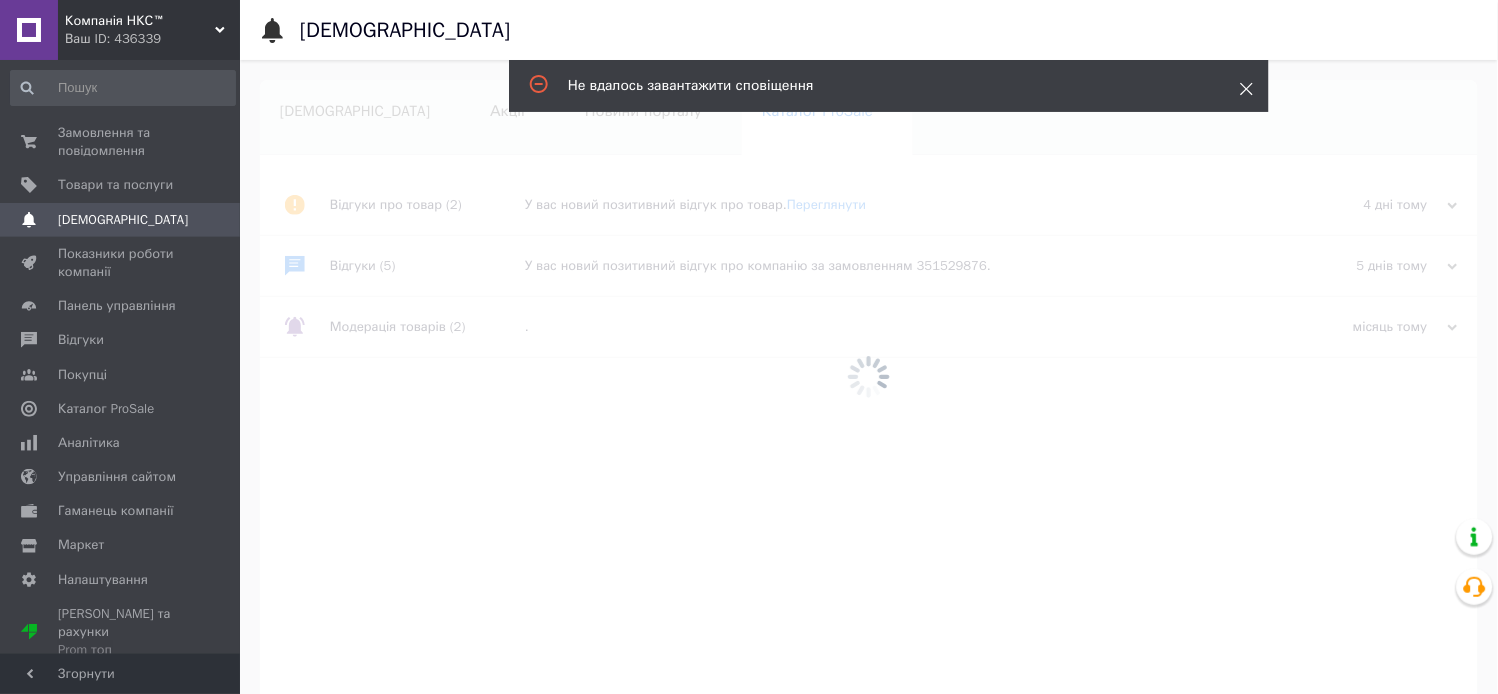click 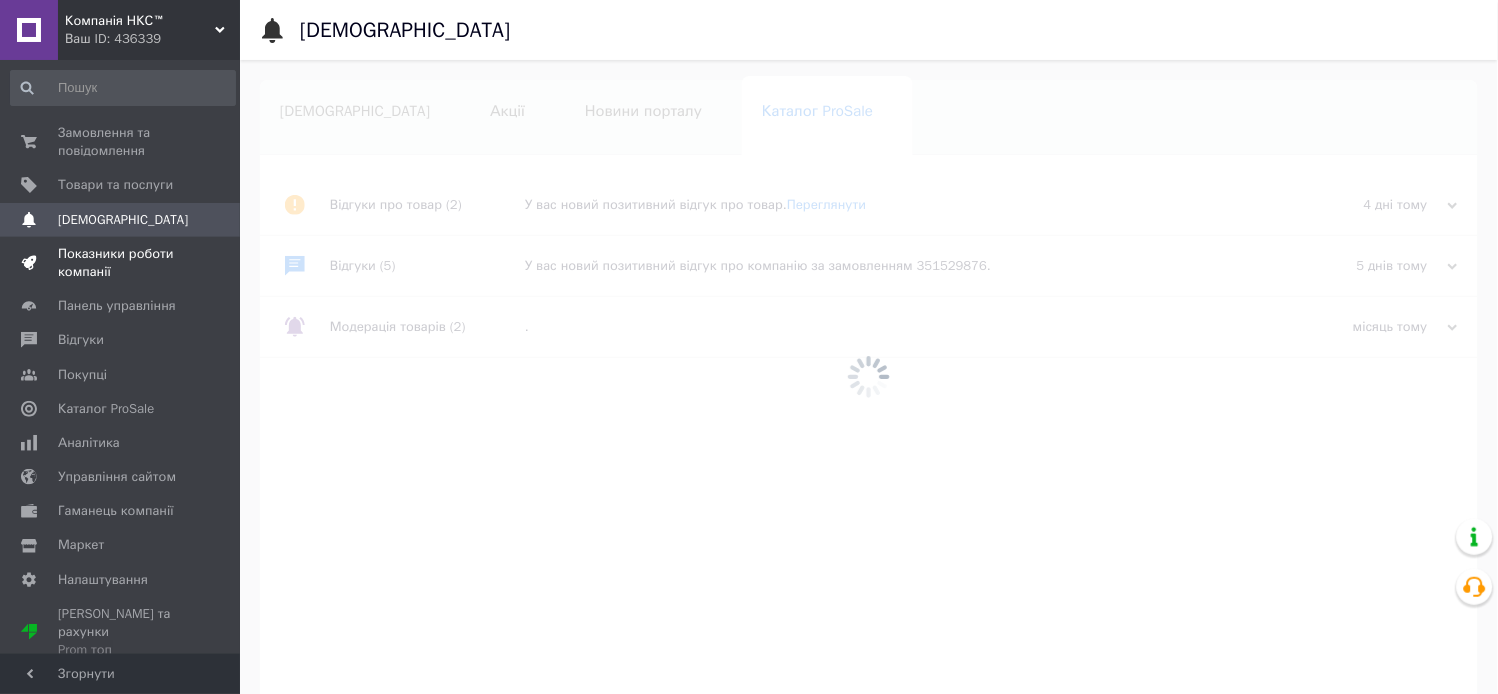 drag, startPoint x: 106, startPoint y: 256, endPoint x: 176, endPoint y: 268, distance: 71.021126 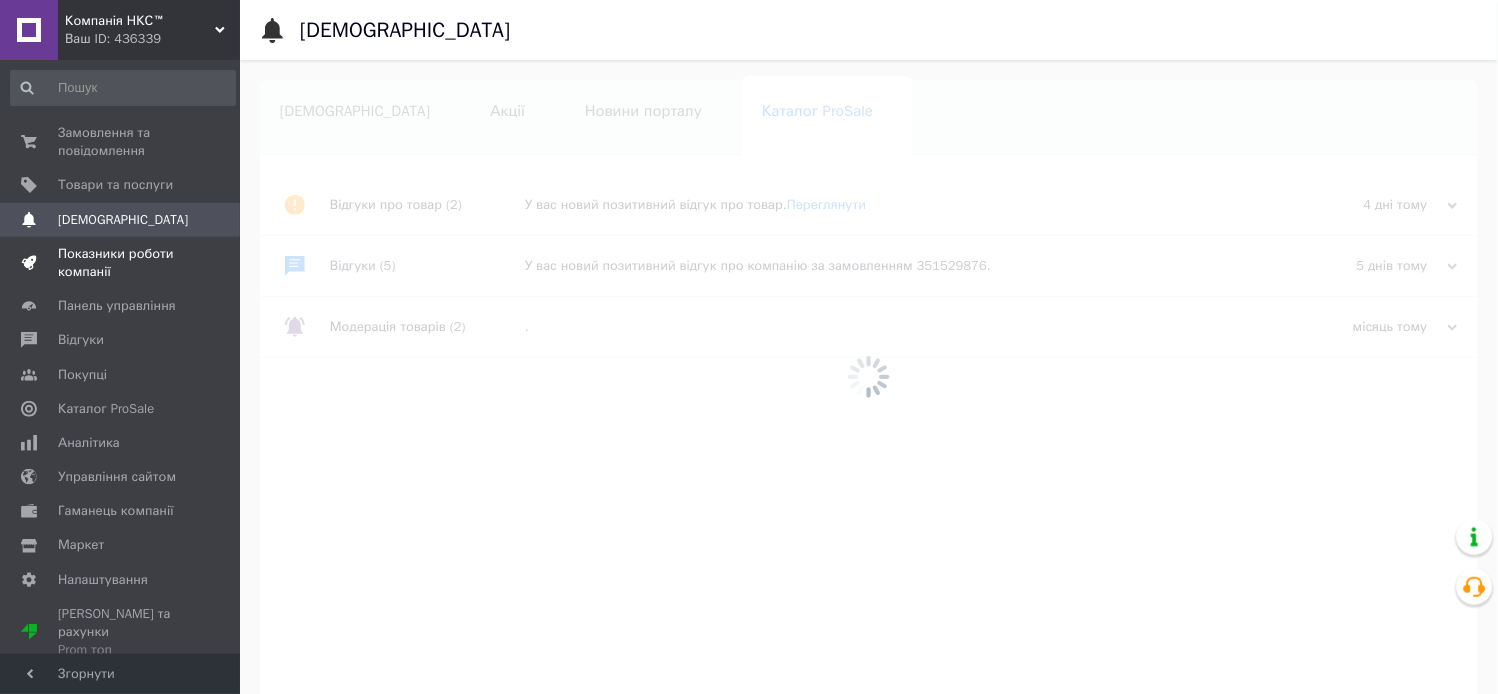 click on "Показники роботи компанії" at bounding box center [121, 263] 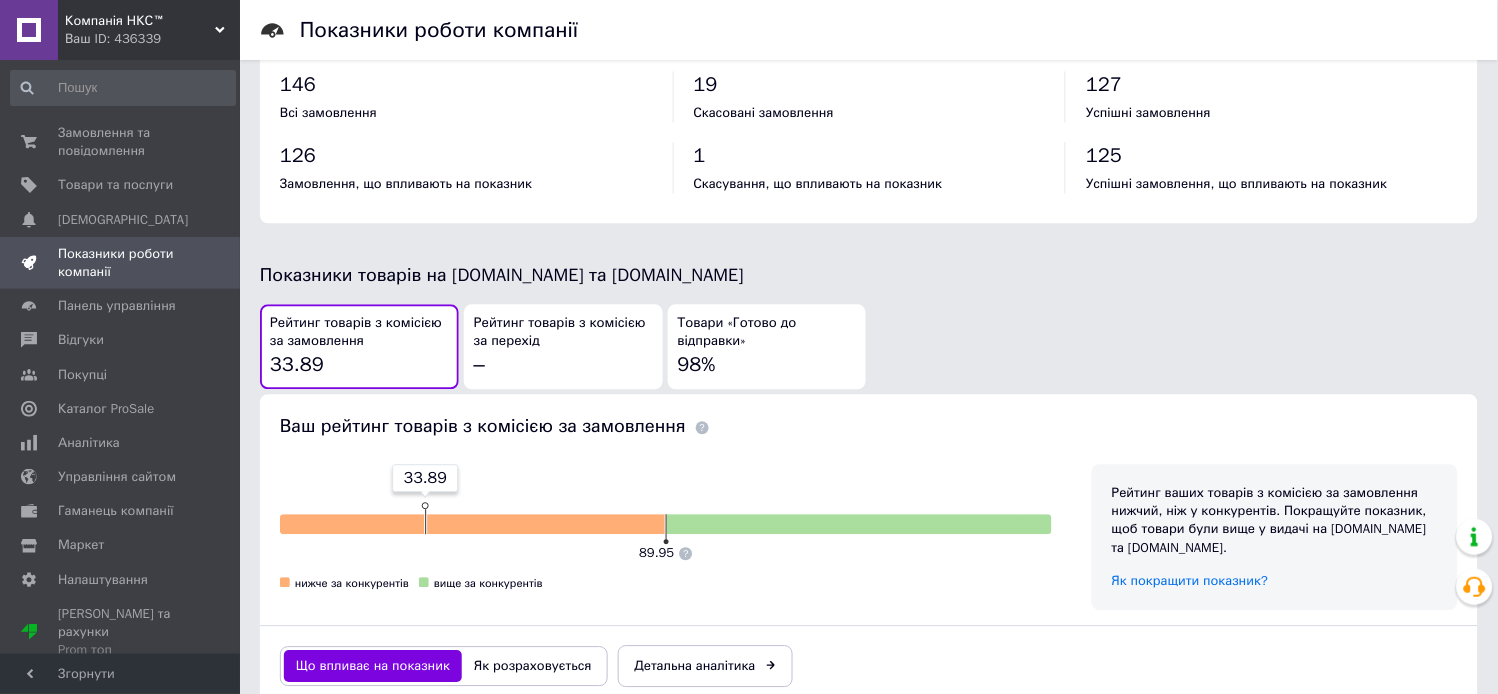 scroll, scrollTop: 410, scrollLeft: 0, axis: vertical 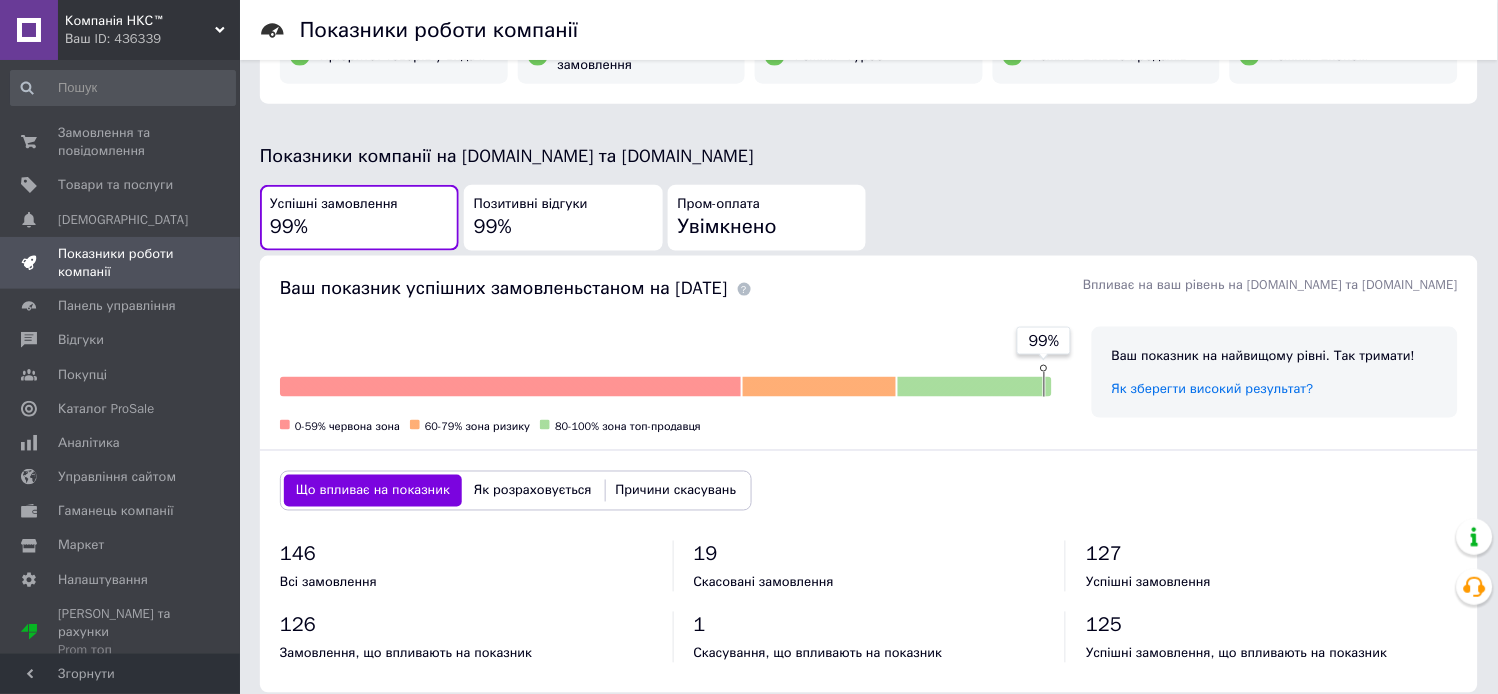 drag, startPoint x: 101, startPoint y: 184, endPoint x: 246, endPoint y: 238, distance: 154.72879 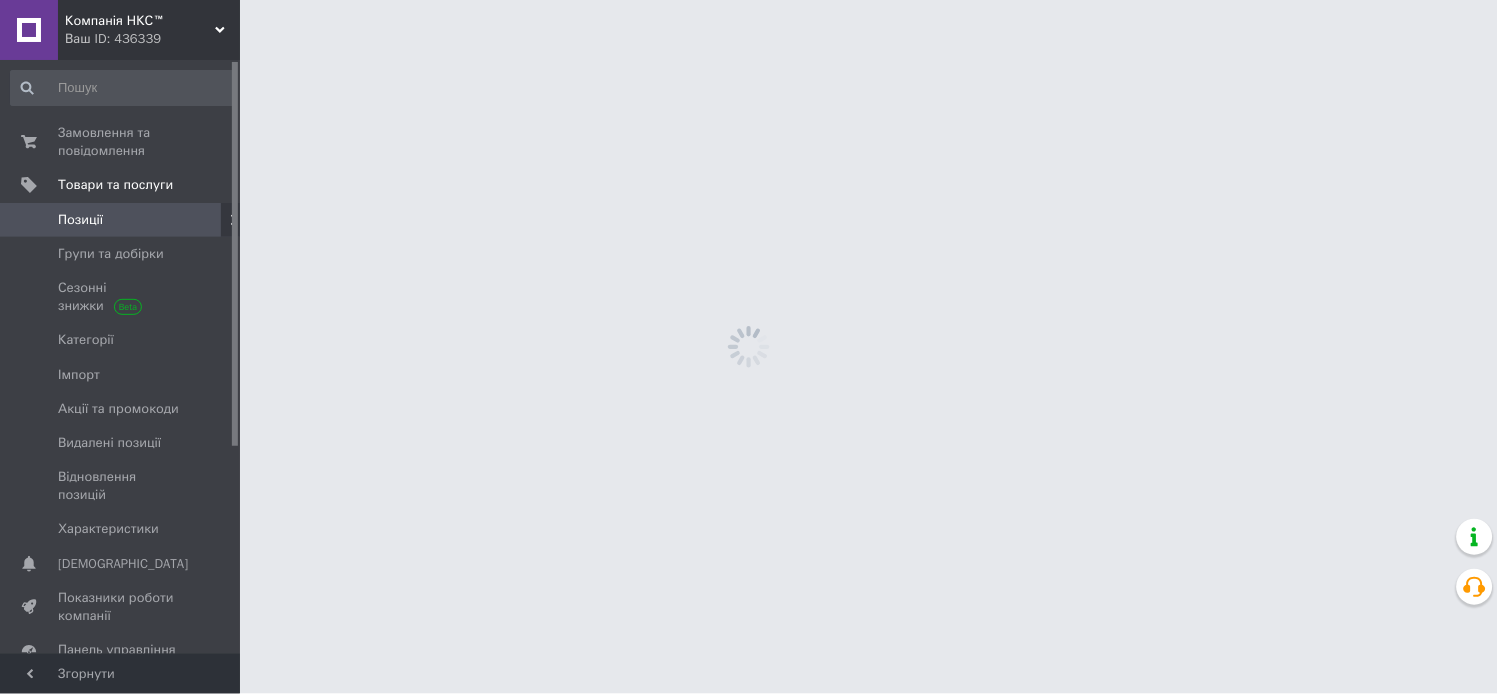 scroll, scrollTop: 0, scrollLeft: 0, axis: both 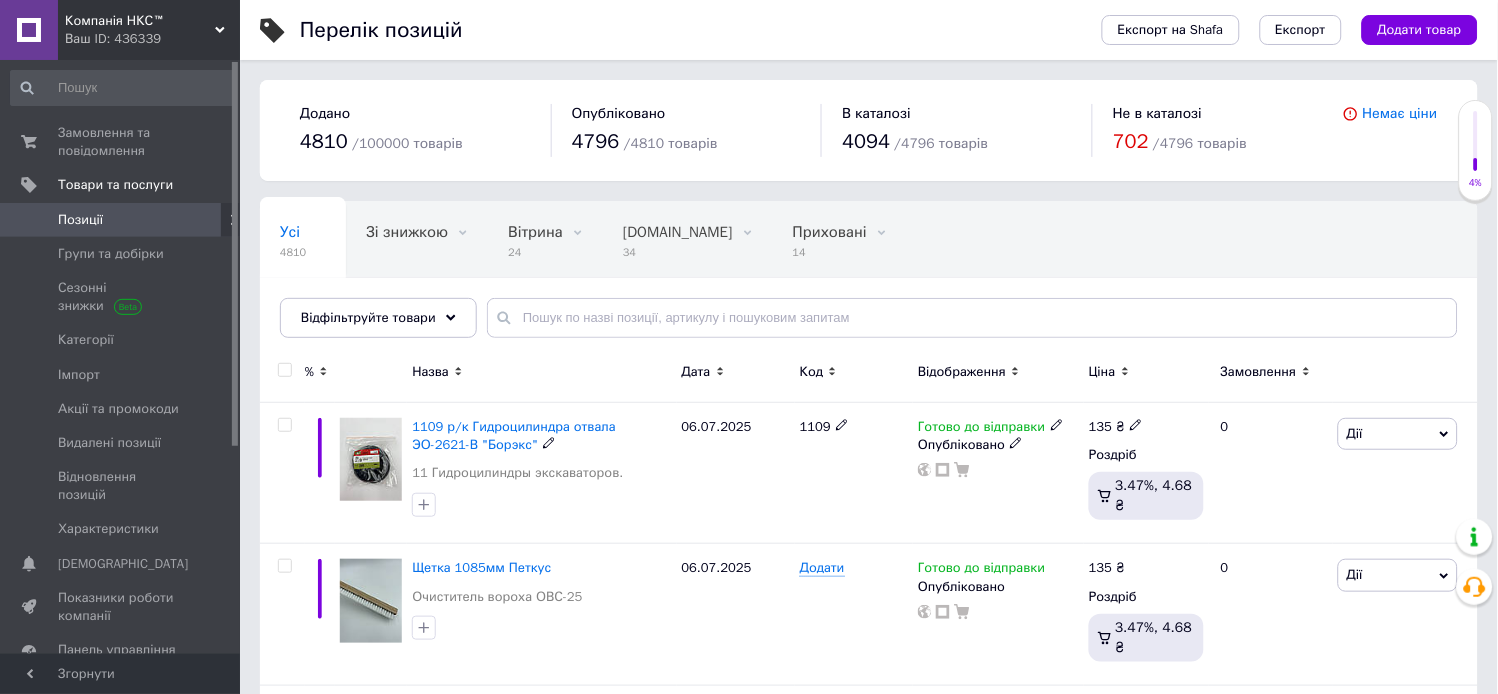drag, startPoint x: 565, startPoint y: 426, endPoint x: 916, endPoint y: 423, distance: 351.01282 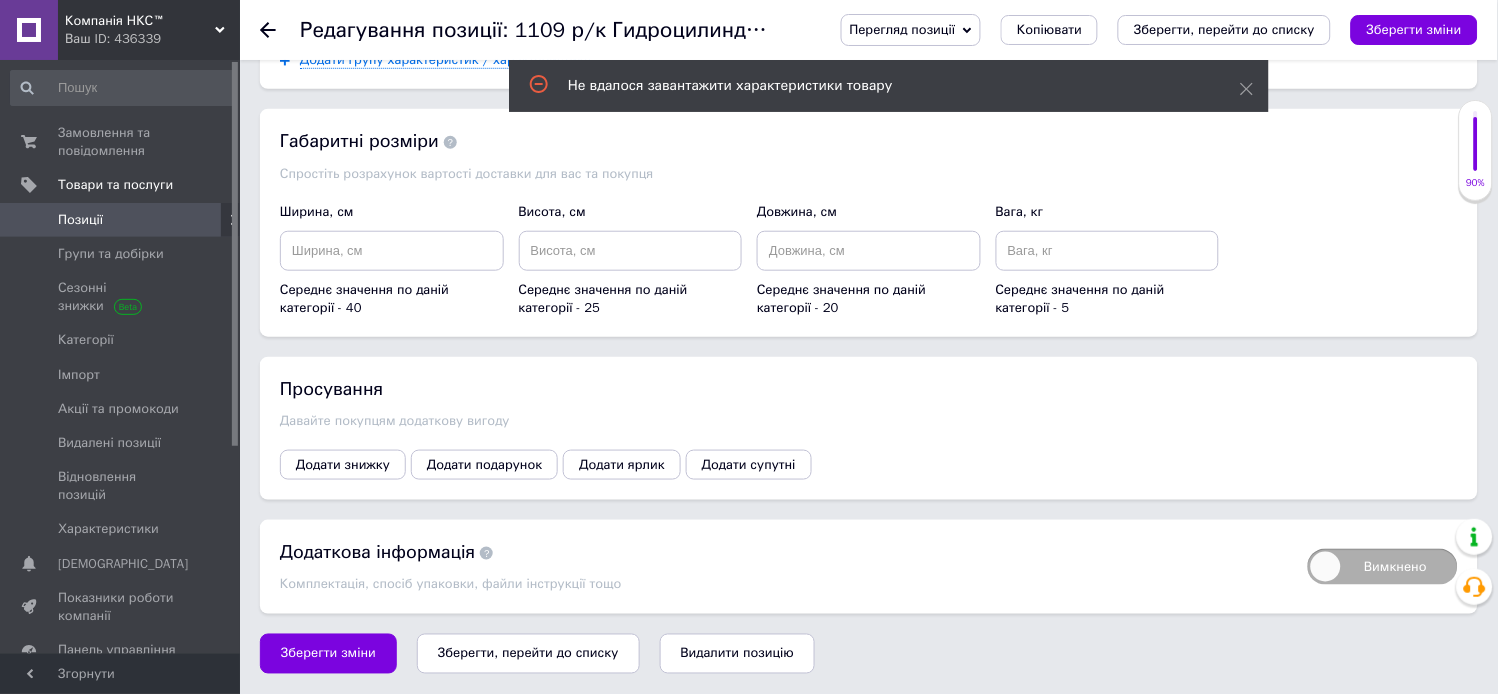 scroll, scrollTop: 2000, scrollLeft: 0, axis: vertical 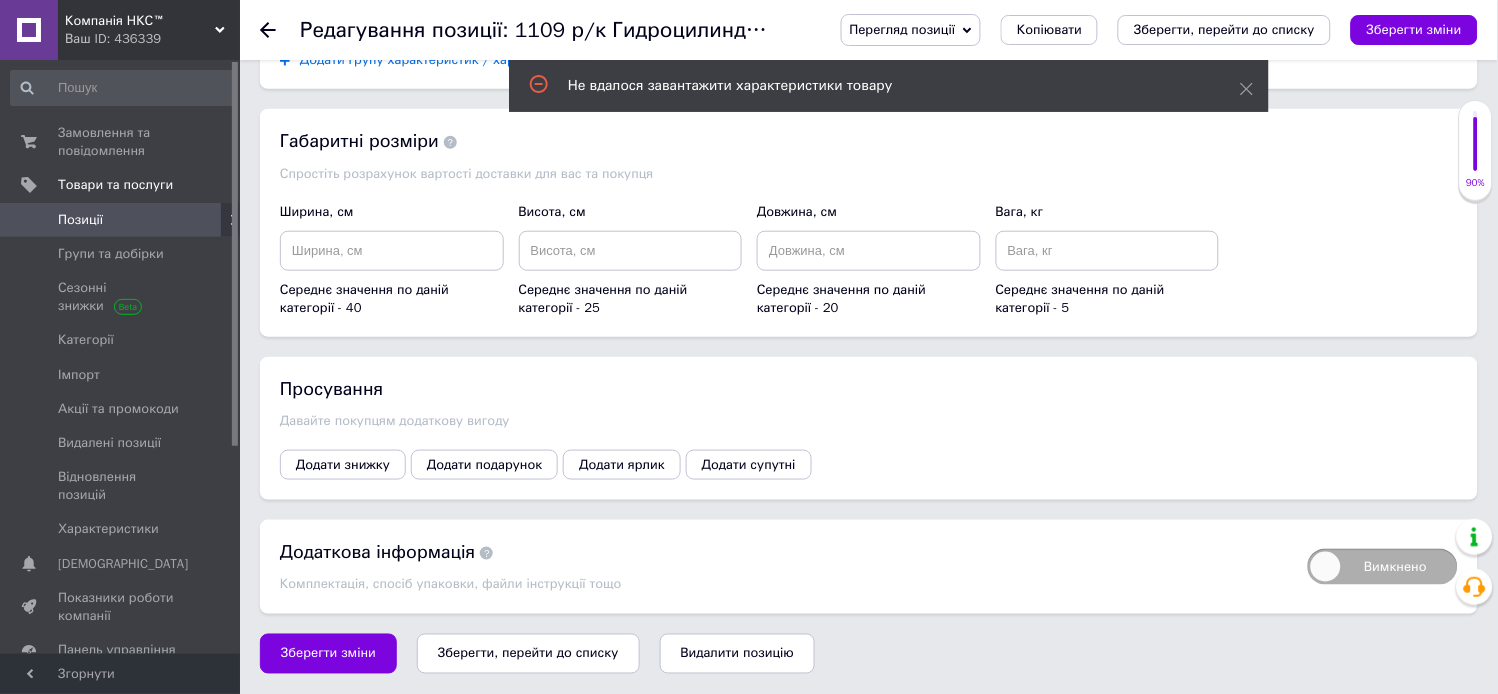 click on "Додати групу характеристик / характеристику" at bounding box center (446, 60) 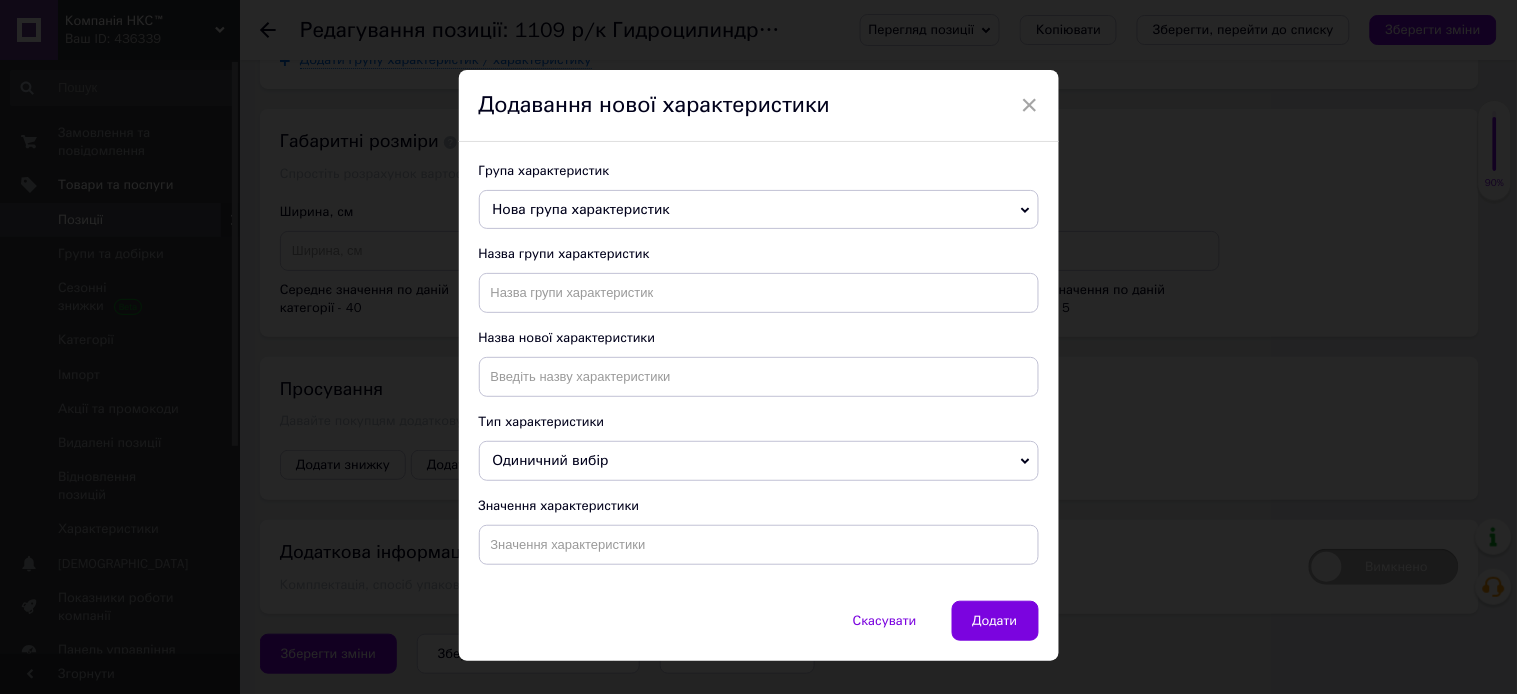 drag, startPoint x: 1015, startPoint y: 211, endPoint x: 1027, endPoint y: 211, distance: 12 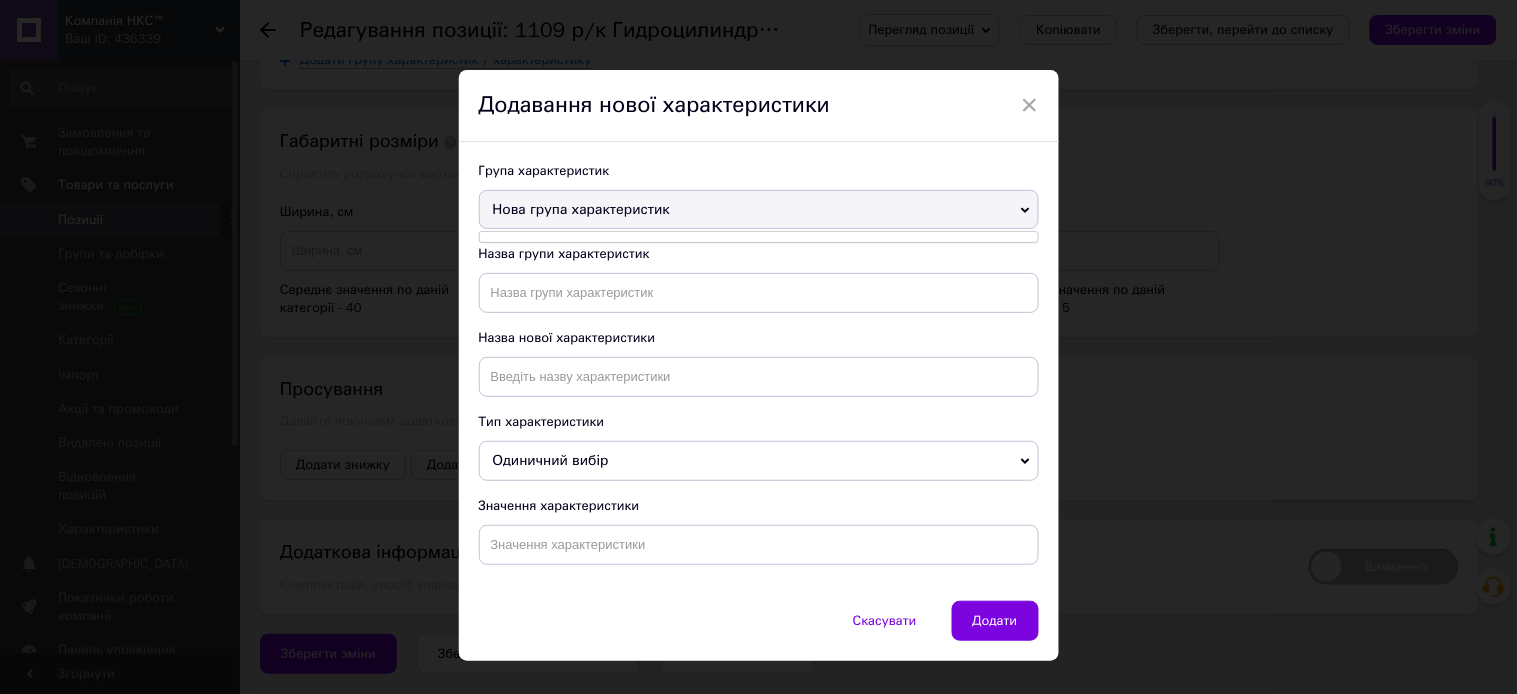 click on "Нова група характеристик" at bounding box center (759, 210) 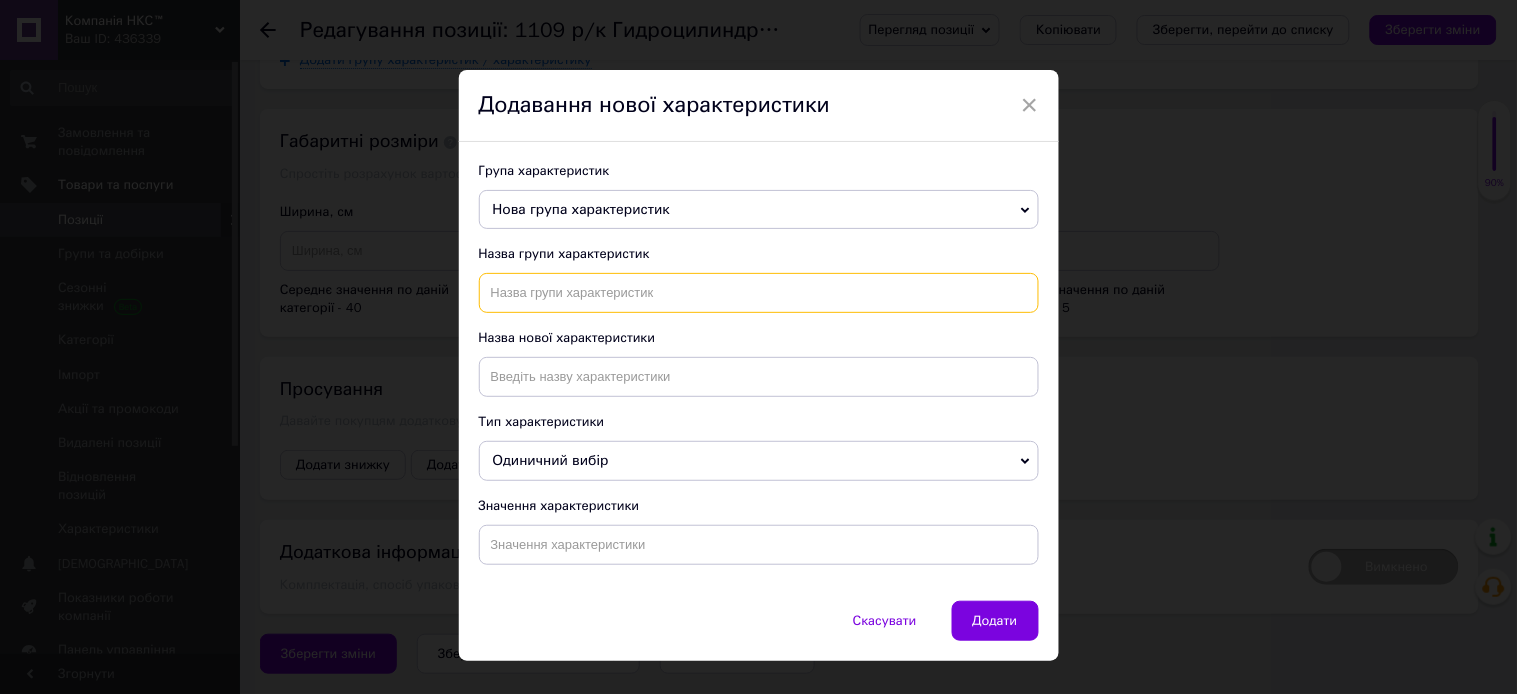 click at bounding box center (759, 293) 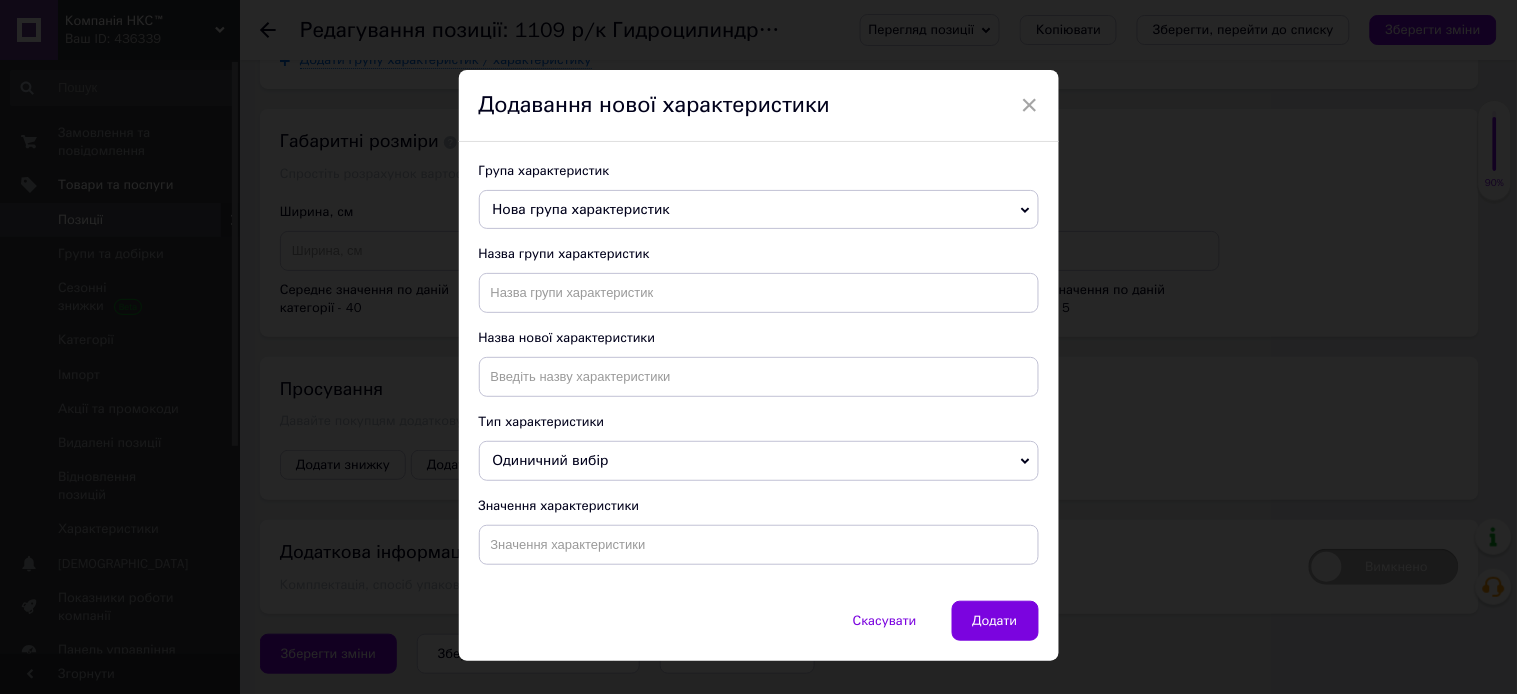drag, startPoint x: 1016, startPoint y: 102, endPoint x: 1162, endPoint y: 182, distance: 166.48123 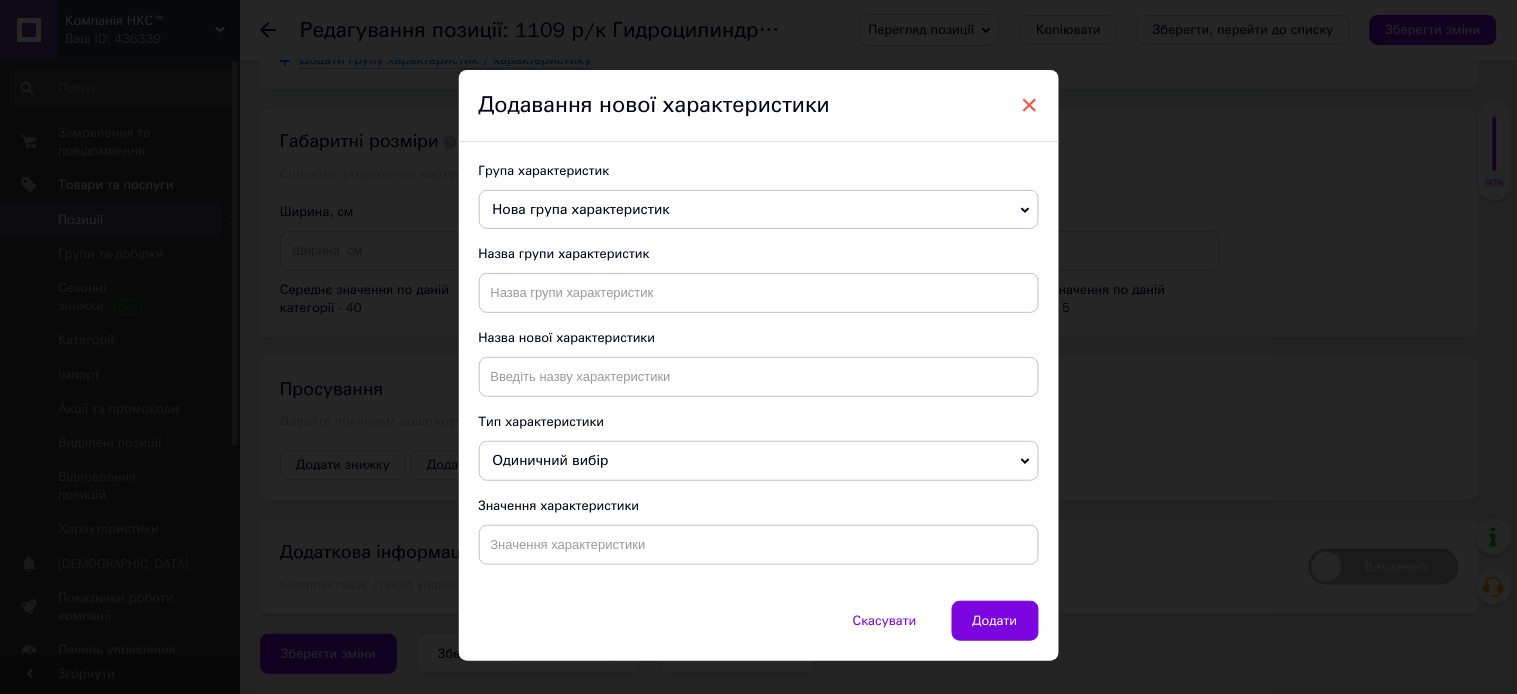 click on "×" at bounding box center (1030, 105) 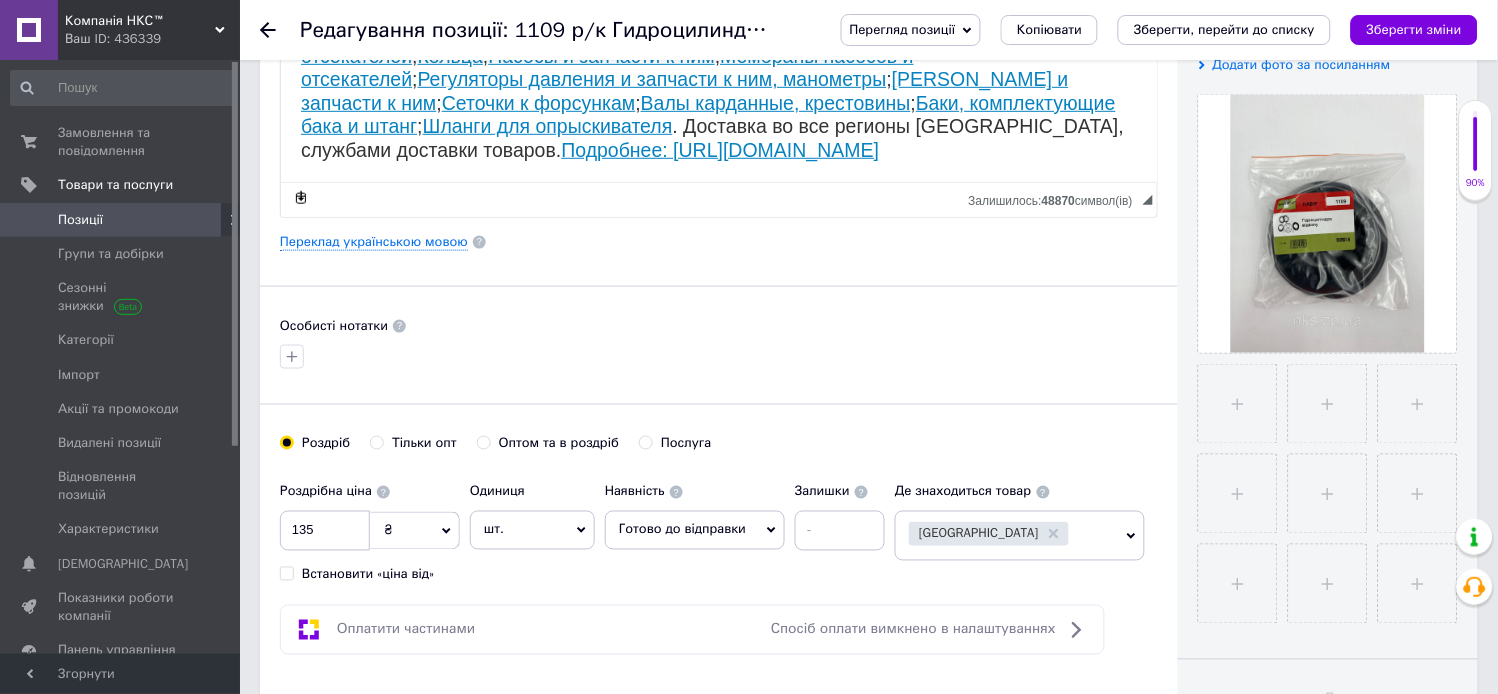 scroll, scrollTop: 0, scrollLeft: 0, axis: both 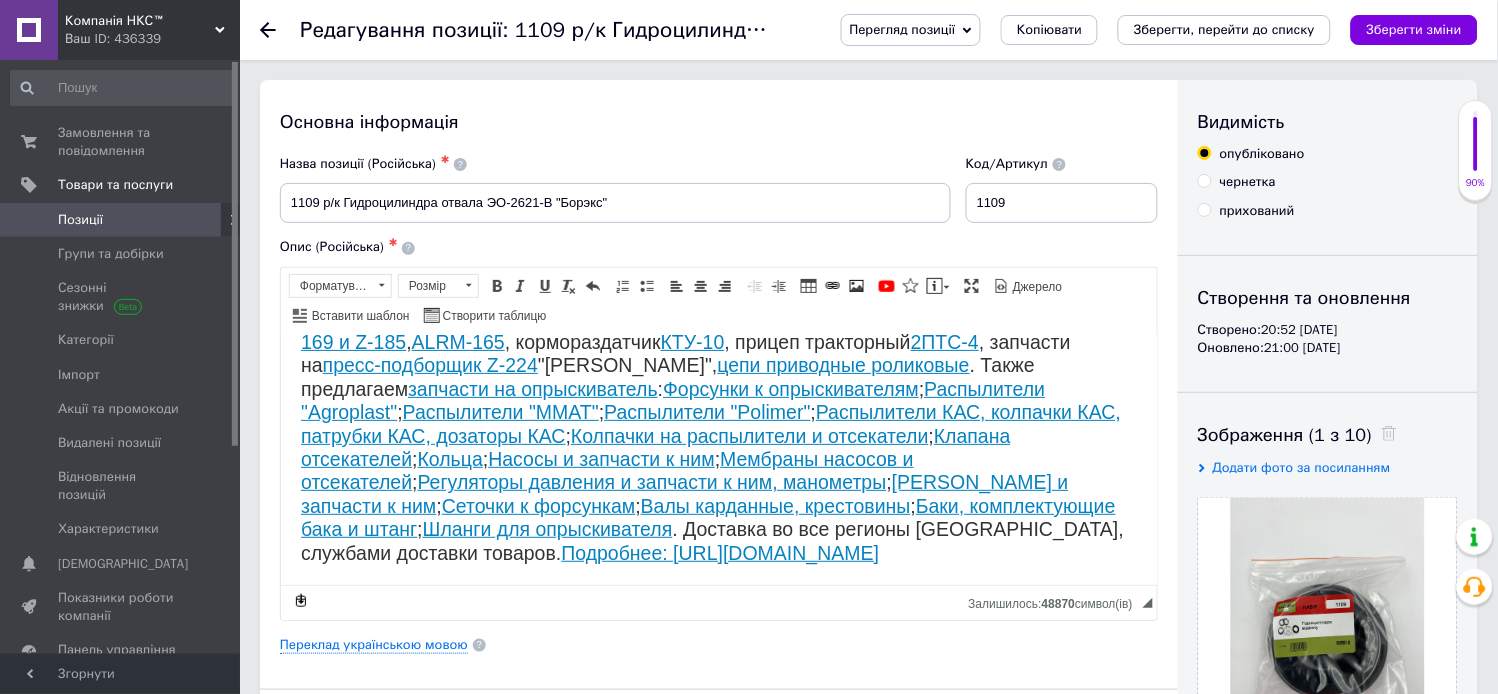 click 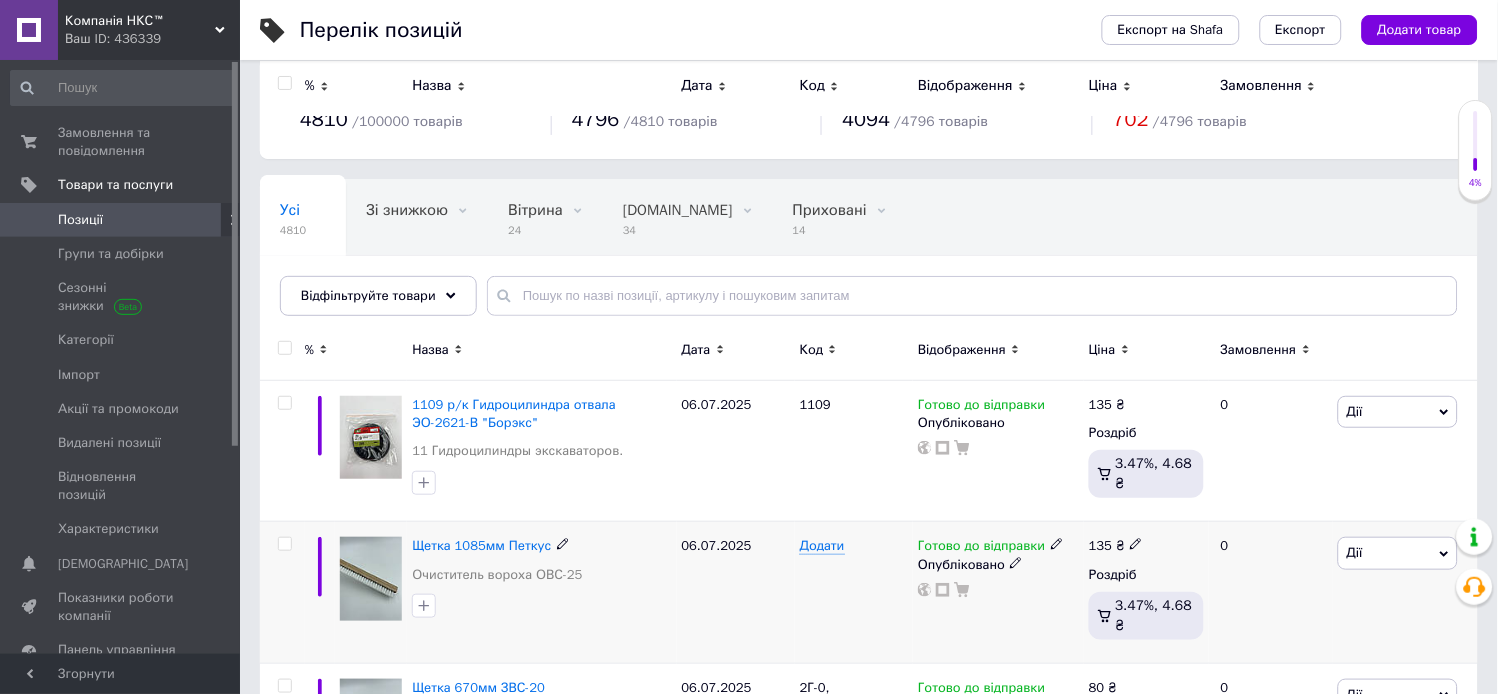 scroll, scrollTop: 0, scrollLeft: 0, axis: both 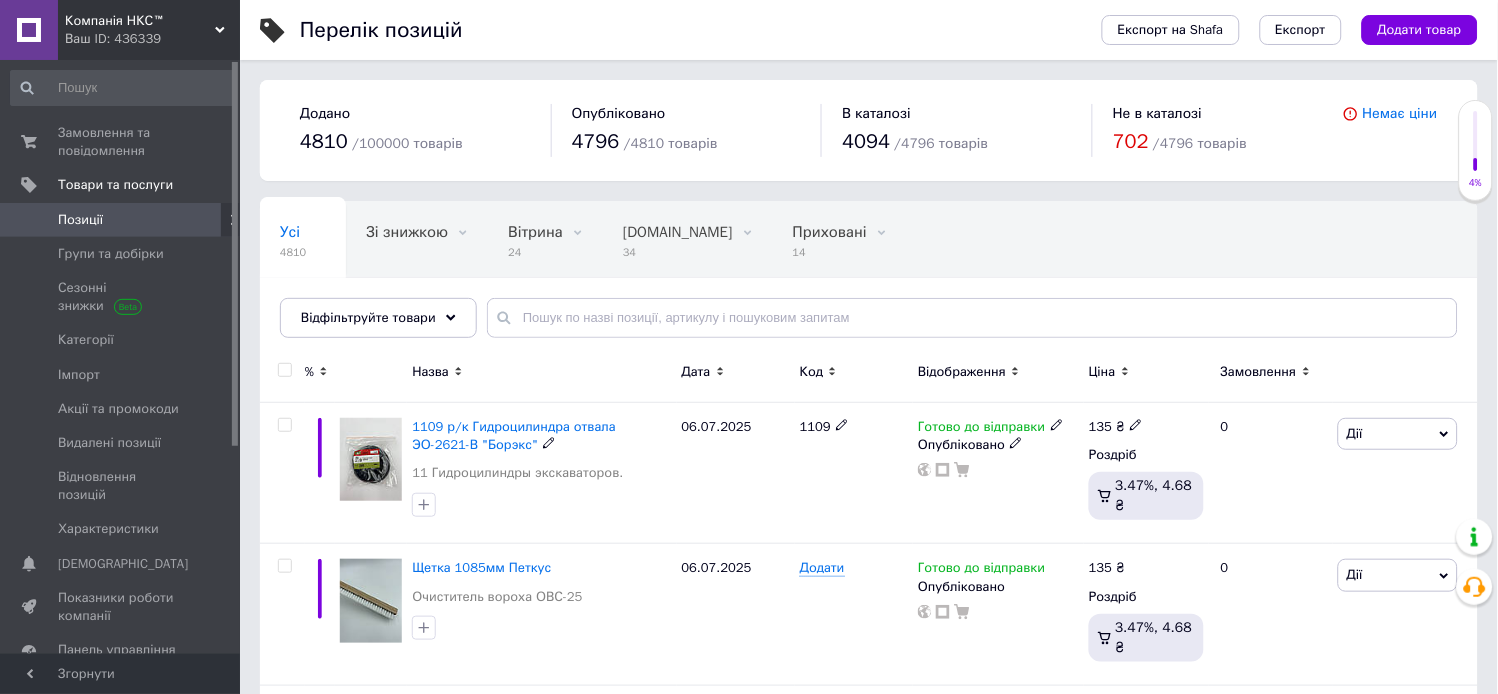 drag, startPoint x: 606, startPoint y: 428, endPoint x: 812, endPoint y: 442, distance: 206.47517 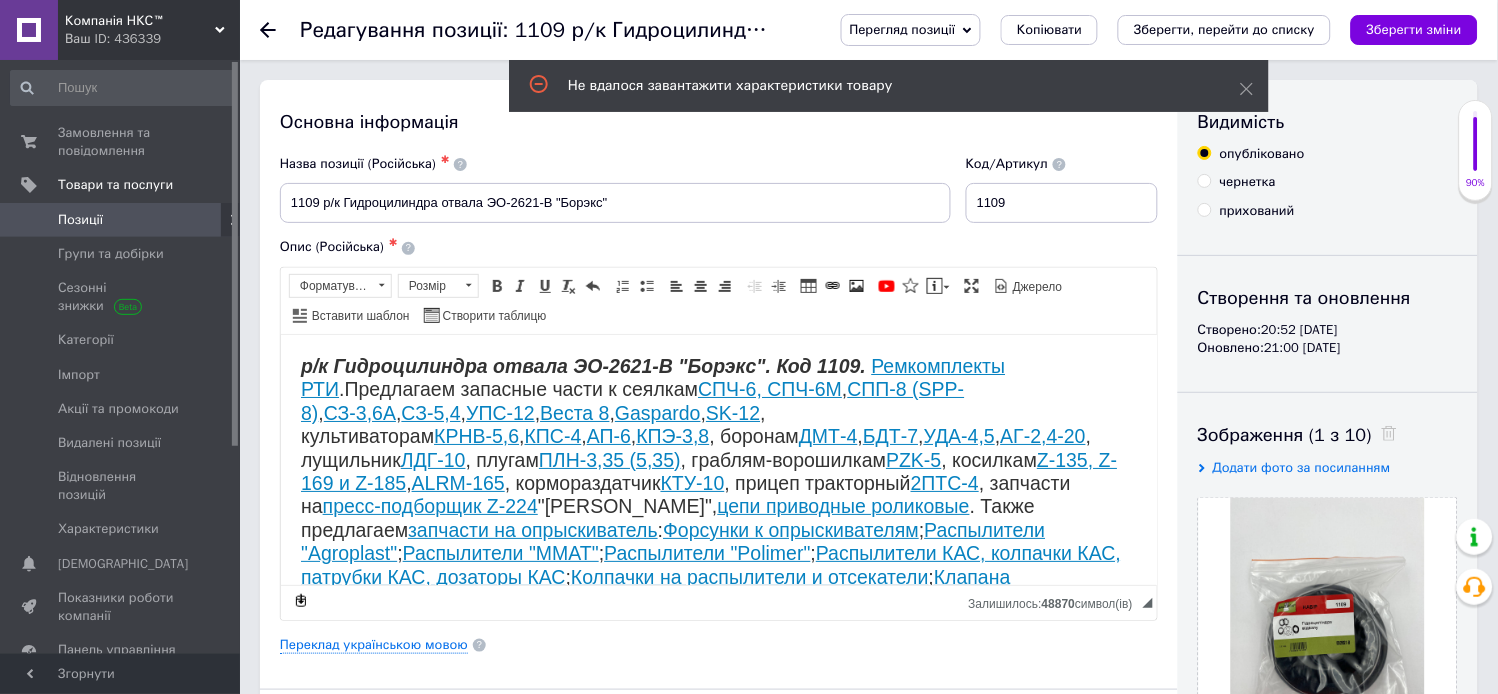 scroll, scrollTop: 0, scrollLeft: 0, axis: both 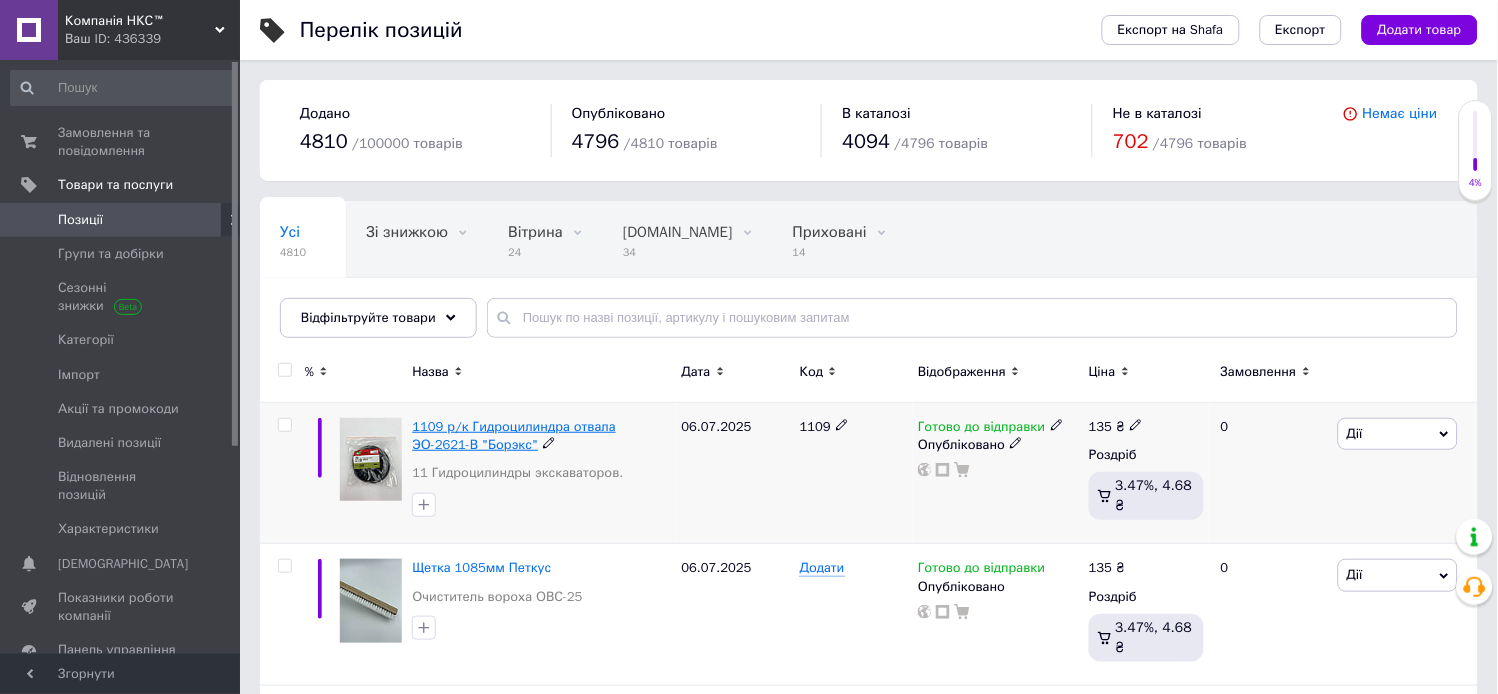 click on "1109 р/к Гидроцилиндра отвала ЭО-2621-В "Борэкс"" at bounding box center [514, 435] 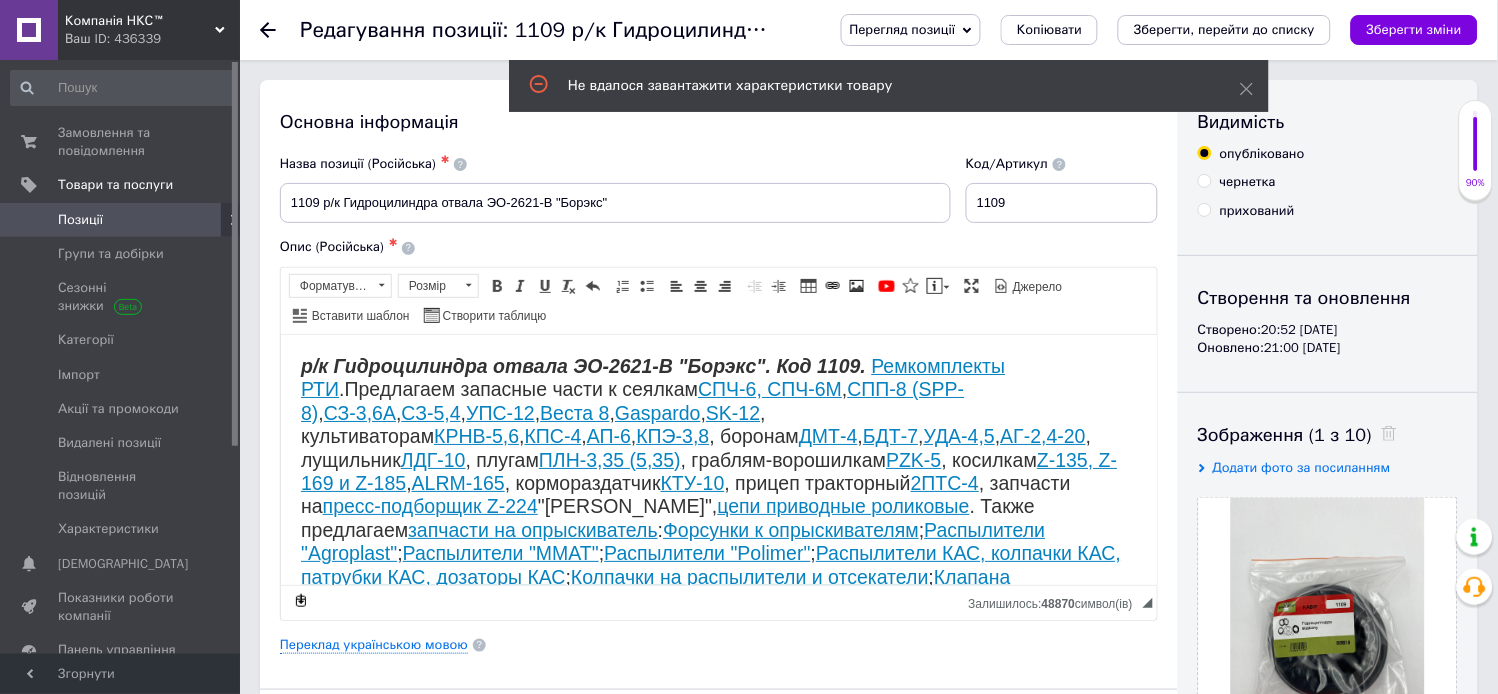 scroll, scrollTop: 0, scrollLeft: 0, axis: both 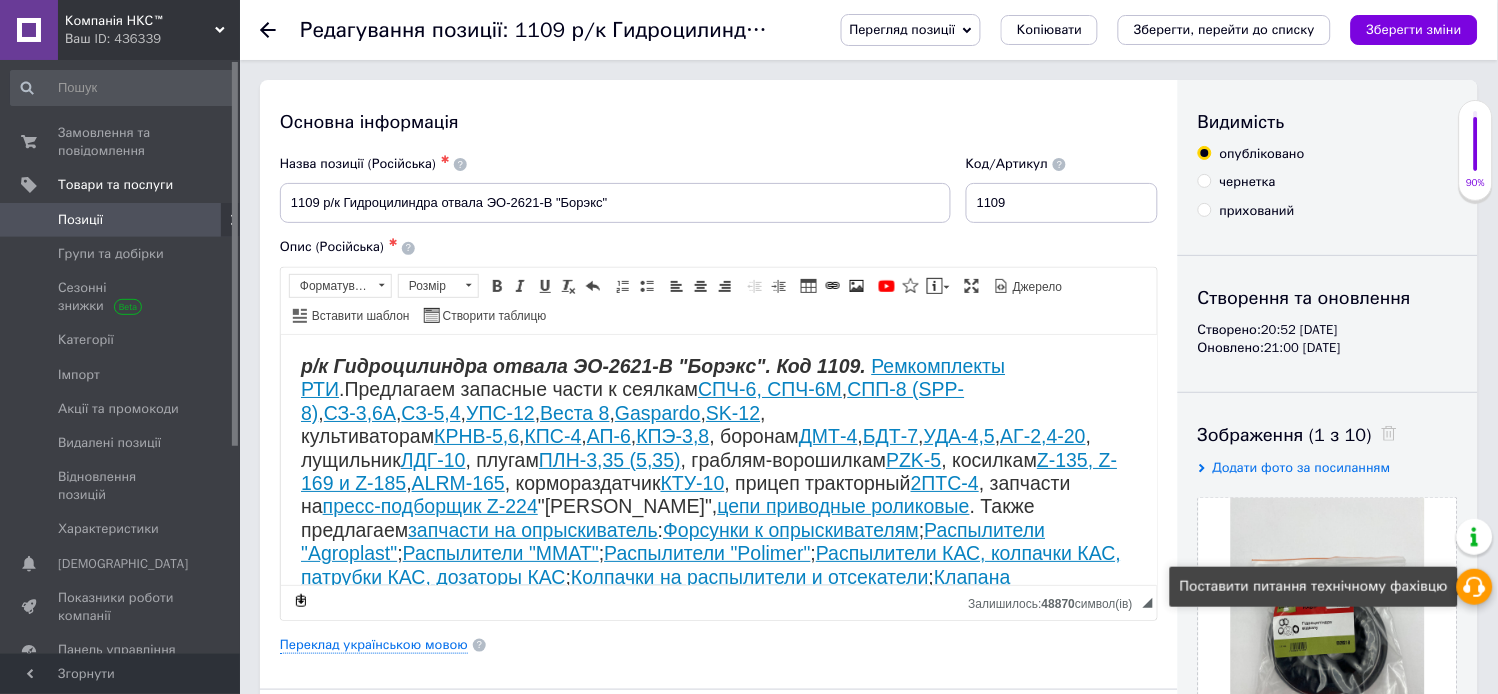 click 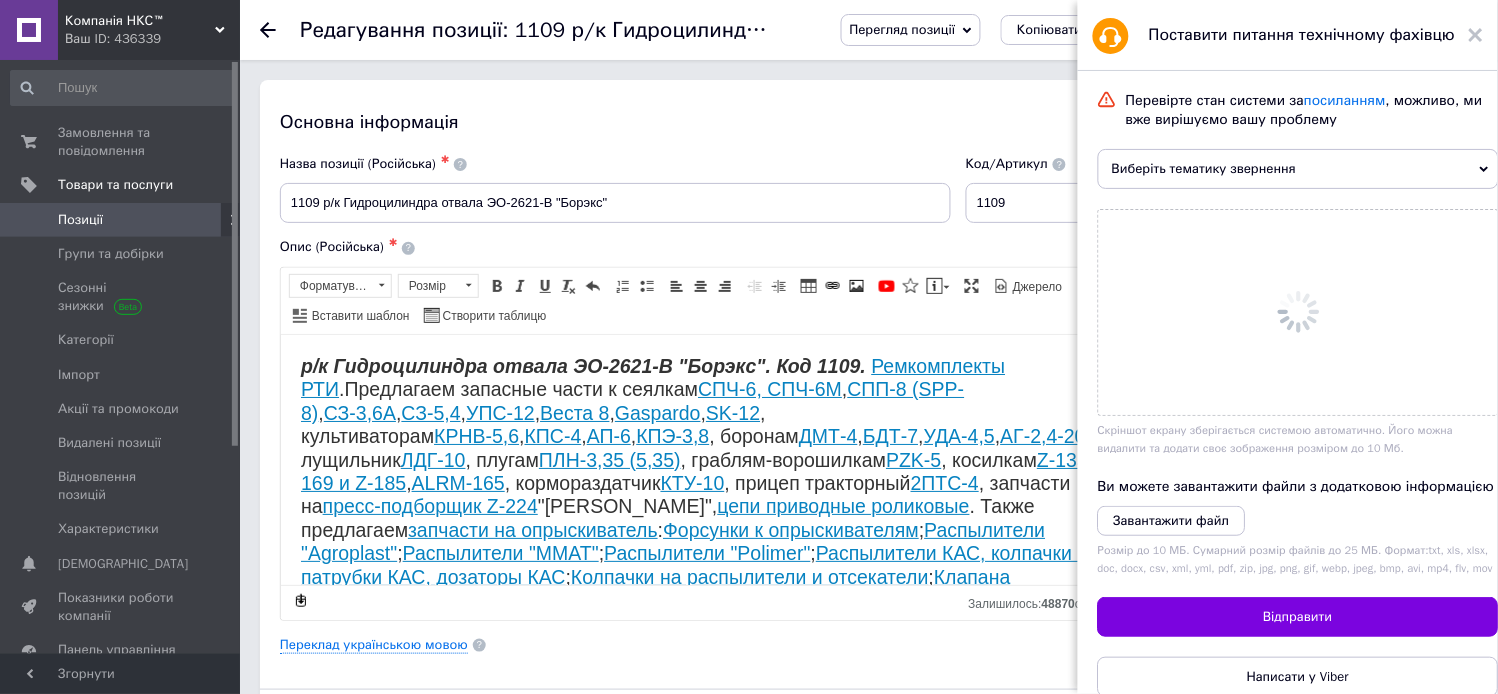 click on "Завантажити файл" at bounding box center [1172, 520] 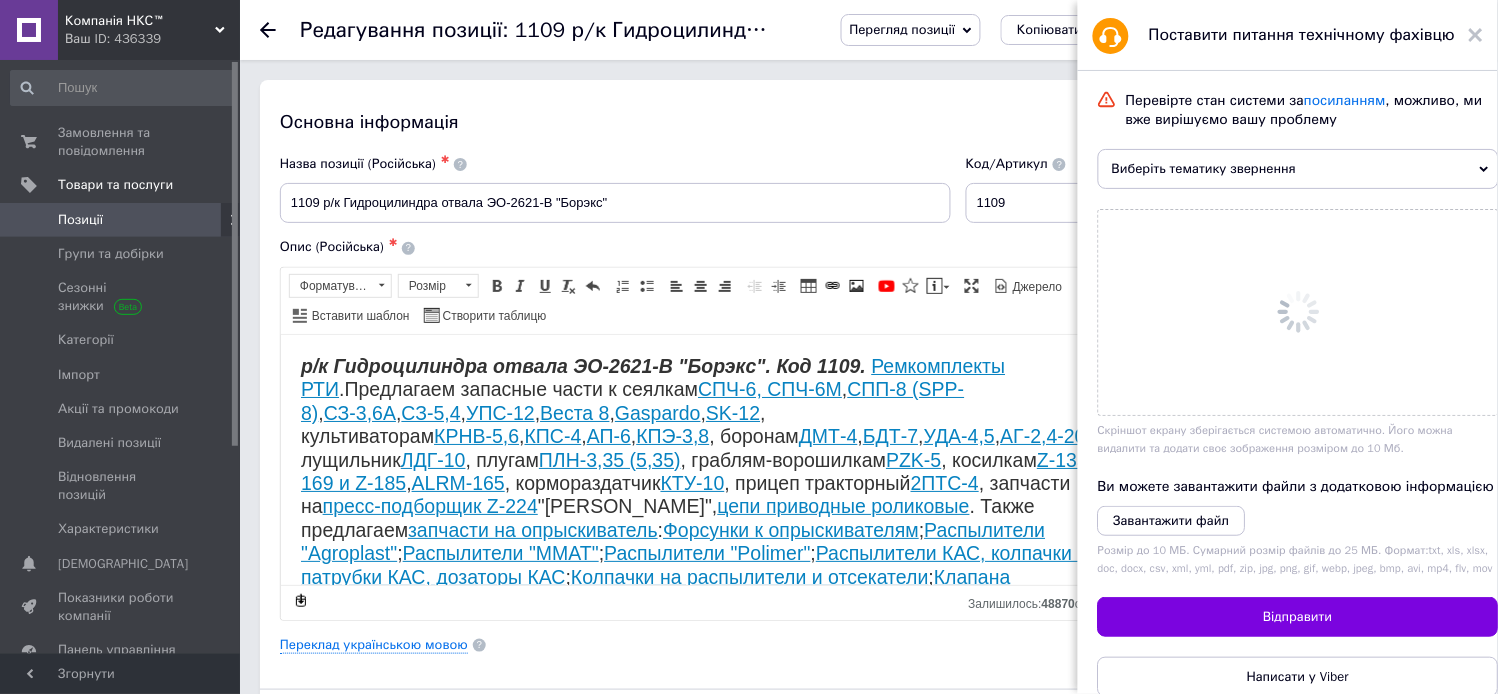 click at bounding box center (1298, 312) 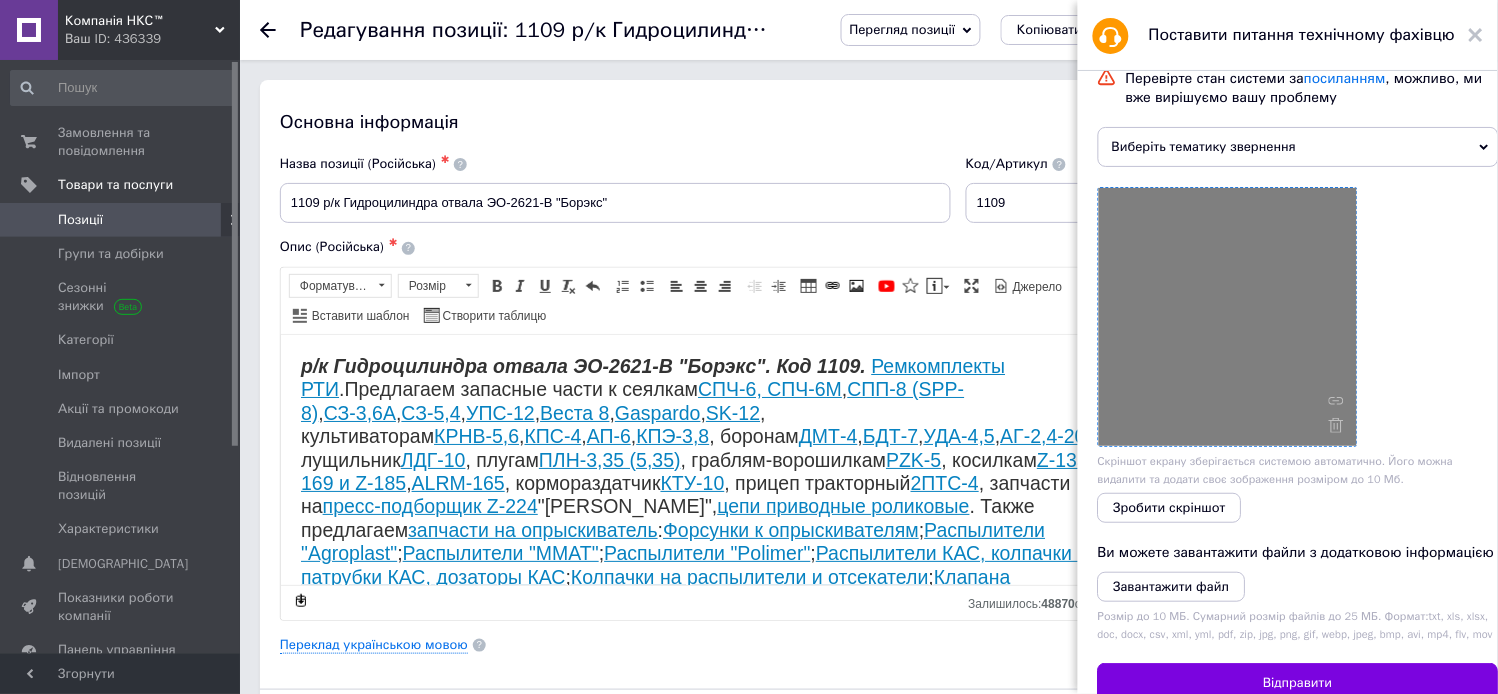 scroll, scrollTop: 0, scrollLeft: 0, axis: both 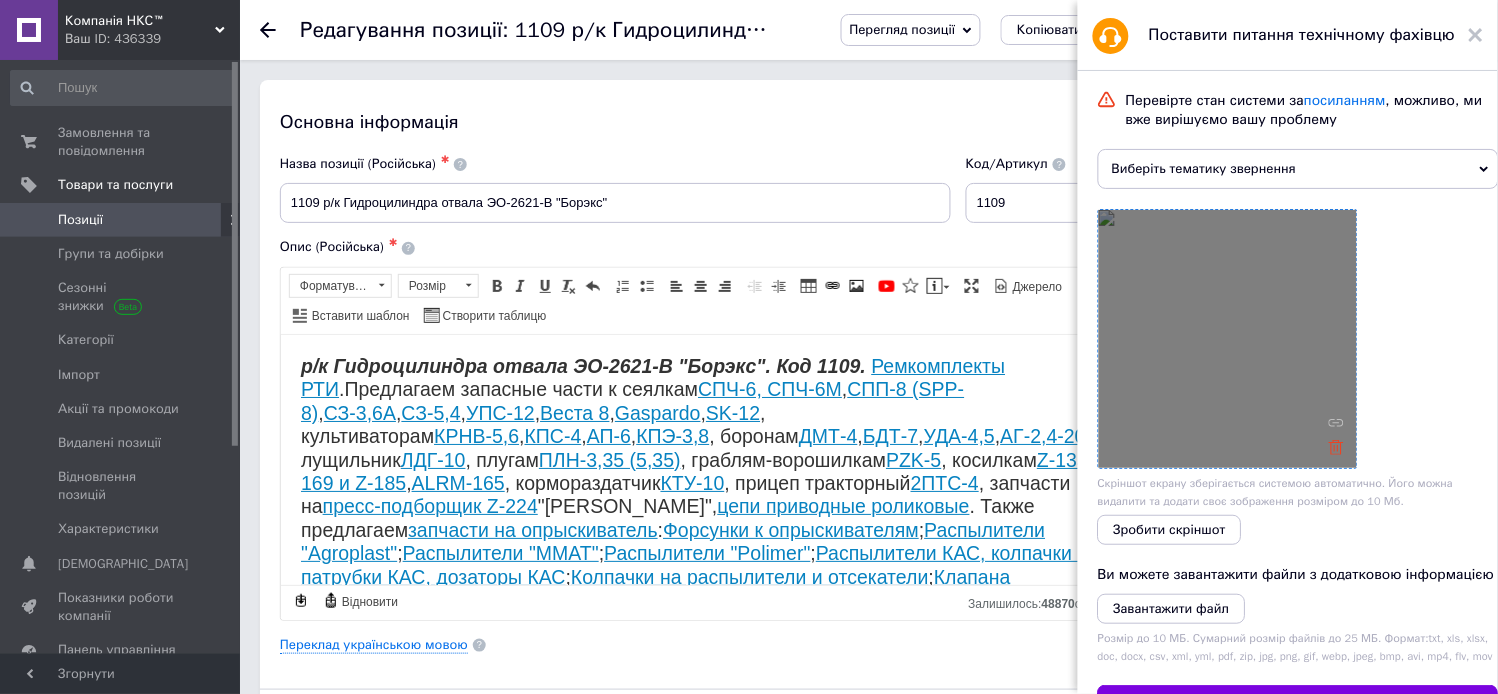 click 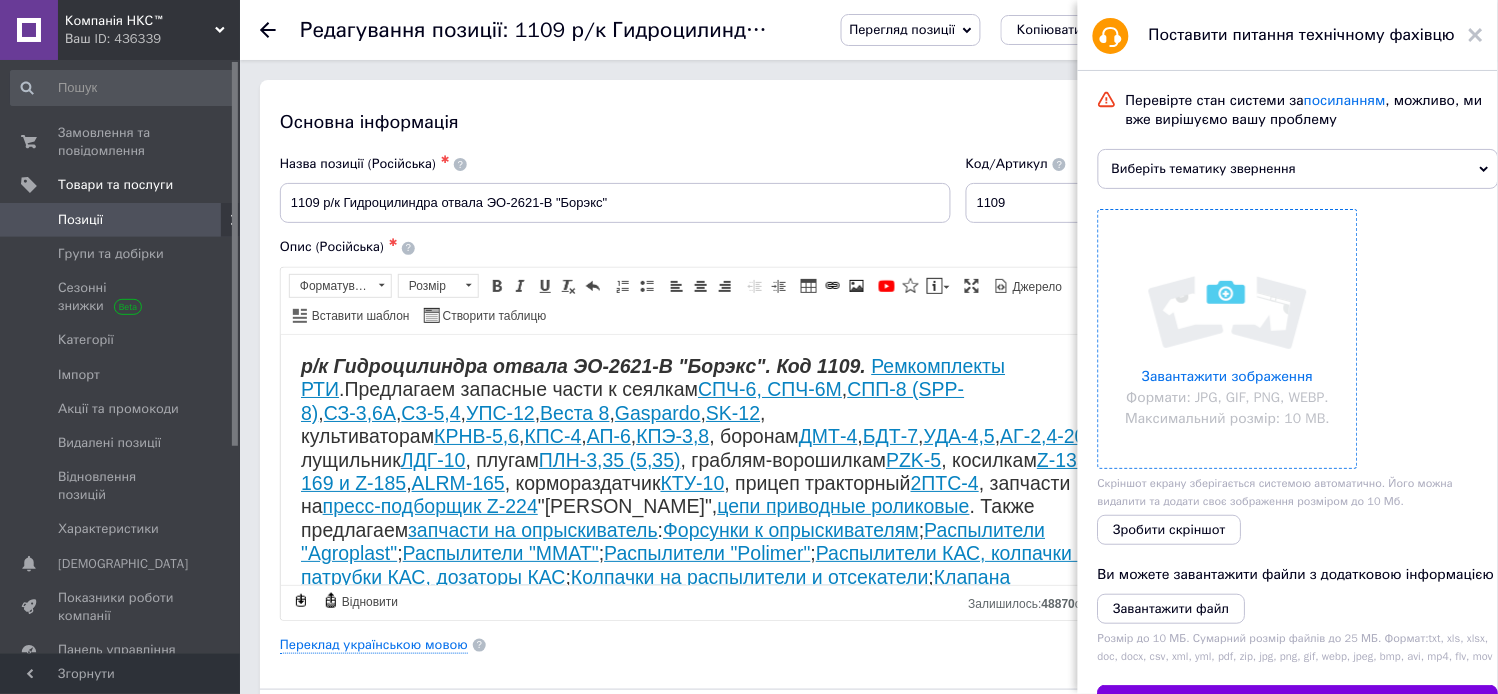 click at bounding box center (1228, 339) 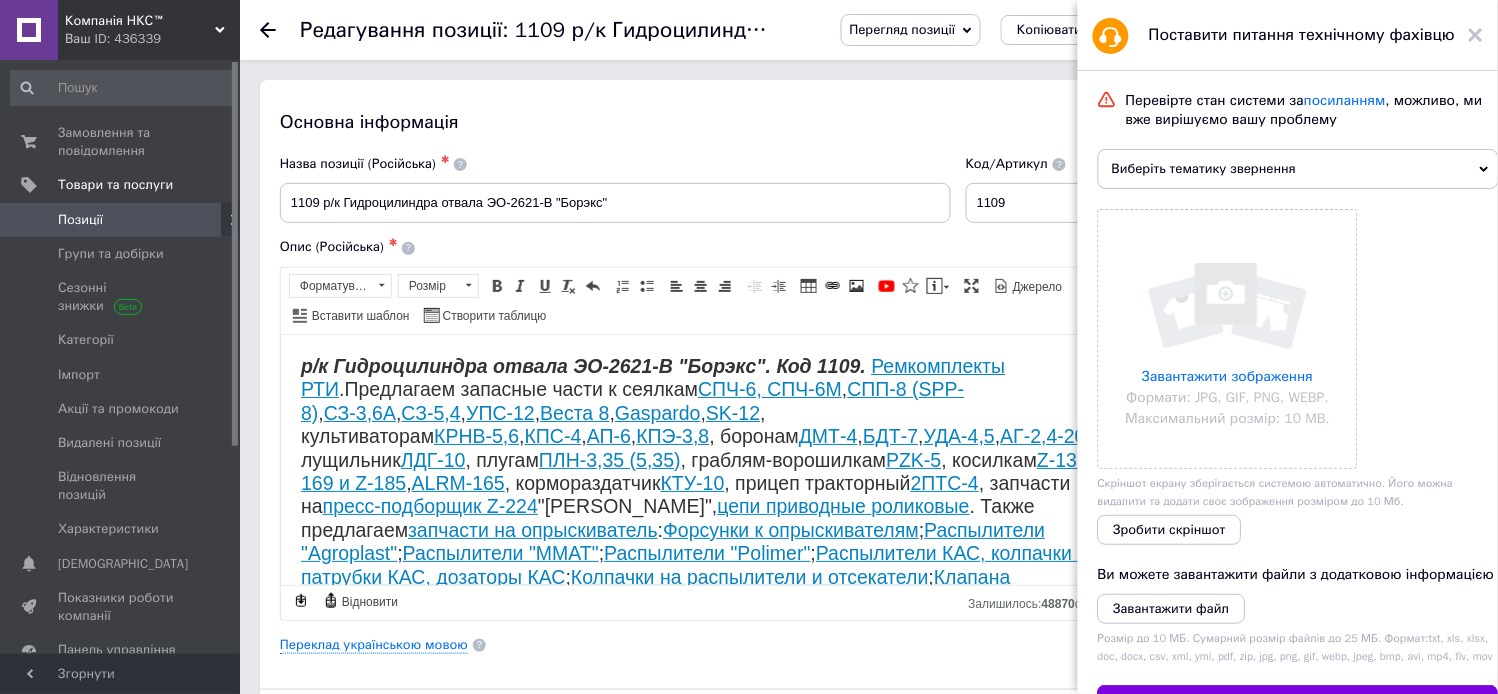 click 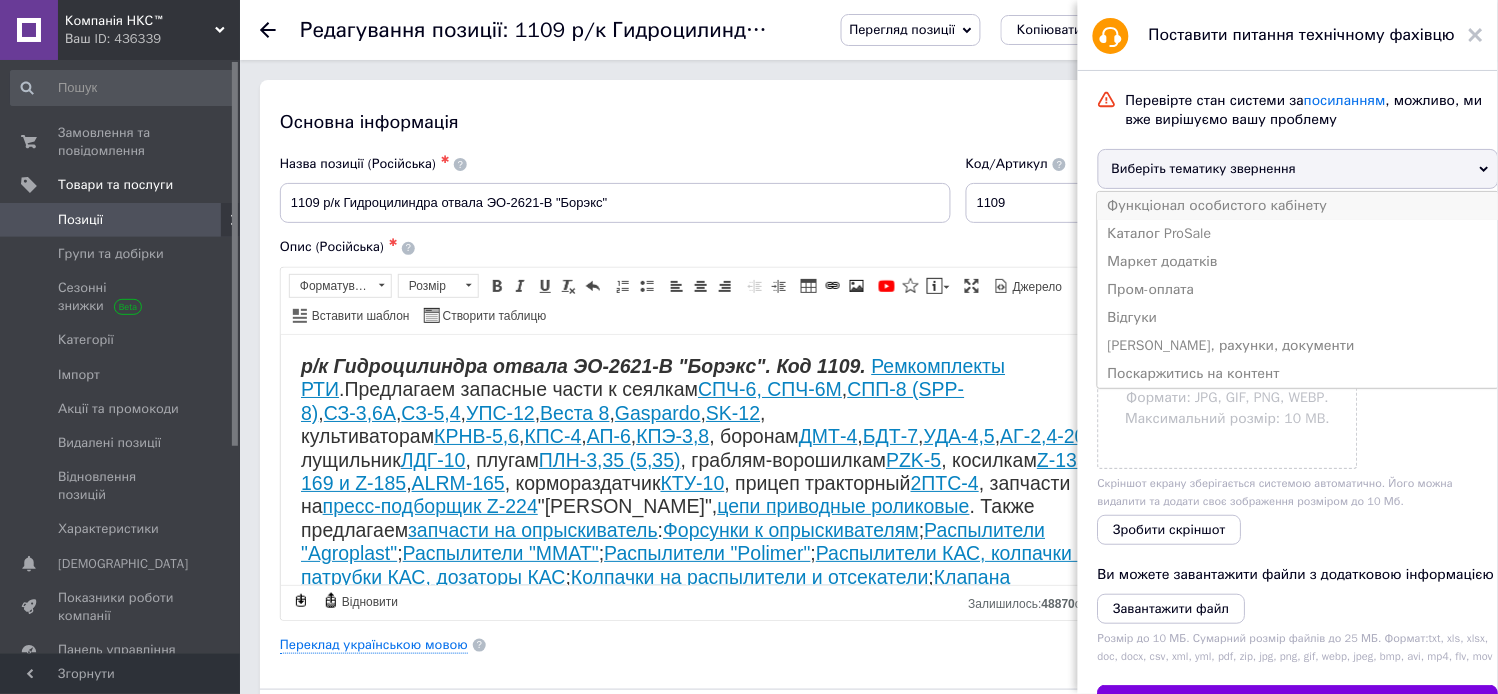 click on "Функціонал особистого кабінету" at bounding box center [1298, 206] 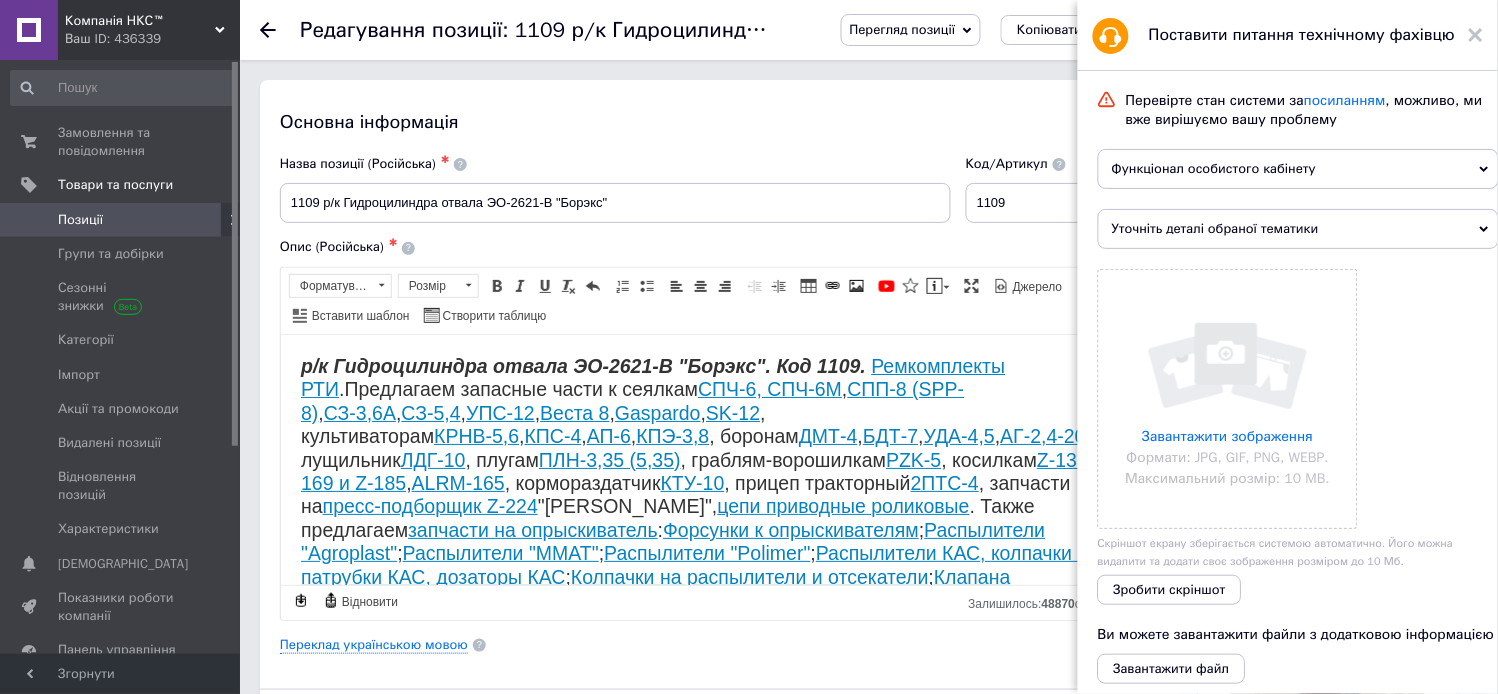 click on "Уточніть деталі обраної тематики" at bounding box center [1298, 229] 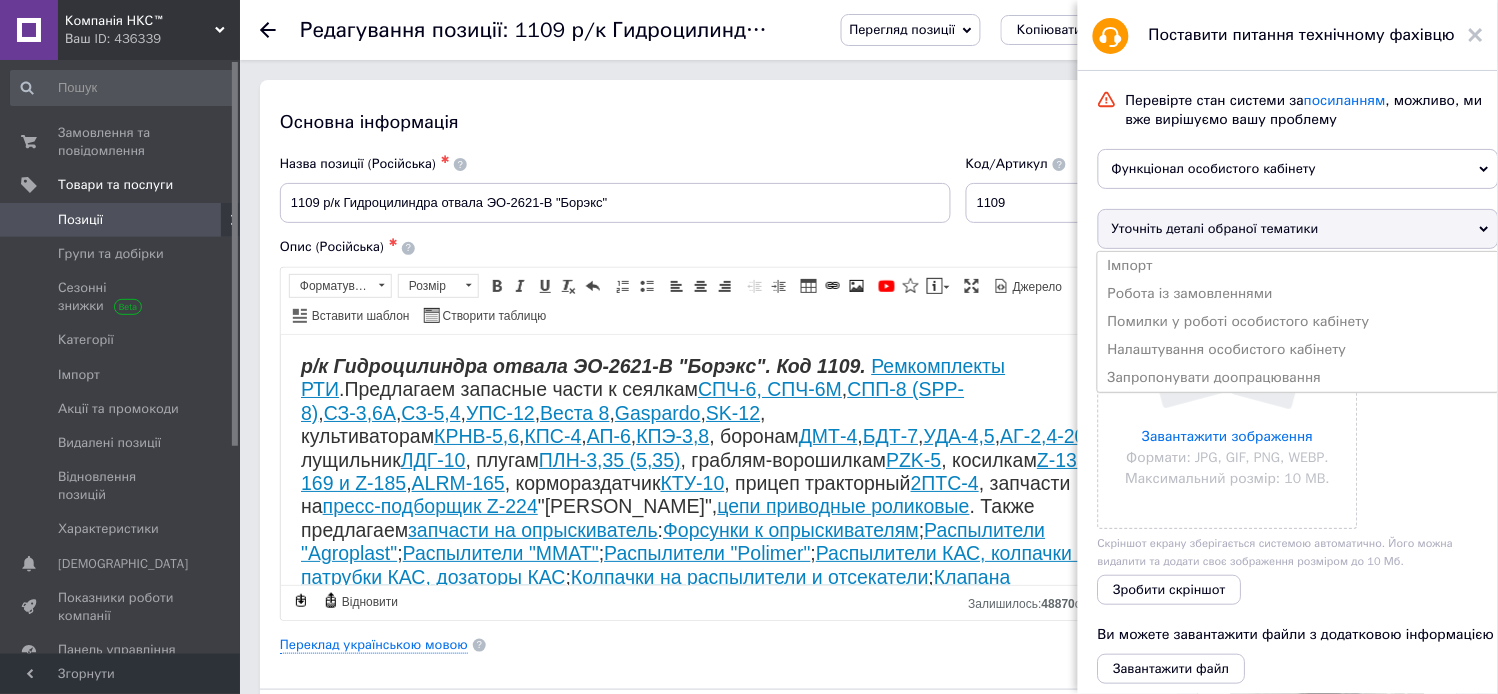 drag, startPoint x: 1472, startPoint y: 223, endPoint x: 1476, endPoint y: 200, distance: 23.345236 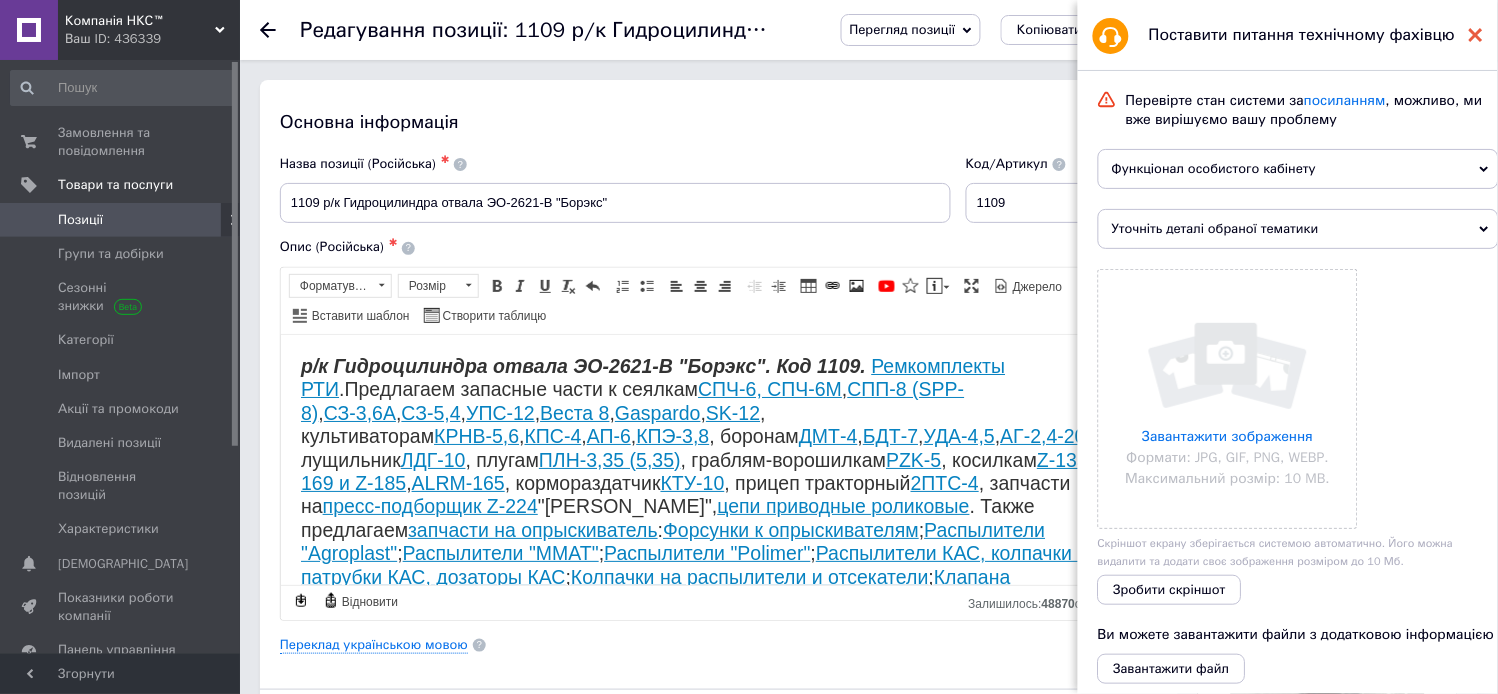 click 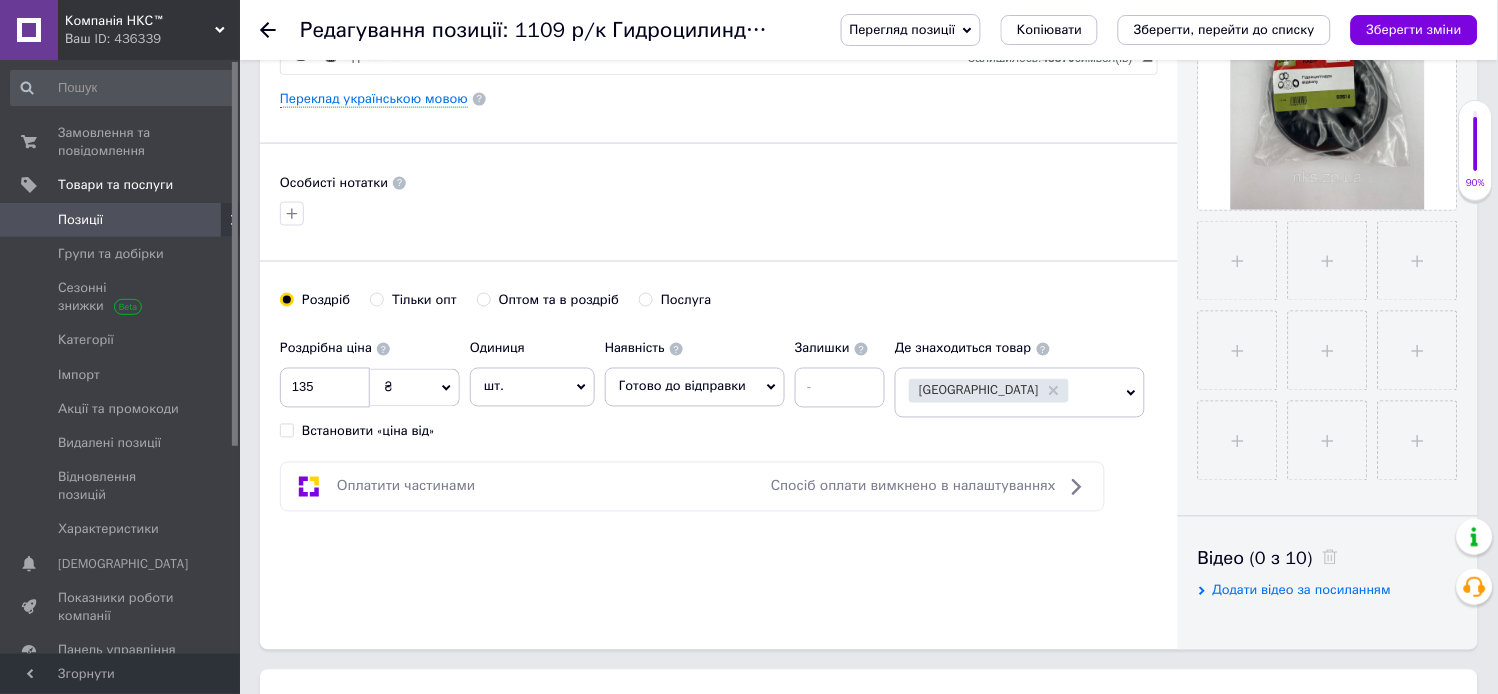 scroll, scrollTop: 666, scrollLeft: 0, axis: vertical 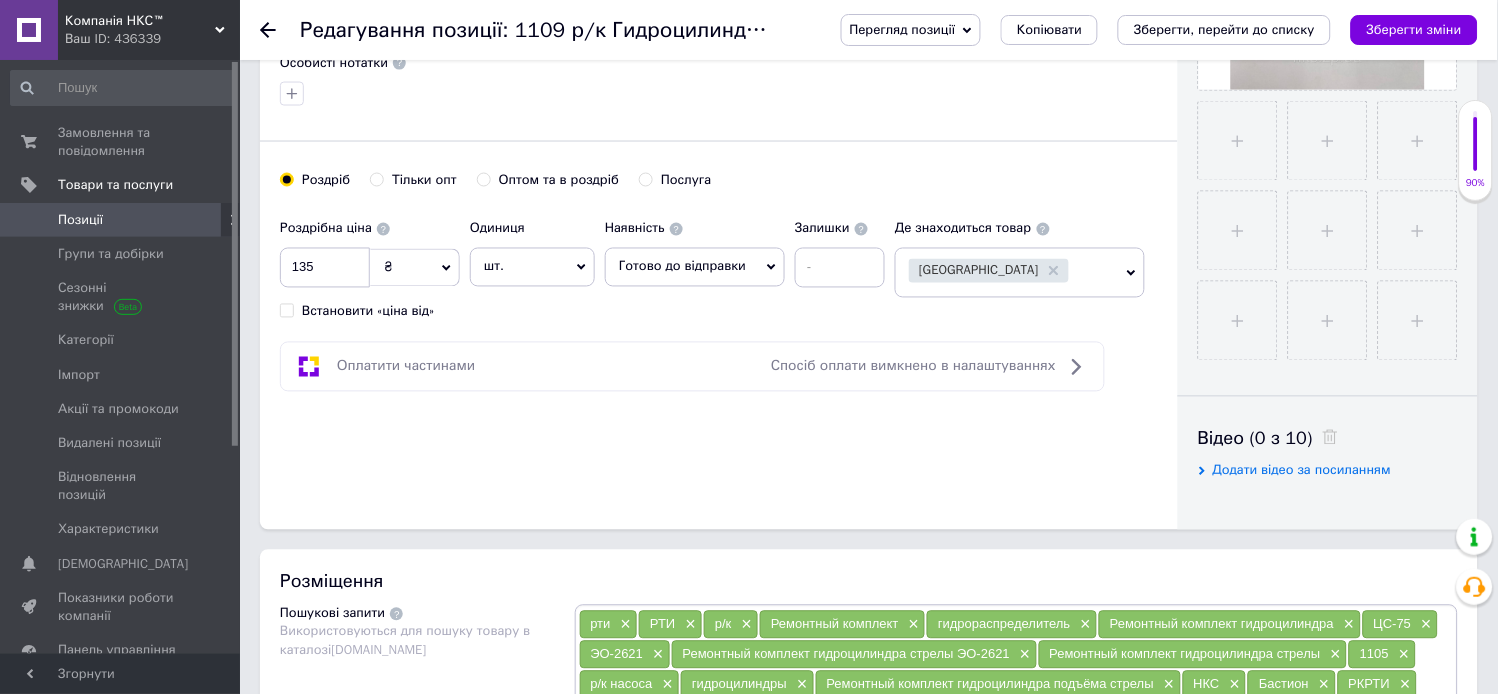 drag, startPoint x: 257, startPoint y: 25, endPoint x: 624, endPoint y: 285, distance: 449.7655 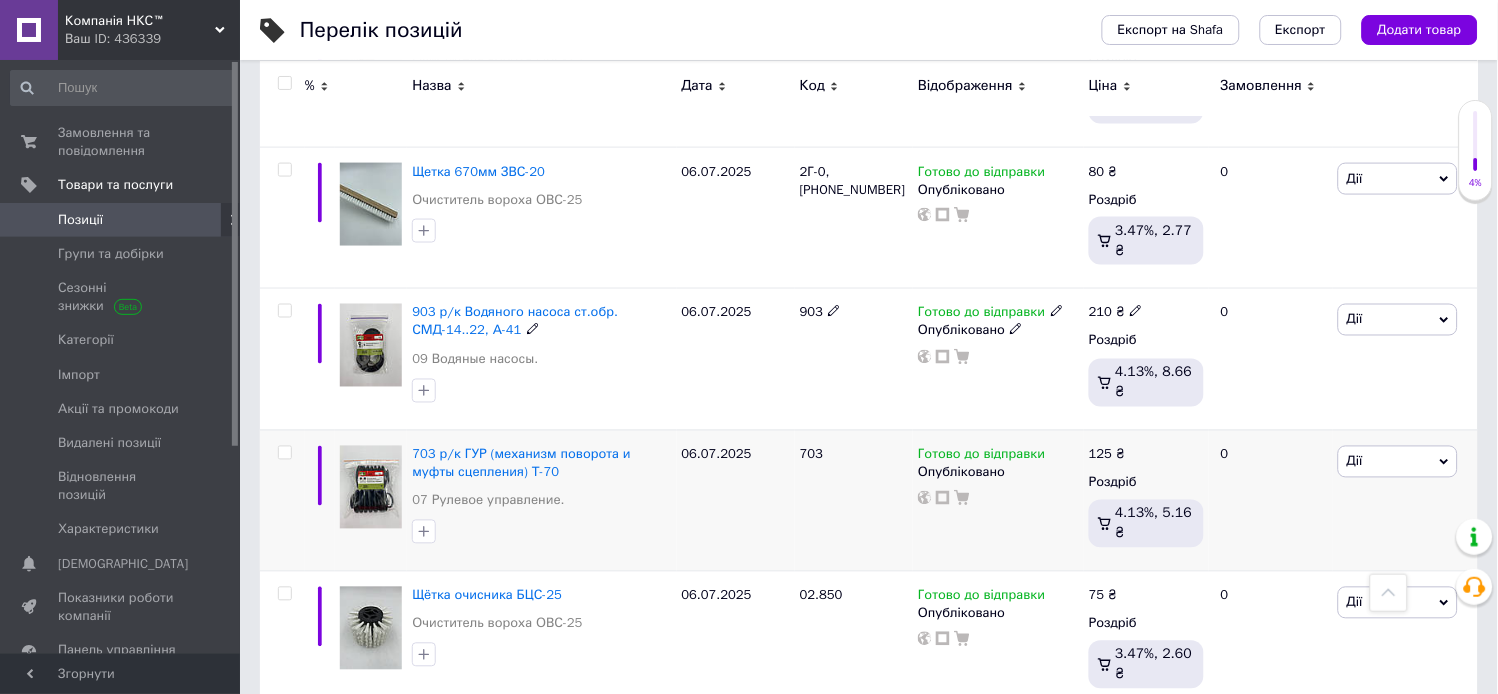 scroll, scrollTop: 666, scrollLeft: 0, axis: vertical 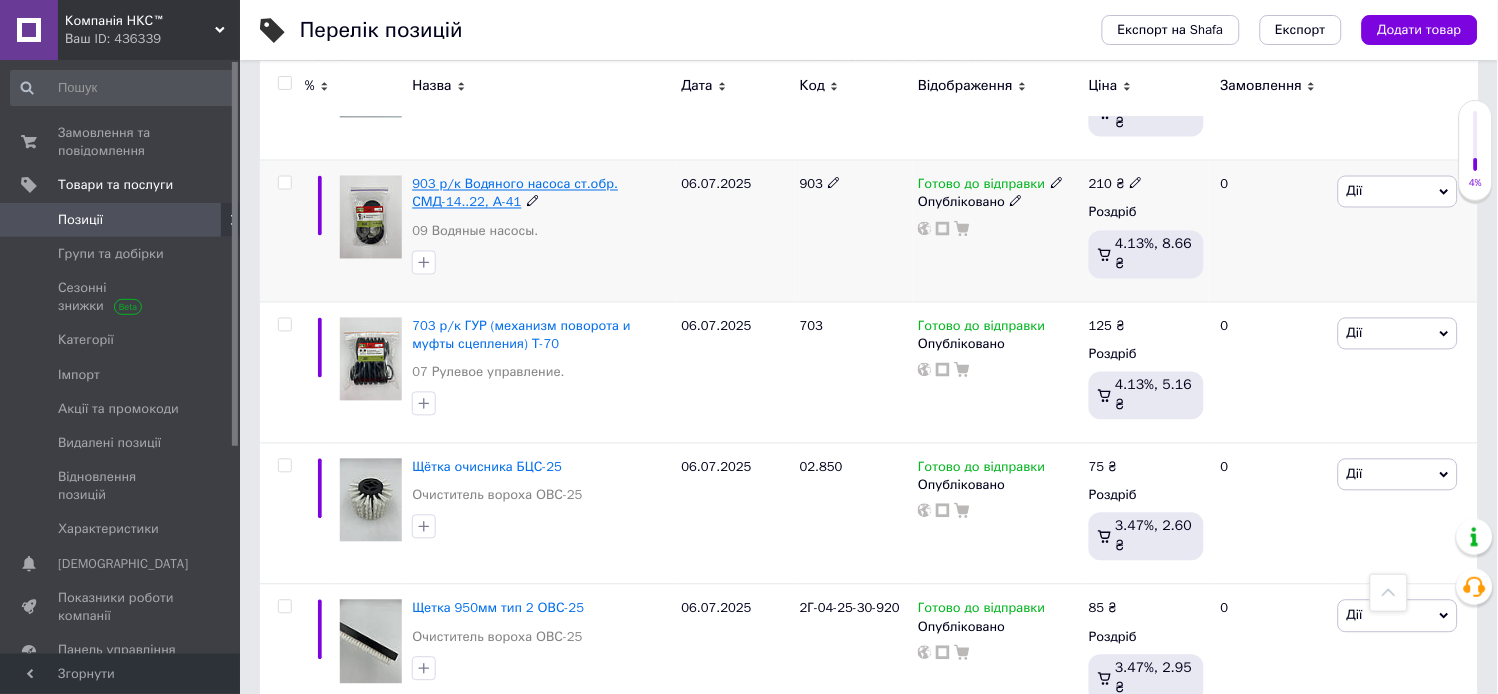 click on "903 р/к Водяного насоса ст.обр. СМД-14..22, А-41" at bounding box center (515, 193) 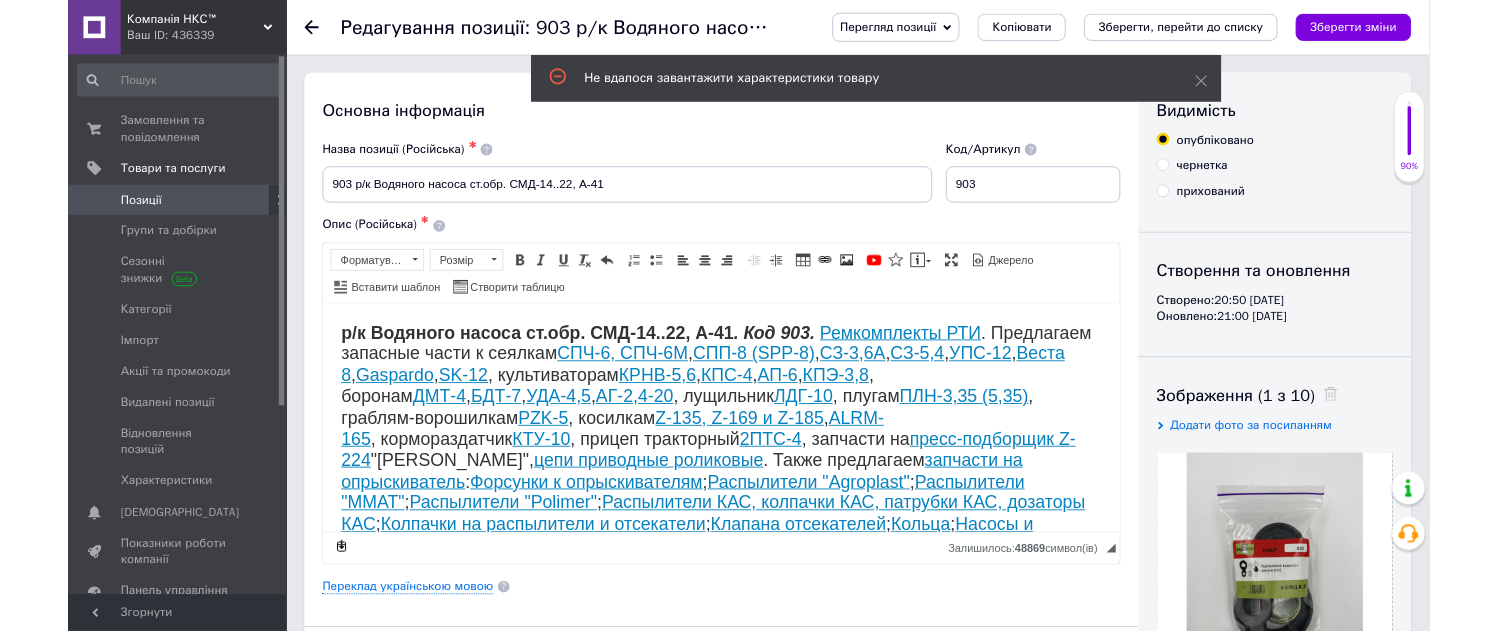 scroll, scrollTop: 0, scrollLeft: 0, axis: both 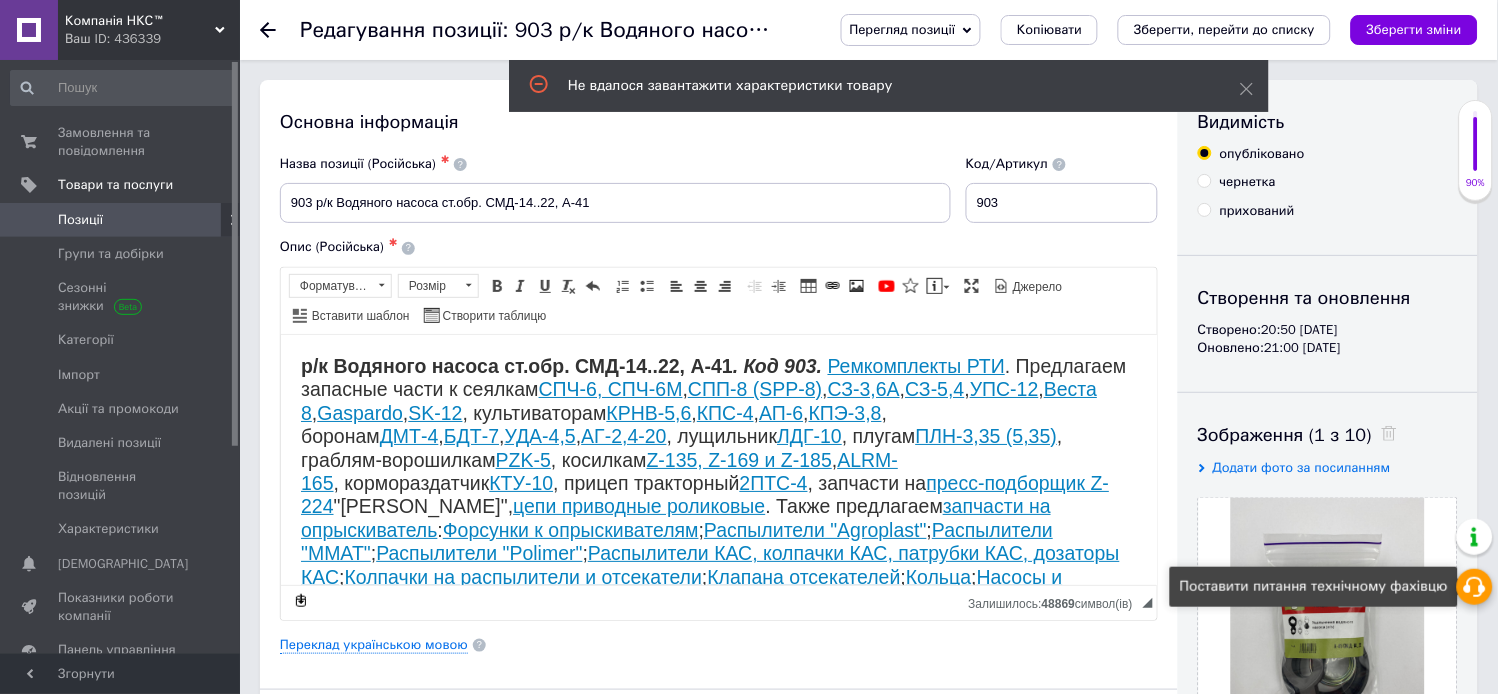 click 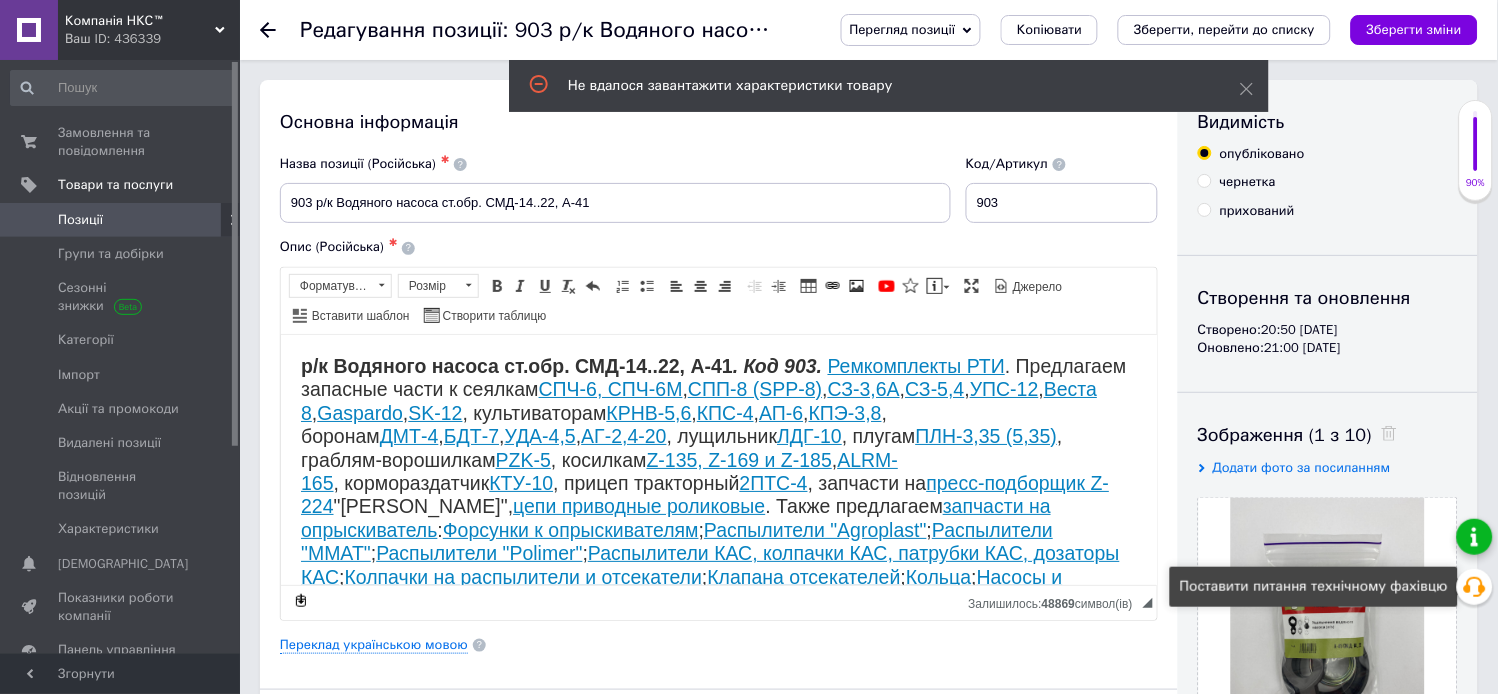 click at bounding box center [1475, 537] 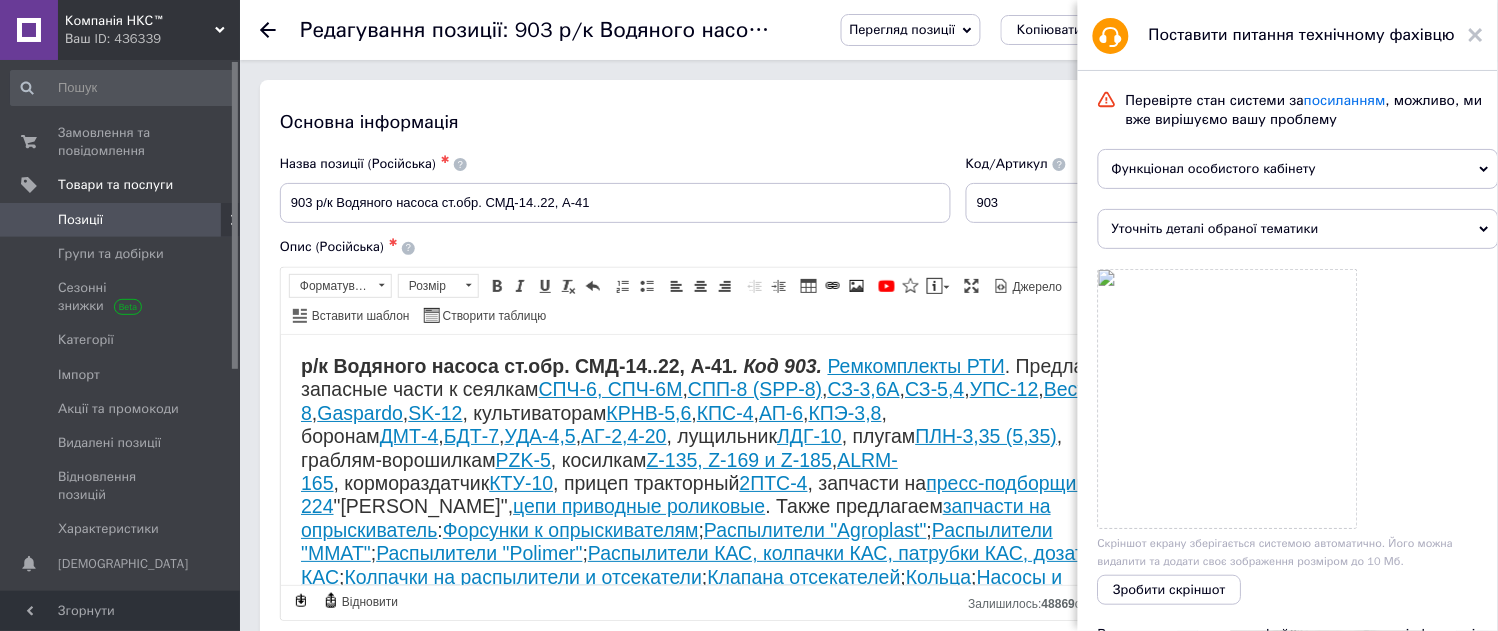drag, startPoint x: 1474, startPoint y: 36, endPoint x: 872, endPoint y: 255, distance: 640.59735 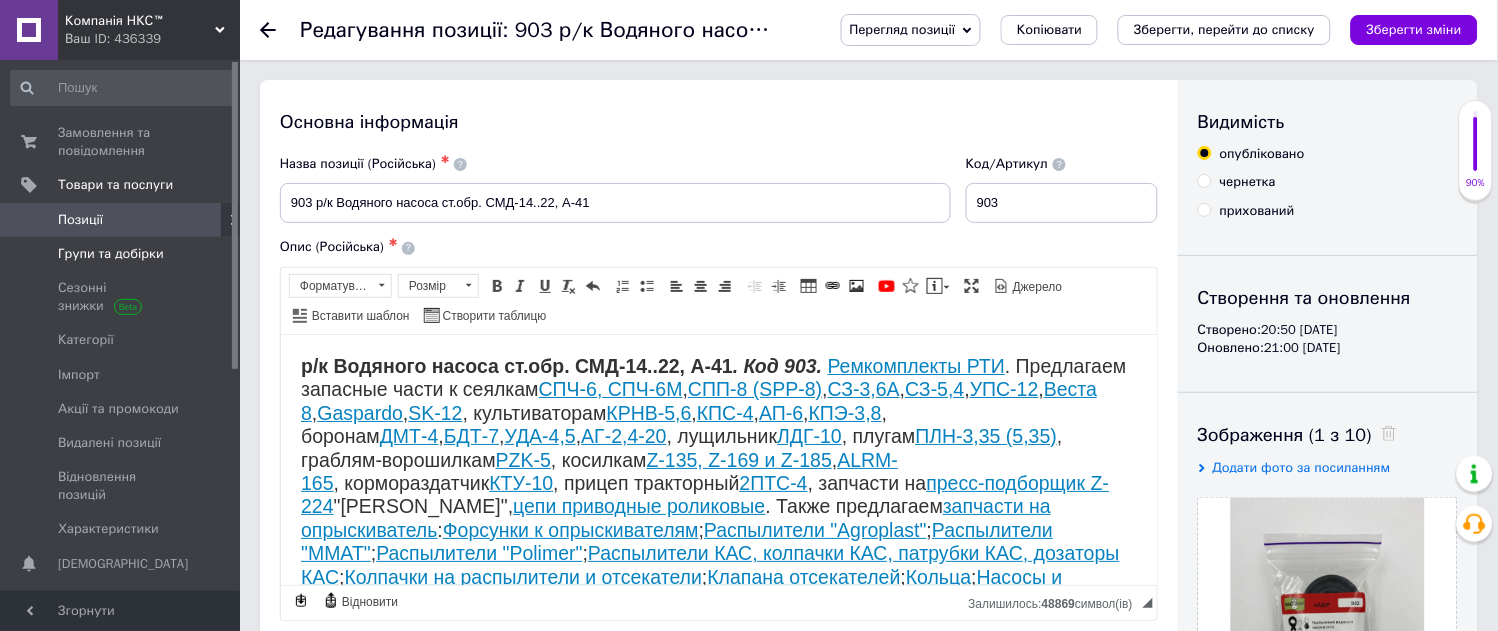 drag, startPoint x: 90, startPoint y: 220, endPoint x: 152, endPoint y: 237, distance: 64.288414 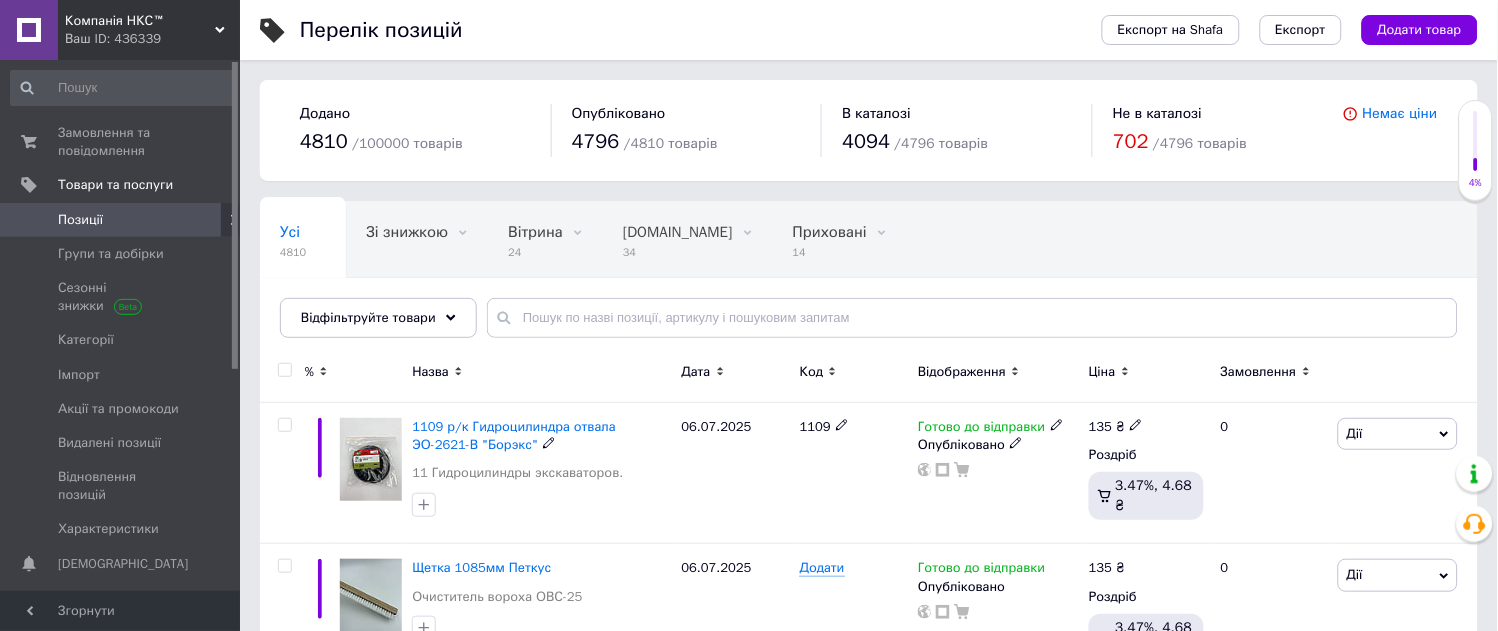 drag, startPoint x: 525, startPoint y: 428, endPoint x: 796, endPoint y: 470, distance: 274.2353 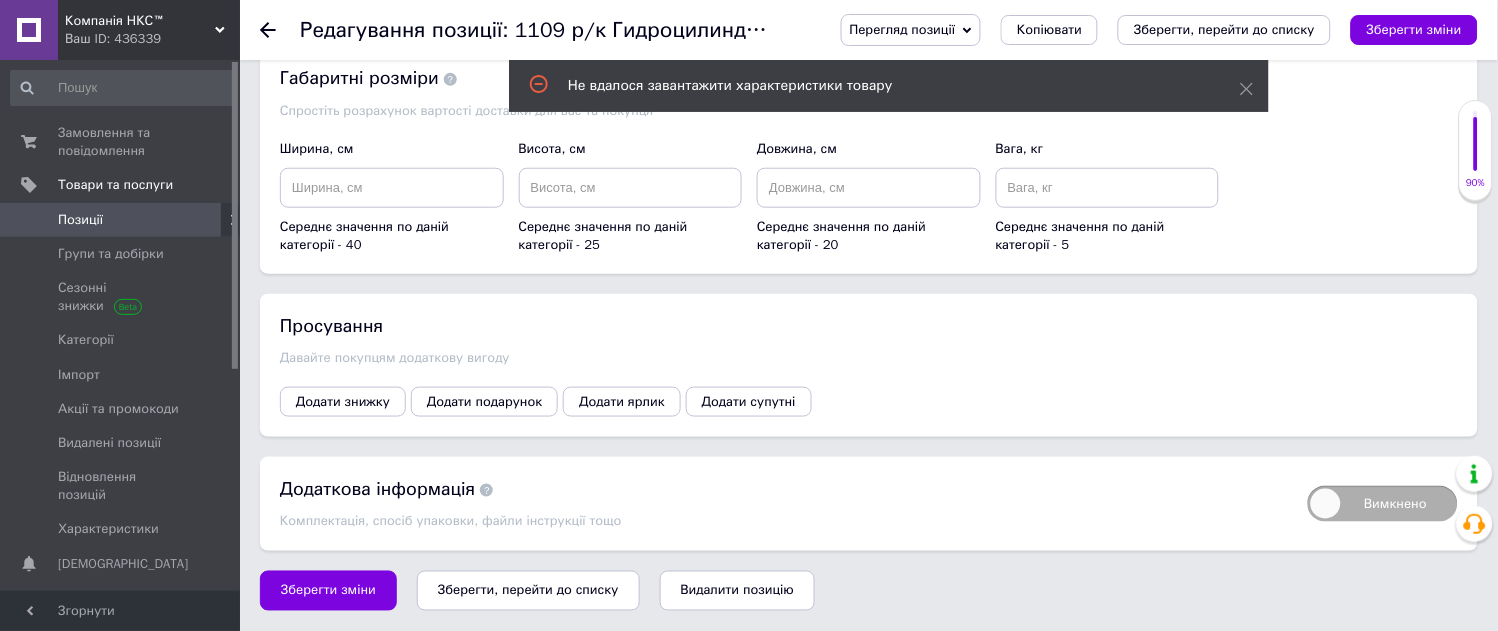 scroll, scrollTop: 2198, scrollLeft: 0, axis: vertical 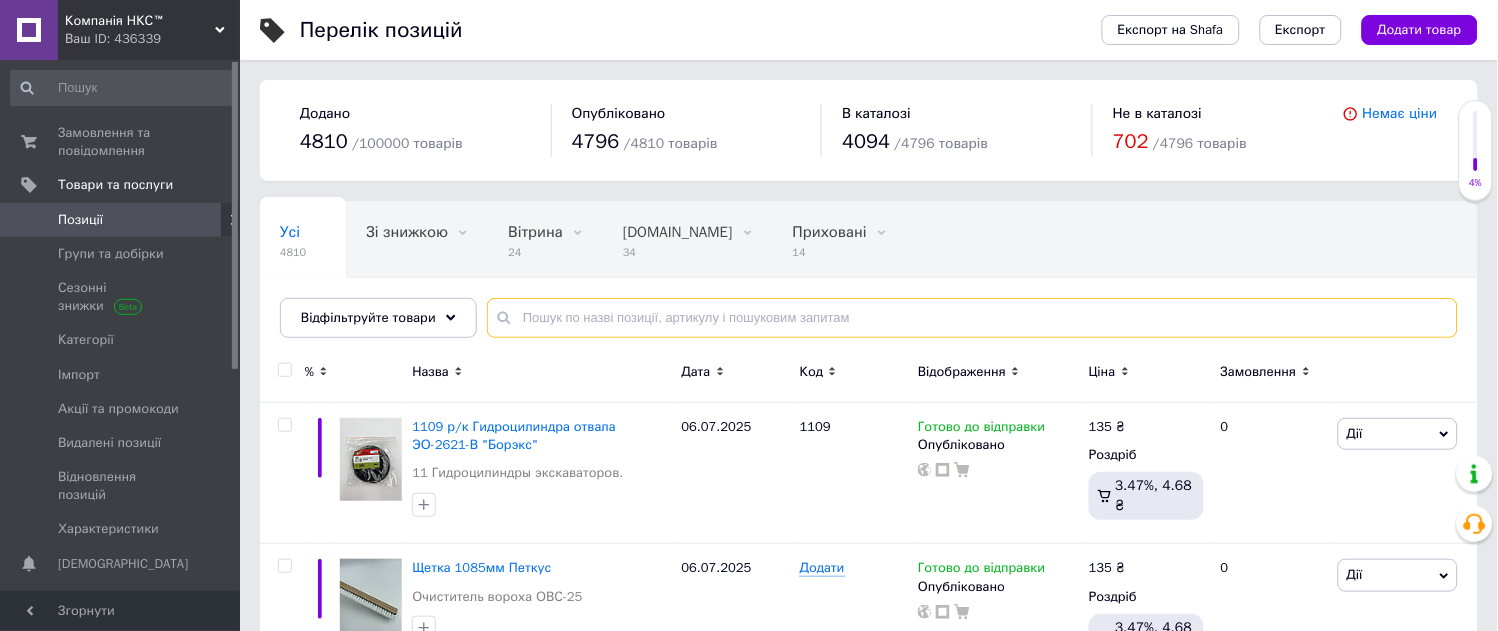 click at bounding box center [972, 318] 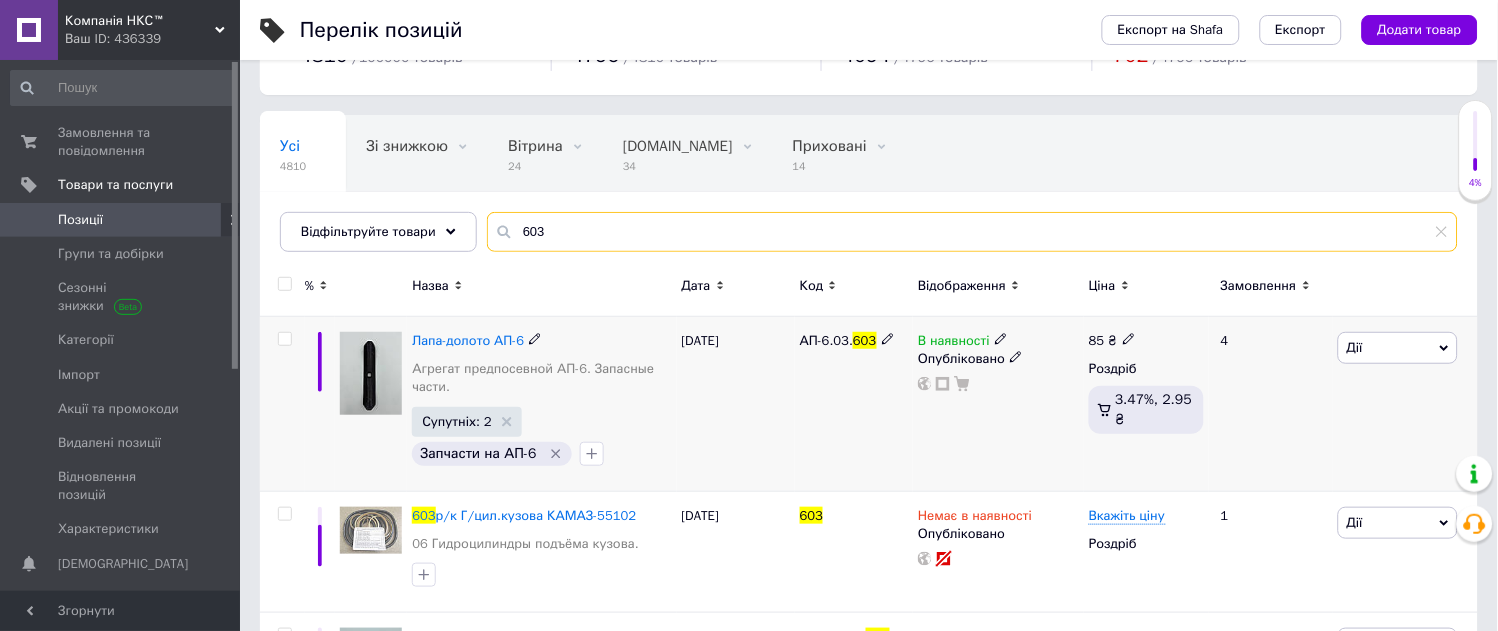 scroll, scrollTop: 222, scrollLeft: 0, axis: vertical 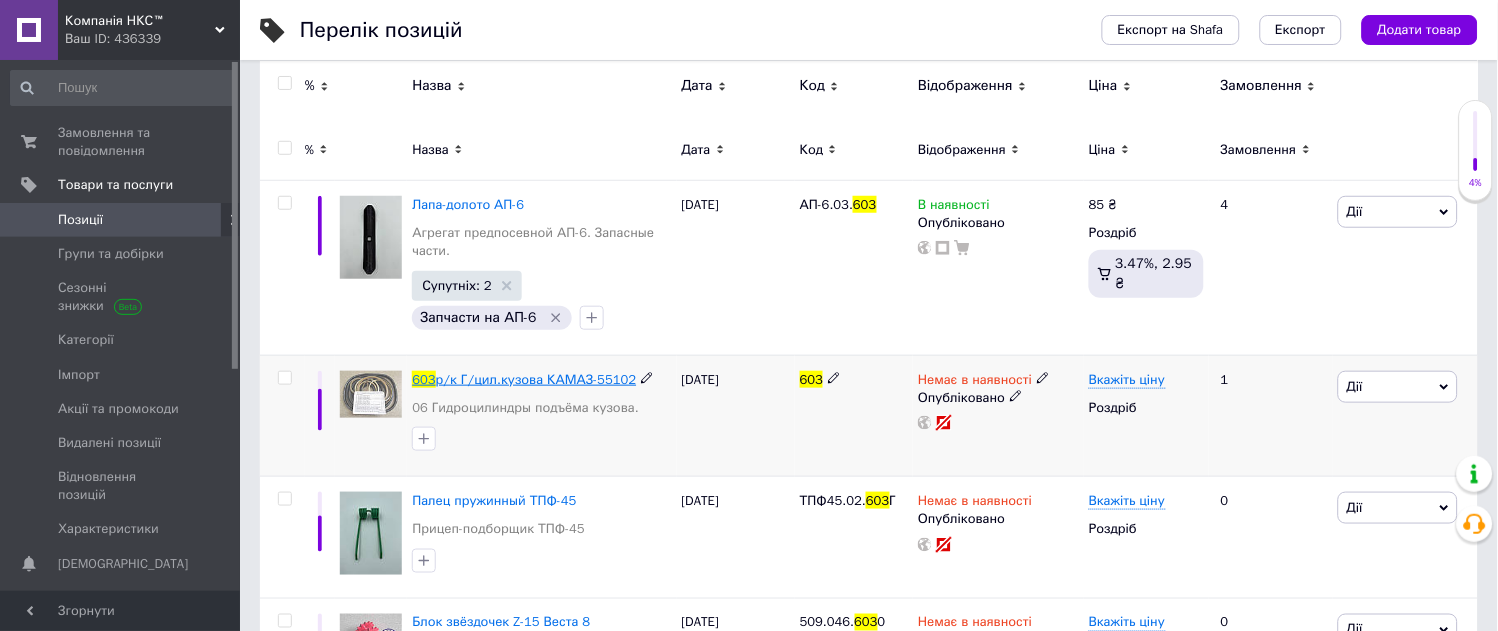 type on "603" 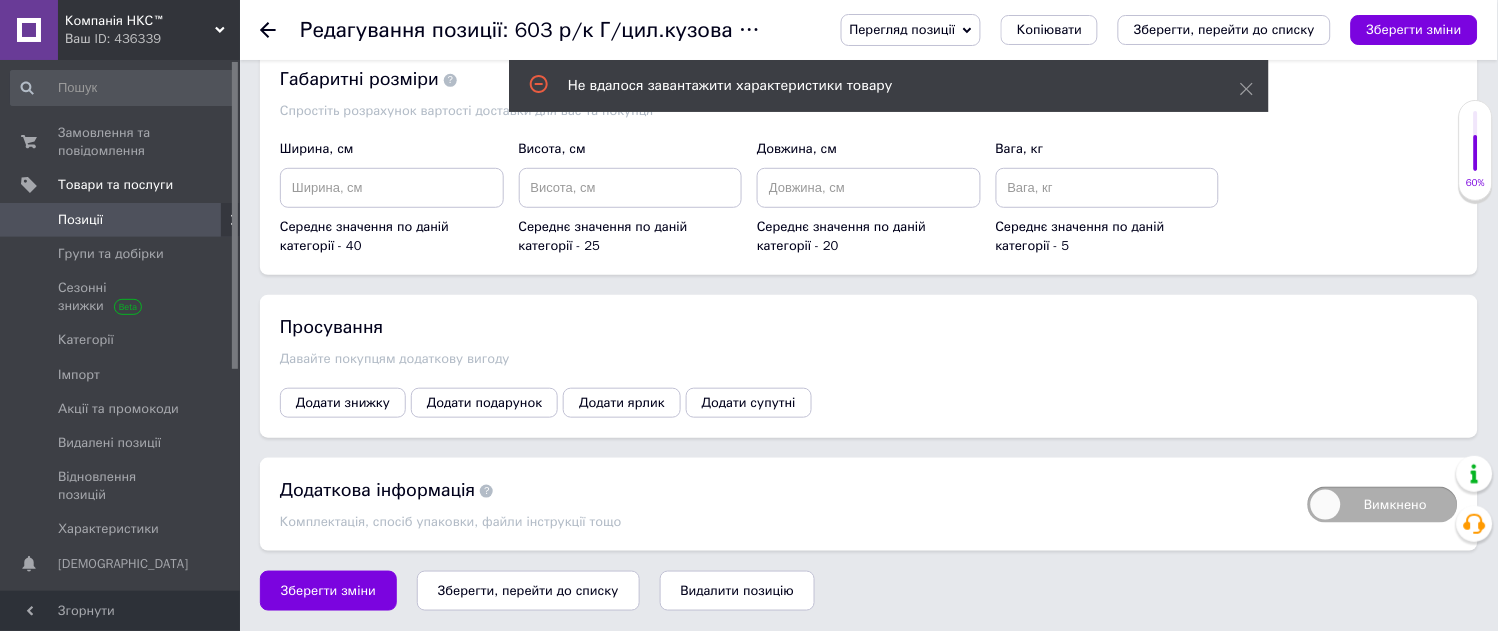 scroll, scrollTop: 2015, scrollLeft: 0, axis: vertical 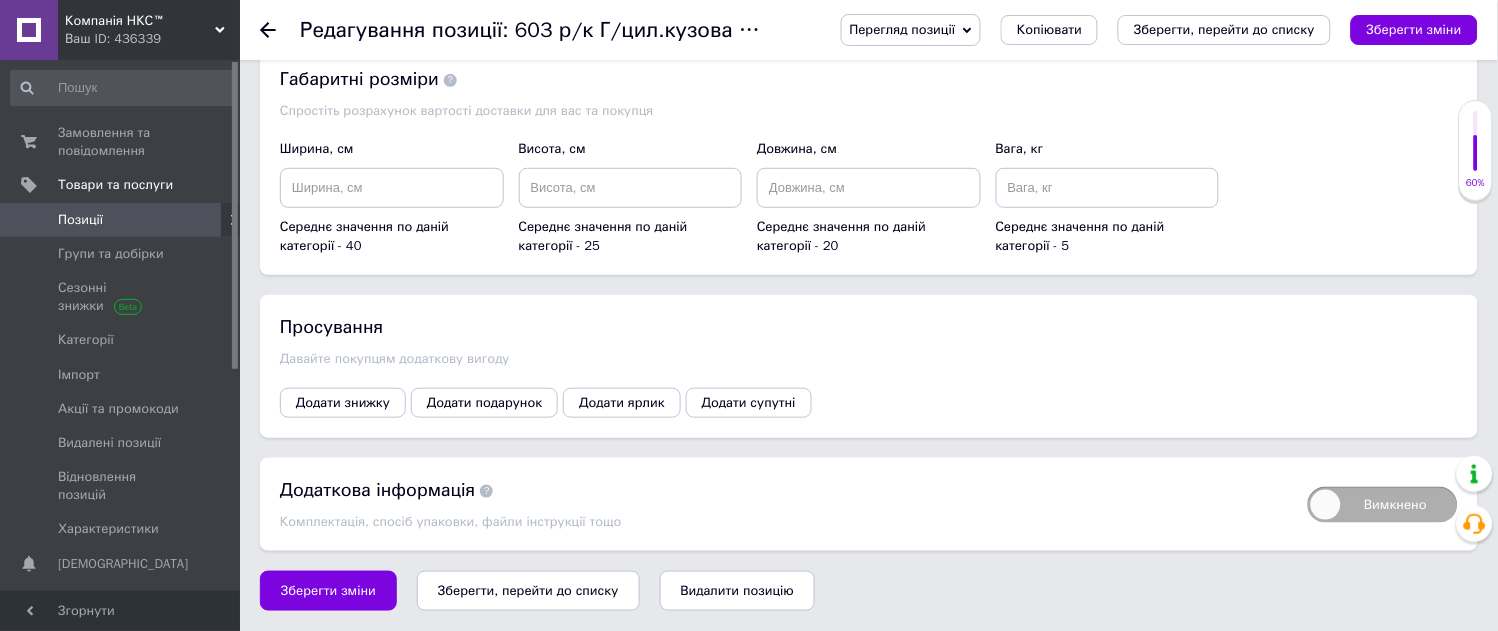 click on "Вимкнено" at bounding box center [1383, 505] 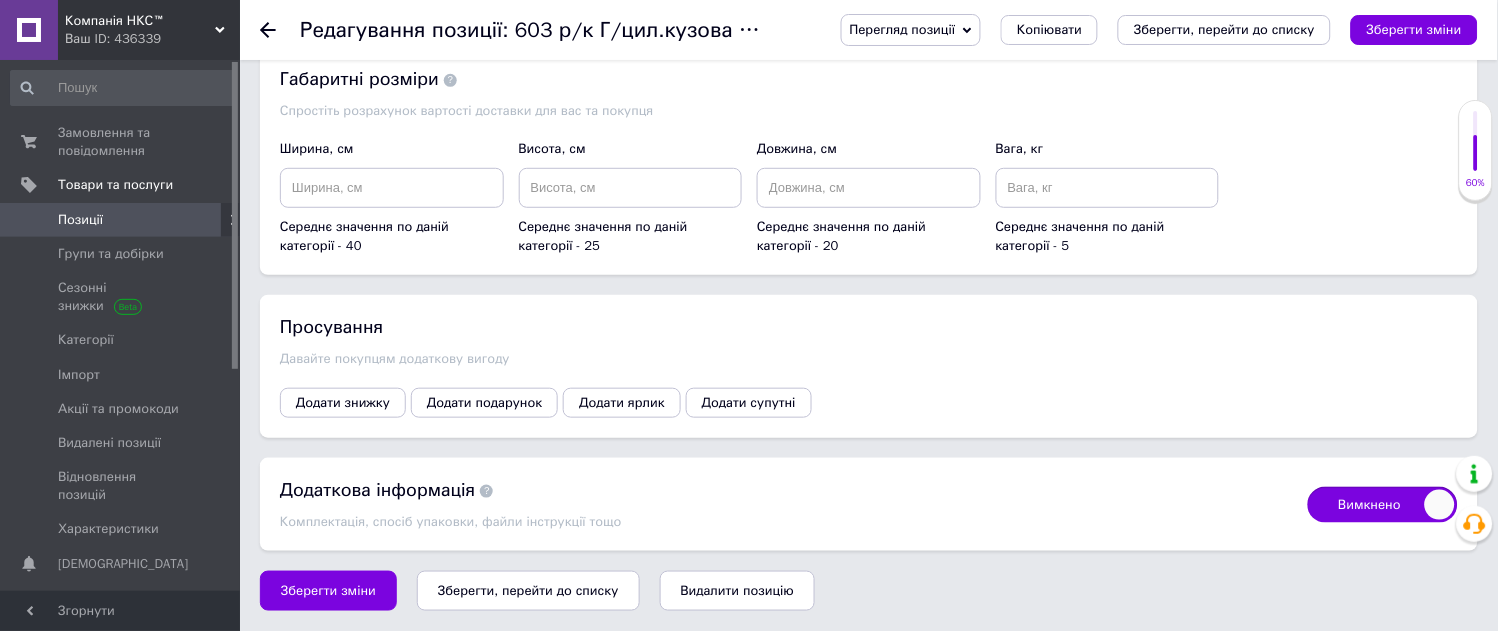 checkbox on "true" 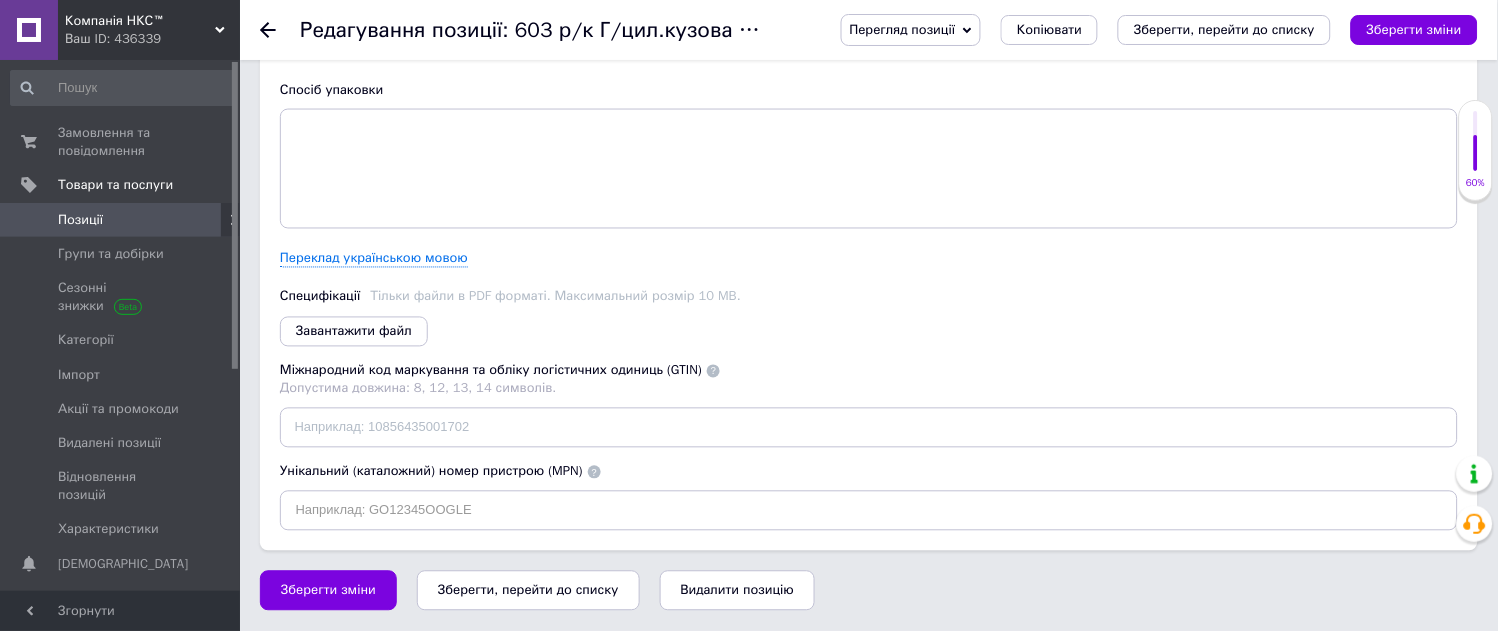 scroll, scrollTop: 2405, scrollLeft: 0, axis: vertical 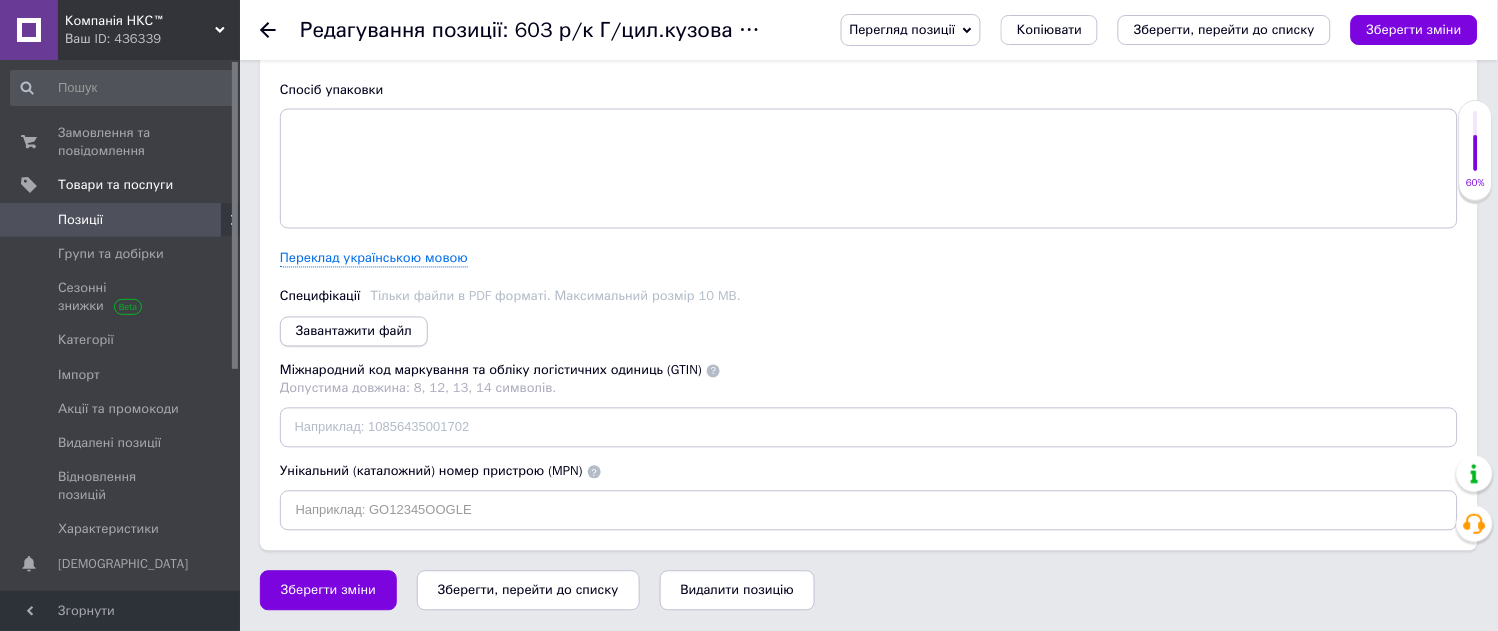 click on "Завантажити файл" at bounding box center [354, 332] 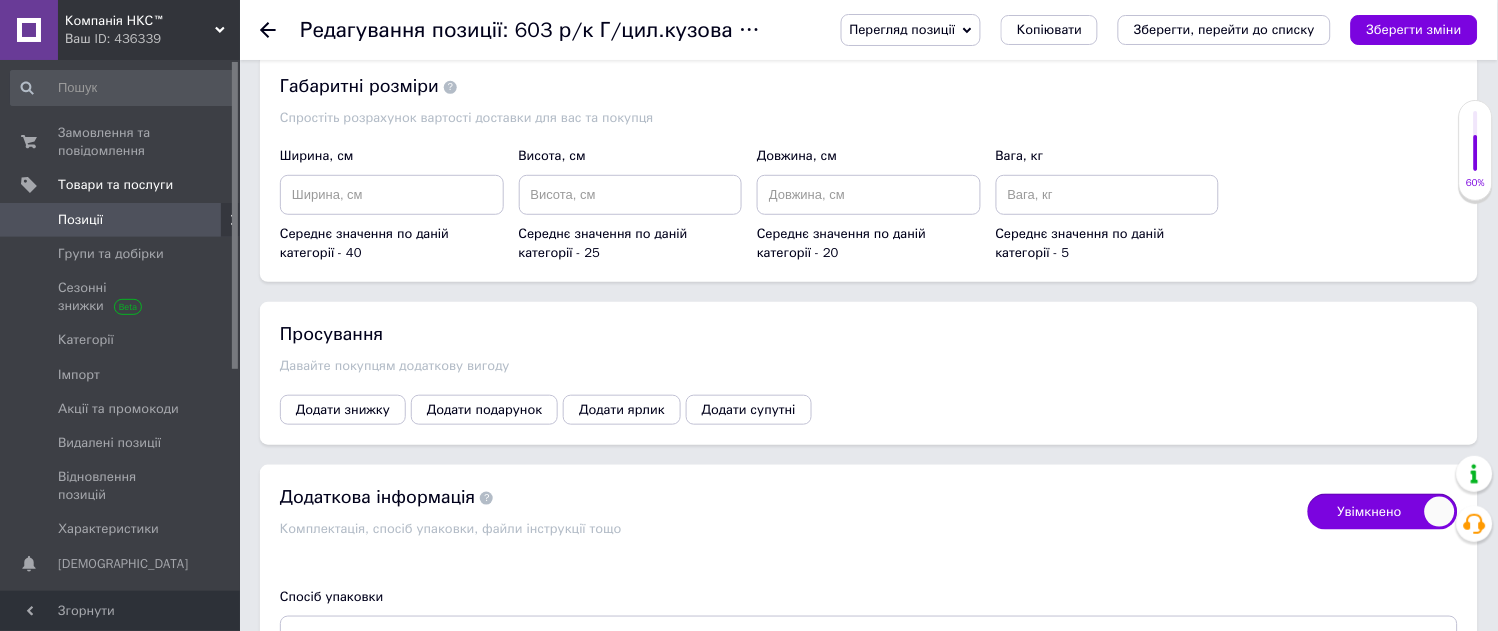 scroll, scrollTop: 1961, scrollLeft: 0, axis: vertical 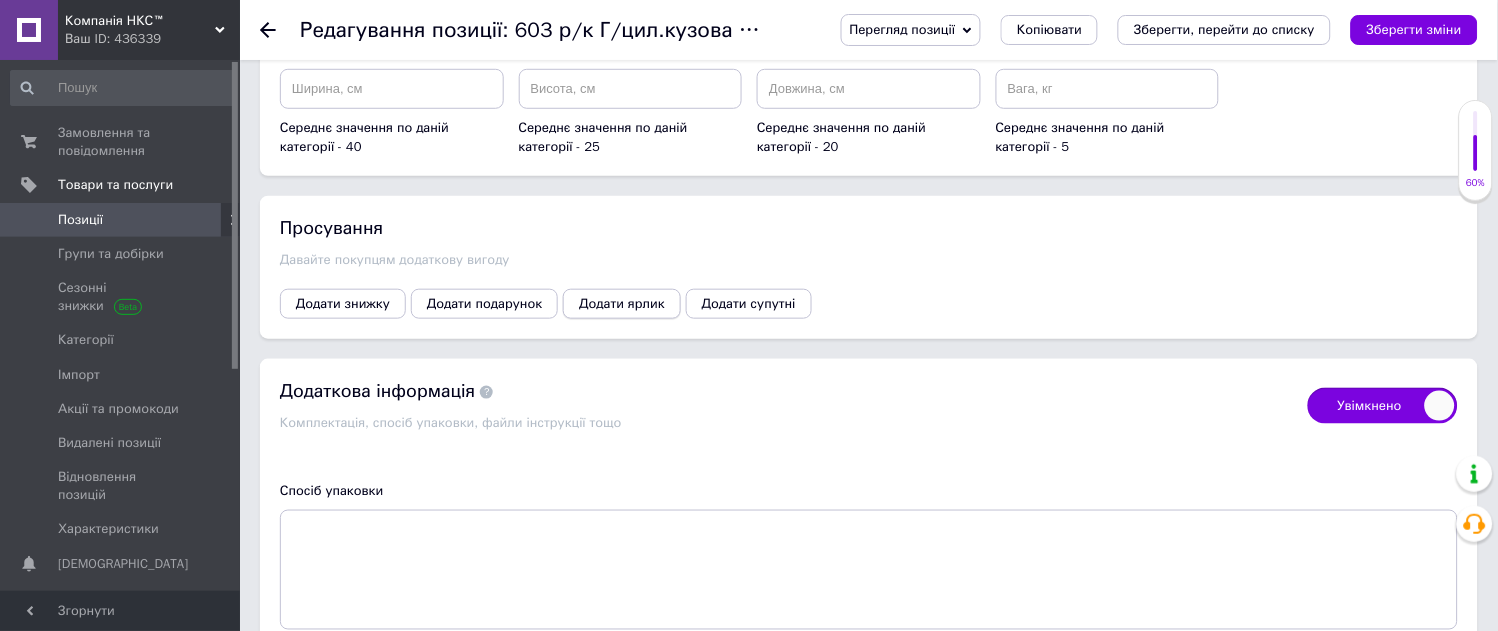 click on "Додати ярлик" at bounding box center [622, 304] 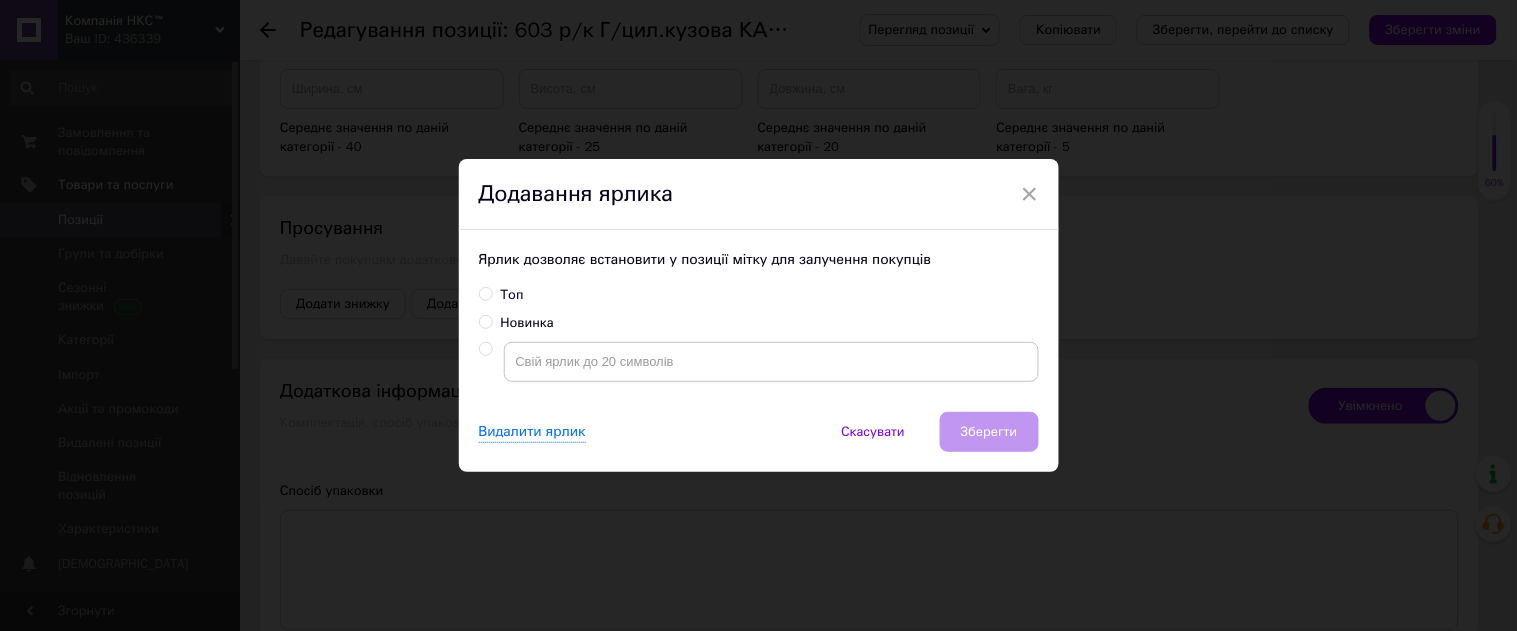 click on "Новинка" at bounding box center (485, 321) 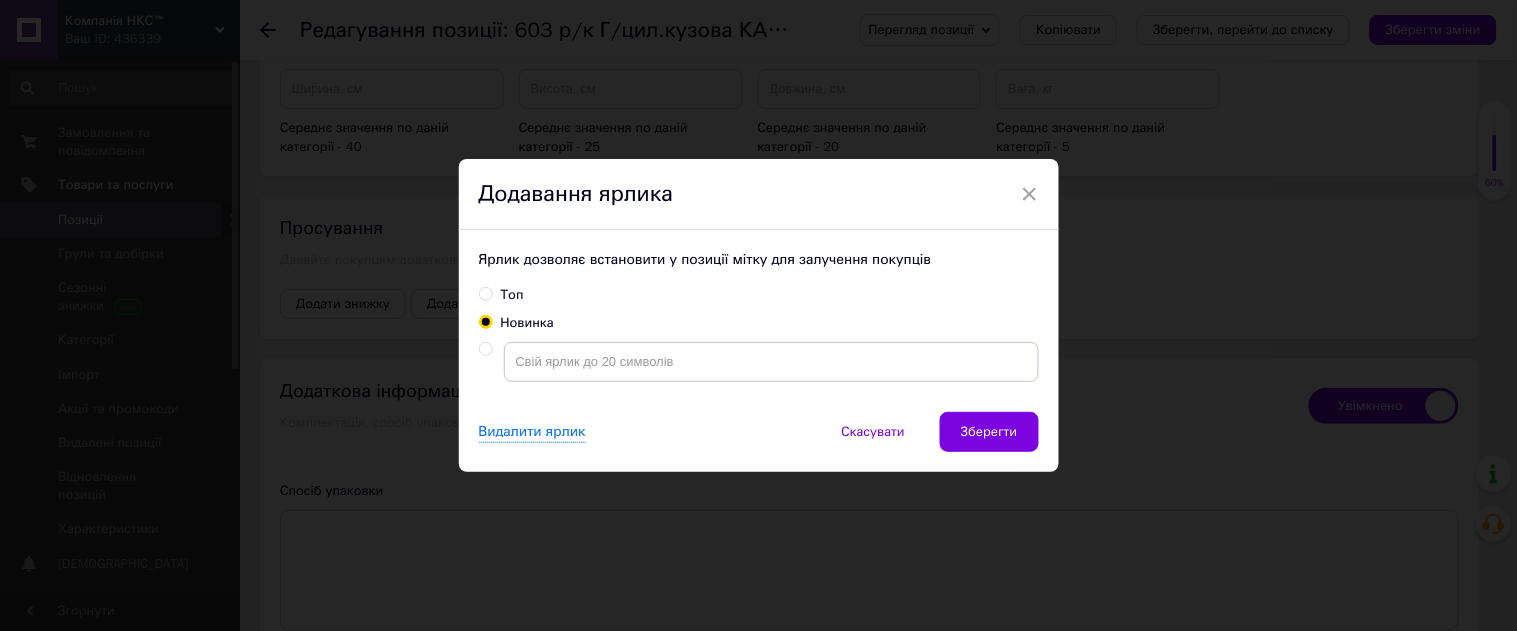 click on "Зберегти" at bounding box center [989, 432] 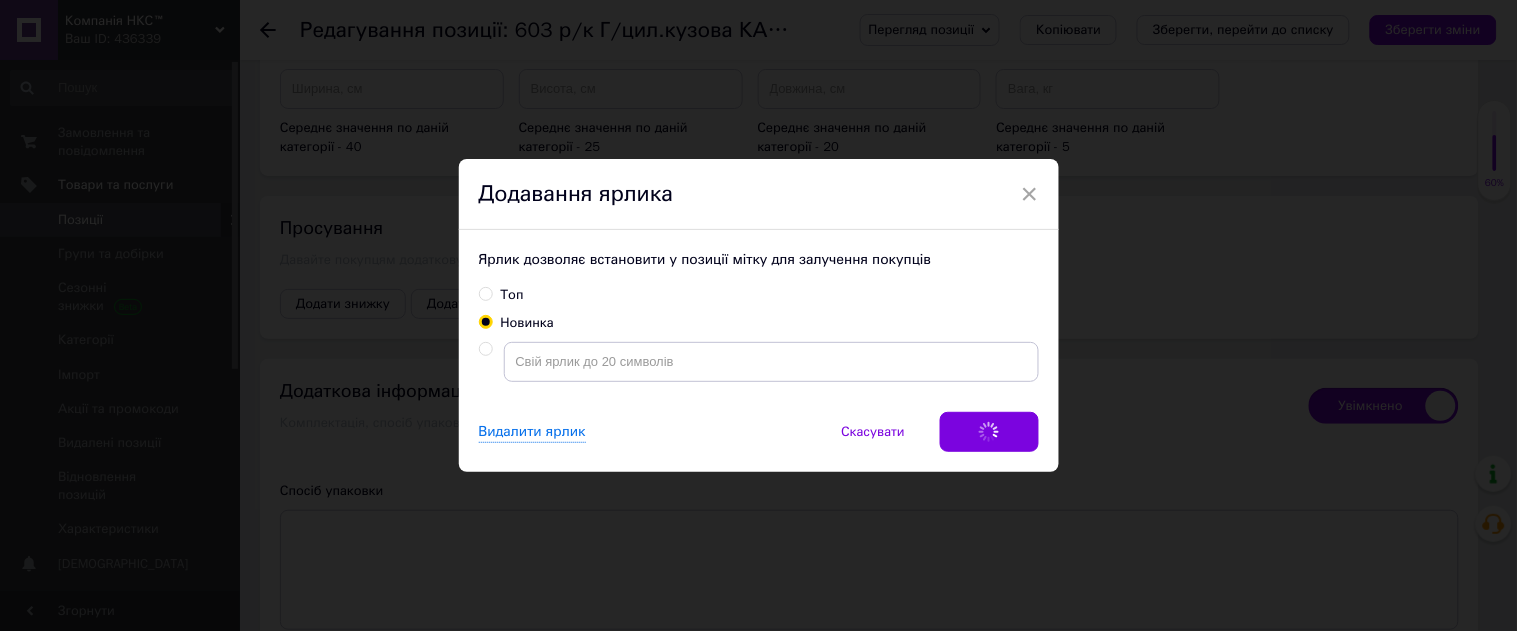 click on "Видалити ярлик   Скасувати   Зберегти" at bounding box center (759, 442) 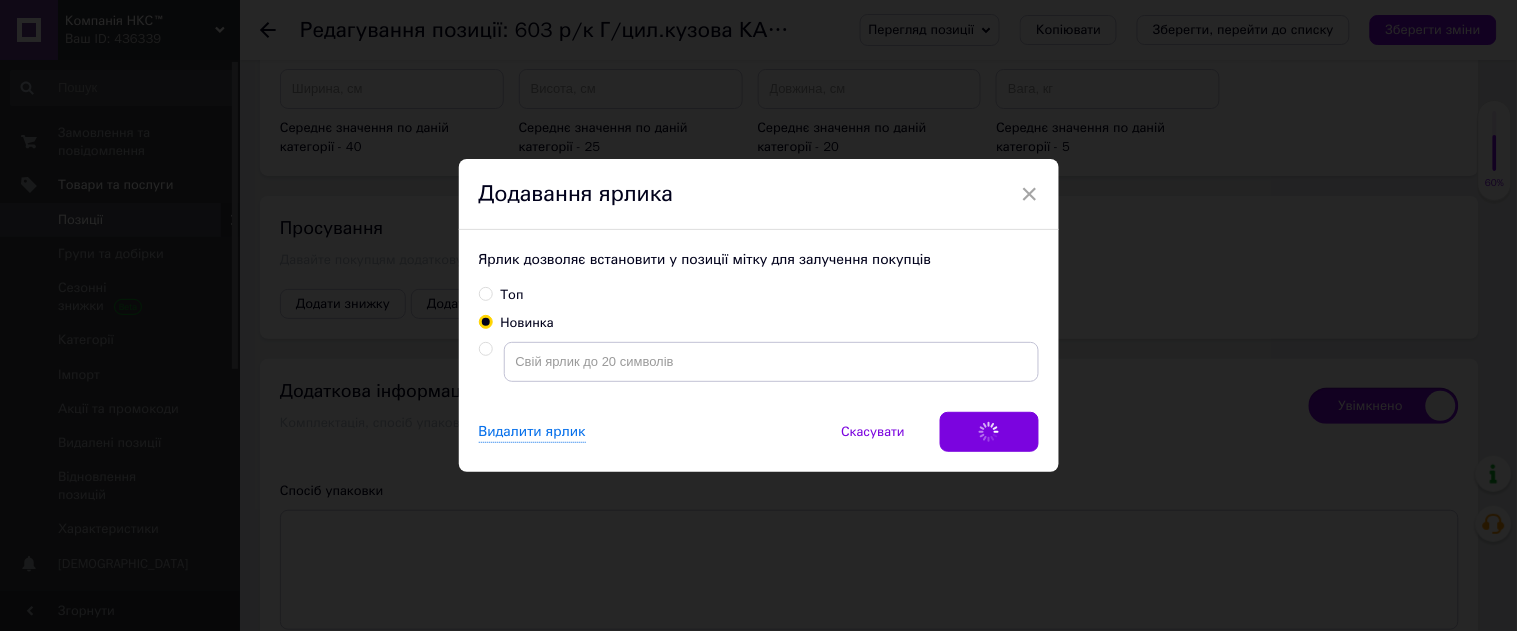 click on "Видалити ярлик   Скасувати   Зберегти" at bounding box center [759, 442] 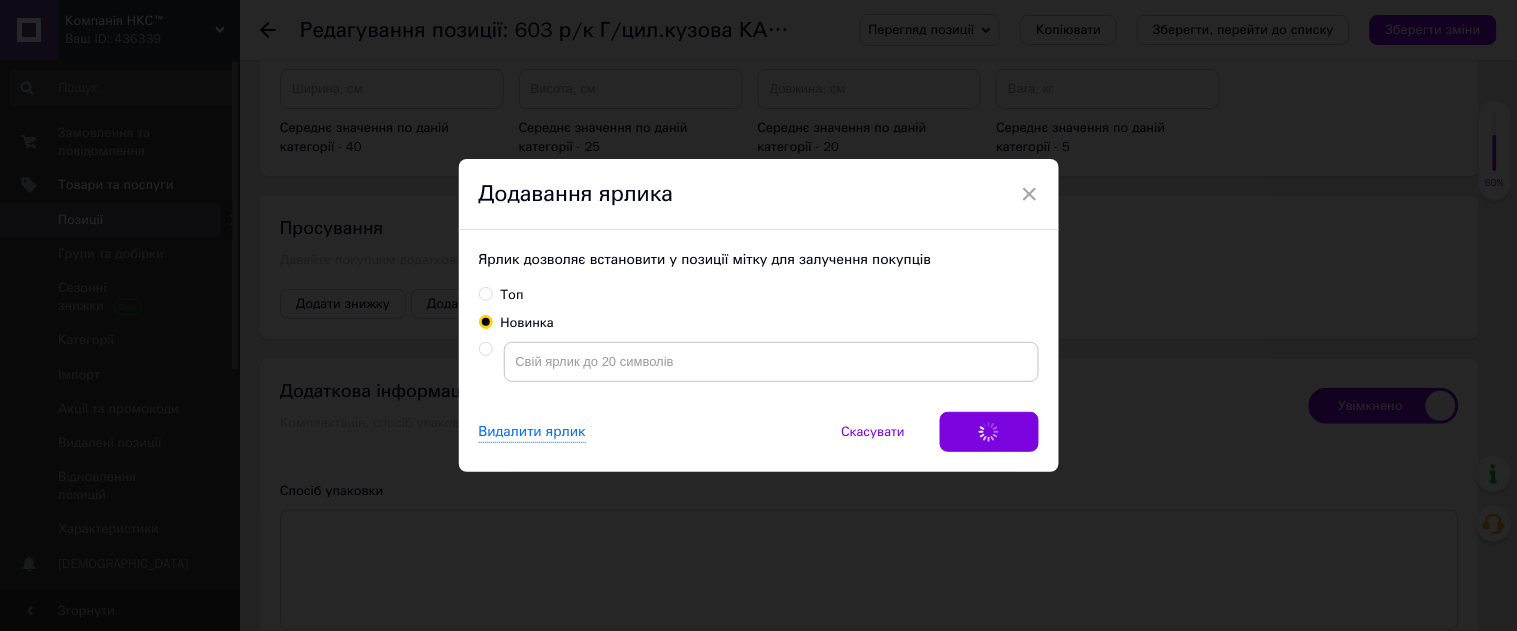 drag, startPoint x: 1027, startPoint y: 191, endPoint x: 1157, endPoint y: 243, distance: 140.01428 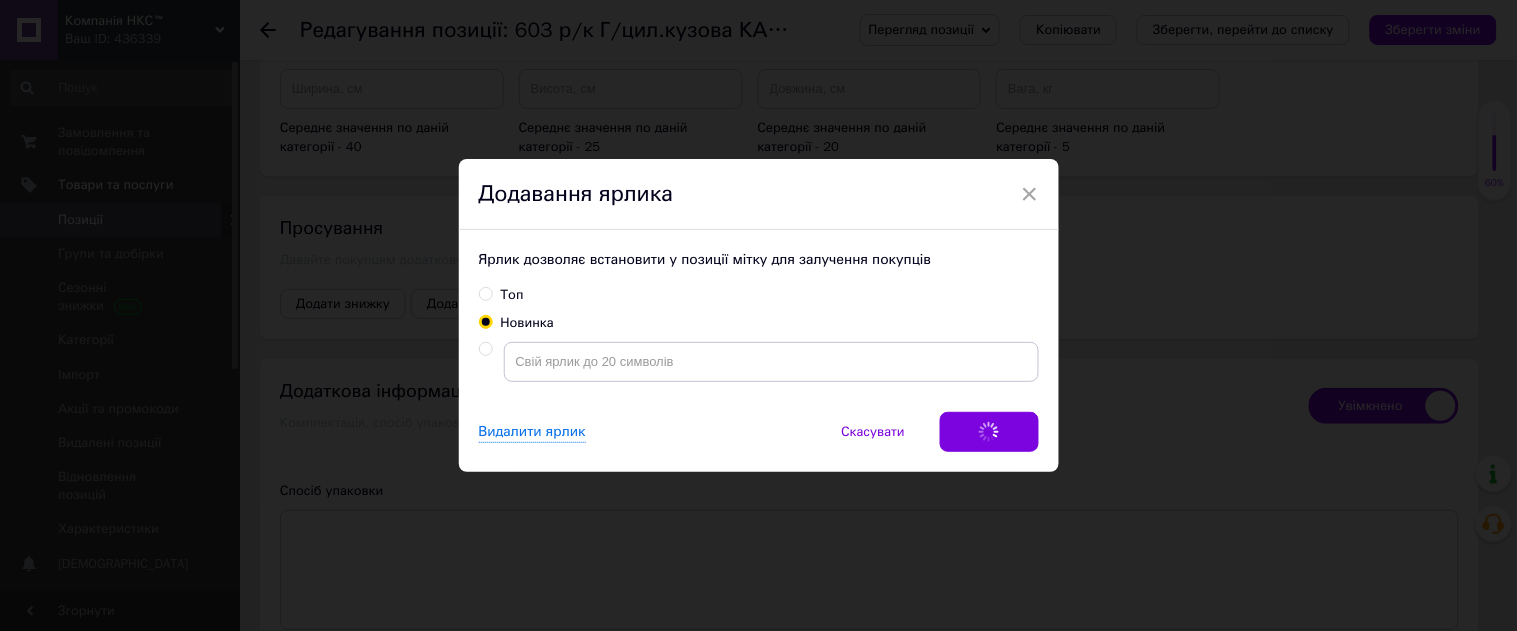 click on "×" at bounding box center (1030, 194) 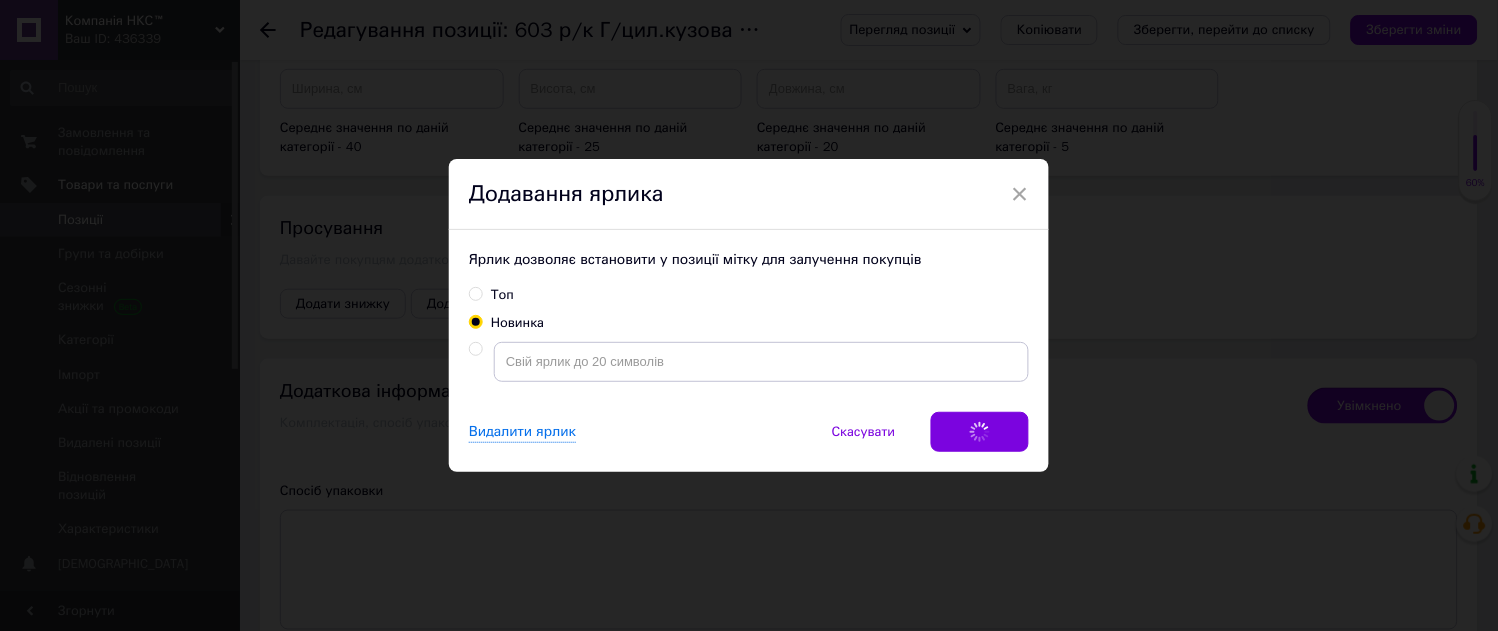 click on "× Додавання ярлика Ярлик дозволяє встановити у позиції мітку для залучення покупців Топ Новинка Видалити ярлик   Скасувати   Зберегти" at bounding box center [749, 315] 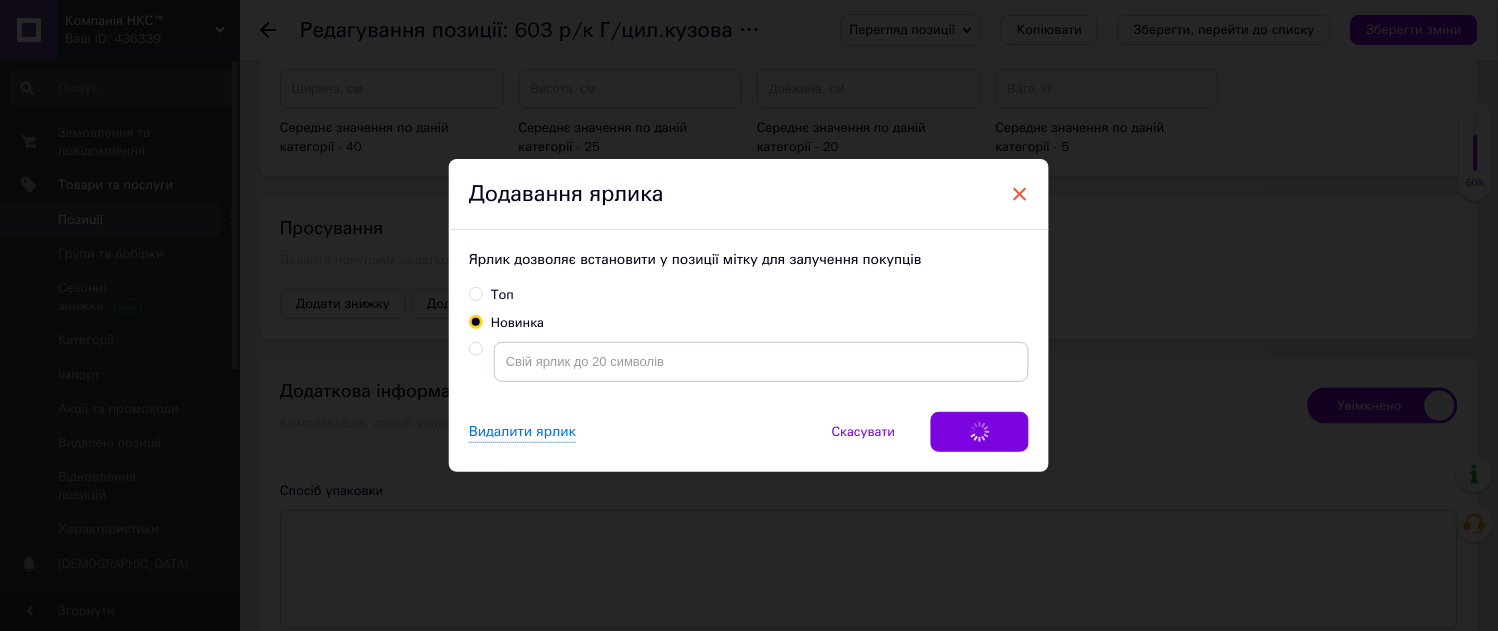click on "×" at bounding box center (1020, 194) 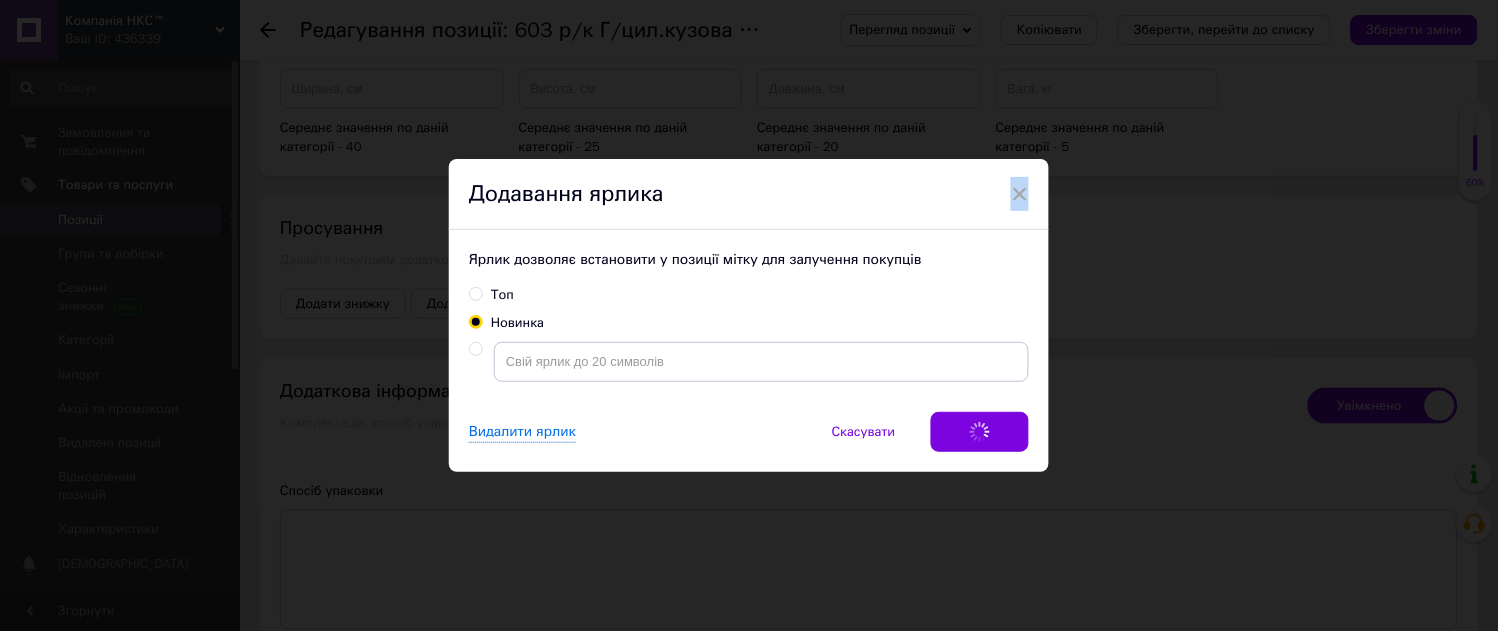 drag, startPoint x: 1017, startPoint y: 185, endPoint x: 1426, endPoint y: 263, distance: 416.37122 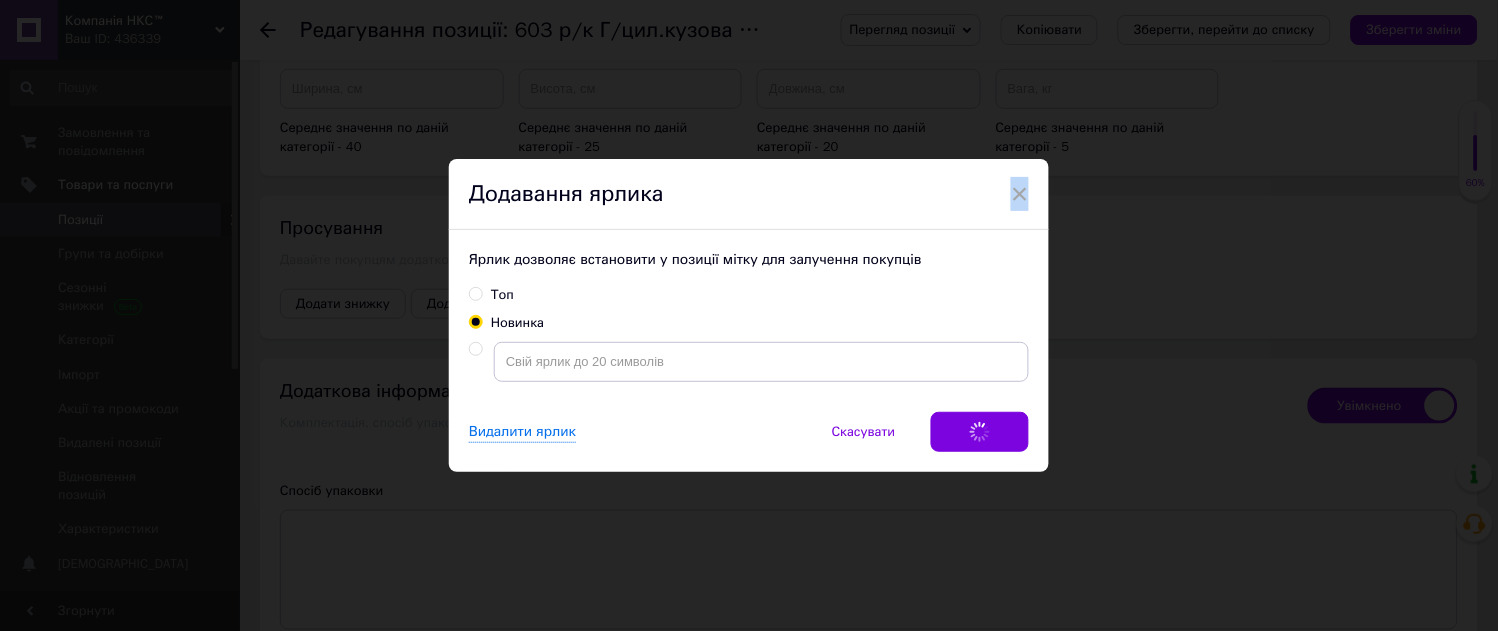 click on "×" at bounding box center (1020, 194) 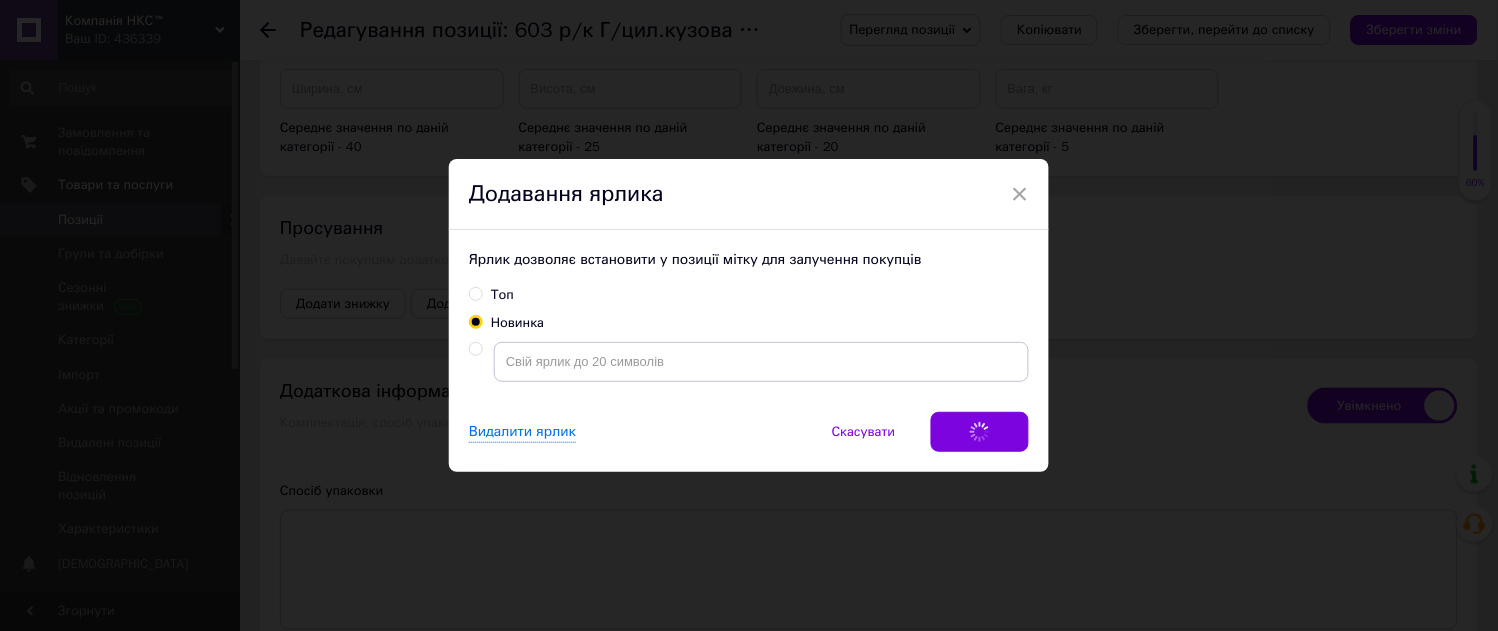 click on "× Додавання ярлика Ярлик дозволяє встановити у позиції мітку для залучення покупців Топ Новинка Видалити ярлик   Скасувати   Зберегти" at bounding box center (749, 315) 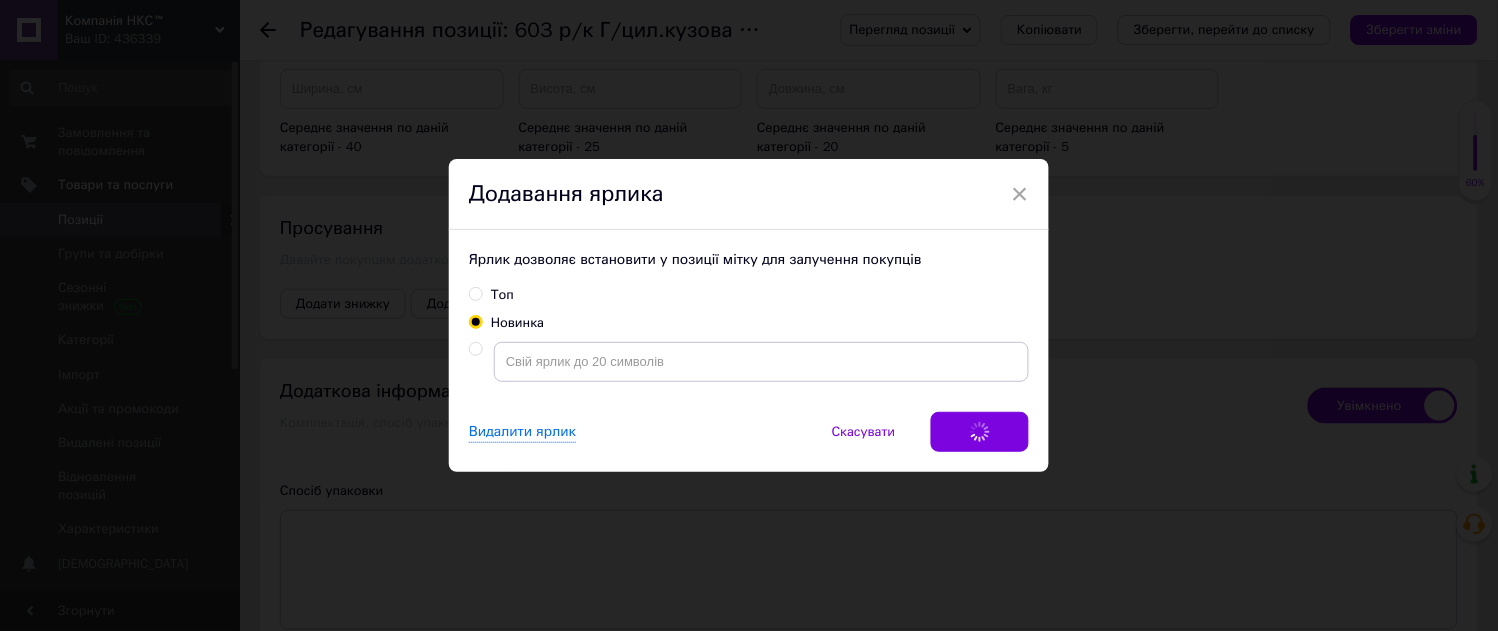 drag, startPoint x: 1152, startPoint y: 201, endPoint x: 622, endPoint y: 51, distance: 550.81757 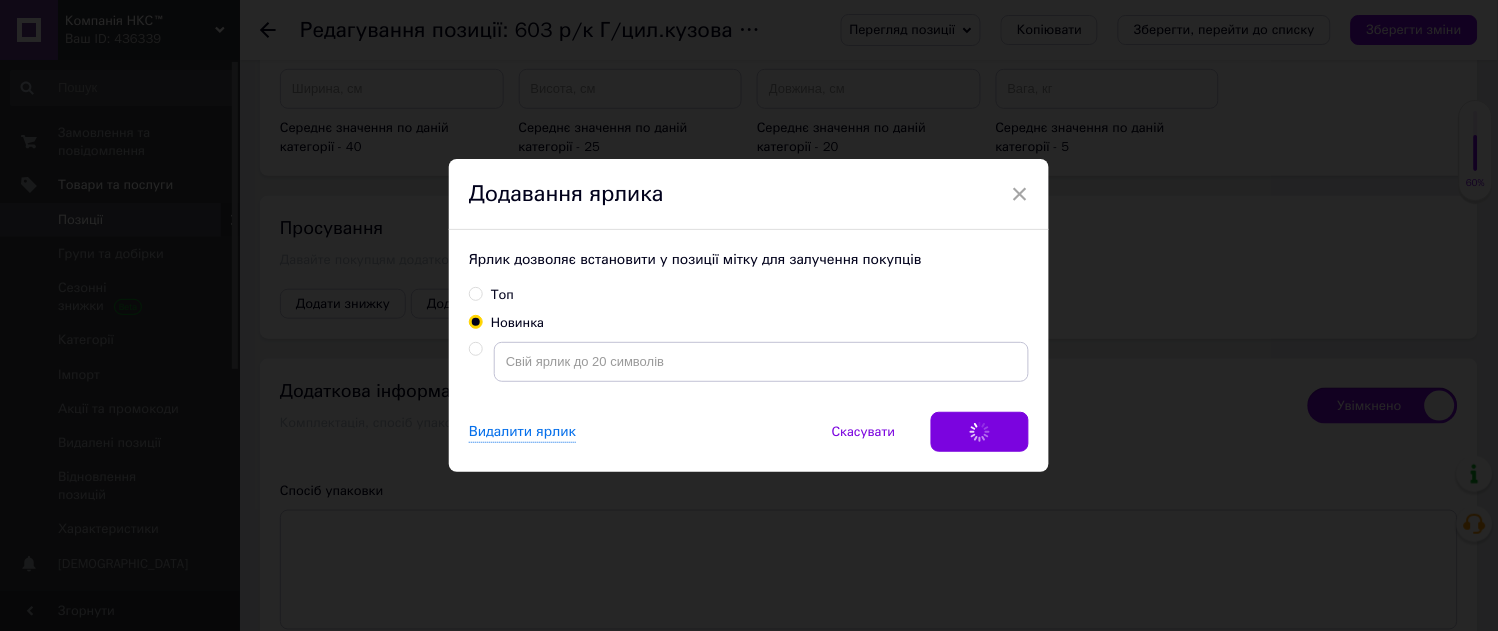 click on "× Додавання ярлика Ярлик дозволяє встановити у позиції мітку для залучення покупців Топ Новинка Видалити ярлик   Скасувати   Зберегти" at bounding box center (749, 315) 